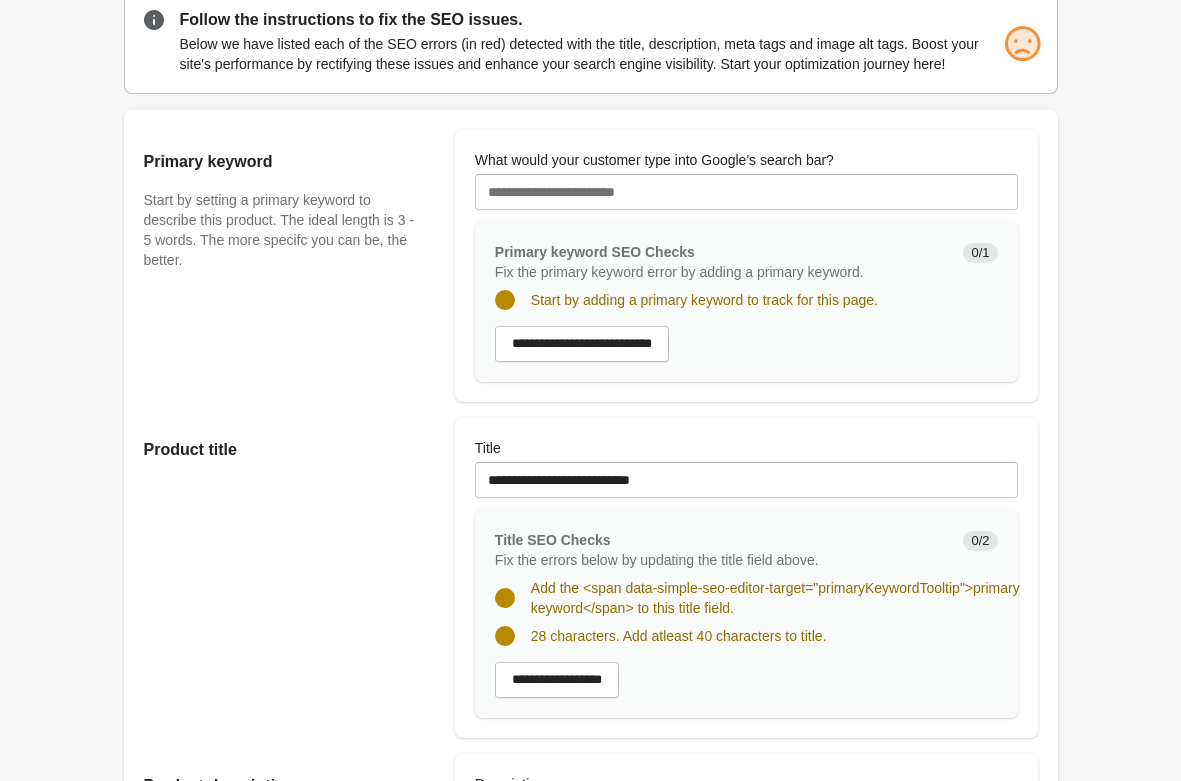 scroll, scrollTop: 324, scrollLeft: 0, axis: vertical 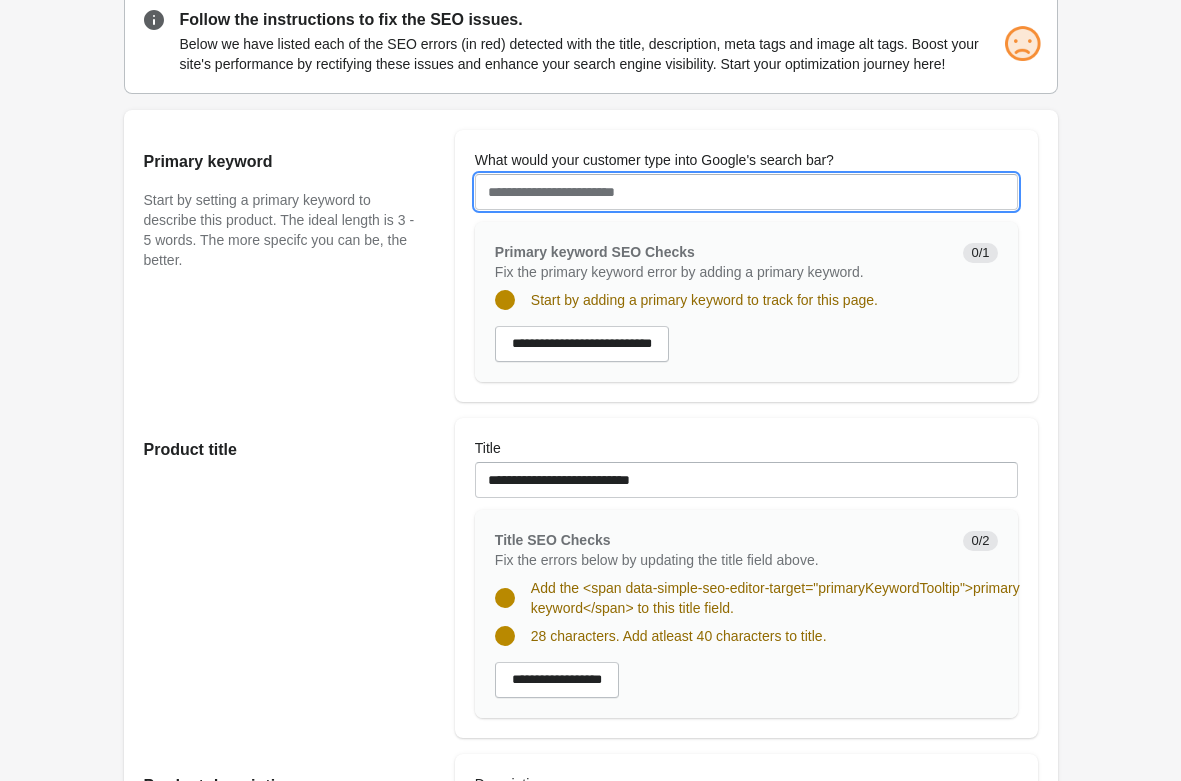 click on "What would your customer type into Google's search bar?" at bounding box center [746, 192] 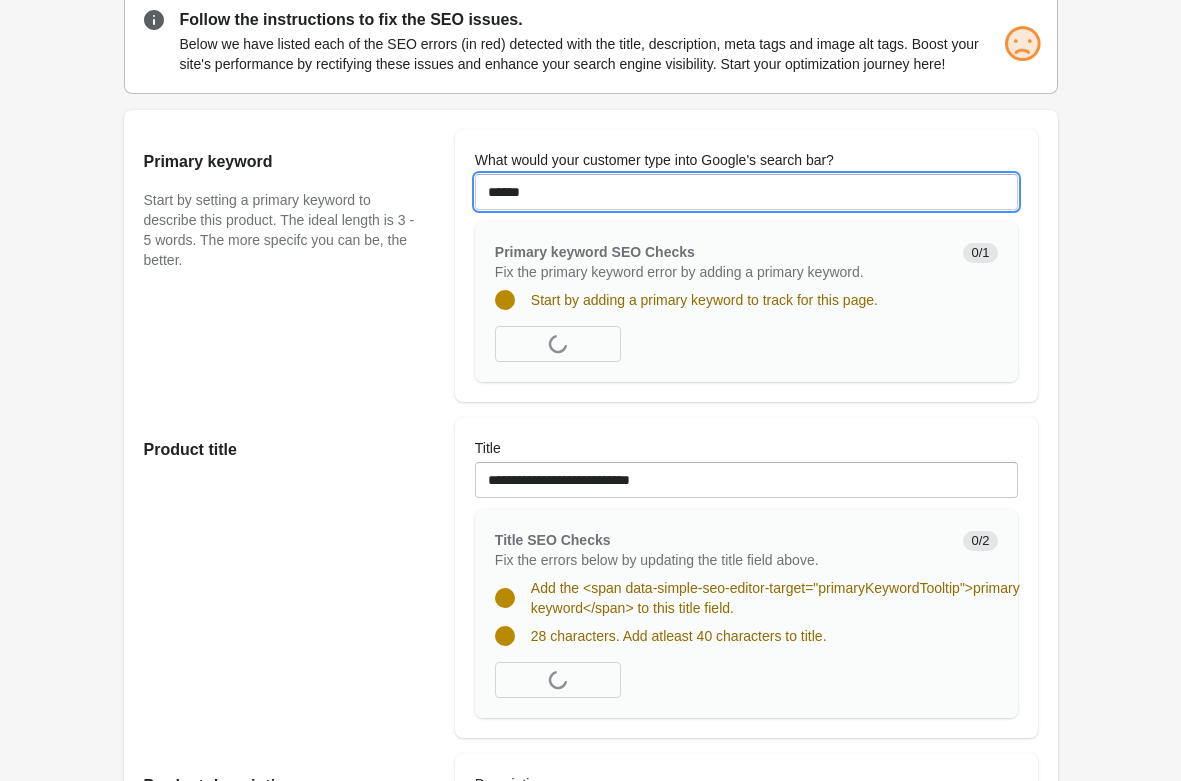 type on "******" 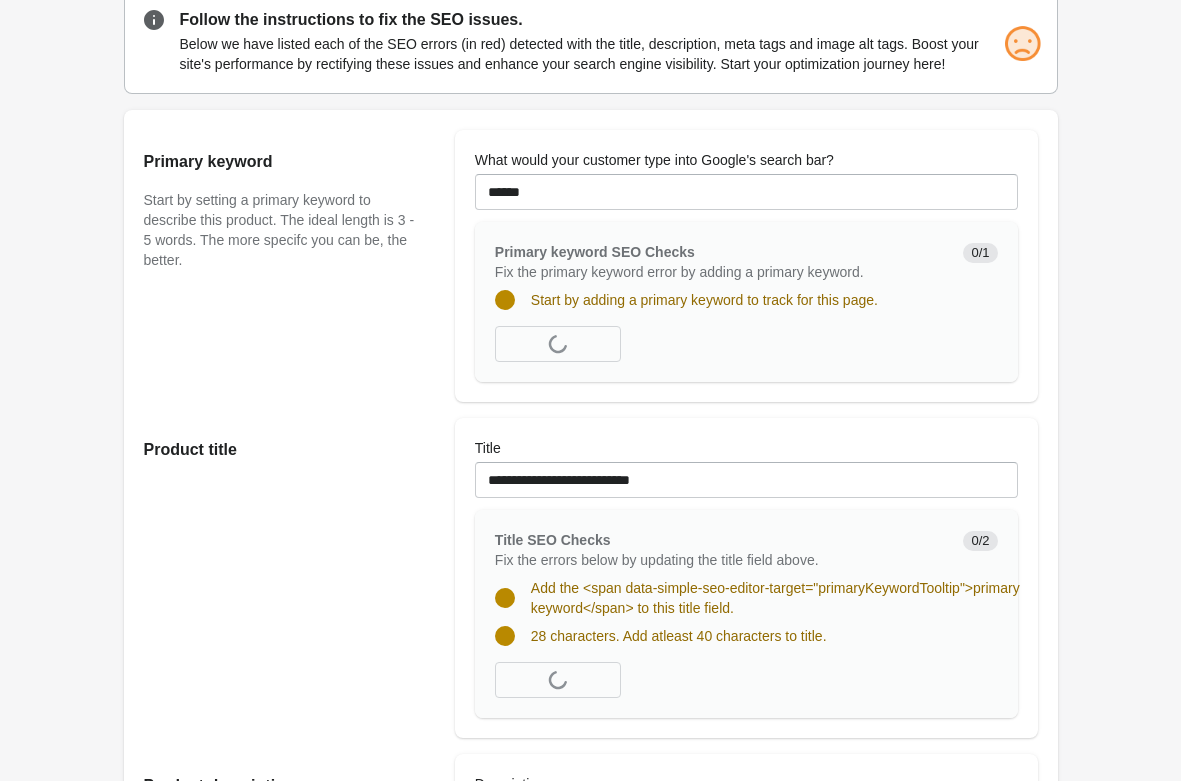 click on "Hard Tail Classic Racer Pant
Open on Shopify
Open on Shopify" at bounding box center [591, 1121] 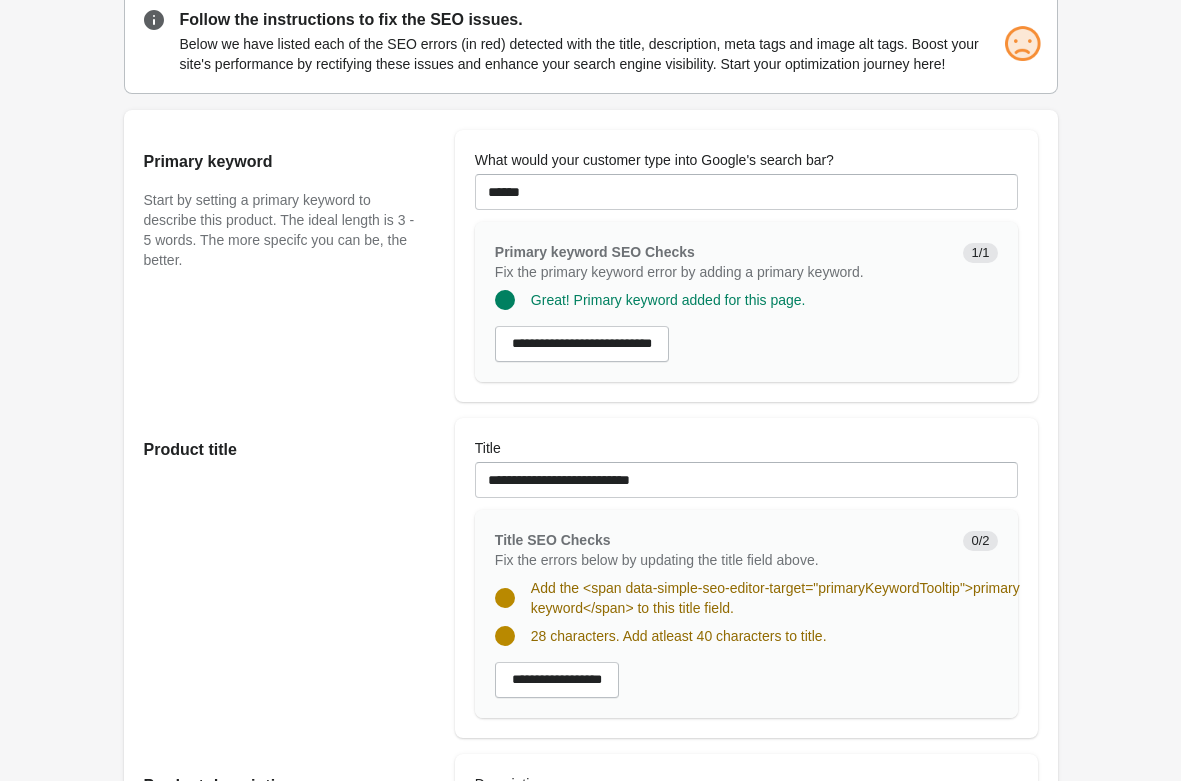 scroll, scrollTop: 376, scrollLeft: 0, axis: vertical 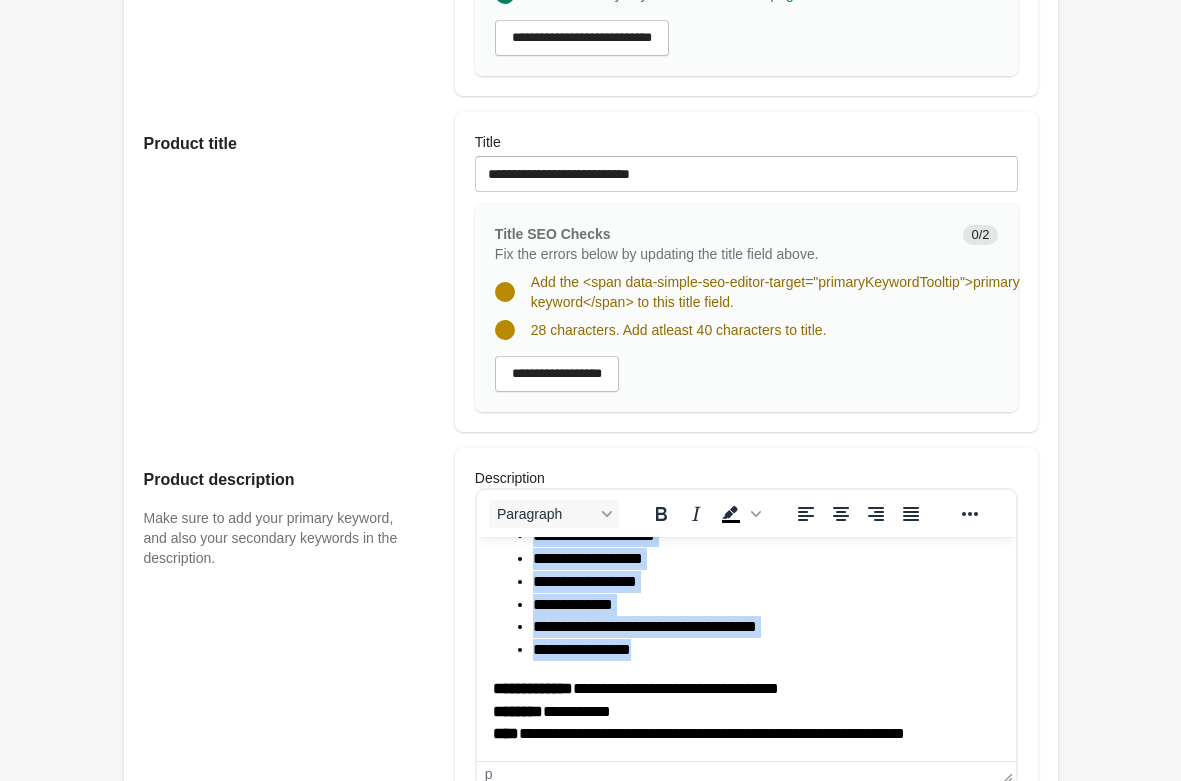 click on "**********" at bounding box center (765, 650) 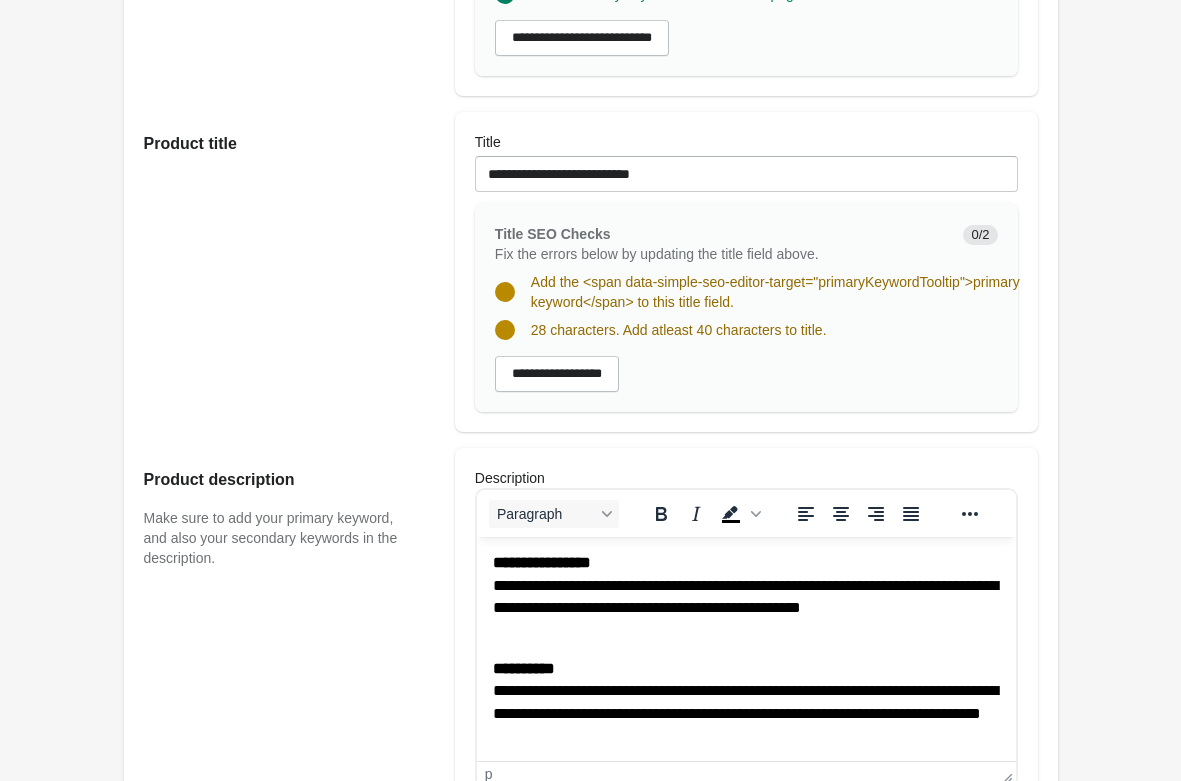 scroll, scrollTop: 454, scrollLeft: 0, axis: vertical 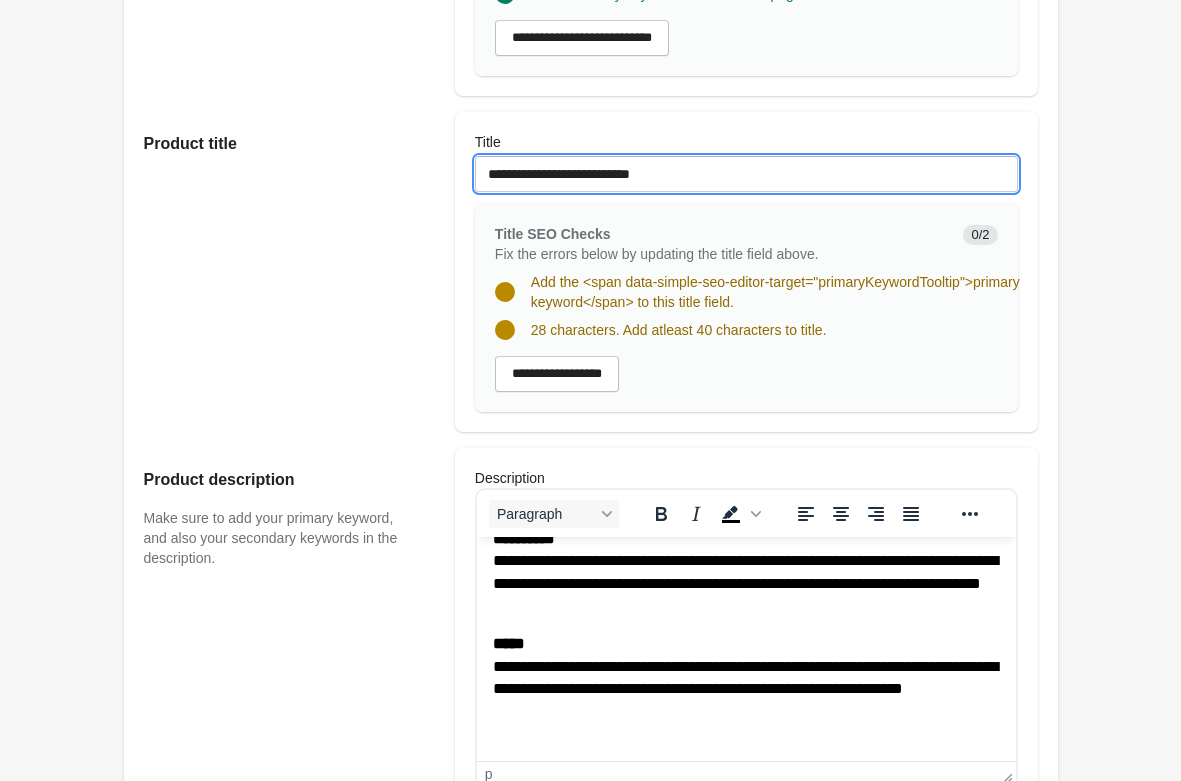 drag, startPoint x: 694, startPoint y: 169, endPoint x: 212, endPoint y: 150, distance: 482.37433 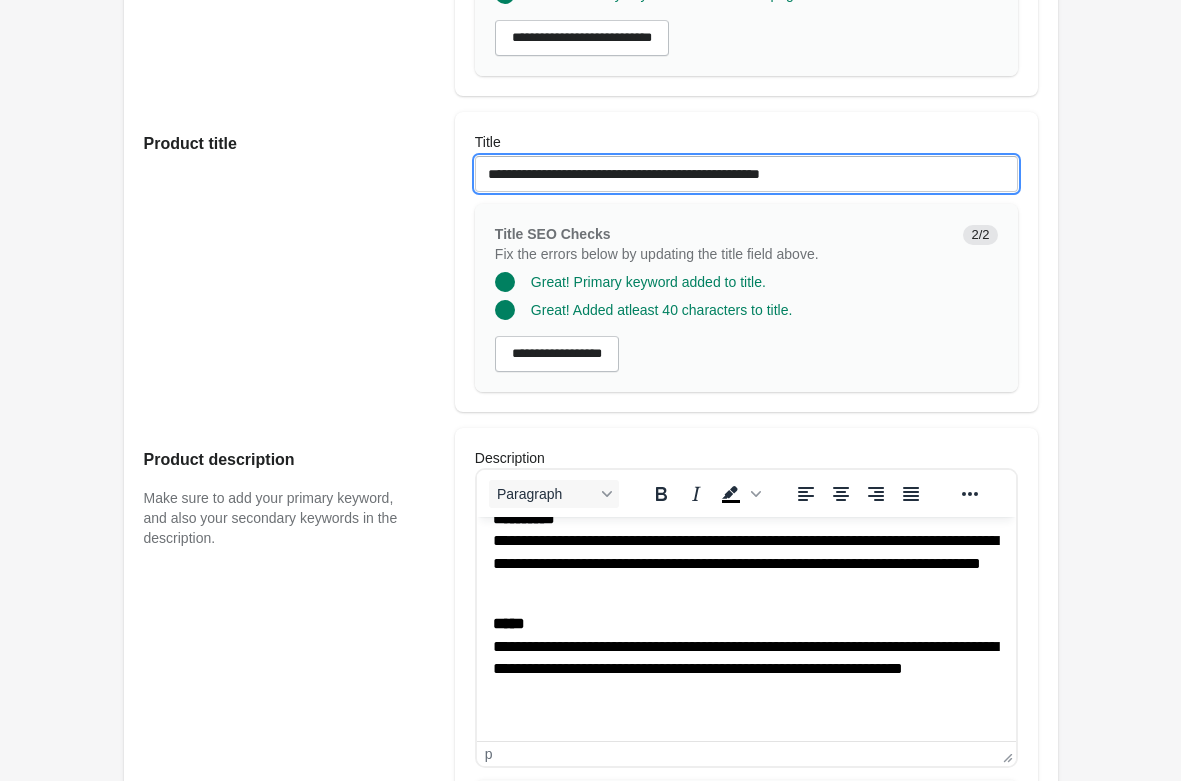 click on "**********" at bounding box center [746, 174] 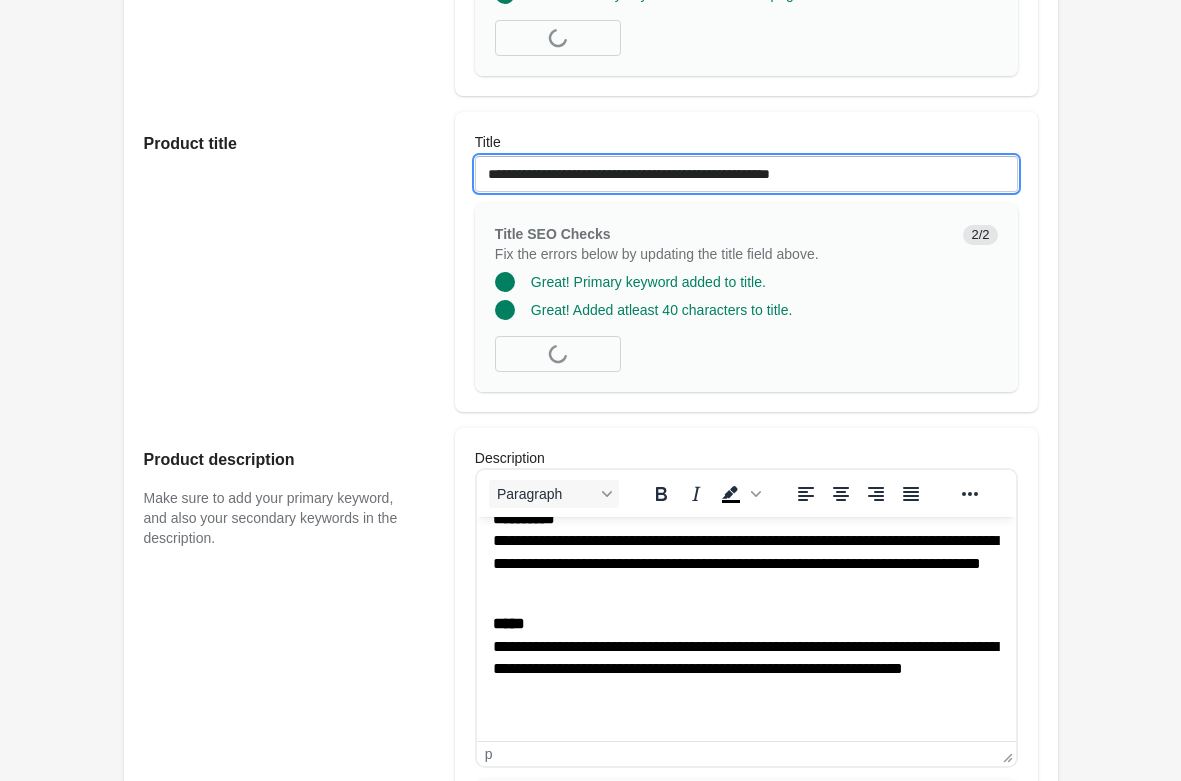 paste on "**********" 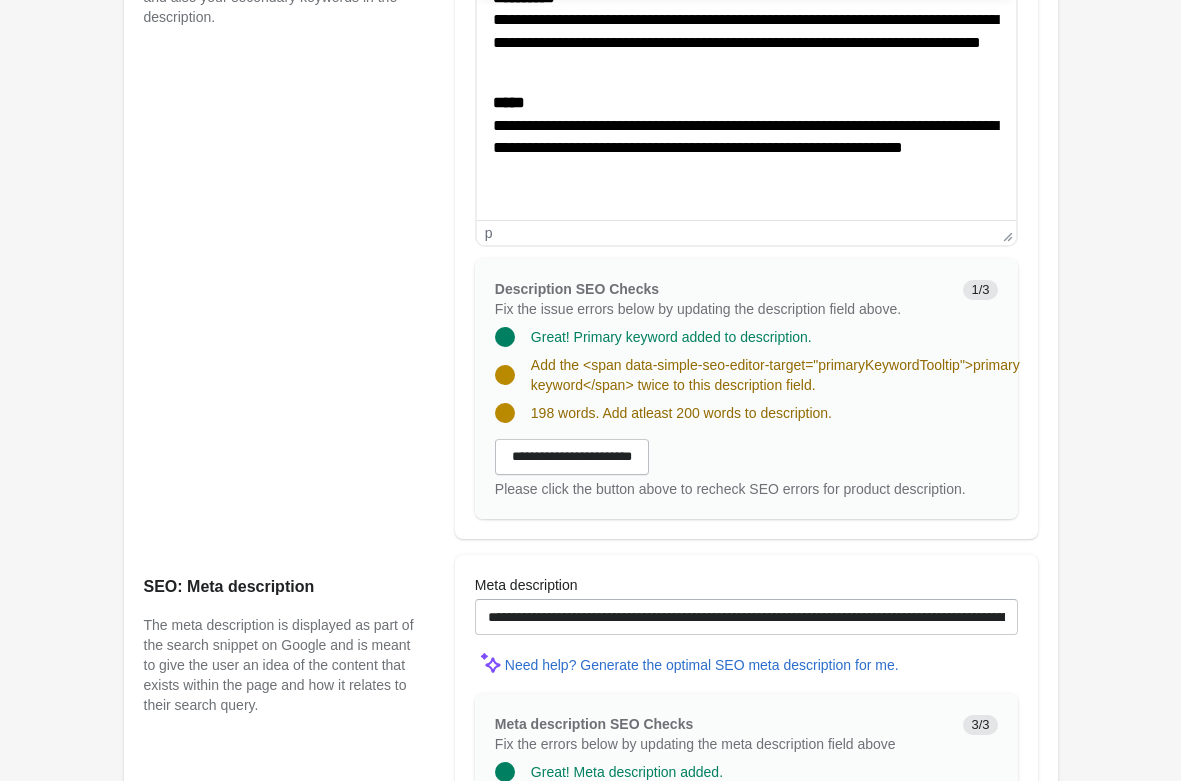 scroll, scrollTop: 918, scrollLeft: 0, axis: vertical 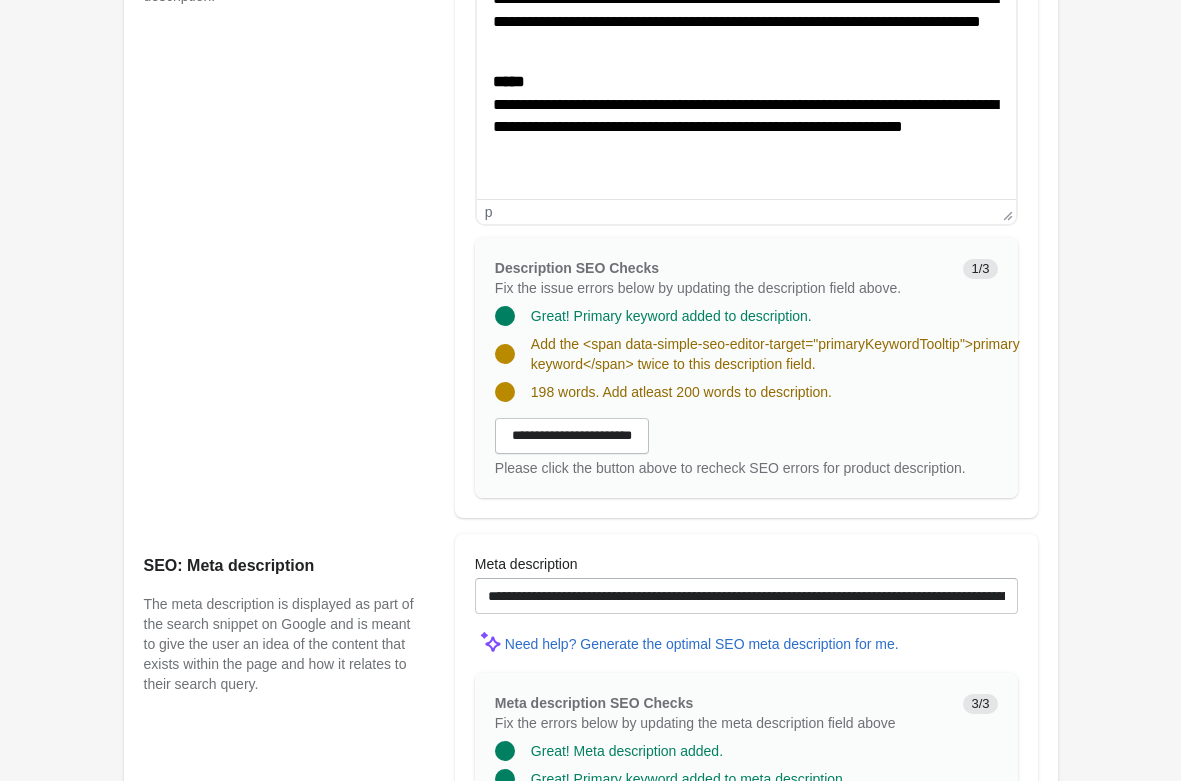 type on "**********" 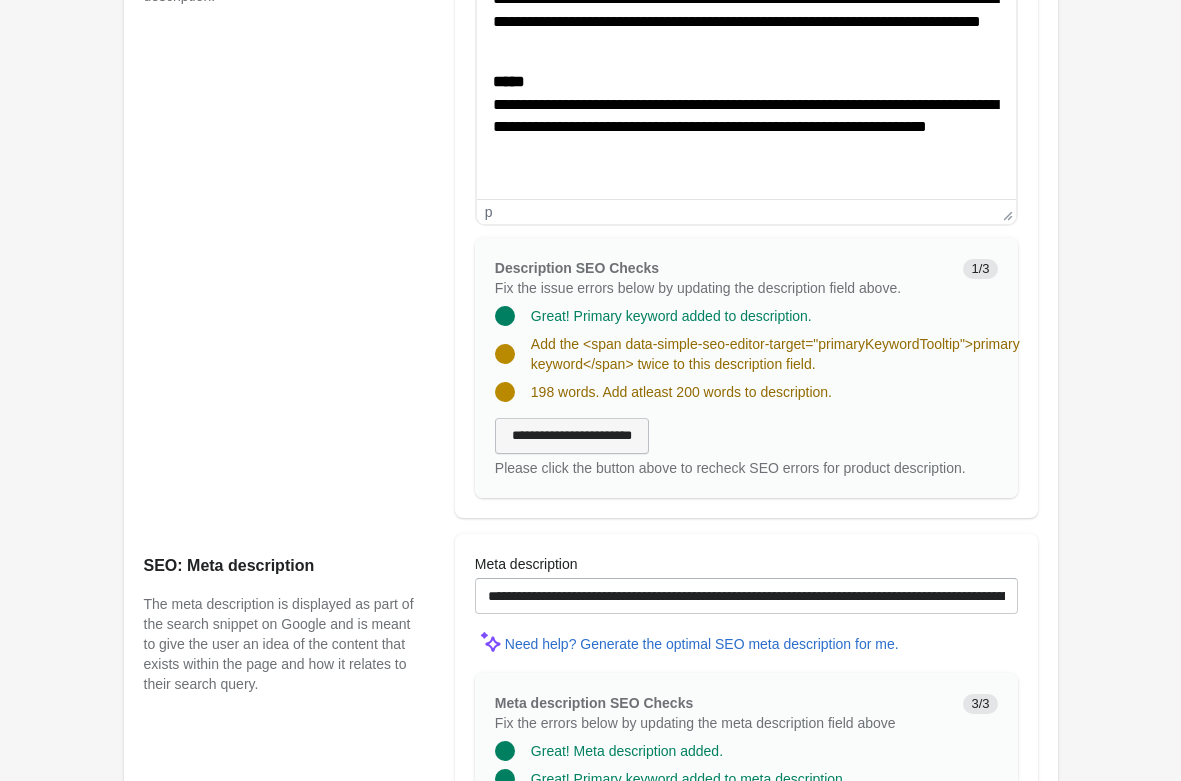 click on "**********" at bounding box center (572, 436) 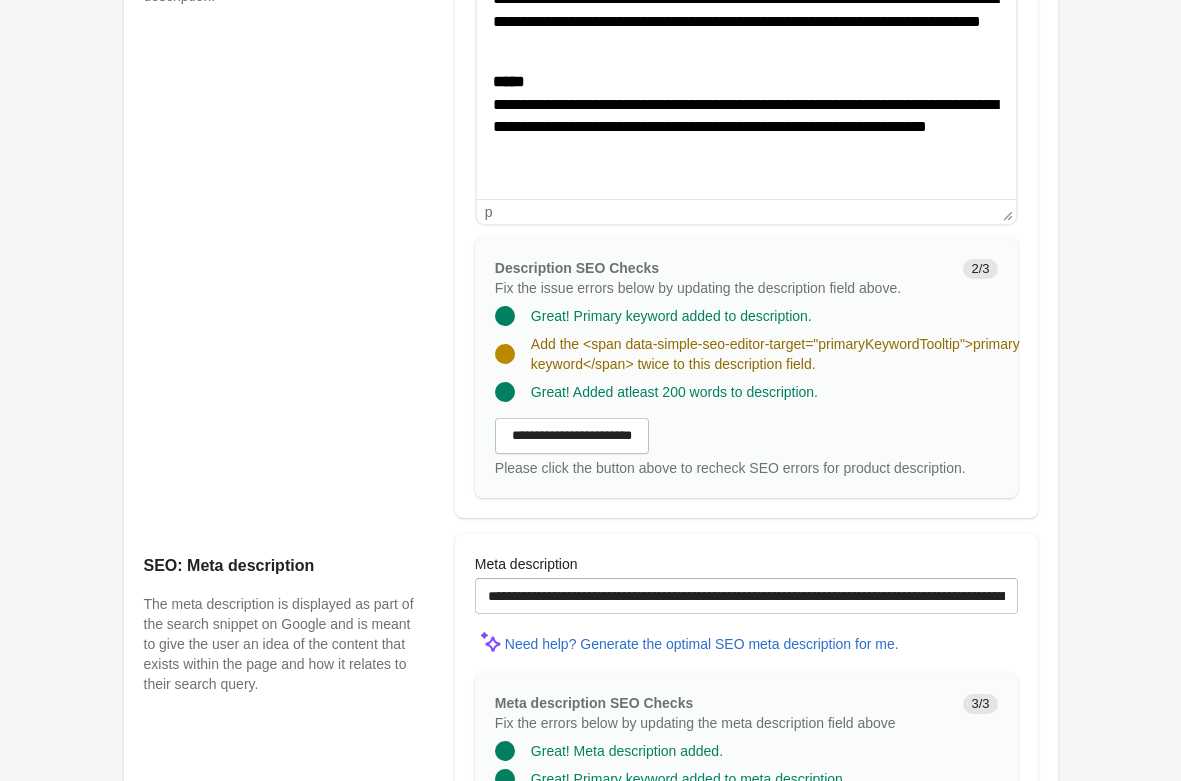 scroll, scrollTop: 714, scrollLeft: 0, axis: vertical 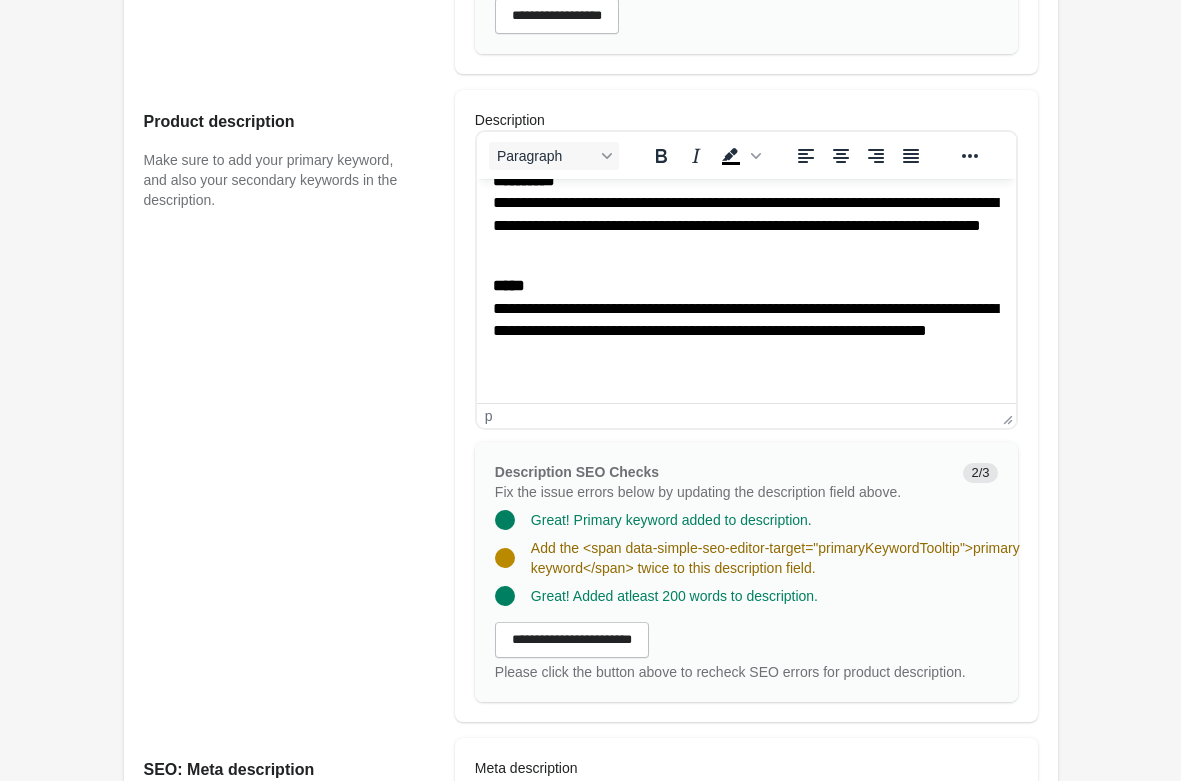 click on "**********" at bounding box center [745, 320] 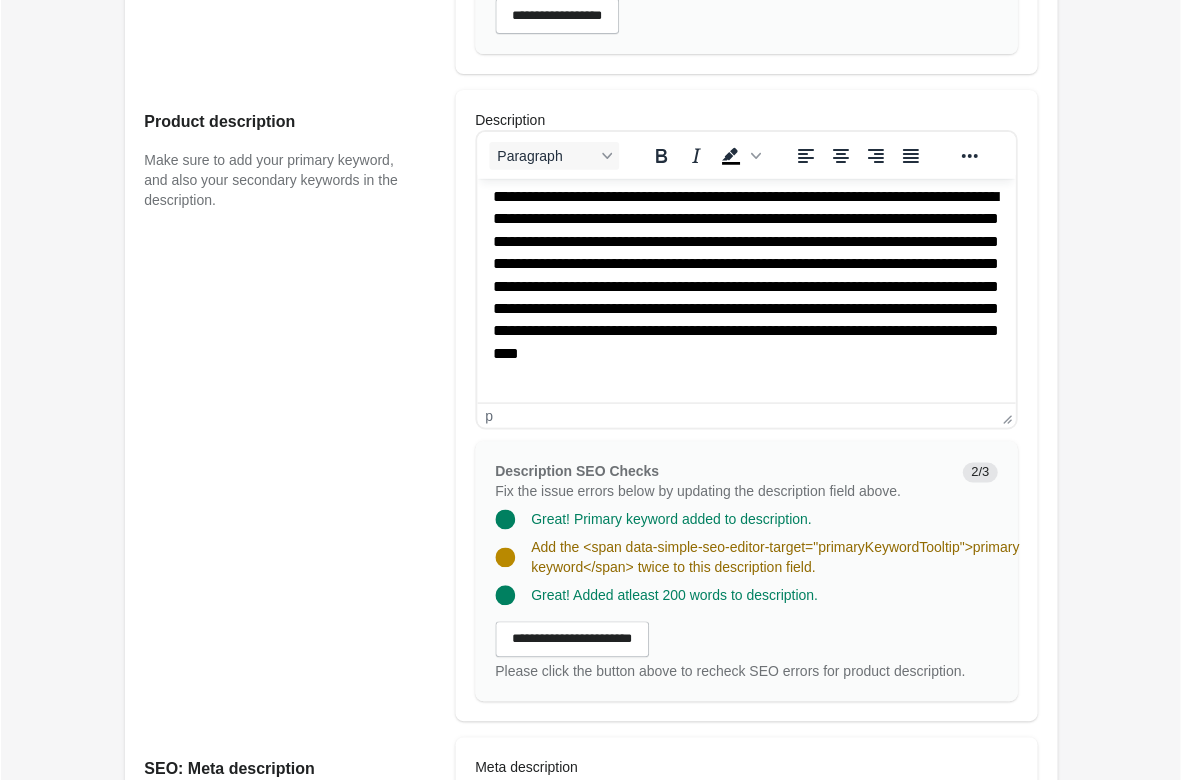 scroll, scrollTop: 0, scrollLeft: 0, axis: both 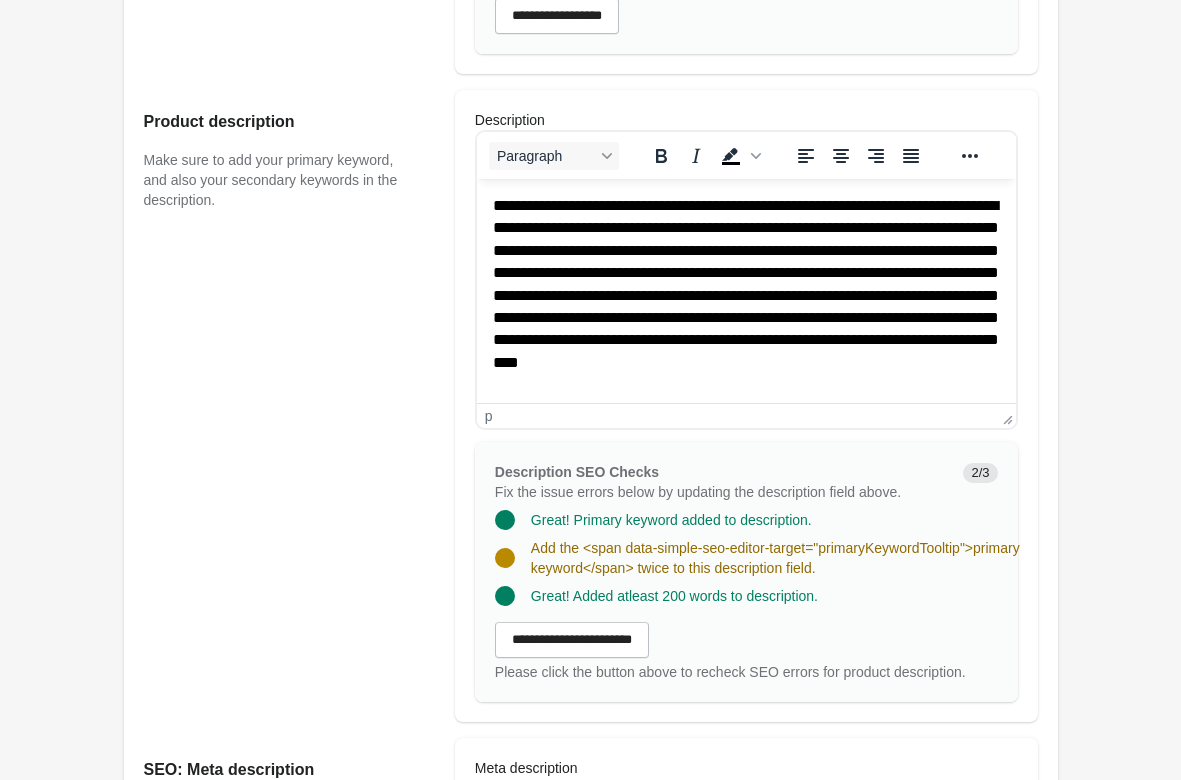click on "**********" at bounding box center [745, 296] 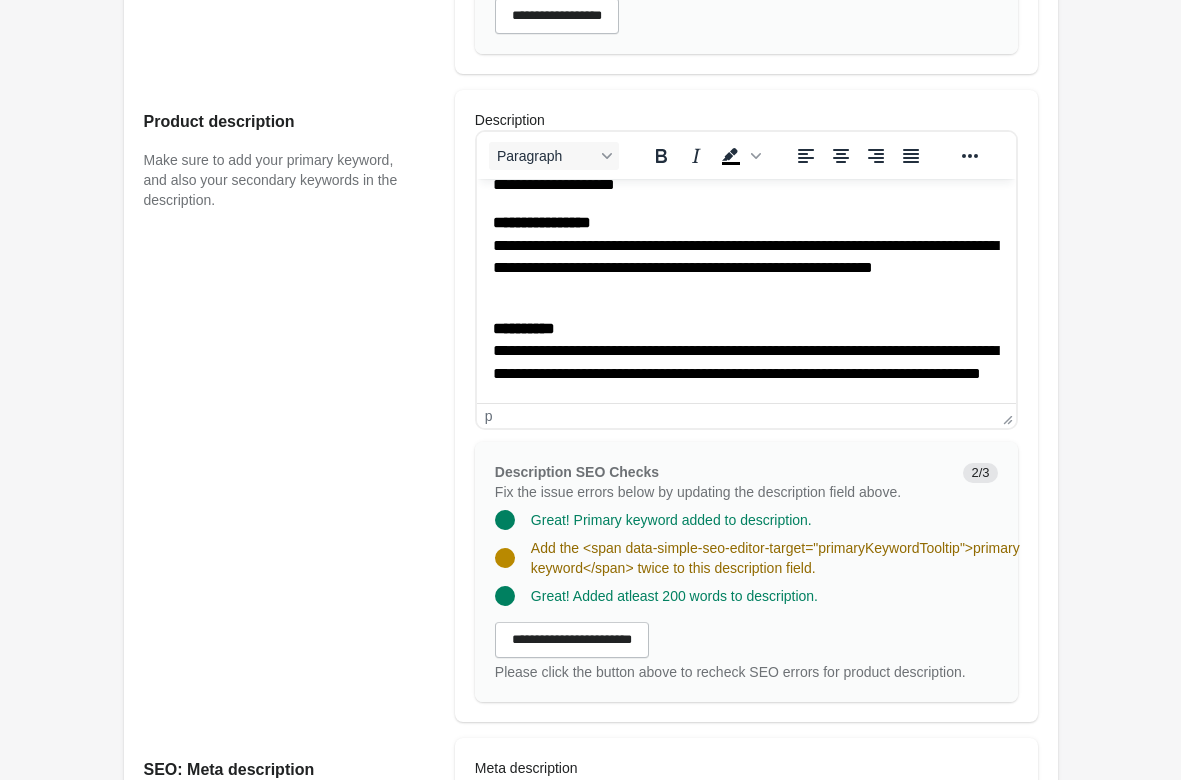 scroll, scrollTop: 470, scrollLeft: 0, axis: vertical 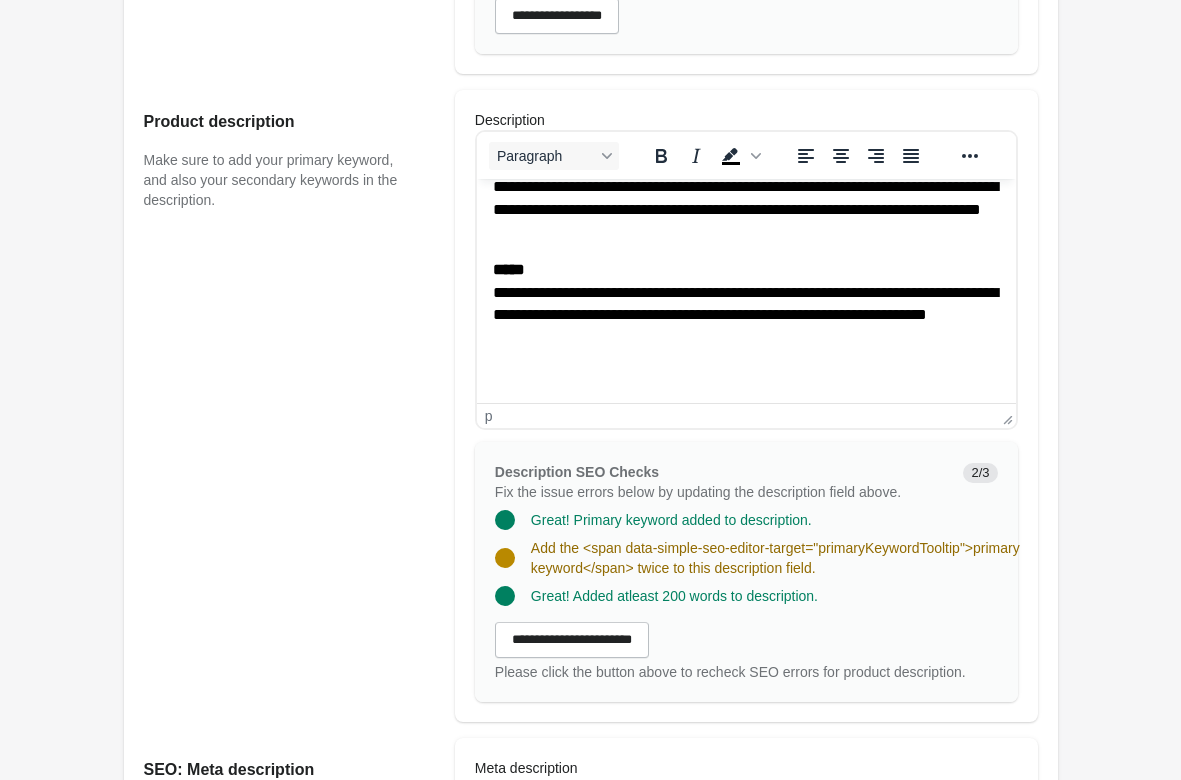 click on "**********" at bounding box center [745, 304] 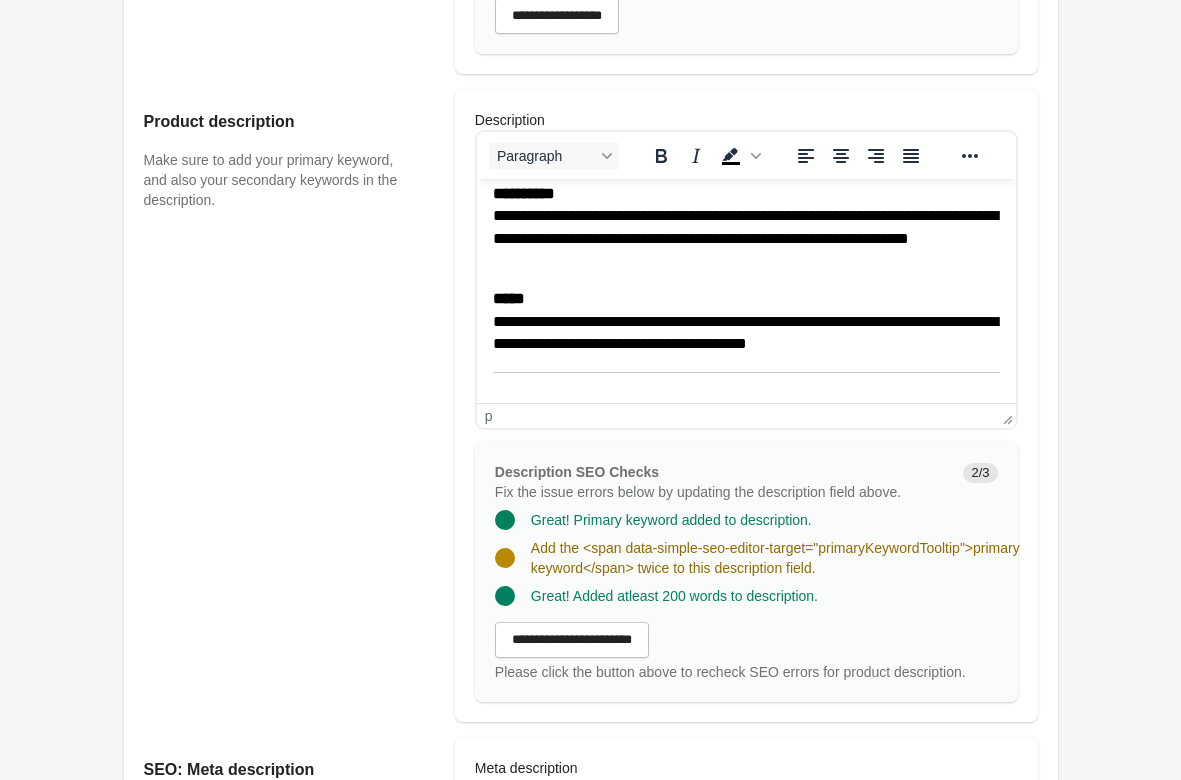click on "**********" at bounding box center (572, 640) 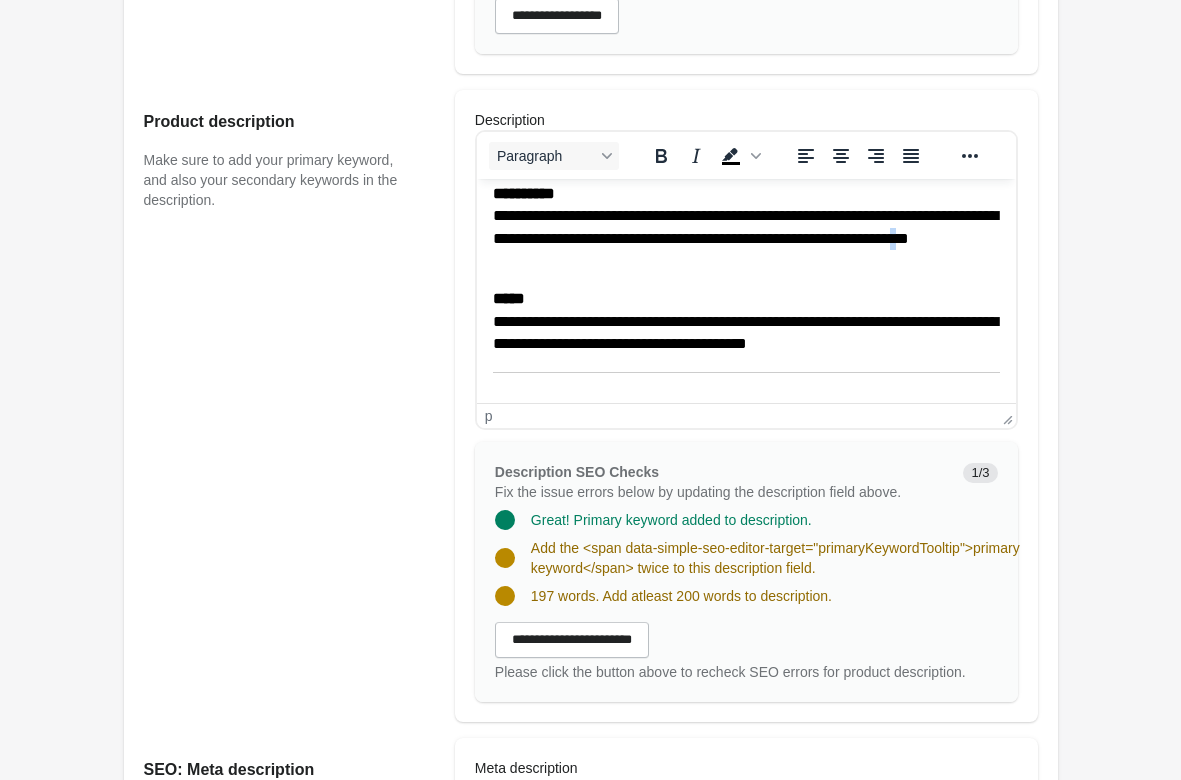 click on "[REDACTED]" at bounding box center [745, 228] 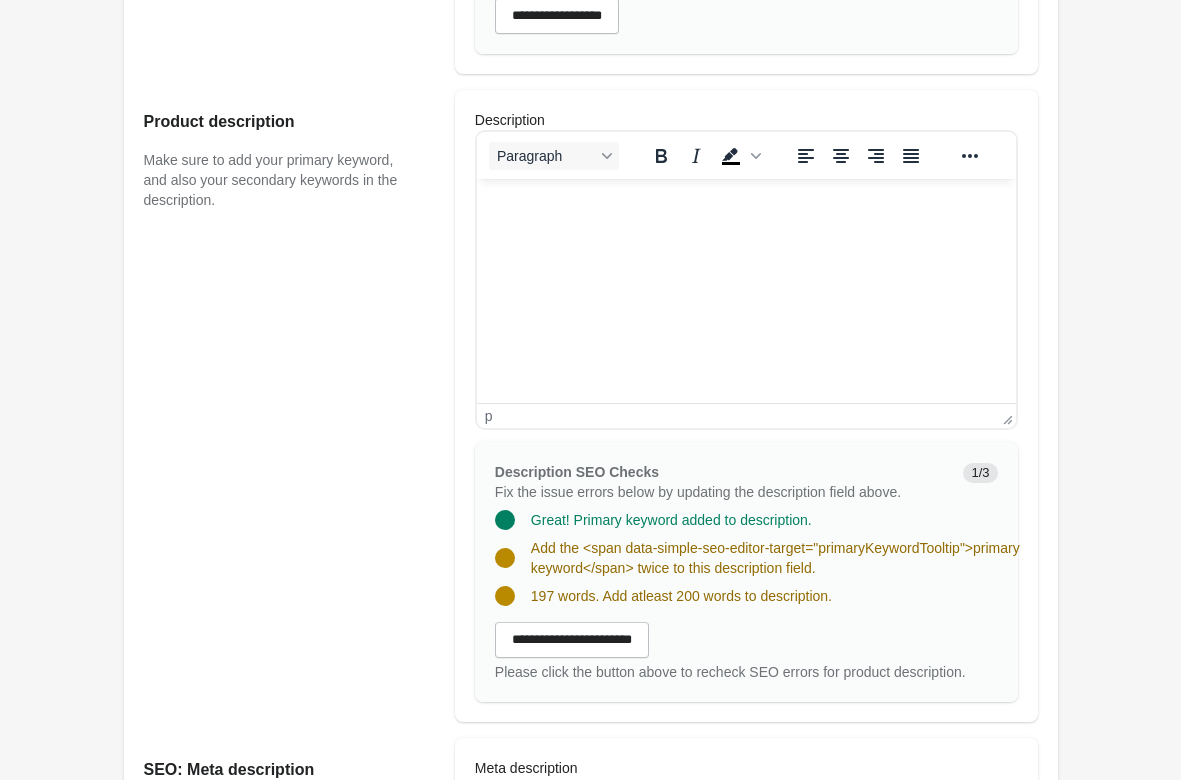 scroll, scrollTop: 368, scrollLeft: 0, axis: vertical 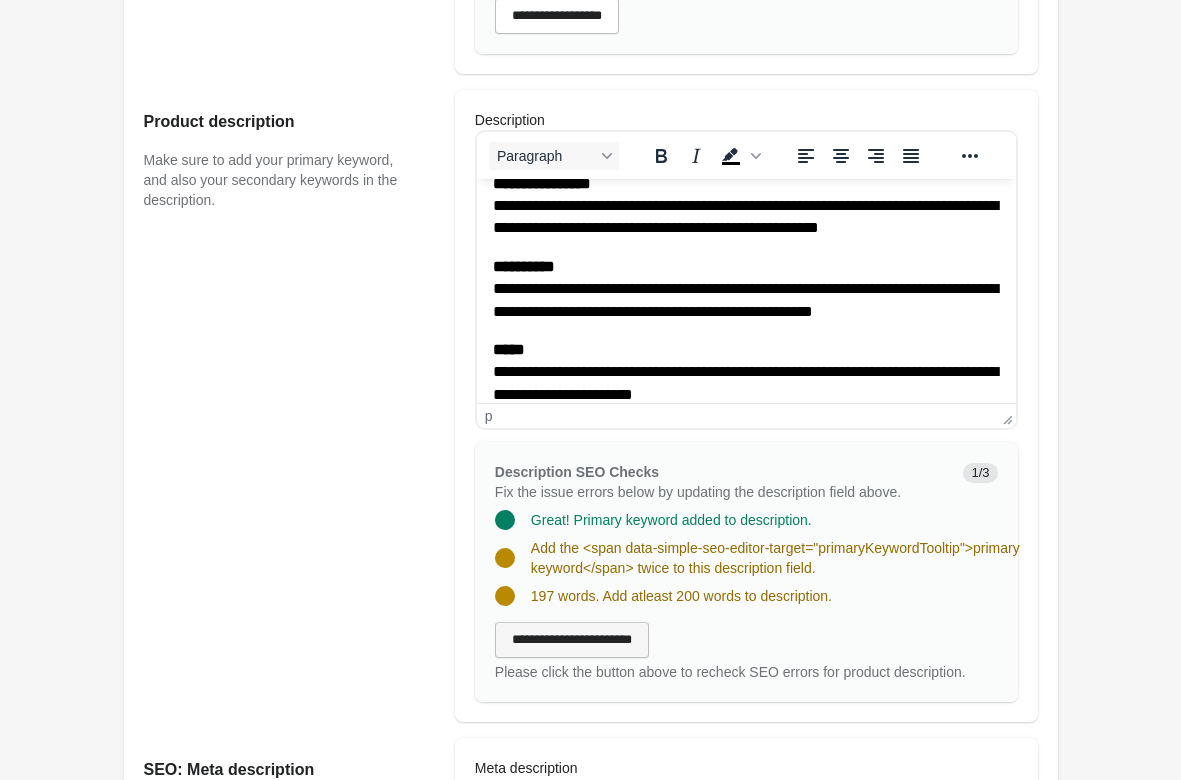 click on "**********" at bounding box center [572, 640] 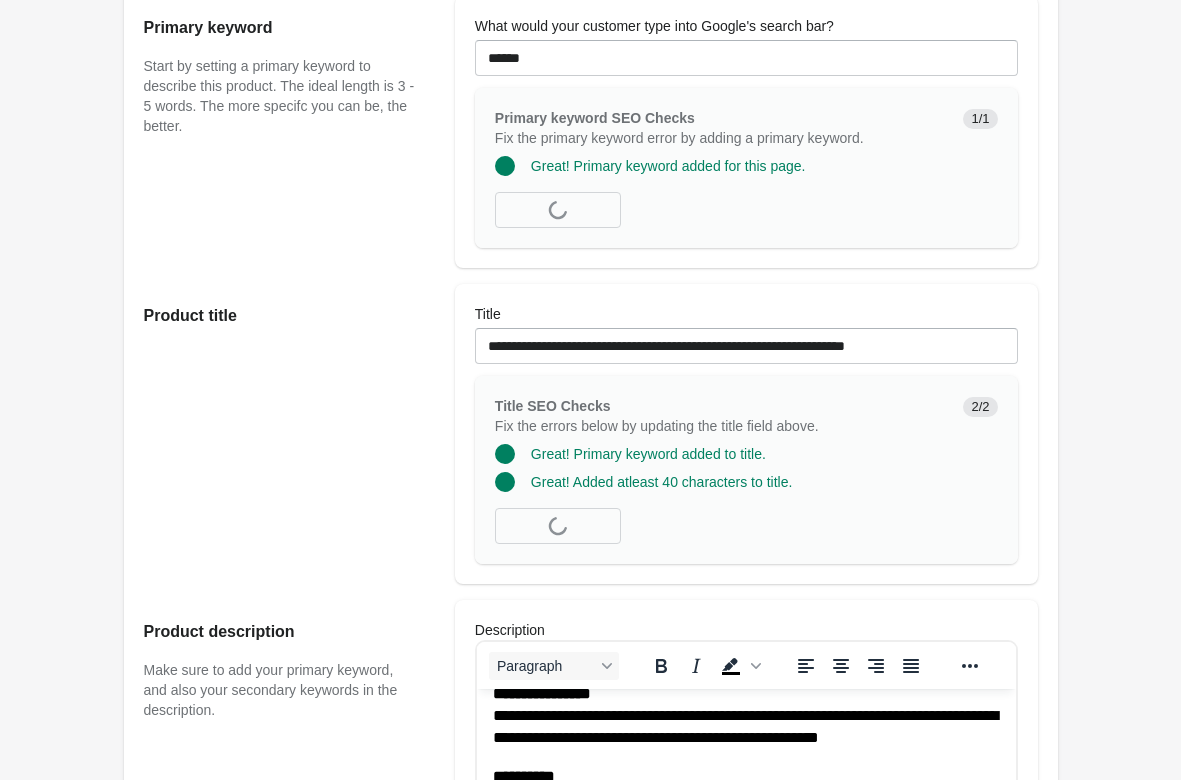 scroll, scrollTop: 612, scrollLeft: 0, axis: vertical 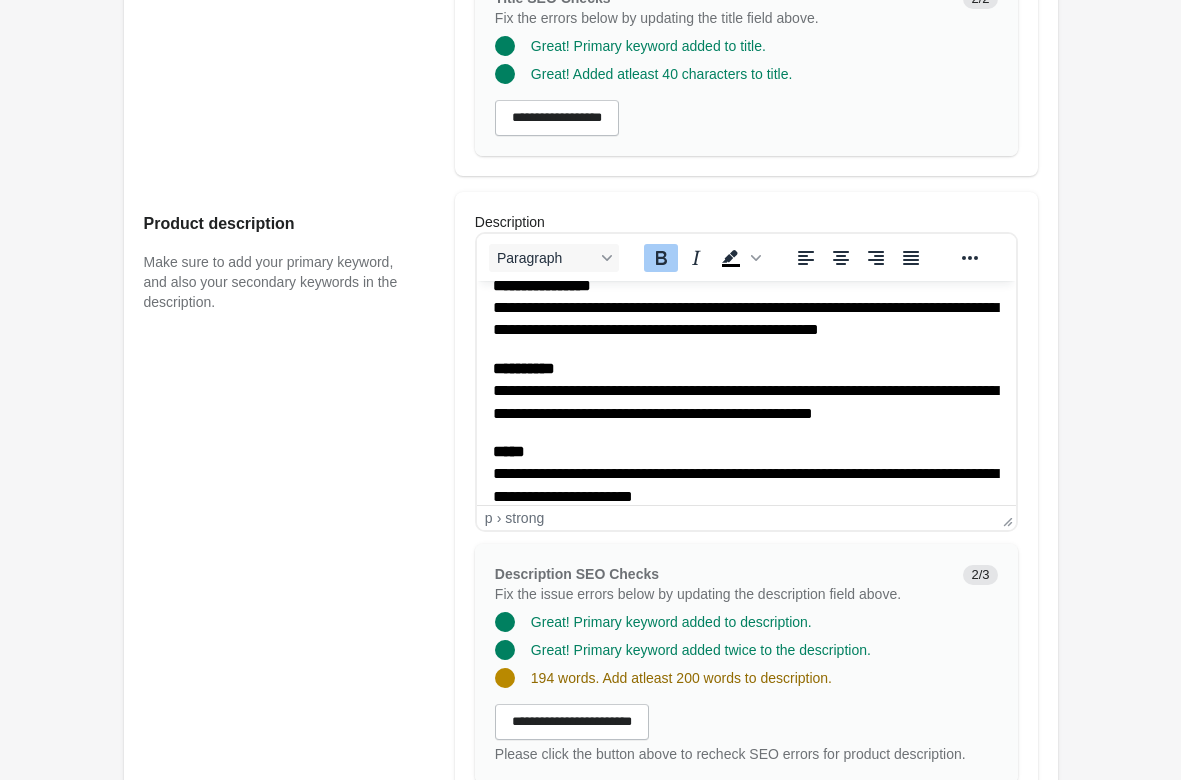 click on "[FIRST] [LAST] [STREET] [CITY] [STATE] [ZIP] [COUNTRY] [PHONE]" at bounding box center [745, 474] 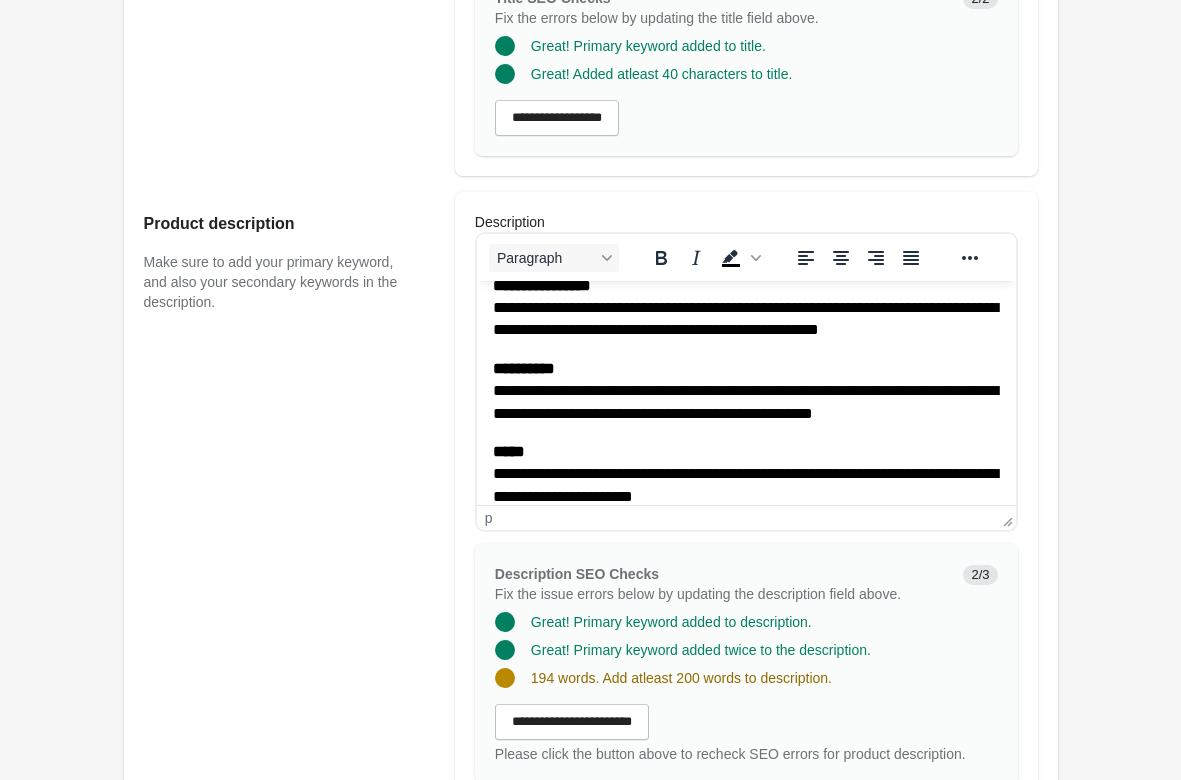 scroll, scrollTop: 410, scrollLeft: 0, axis: vertical 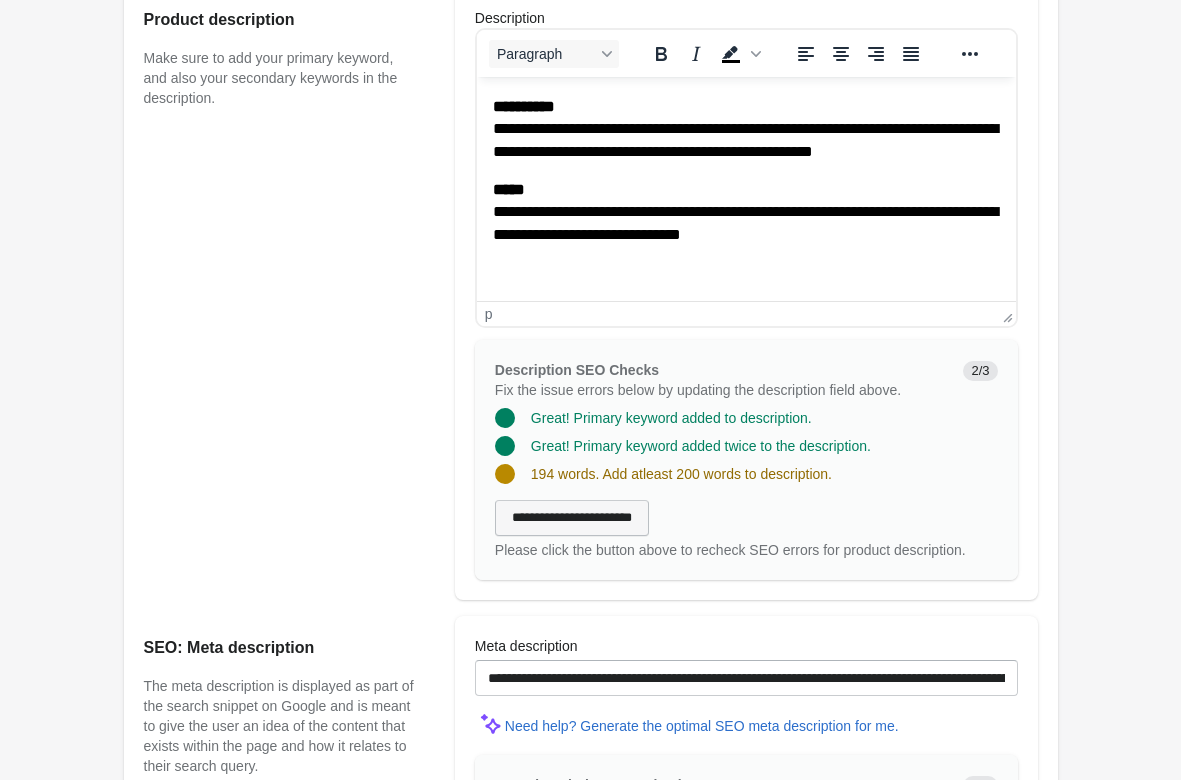 click on "**********" at bounding box center [572, 518] 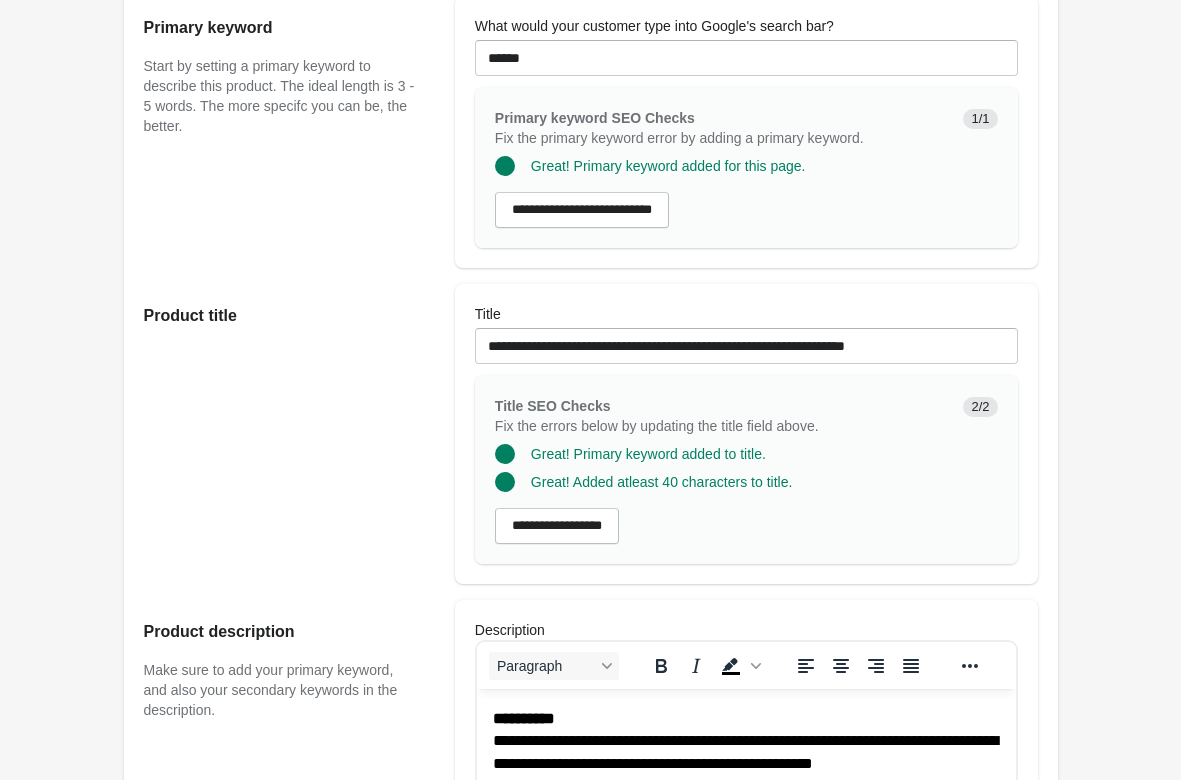 scroll, scrollTop: 0, scrollLeft: 0, axis: both 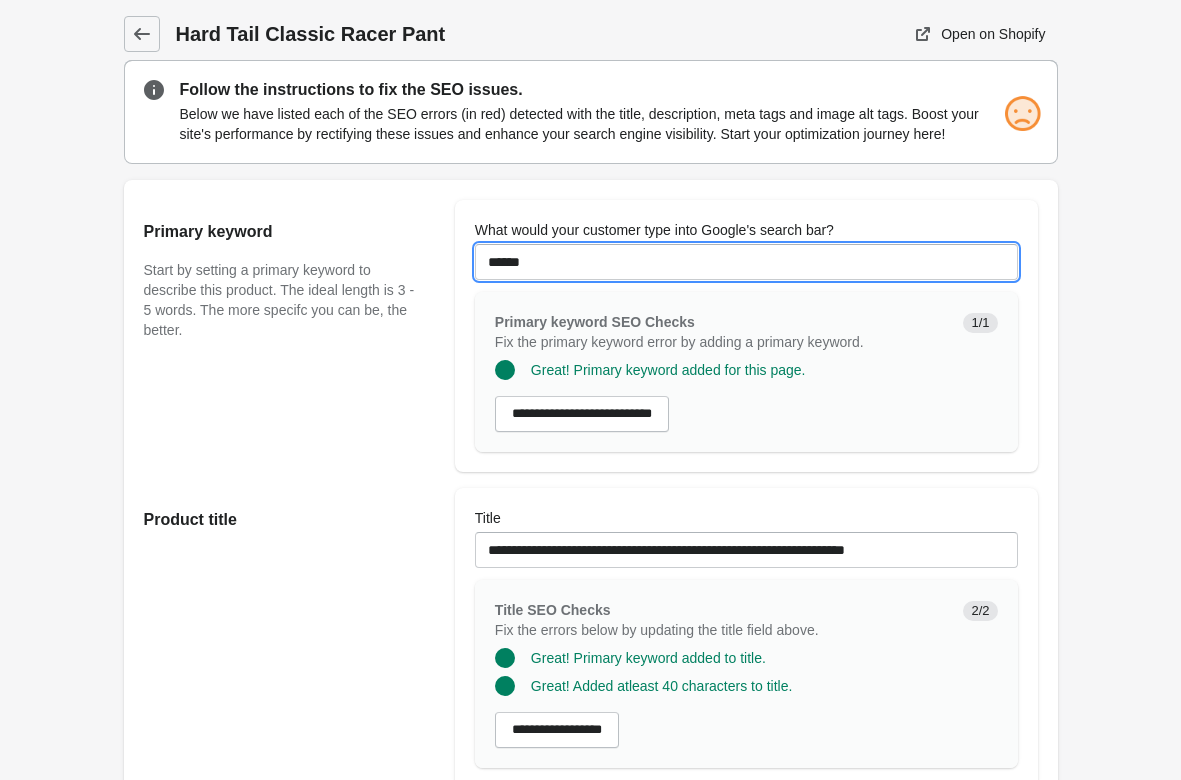 click on "******" at bounding box center [746, 262] 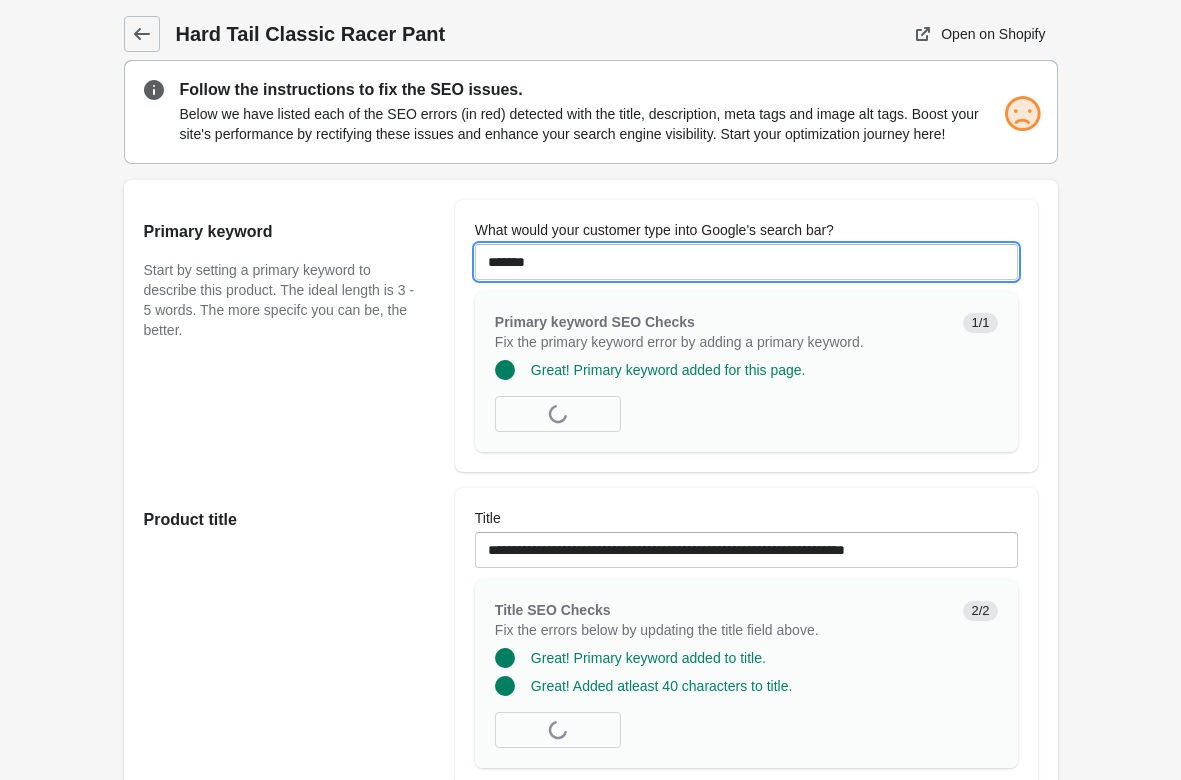 type on "*******" 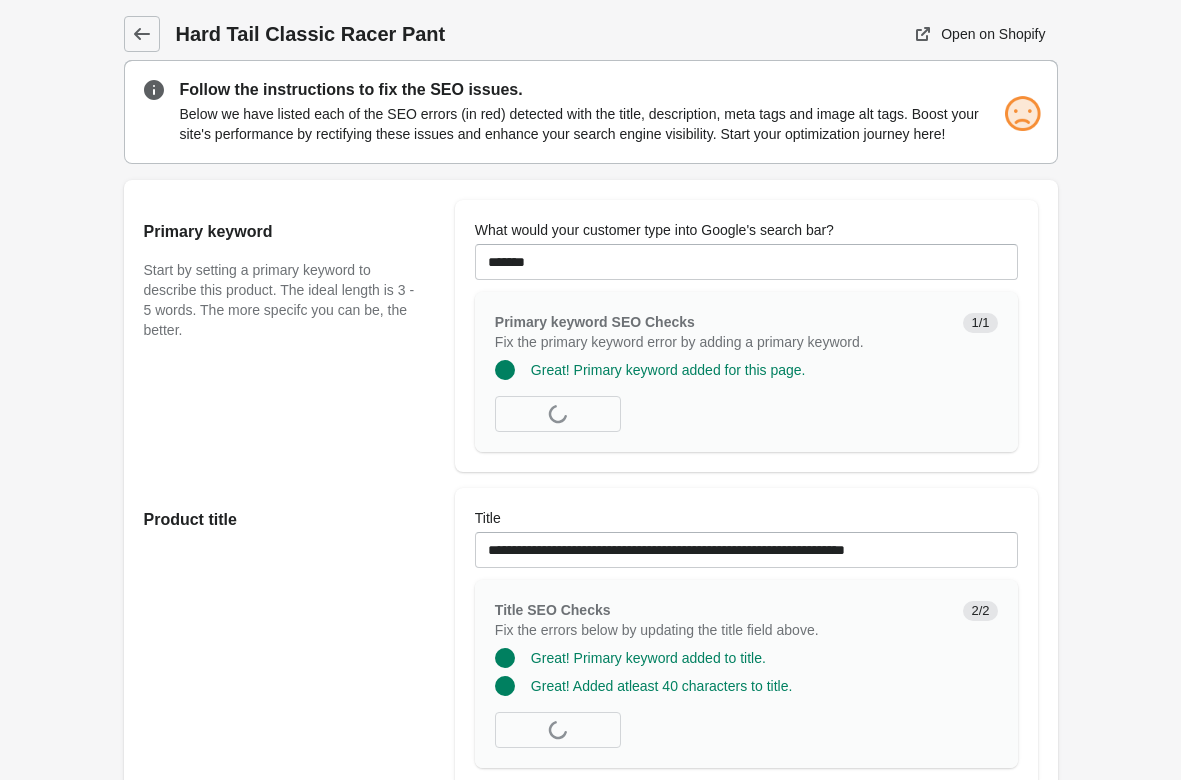 click on "Hard Tail Classic Racer Pant
Open on Shopify
Open on Shopify" at bounding box center [590, 1151] 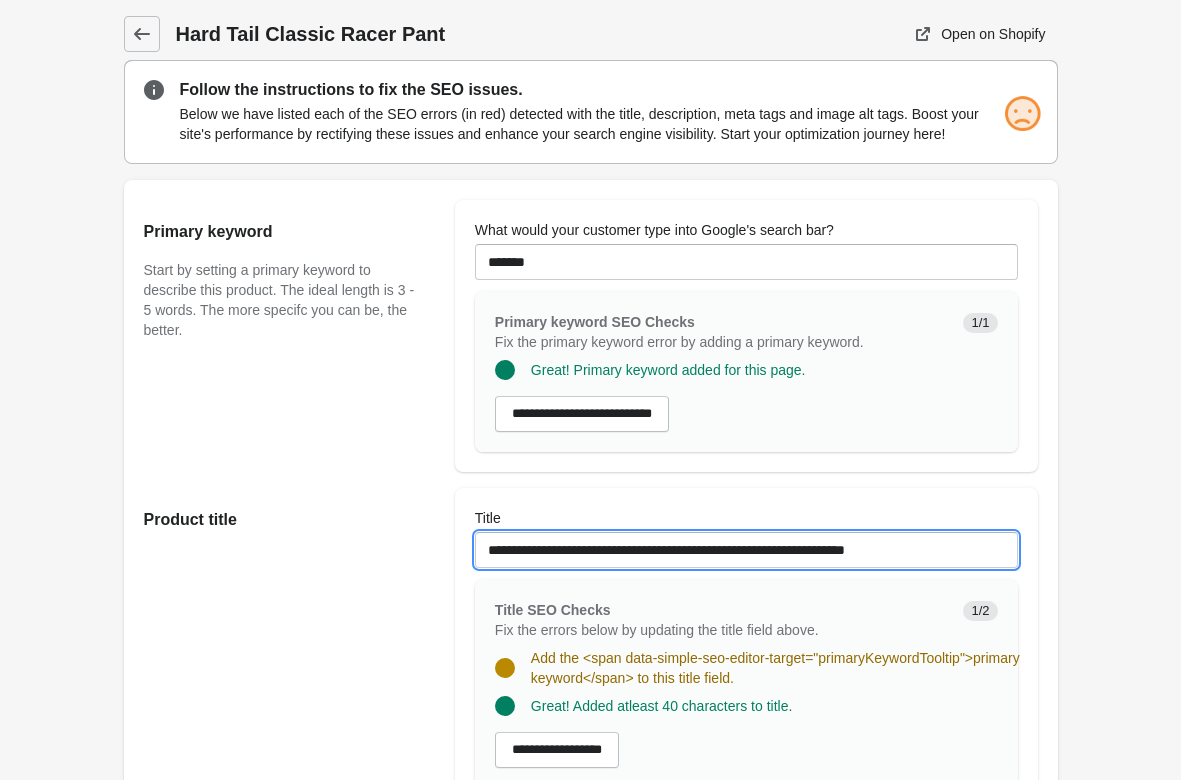 click on "**********" at bounding box center (746, 550) 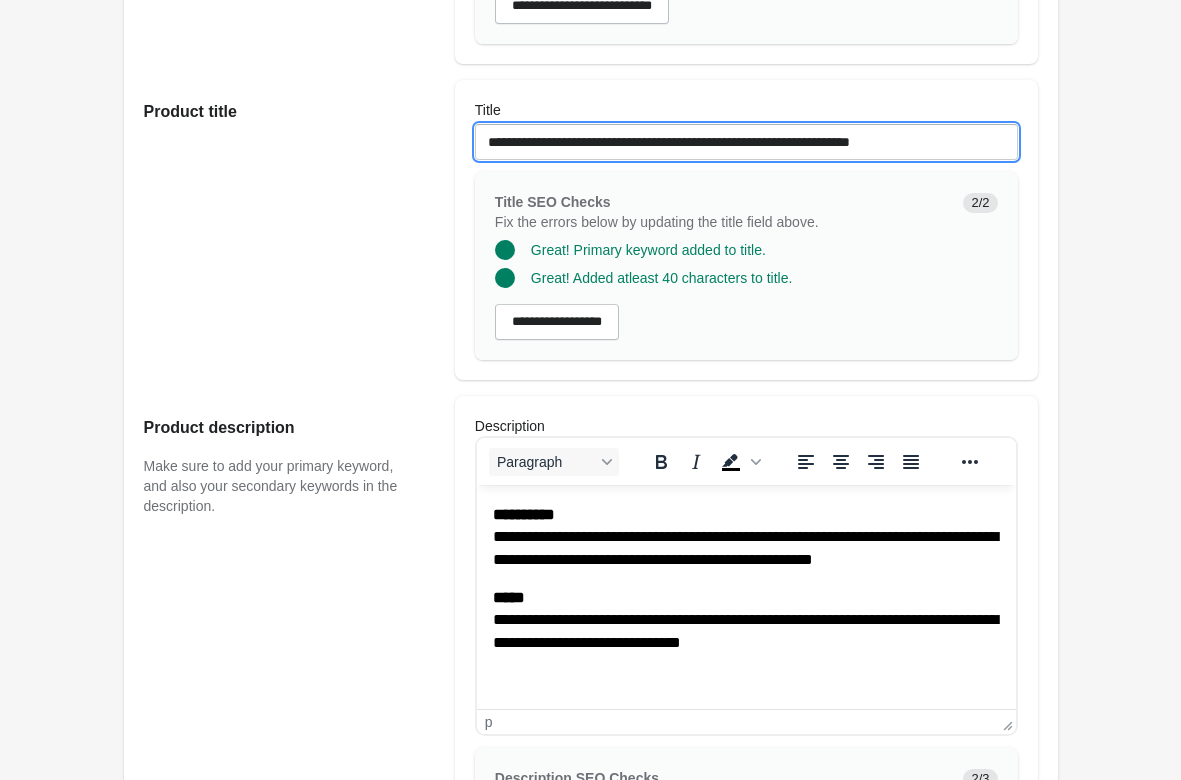 scroll, scrollTop: 714, scrollLeft: 0, axis: vertical 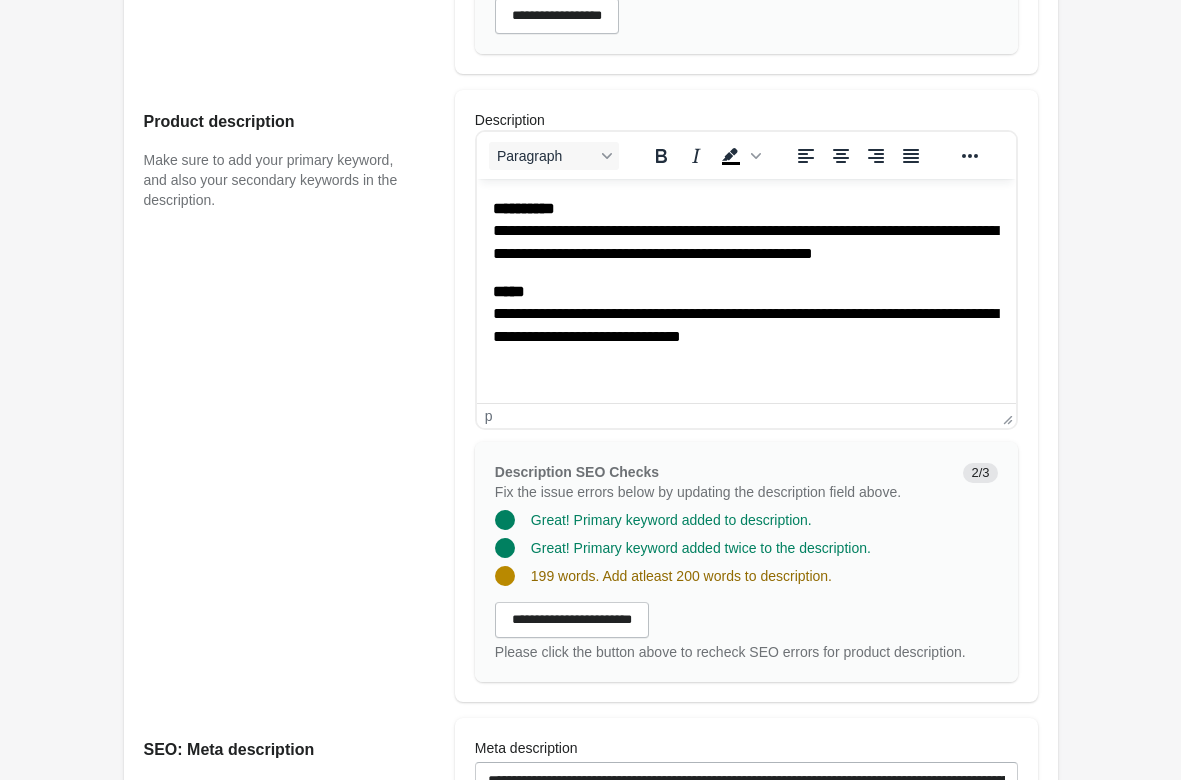 type on "**********" 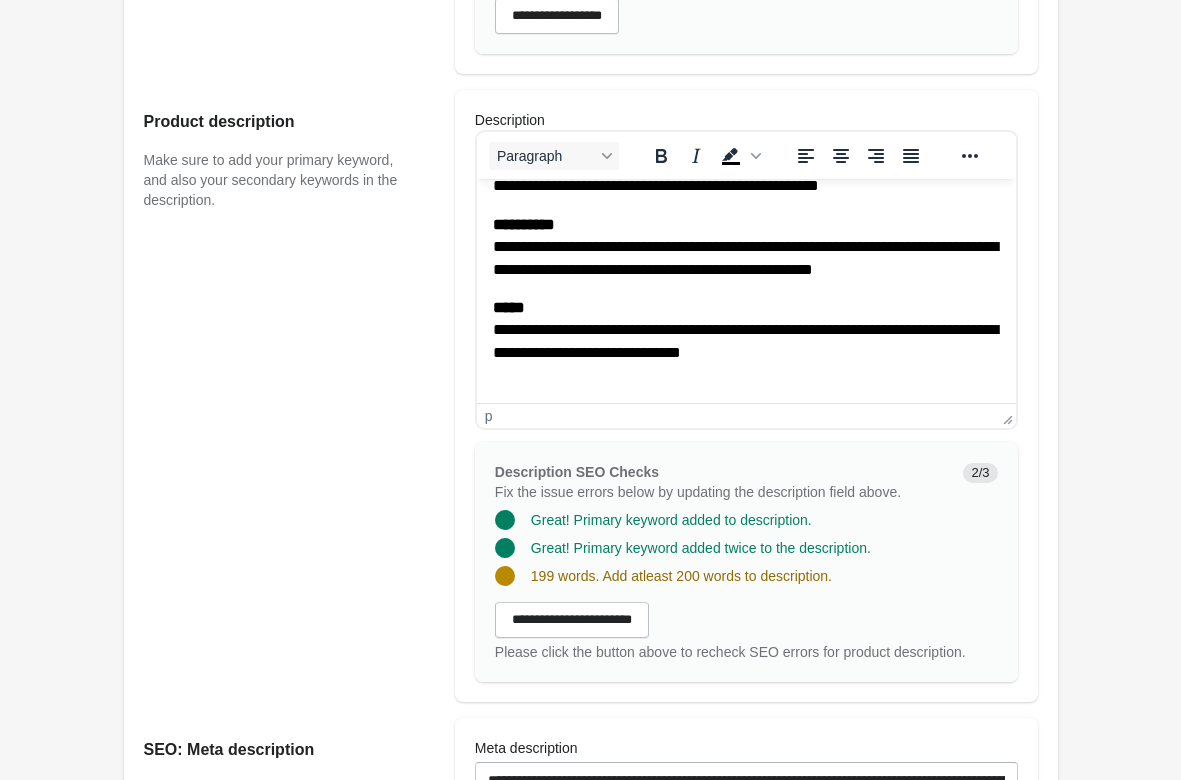 drag, startPoint x: 643, startPoint y: 616, endPoint x: 737, endPoint y: 620, distance: 94.08507 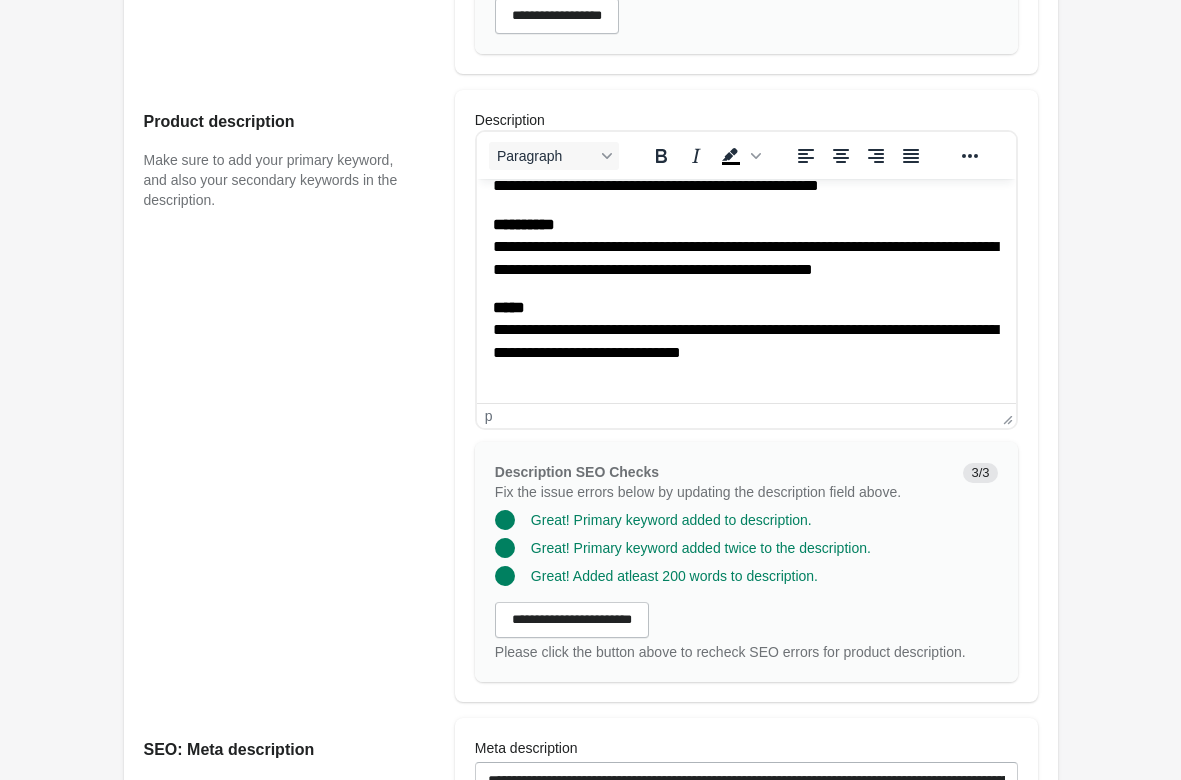 scroll, scrollTop: 408, scrollLeft: 0, axis: vertical 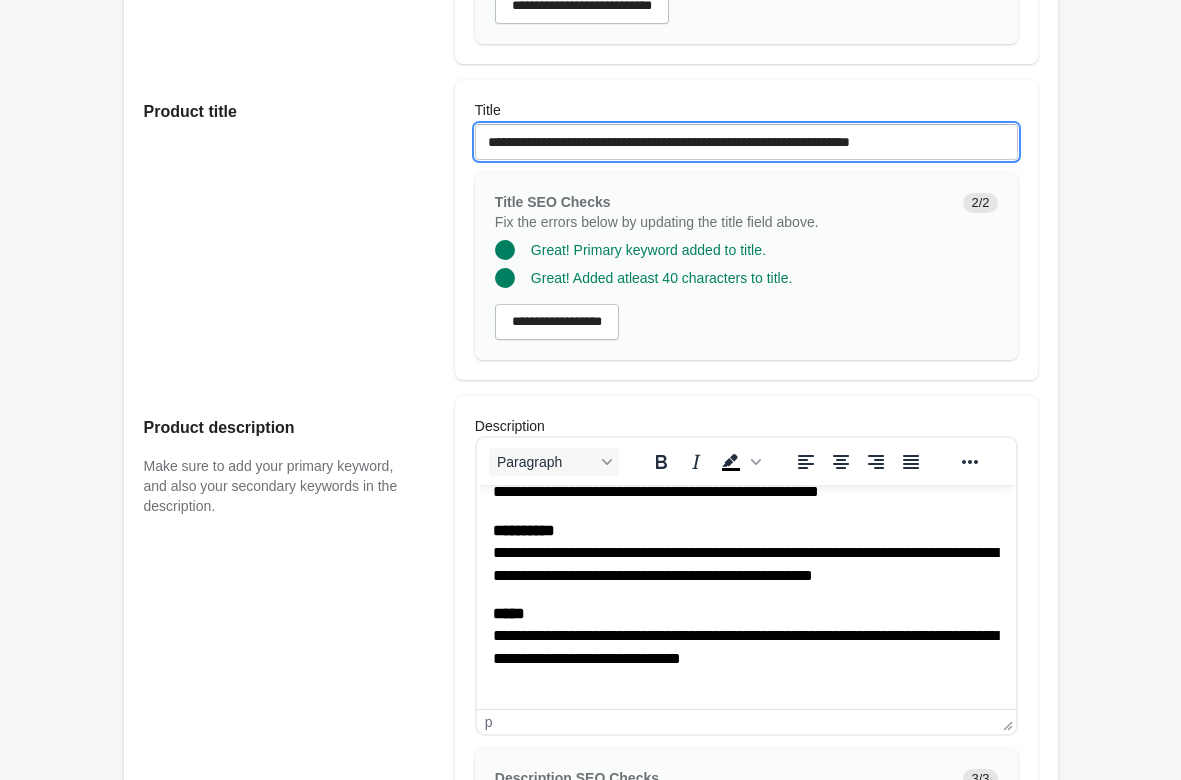 drag, startPoint x: 977, startPoint y: 144, endPoint x: -36, endPoint y: 77, distance: 1015.21326 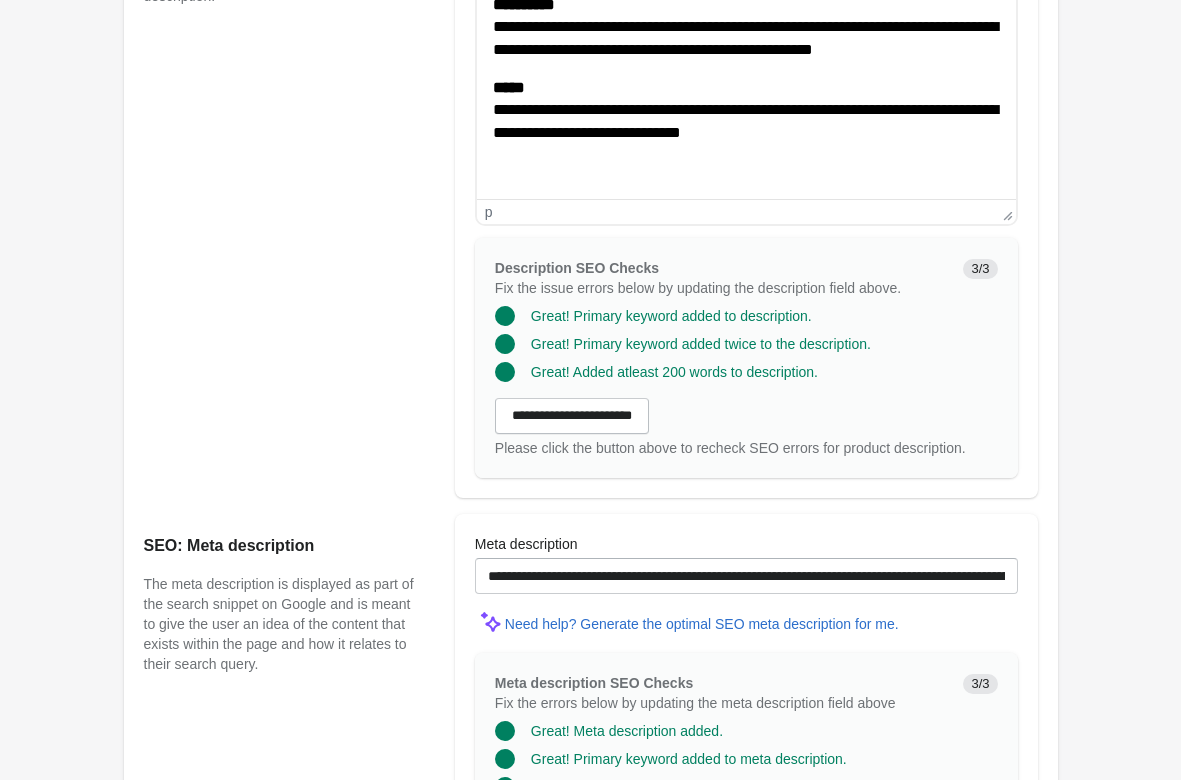 scroll, scrollTop: 1122, scrollLeft: 0, axis: vertical 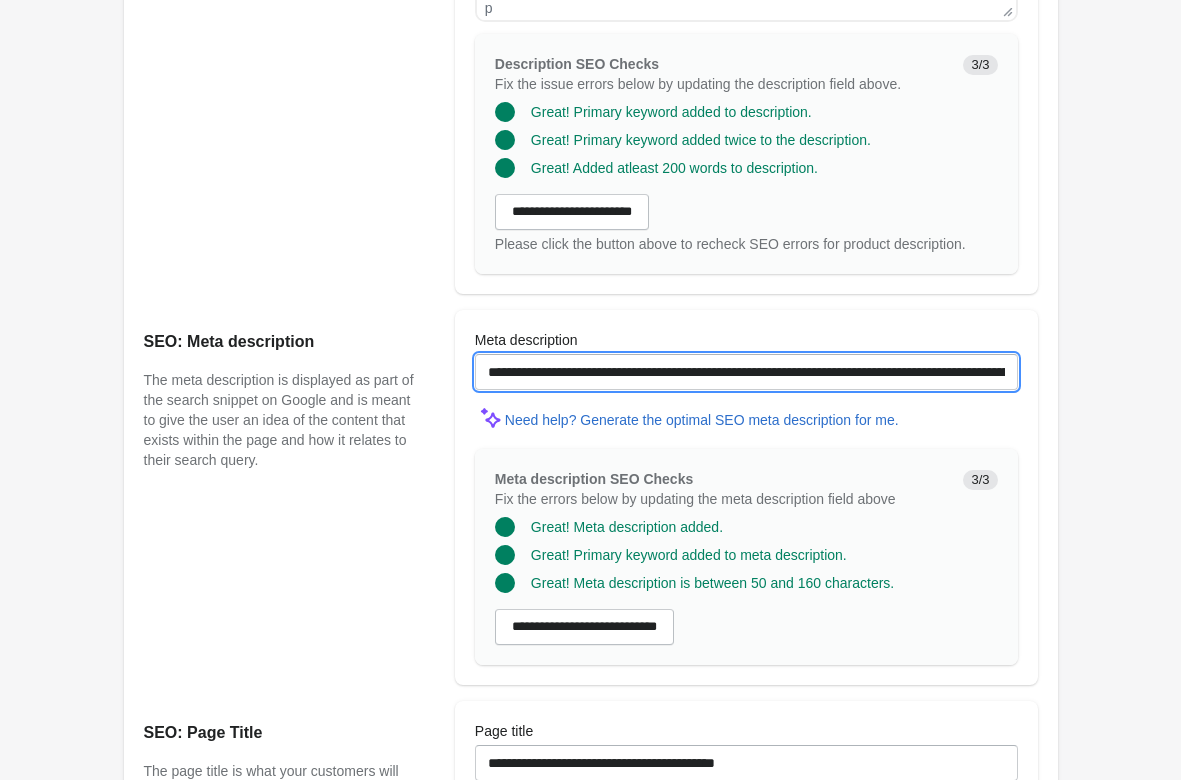 click on "**********" at bounding box center (746, 372) 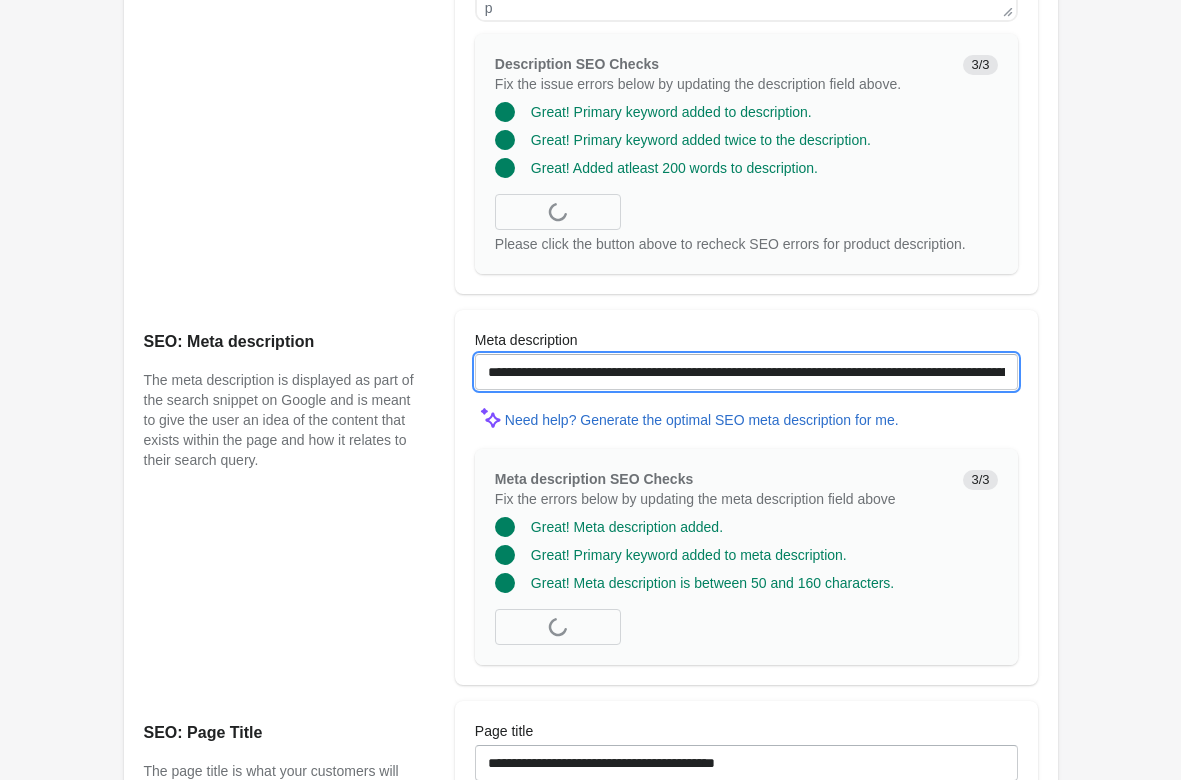 paste on "**********" 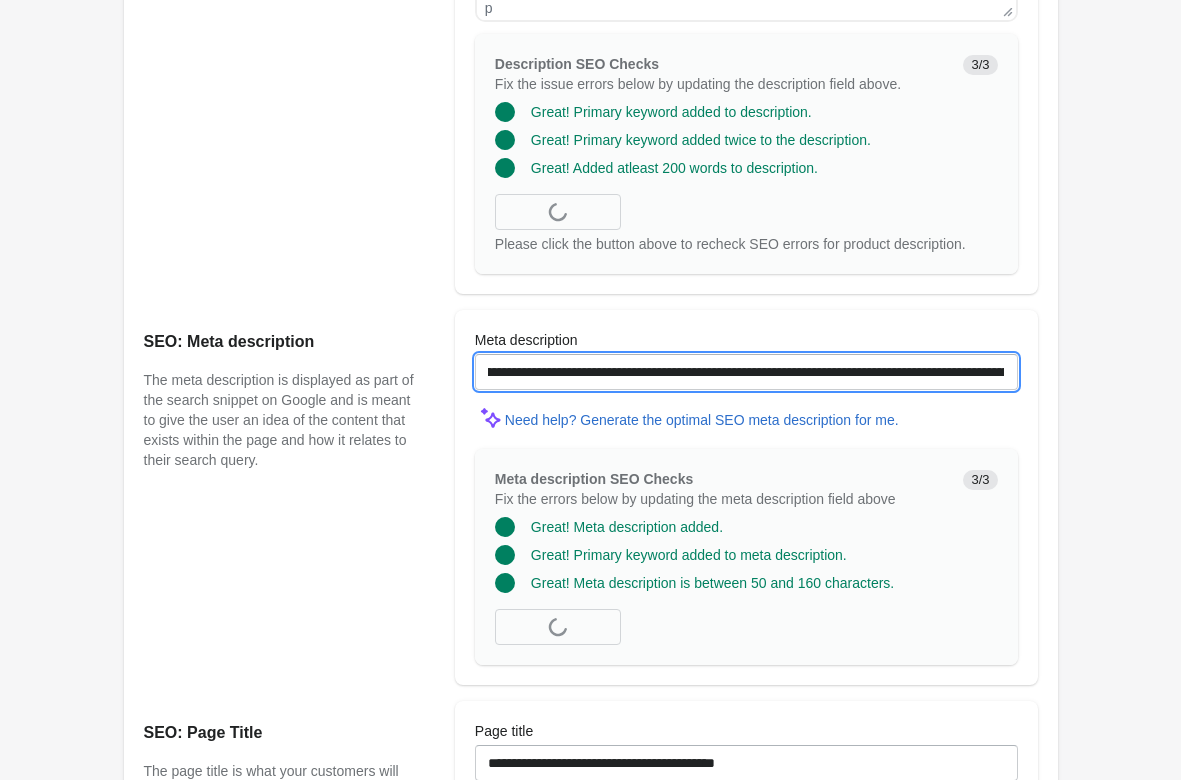 scroll, scrollTop: 0, scrollLeft: 104, axis: horizontal 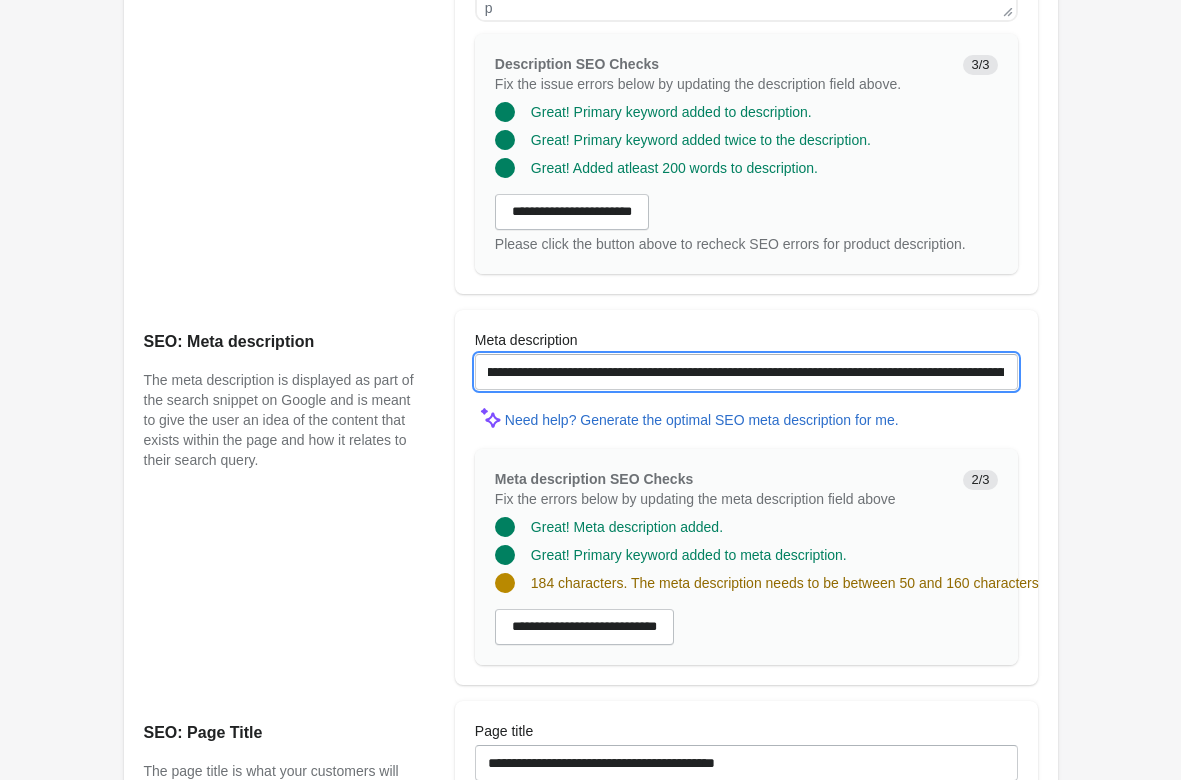 drag, startPoint x: 726, startPoint y: 372, endPoint x: 880, endPoint y: 376, distance: 154.05194 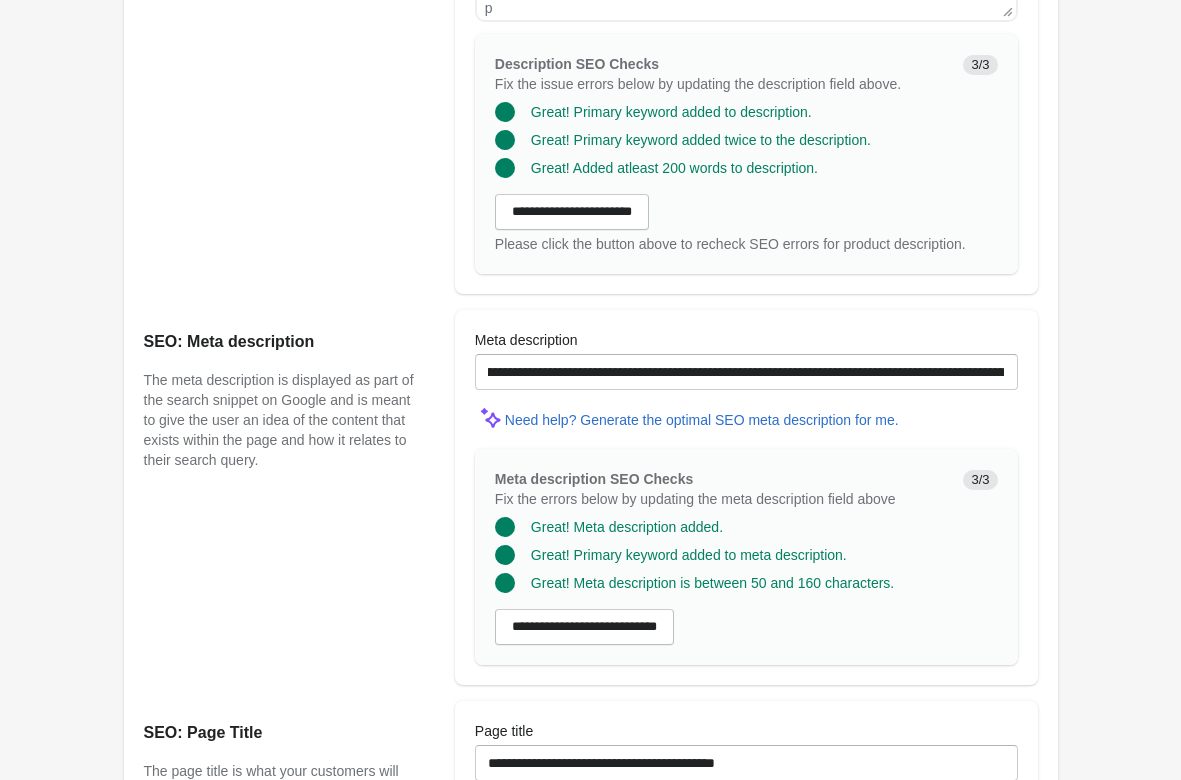 click on "Hard Tail Classic Racer Pant
Open on Shopify
Open on Shopify" at bounding box center [590, 29] 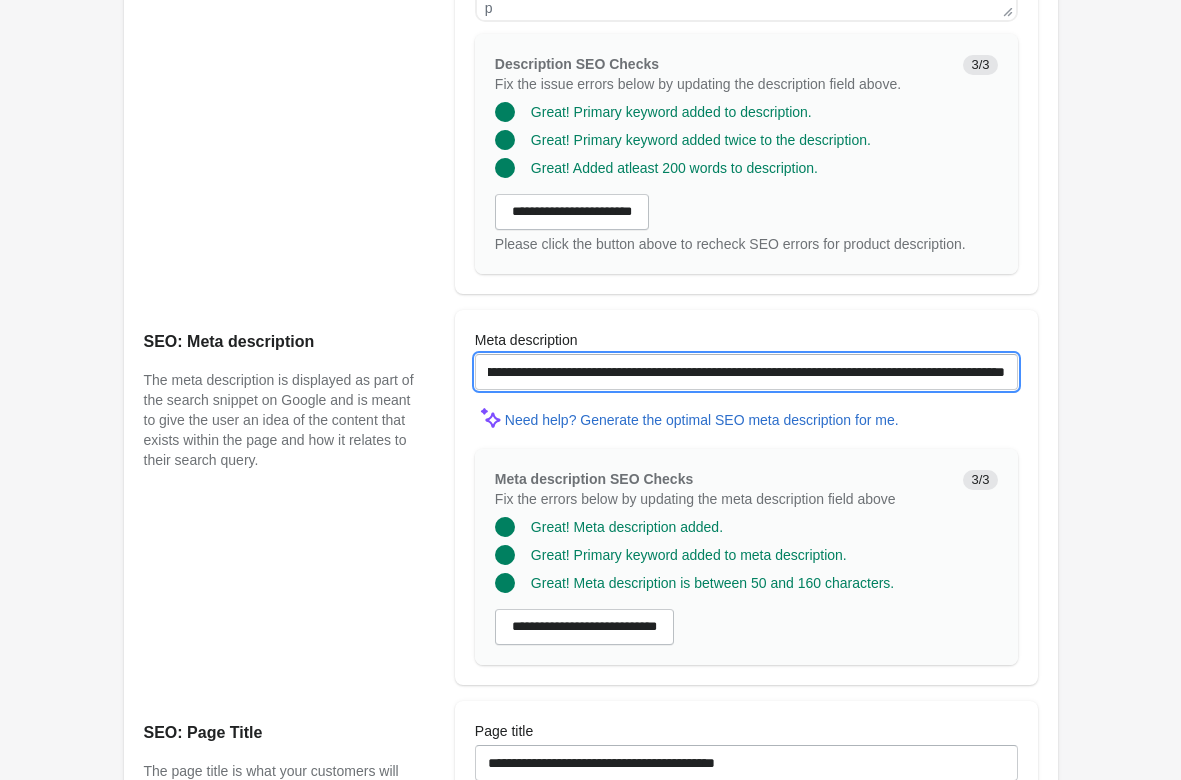 scroll, scrollTop: 0, scrollLeft: 486, axis: horizontal 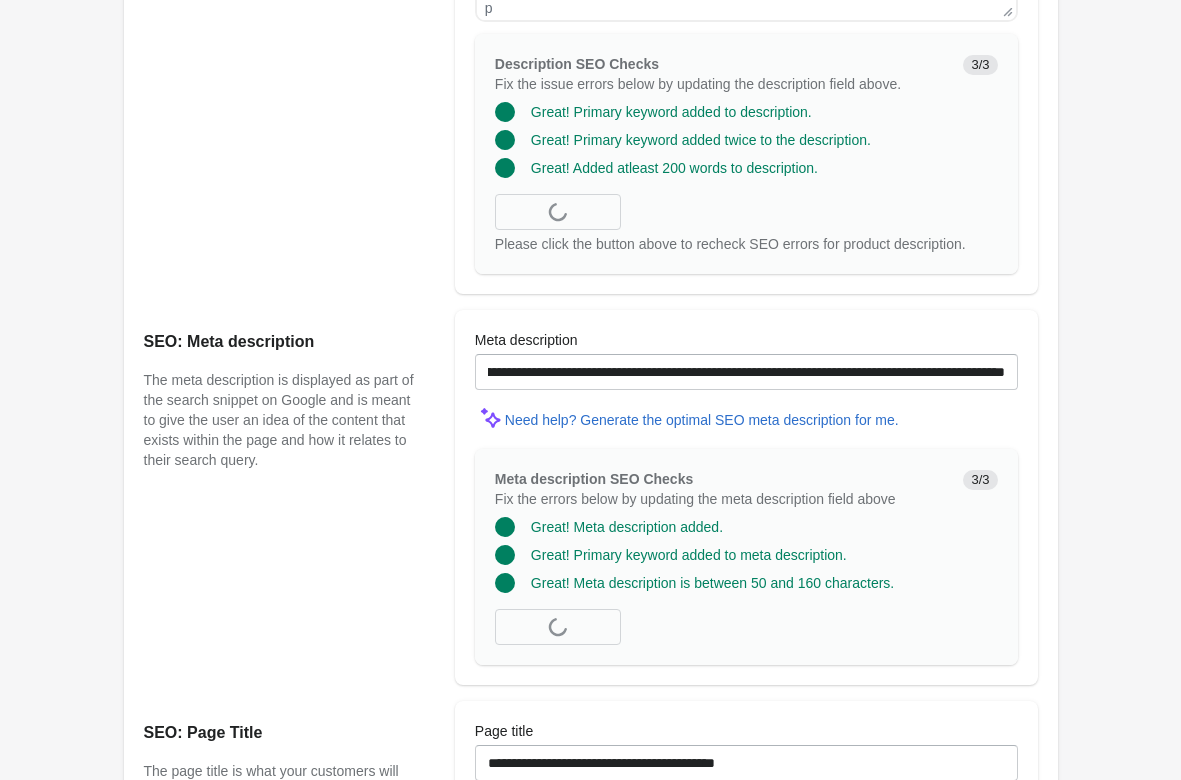 click on "Hard Tail Classic Racer Pant
Open on Shopify
Open on Shopify" at bounding box center (590, 29) 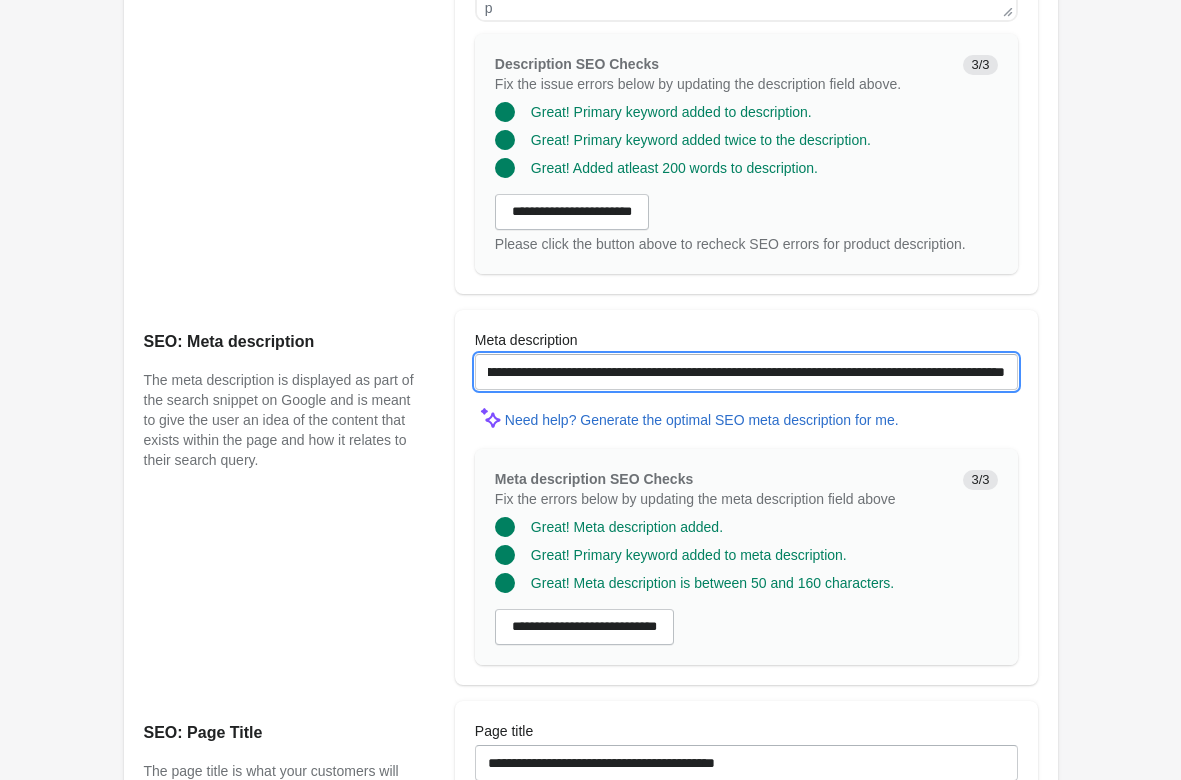 scroll, scrollTop: 0, scrollLeft: 0, axis: both 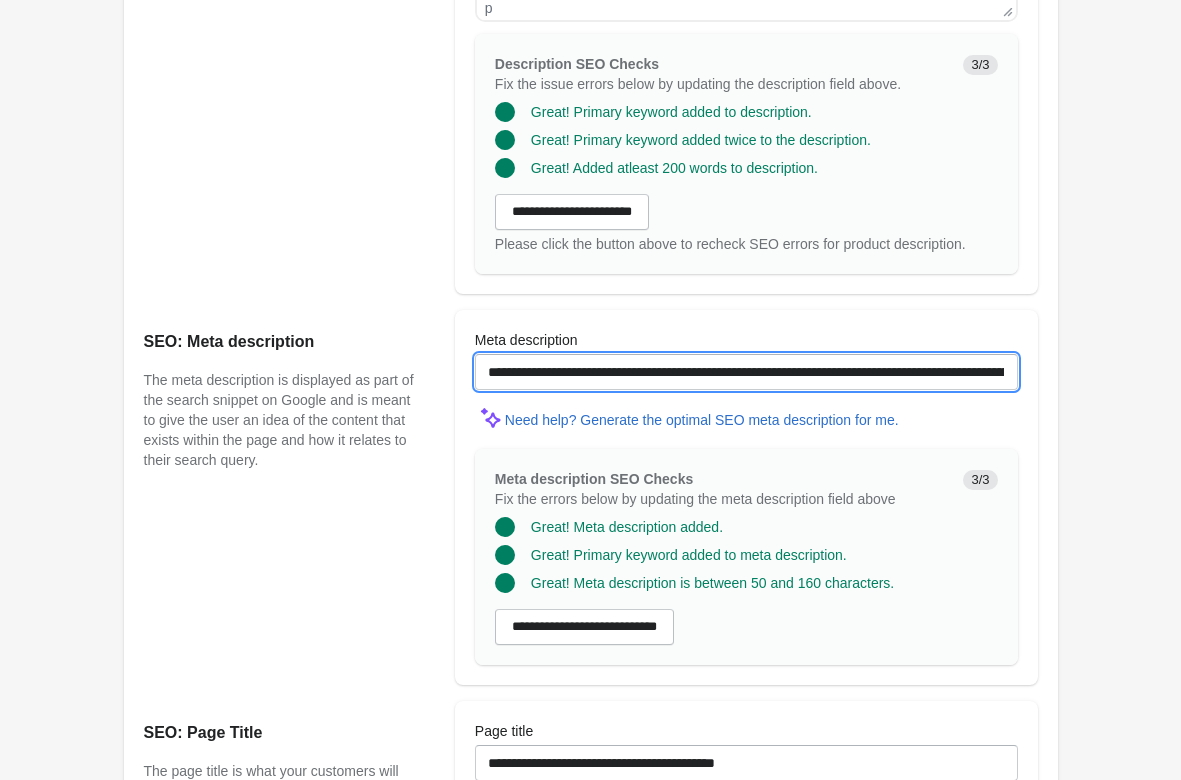 drag, startPoint x: 685, startPoint y: 367, endPoint x: -30, endPoint y: 336, distance: 715.6717 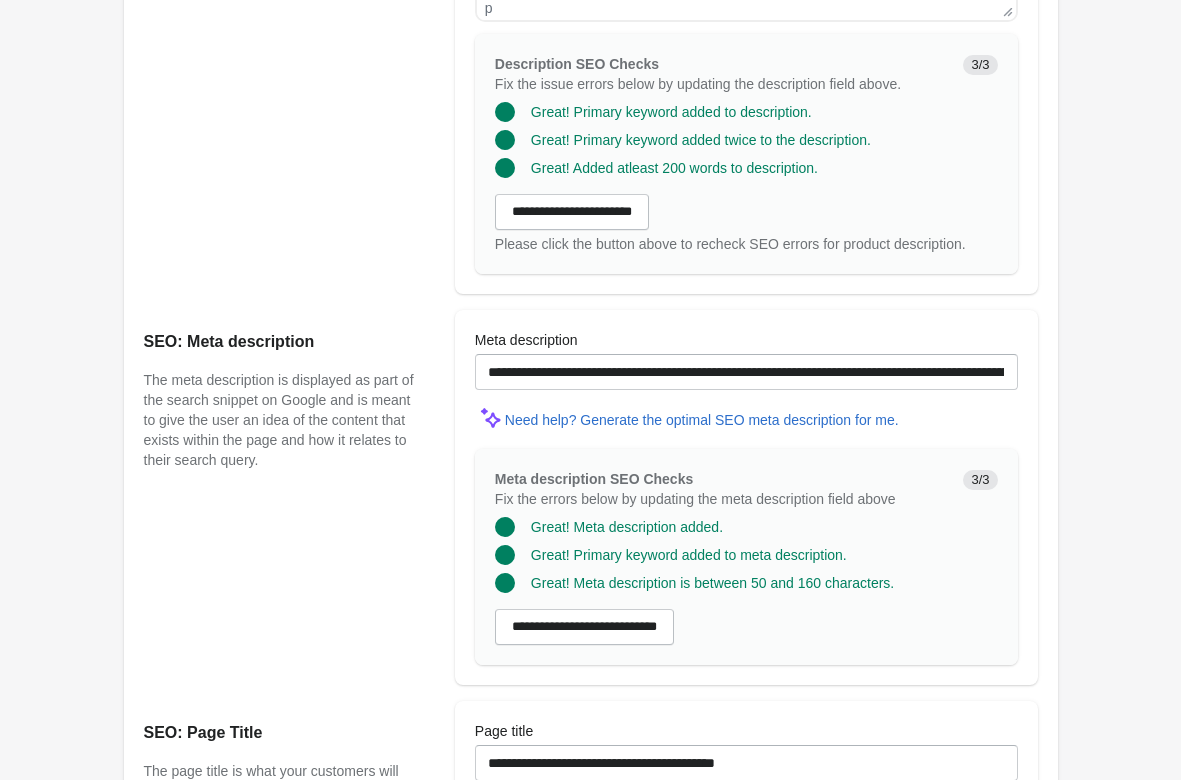 click on "Hard Tail Classic Racer Pant
Open on Shopify
Open on Shopify" at bounding box center [590, 29] 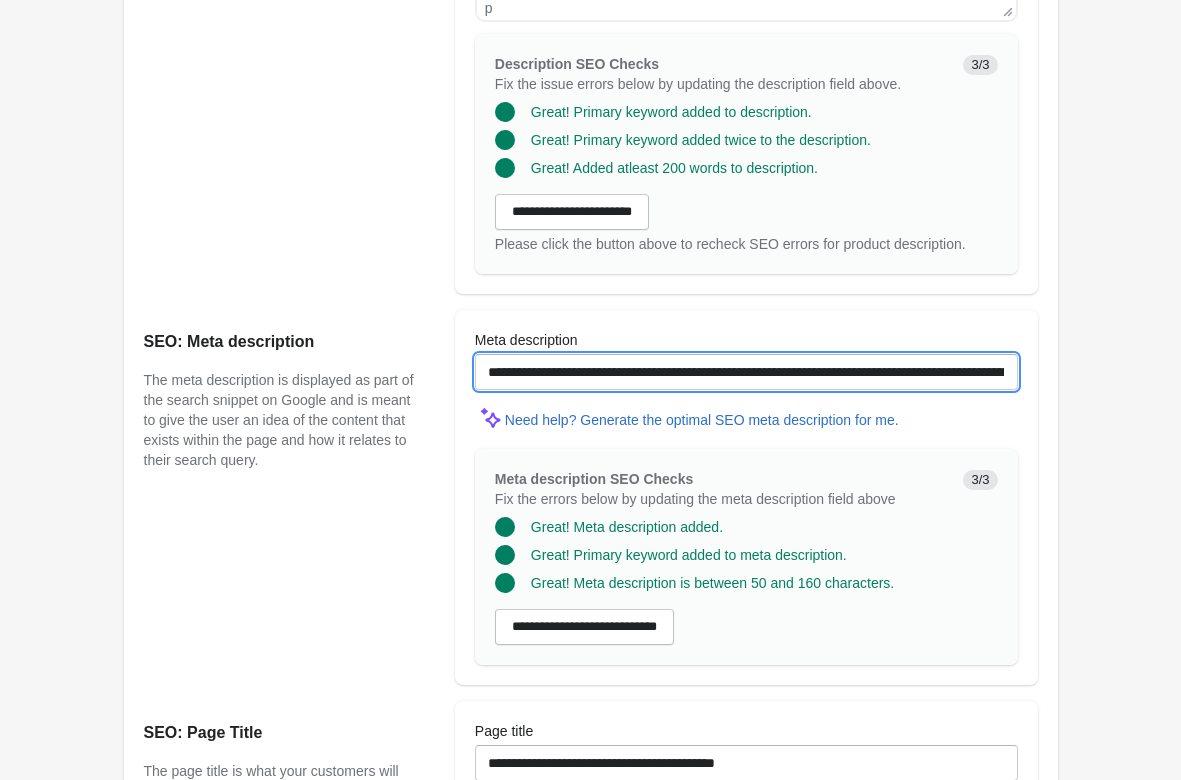 click on "**********" at bounding box center (746, 372) 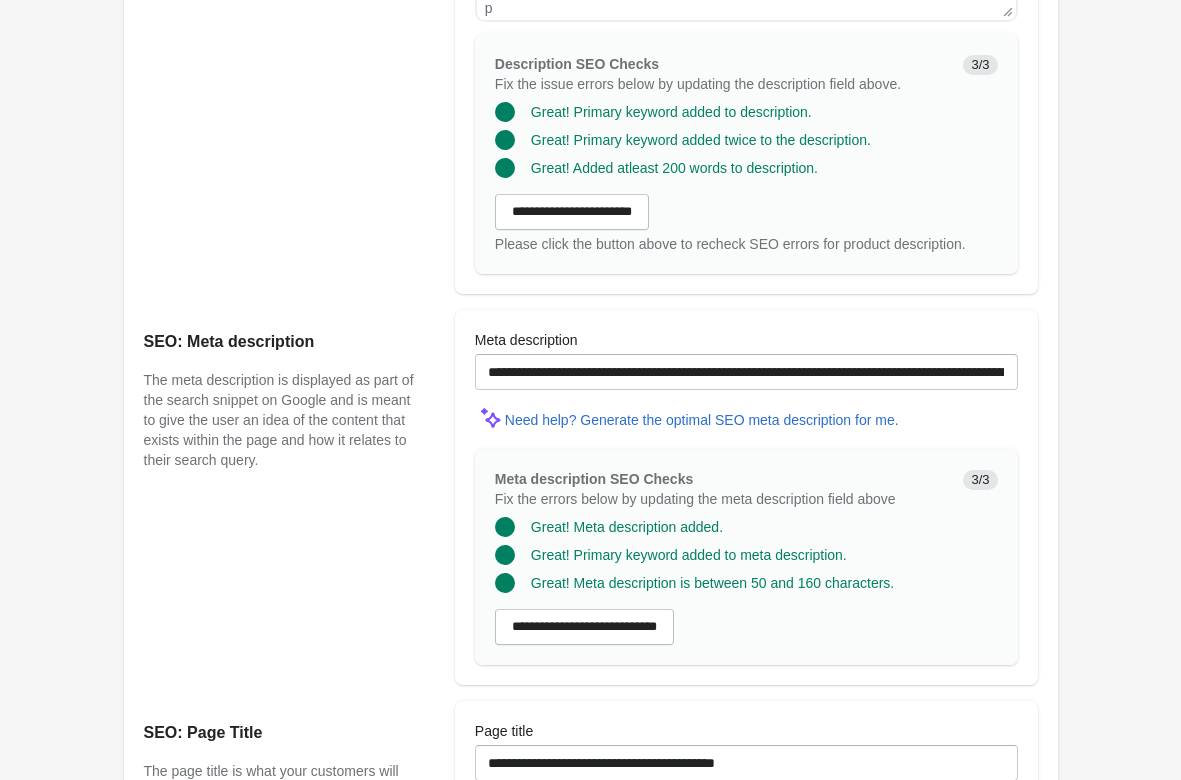 click on "Hard Tail Classic Racer Pant
Open on Shopify
Open on Shopify" at bounding box center (590, 29) 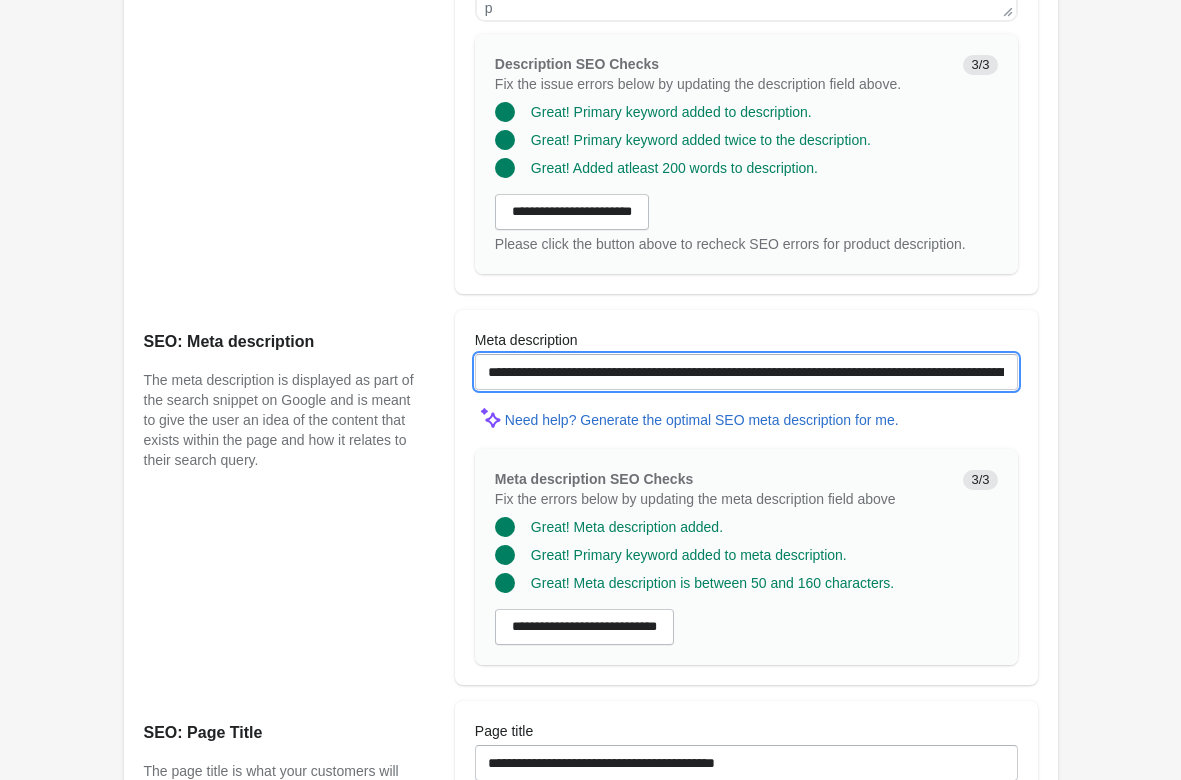 drag, startPoint x: 626, startPoint y: 372, endPoint x: 934, endPoint y: 377, distance: 308.0406 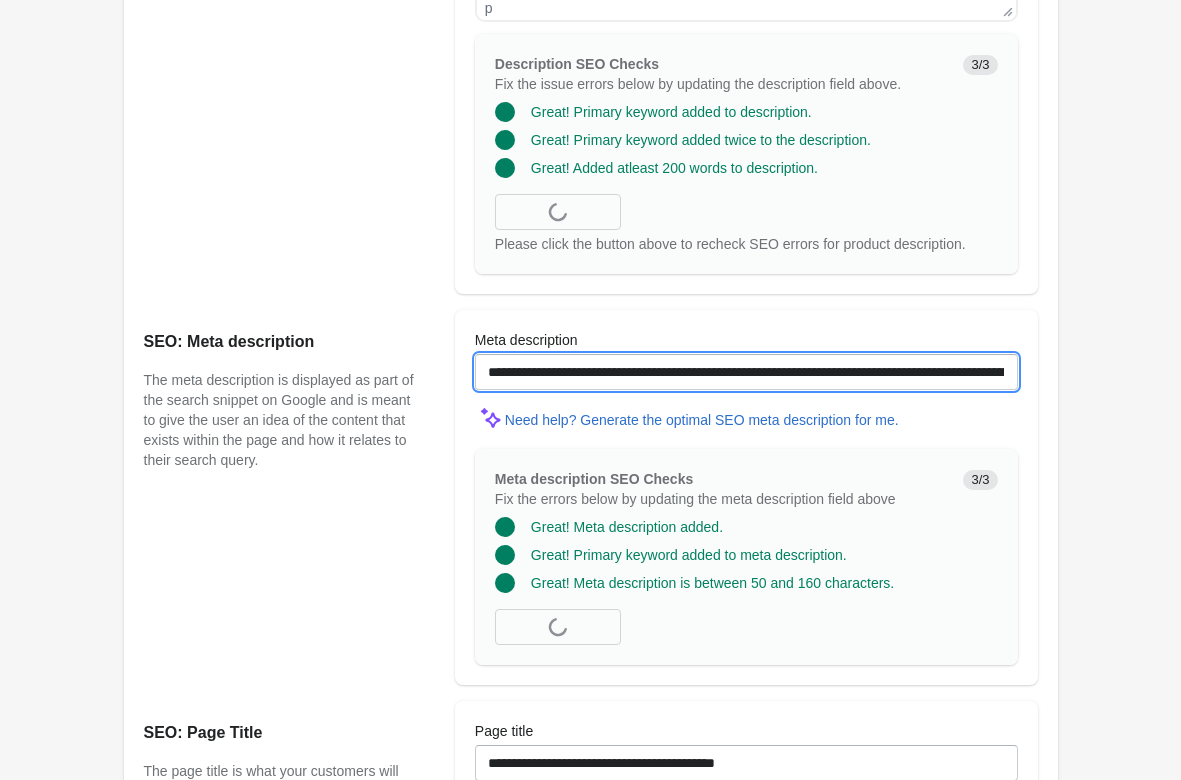 type on "**********" 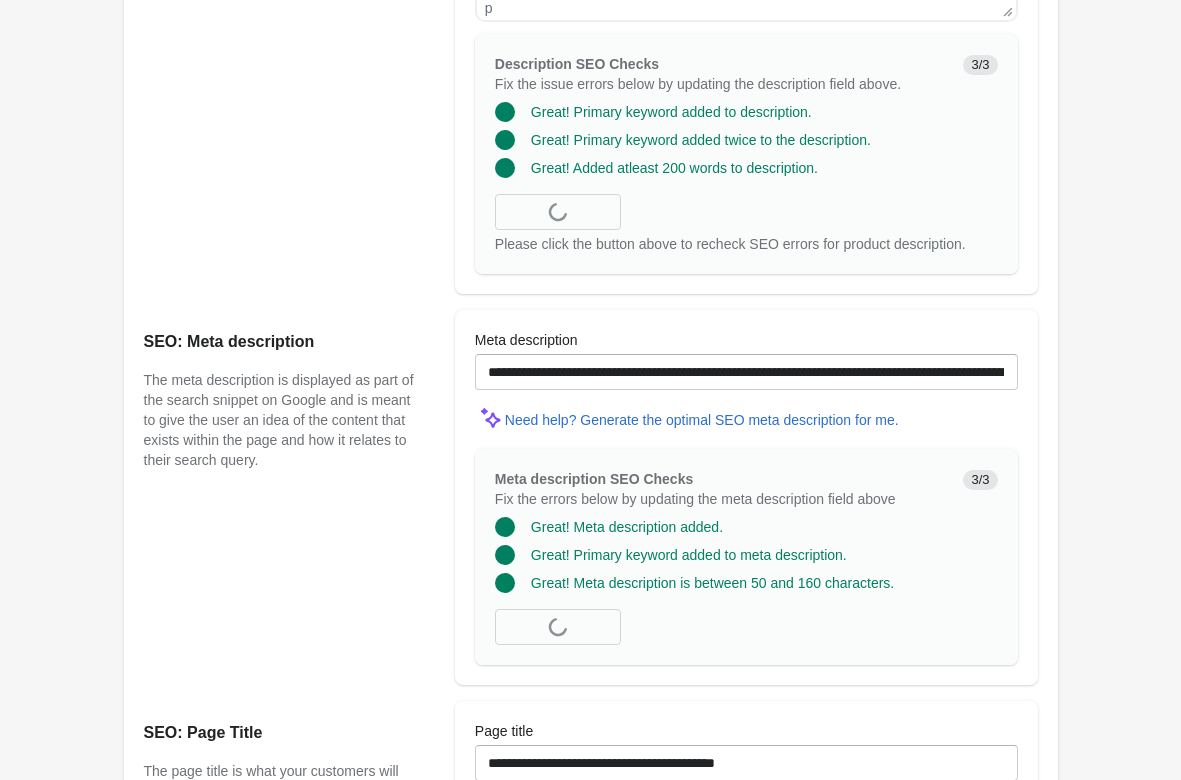 click on "Hard Tail Classic Racer Pant
Open on Shopify
Open on Shopify" at bounding box center [590, 29] 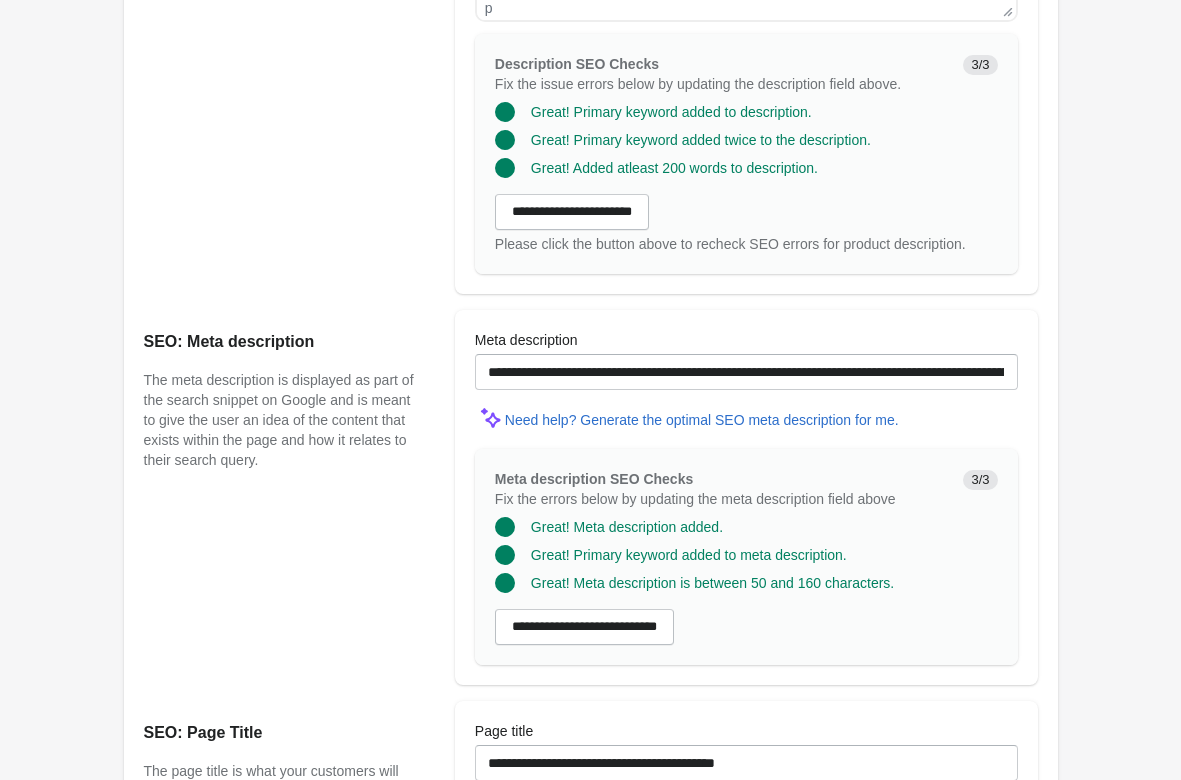 scroll, scrollTop: 1521, scrollLeft: 0, axis: vertical 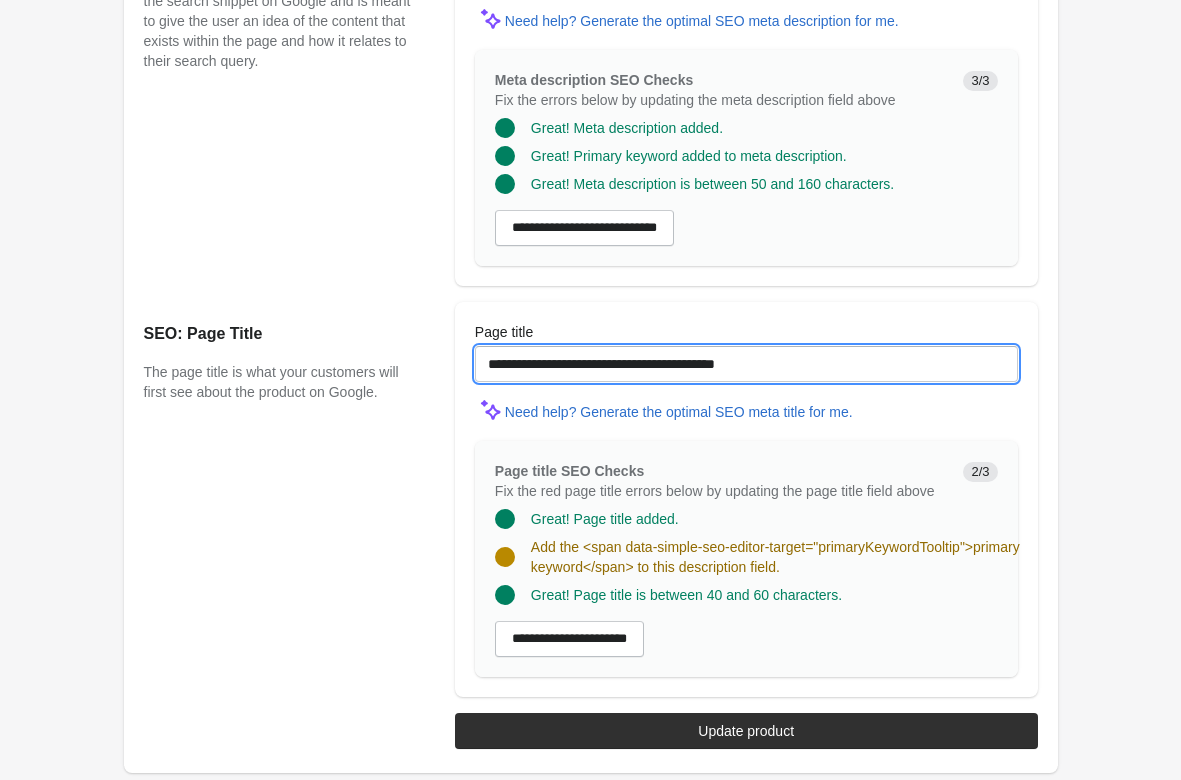 drag, startPoint x: 779, startPoint y: 363, endPoint x: 166, endPoint y: 331, distance: 613.83466 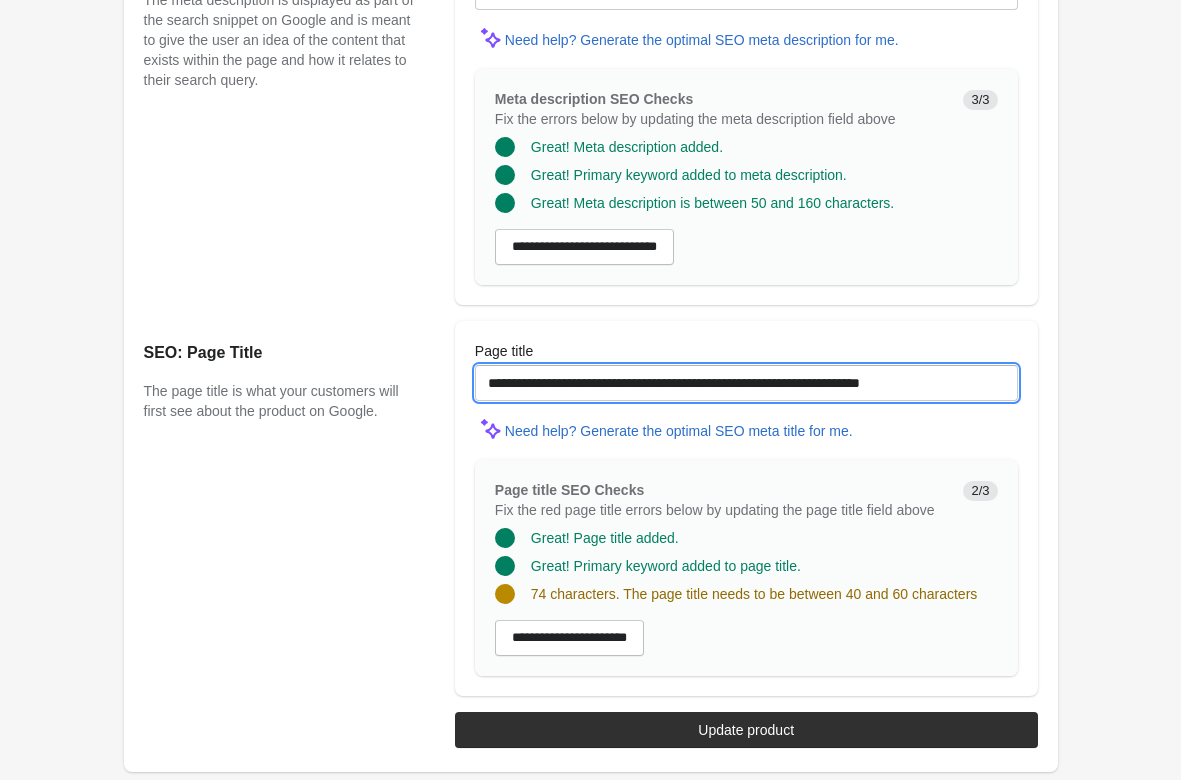 scroll, scrollTop: 1501, scrollLeft: 0, axis: vertical 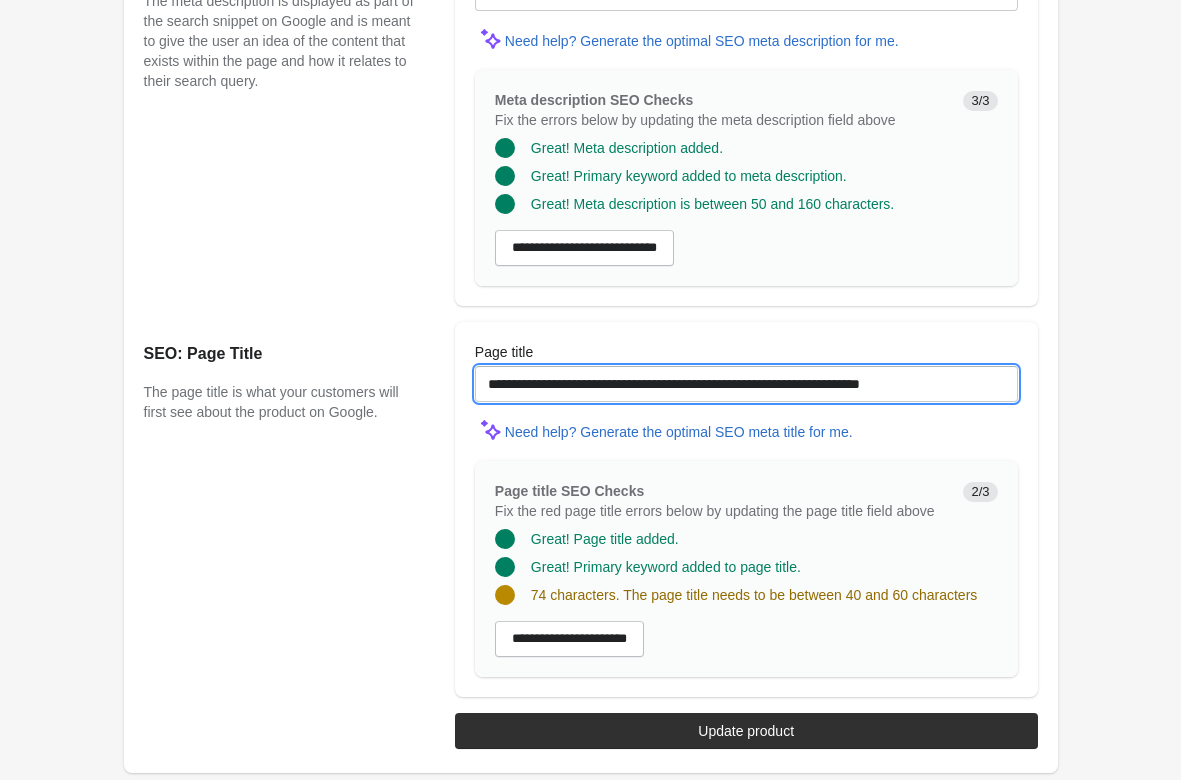 click on "**********" at bounding box center [746, 384] 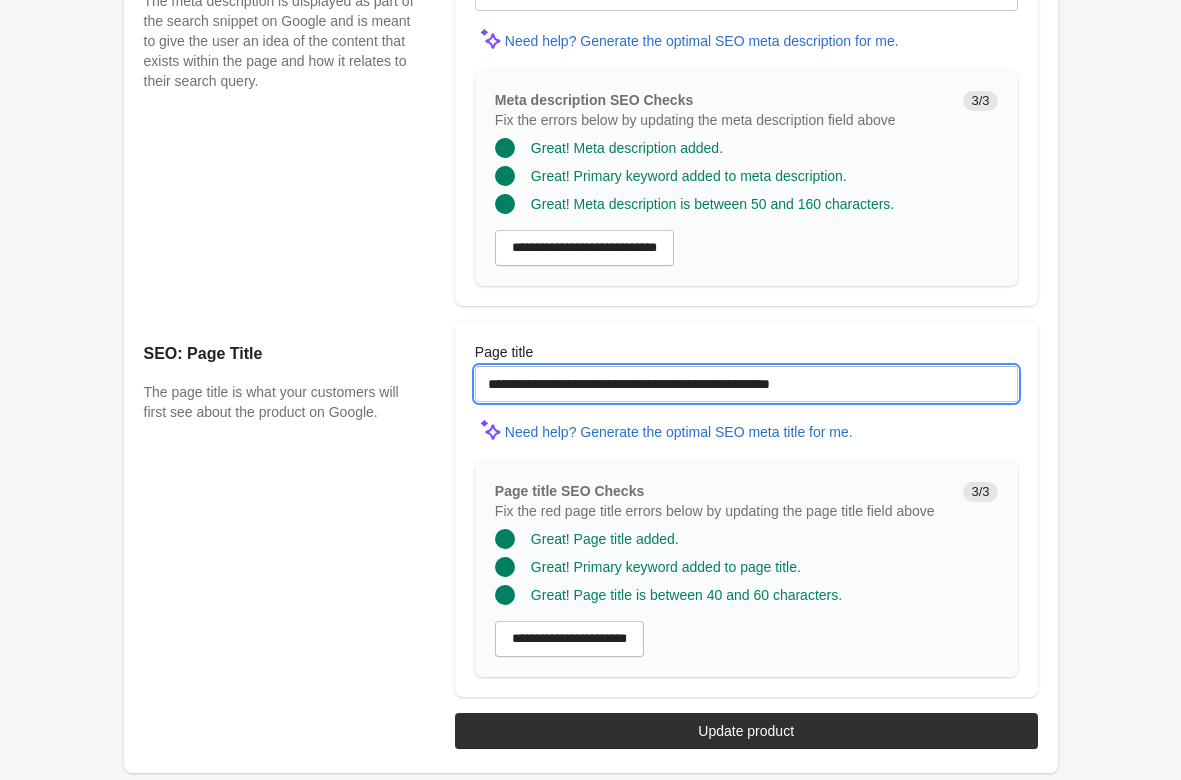 click on "**********" at bounding box center [746, 384] 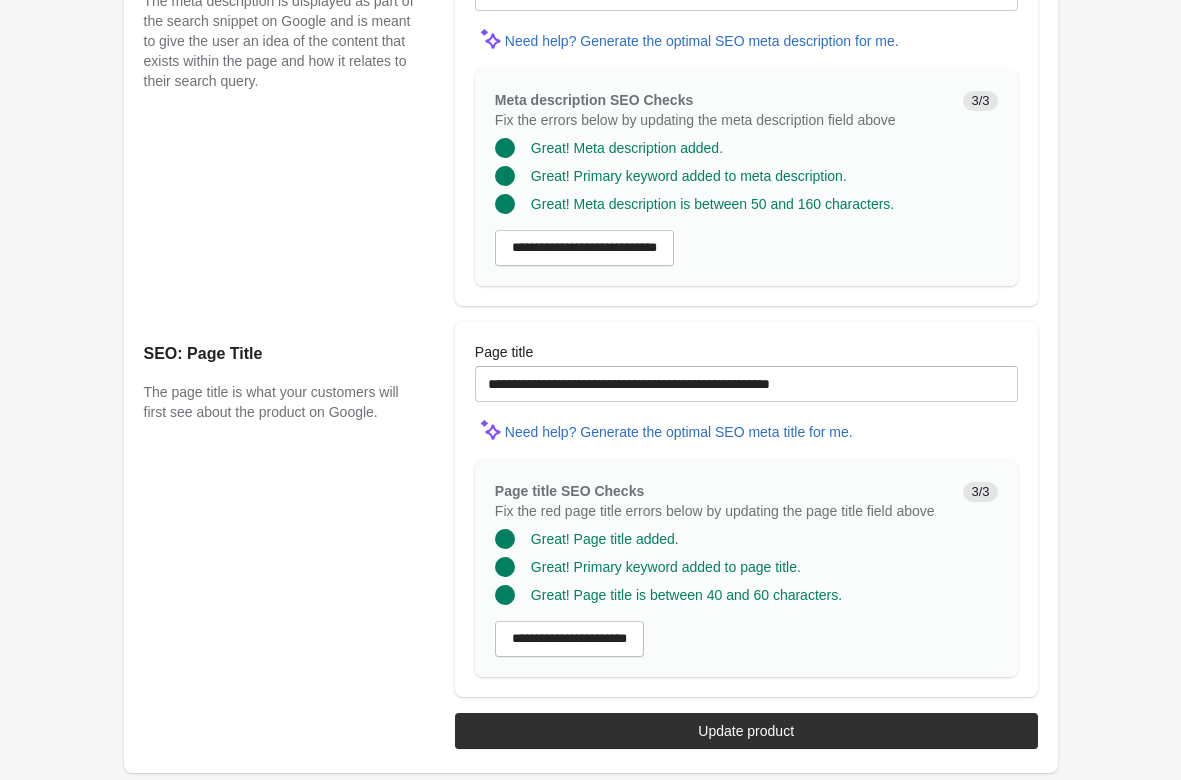 click on "Hard Tail Classic Racer Pant
Open on Shopify
Open on Shopify" at bounding box center [590, -360] 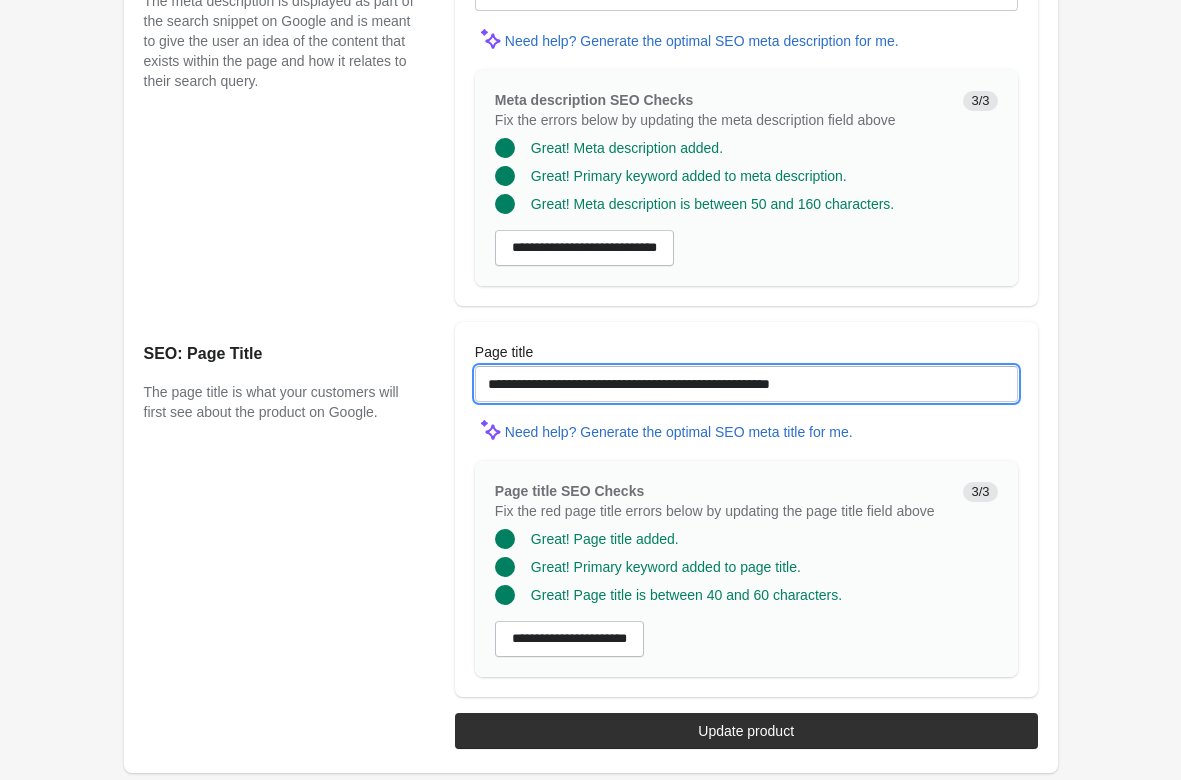 click on "**********" at bounding box center (746, 384) 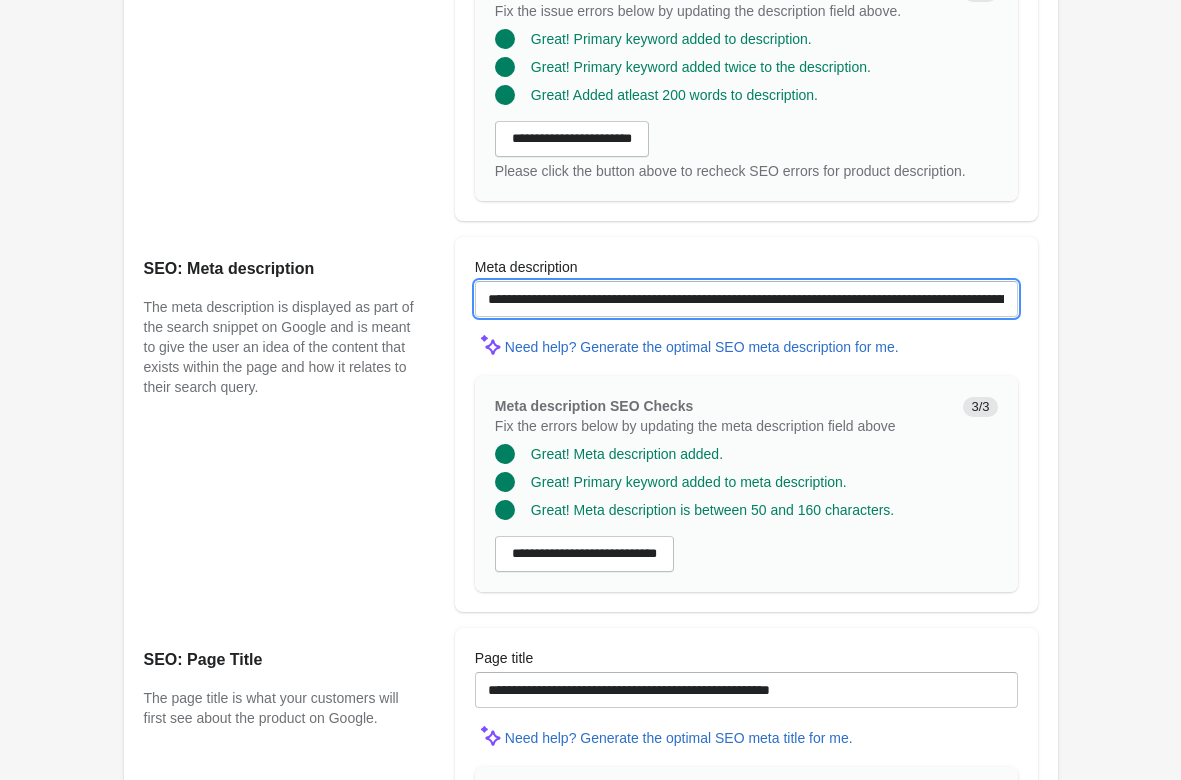 click on "**********" at bounding box center (746, 299) 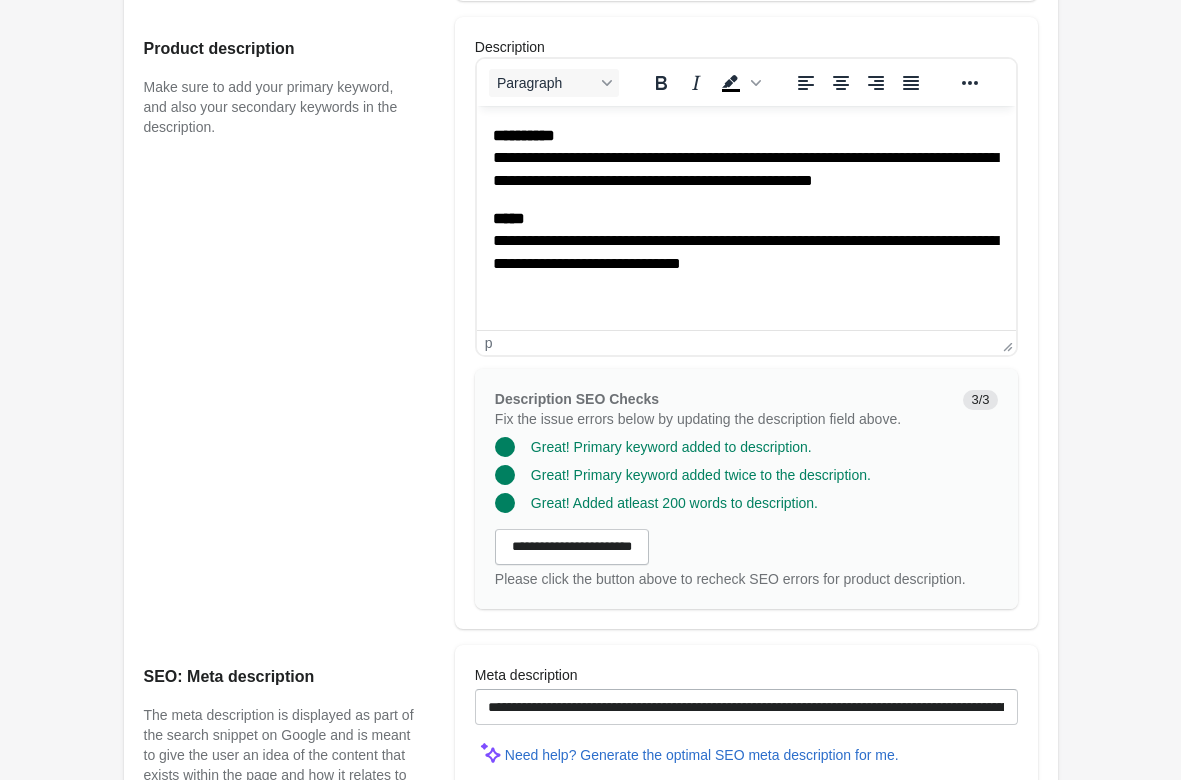 click on "[REDACTED]" at bounding box center [745, 241] 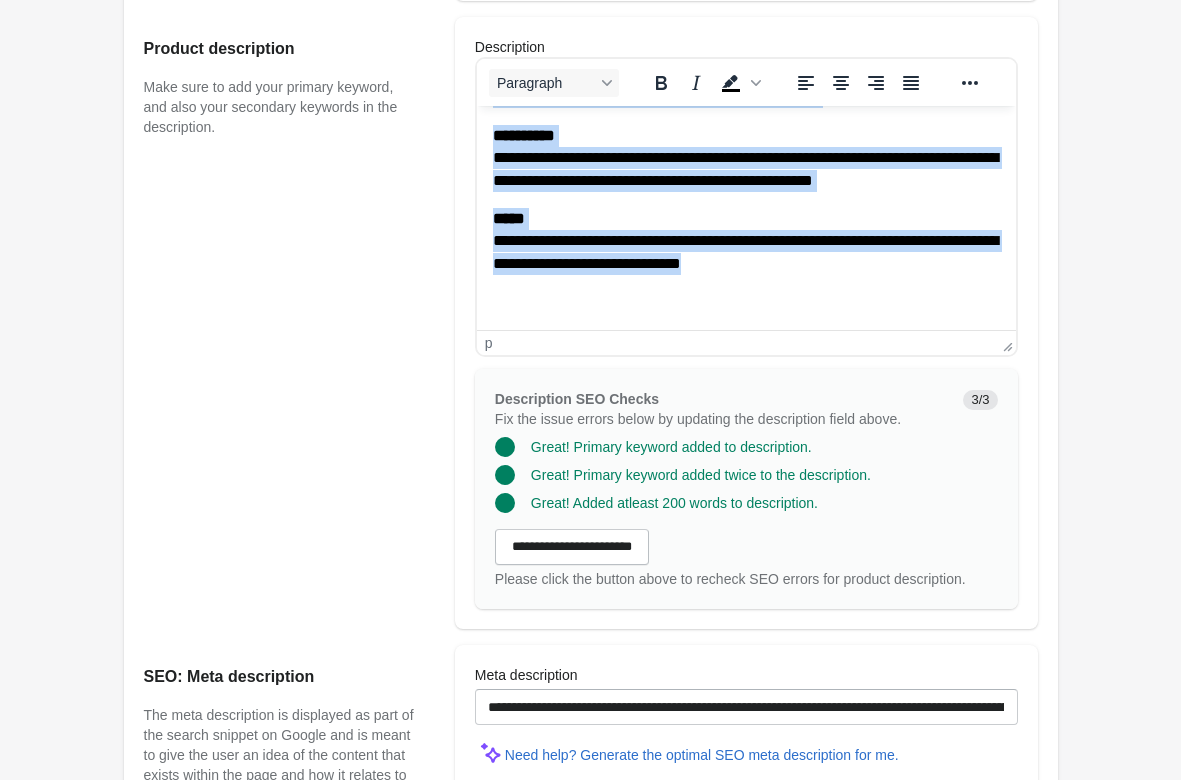 copy on "**********" 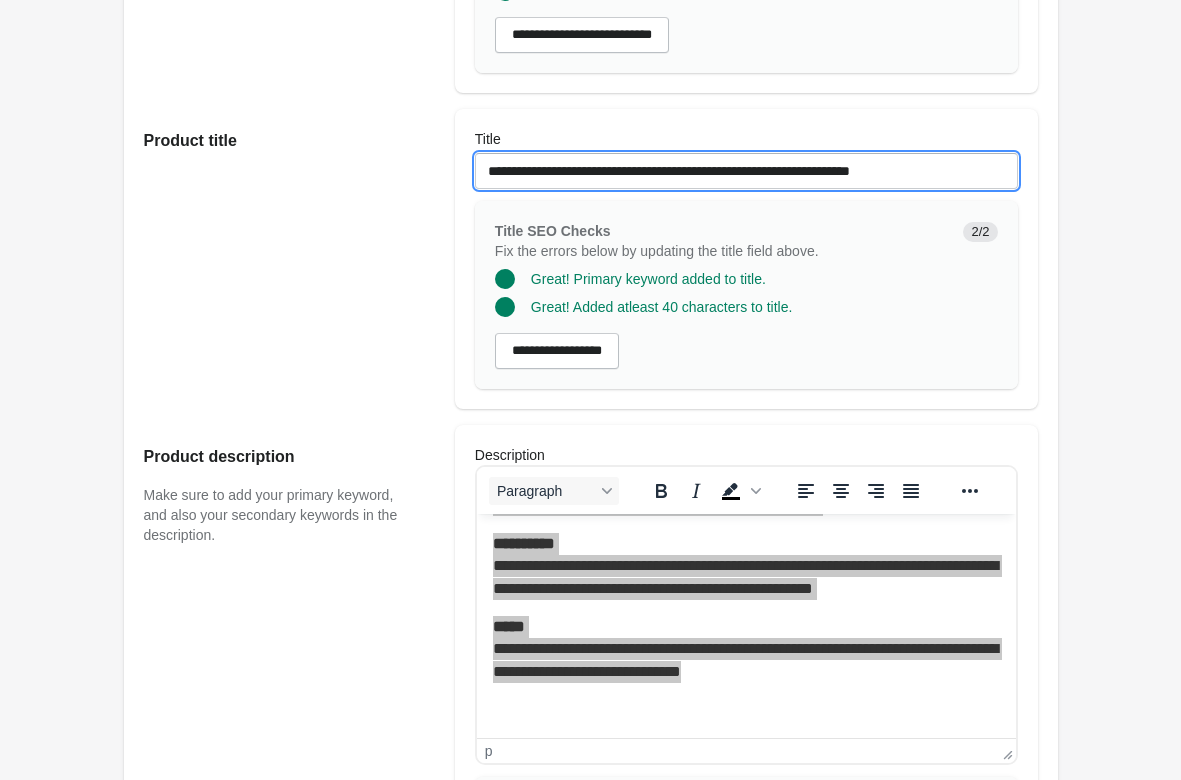 click on "**********" at bounding box center [746, 171] 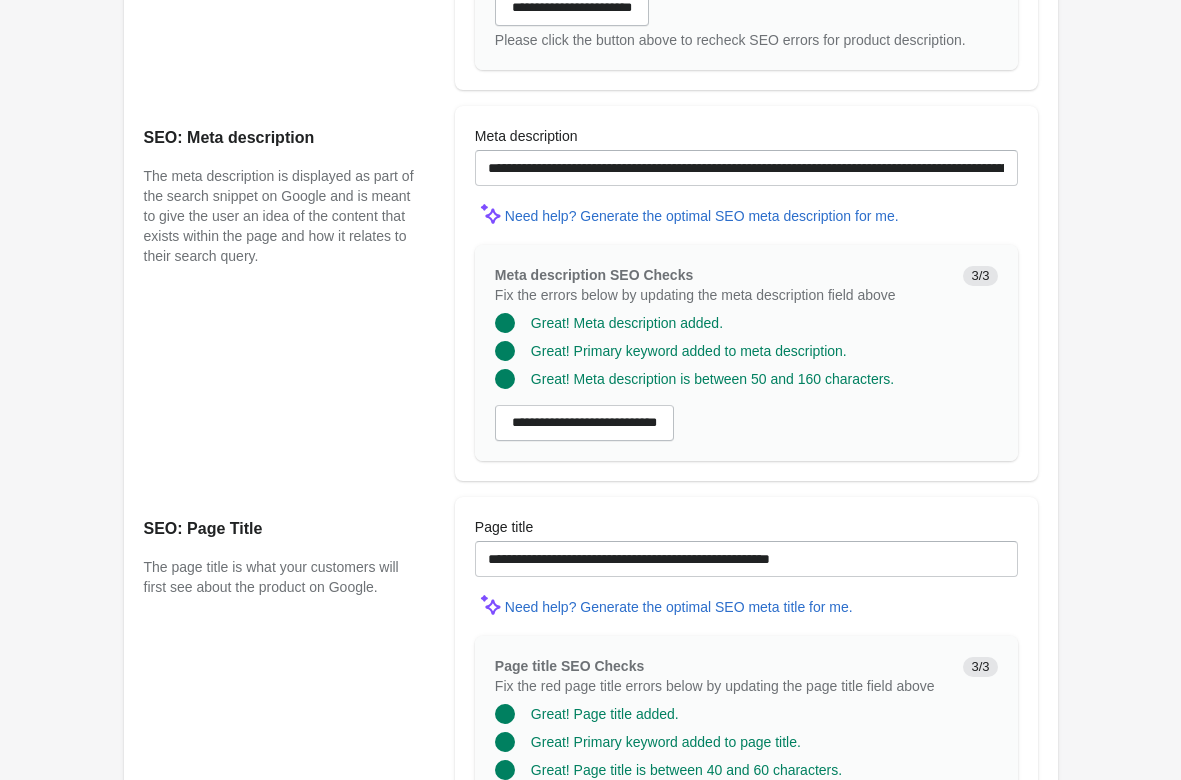 scroll, scrollTop: 1501, scrollLeft: 0, axis: vertical 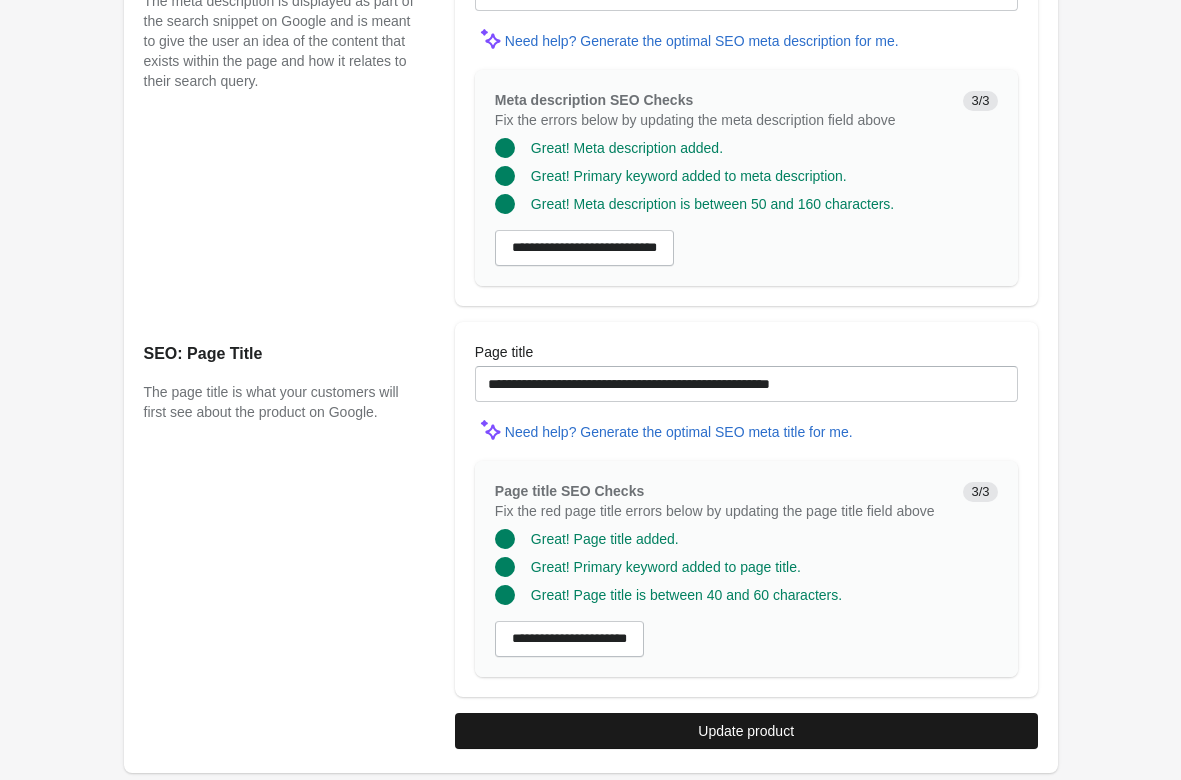 click on "Update product" at bounding box center (746, 731) 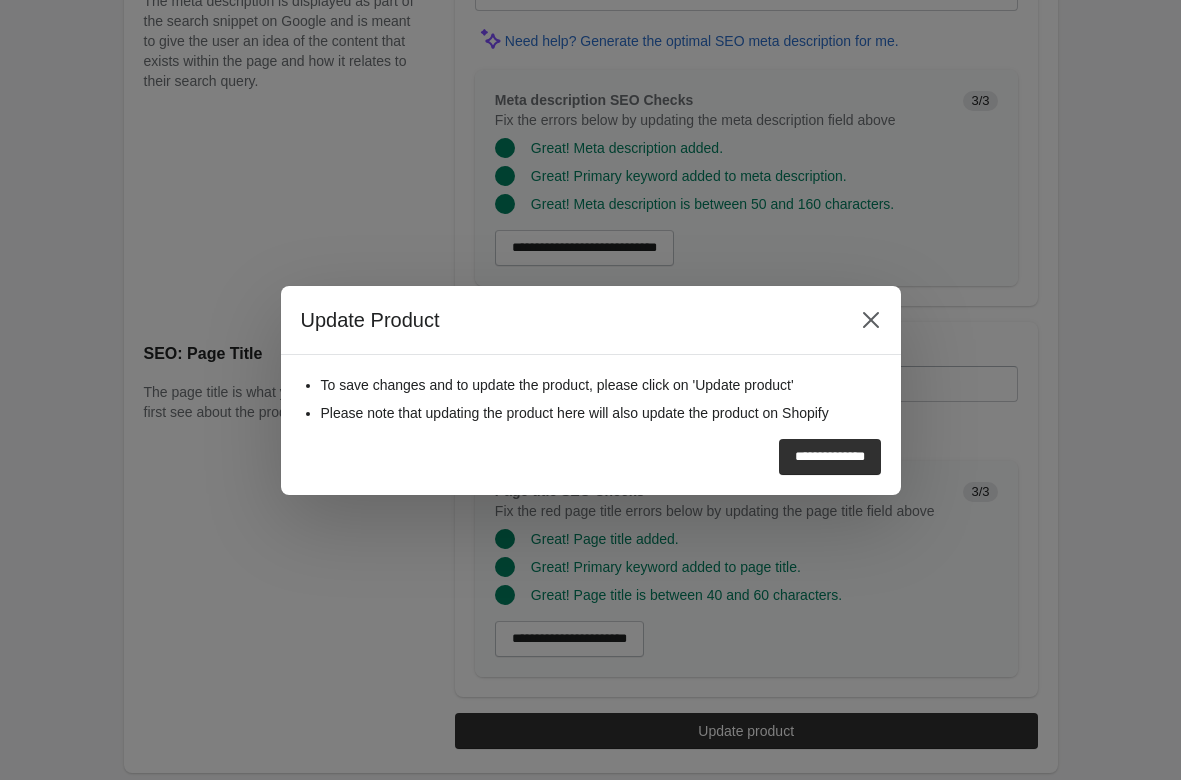 click on "**********" at bounding box center [830, 457] 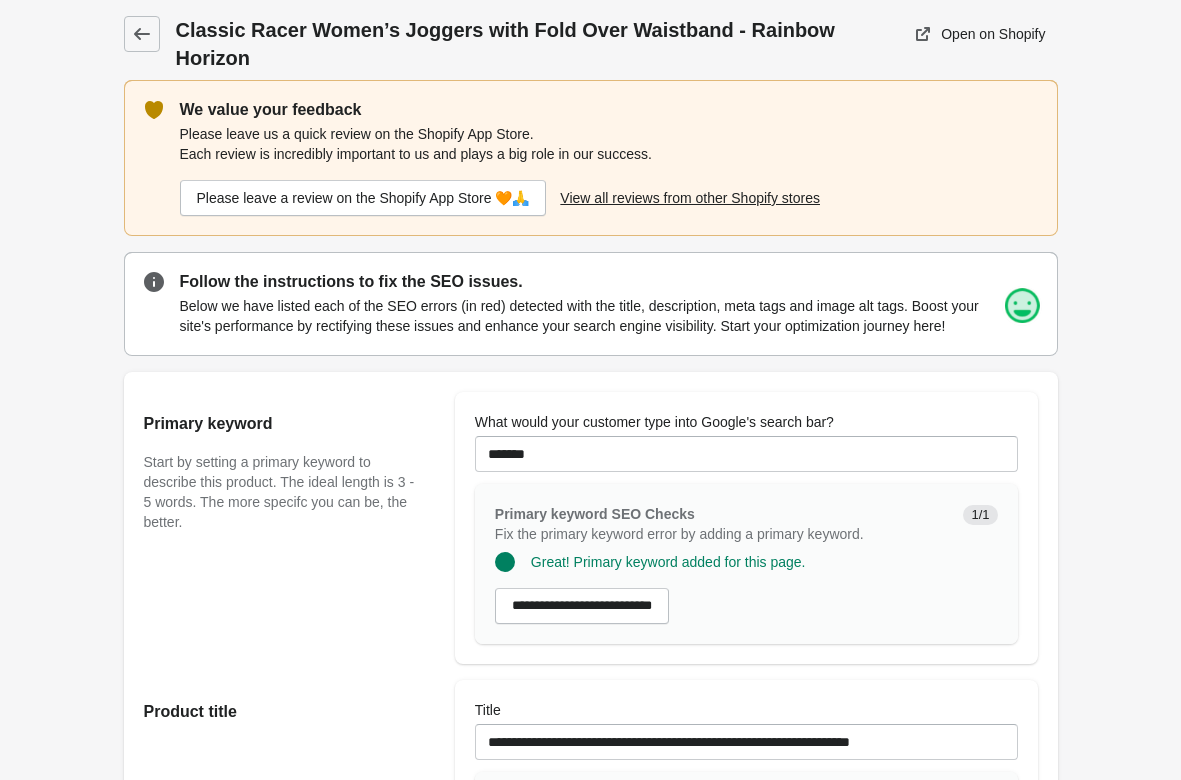 scroll, scrollTop: 0, scrollLeft: 0, axis: both 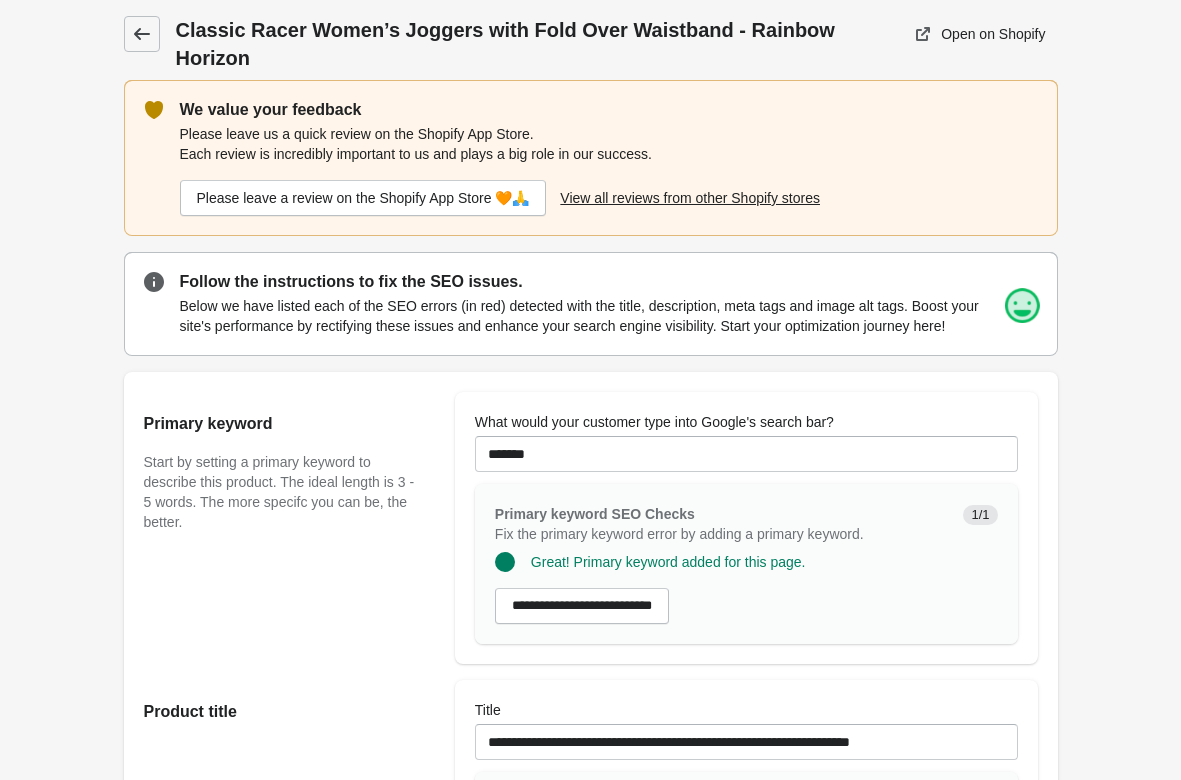 click at bounding box center [142, 34] 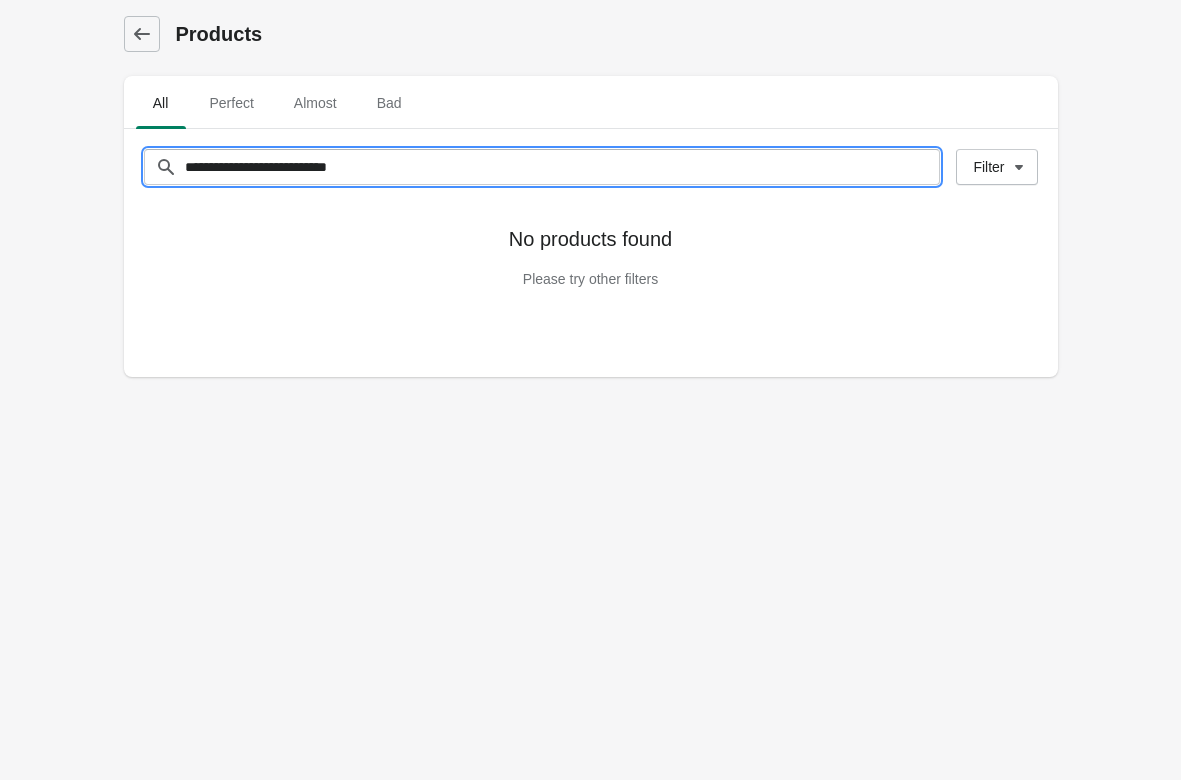 drag, startPoint x: 417, startPoint y: 154, endPoint x: -290, endPoint y: 113, distance: 708.1878 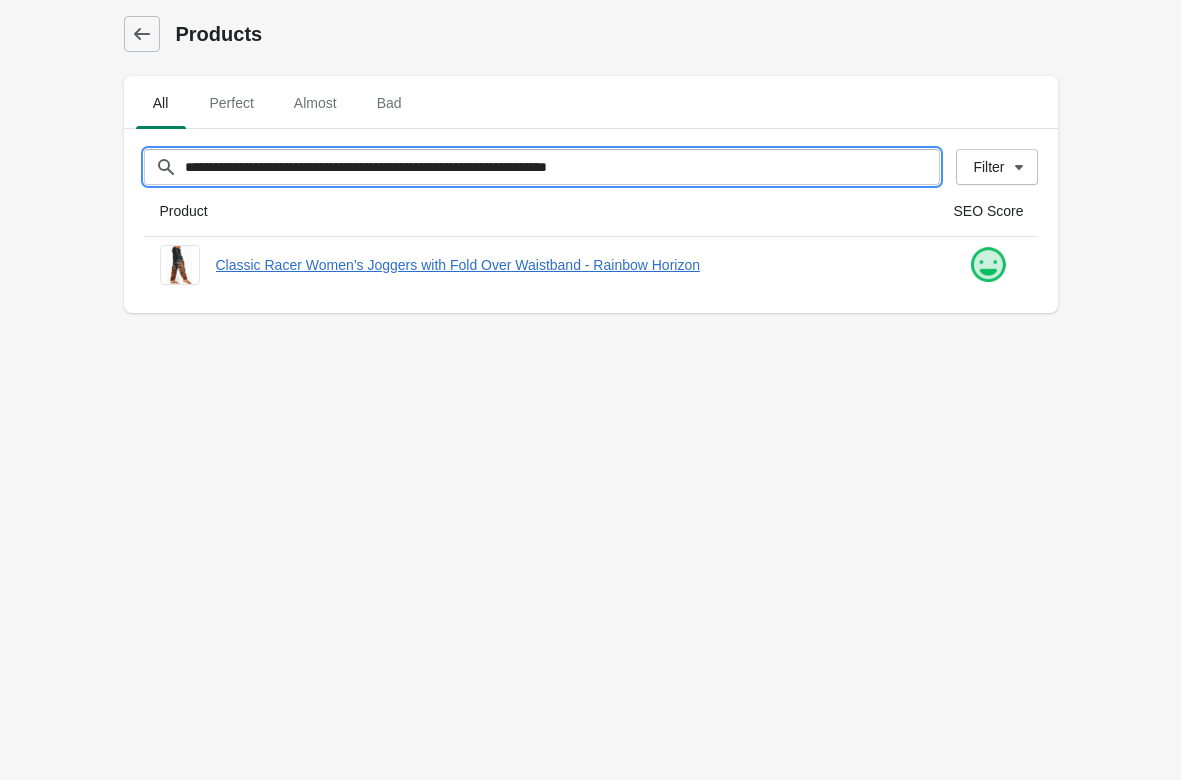 drag, startPoint x: 720, startPoint y: 161, endPoint x: -178, endPoint y: 166, distance: 898.0139 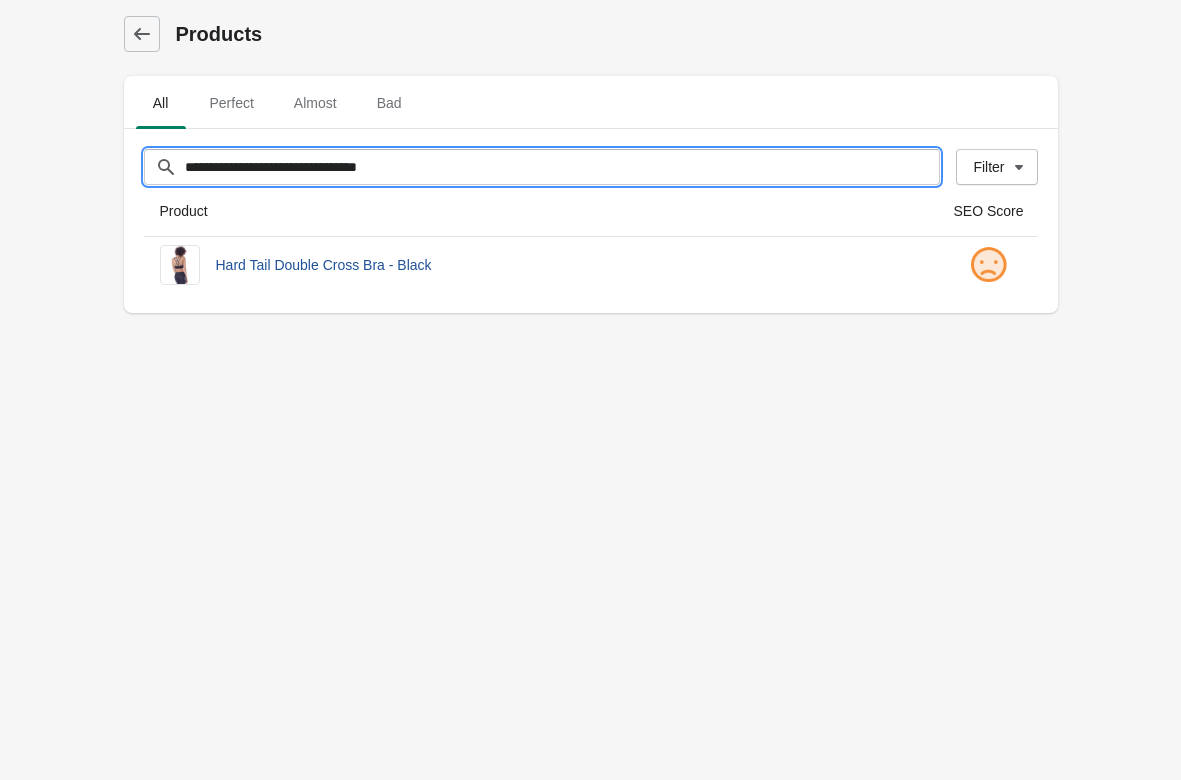 type on "**********" 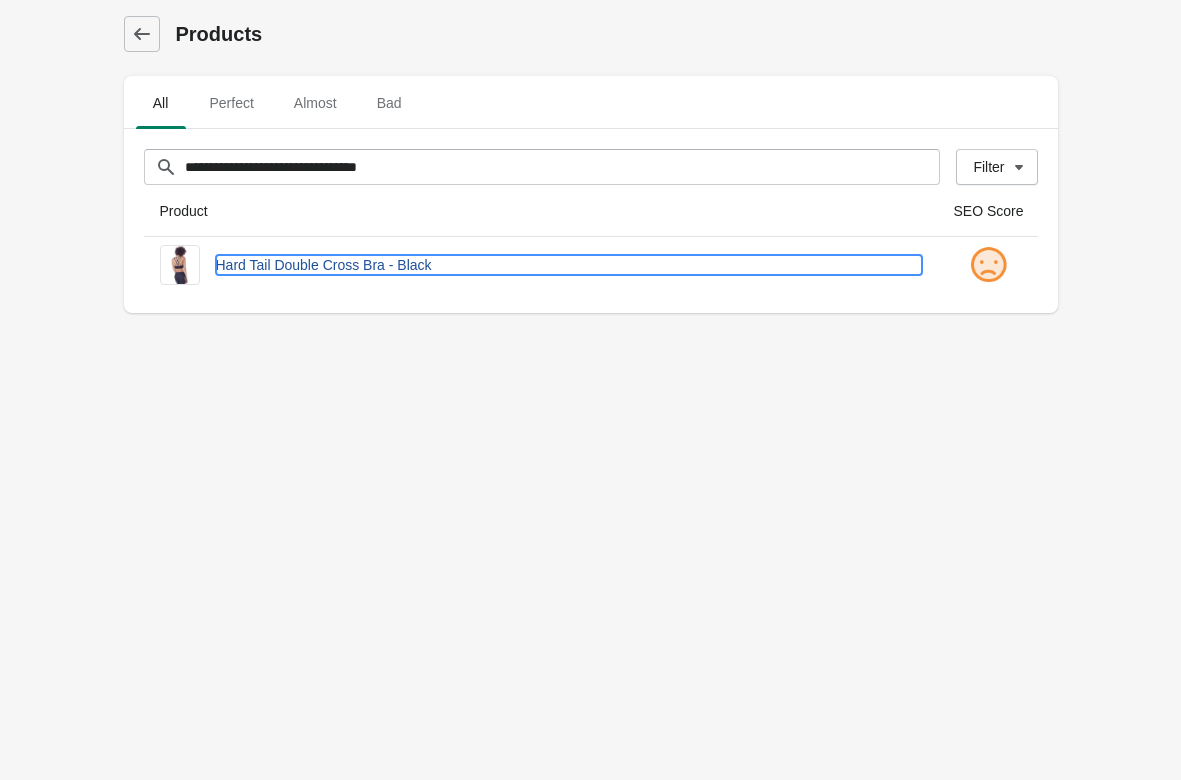 click on "Hard Tail Double Cross Bra - Black" at bounding box center [569, 265] 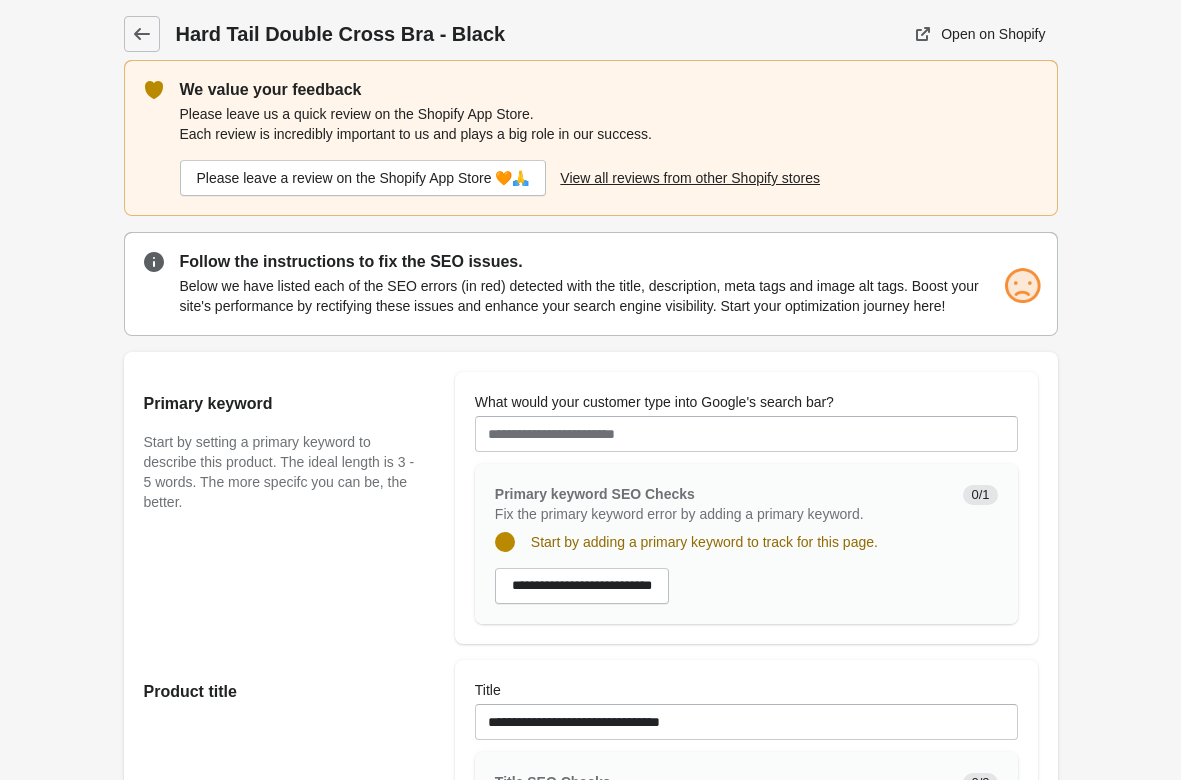 scroll, scrollTop: 0, scrollLeft: 0, axis: both 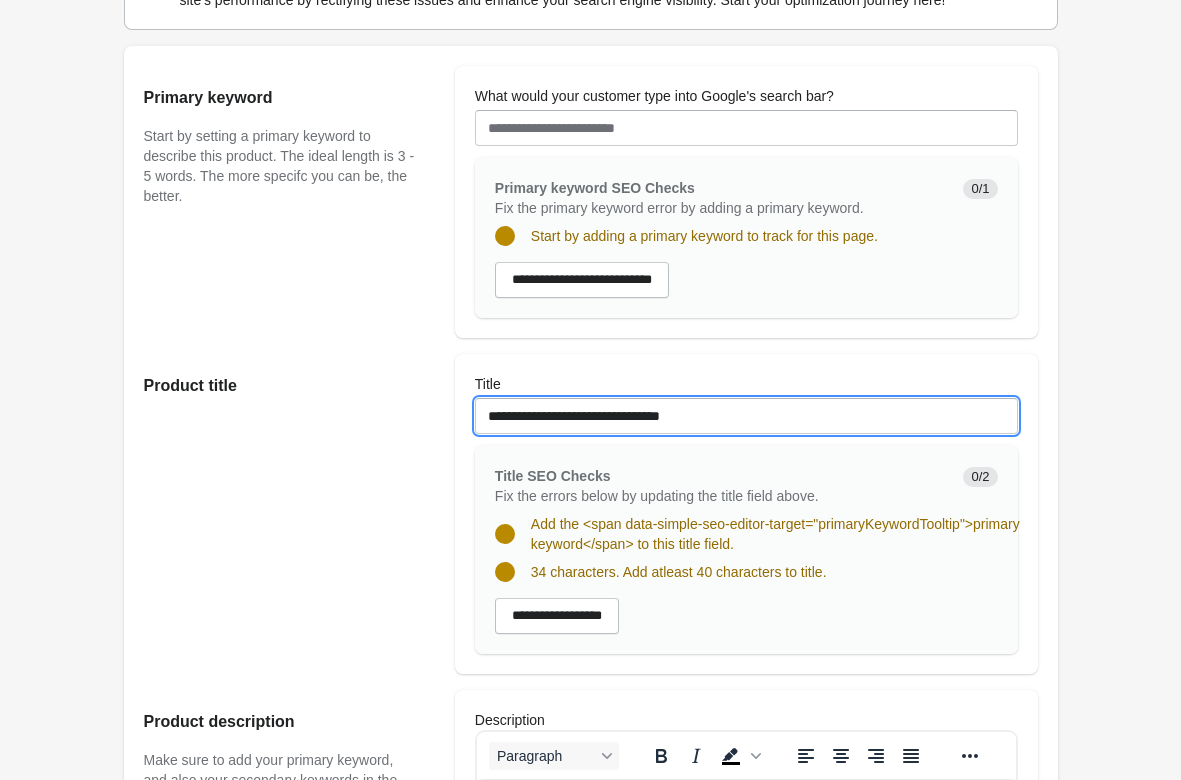 click on "**********" at bounding box center [746, 416] 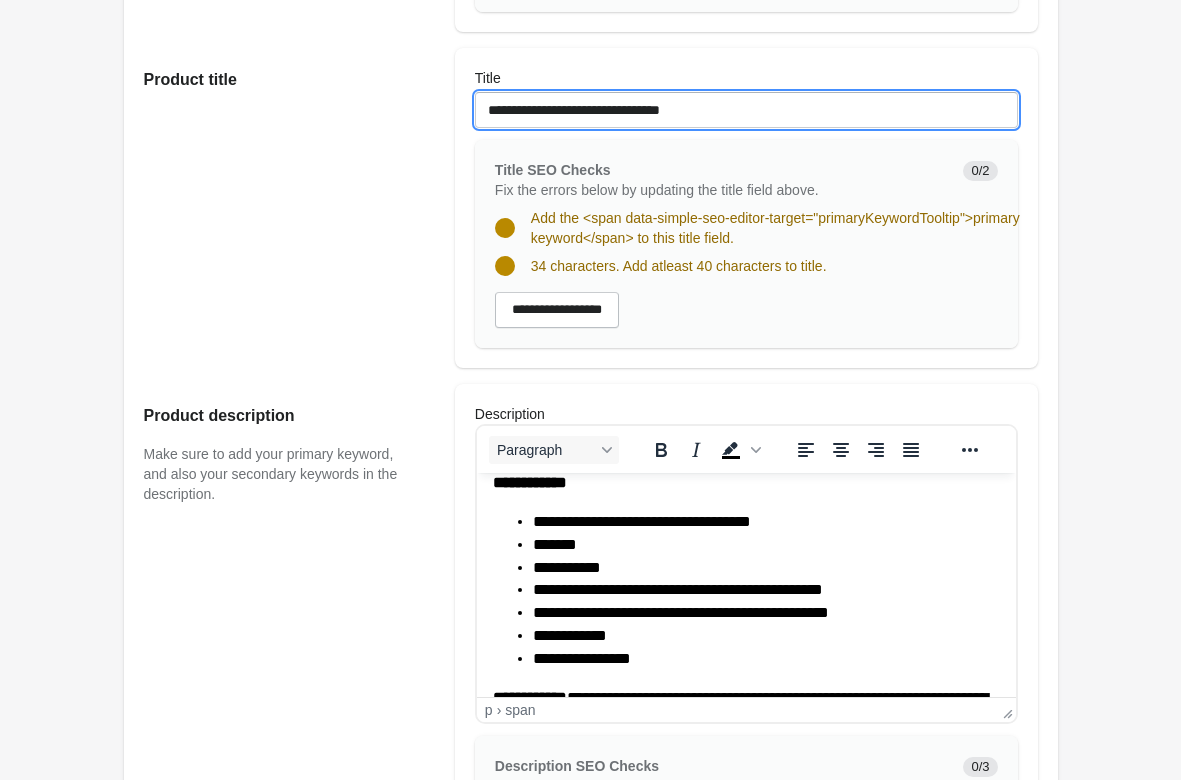 scroll, scrollTop: 285, scrollLeft: 0, axis: vertical 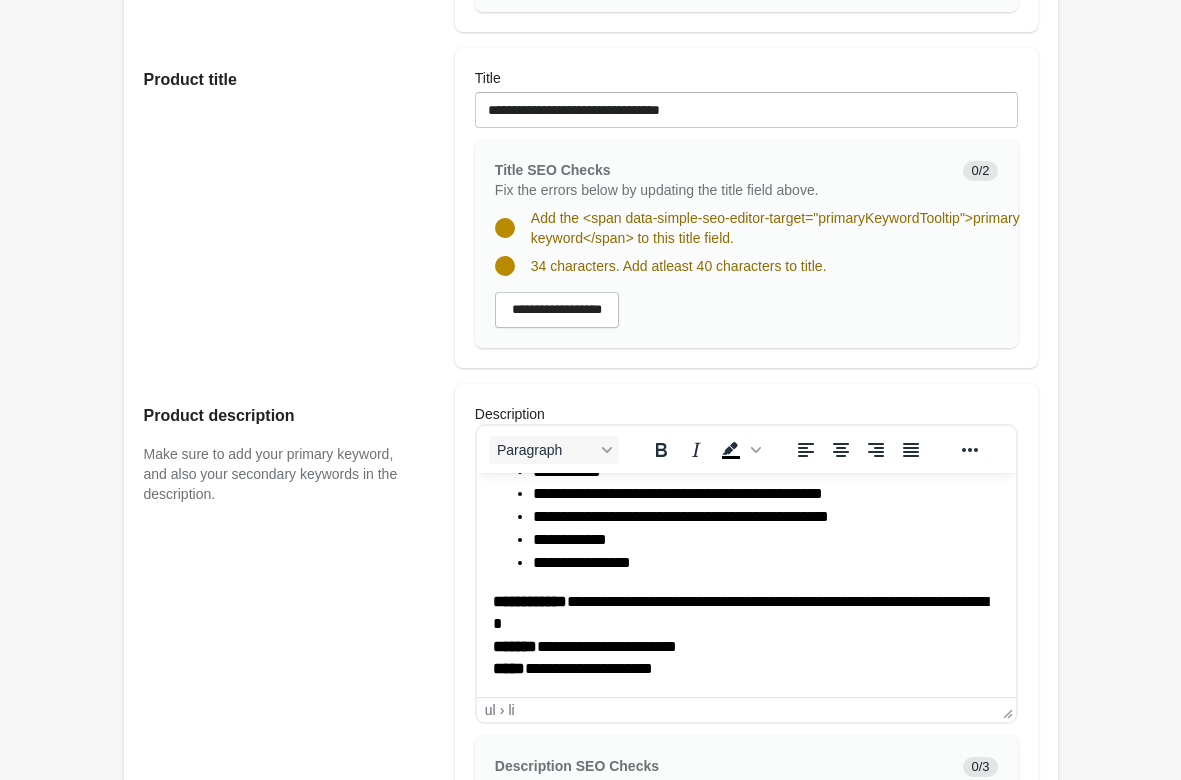 click on "**********" at bounding box center (765, 540) 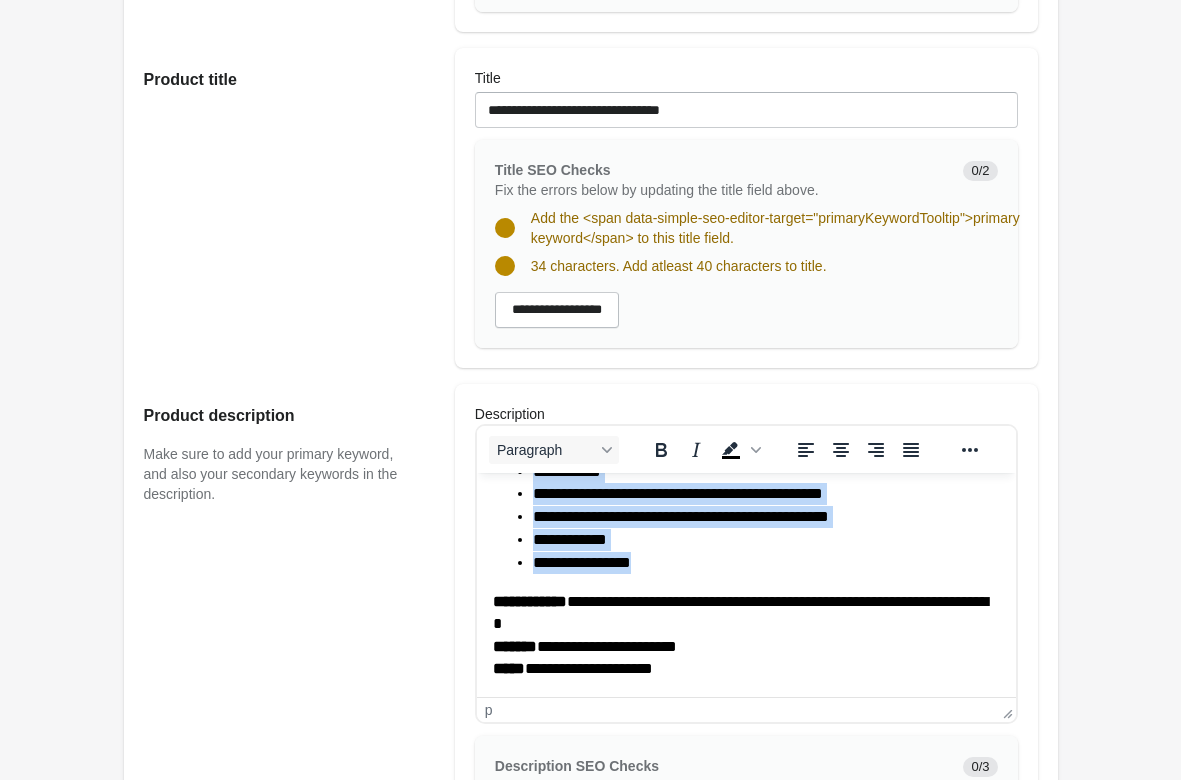 copy on "[FIRST] [LAST] [STREET] [CITY] [STATE] [ZIP] [COUNTRY] [PHONE]" 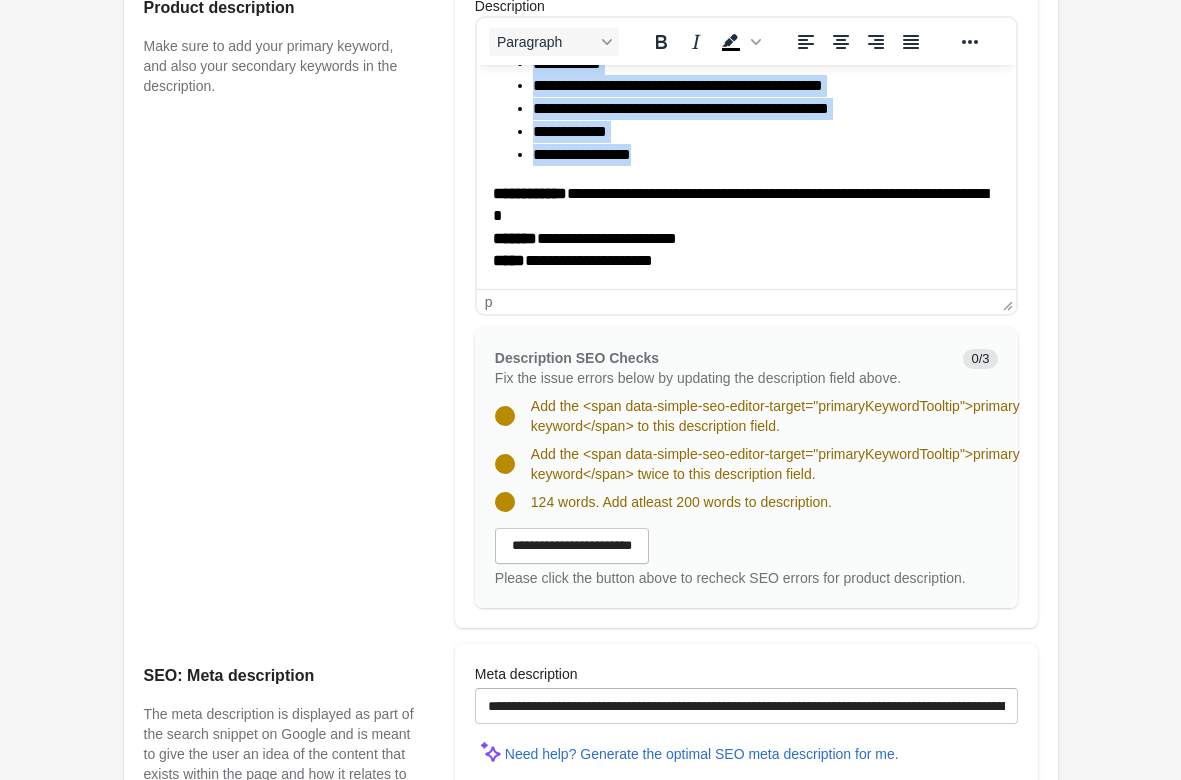 scroll, scrollTop: 1122, scrollLeft: 0, axis: vertical 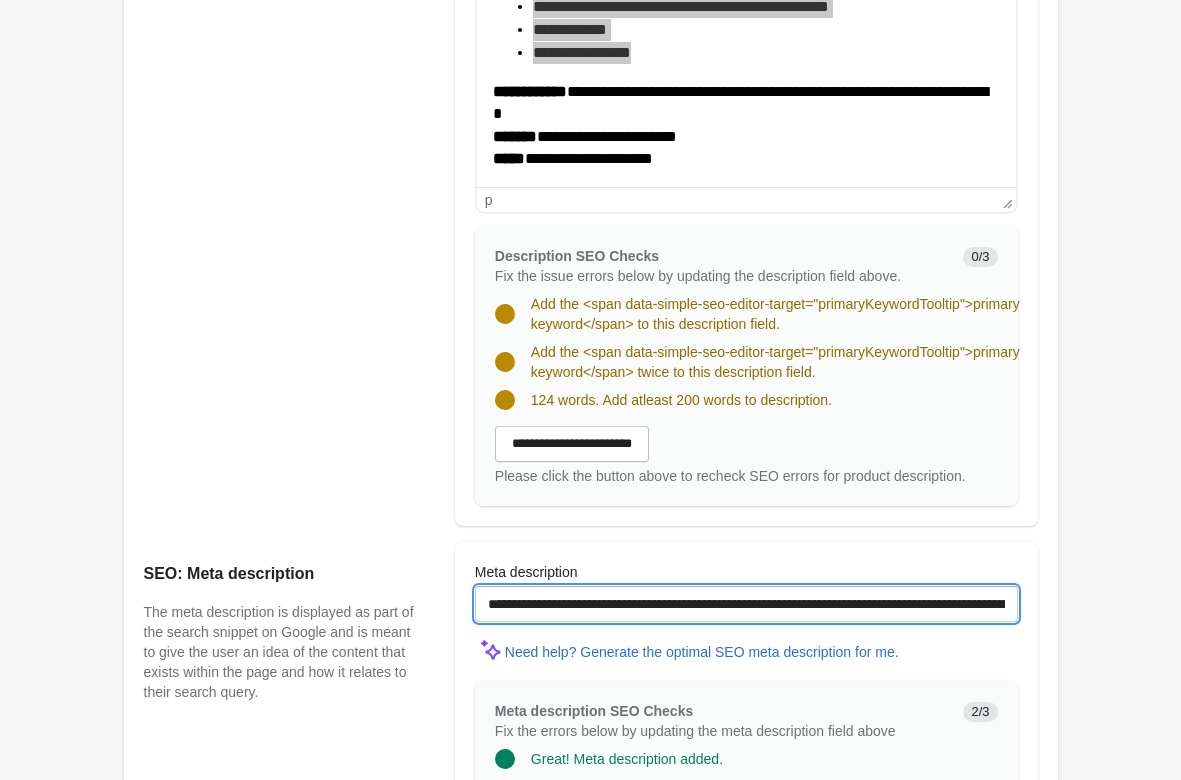 click on "**********" at bounding box center [746, 604] 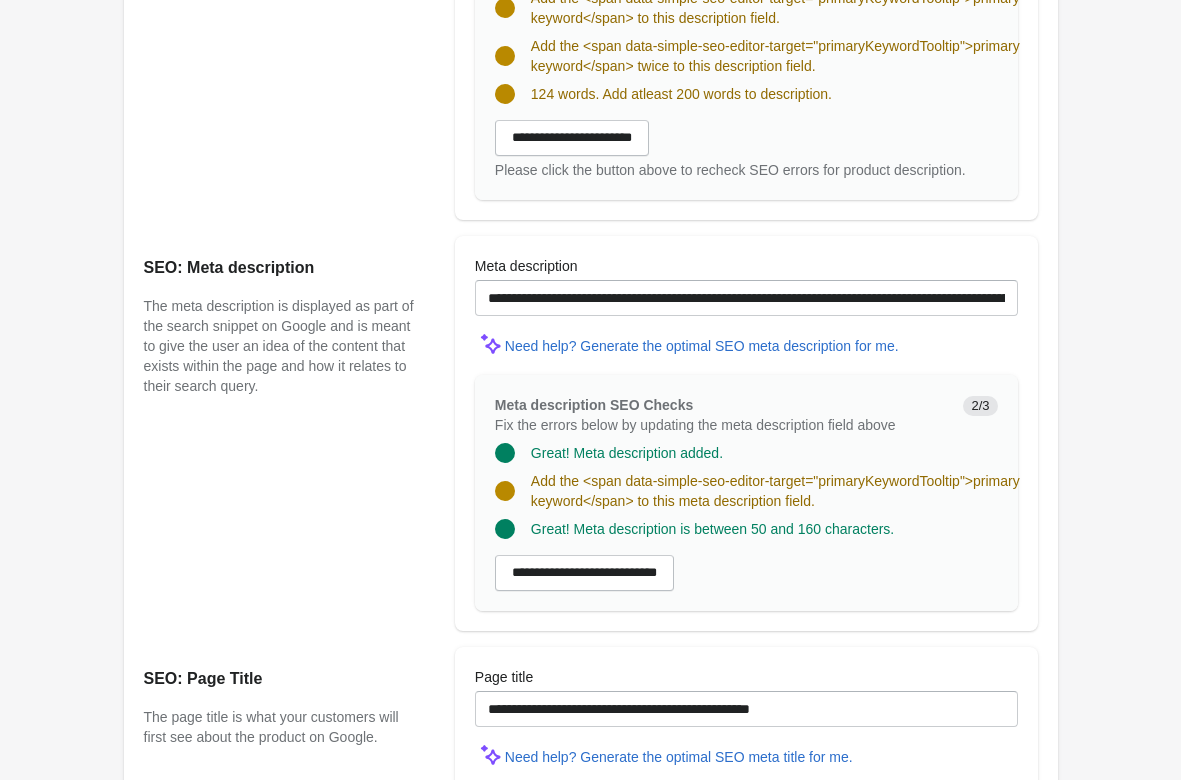 click at bounding box center [746, 733] 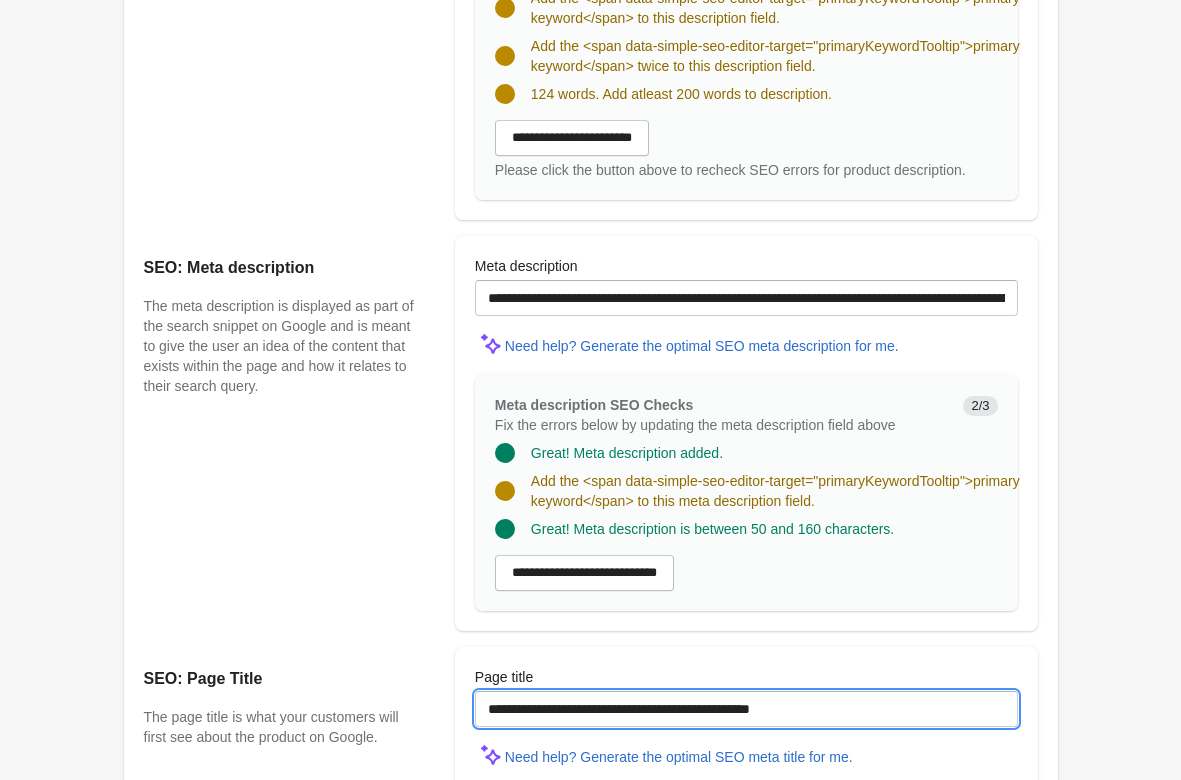 click on "**********" at bounding box center [746, 709] 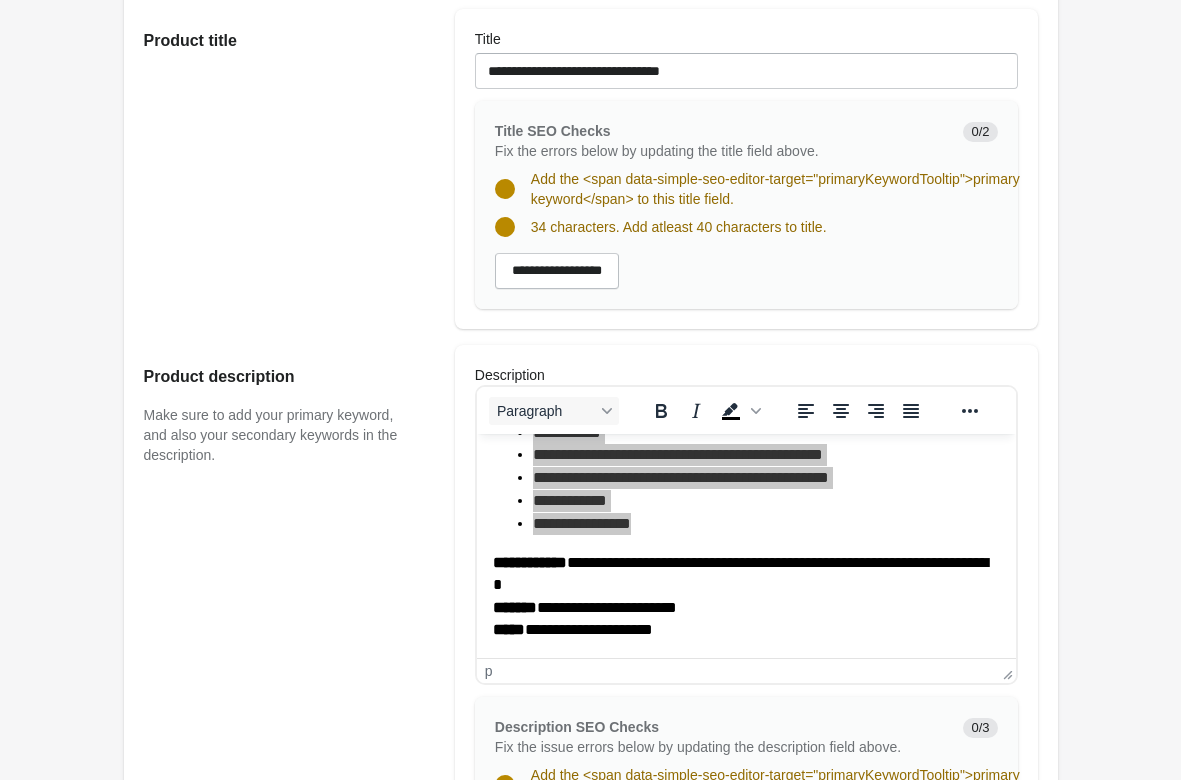 scroll, scrollTop: 243, scrollLeft: 0, axis: vertical 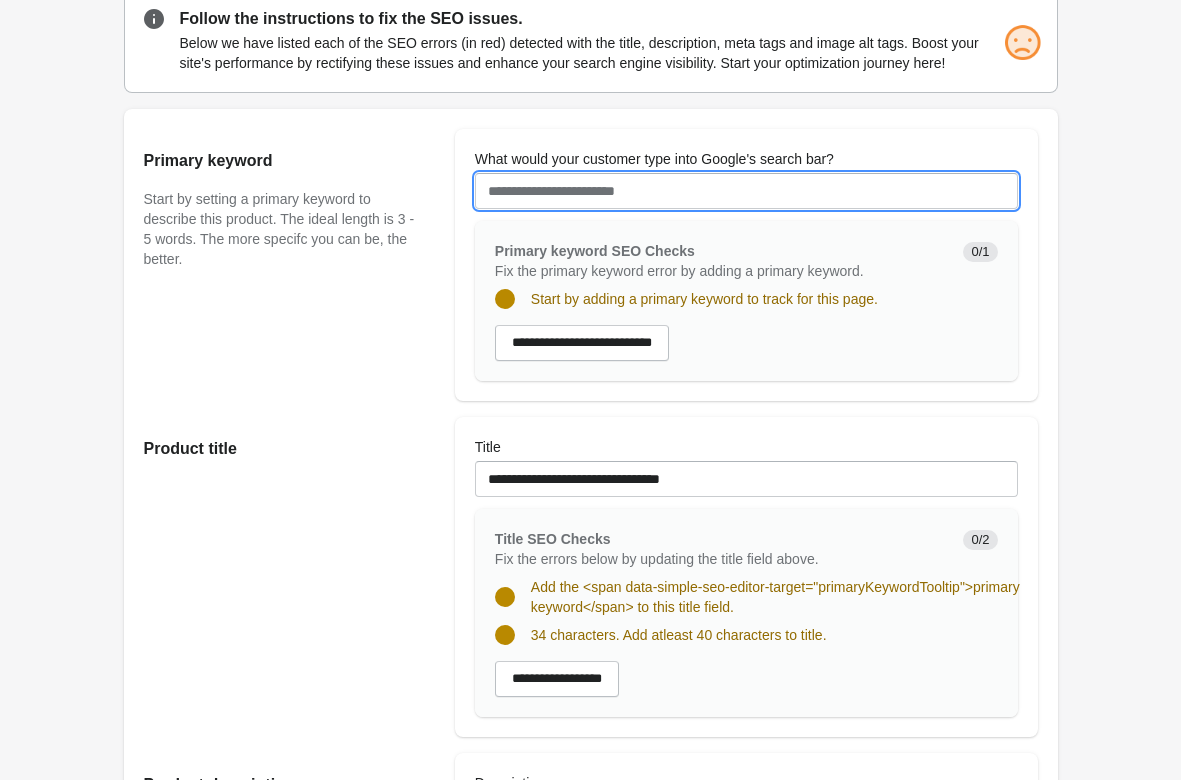click on "What would your customer type into Google's search bar?" at bounding box center [746, 191] 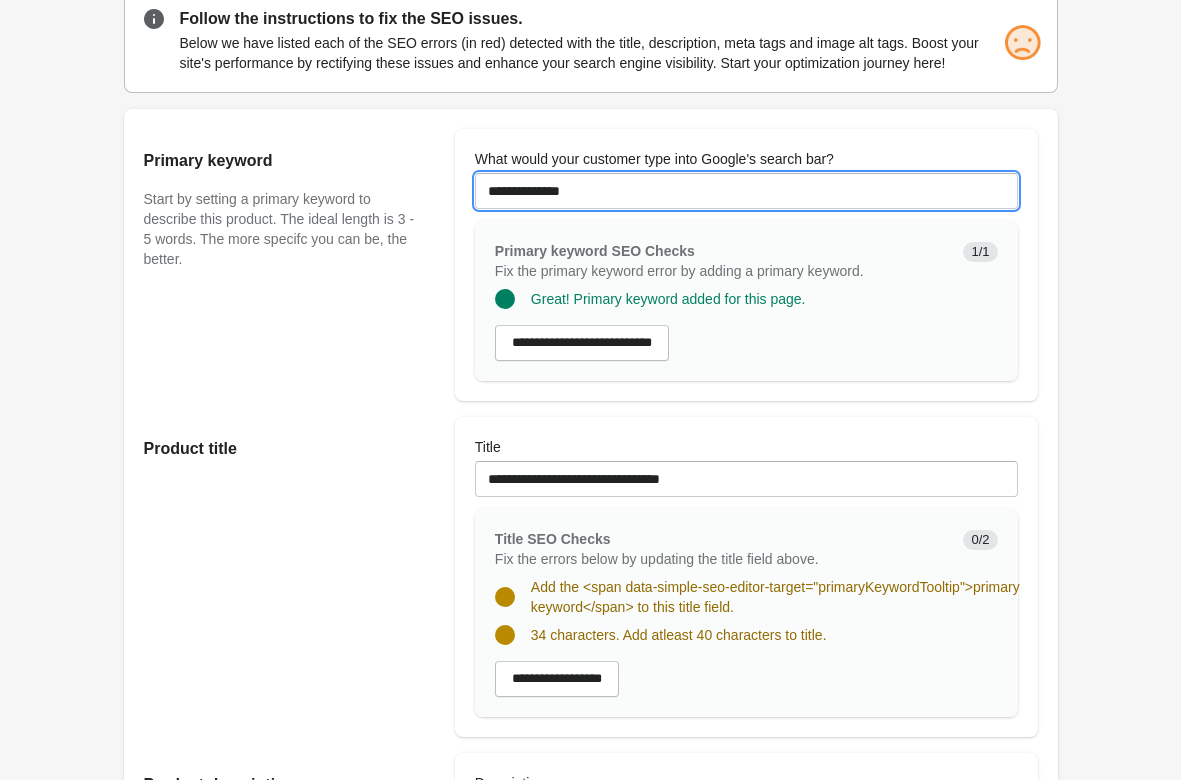 type on "**********" 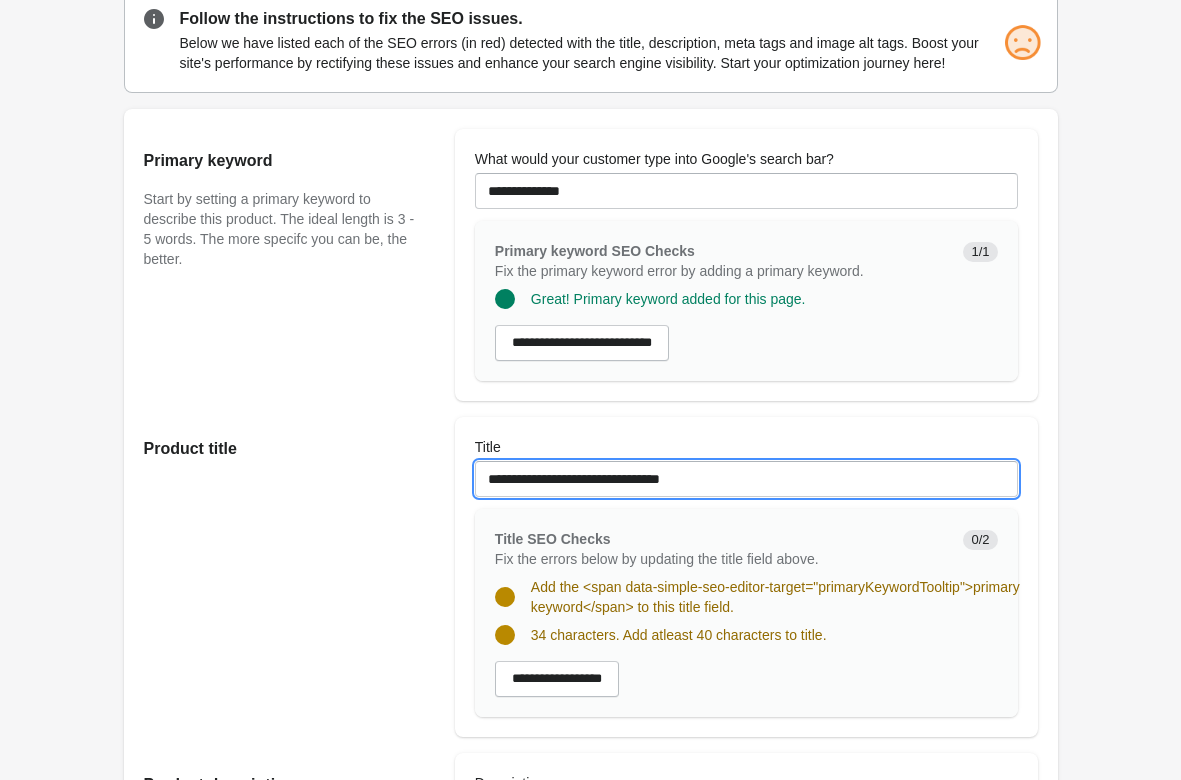 click on "**********" at bounding box center (746, 479) 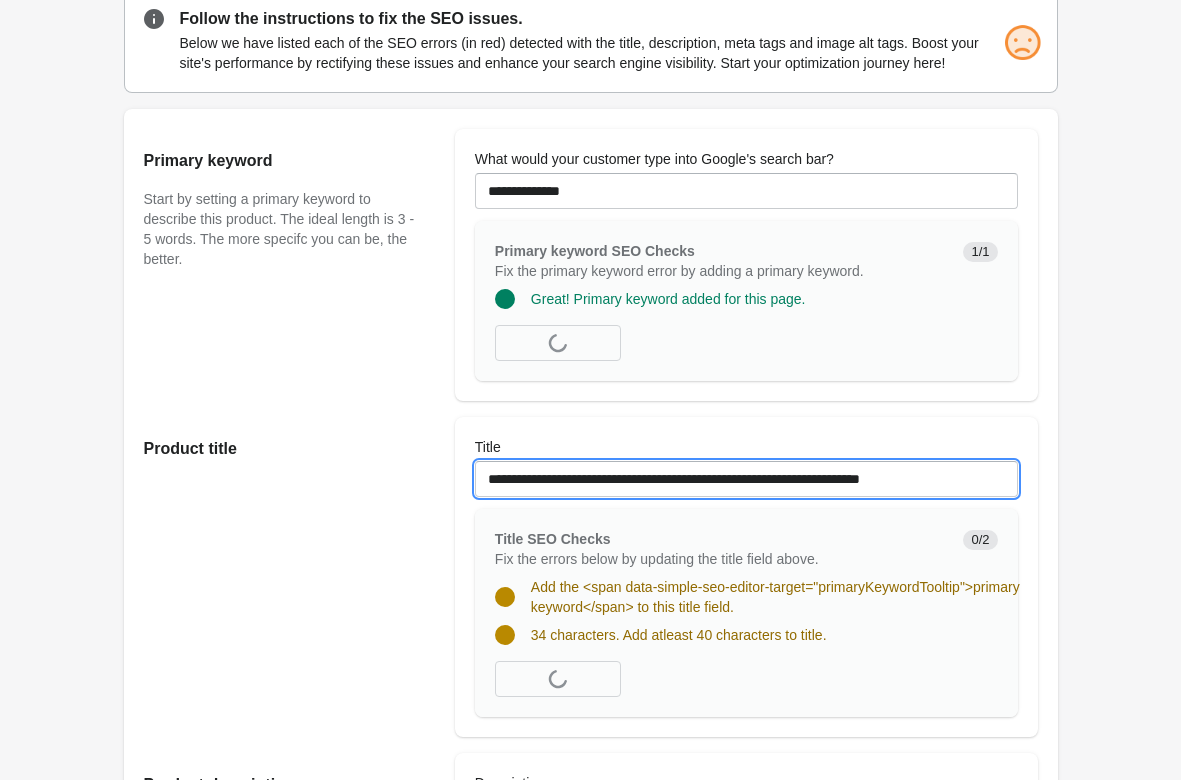 click on "**********" at bounding box center [746, 479] 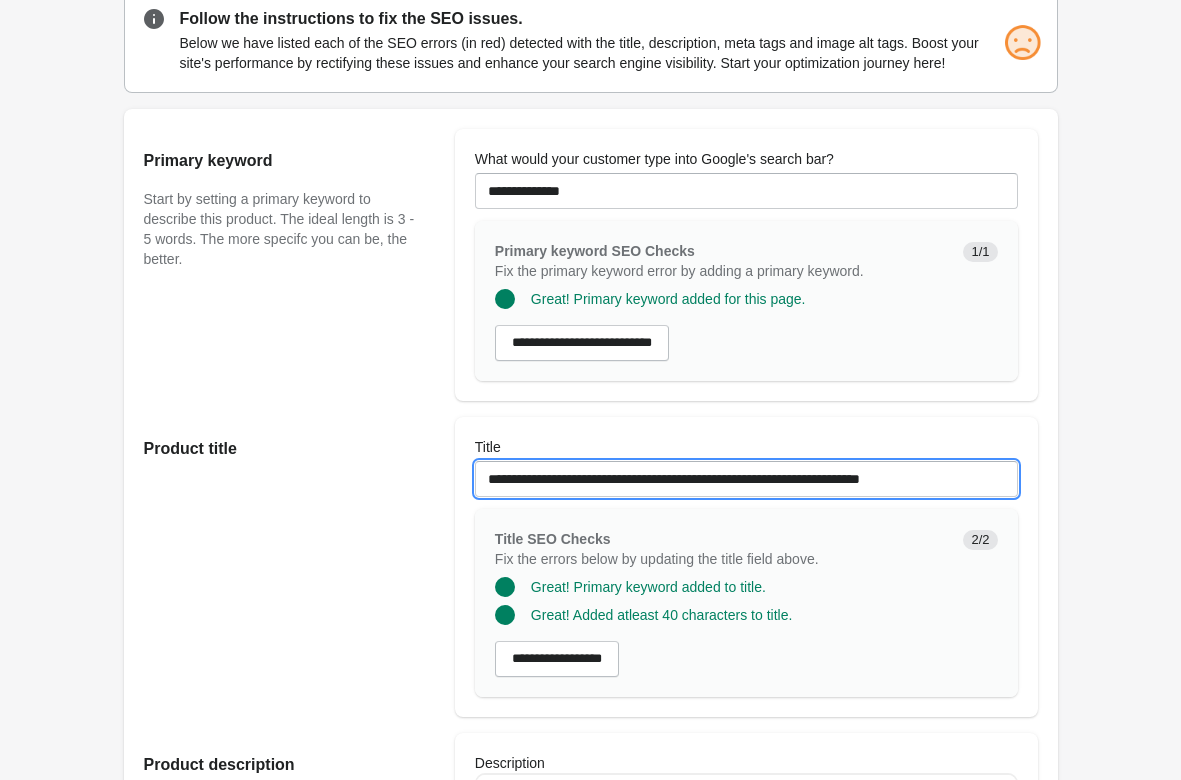 type on "**********" 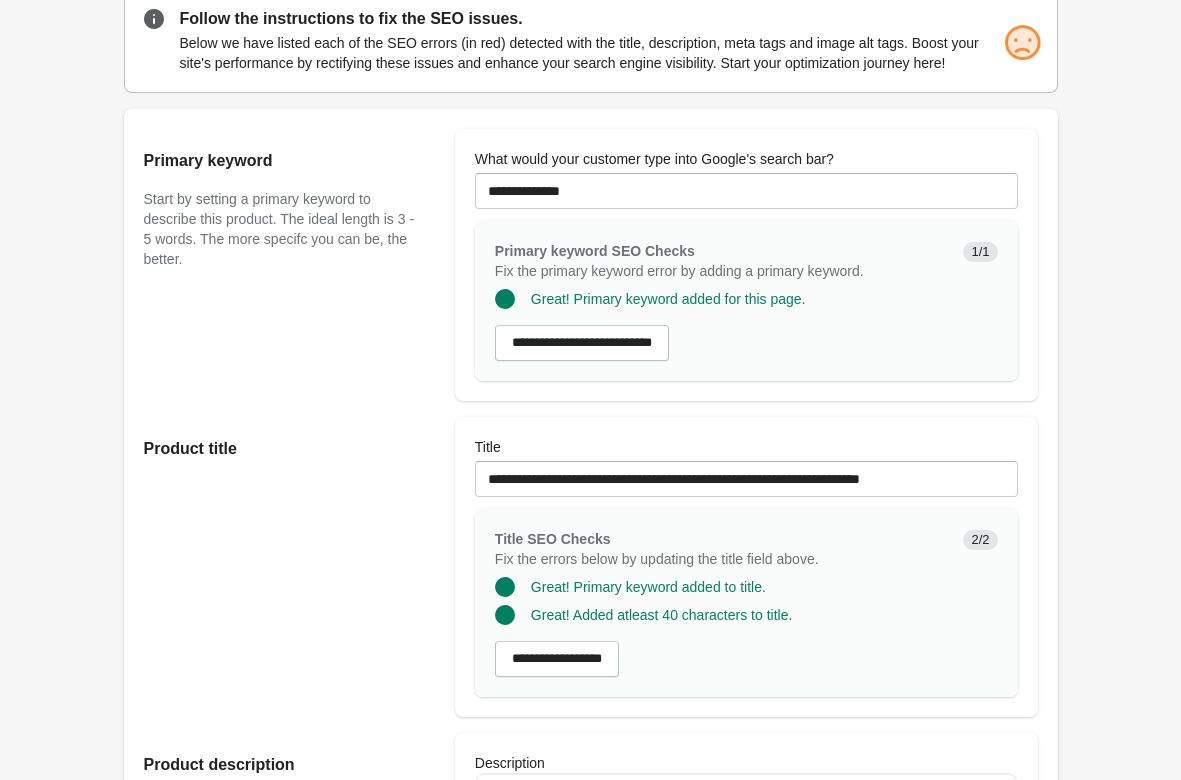 click on "Hard Tail Double Cross Bra - Black
Open on Shopify" at bounding box center (590, 1024) 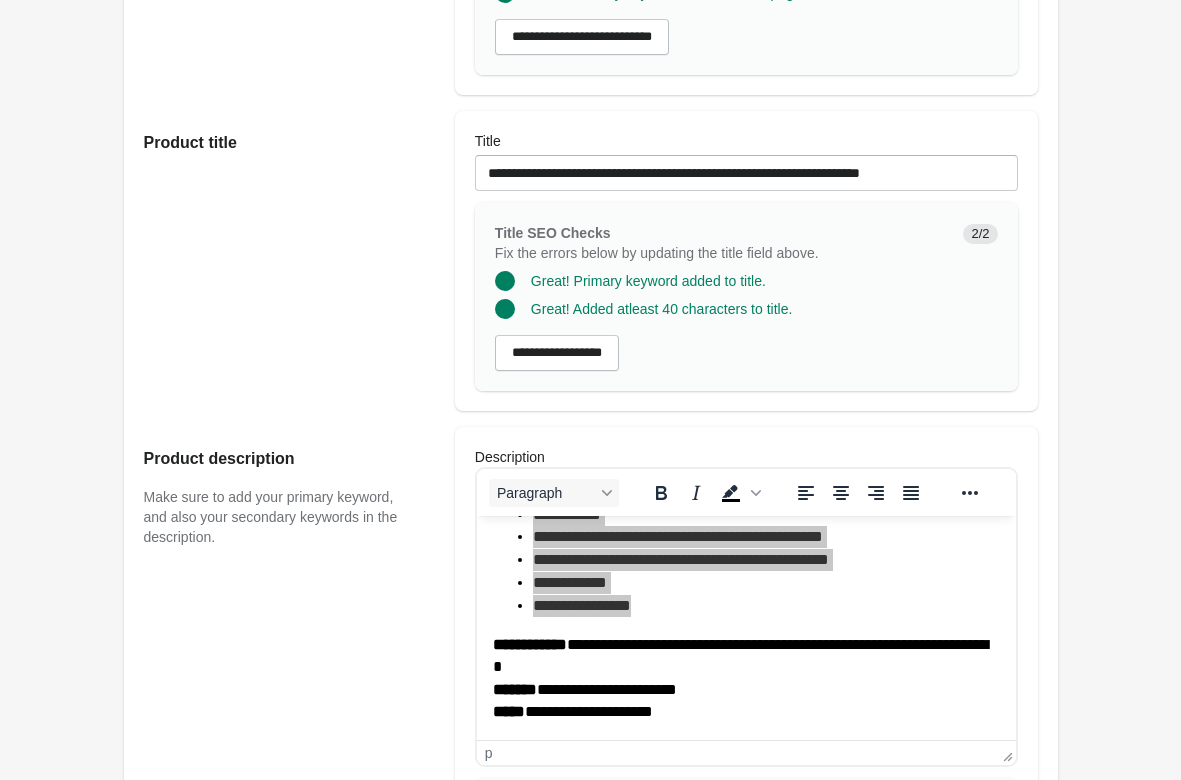 scroll, scrollTop: 855, scrollLeft: 0, axis: vertical 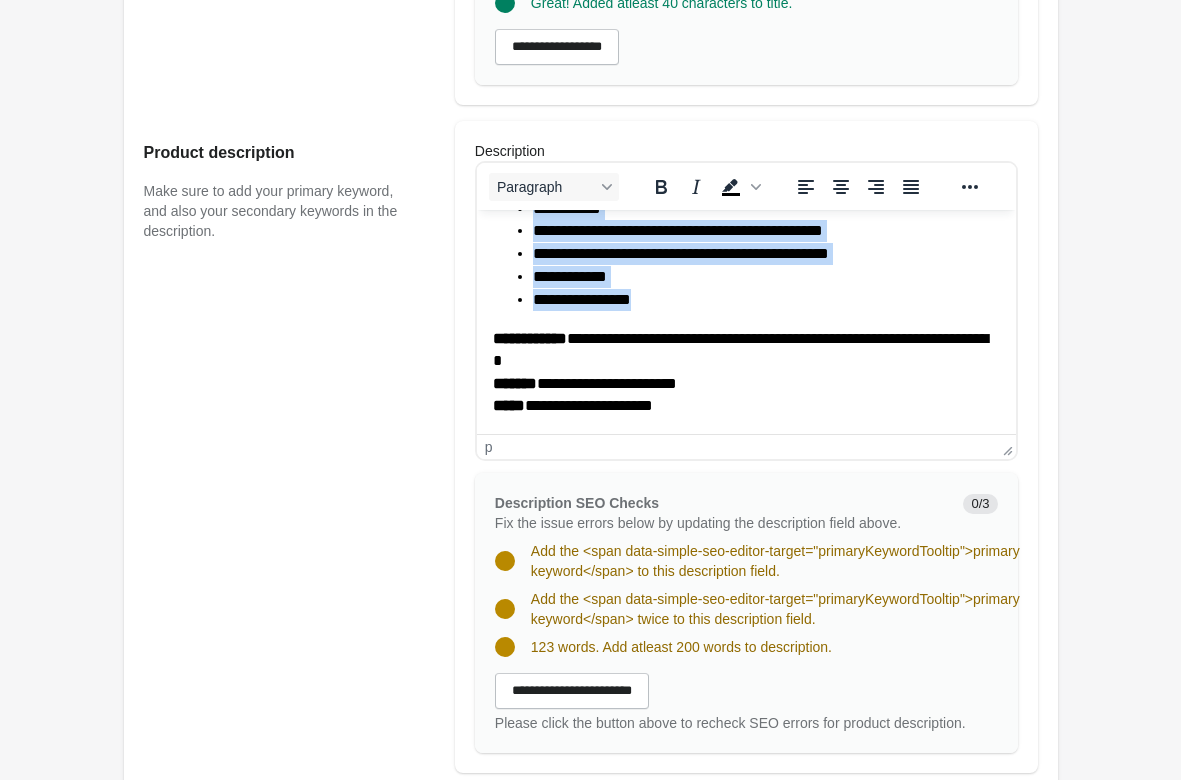 click on "[FIRST] [LAST] [STREET] [CITY] [STATE] [ZIP] [COUNTRY] [PHONE]" at bounding box center [745, 190] 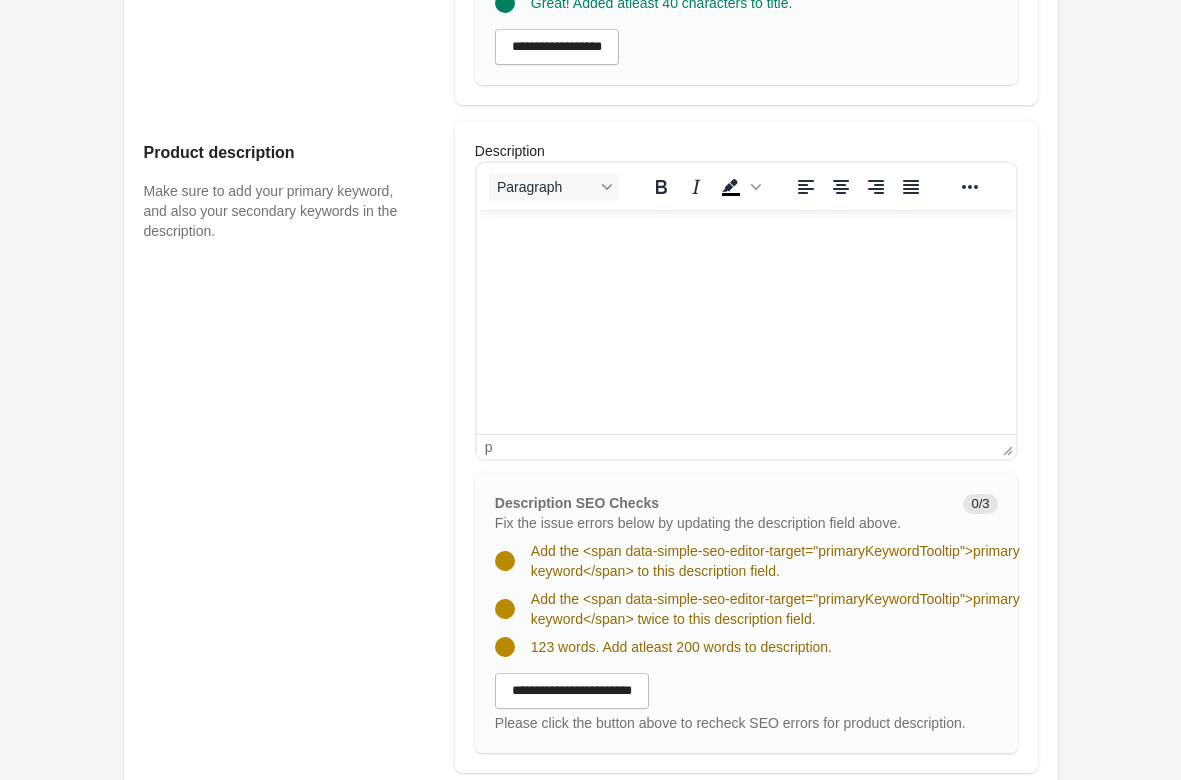 scroll, scrollTop: 349, scrollLeft: 0, axis: vertical 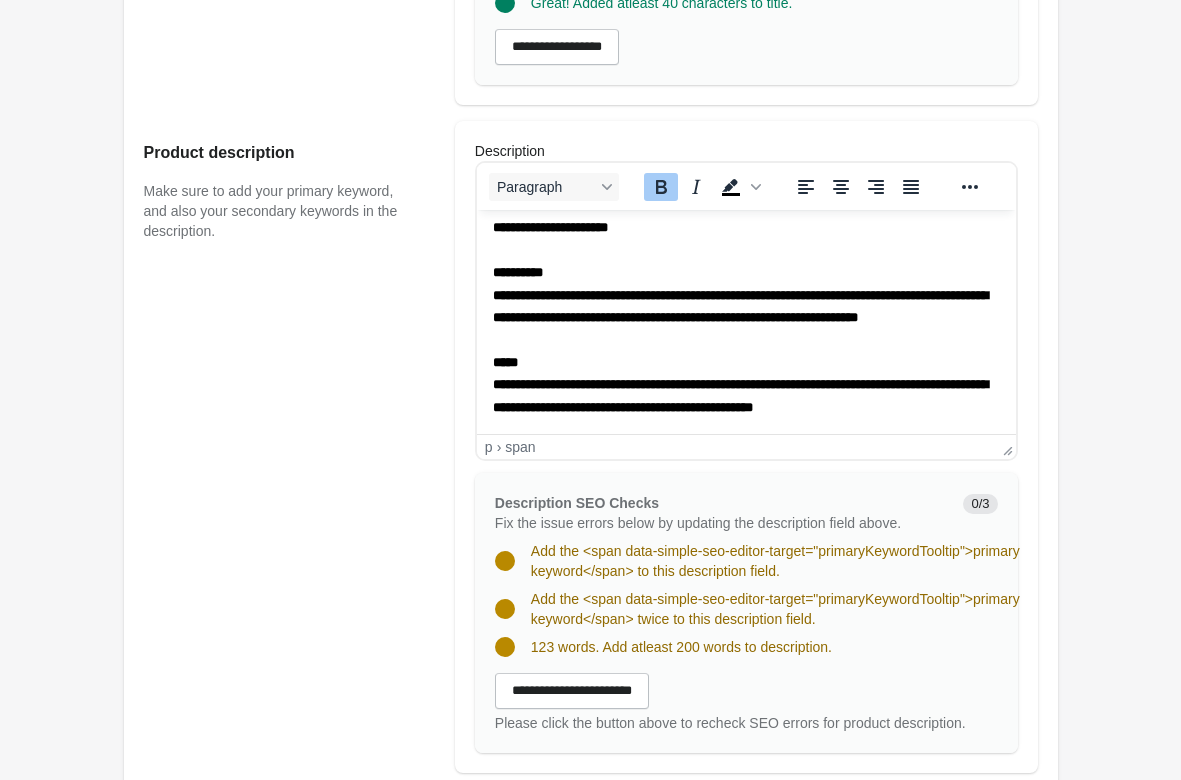 click on "**********" at bounding box center (745, 160) 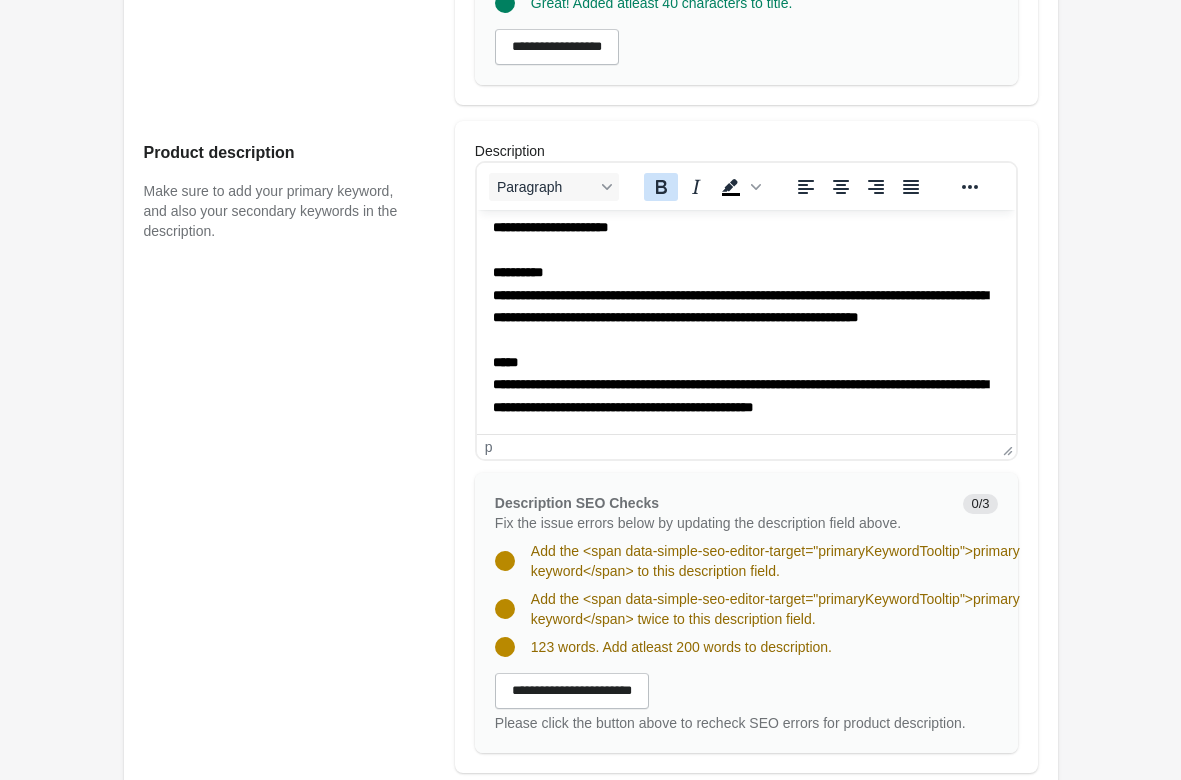 click at bounding box center [661, 187] 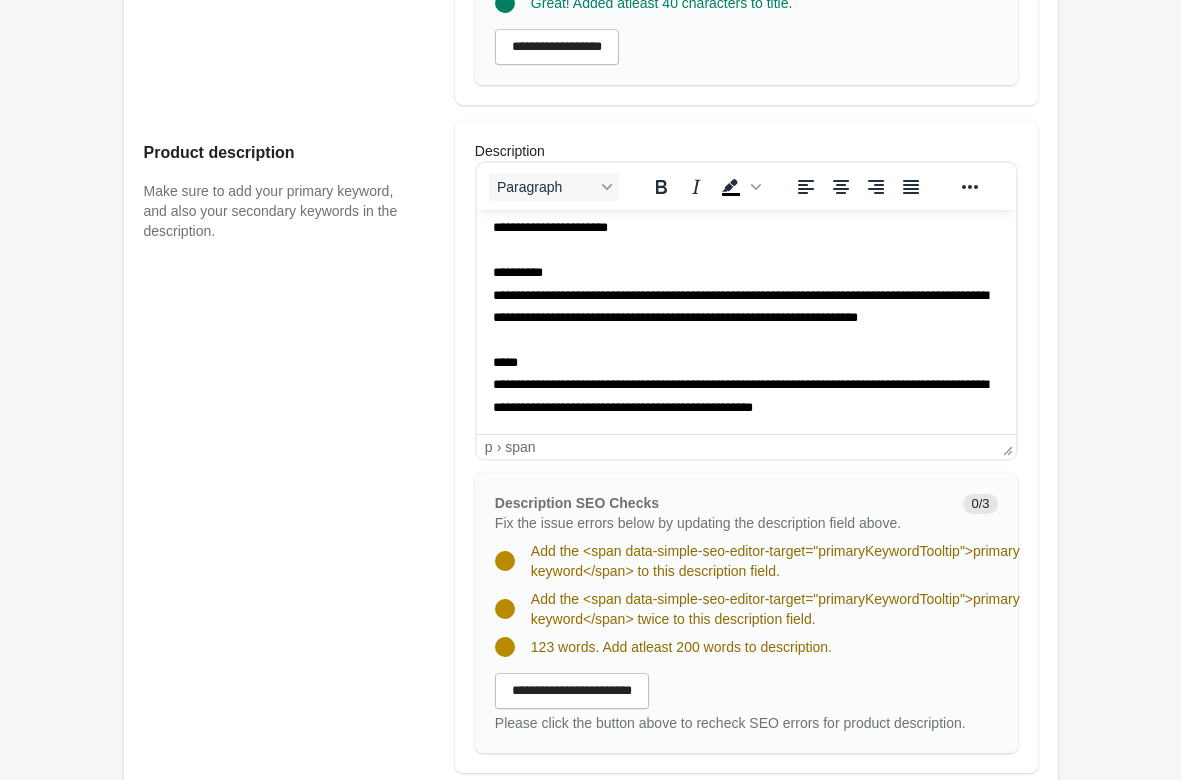 click on "**********" at bounding box center [745, 160] 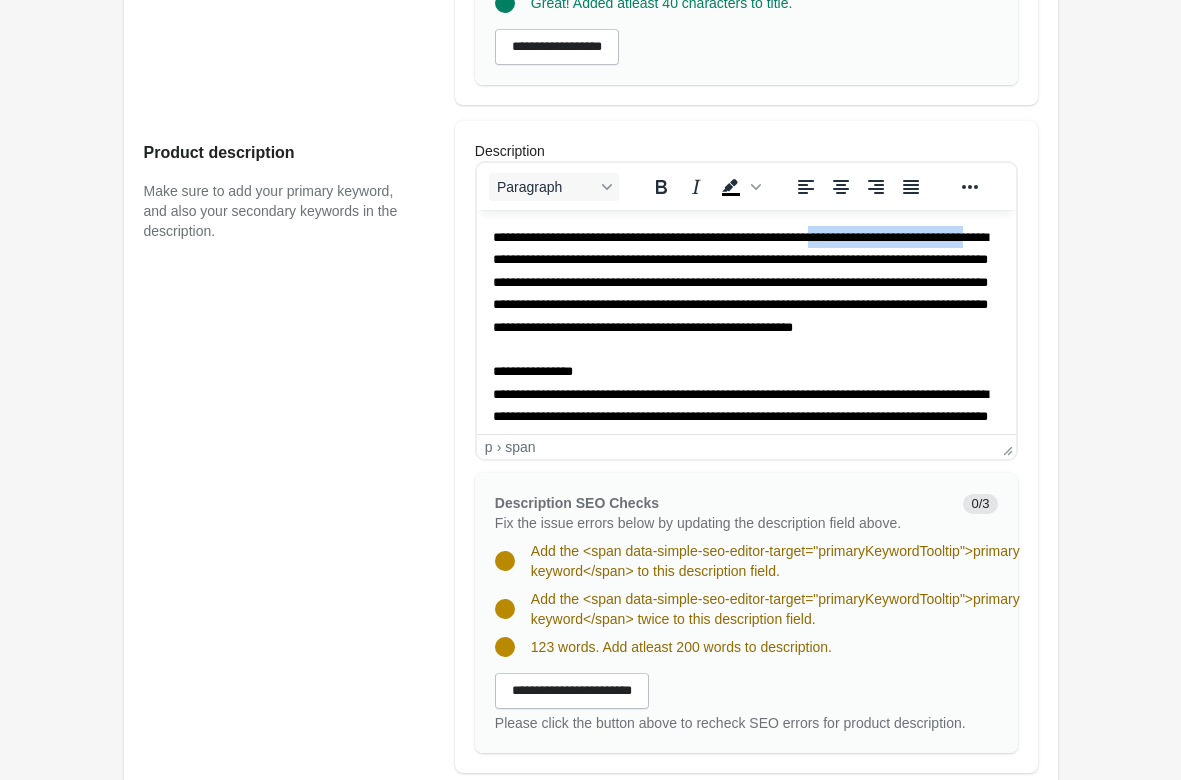 drag, startPoint x: 856, startPoint y: 239, endPoint x: 546, endPoint y: 262, distance: 310.85205 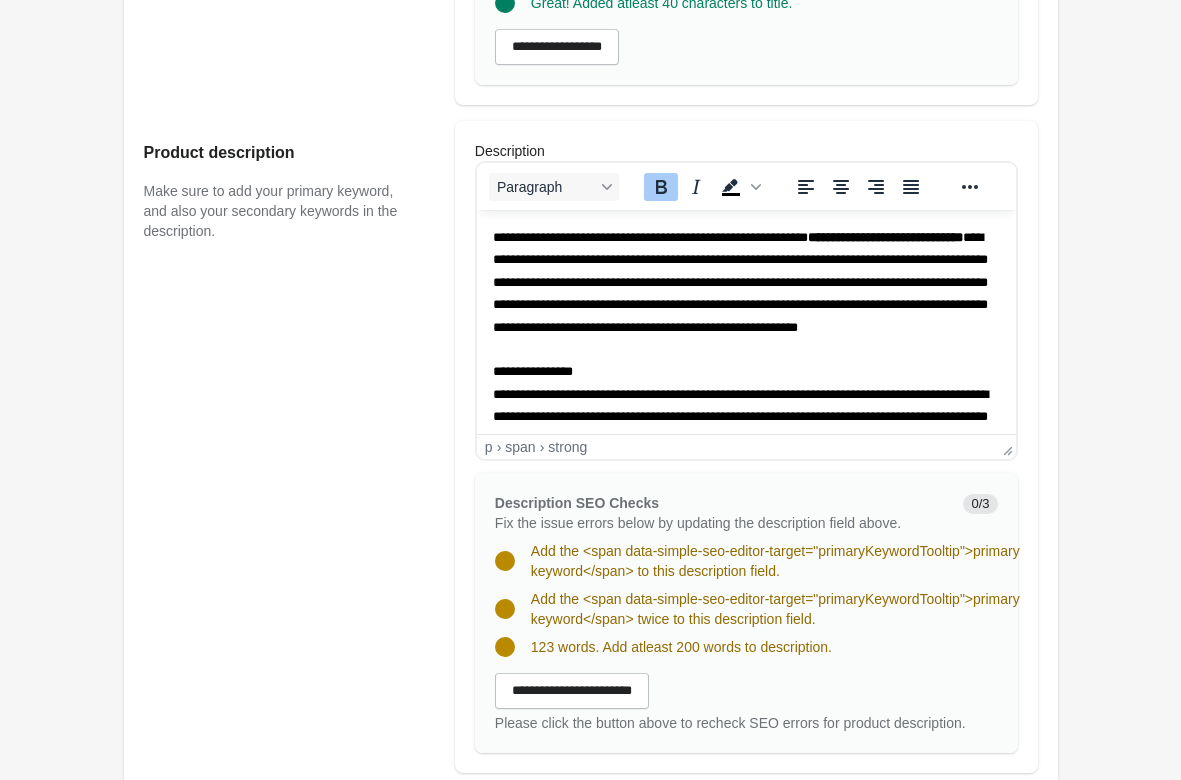 click on "[REDACTED]" at bounding box center (745, 483) 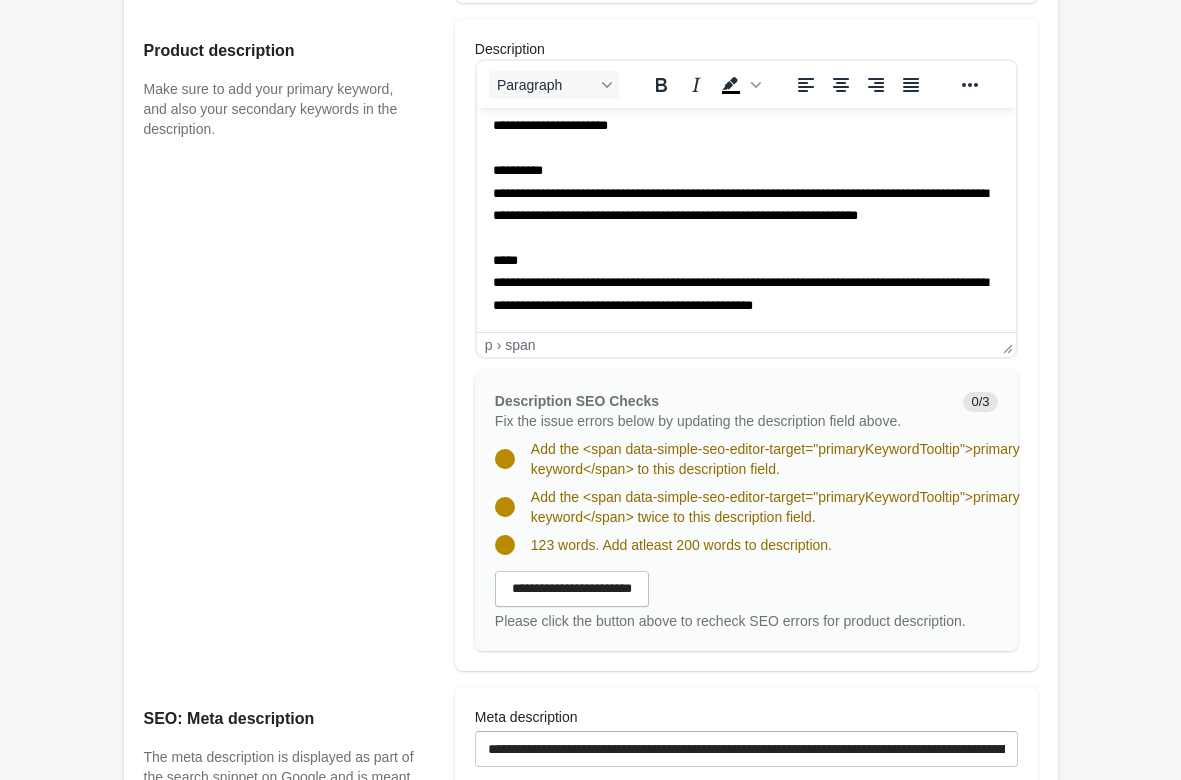 scroll, scrollTop: 1263, scrollLeft: 0, axis: vertical 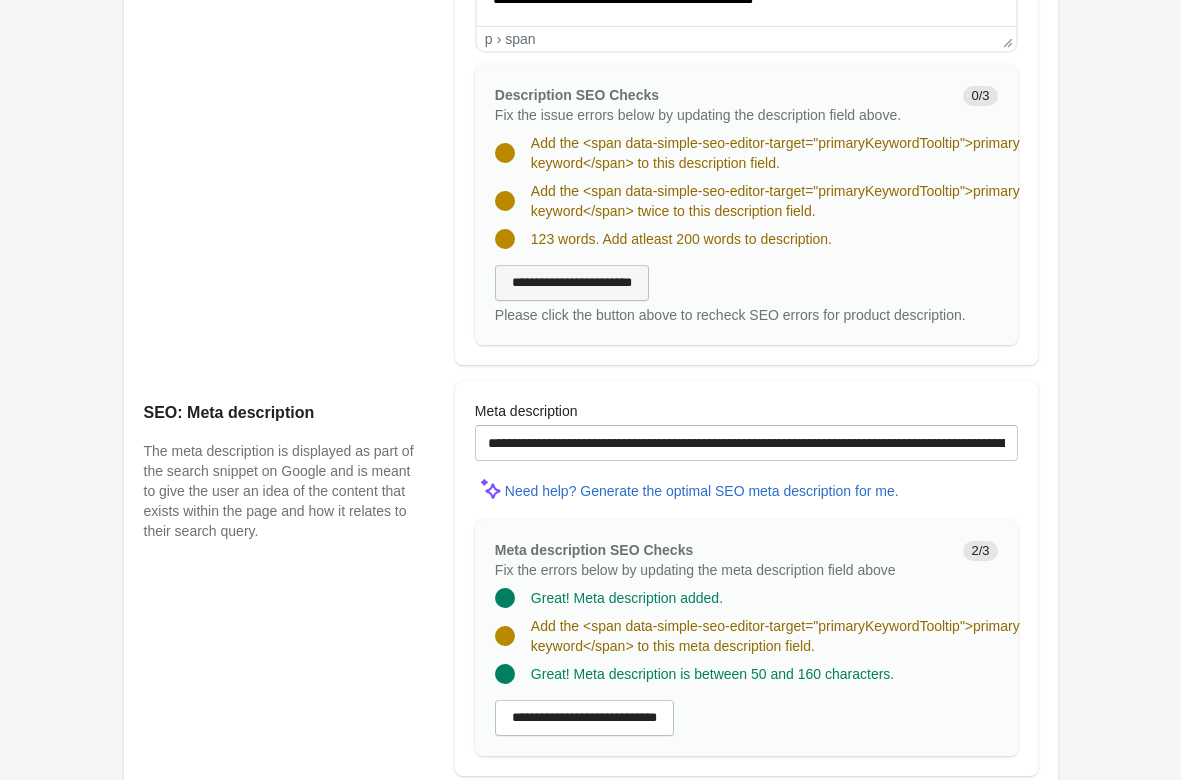 click on "**********" at bounding box center [572, 283] 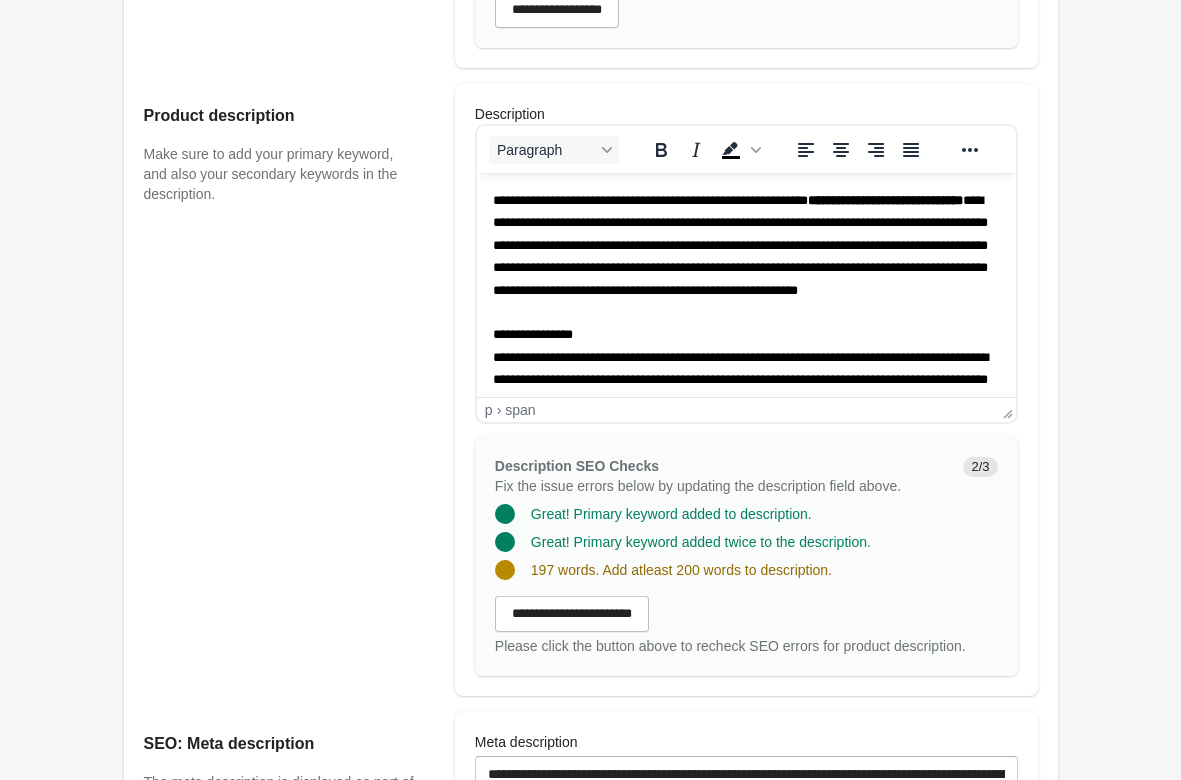 scroll, scrollTop: 855, scrollLeft: 0, axis: vertical 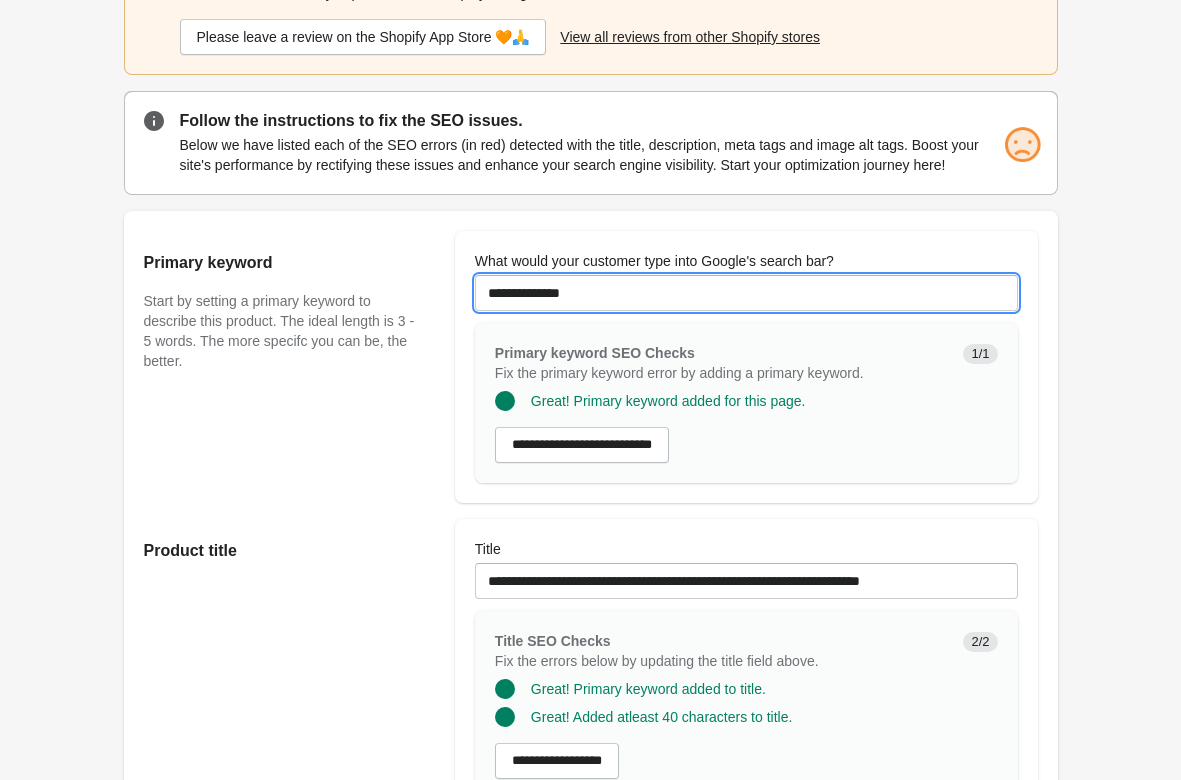 drag, startPoint x: 609, startPoint y: 294, endPoint x: 309, endPoint y: 272, distance: 300.80557 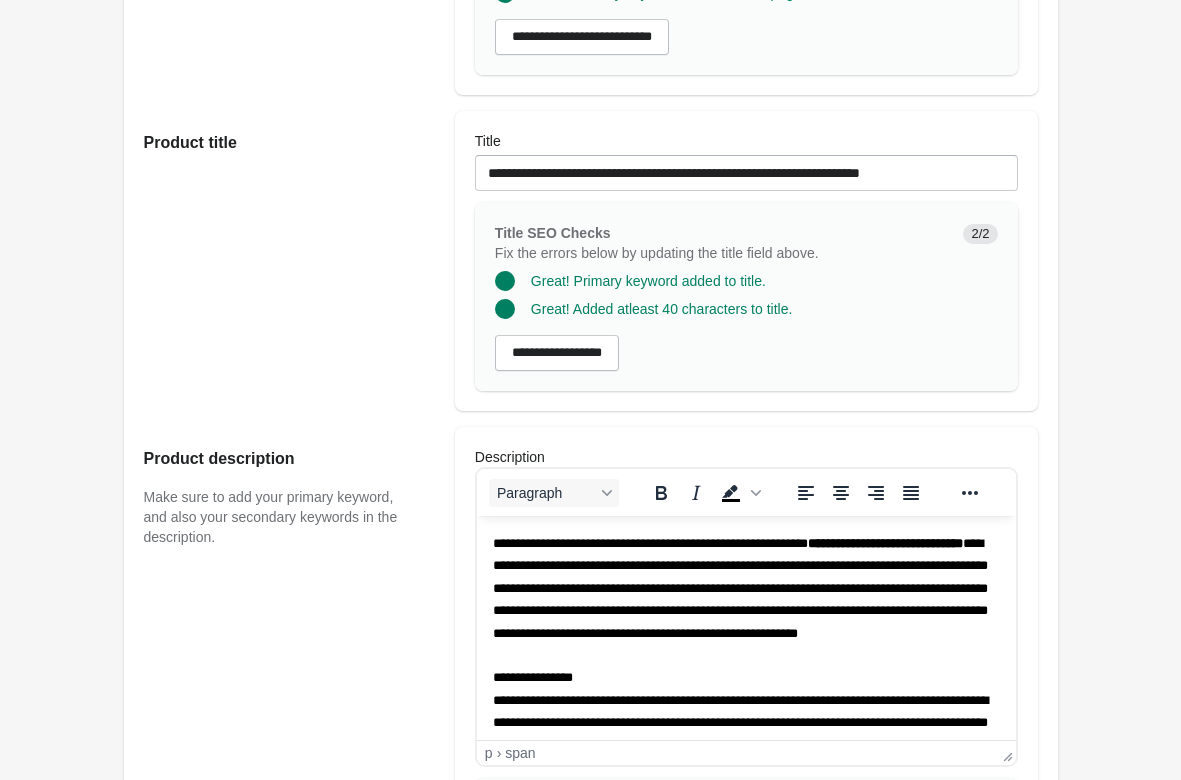 scroll, scrollTop: 753, scrollLeft: 0, axis: vertical 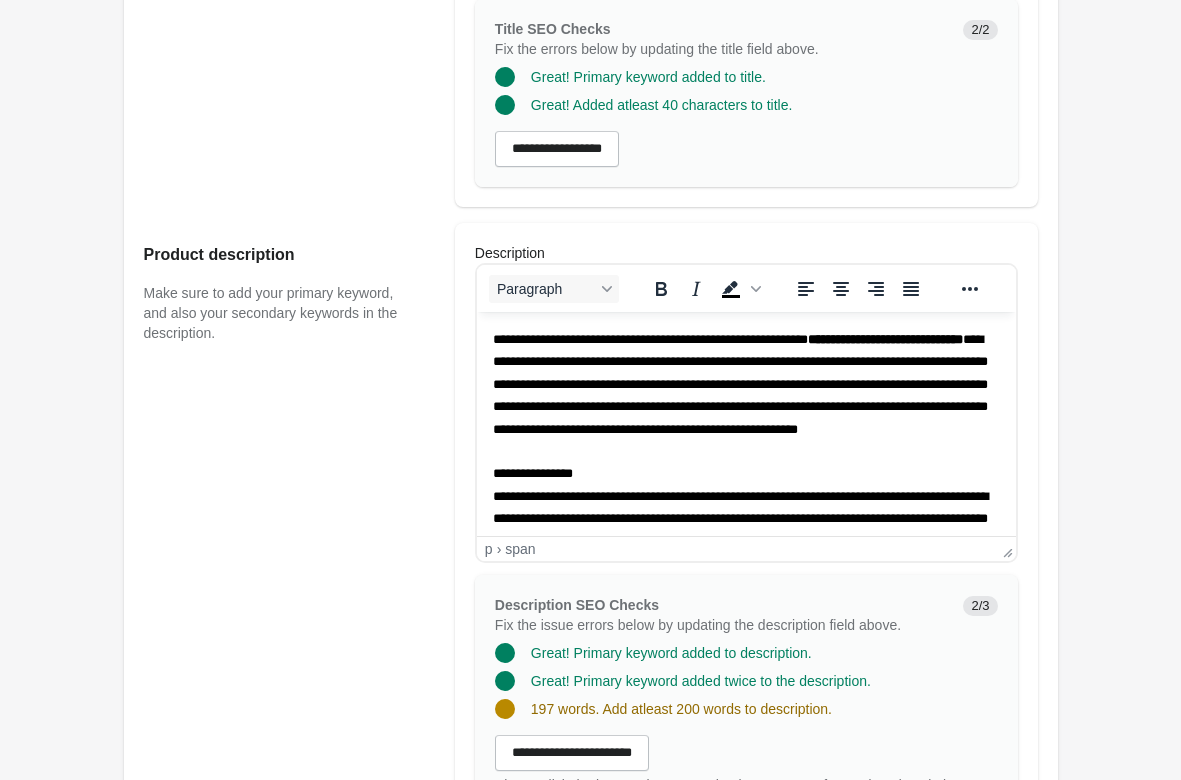 click on "[REDACTED]" at bounding box center (739, 586) 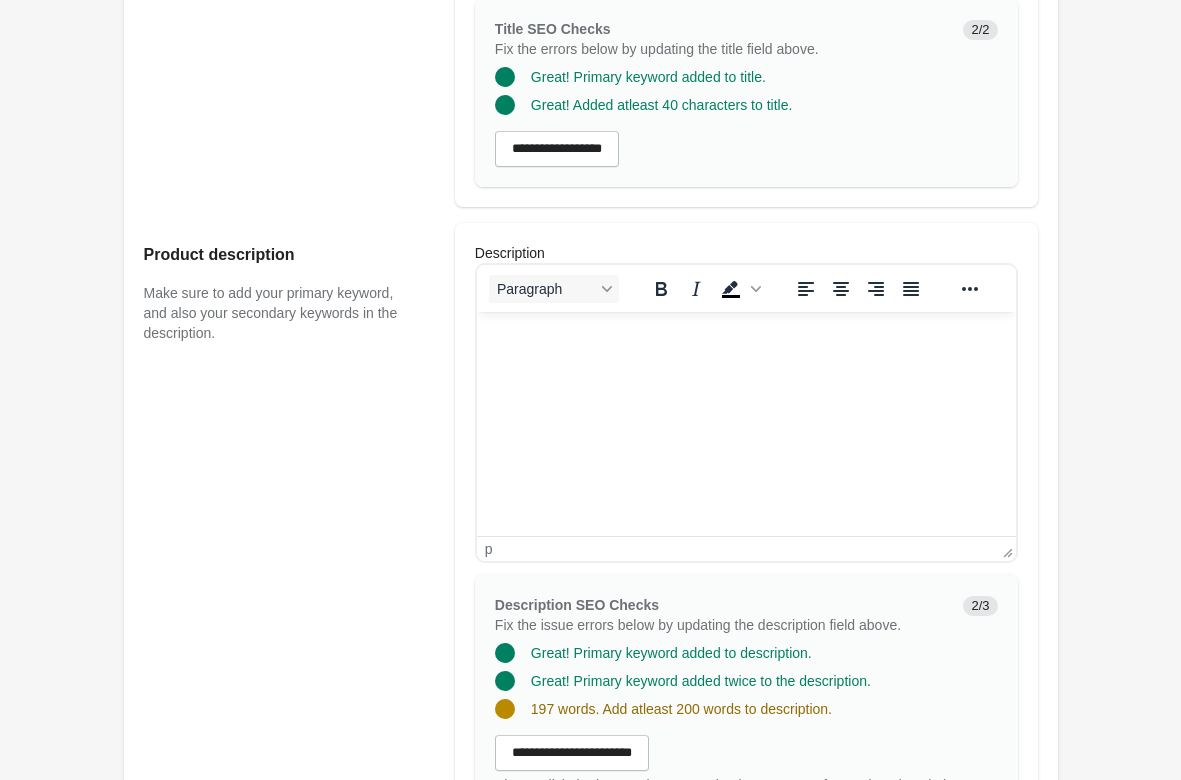 scroll, scrollTop: 474, scrollLeft: 0, axis: vertical 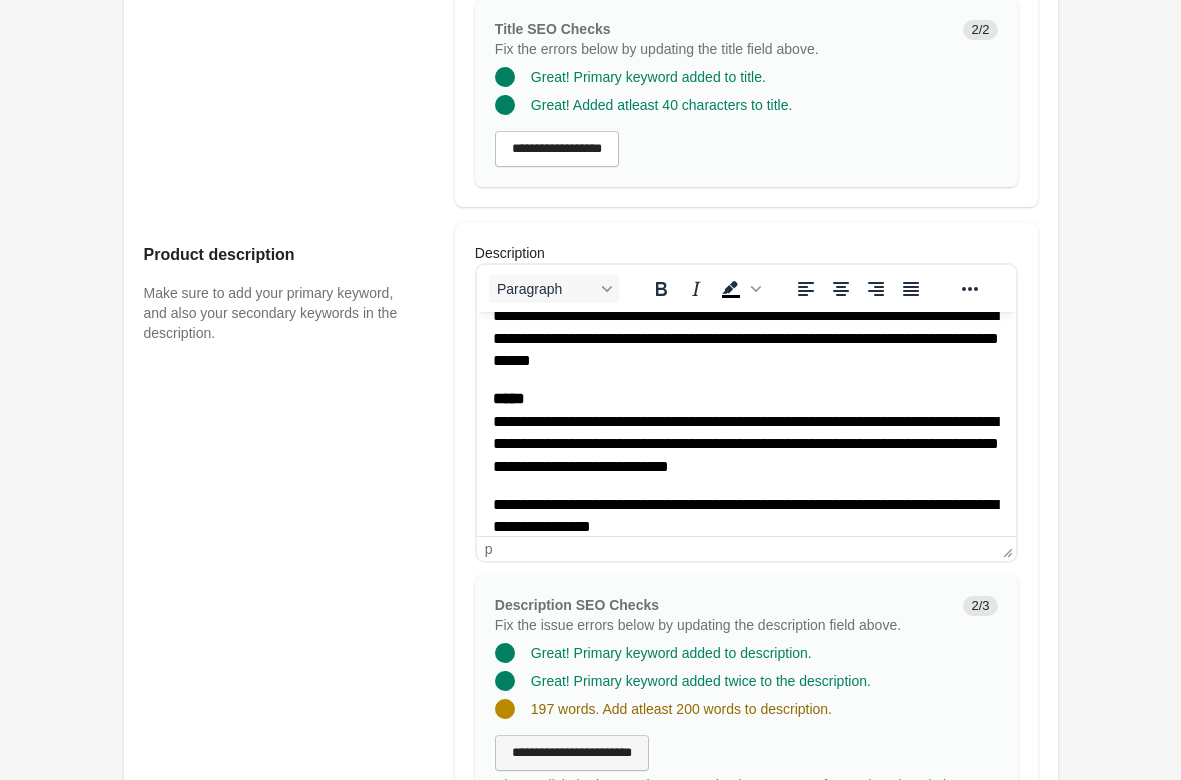 click on "**********" at bounding box center (572, 753) 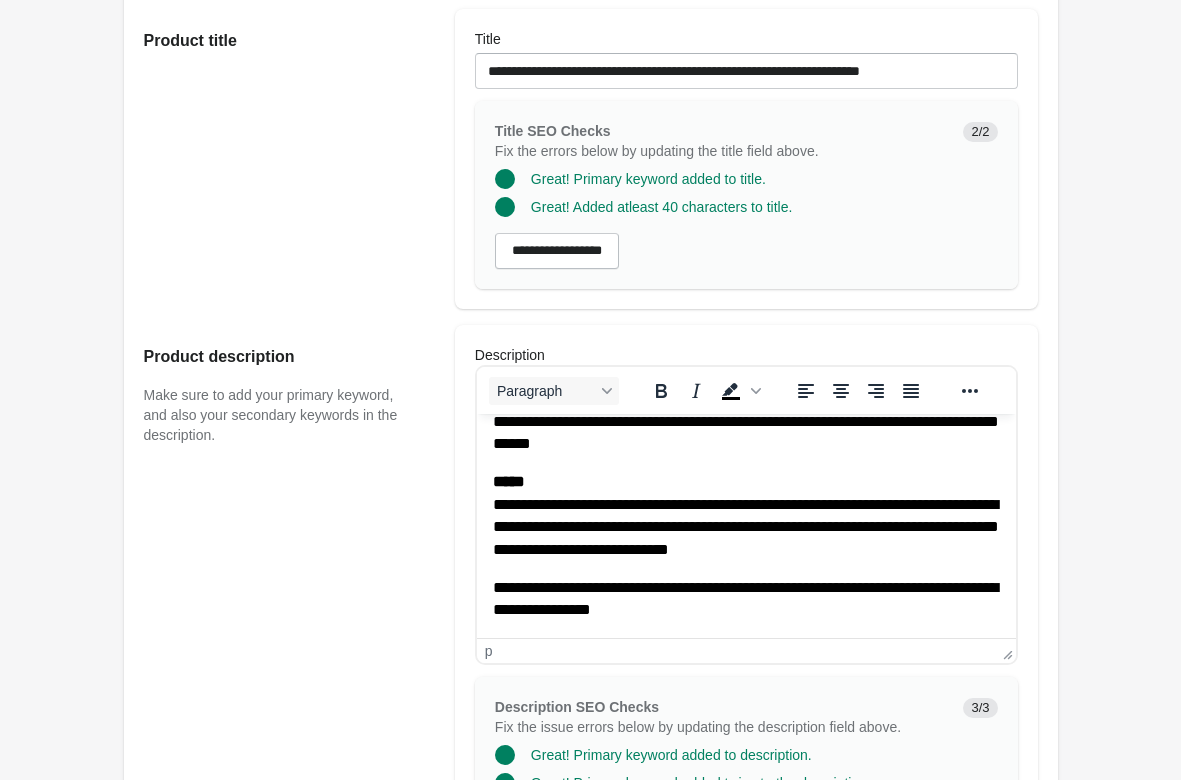 scroll, scrollTop: 243, scrollLeft: 0, axis: vertical 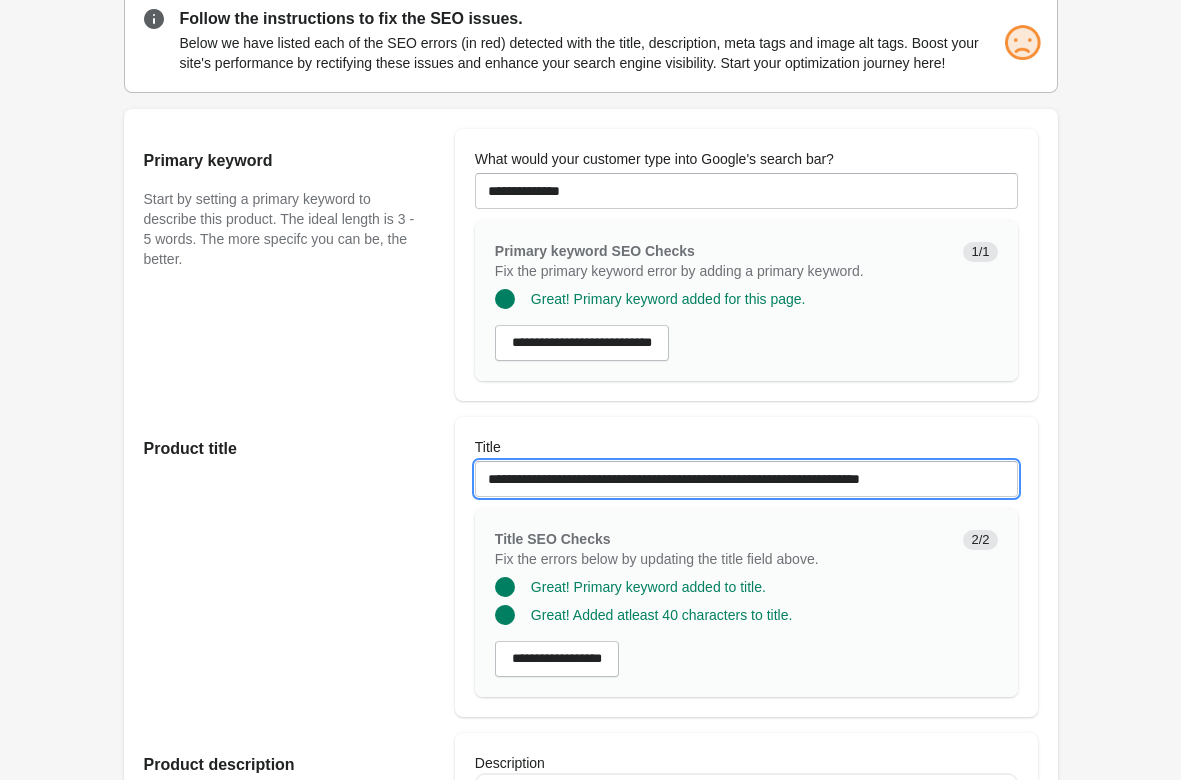 drag, startPoint x: 486, startPoint y: 482, endPoint x: 719, endPoint y: 481, distance: 233.00215 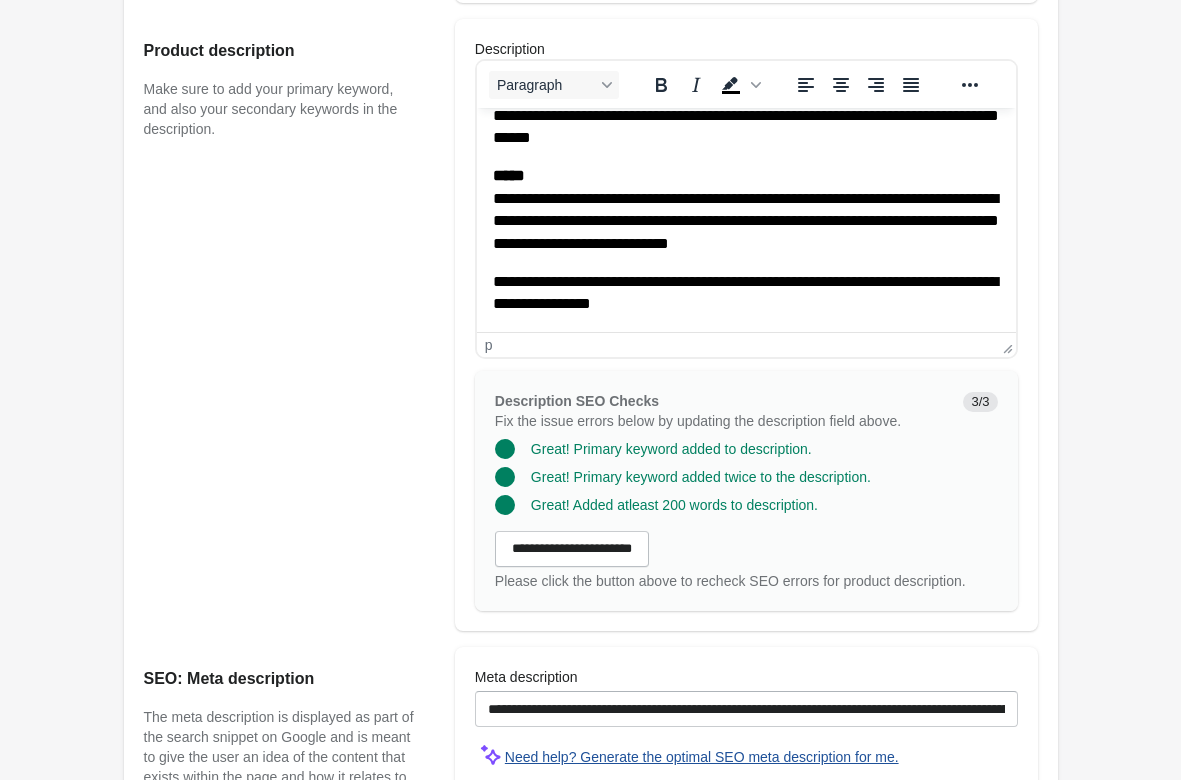 scroll, scrollTop: 1161, scrollLeft: 0, axis: vertical 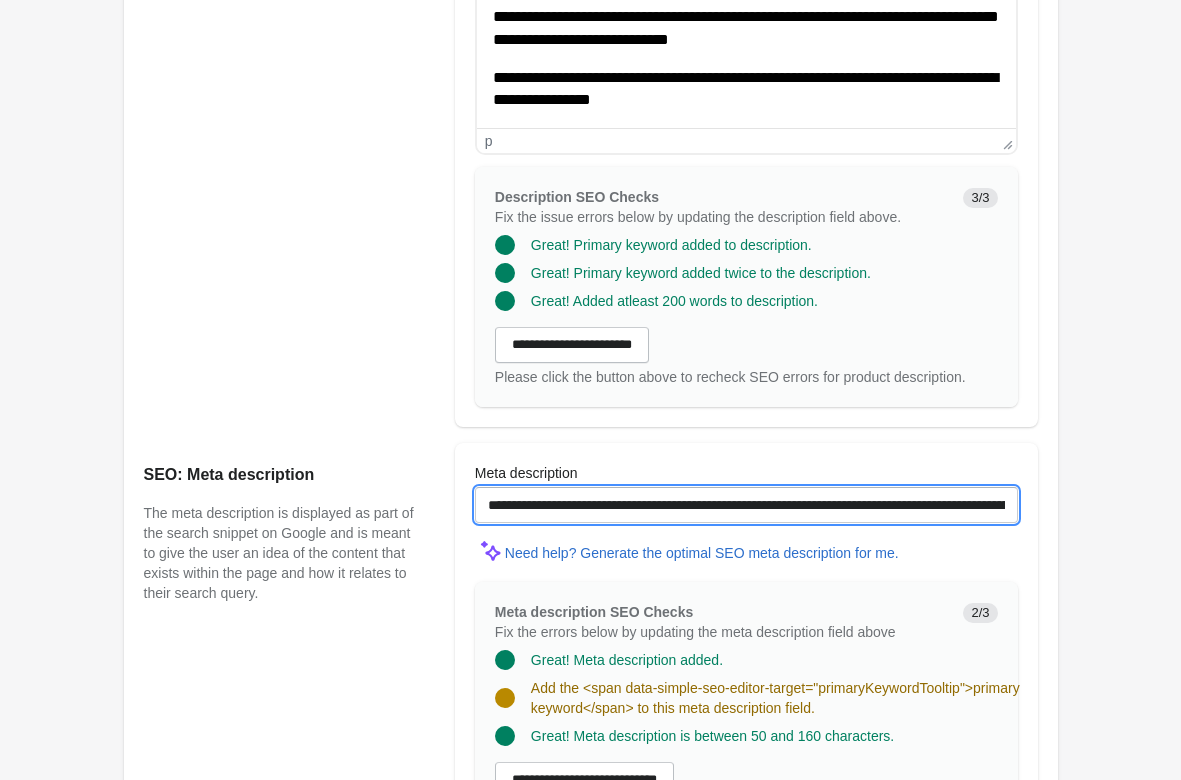 click on "**********" at bounding box center (746, 505) 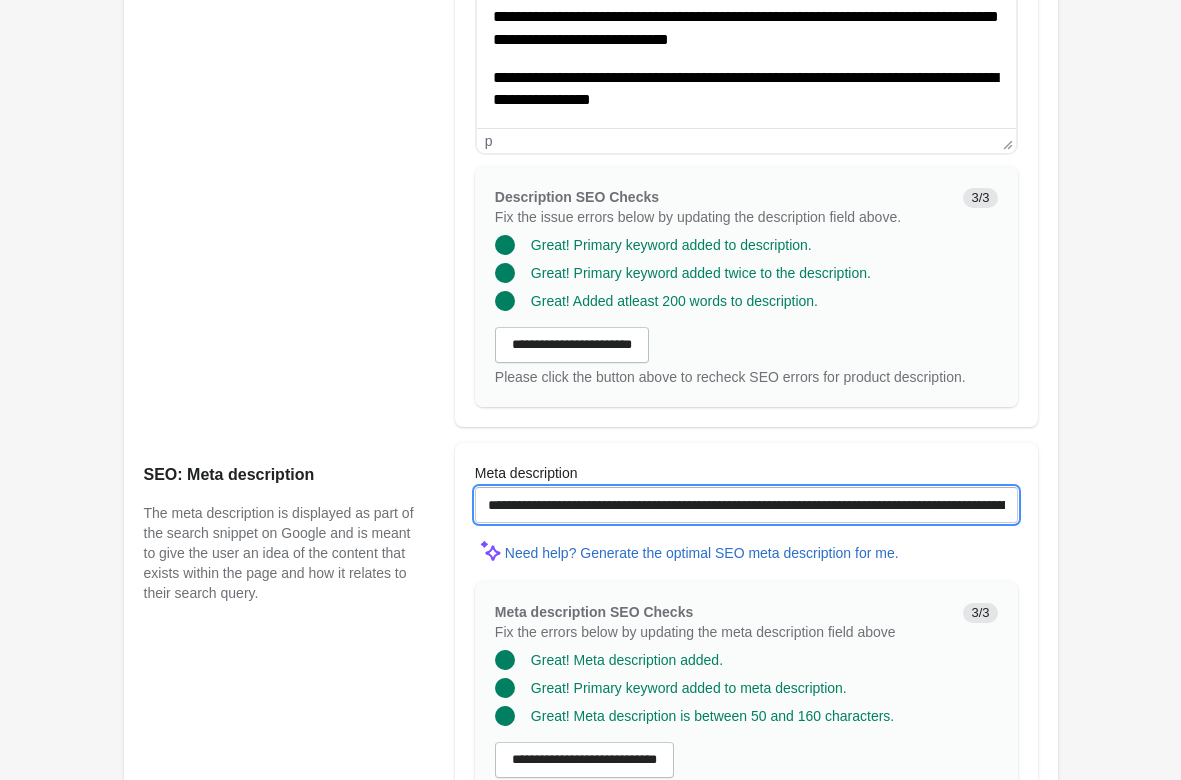 click on "**********" at bounding box center (746, 505) 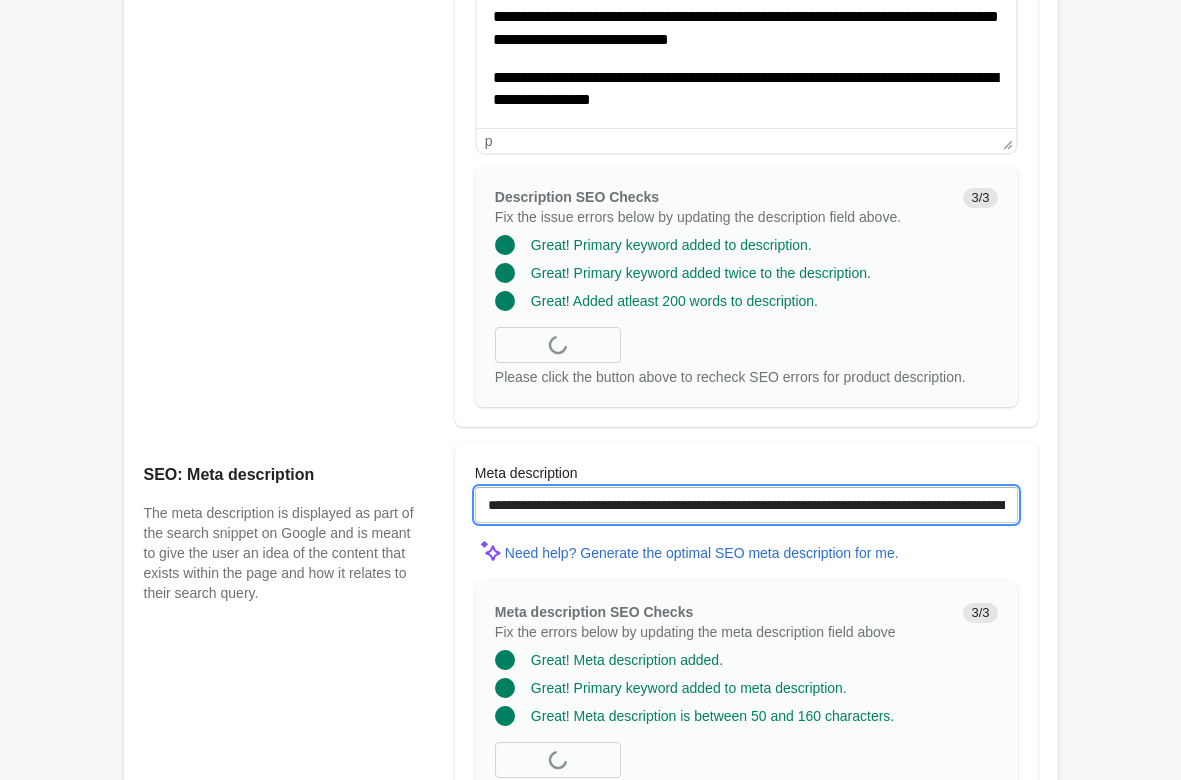 type on "**********" 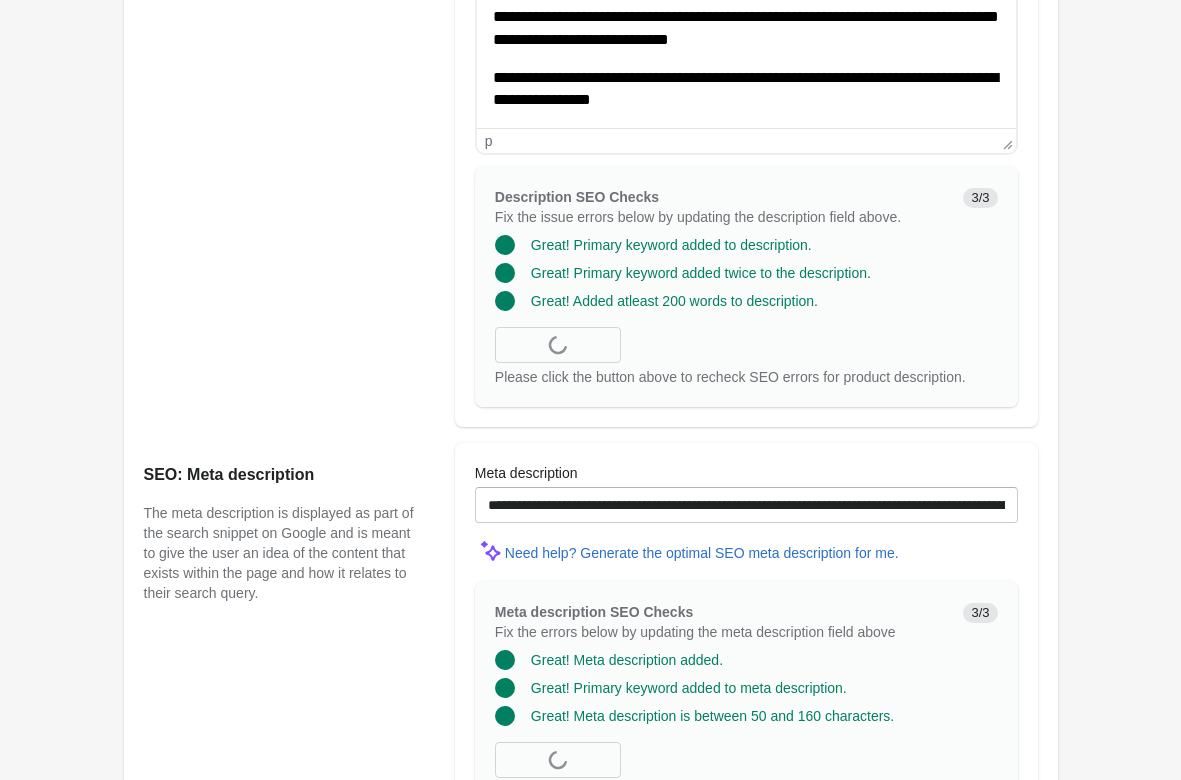 click on "Hard Tail Double Cross Bra - Black
Open on Shopify" at bounding box center (590, 76) 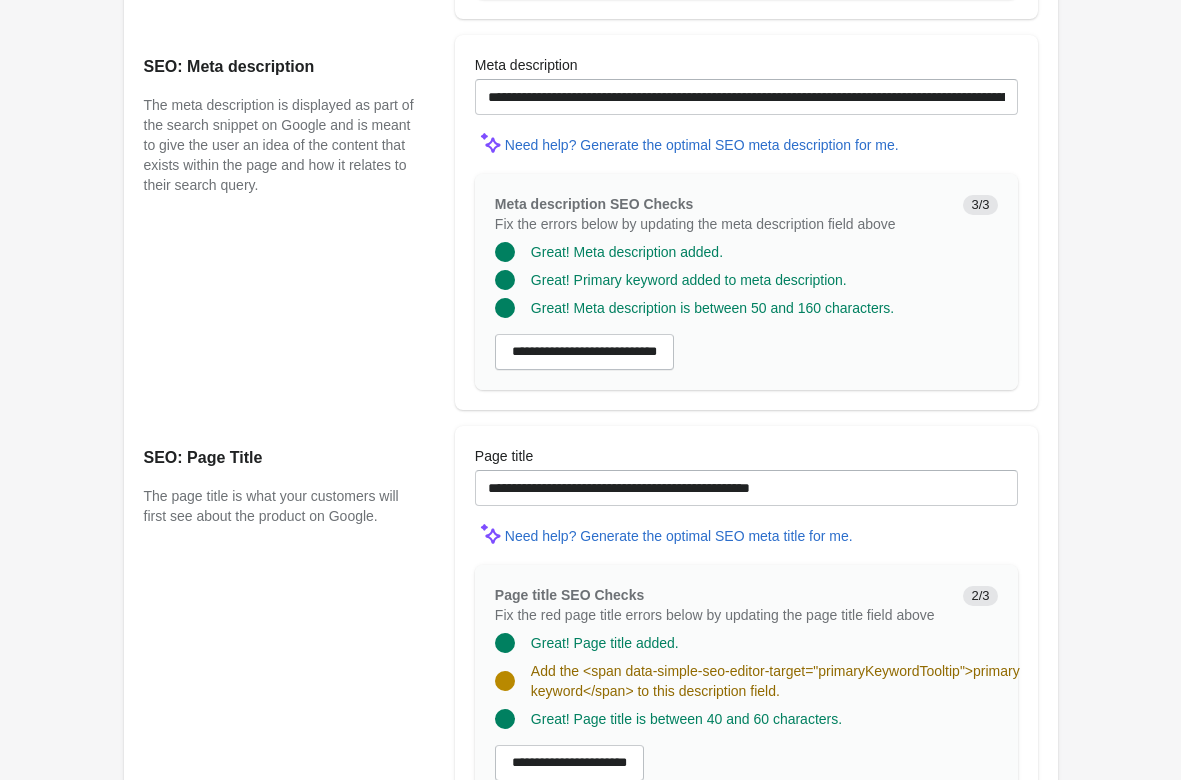 scroll, scrollTop: 1693, scrollLeft: 0, axis: vertical 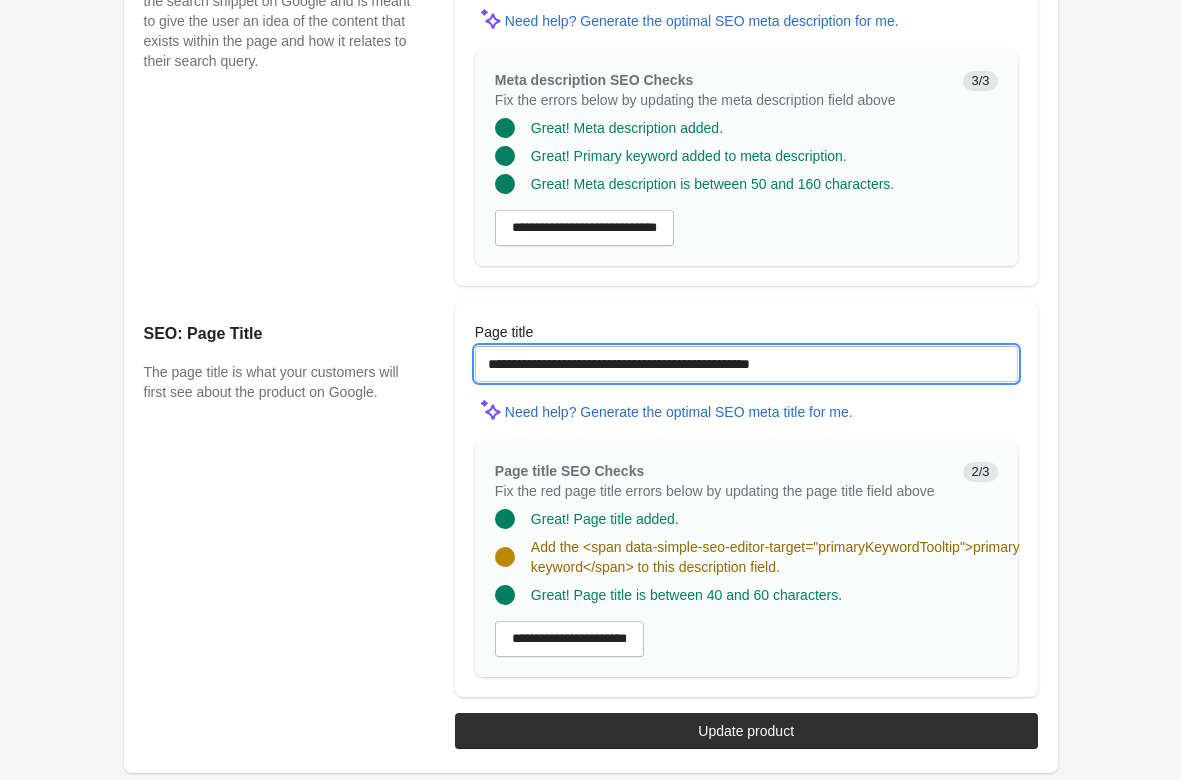 click on "**********" at bounding box center (746, 364) 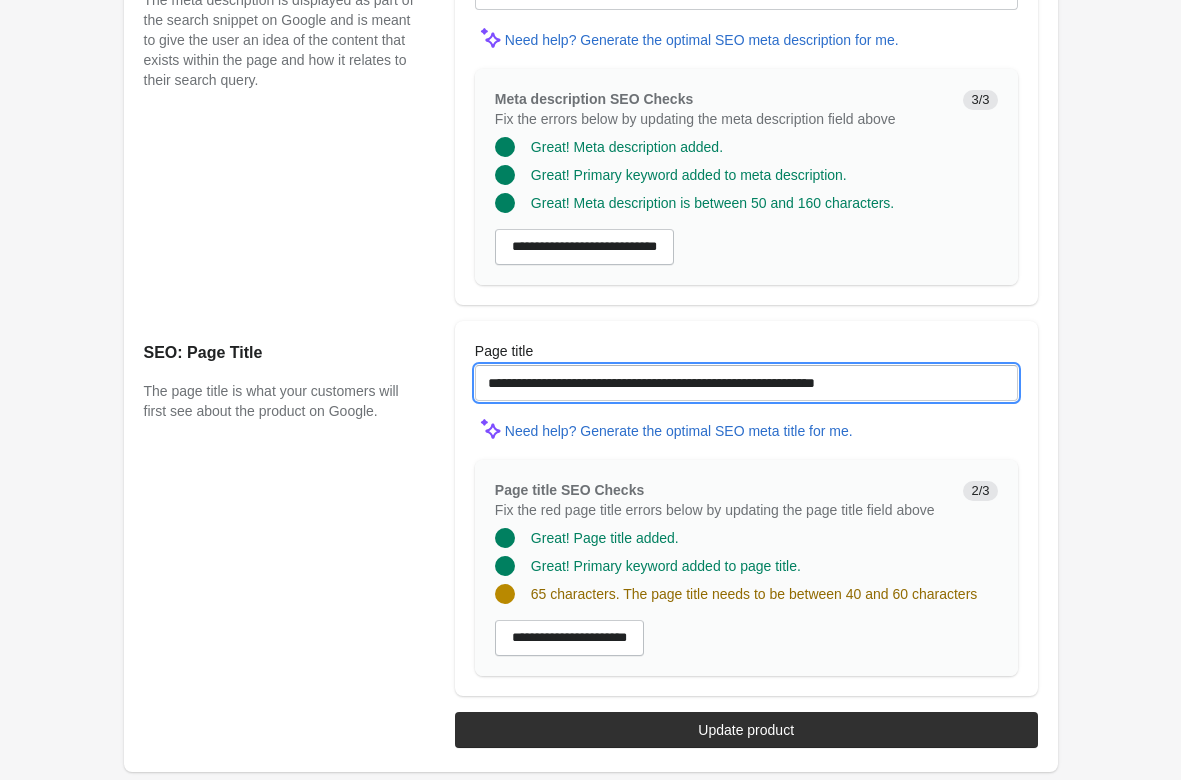 scroll, scrollTop: 1673, scrollLeft: 0, axis: vertical 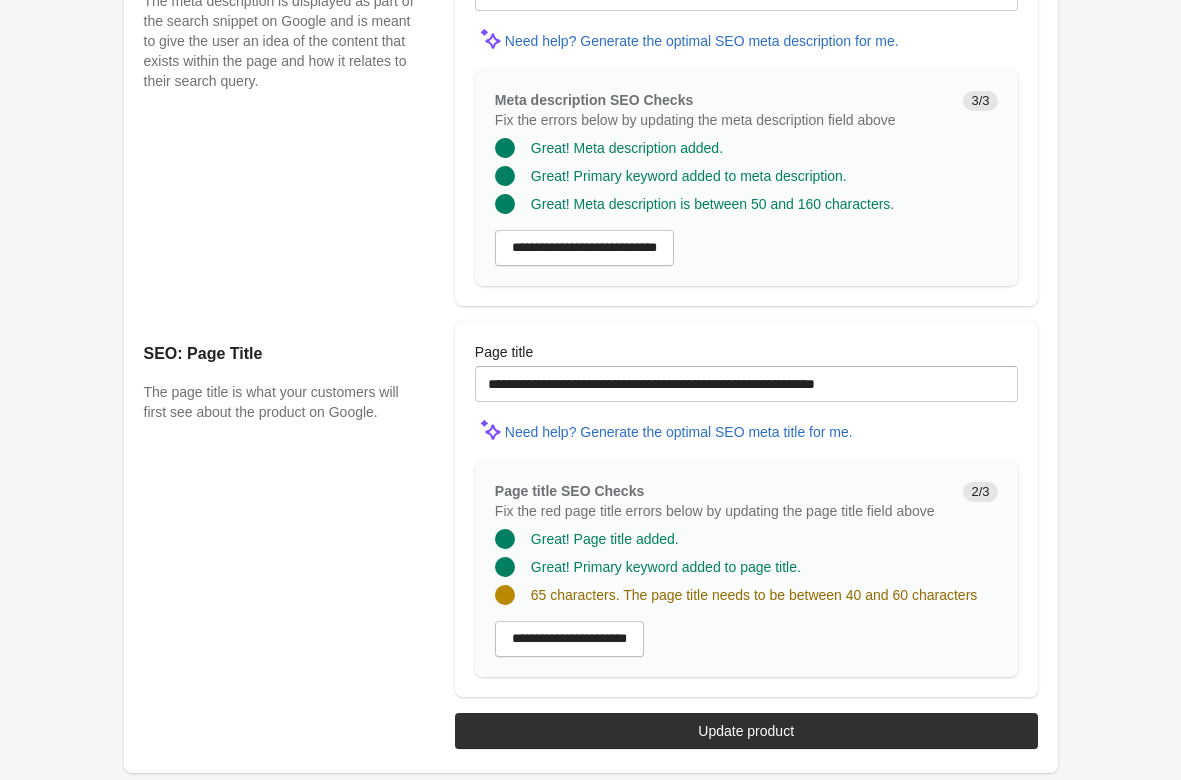 click on "Page title SEO Checks
Fix the red page title errors below by updating the page title field above" at bounding box center (721, 501) 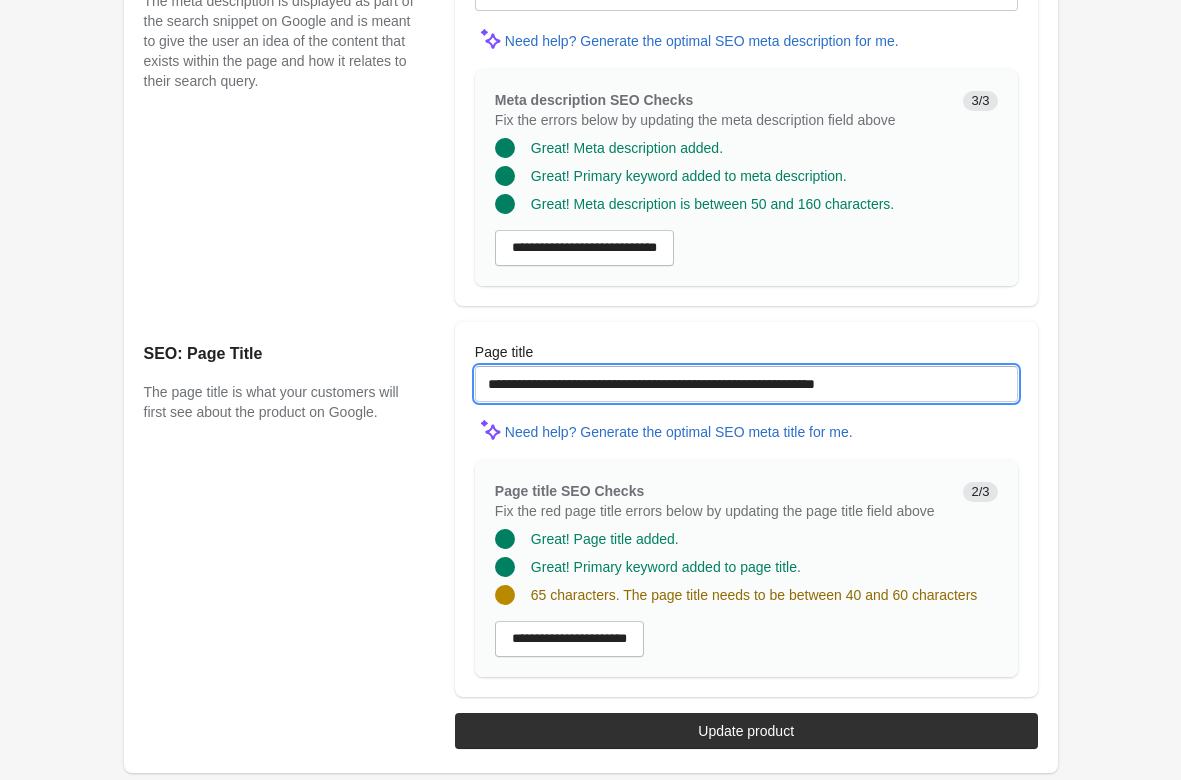 click on "**********" at bounding box center (746, 384) 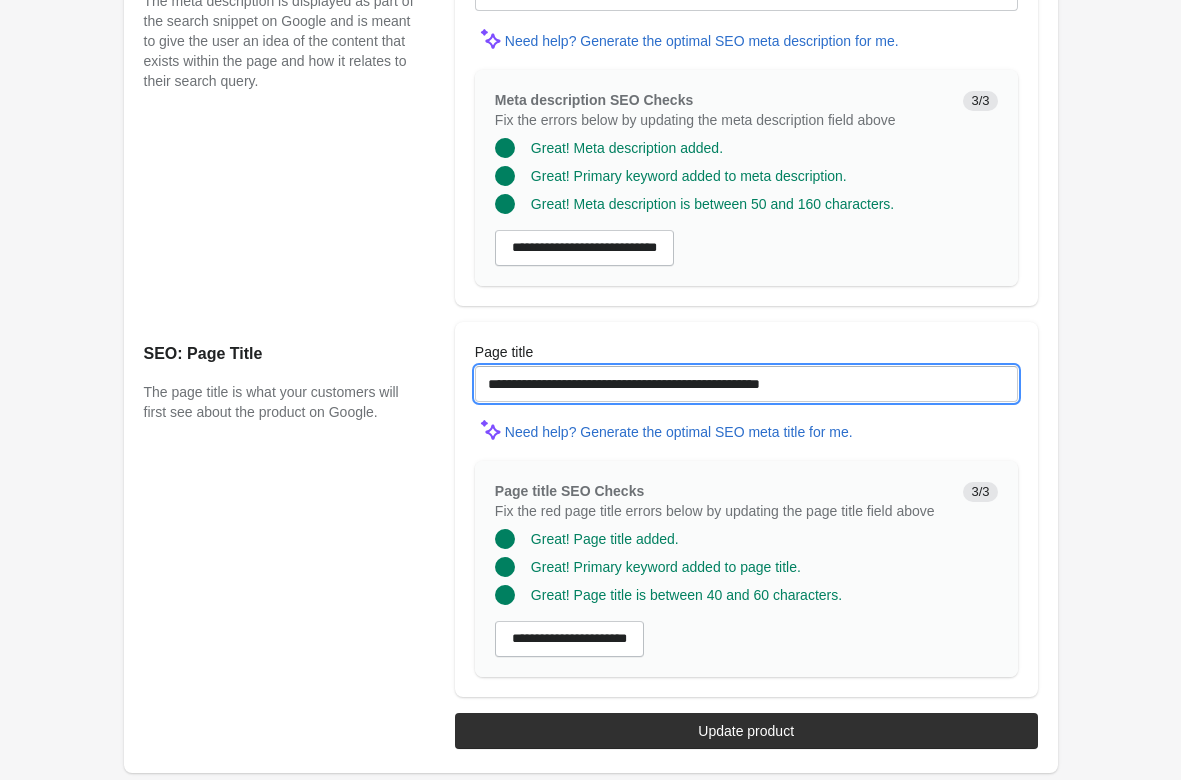 click on "**********" at bounding box center (746, 384) 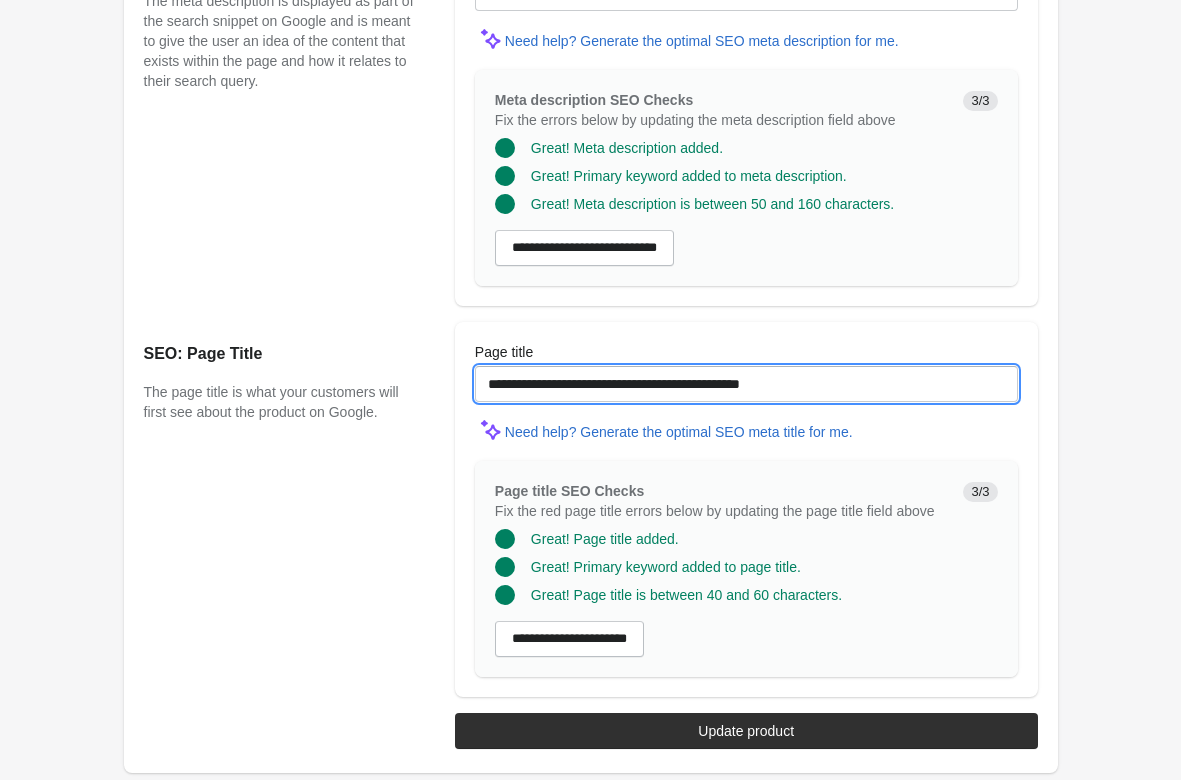 type on "**********" 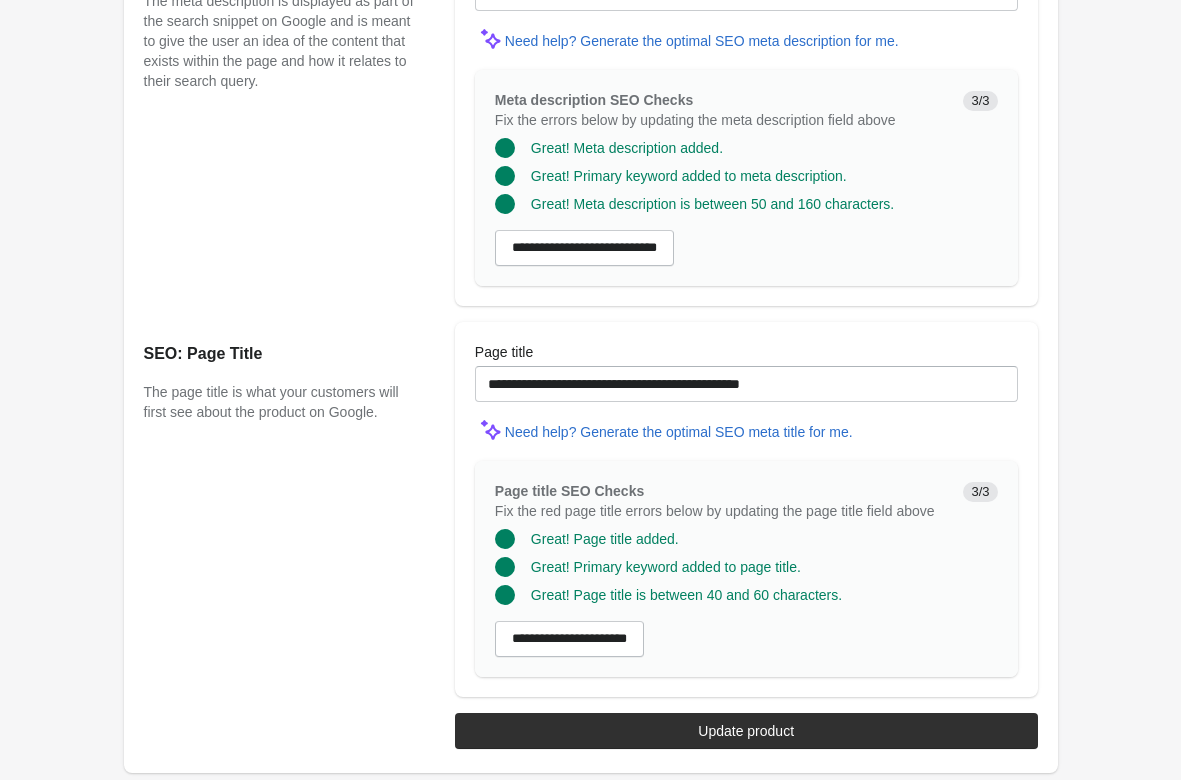 drag, startPoint x: 1072, startPoint y: 392, endPoint x: 1075, endPoint y: 408, distance: 16.27882 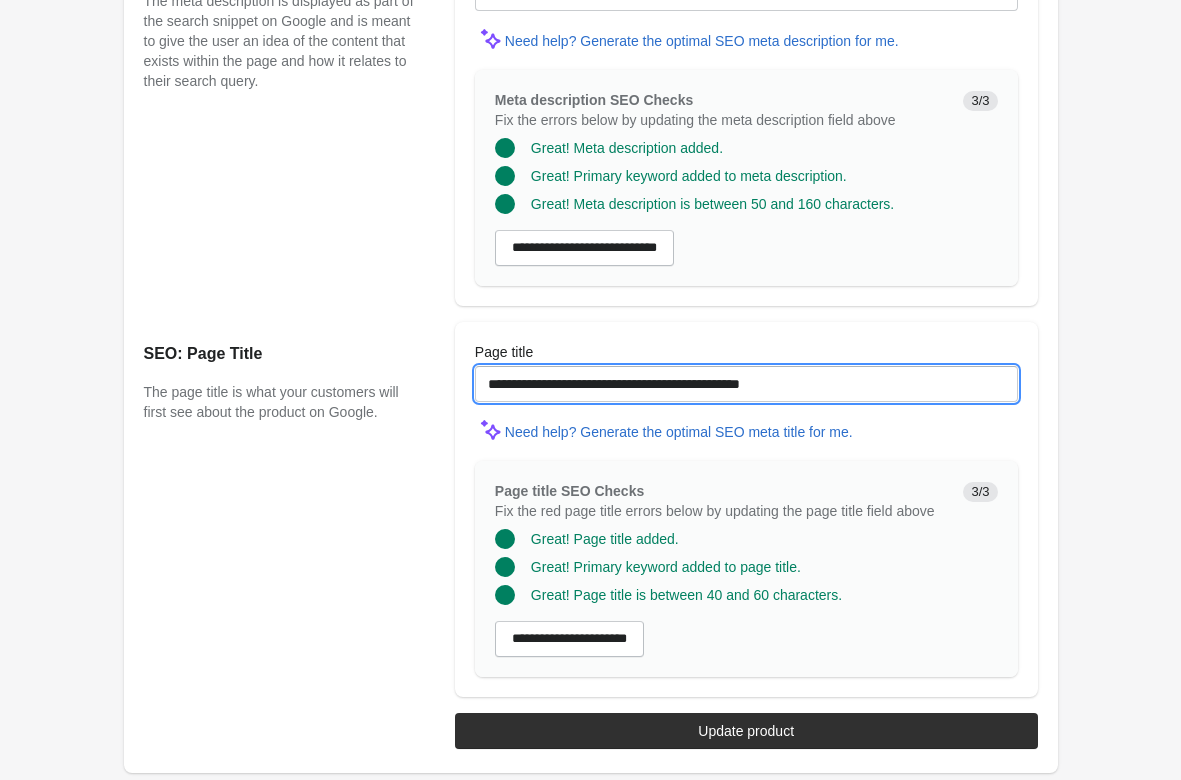 click on "**********" at bounding box center [746, 384] 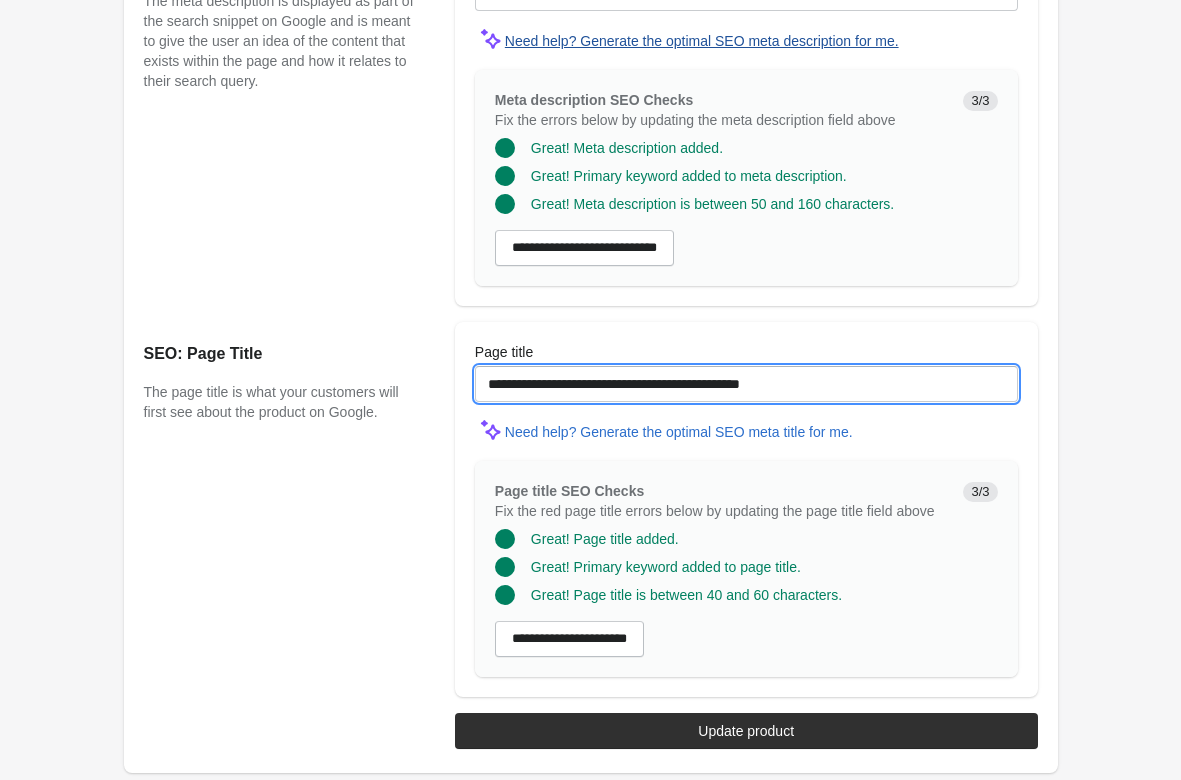 scroll, scrollTop: 1367, scrollLeft: 0, axis: vertical 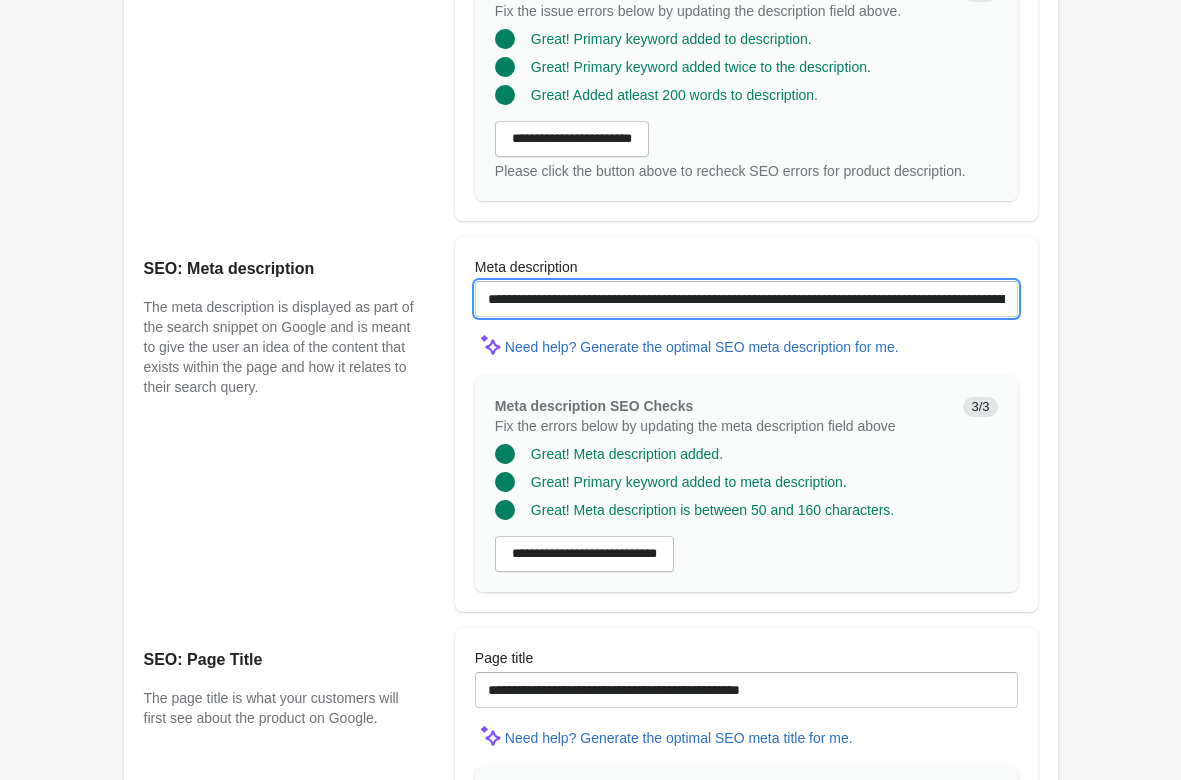 click on "**********" at bounding box center [746, 299] 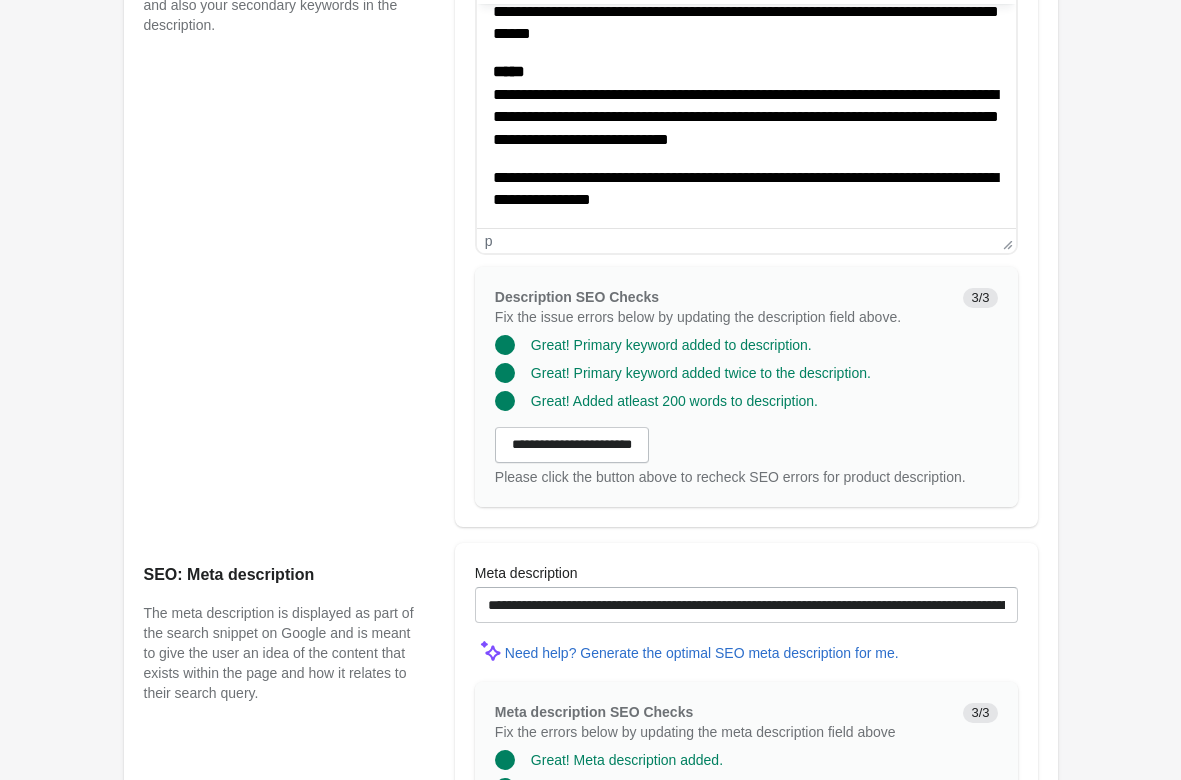 click on "**********" at bounding box center (745, 189) 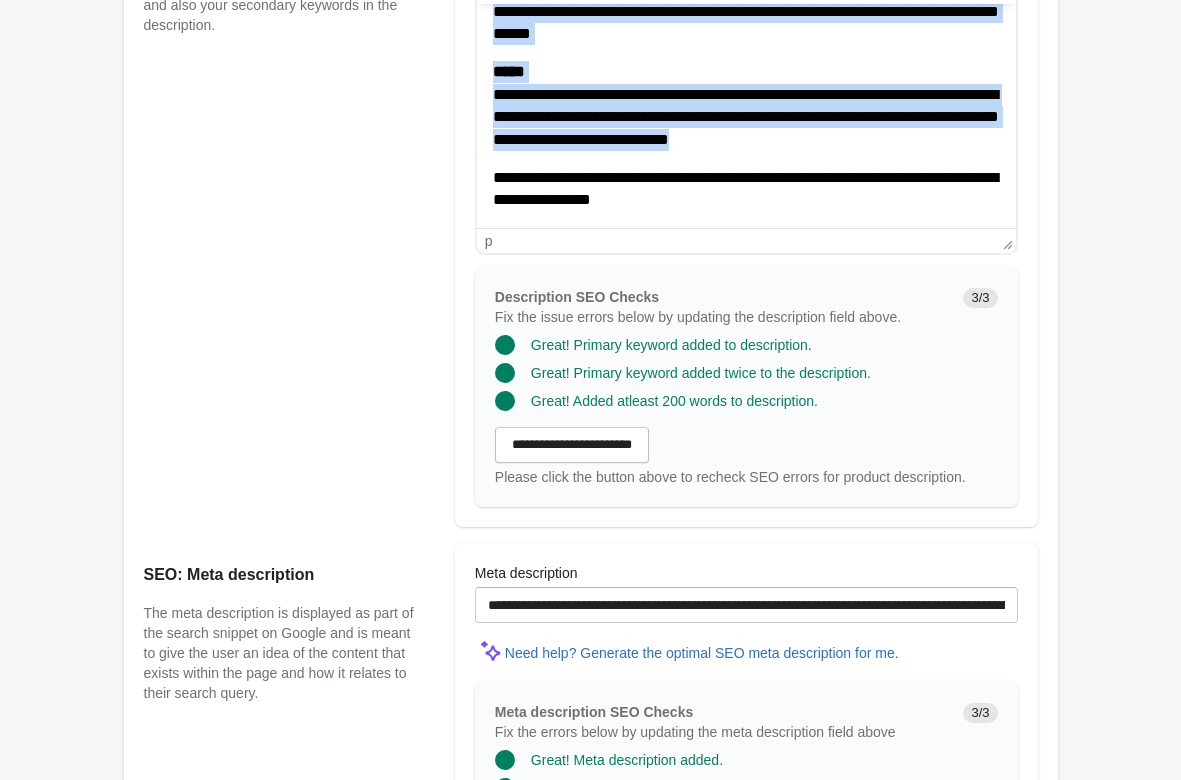copy on "**********" 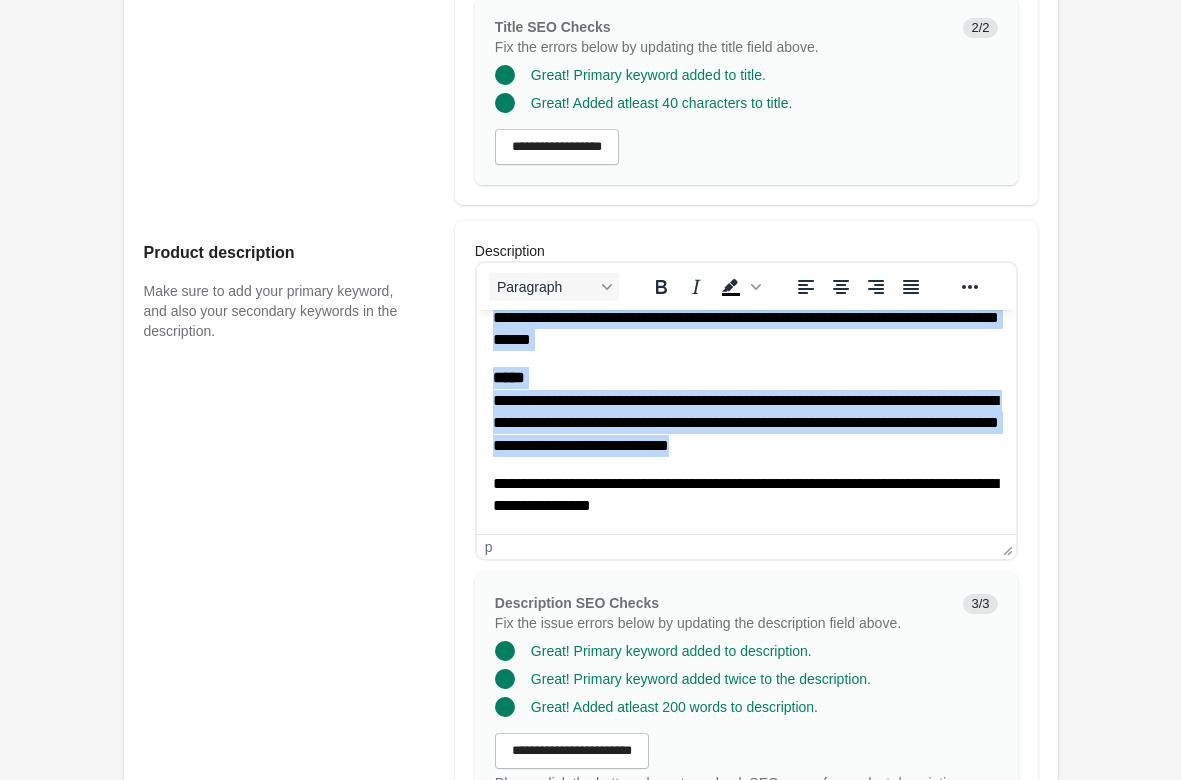 scroll, scrollTop: 449, scrollLeft: 0, axis: vertical 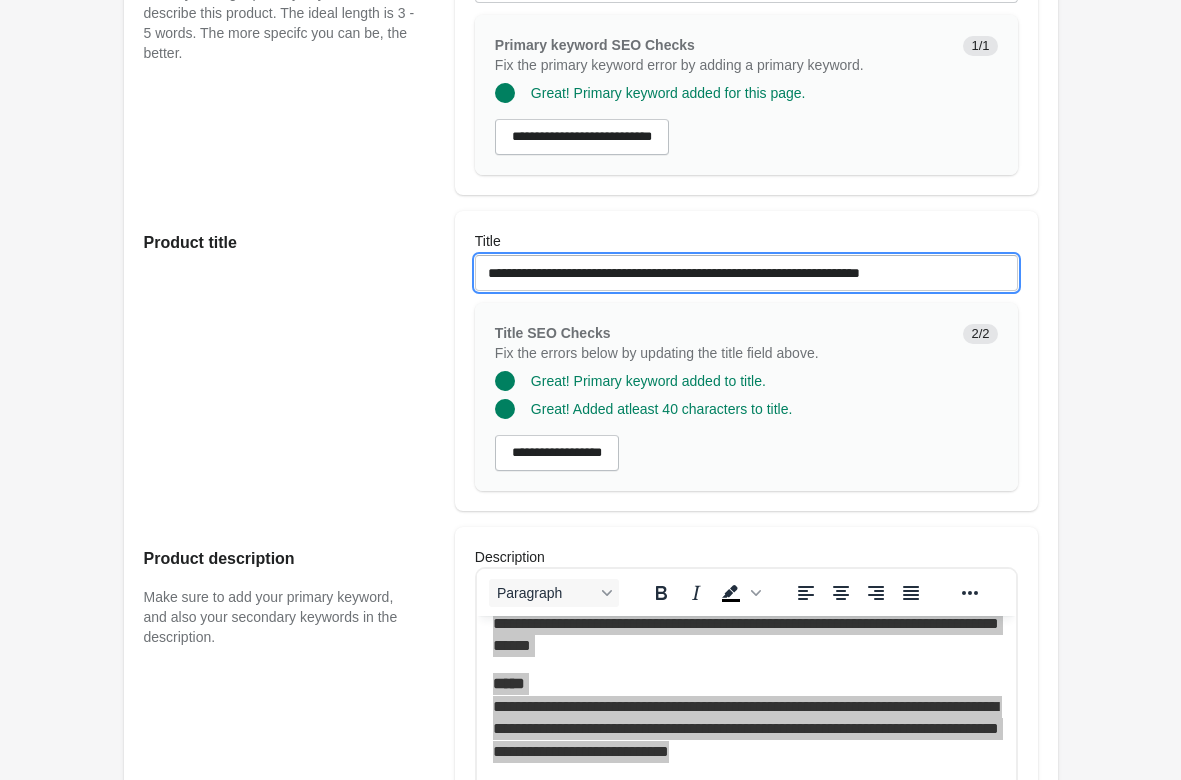click on "**********" at bounding box center (746, 273) 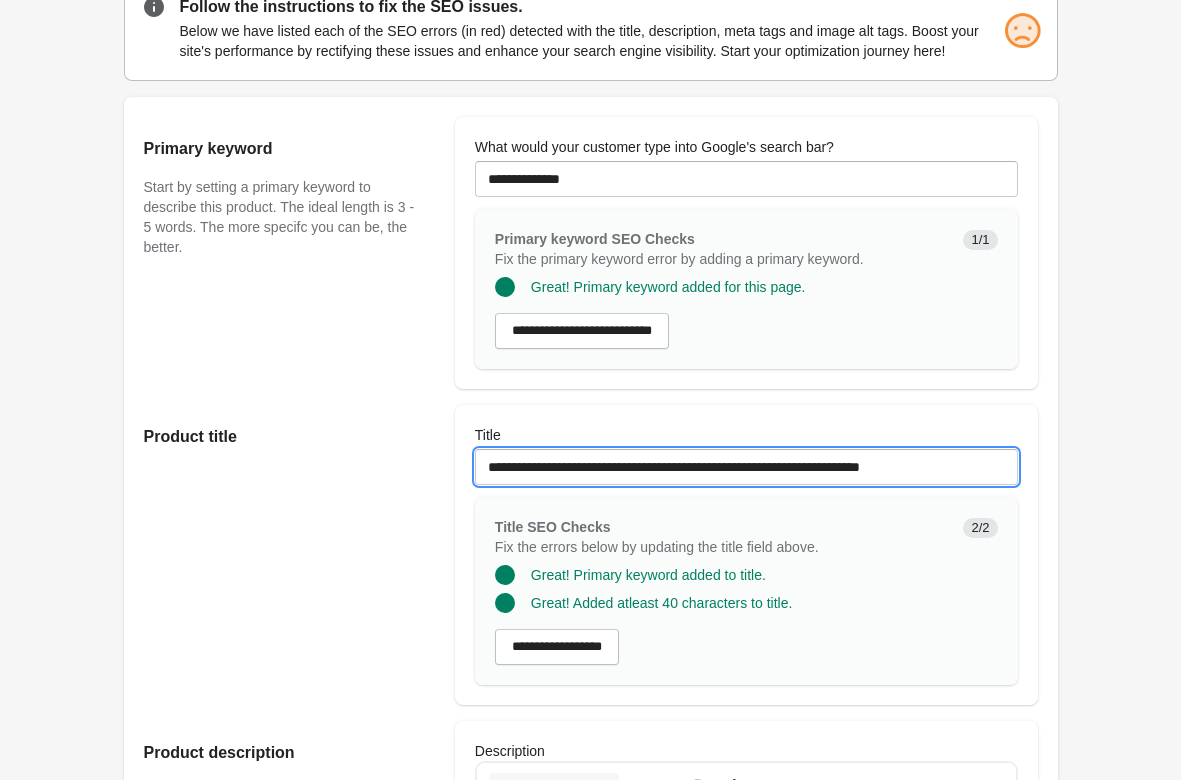 scroll, scrollTop: 41, scrollLeft: 0, axis: vertical 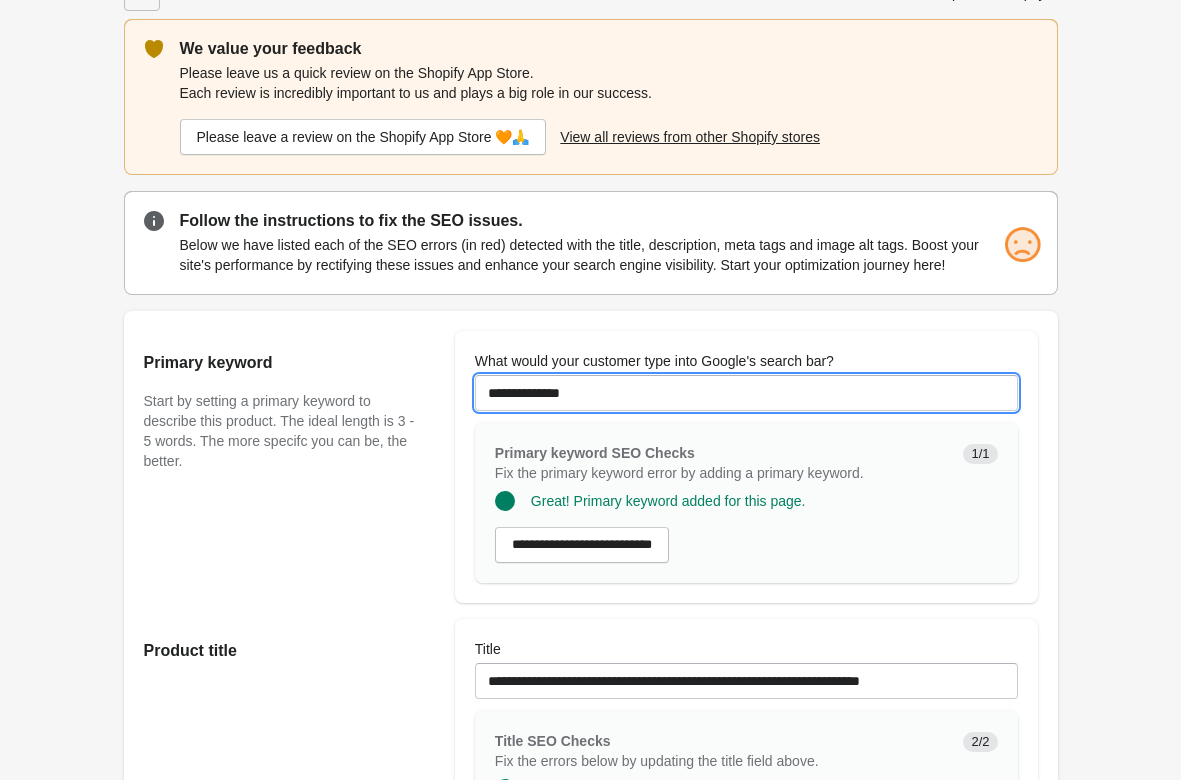 drag, startPoint x: 620, startPoint y: 393, endPoint x: 204, endPoint y: 351, distance: 418.1148 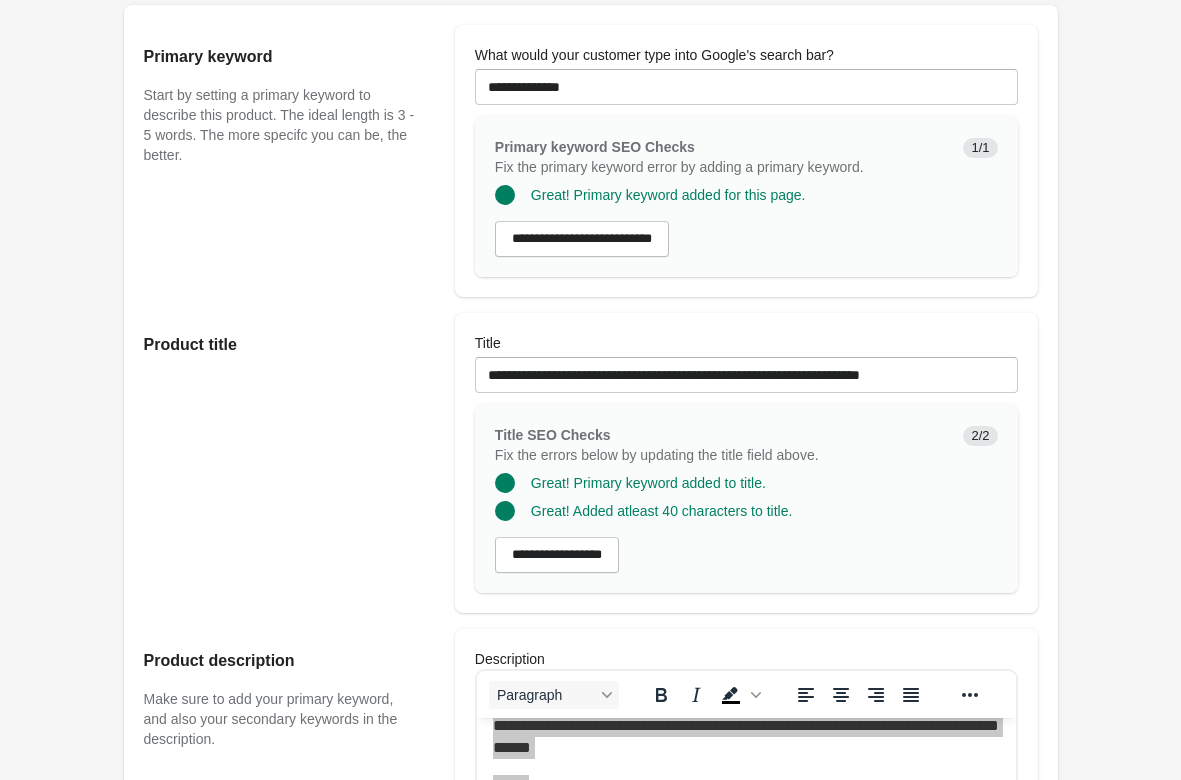 click on "Hard Tail Double Cross Bra - Black
Open on Shopify
Open on Shopify" at bounding box center [591, 880] 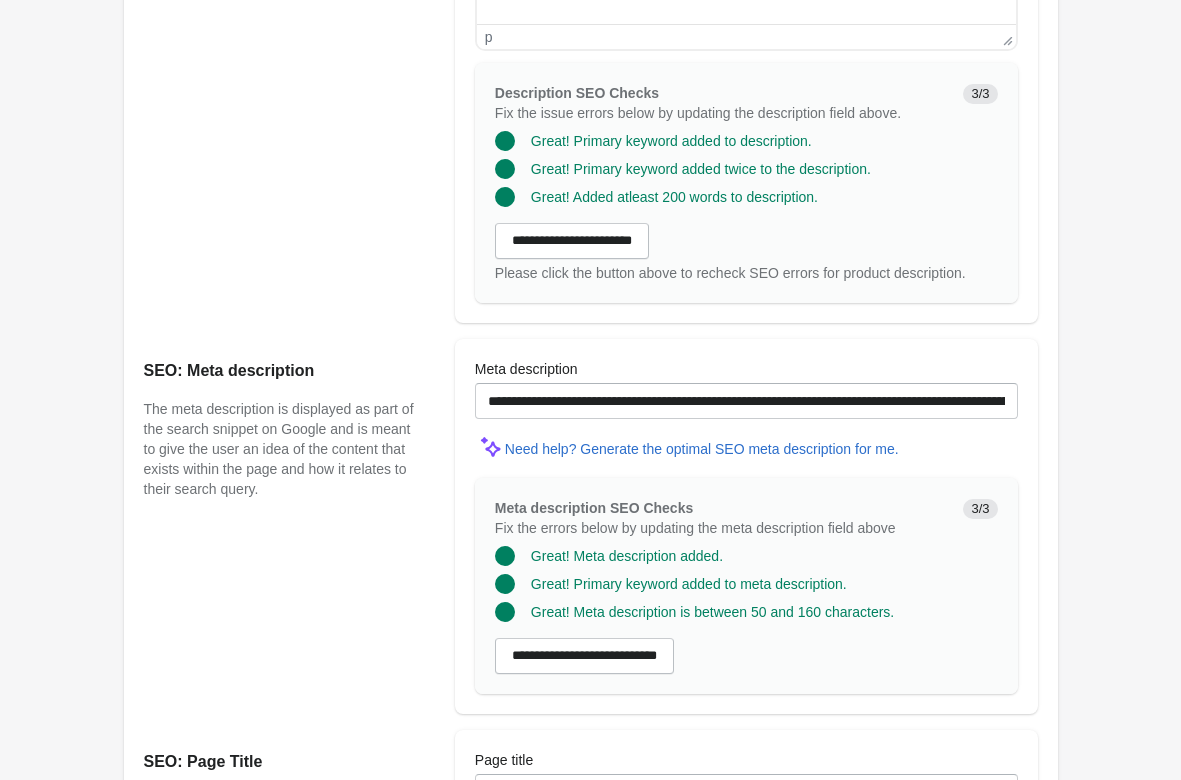 scroll, scrollTop: 1673, scrollLeft: 0, axis: vertical 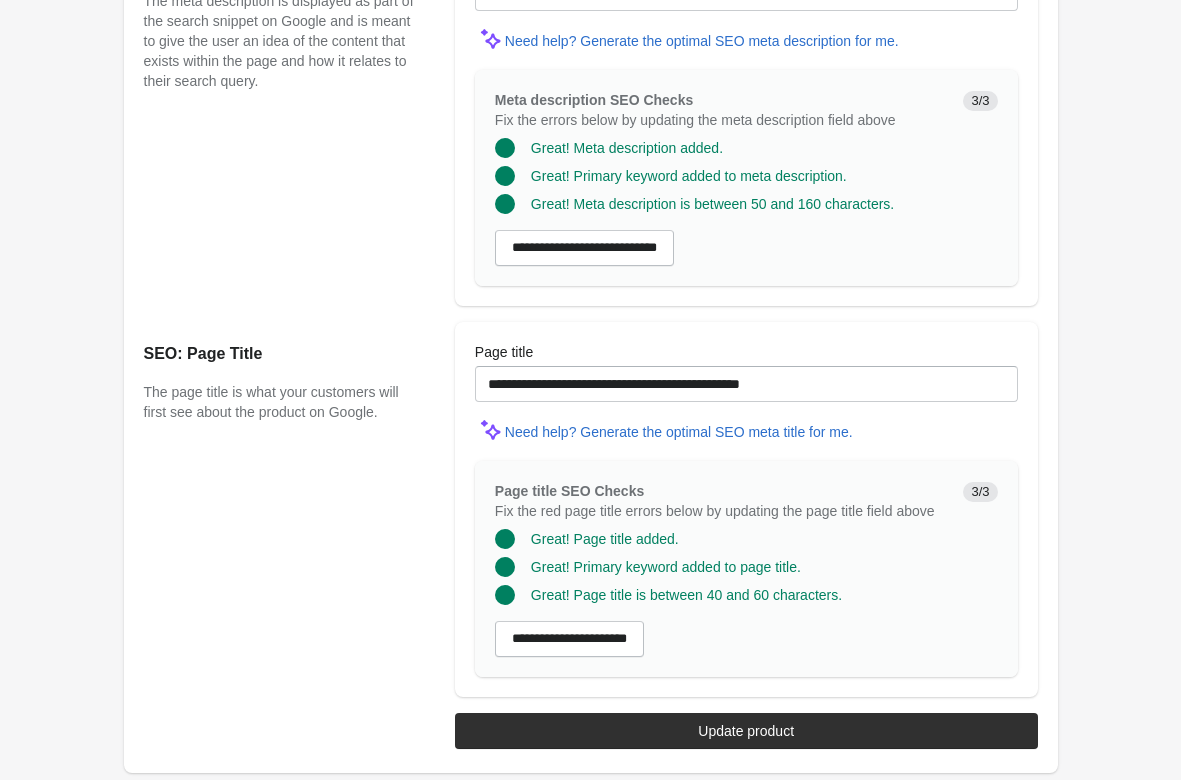 drag, startPoint x: 717, startPoint y: 730, endPoint x: 729, endPoint y: 726, distance: 12.649111 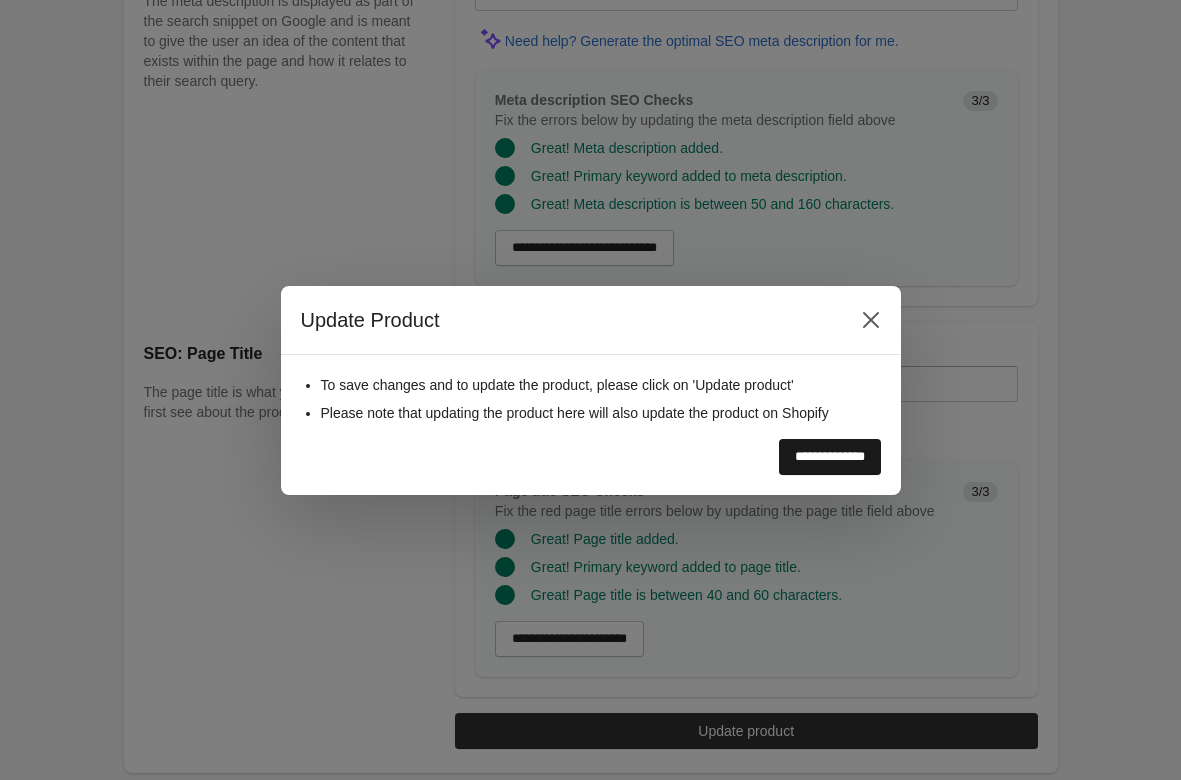 click on "**********" at bounding box center [830, 457] 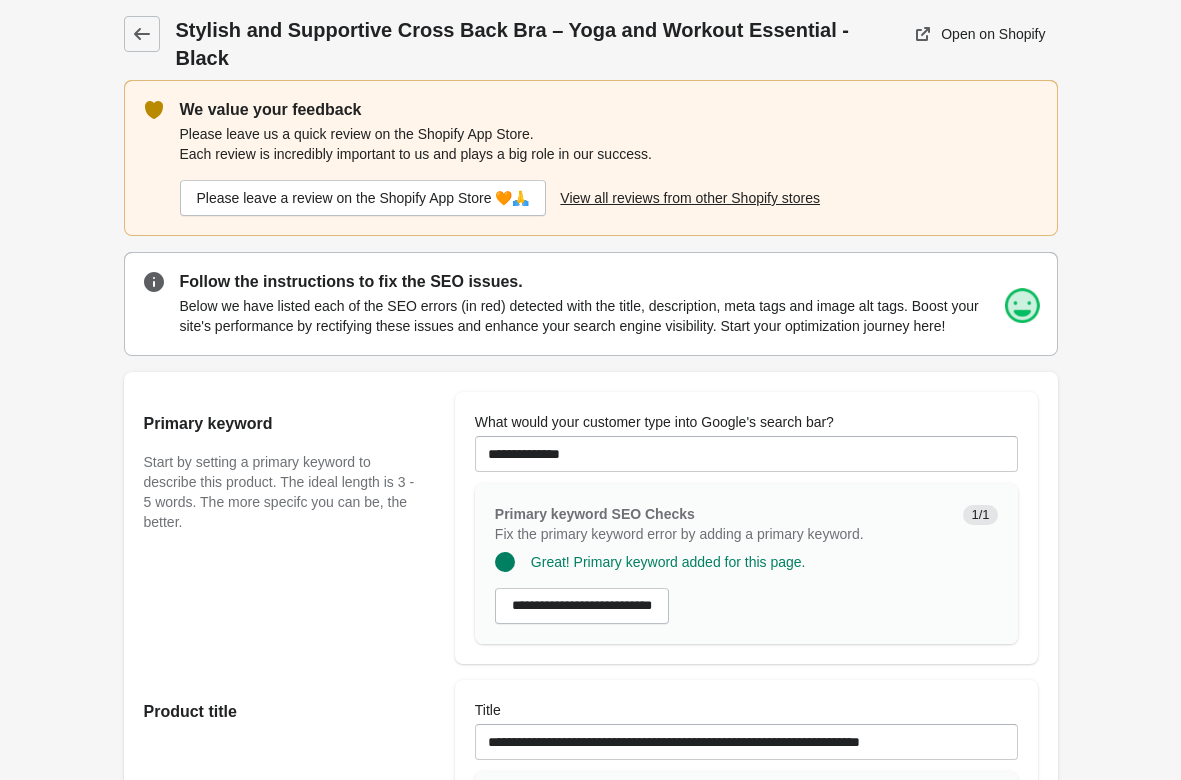 scroll, scrollTop: 0, scrollLeft: 0, axis: both 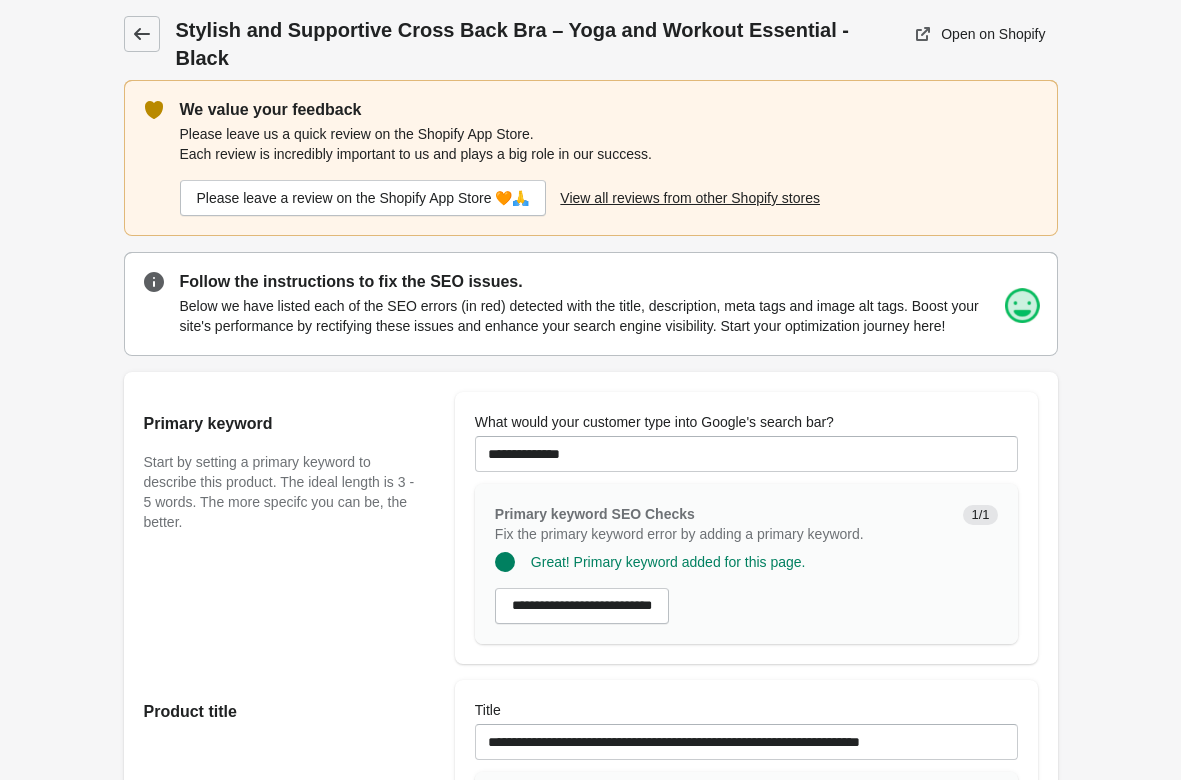 click 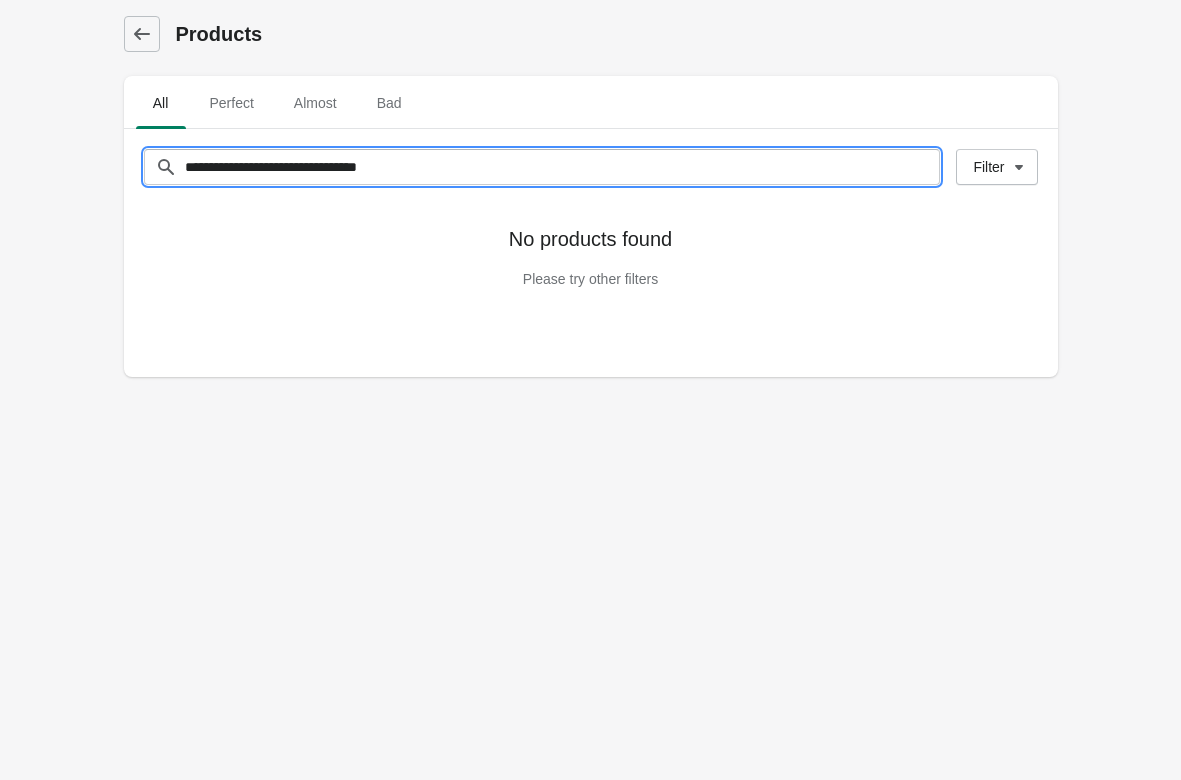 drag, startPoint x: 428, startPoint y: 176, endPoint x: -195, endPoint y: 121, distance: 625.42303 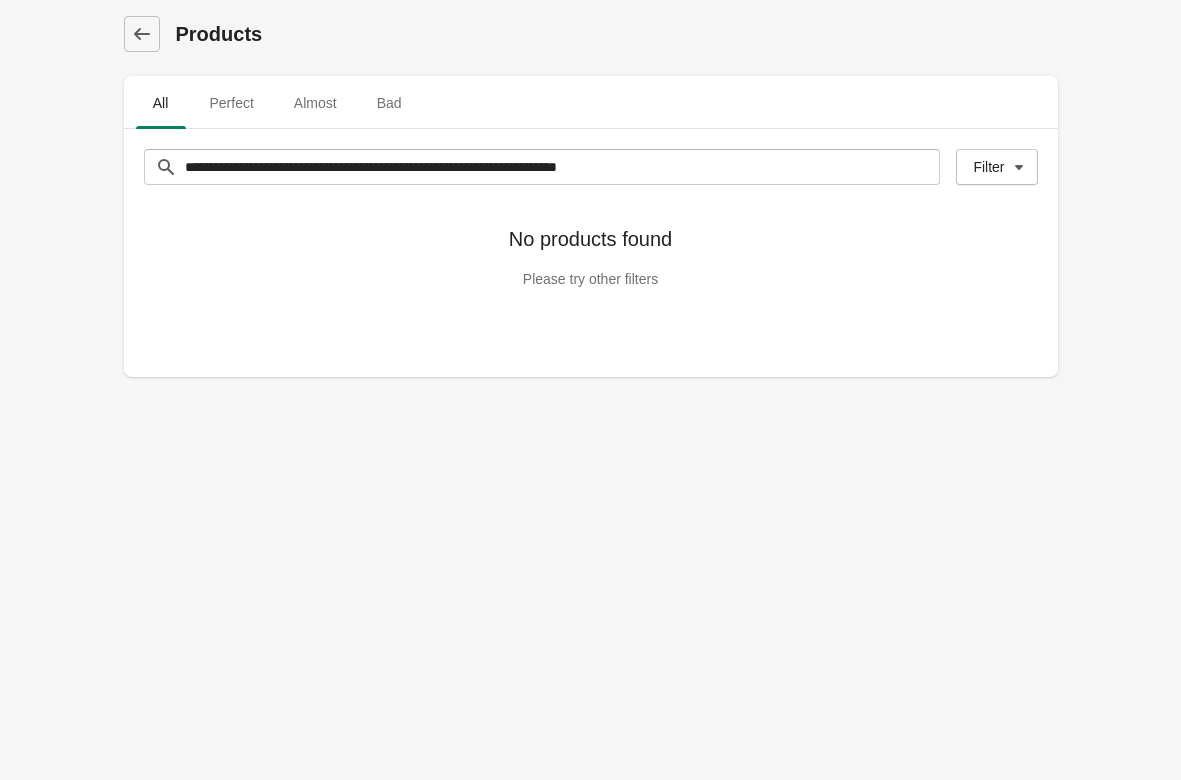 click on "**********" at bounding box center (590, 390) 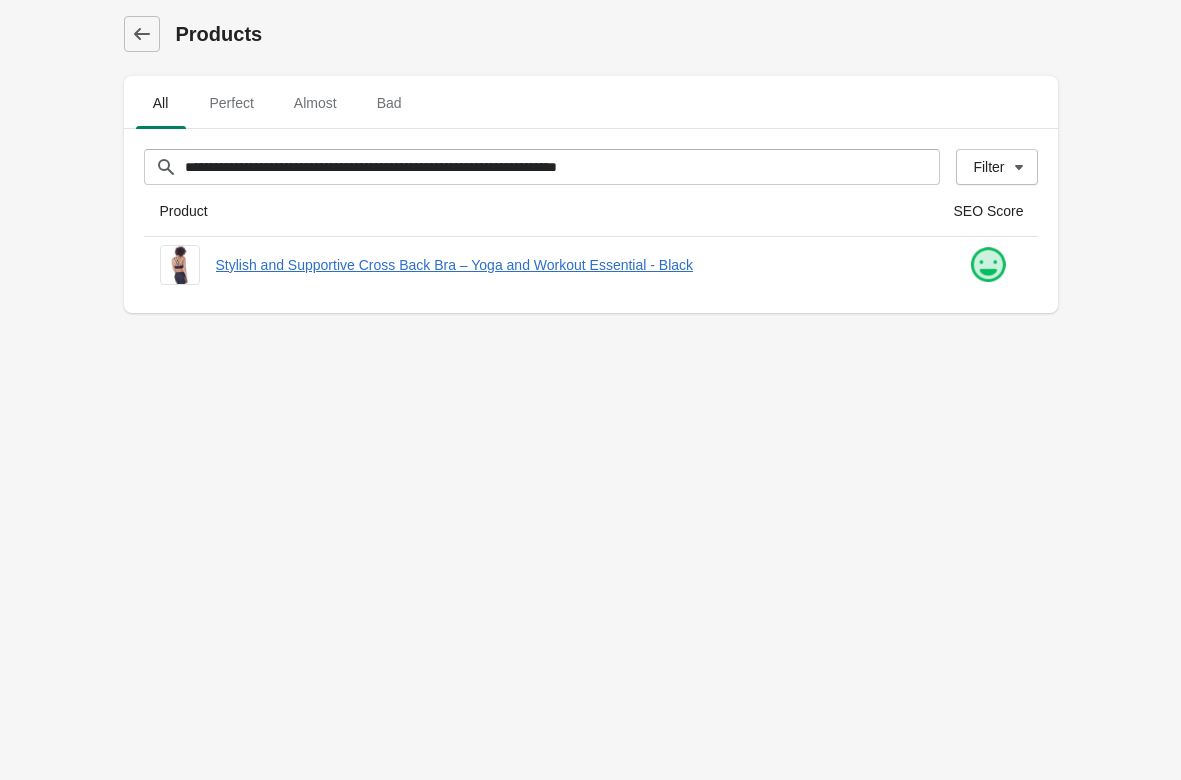 click on "**********" at bounding box center (590, 390) 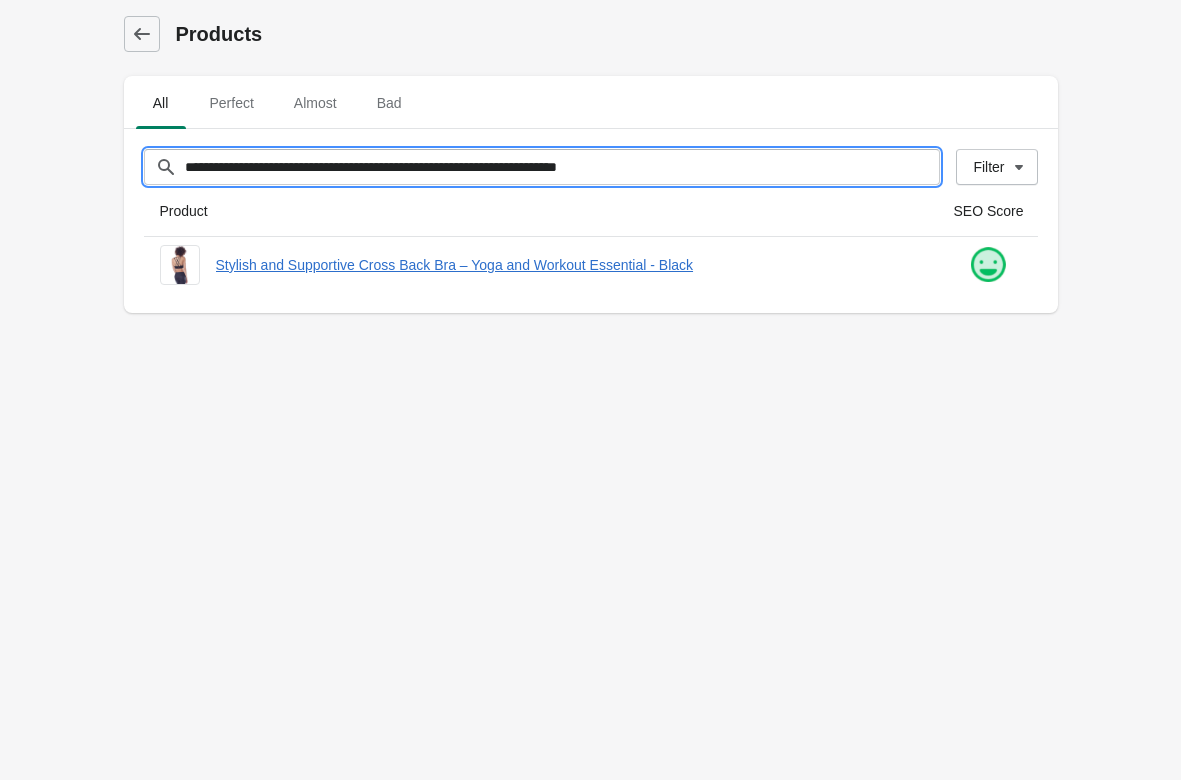 drag, startPoint x: 691, startPoint y: 165, endPoint x: -290, endPoint y: 76, distance: 985.02893 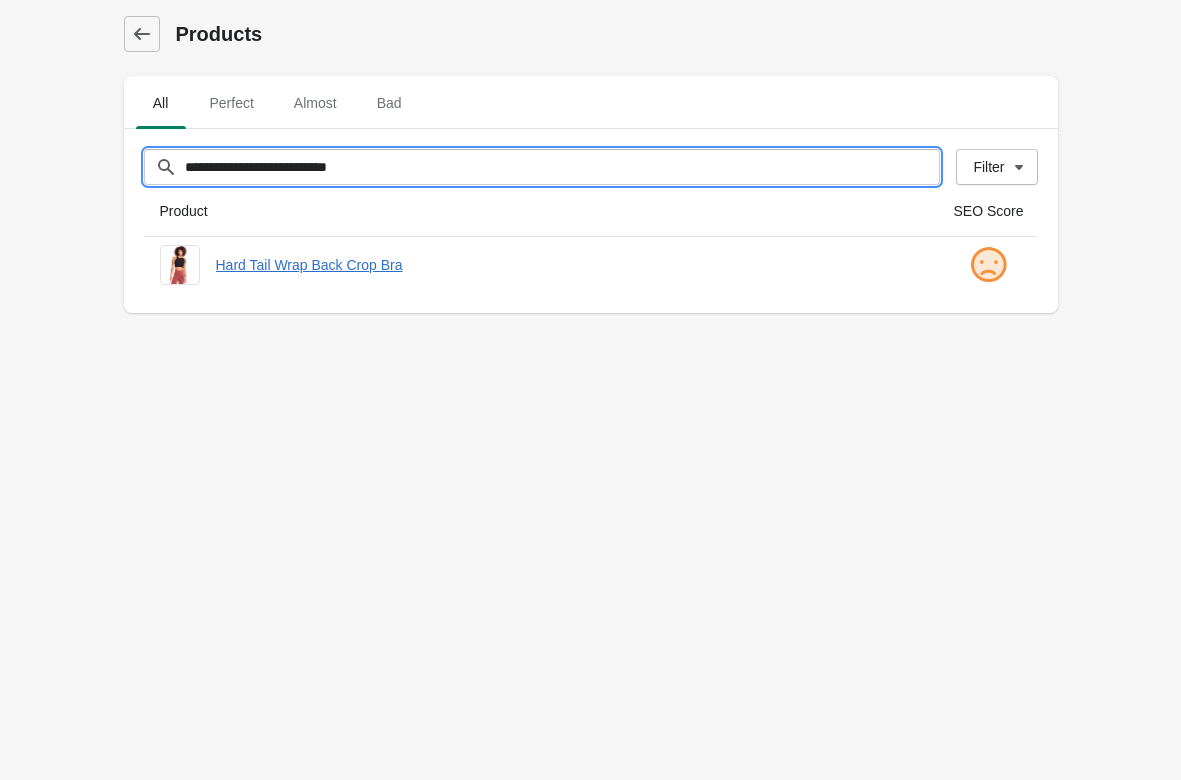 type on "**********" 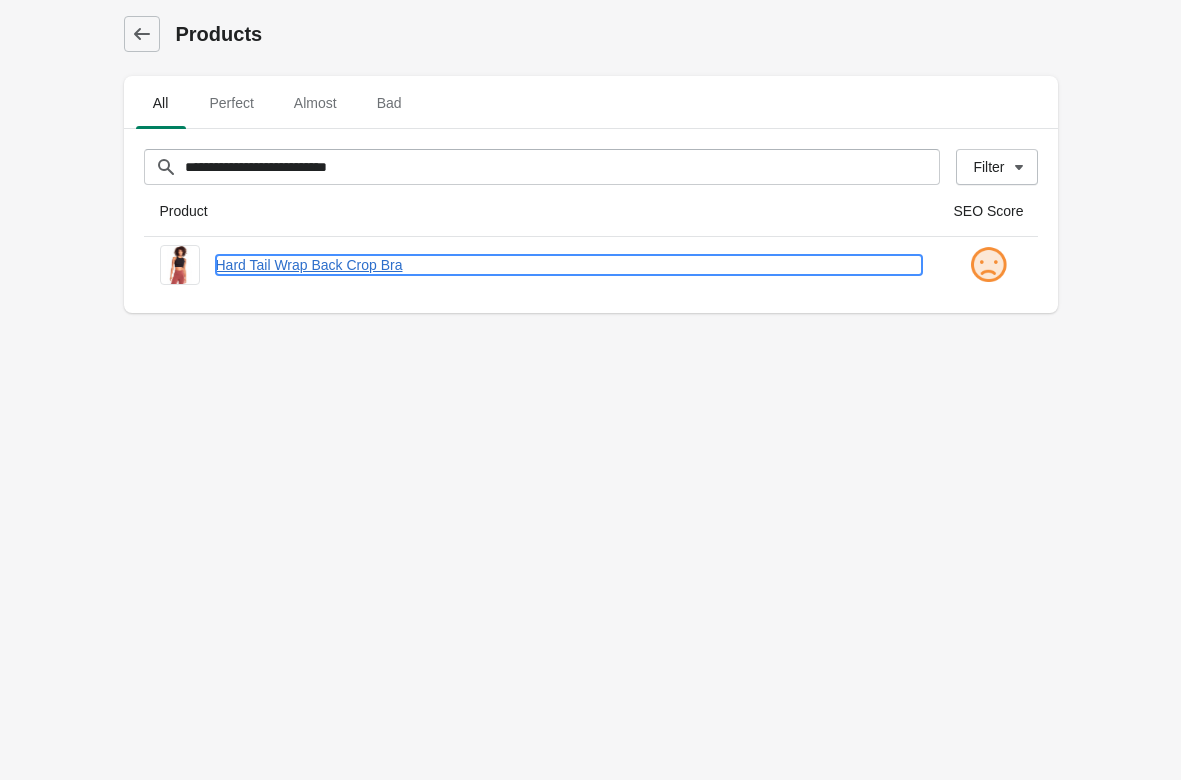 click on "Hard Tail Wrap Back Crop Bra" at bounding box center [569, 265] 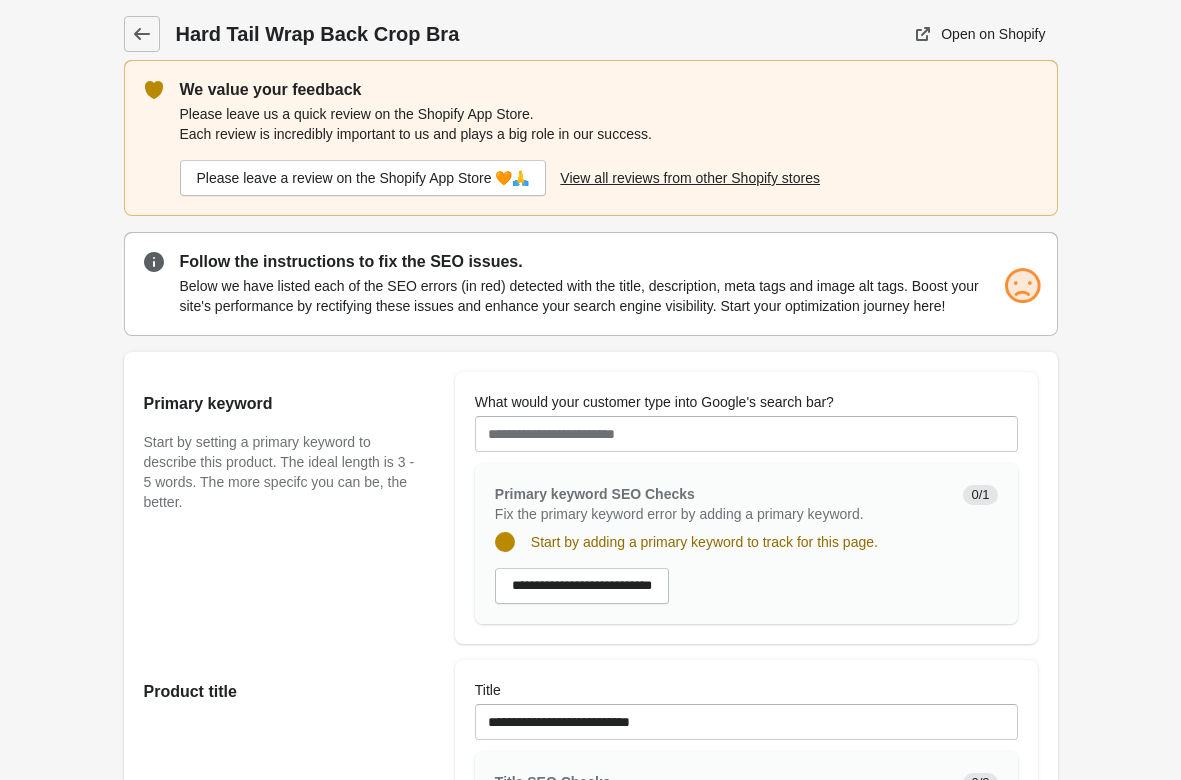 scroll, scrollTop: 0, scrollLeft: 0, axis: both 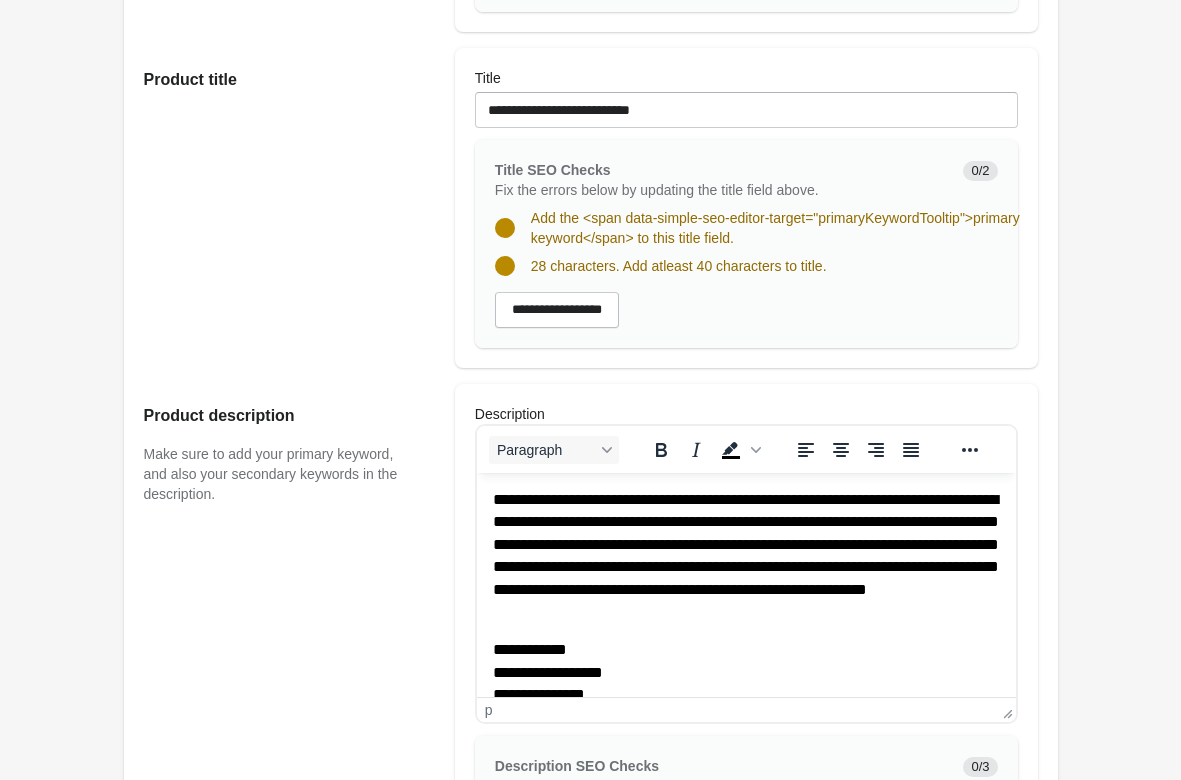click on "**********" at bounding box center [745, 556] 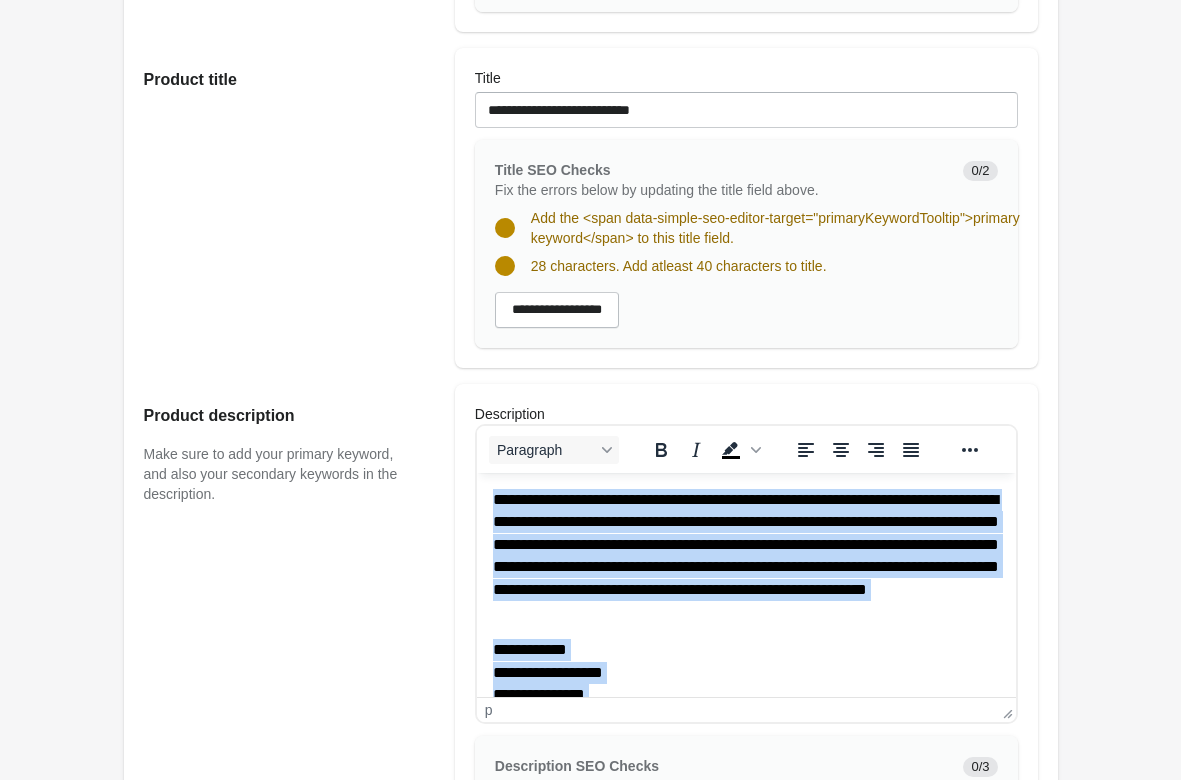 copy on "[REDACTED]" 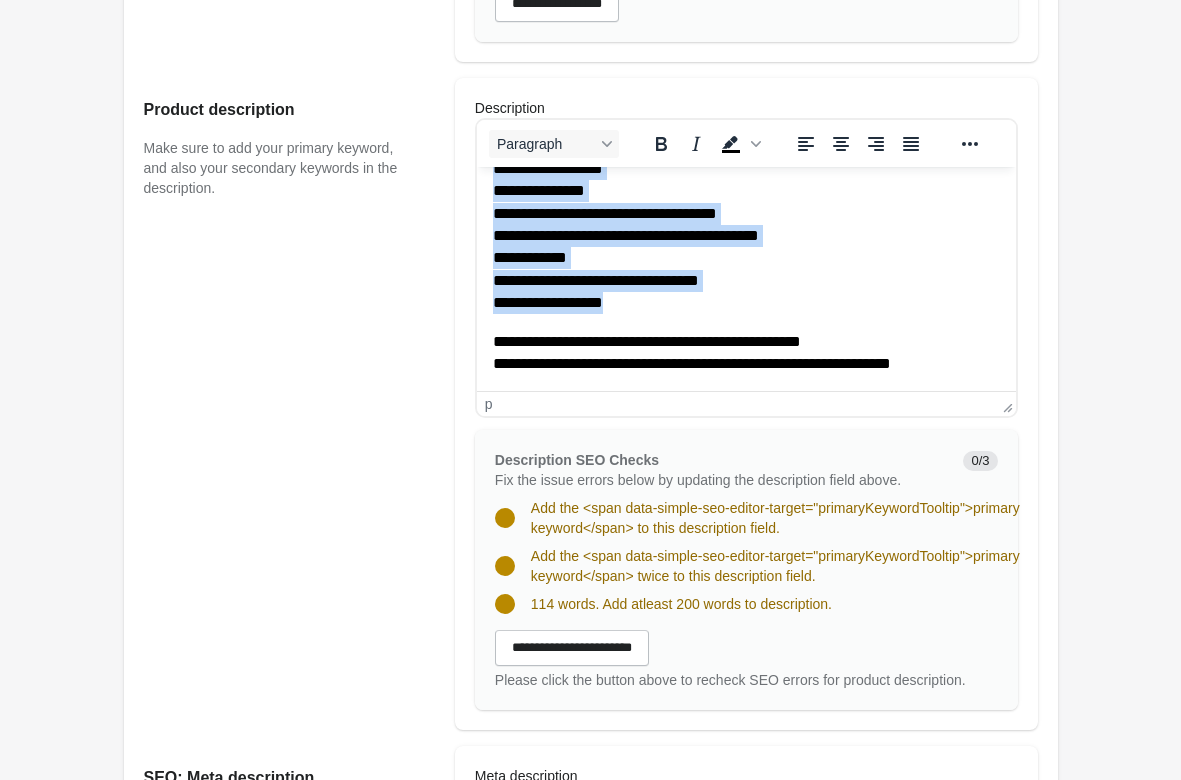 scroll, scrollTop: 1224, scrollLeft: 0, axis: vertical 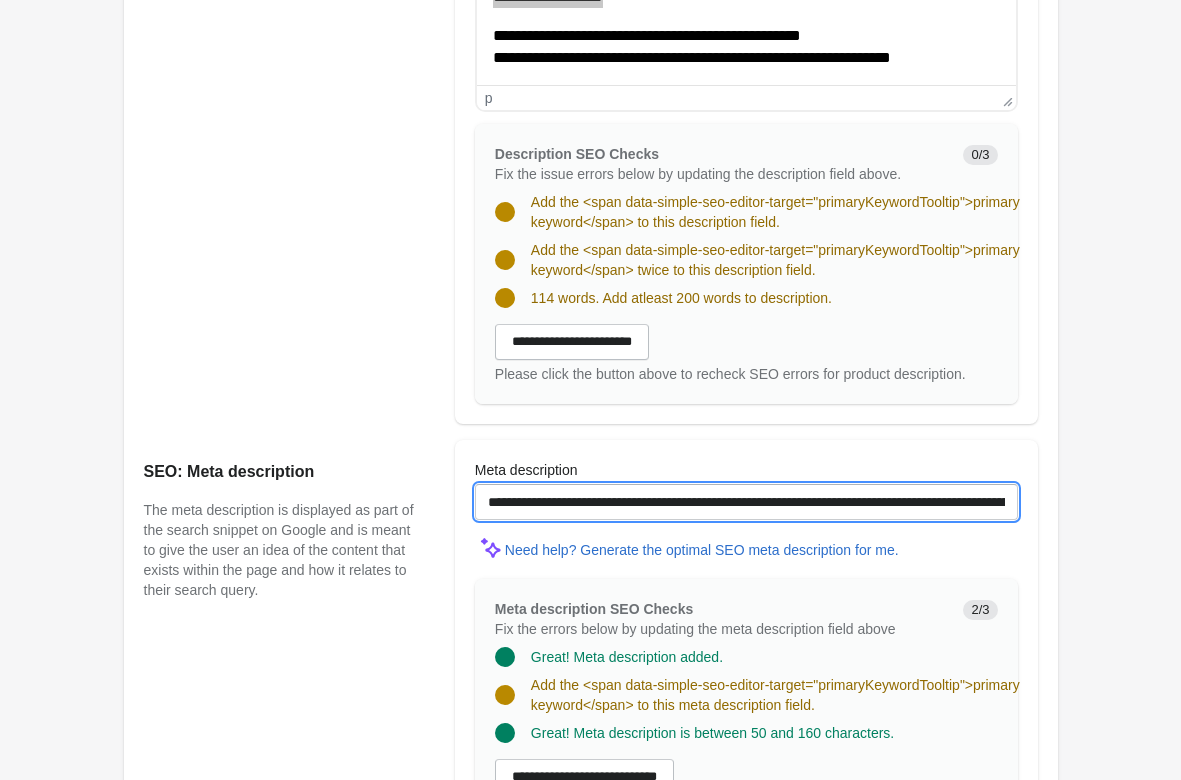 click on "**********" at bounding box center [746, 502] 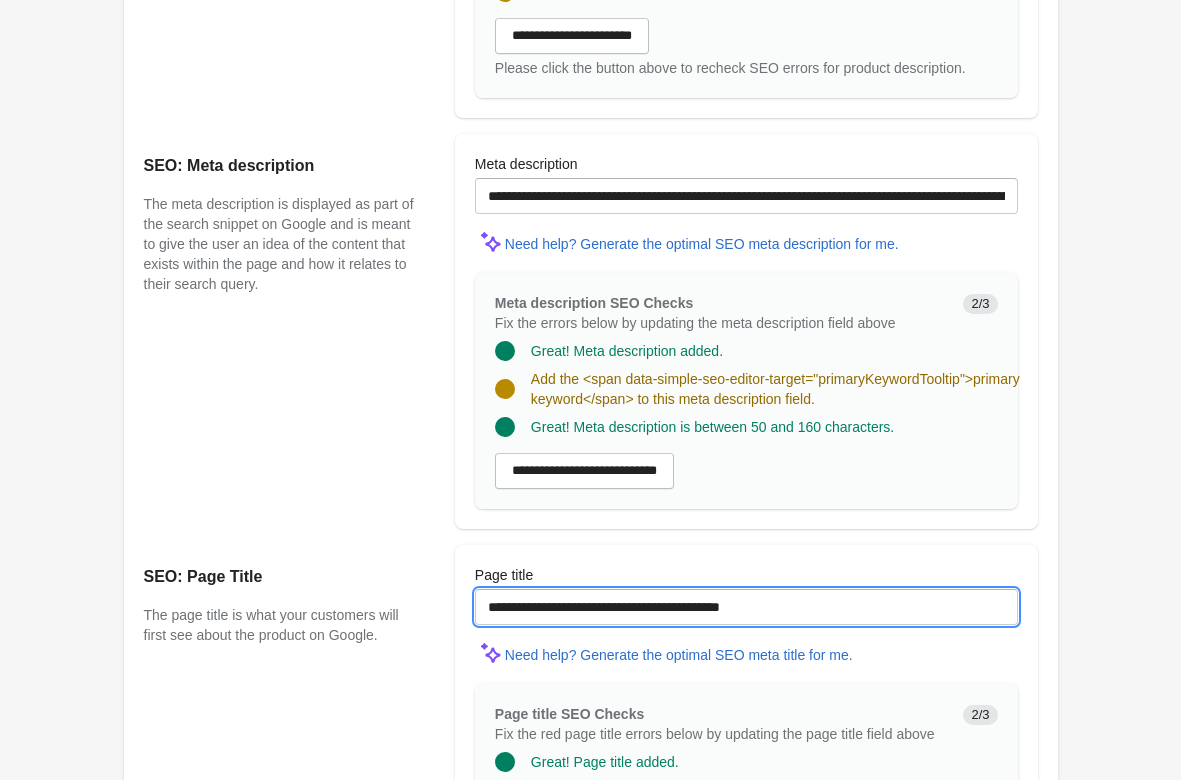 click on "**********" at bounding box center (746, 607) 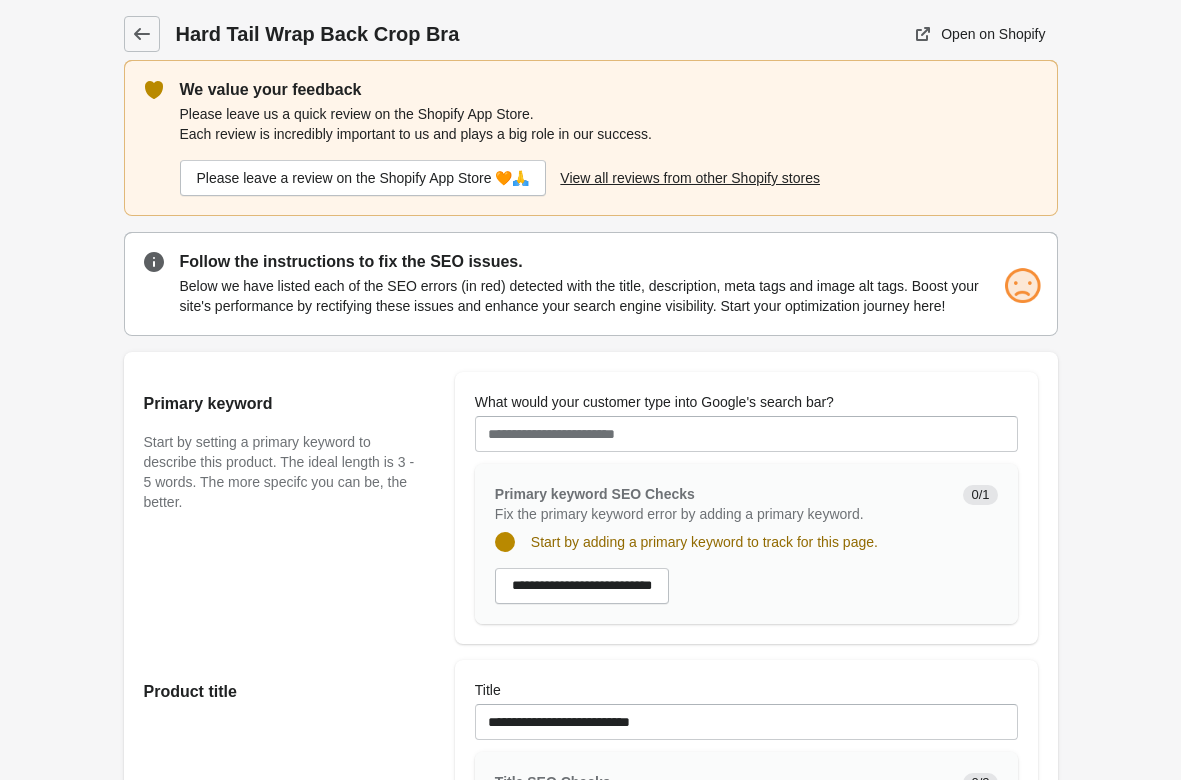 scroll, scrollTop: 408, scrollLeft: 0, axis: vertical 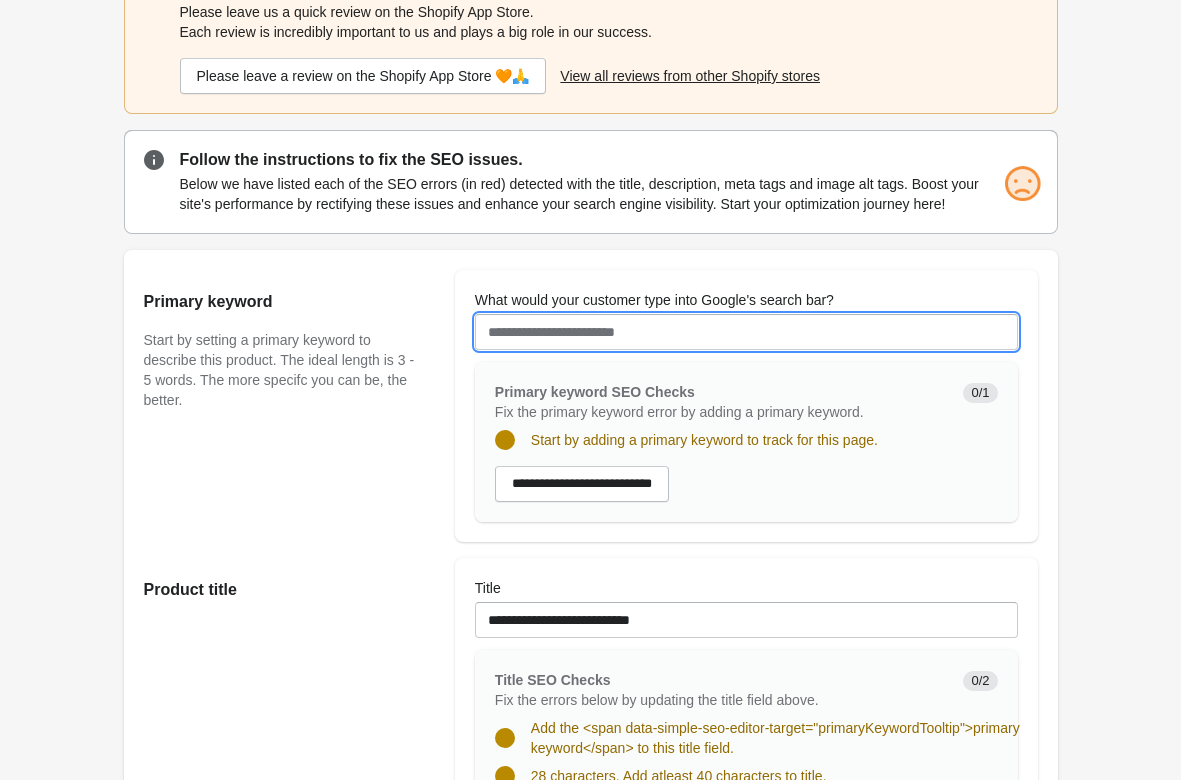 click on "What would your customer type into Google's search bar?" at bounding box center (746, 332) 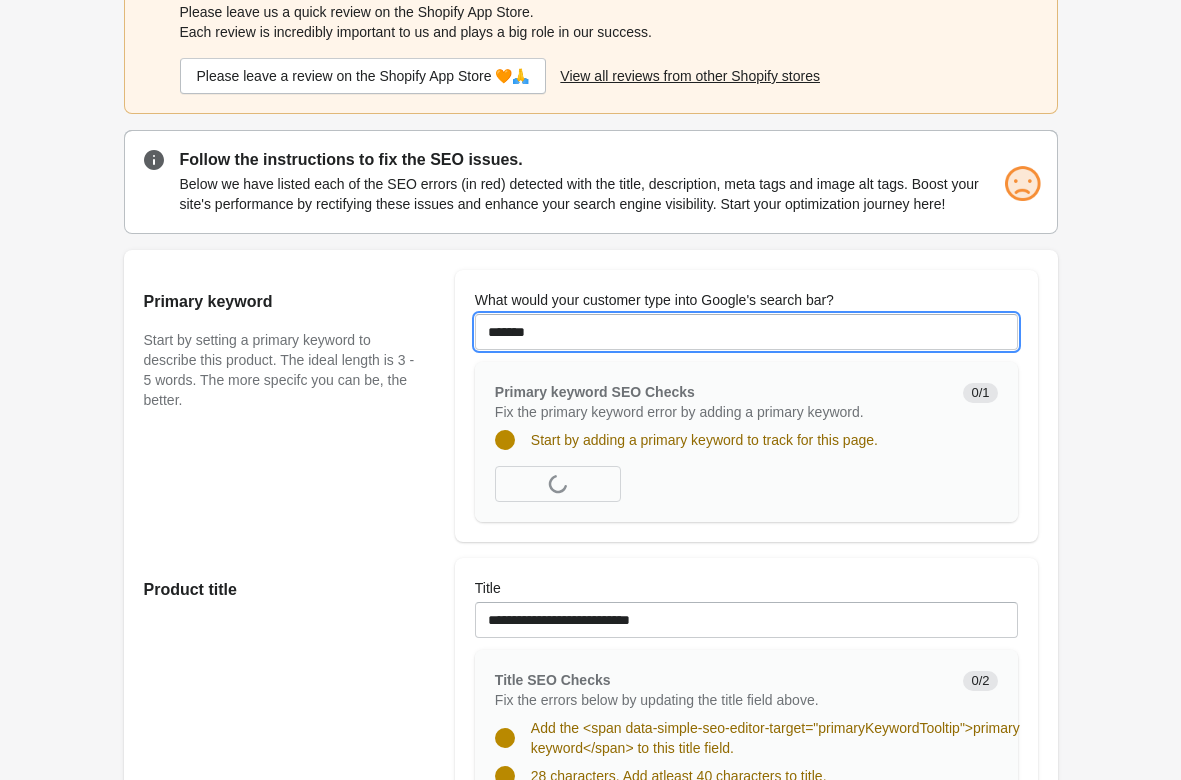 type on "*******" 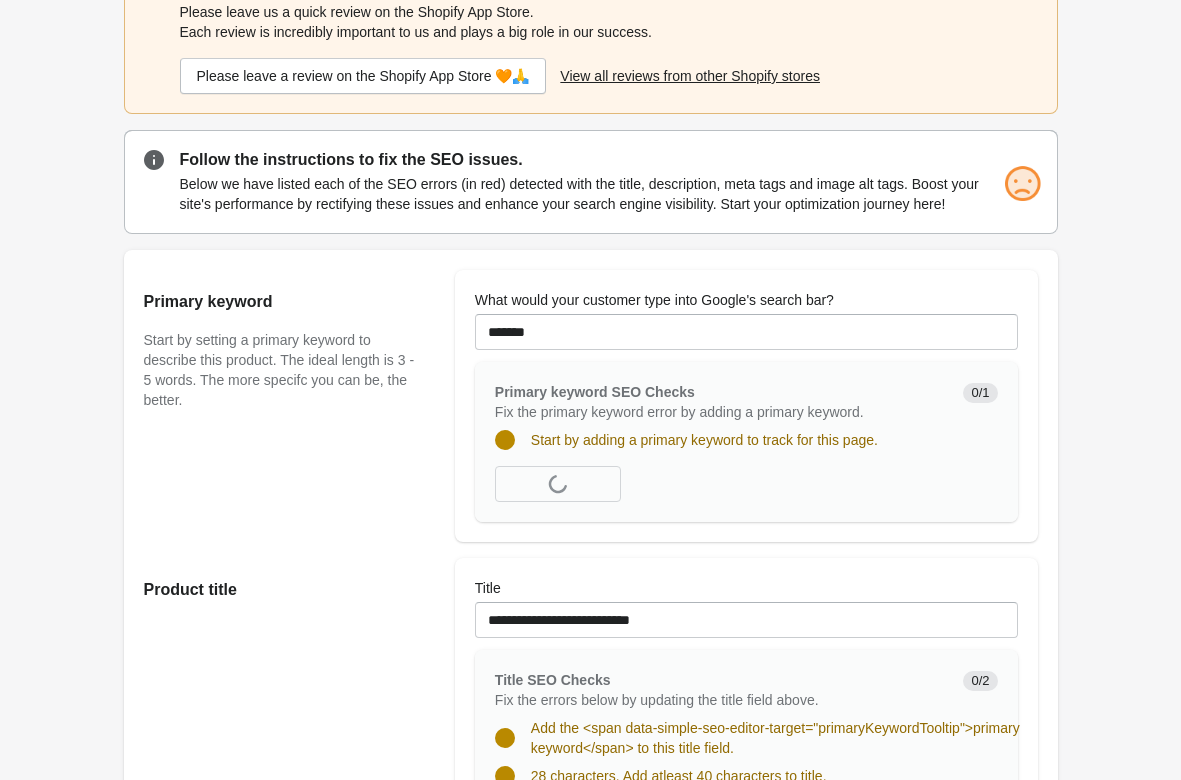 click on "Hard Tail Wrap Back Crop Bra
Open on Shopify
Open on Shopify" at bounding box center (590, 1175) 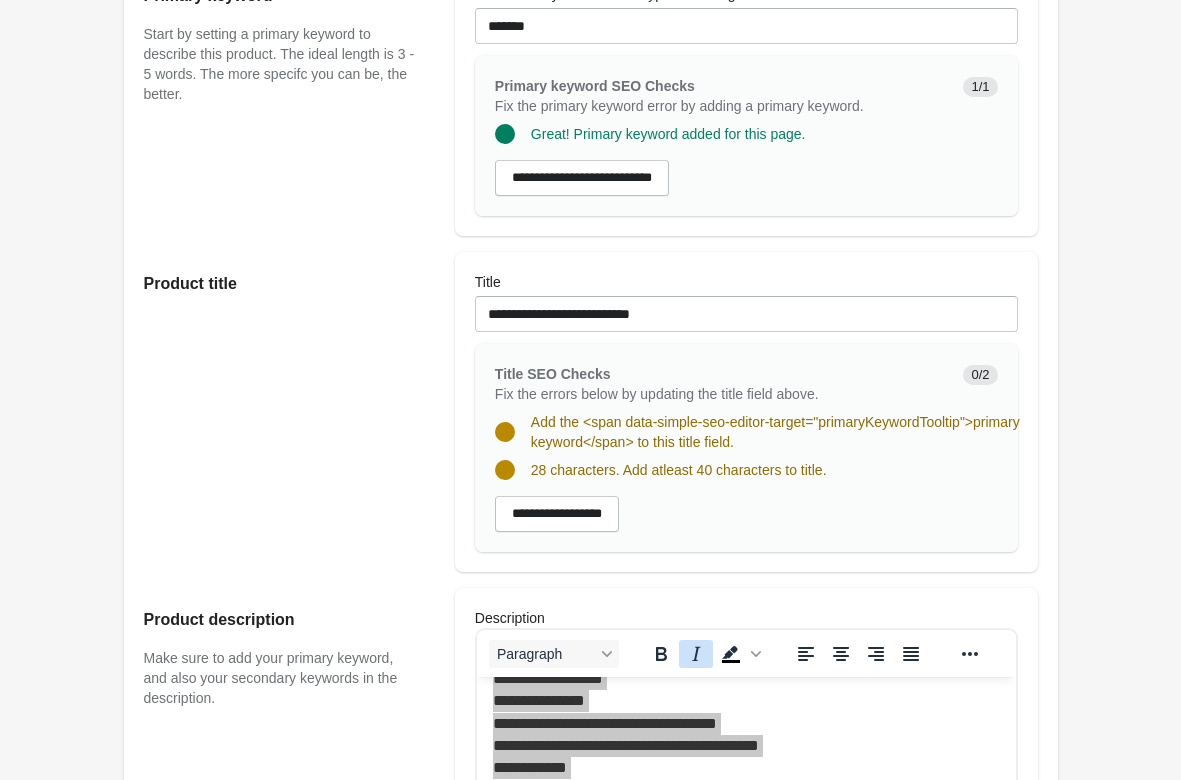scroll, scrollTop: 612, scrollLeft: 0, axis: vertical 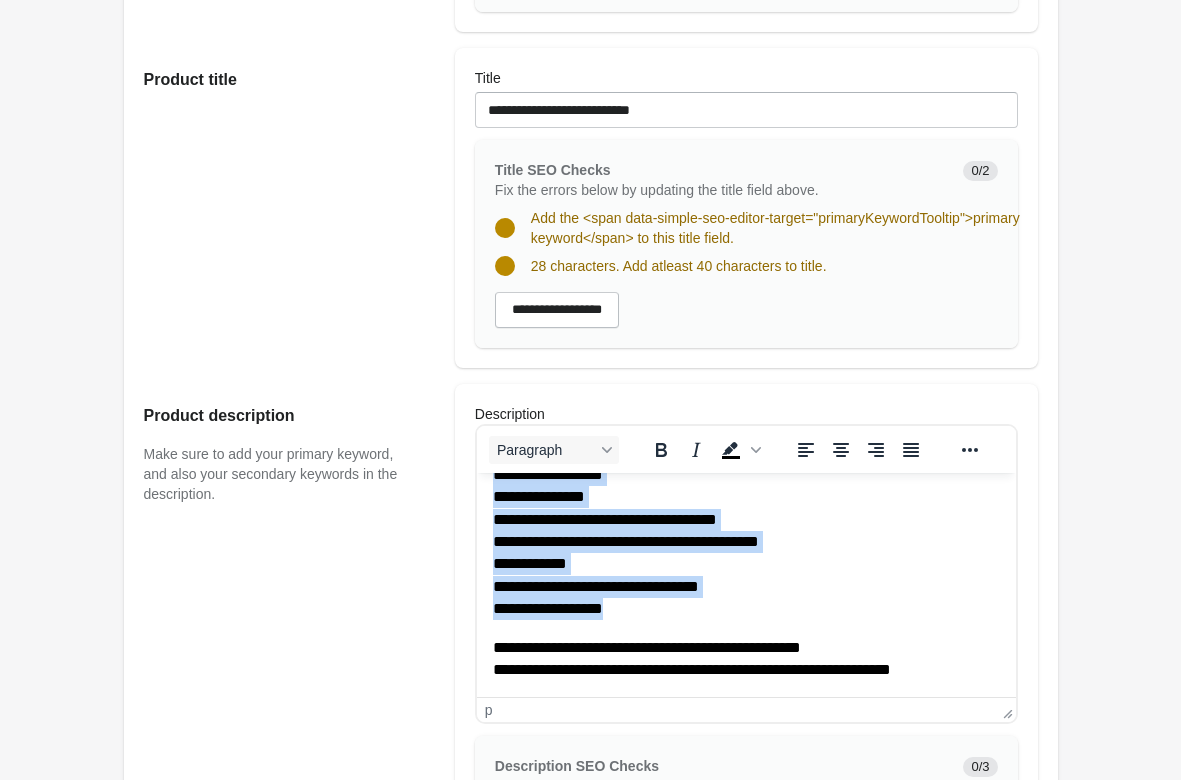 click on "[FIRST] [LAST] [STREET] [CITY] [STATE] [ZIP] [COUNTRY] [PHONE]" at bounding box center [745, 530] 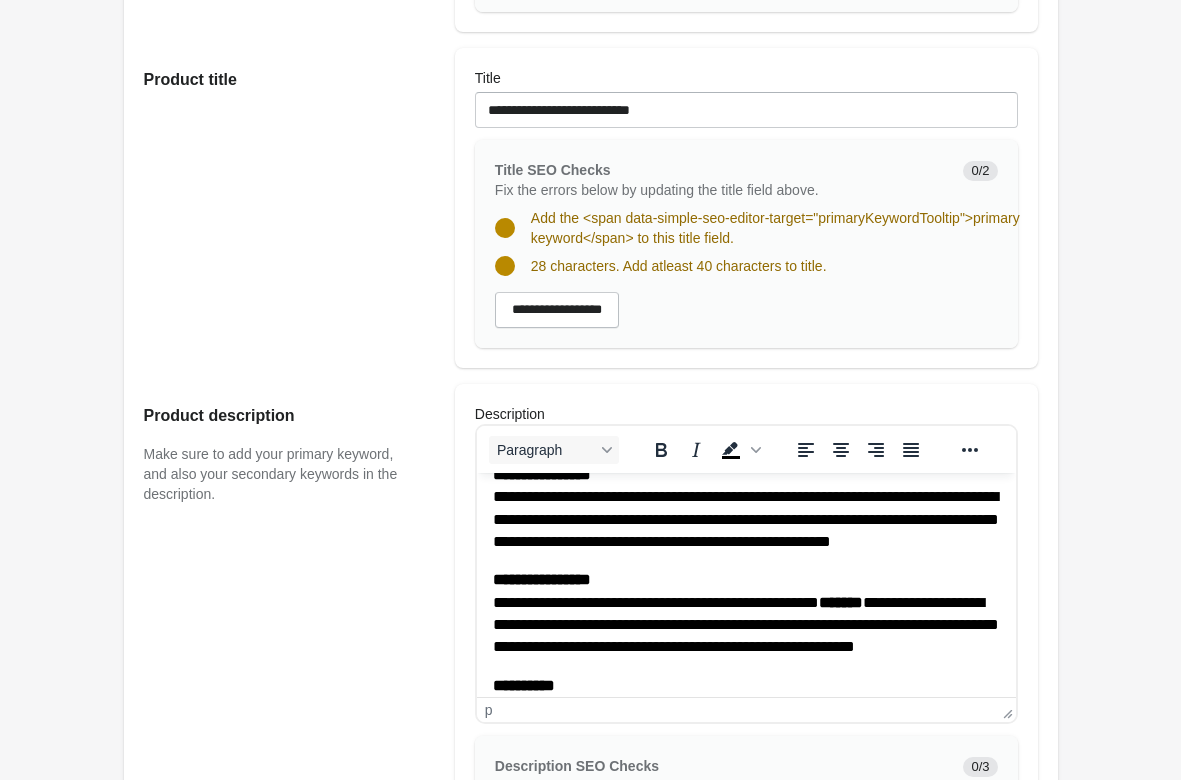 type 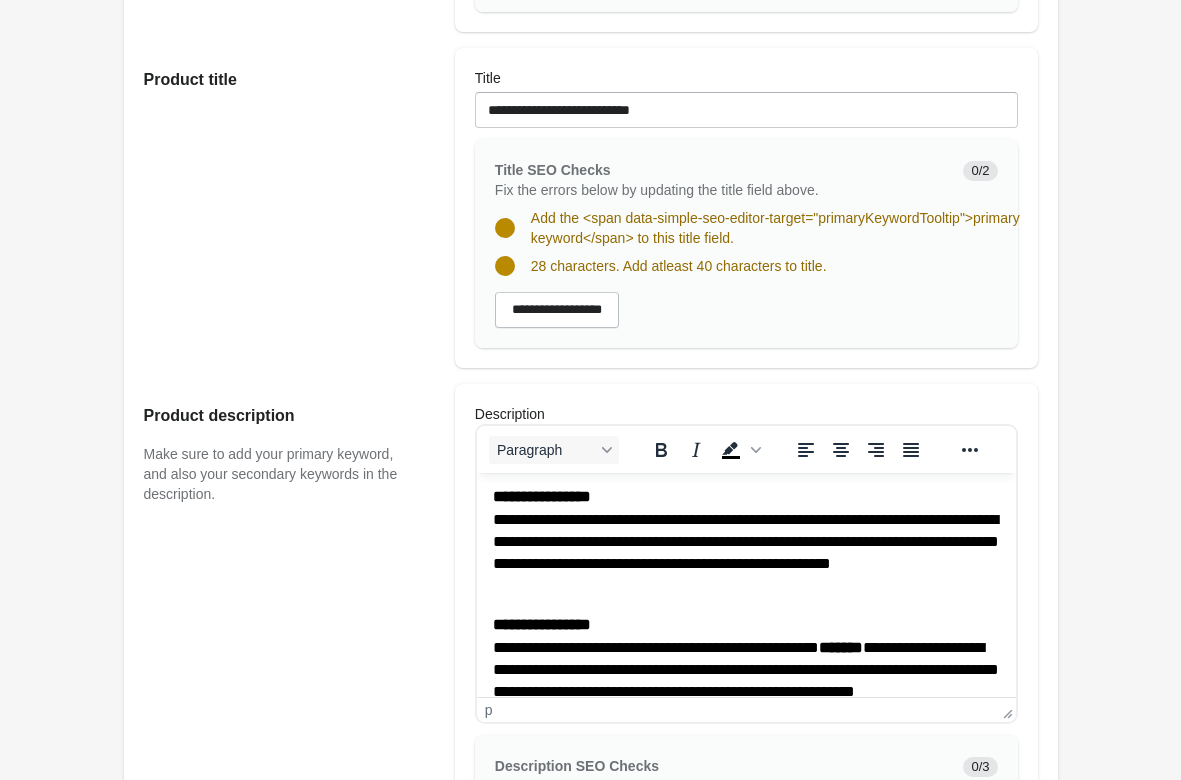 scroll, scrollTop: 538, scrollLeft: 0, axis: vertical 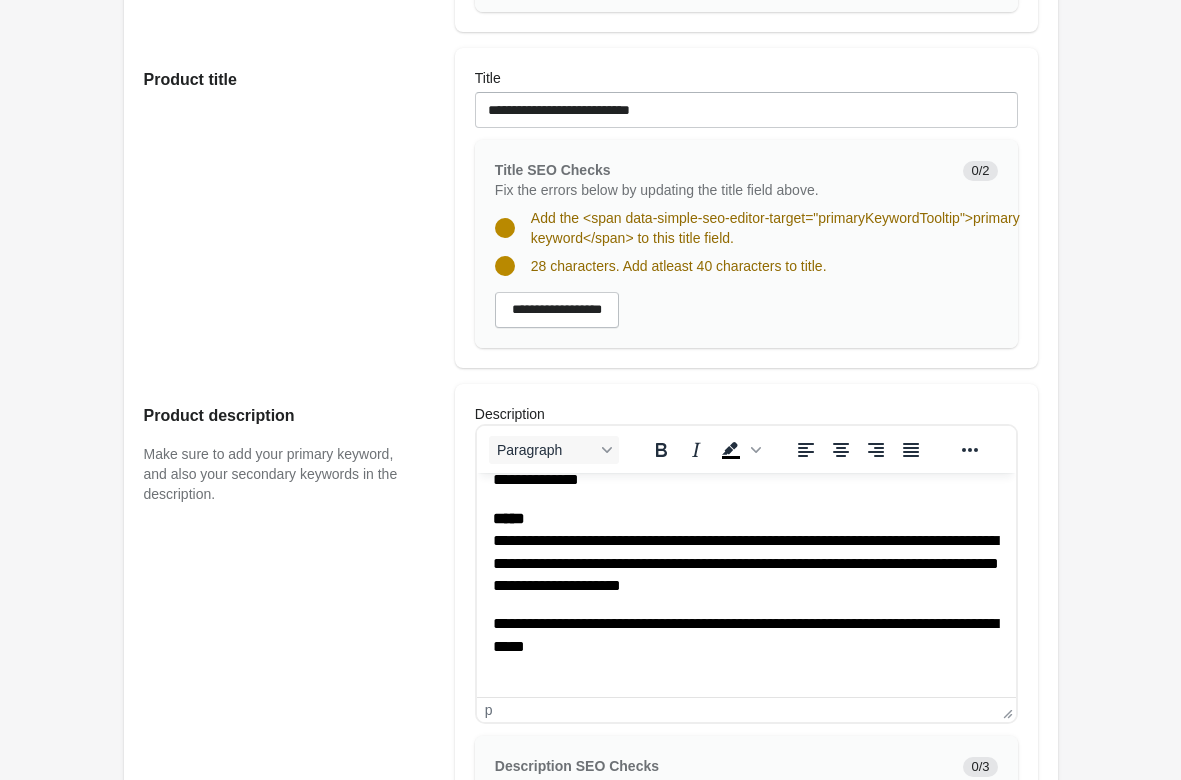 click on "Hard Tail Wrap Back Crop Bra
Open on Shopify
Open on Shopify" at bounding box center [590, 665] 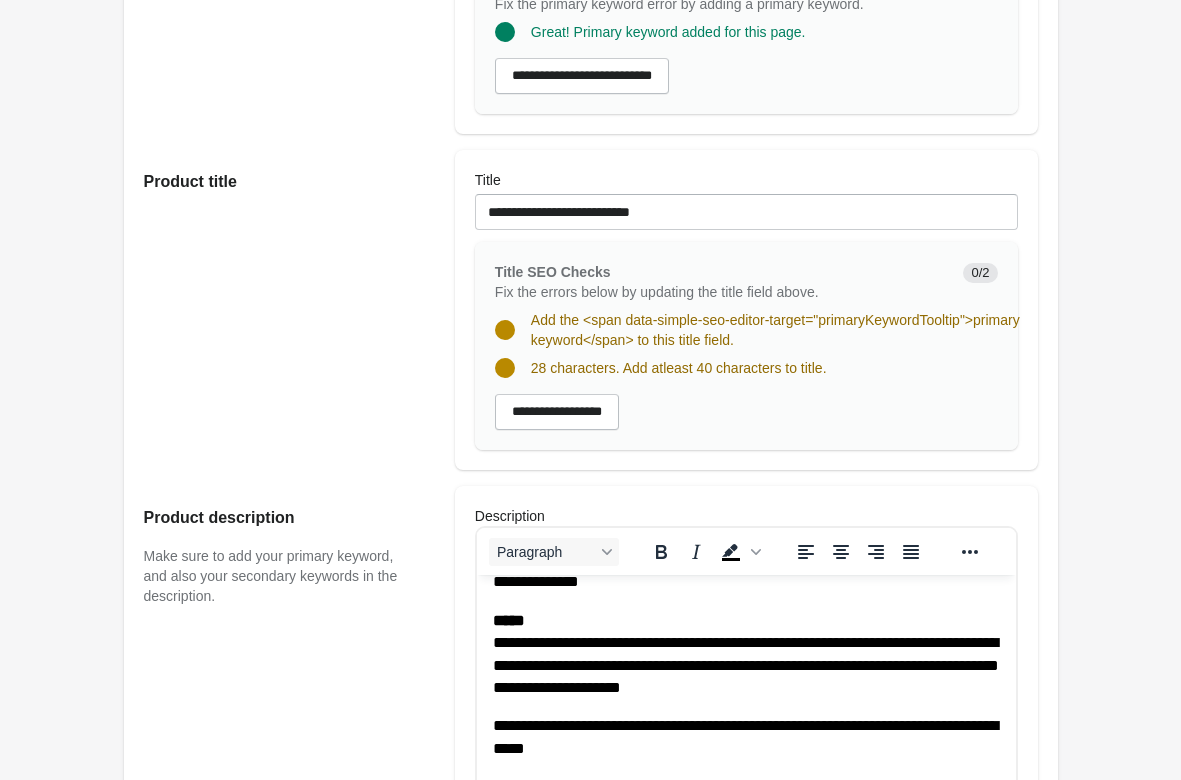 scroll, scrollTop: 554, scrollLeft: 0, axis: vertical 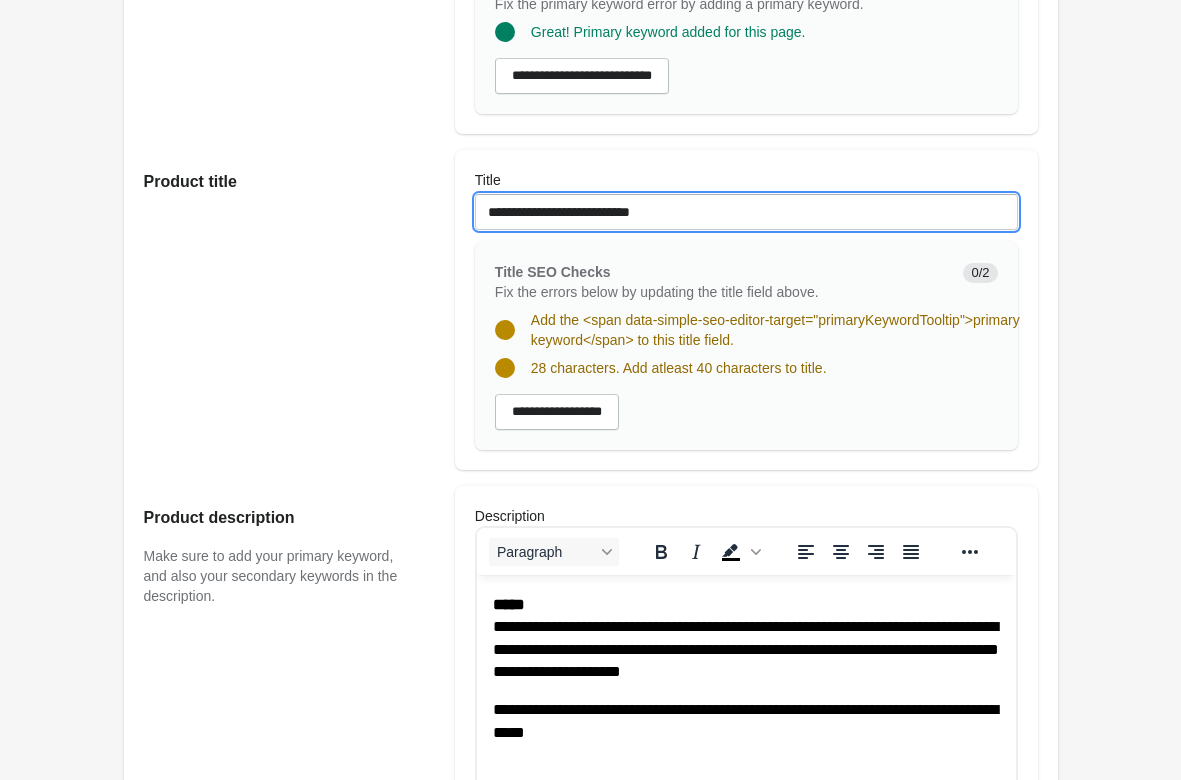 drag, startPoint x: 700, startPoint y: 211, endPoint x: 244, endPoint y: 179, distance: 457.12143 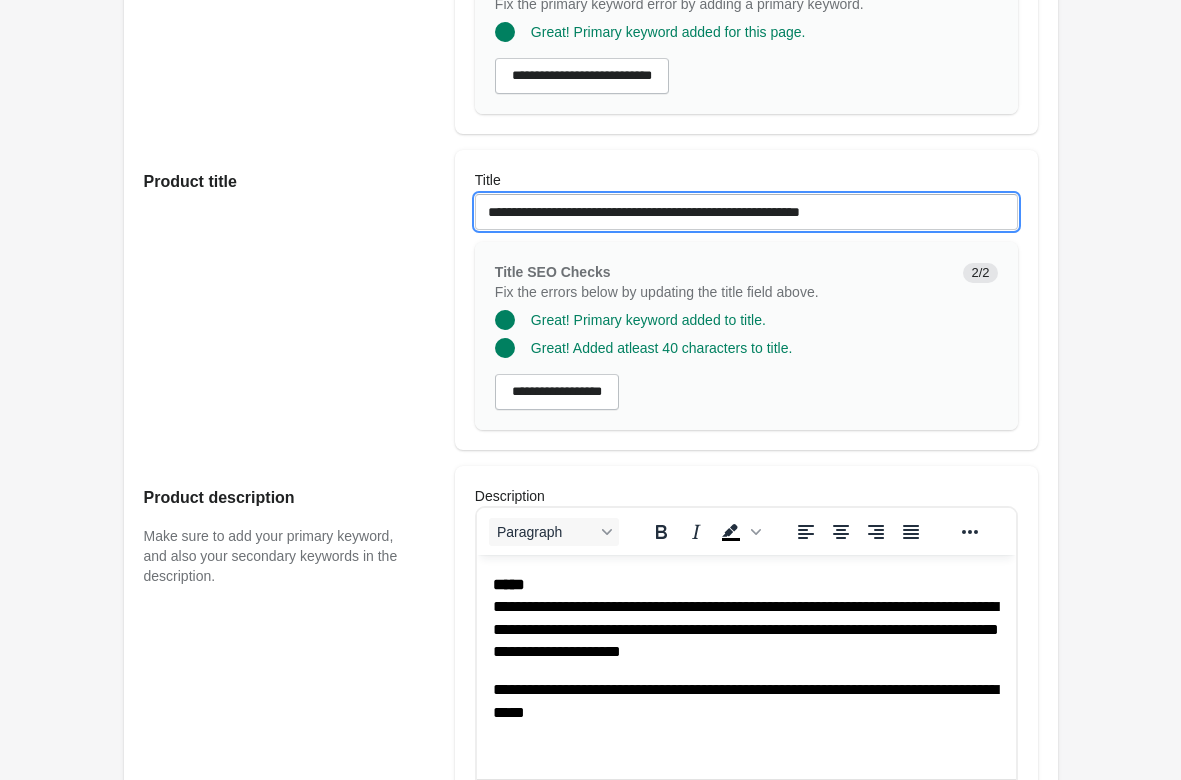 type on "**********" 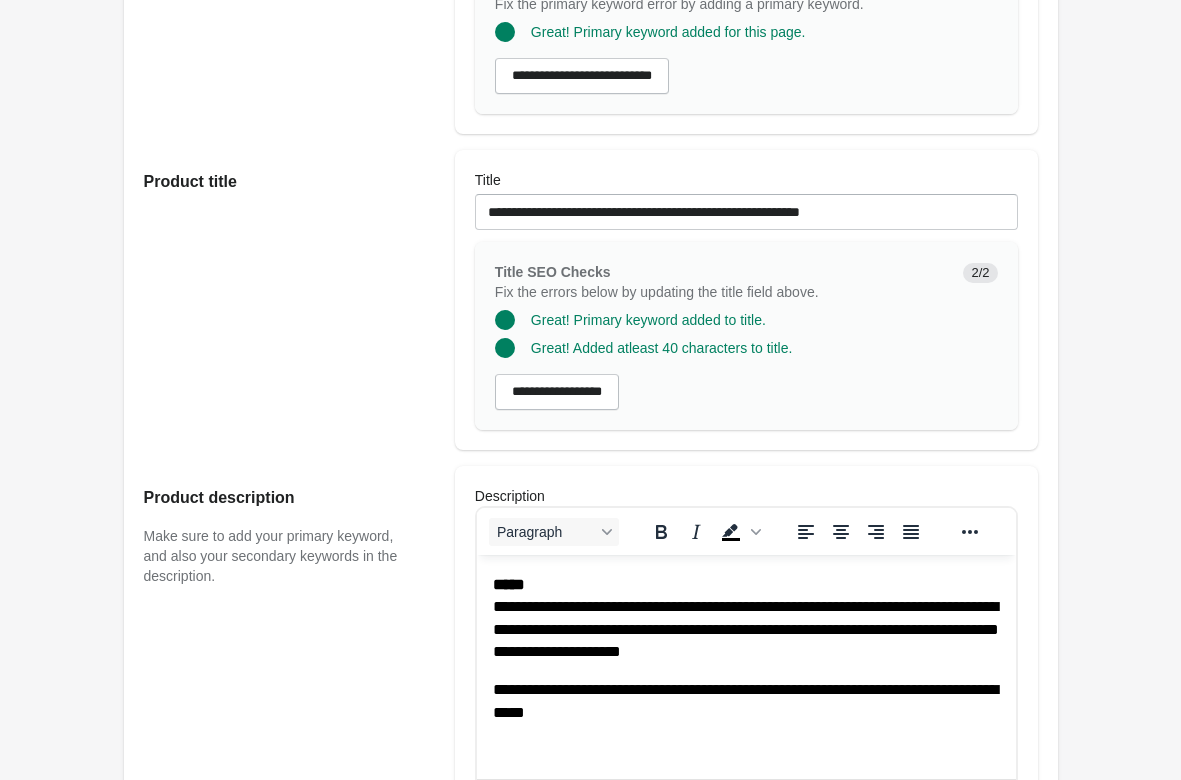 click on "Hard Tail Wrap Back Crop Bra
Open on Shopify
Open on Shopify" at bounding box center (590, 737) 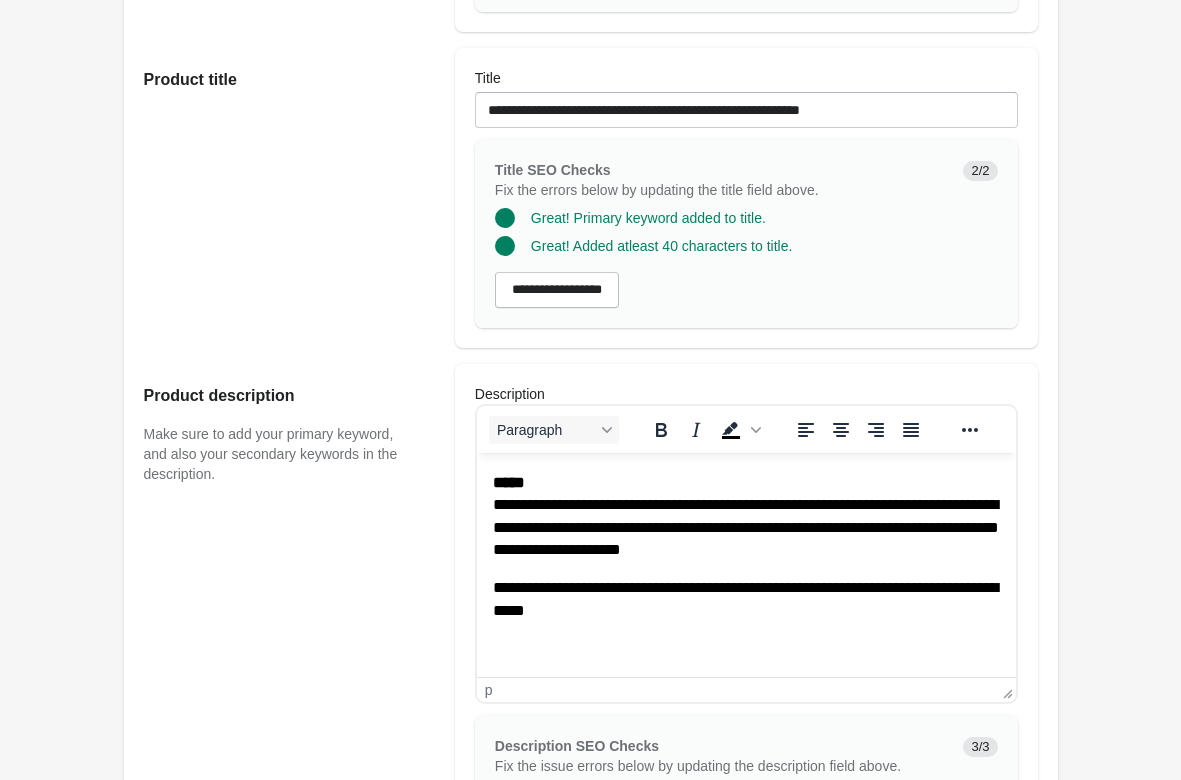 scroll, scrollTop: 510, scrollLeft: 0, axis: vertical 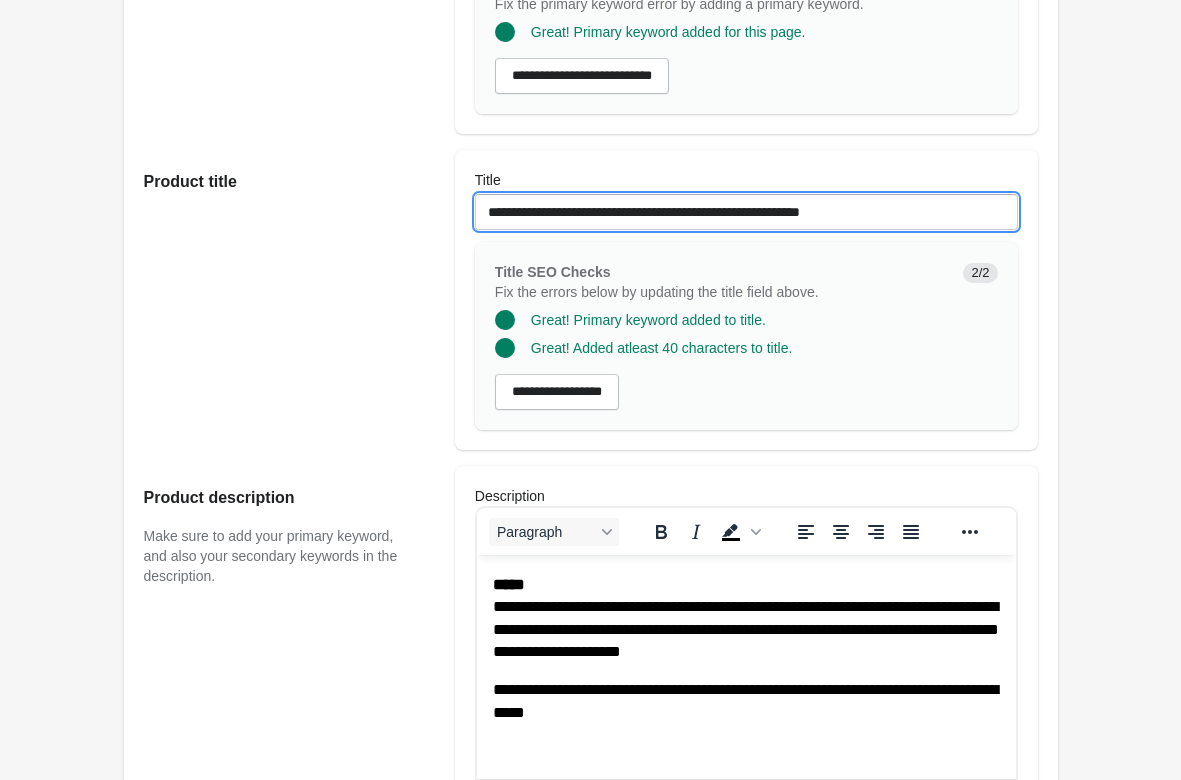 drag, startPoint x: 901, startPoint y: 213, endPoint x: 44, endPoint y: 165, distance: 858.3432 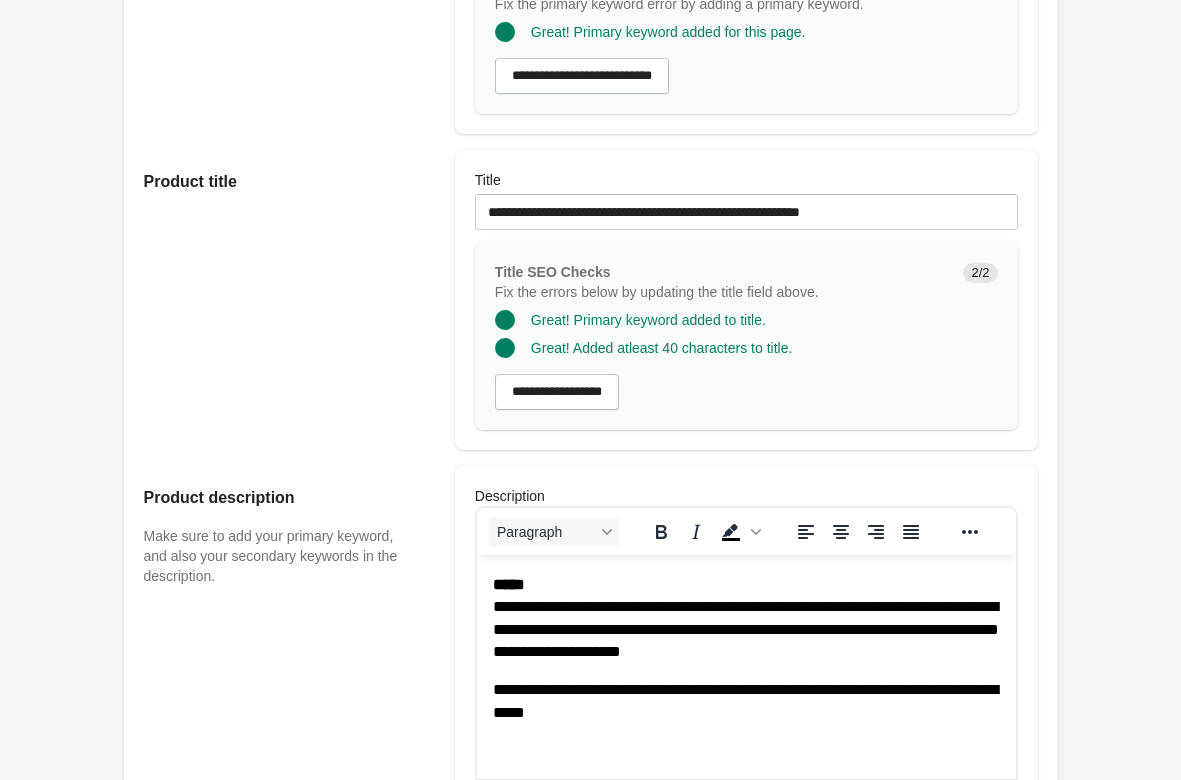 click on "Product title" at bounding box center [289, 300] 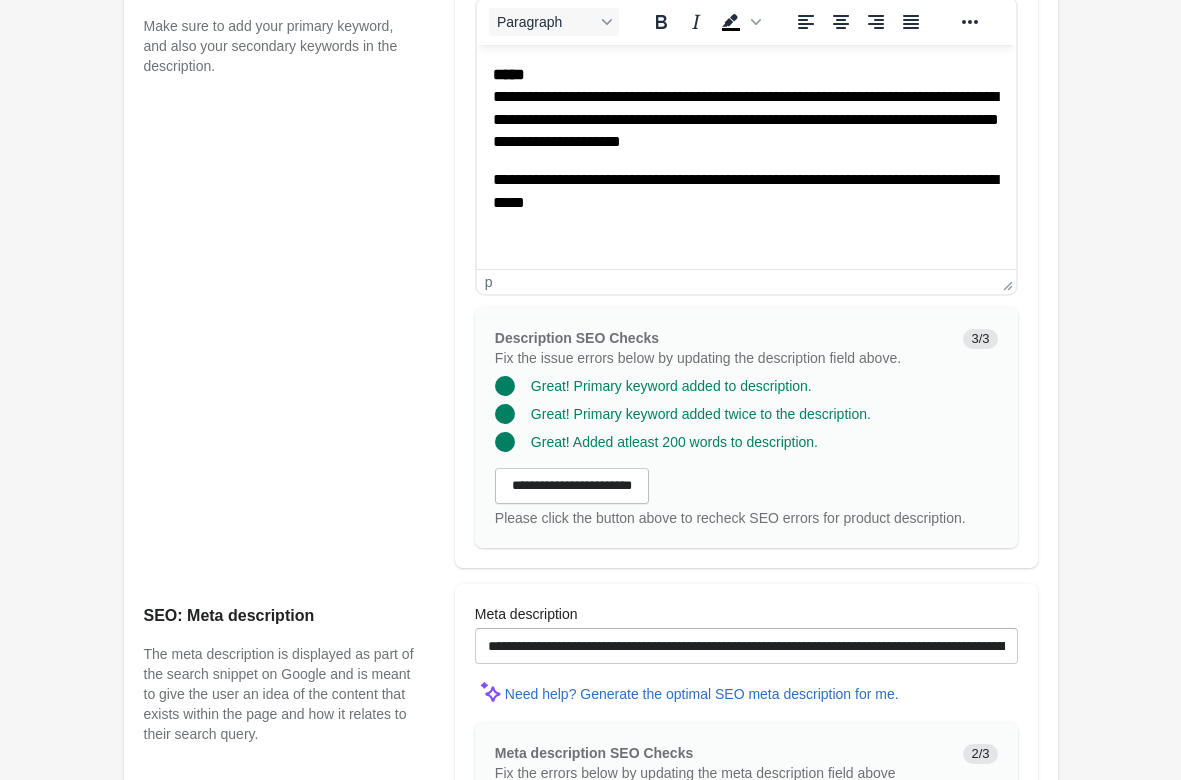 scroll, scrollTop: 1224, scrollLeft: 0, axis: vertical 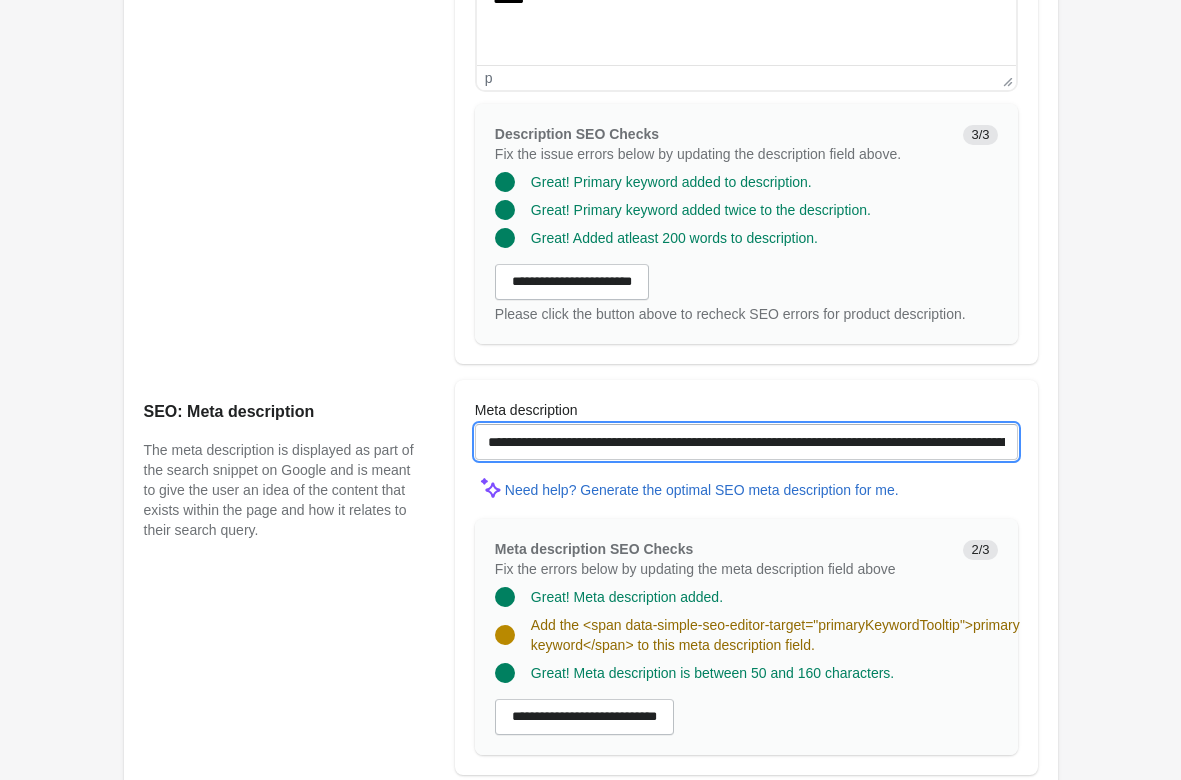 click on "**********" at bounding box center (746, 442) 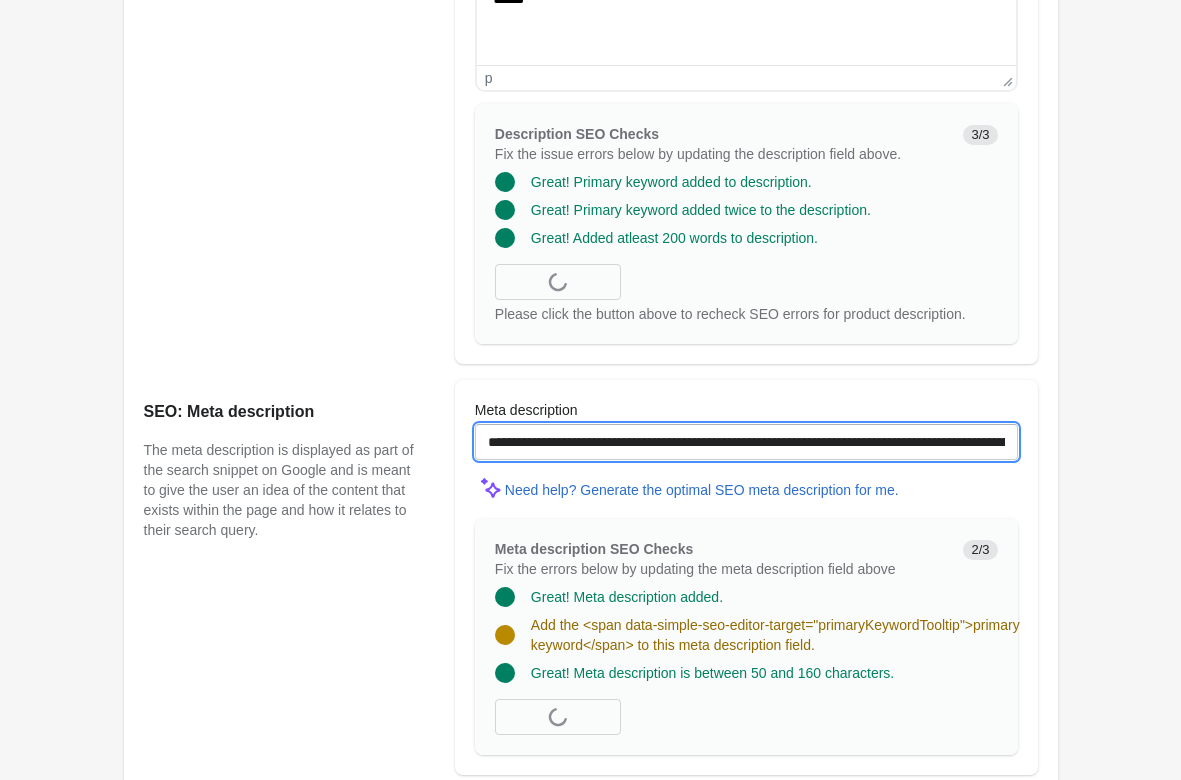 paste on "**********" 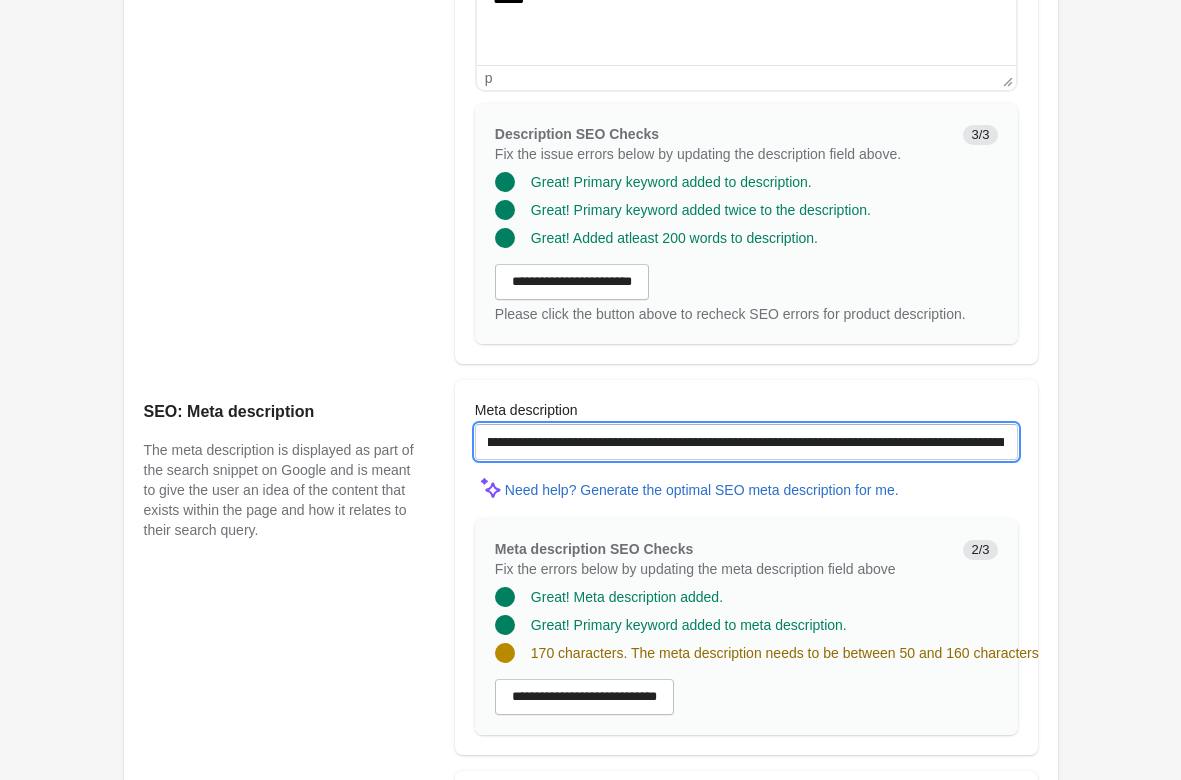 click on "**********" at bounding box center [746, 442] 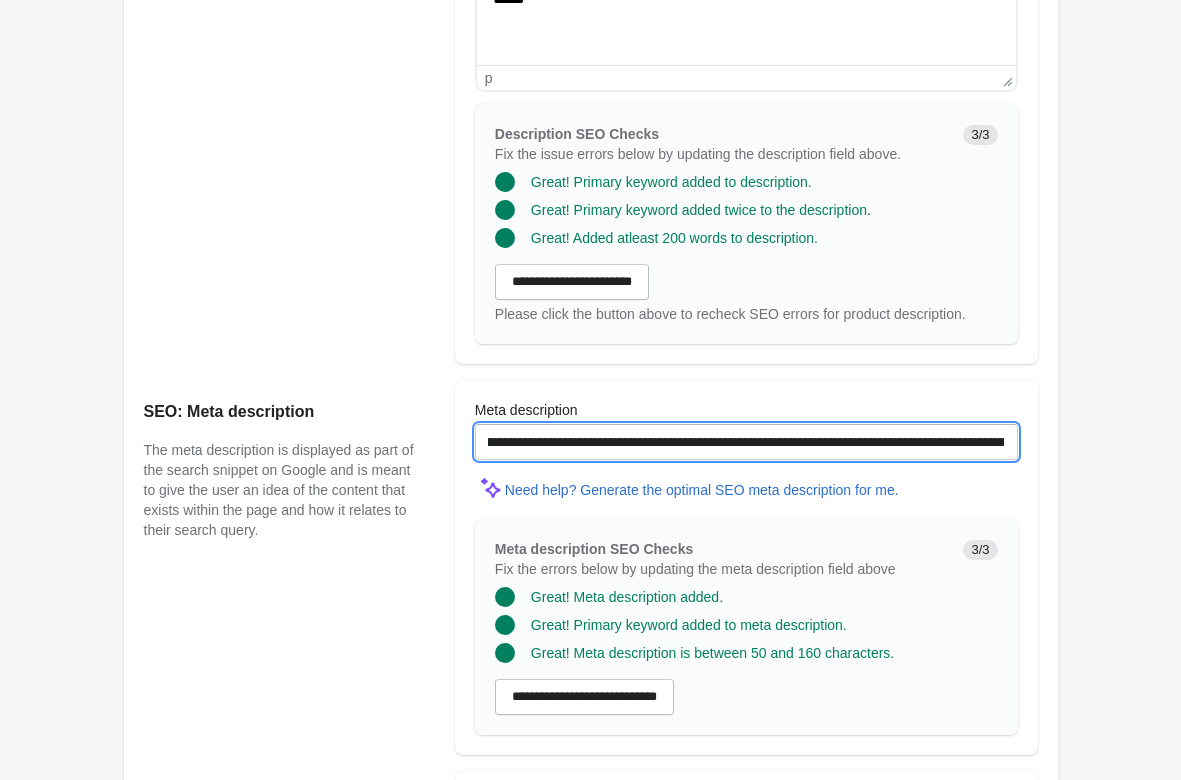 type on "**********" 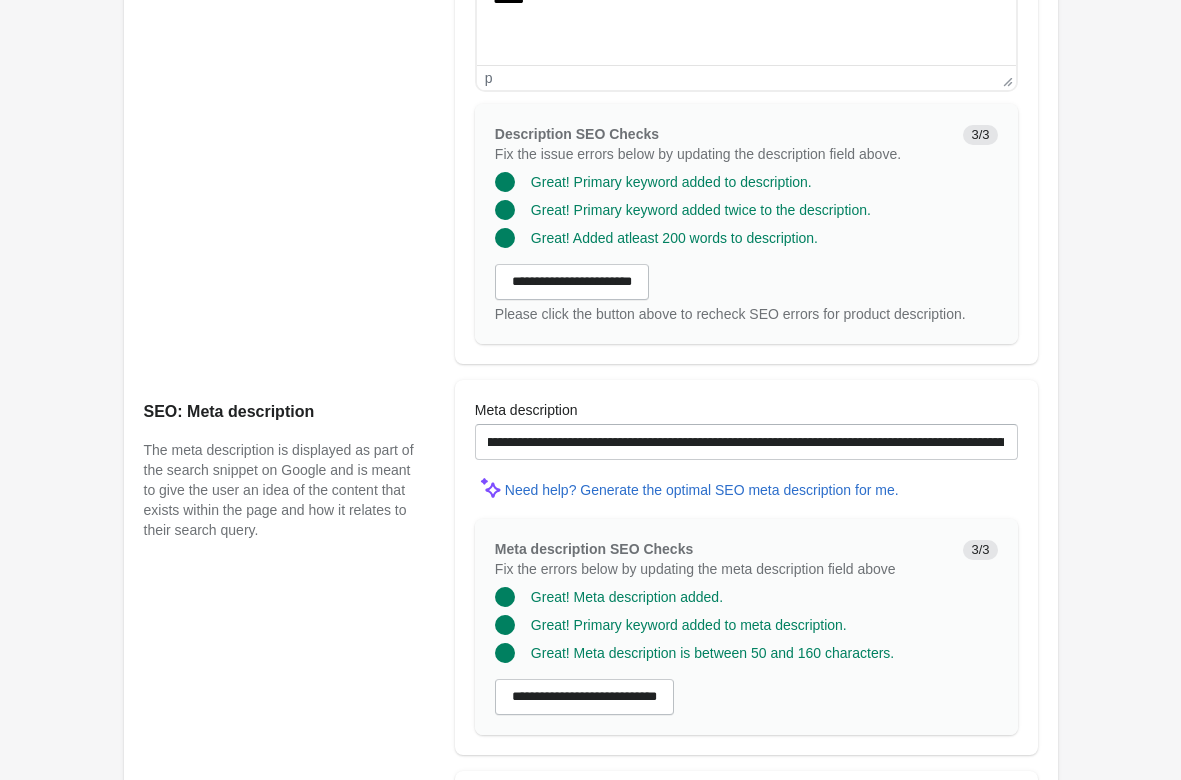 click on "Hard Tail Wrap Back Crop Bra
Open on Shopify
Open on Shopify" at bounding box center [590, 13] 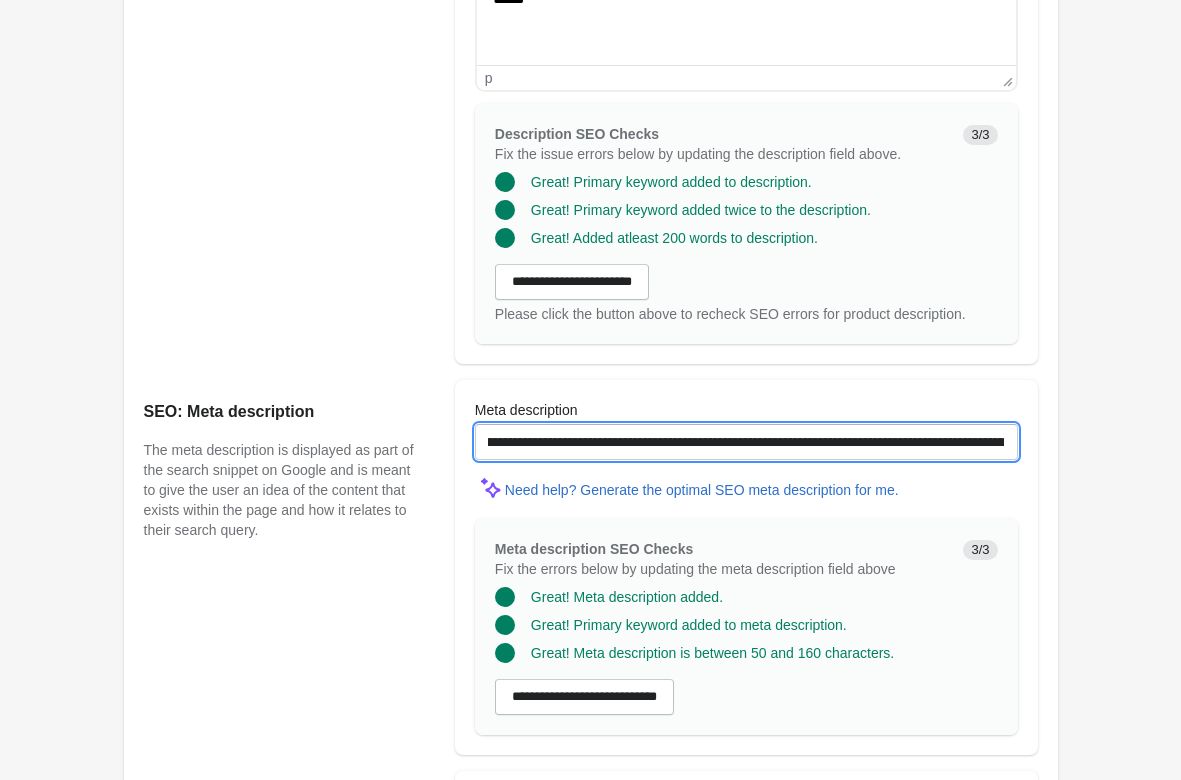 drag, startPoint x: 607, startPoint y: 437, endPoint x: 871, endPoint y: 444, distance: 264.09277 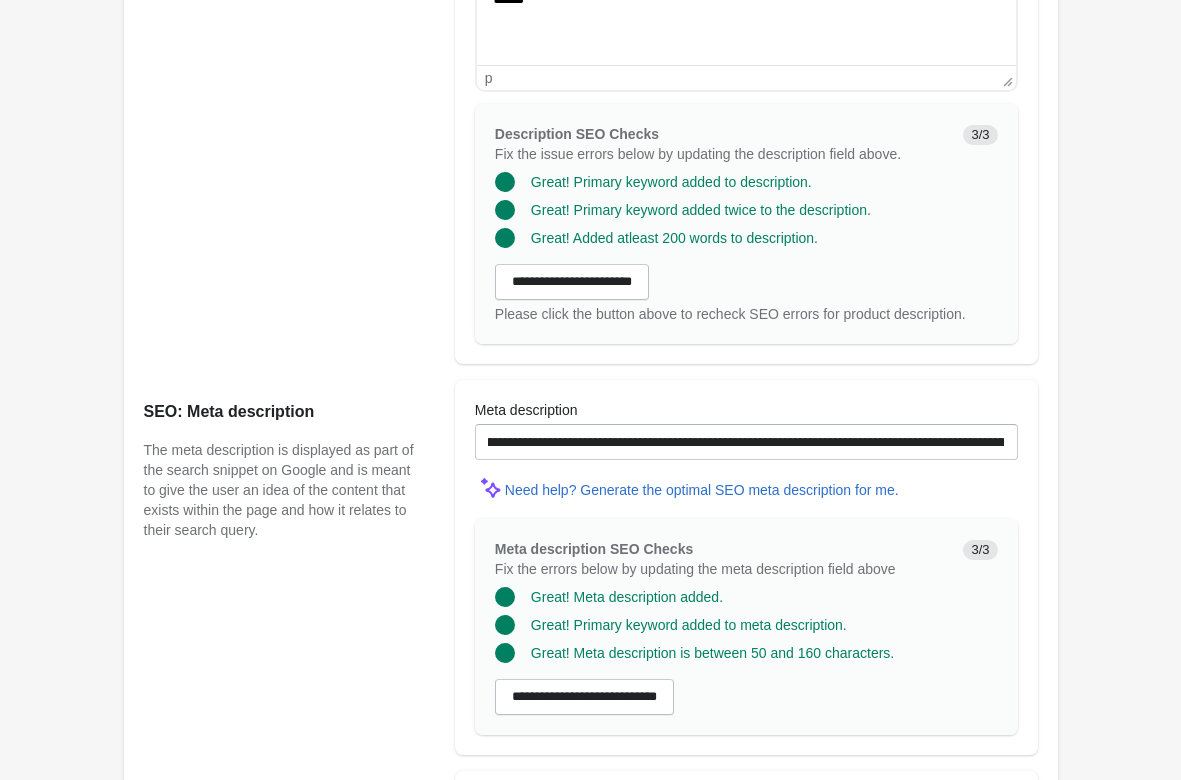 click on "Hard Tail Wrap Back Crop Bra
Open on Shopify
Open on Shopify" at bounding box center [591, 13] 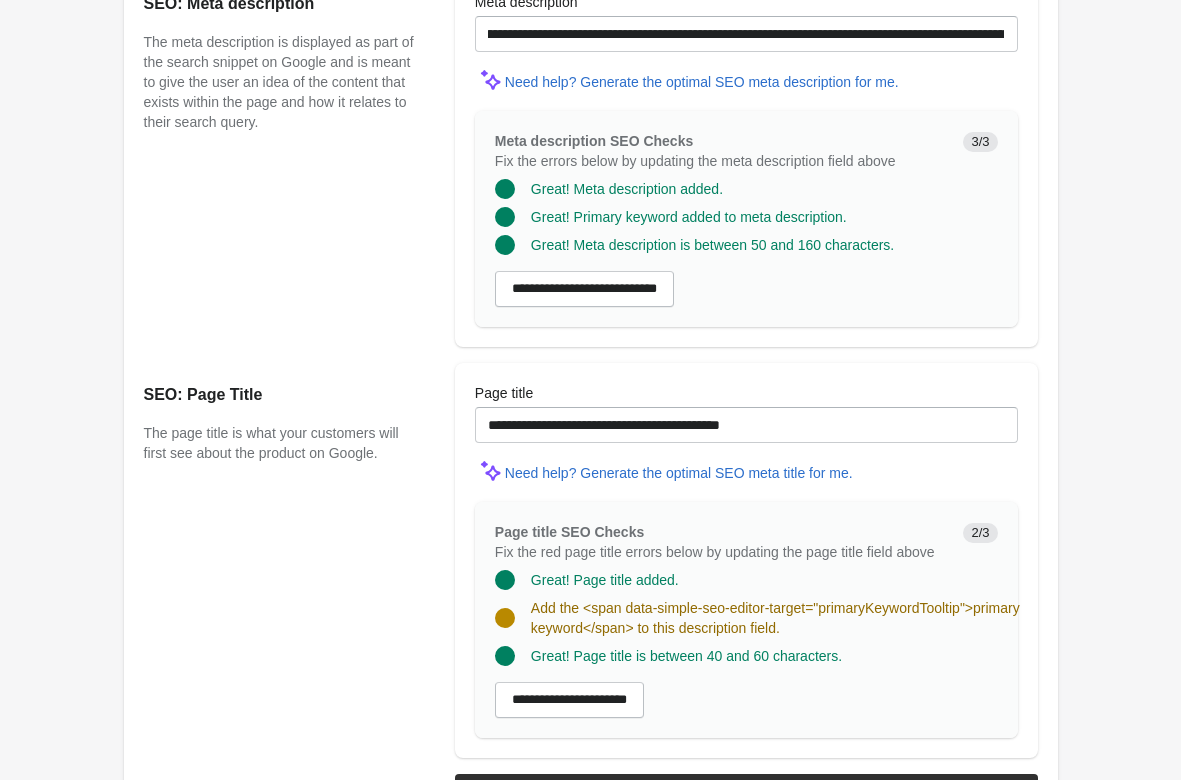 scroll, scrollTop: 1693, scrollLeft: 0, axis: vertical 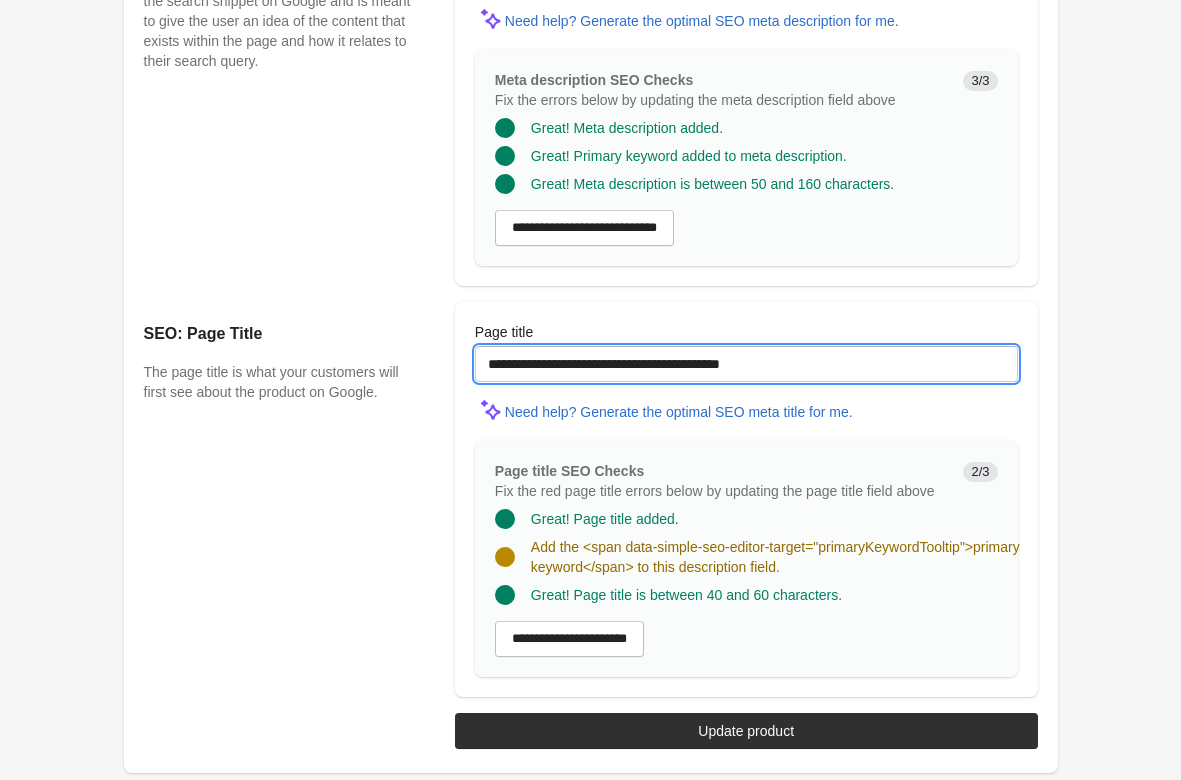 click on "**********" at bounding box center (746, 364) 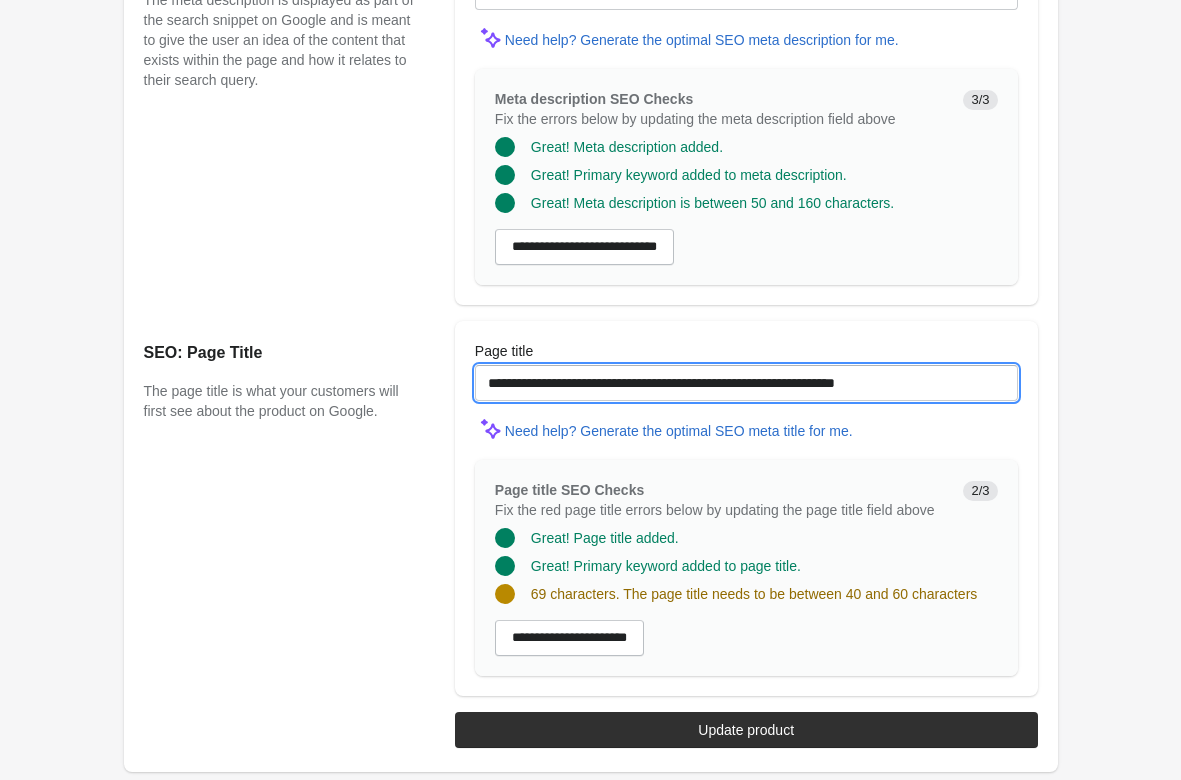 scroll, scrollTop: 1673, scrollLeft: 0, axis: vertical 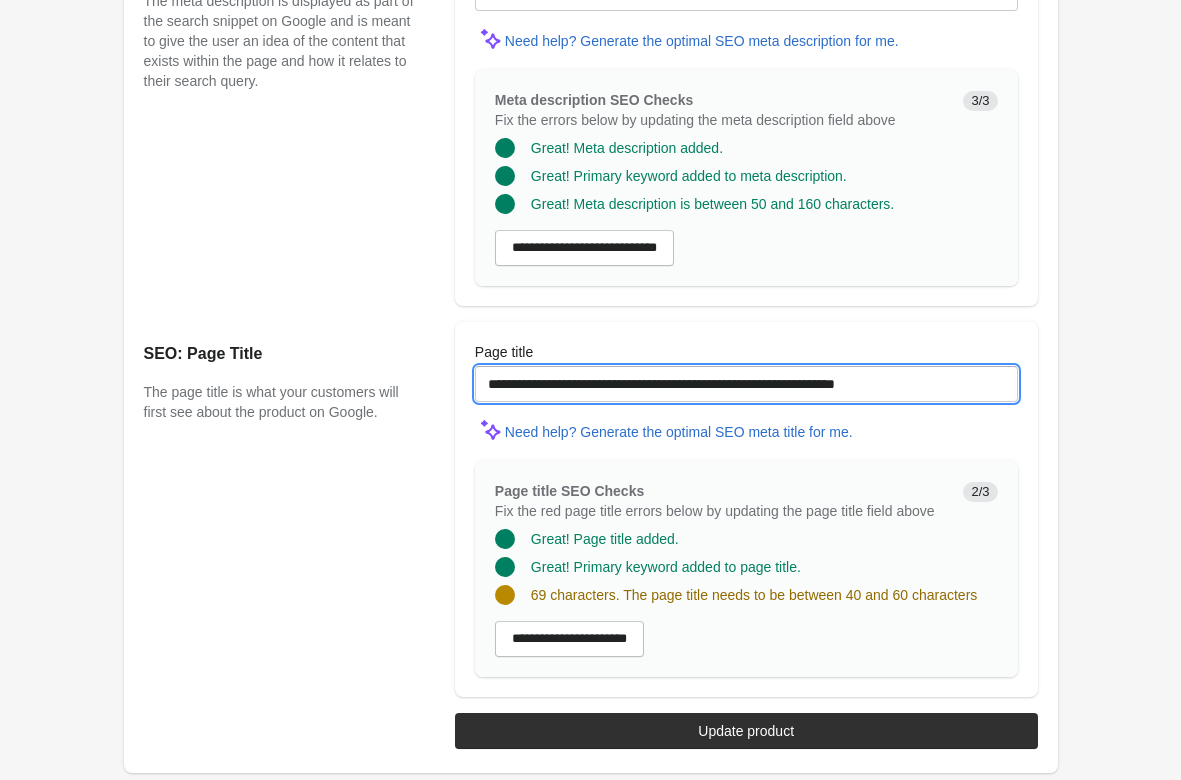 type on "**********" 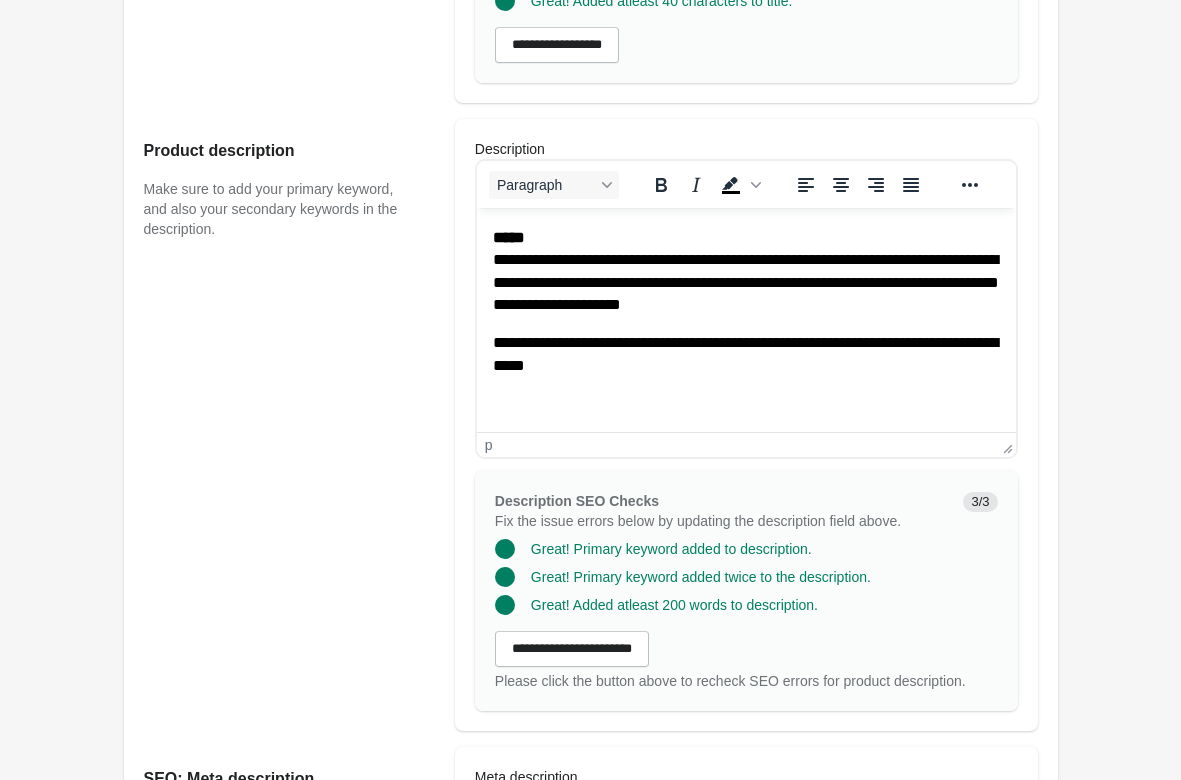 scroll, scrollTop: 449, scrollLeft: 0, axis: vertical 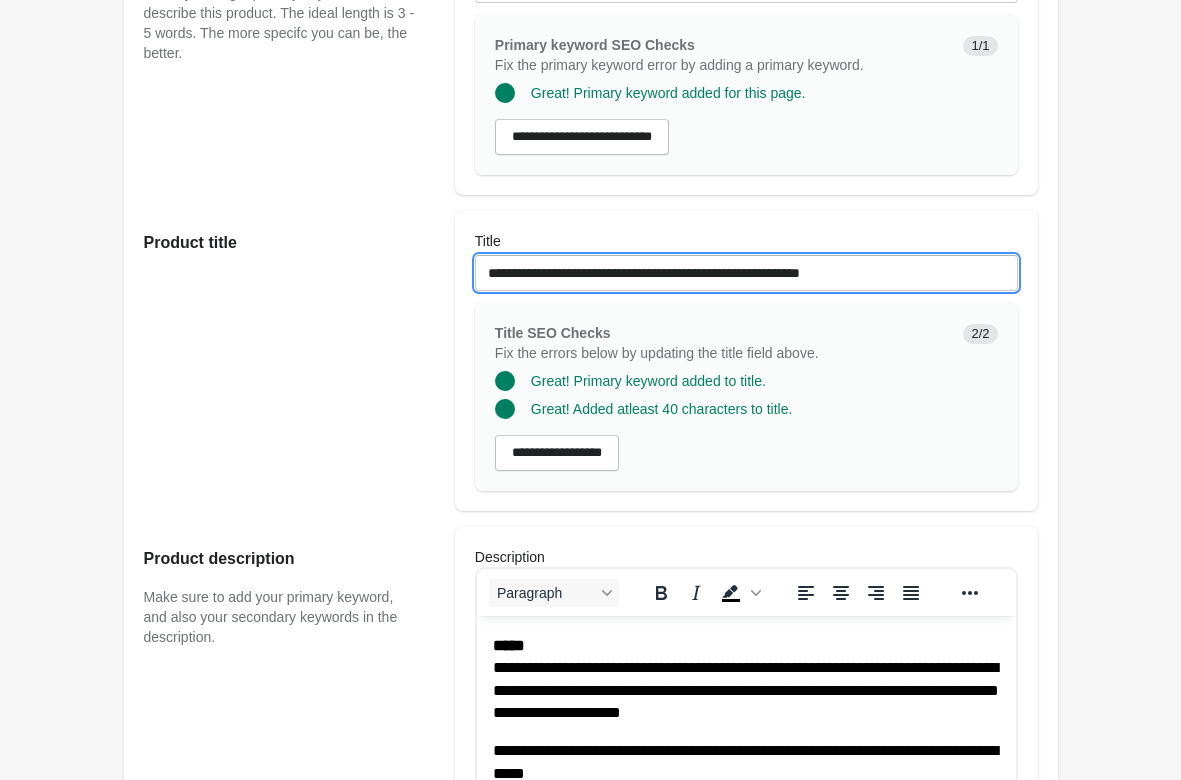 drag, startPoint x: 926, startPoint y: 270, endPoint x: -7, endPoint y: 243, distance: 933.39056 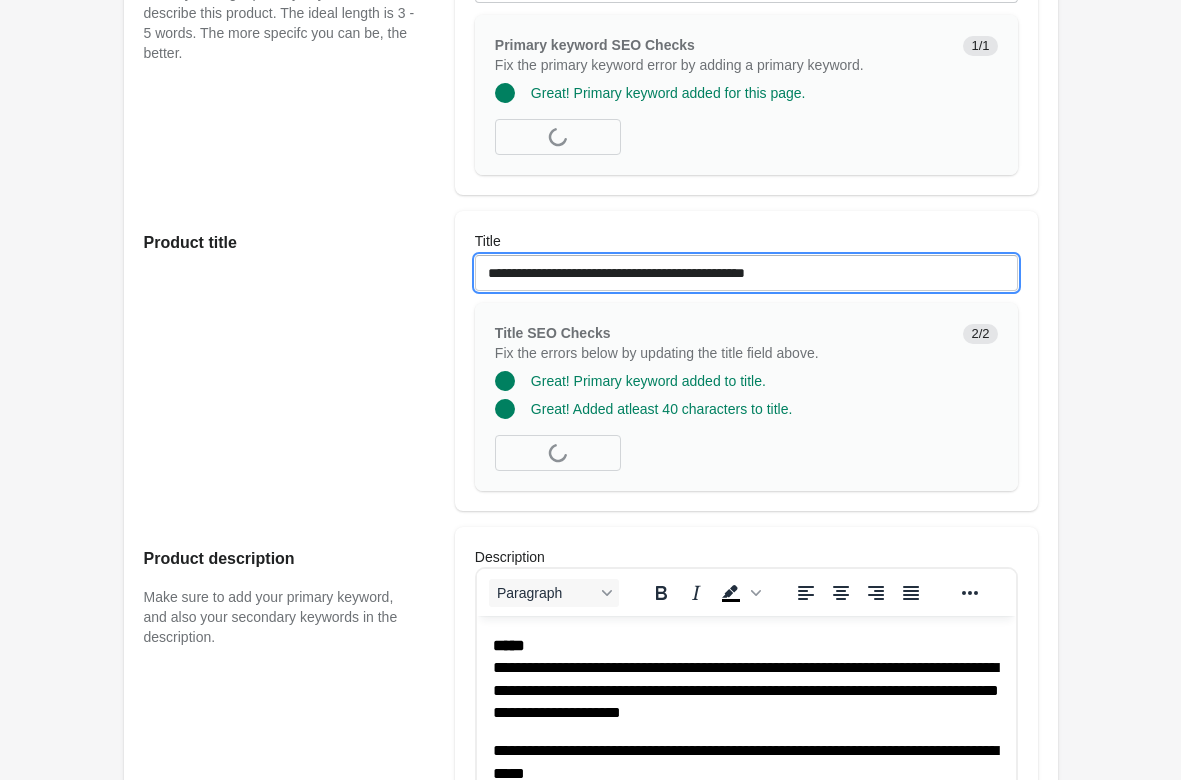 click on "**********" at bounding box center (746, 273) 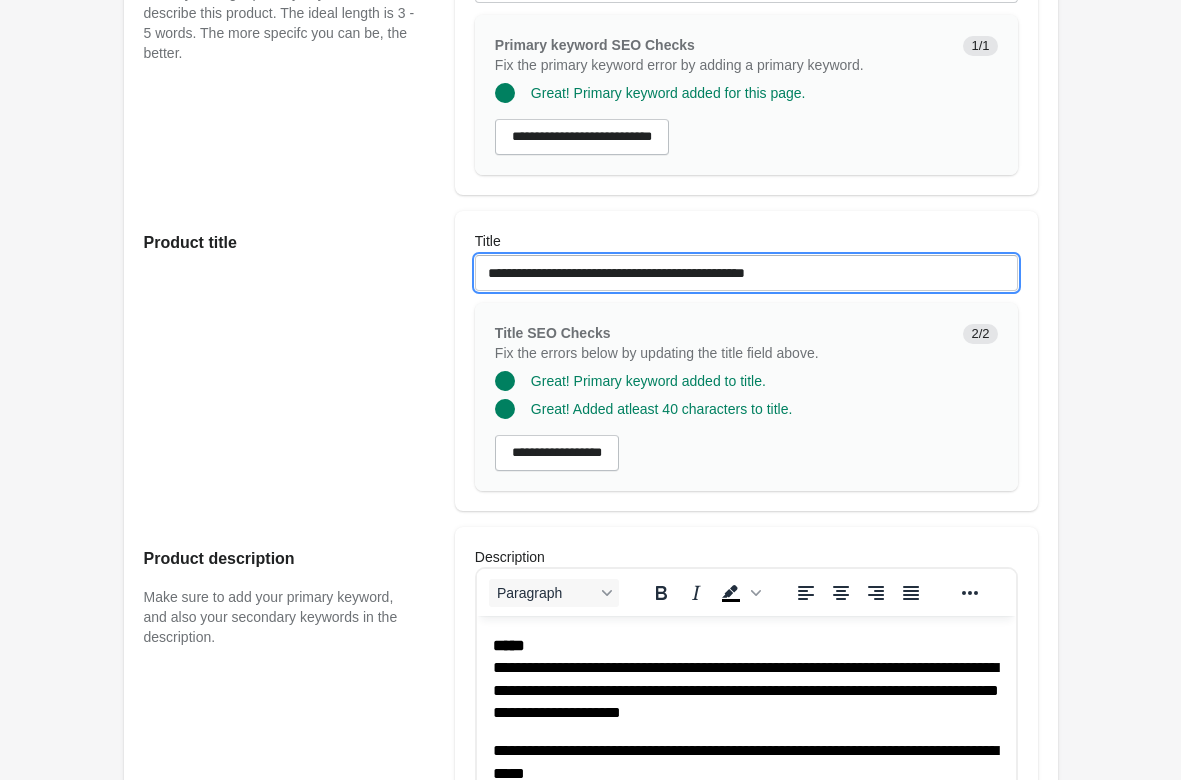 click on "**********" at bounding box center (746, 273) 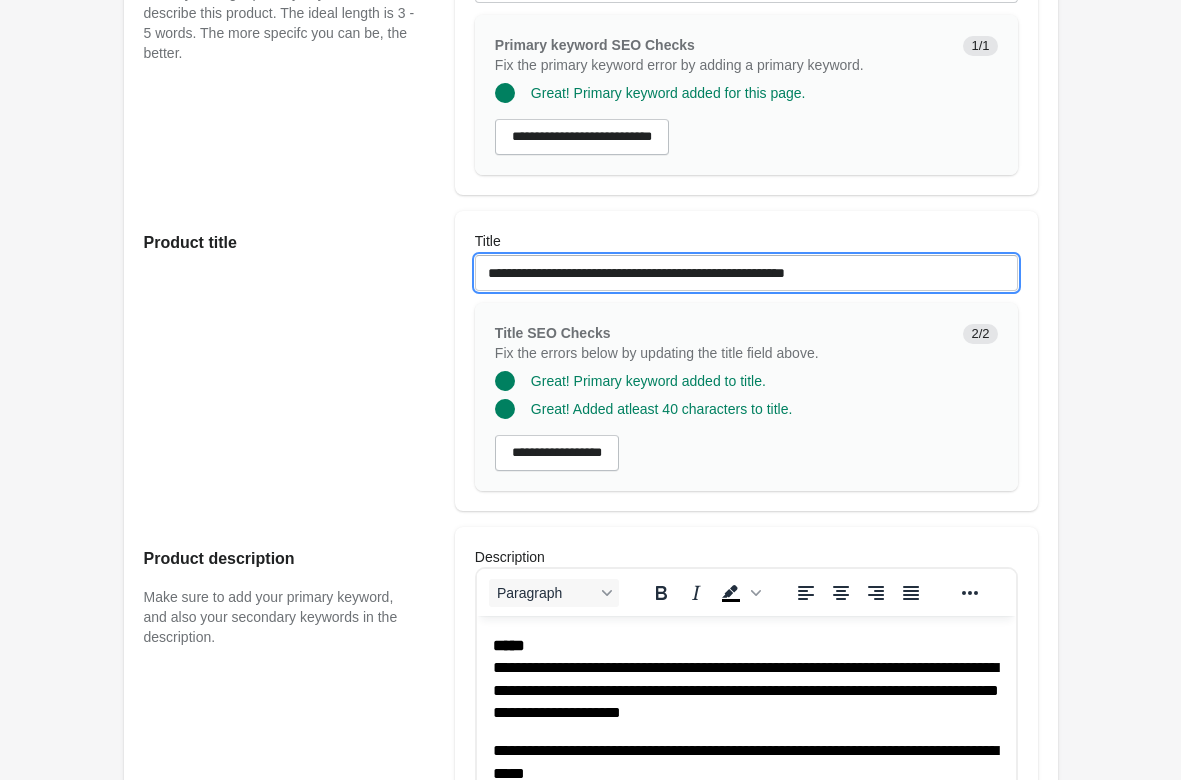 drag, startPoint x: 883, startPoint y: 270, endPoint x: 190, endPoint y: 244, distance: 693.48755 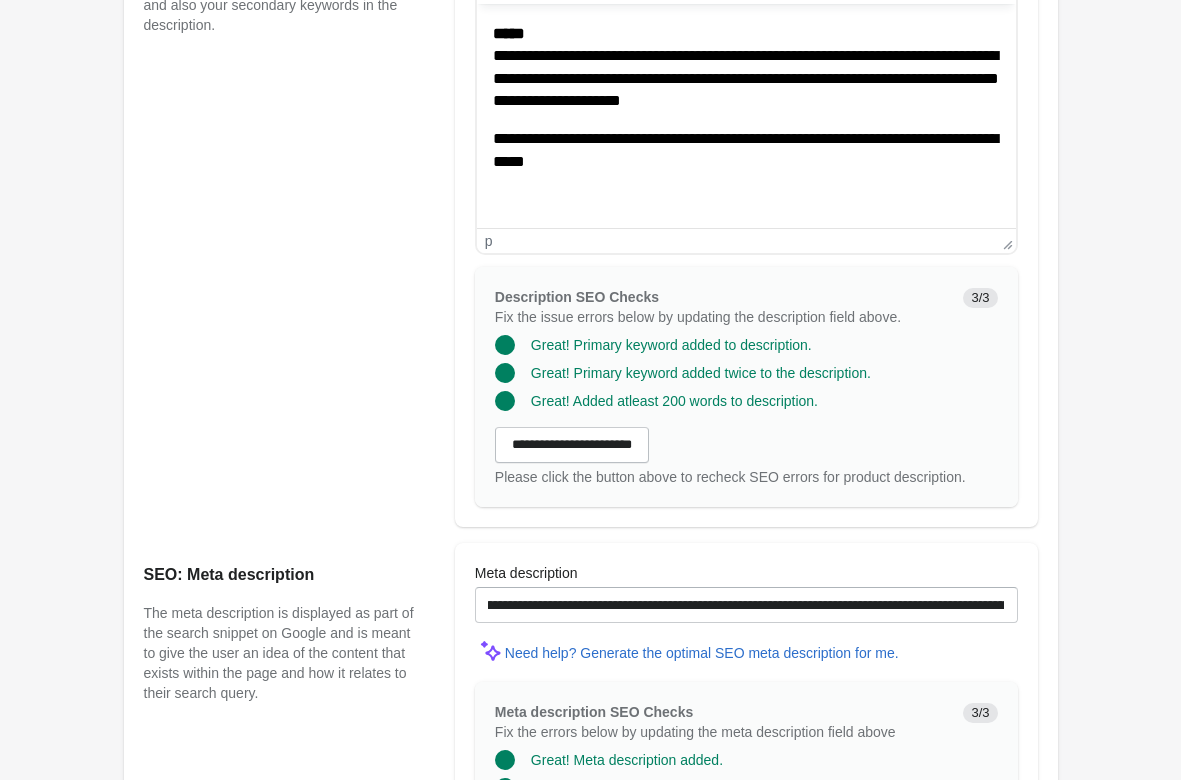 scroll, scrollTop: 1367, scrollLeft: 0, axis: vertical 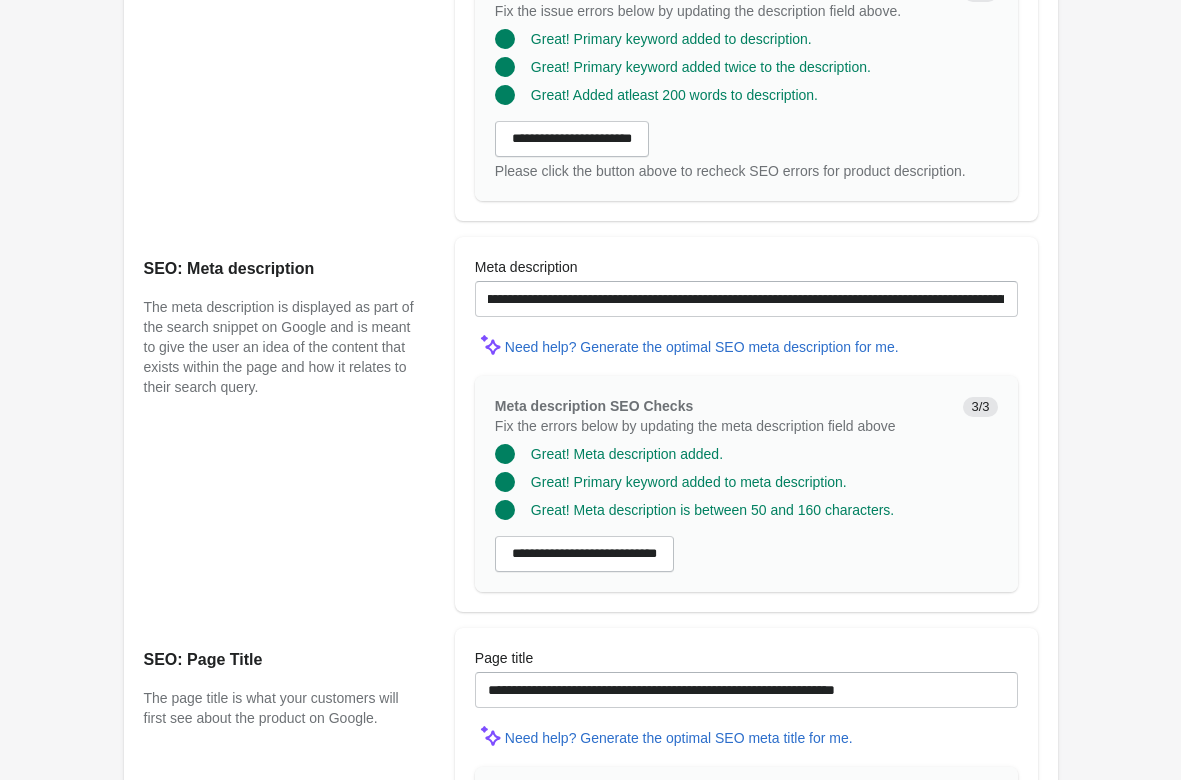 type on "**********" 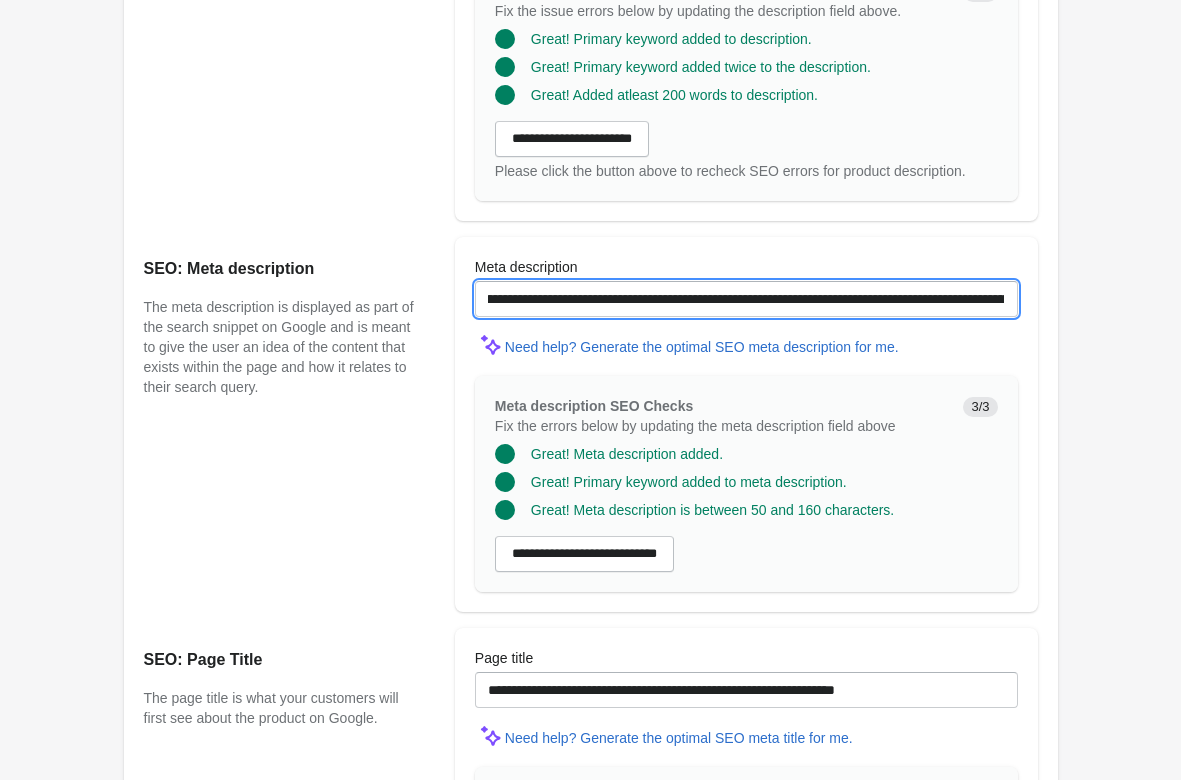 click on "**********" at bounding box center (746, 299) 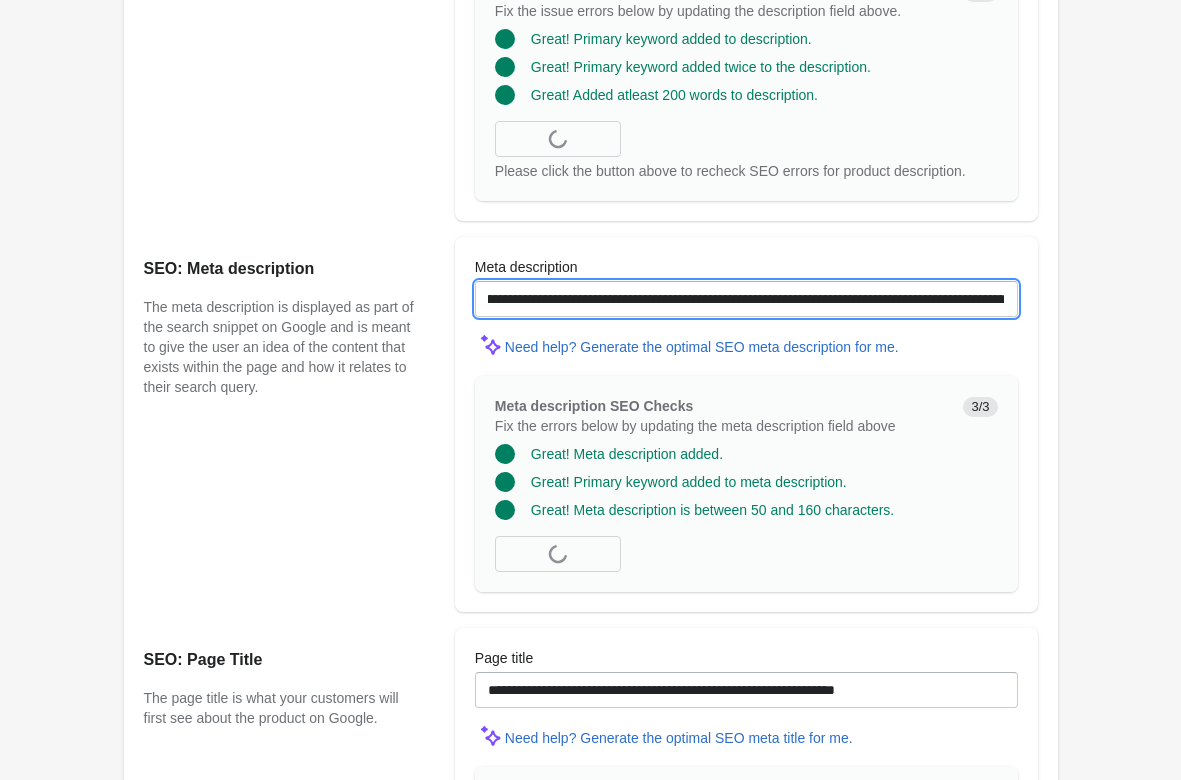 paste on "**********" 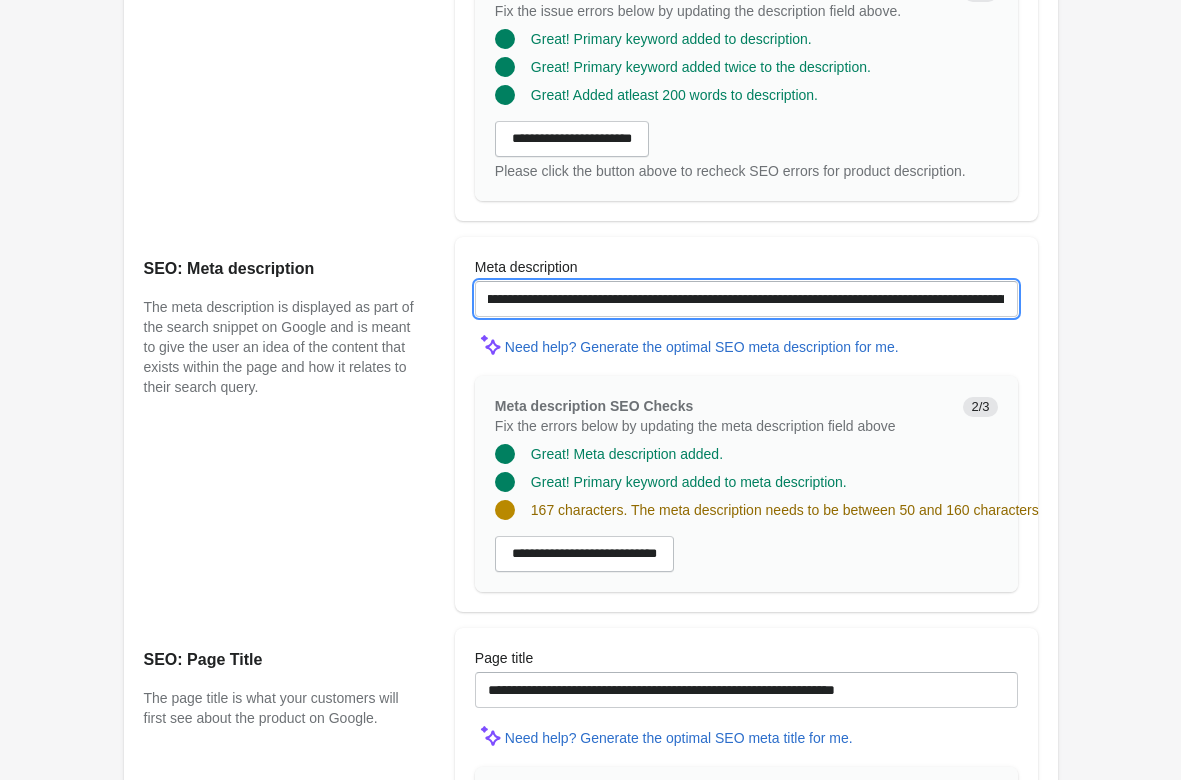 click on "**********" at bounding box center [746, 299] 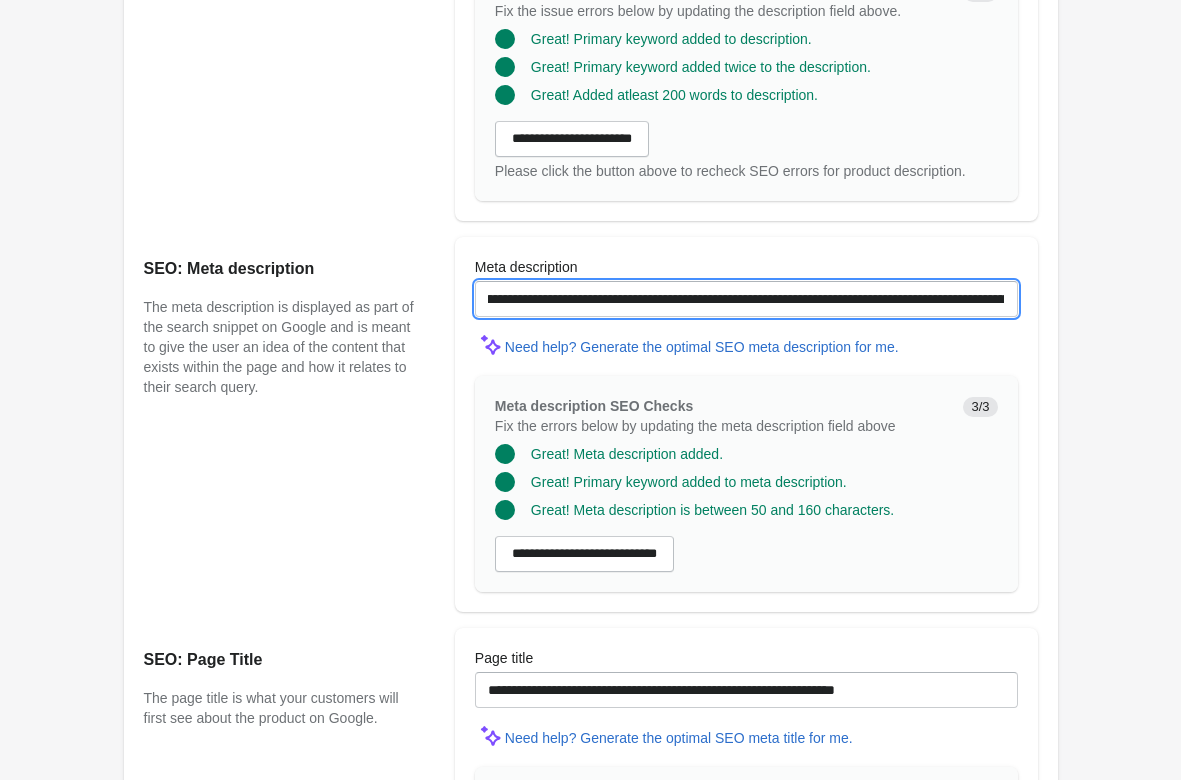 drag, startPoint x: 611, startPoint y: 299, endPoint x: 922, endPoint y: 300, distance: 311.00162 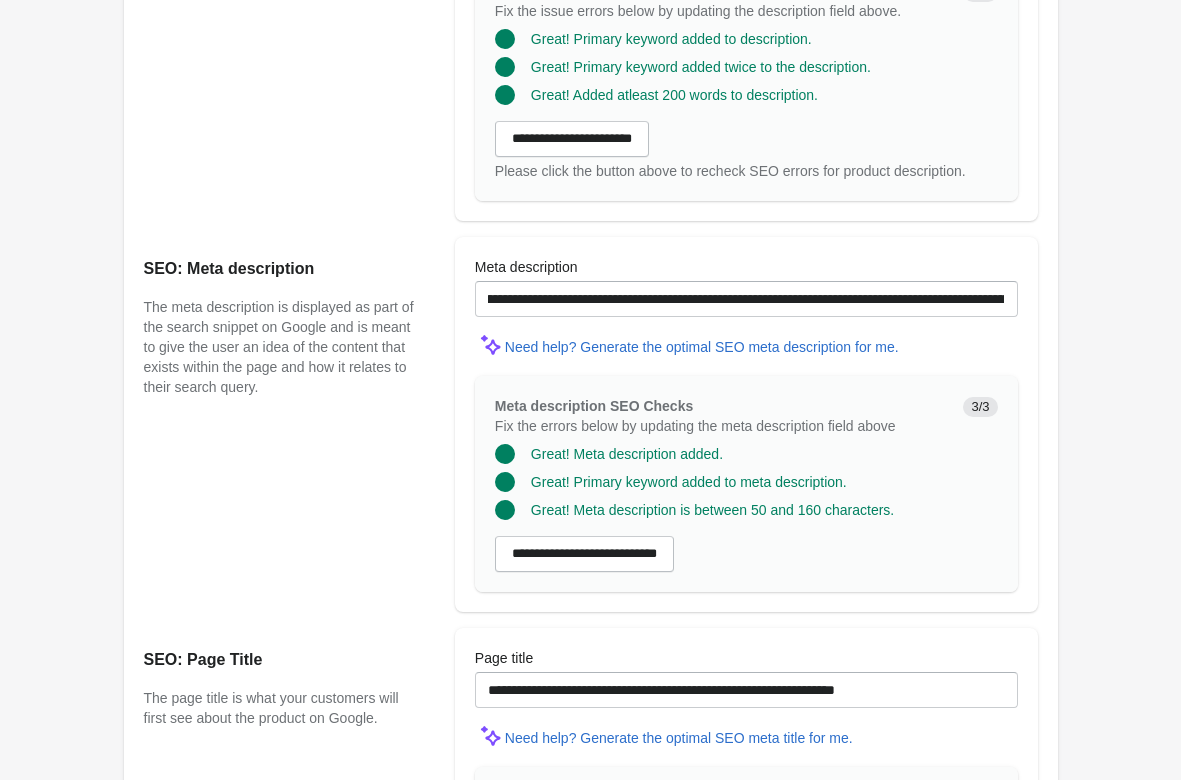 click on "Hard Tail Wrap Back Crop Bra
Open on Shopify
Open on Shopify" at bounding box center (591, -140) 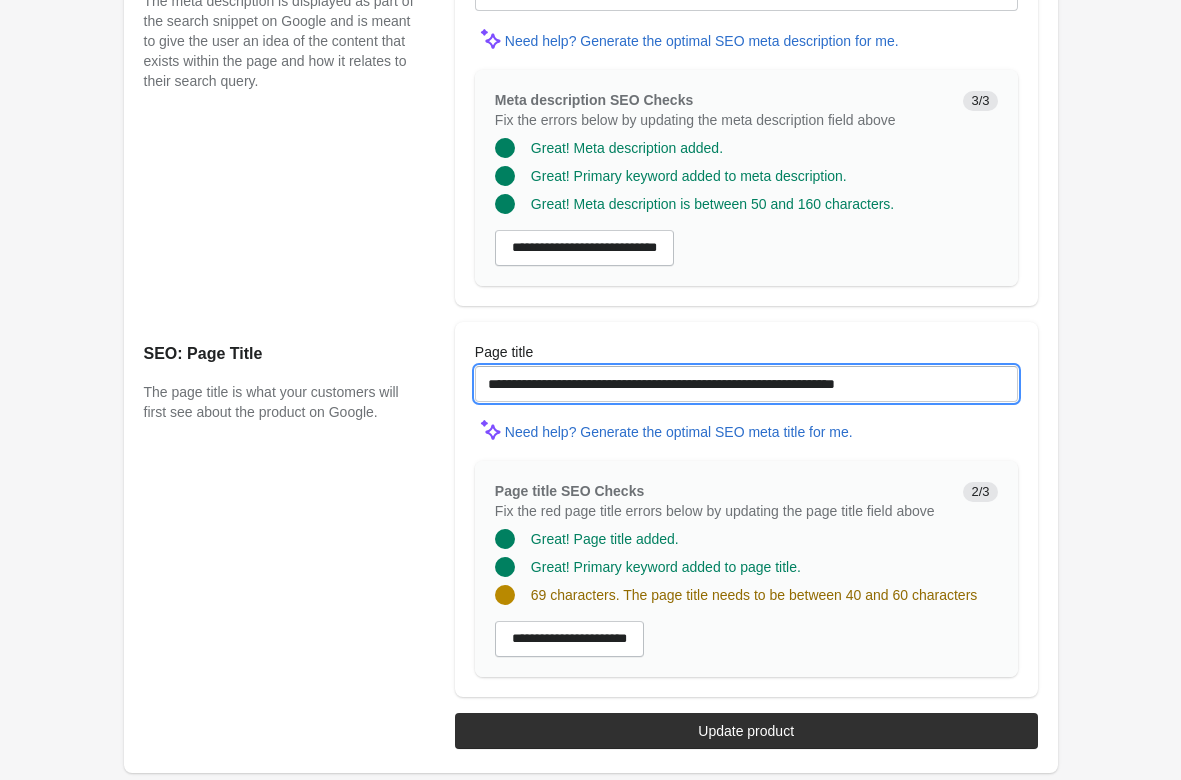 drag, startPoint x: 546, startPoint y: 384, endPoint x: 806, endPoint y: 384, distance: 260 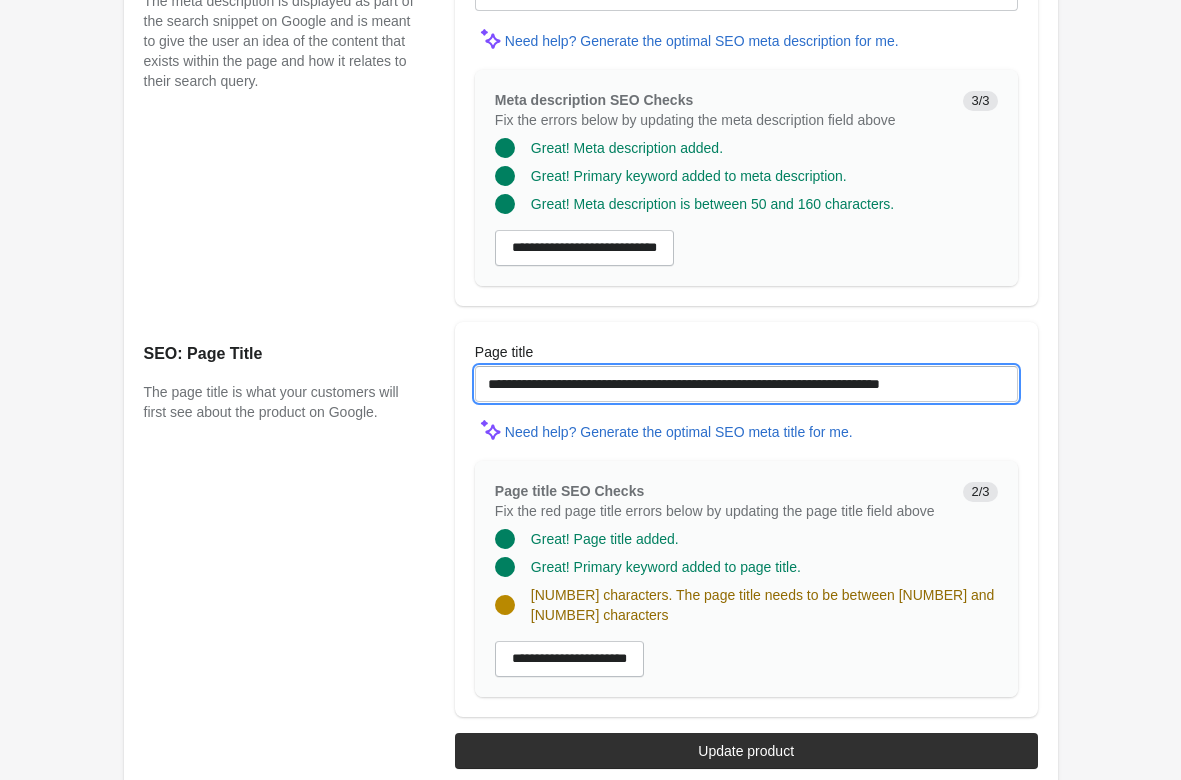 click on "**********" at bounding box center (746, 384) 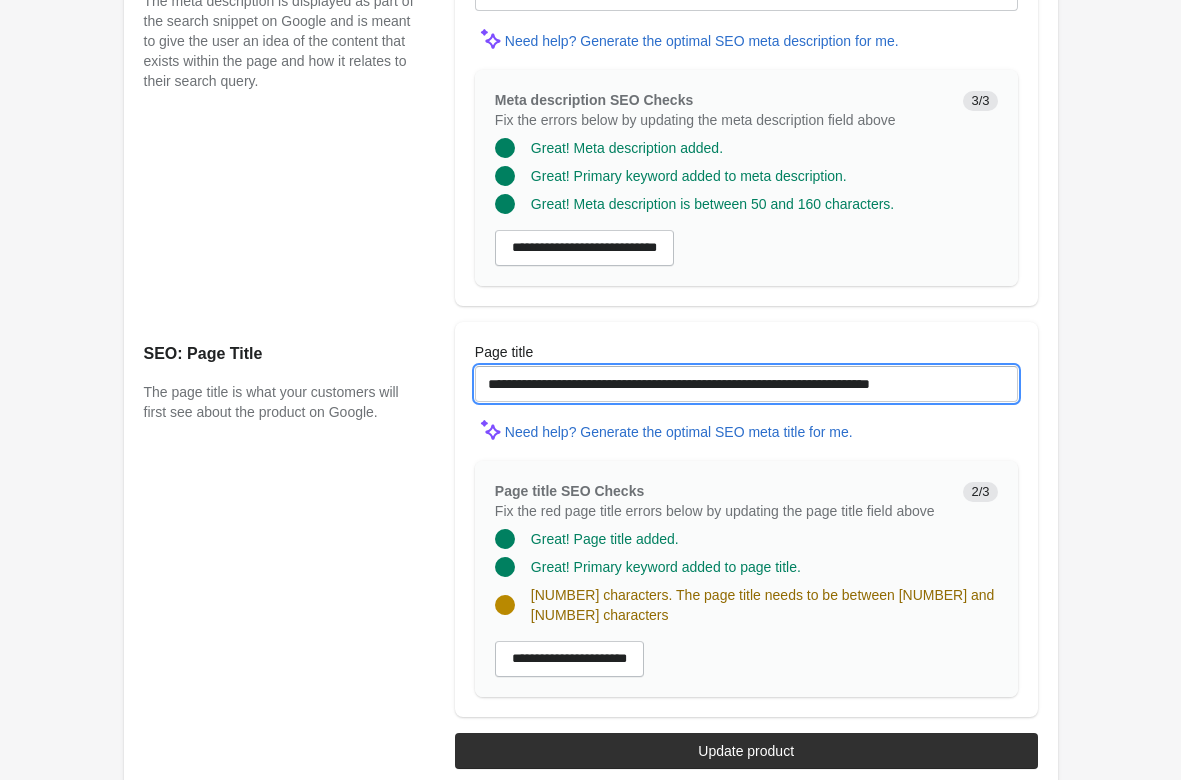 drag, startPoint x: 666, startPoint y: 385, endPoint x: 804, endPoint y: 378, distance: 138.17743 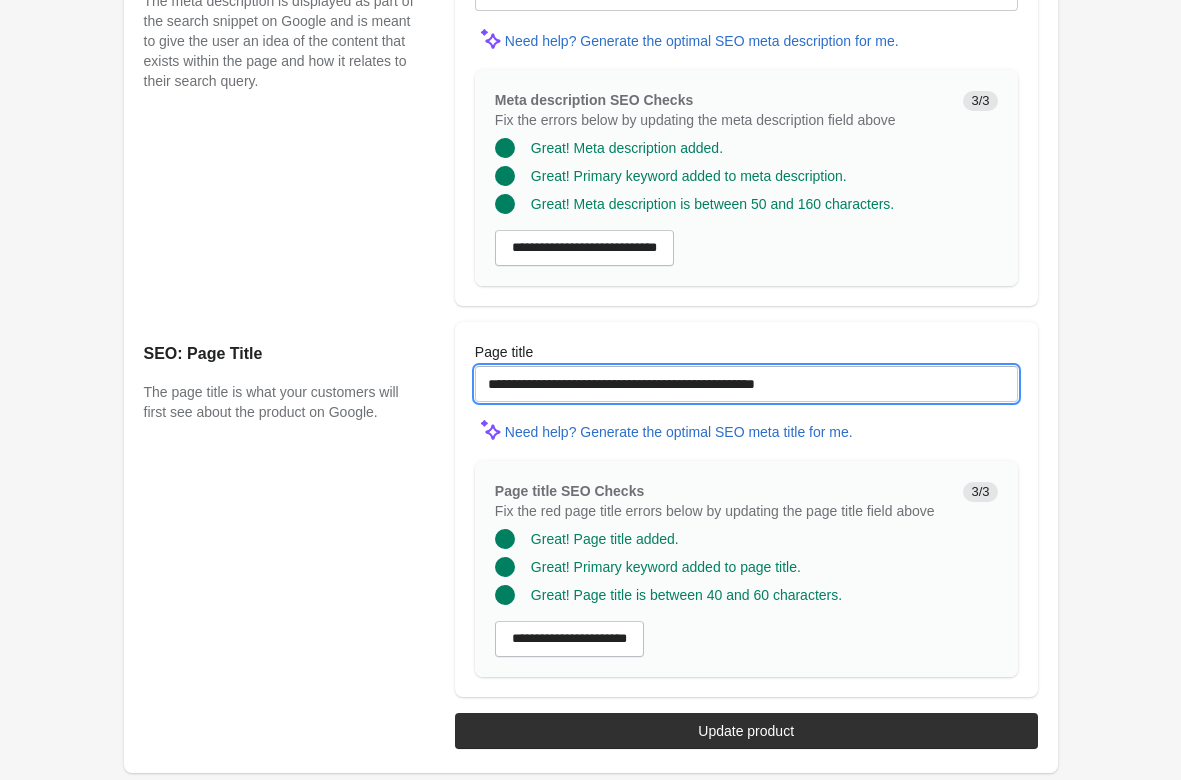 type on "**********" 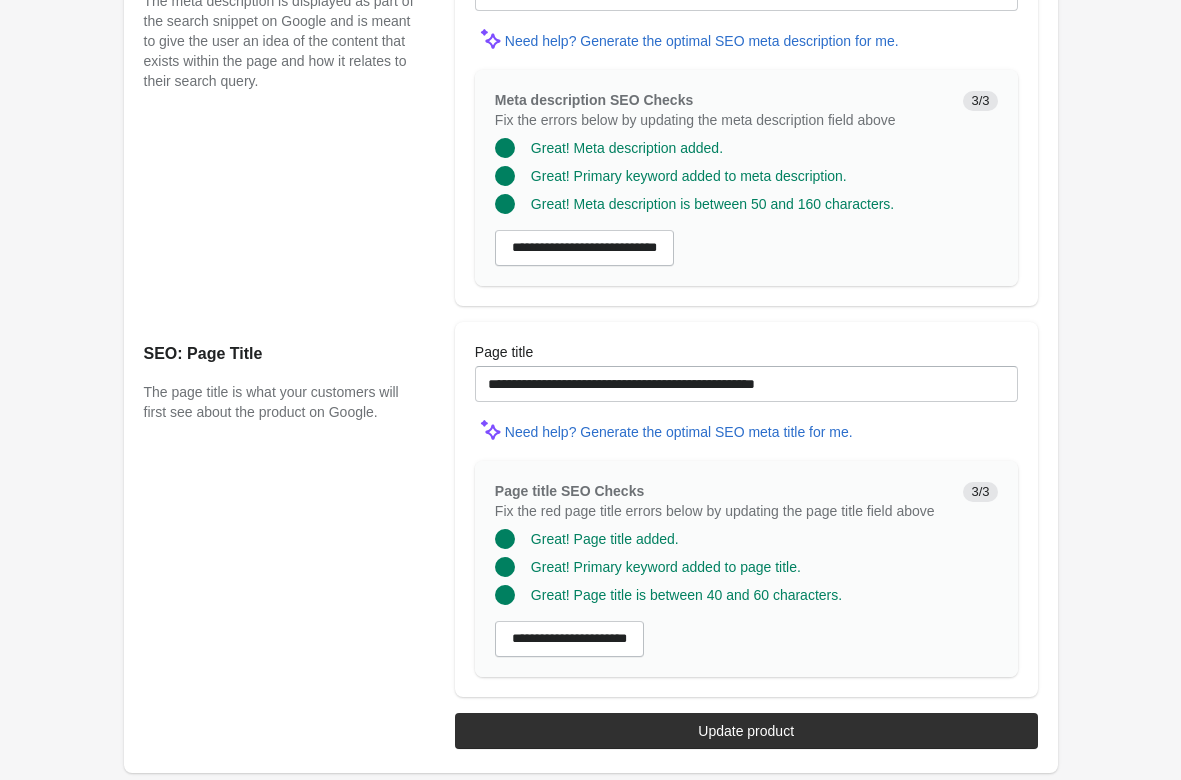 click on "Hard Tail Wrap Back Crop Bra
Open on Shopify
Open on Shopify" at bounding box center (591, -446) 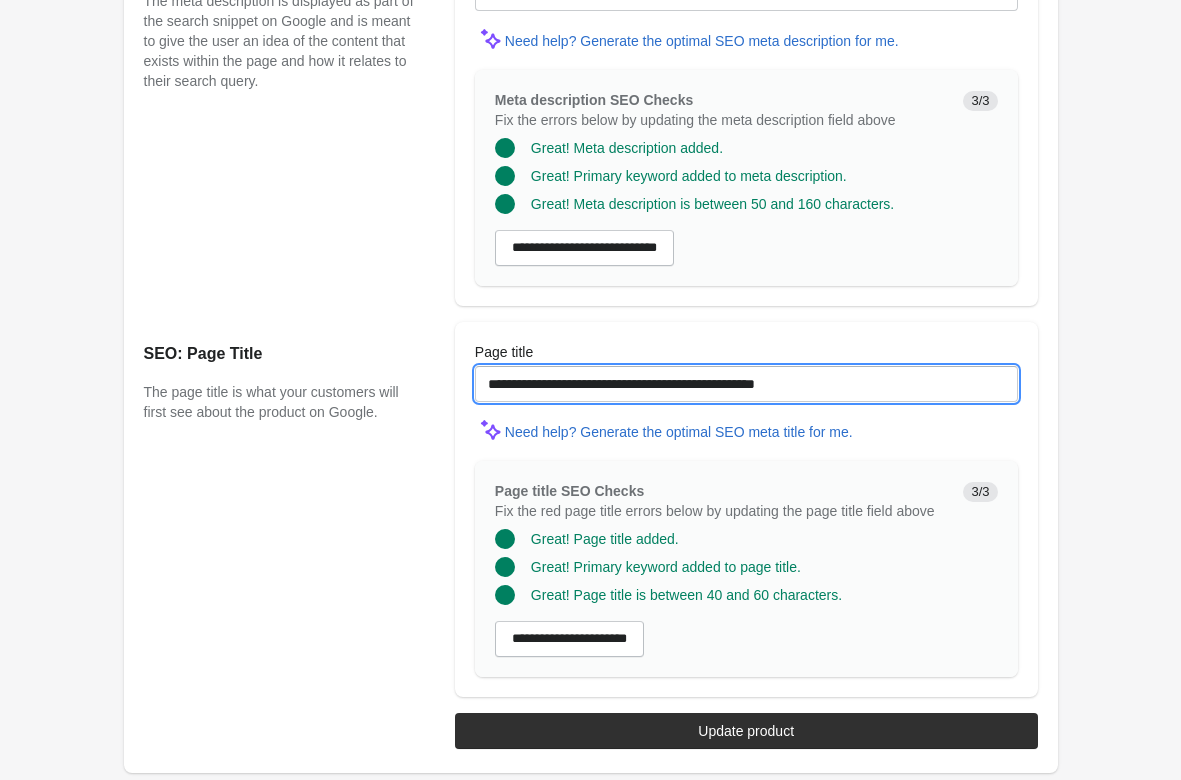 click on "**********" at bounding box center (746, 384) 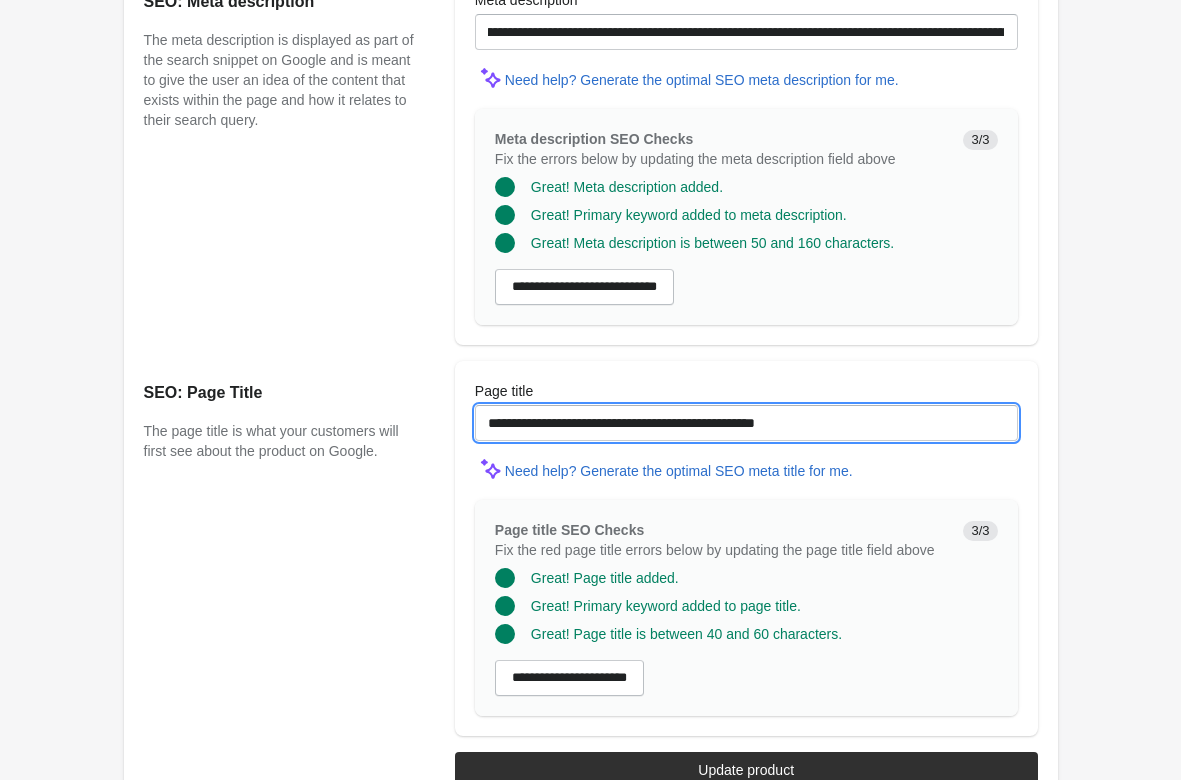 scroll, scrollTop: 1367, scrollLeft: 0, axis: vertical 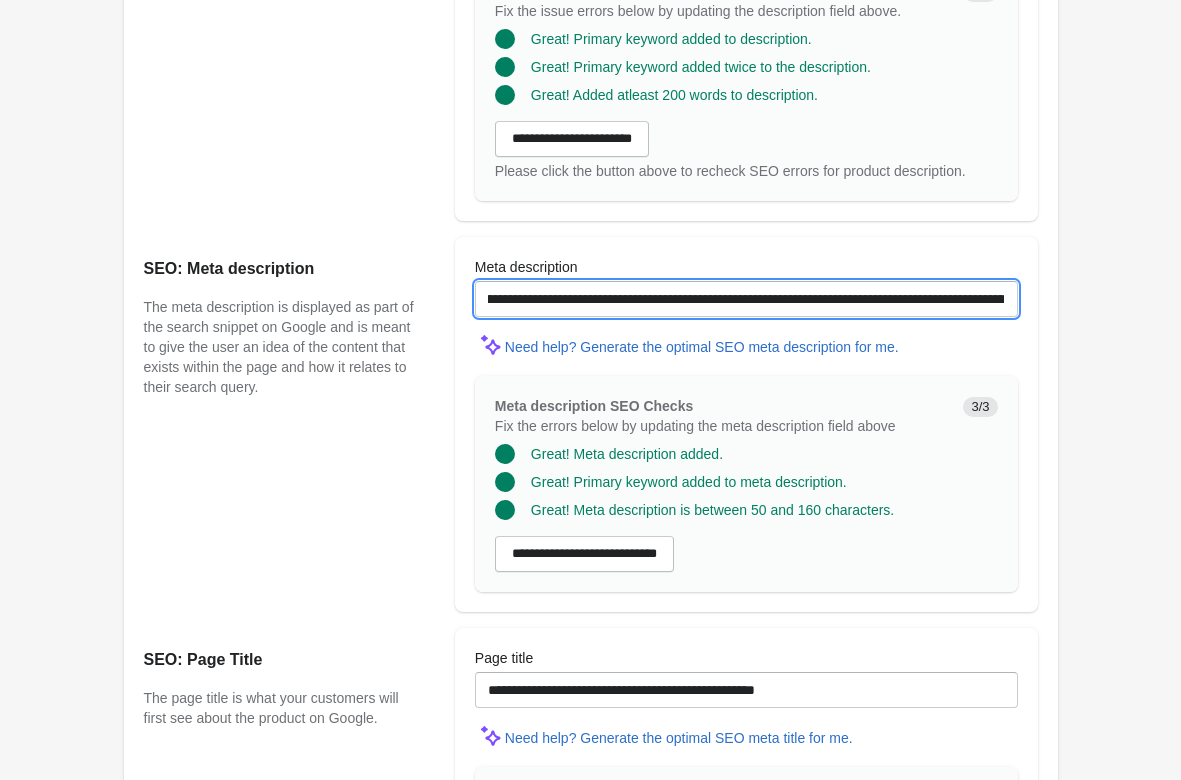 click on "**********" at bounding box center (746, 299) 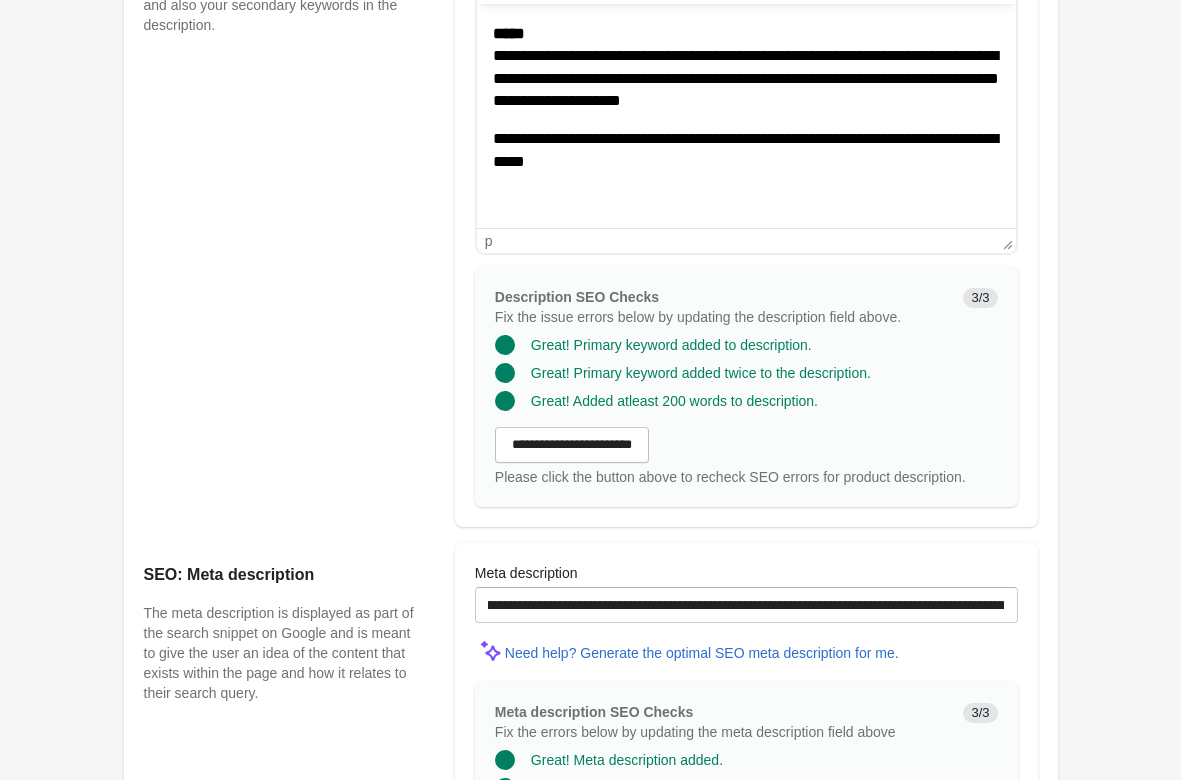 click on "**********" at bounding box center (745, 150) 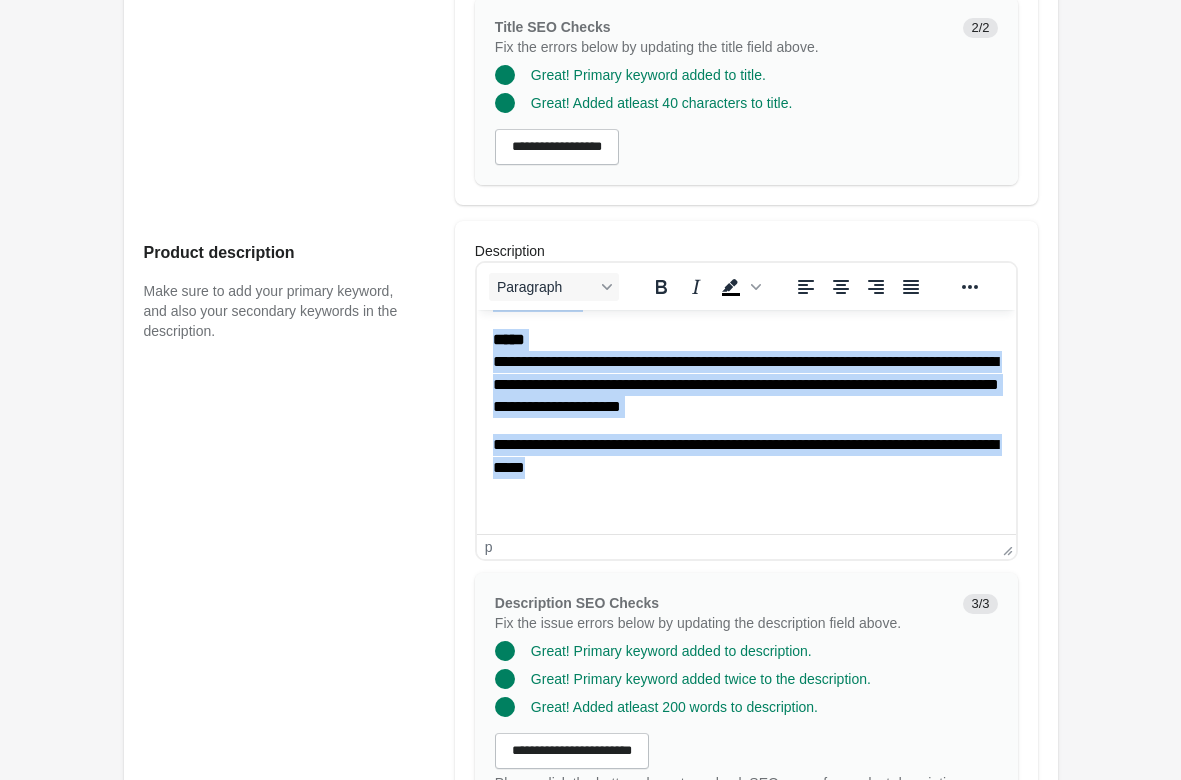 scroll, scrollTop: 449, scrollLeft: 0, axis: vertical 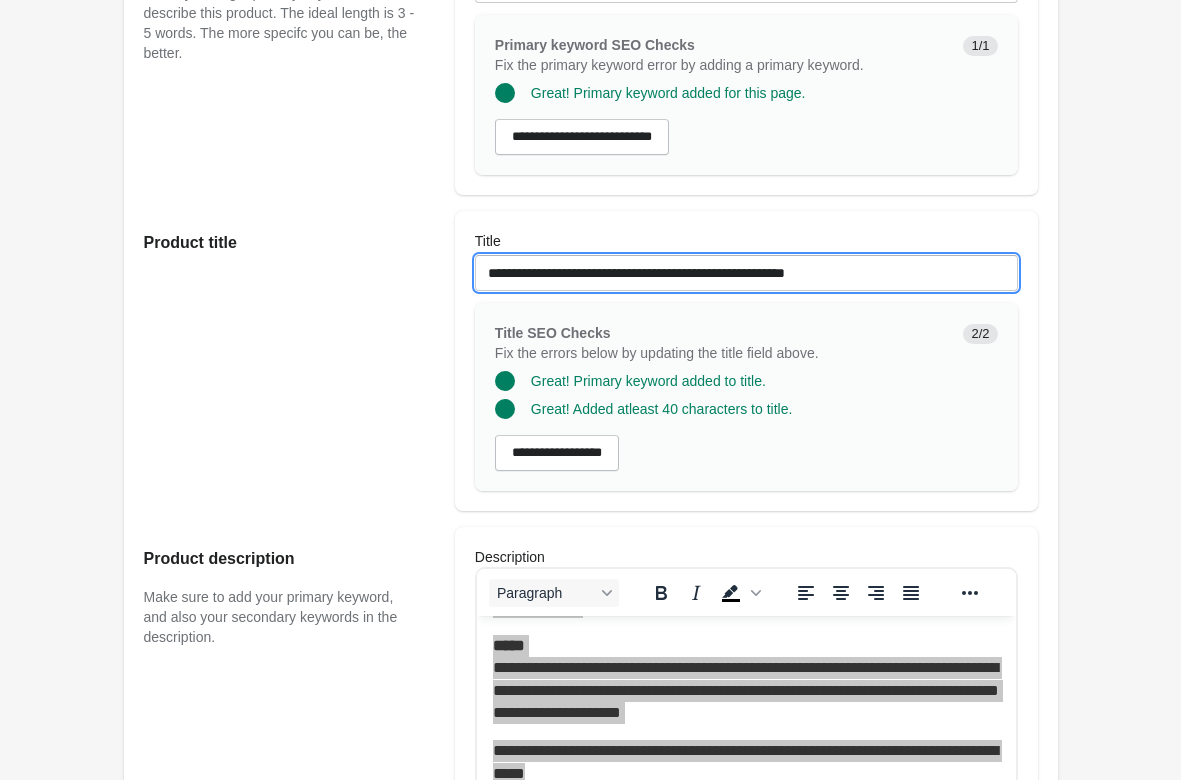 click on "**********" at bounding box center (746, 273) 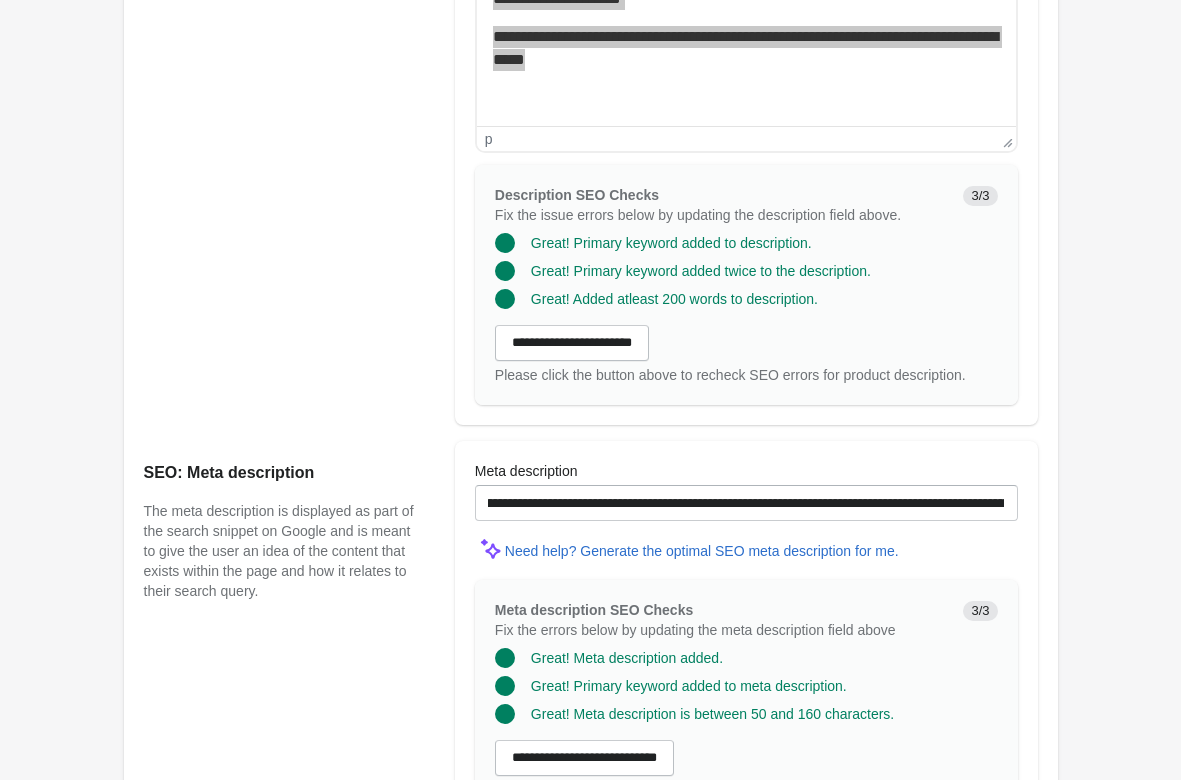 scroll, scrollTop: 1673, scrollLeft: 0, axis: vertical 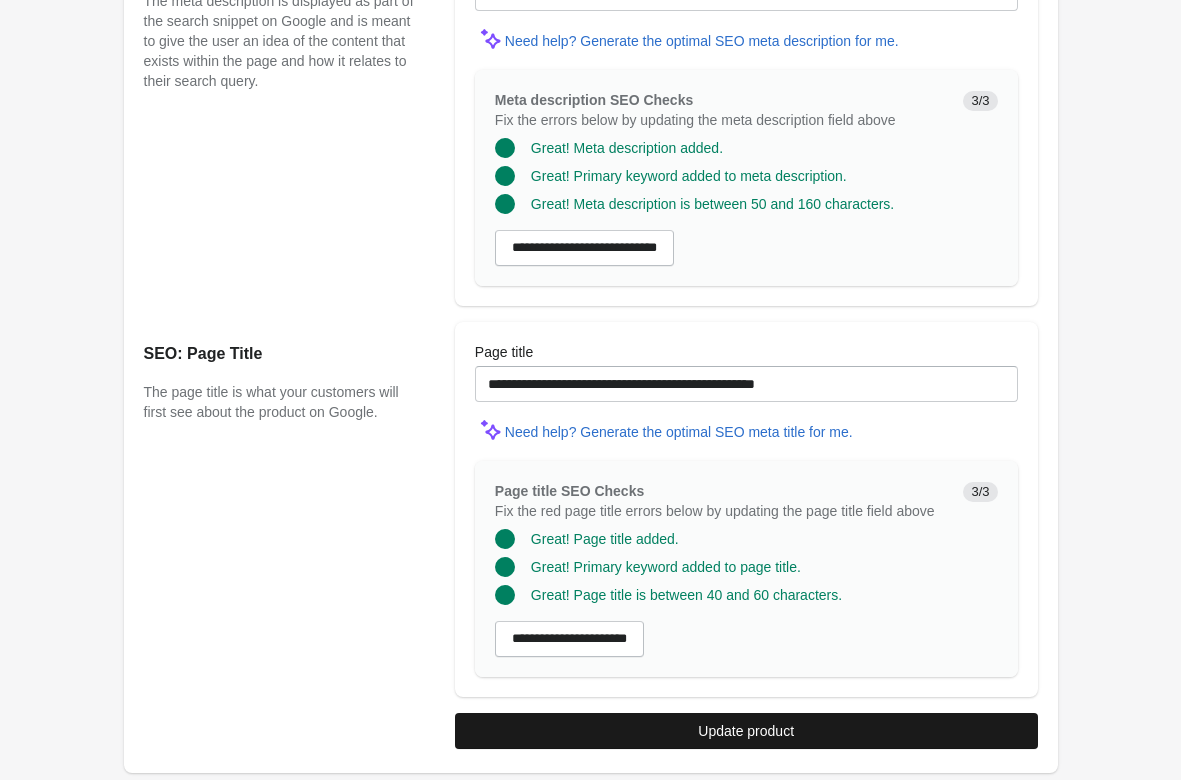 click on "Update product" at bounding box center [746, 731] 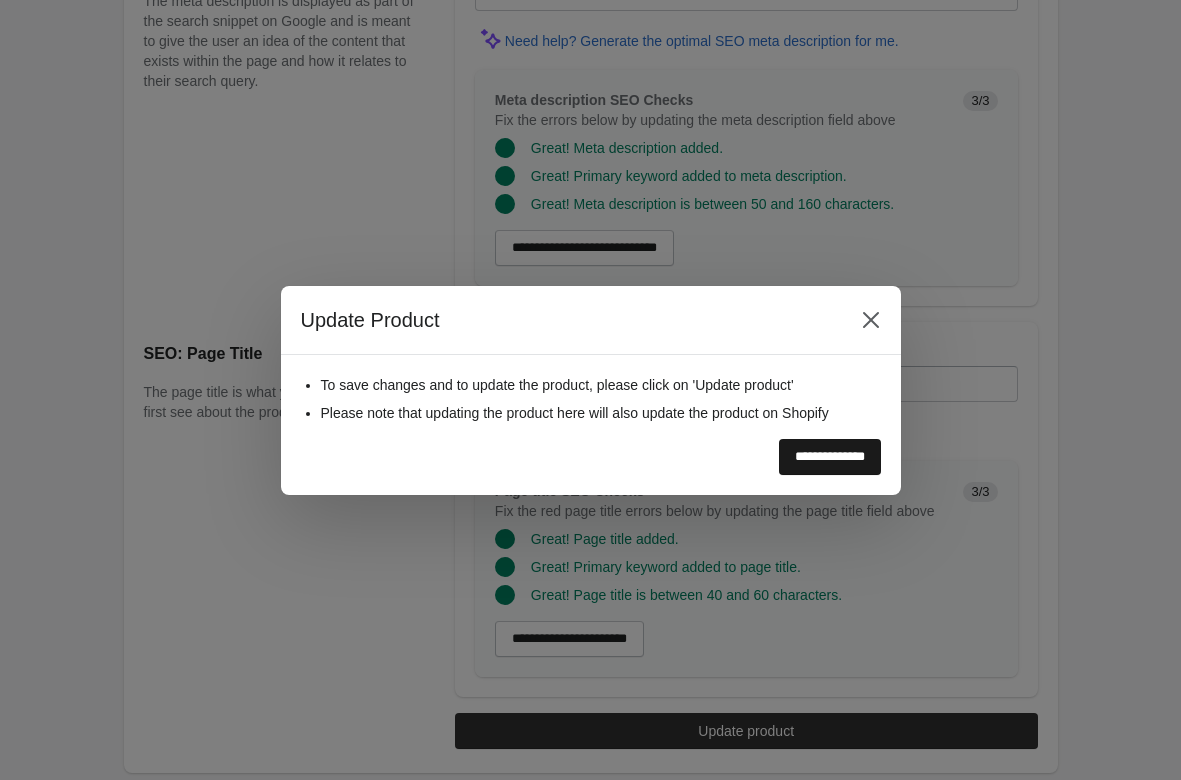 click on "**********" at bounding box center [830, 457] 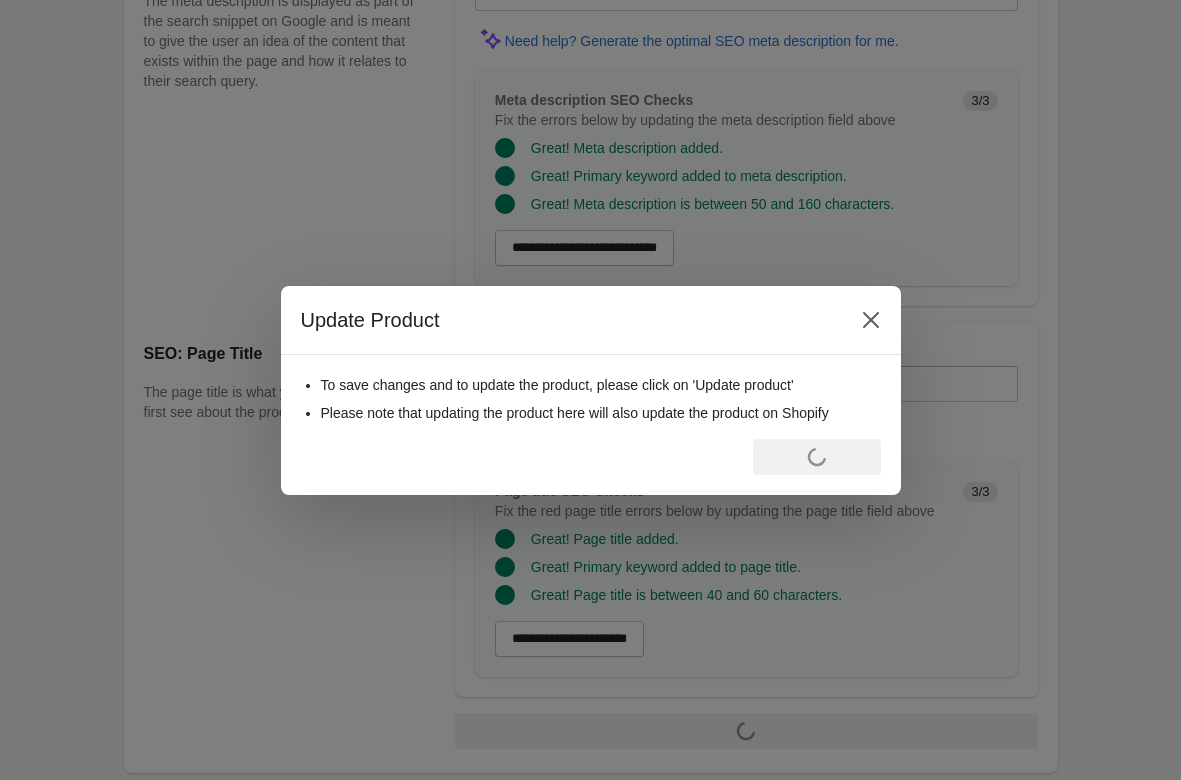 scroll, scrollTop: 0, scrollLeft: 0, axis: both 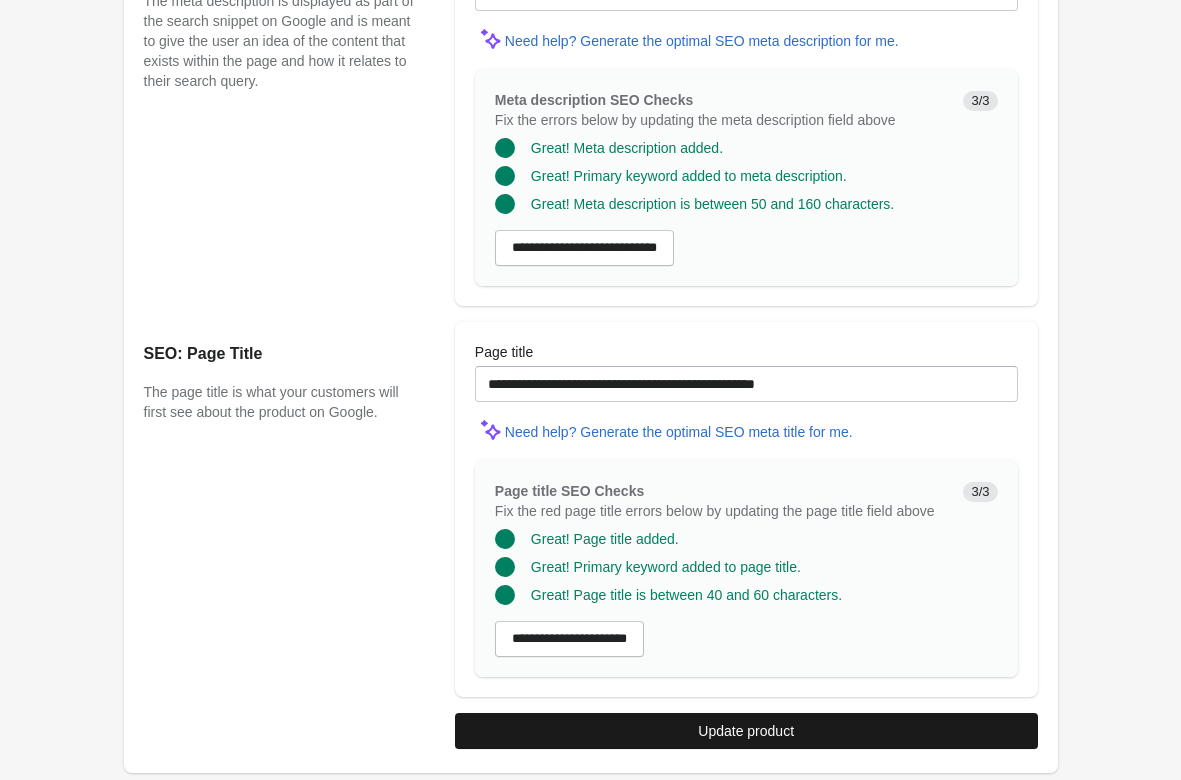 click on "Update product" at bounding box center (746, 731) 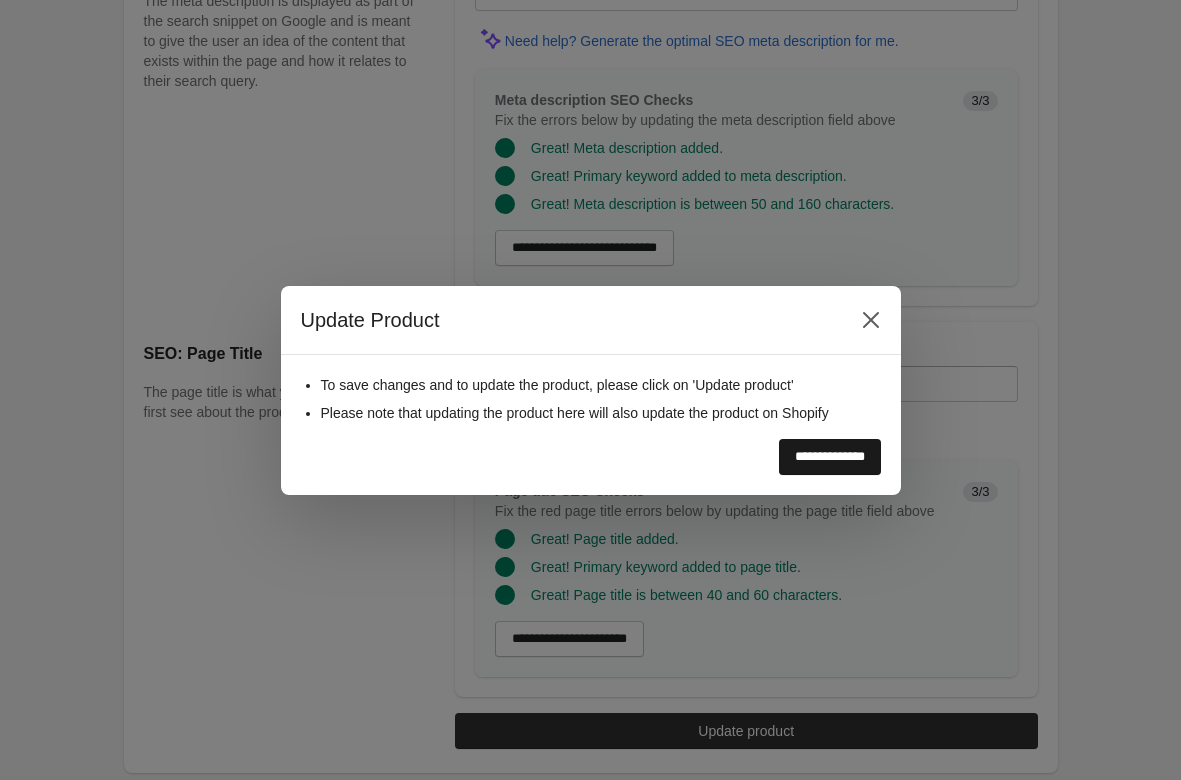 click on "**********" at bounding box center [830, 457] 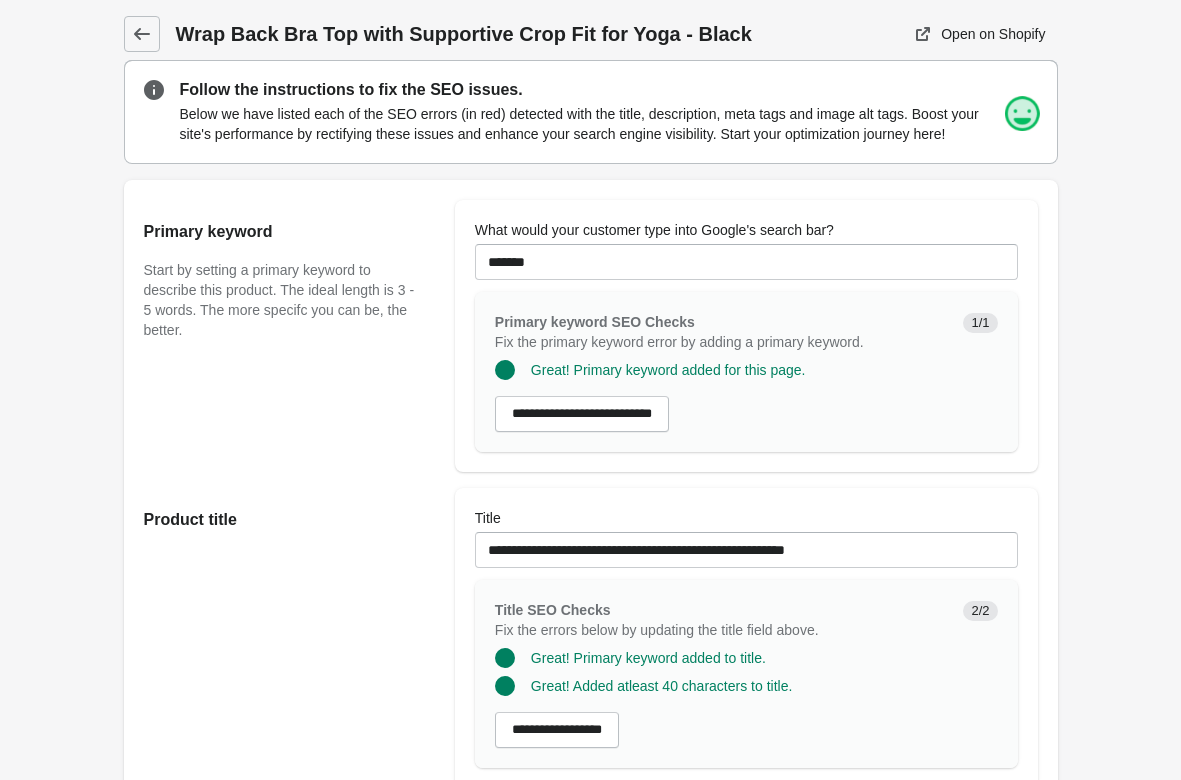 scroll, scrollTop: 0, scrollLeft: 0, axis: both 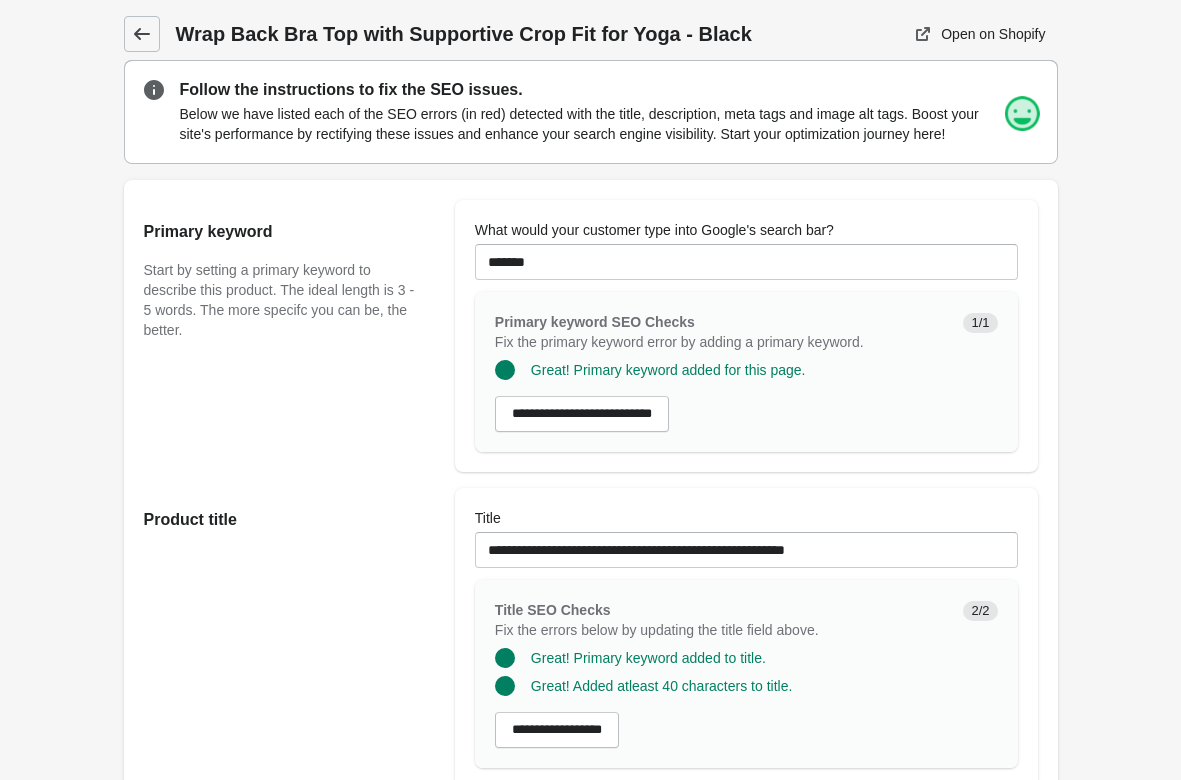 click at bounding box center (142, 34) 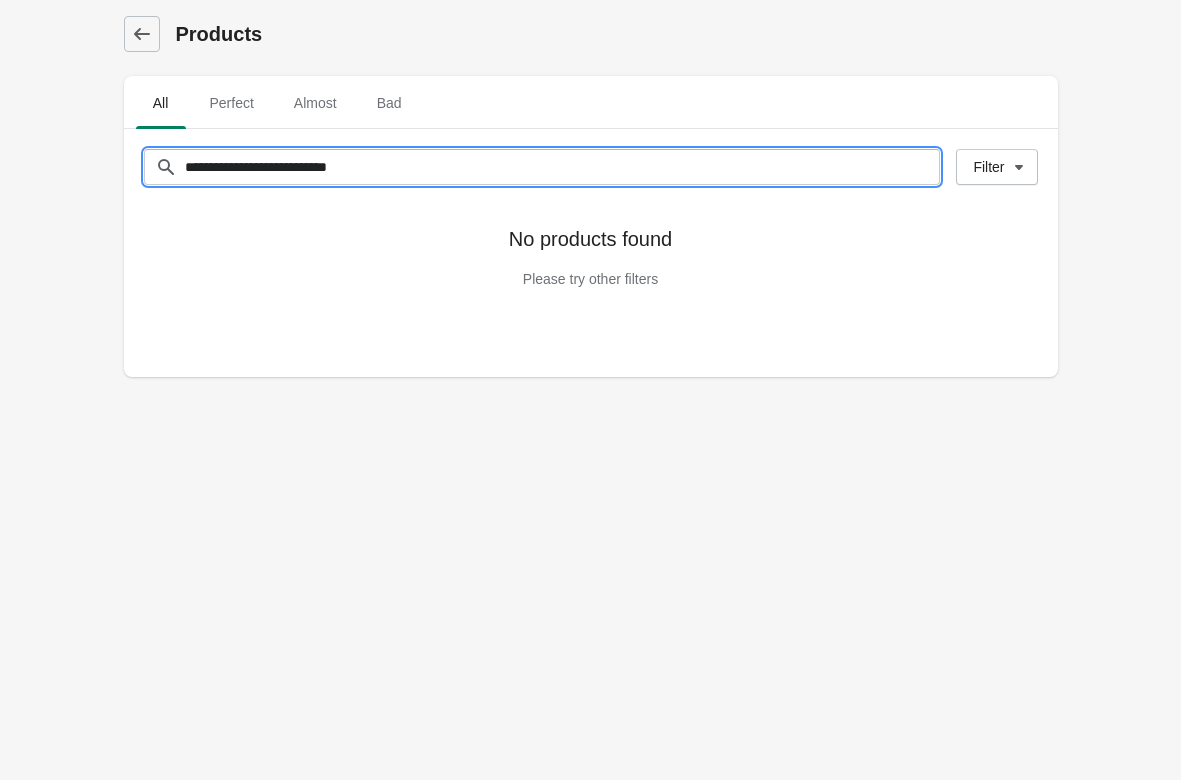 drag, startPoint x: 483, startPoint y: 164, endPoint x: -204, endPoint y: 144, distance: 687.2911 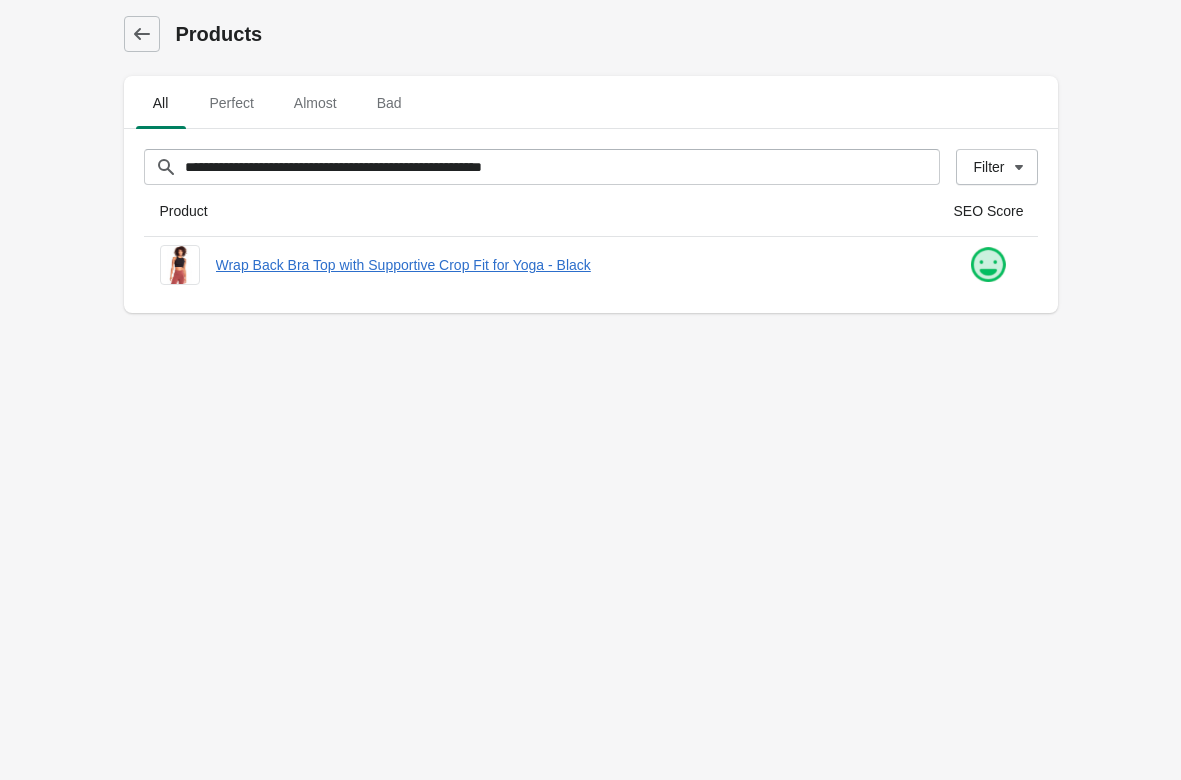 click on "**********" at bounding box center (590, 390) 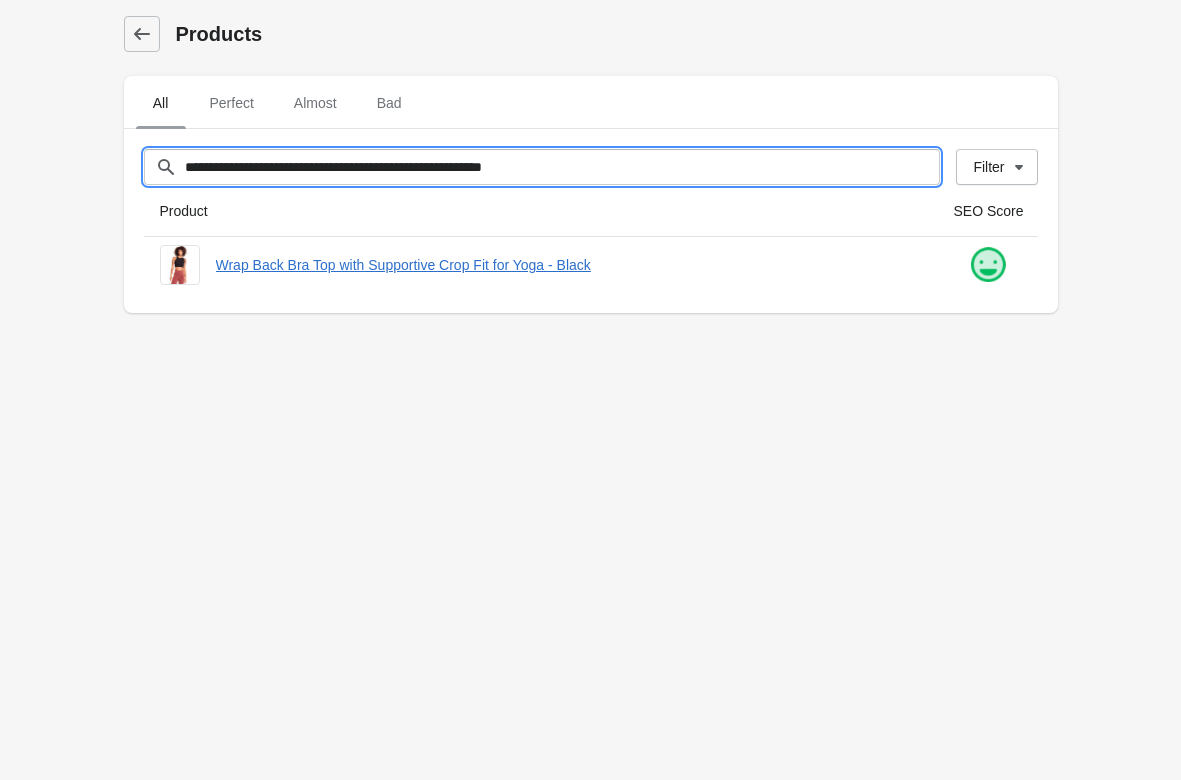 drag, startPoint x: 600, startPoint y: 172, endPoint x: 138, endPoint y: 128, distance: 464.0905 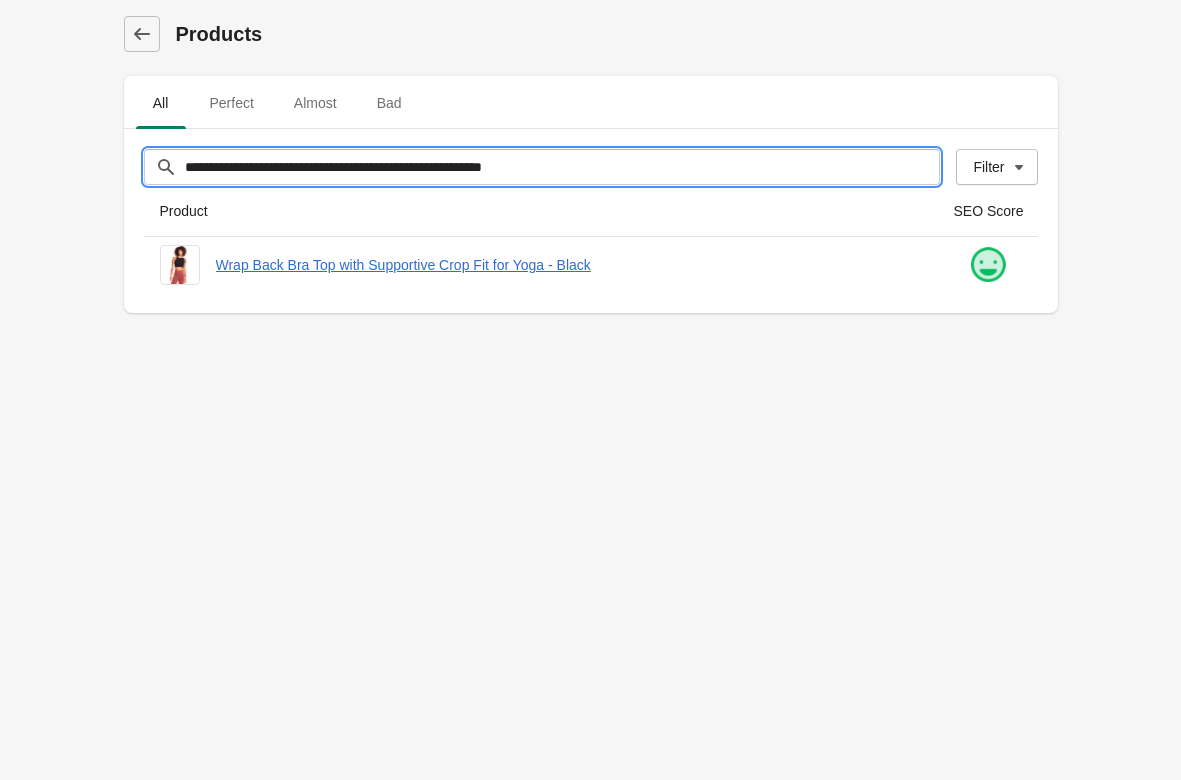 paste 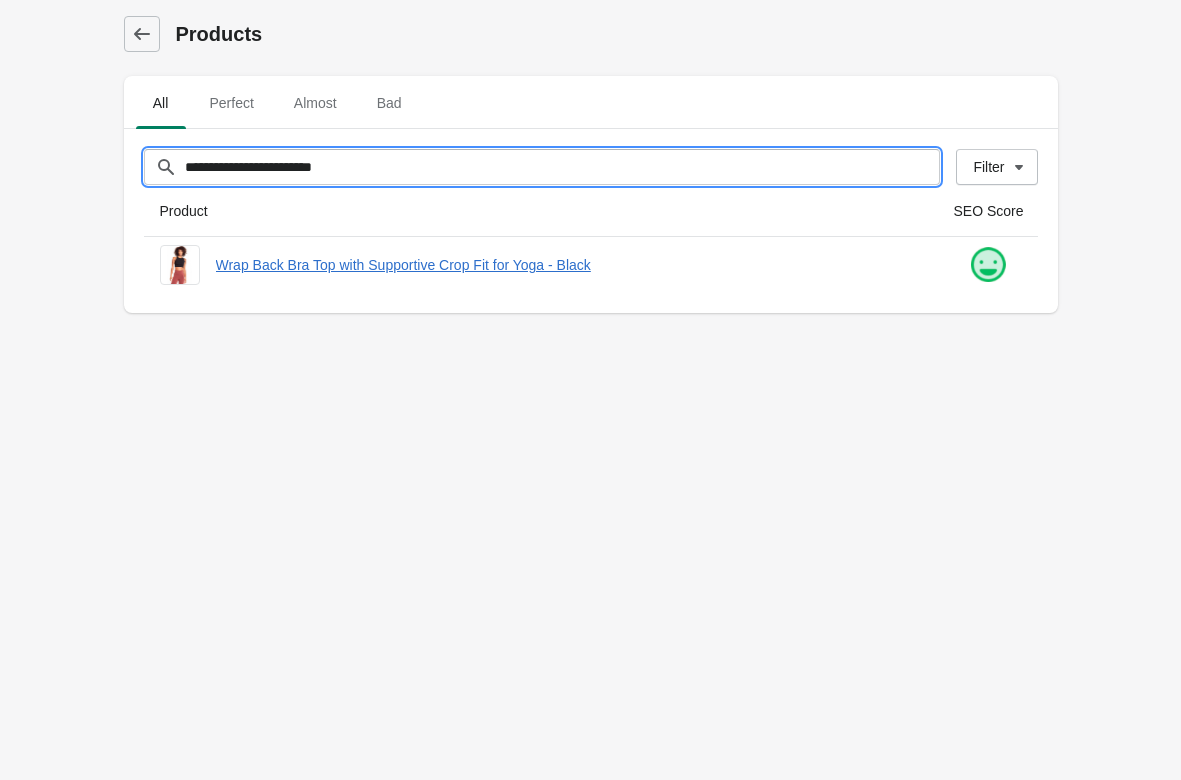type on "**********" 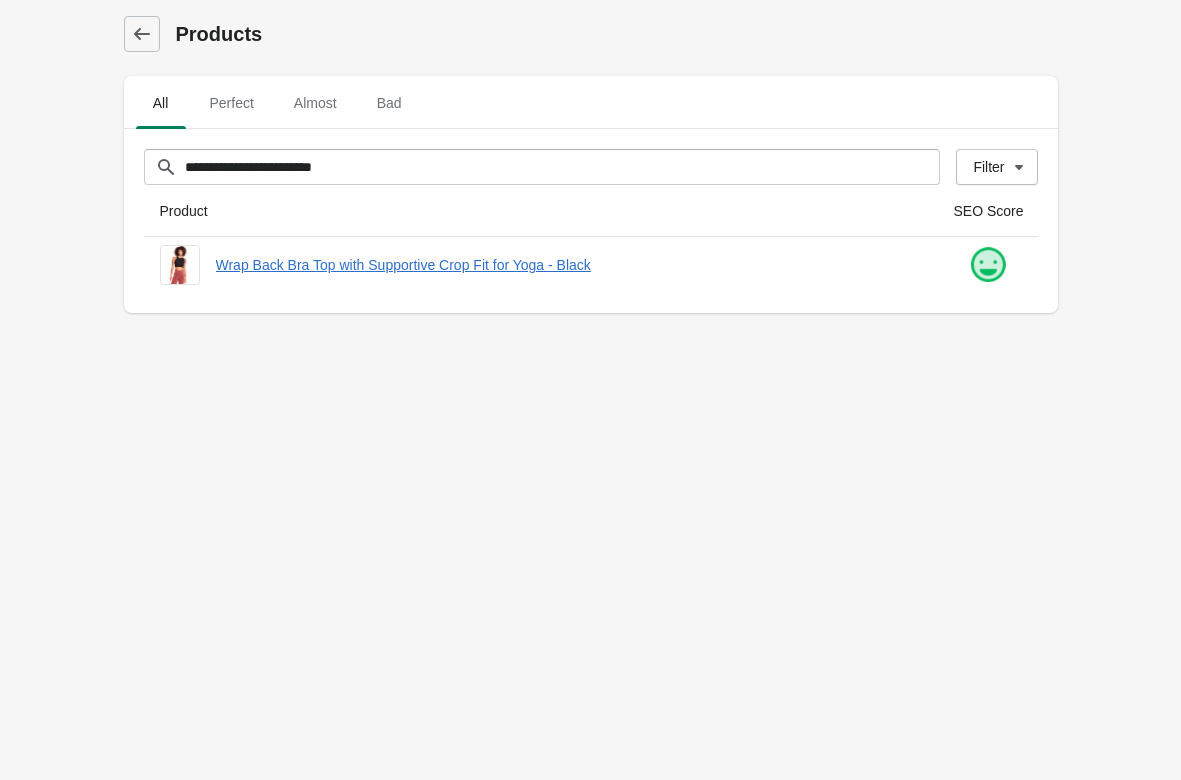 click on "**********" at bounding box center (590, 390) 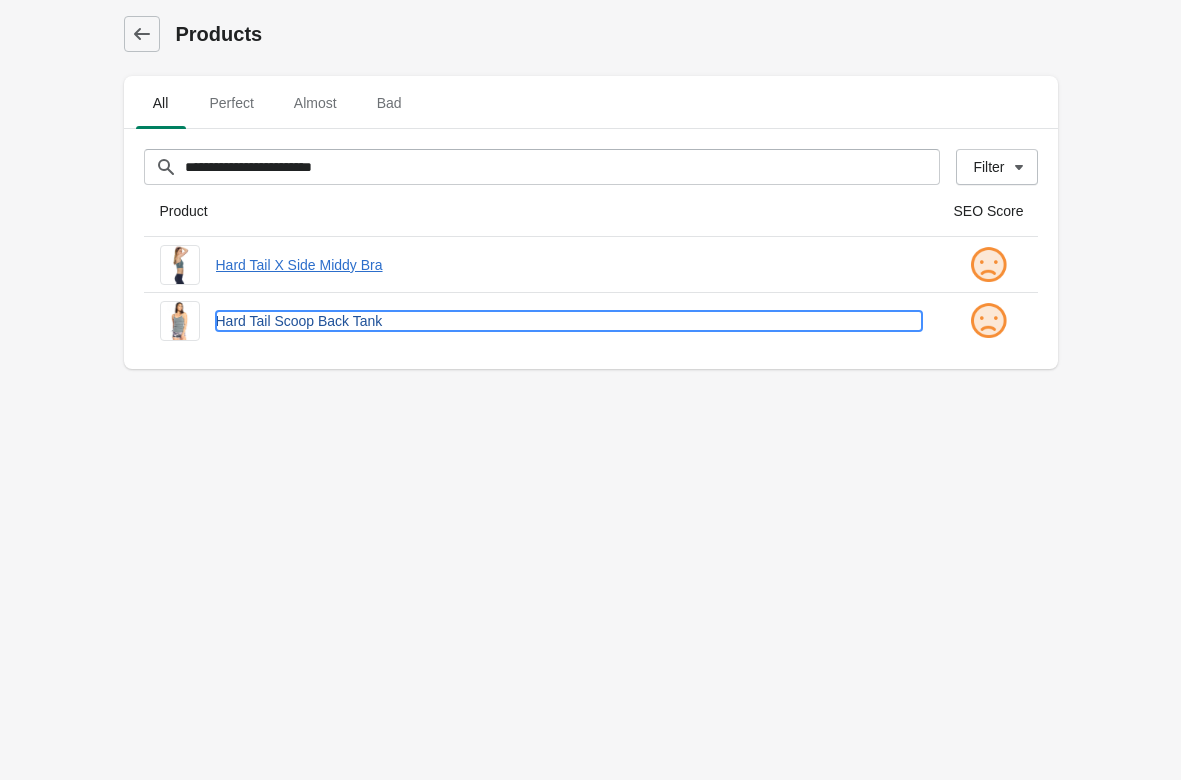 click on "Hard Tail Scoop Back Tank" at bounding box center [569, 321] 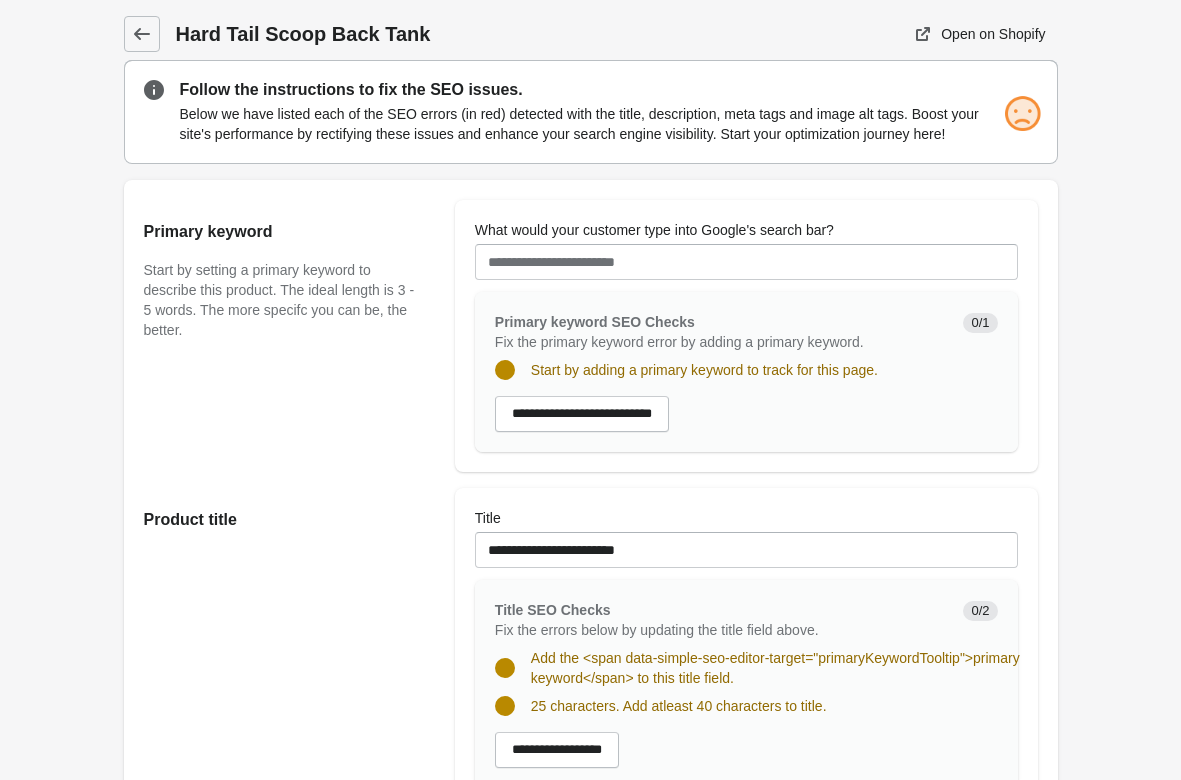 scroll, scrollTop: 0, scrollLeft: 0, axis: both 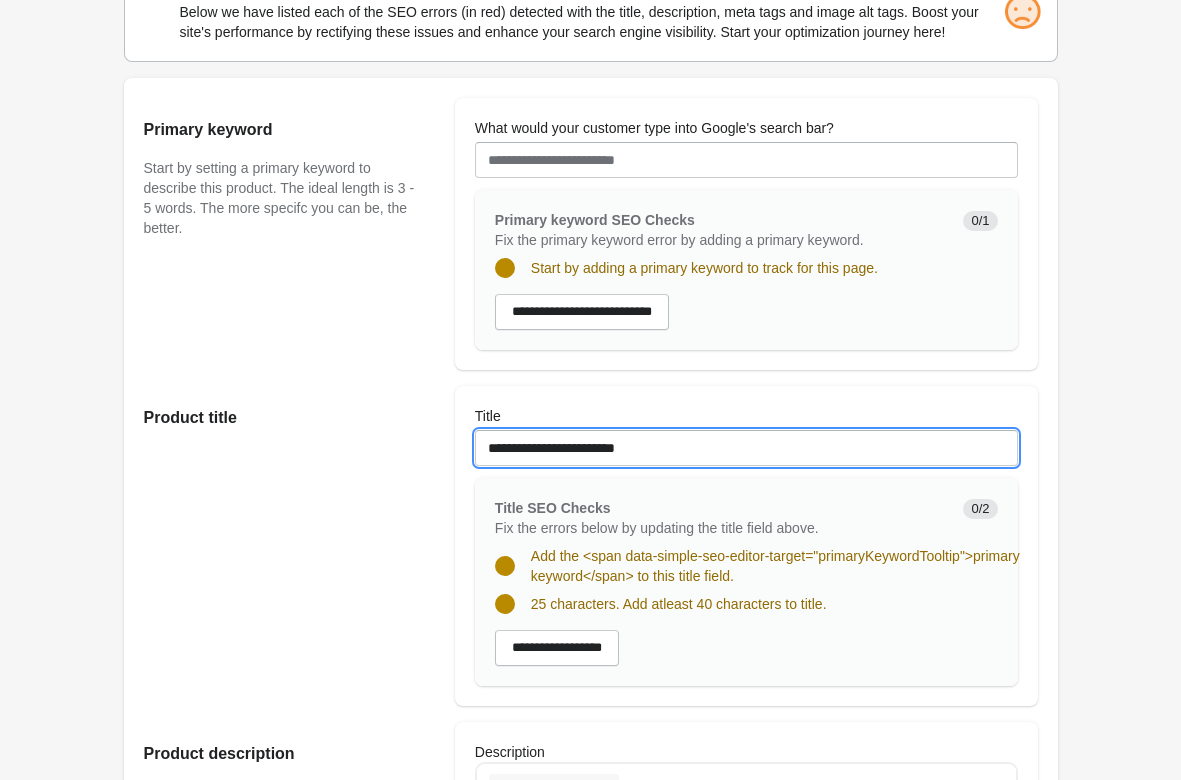 drag, startPoint x: 692, startPoint y: 446, endPoint x: 54, endPoint y: 436, distance: 638.07837 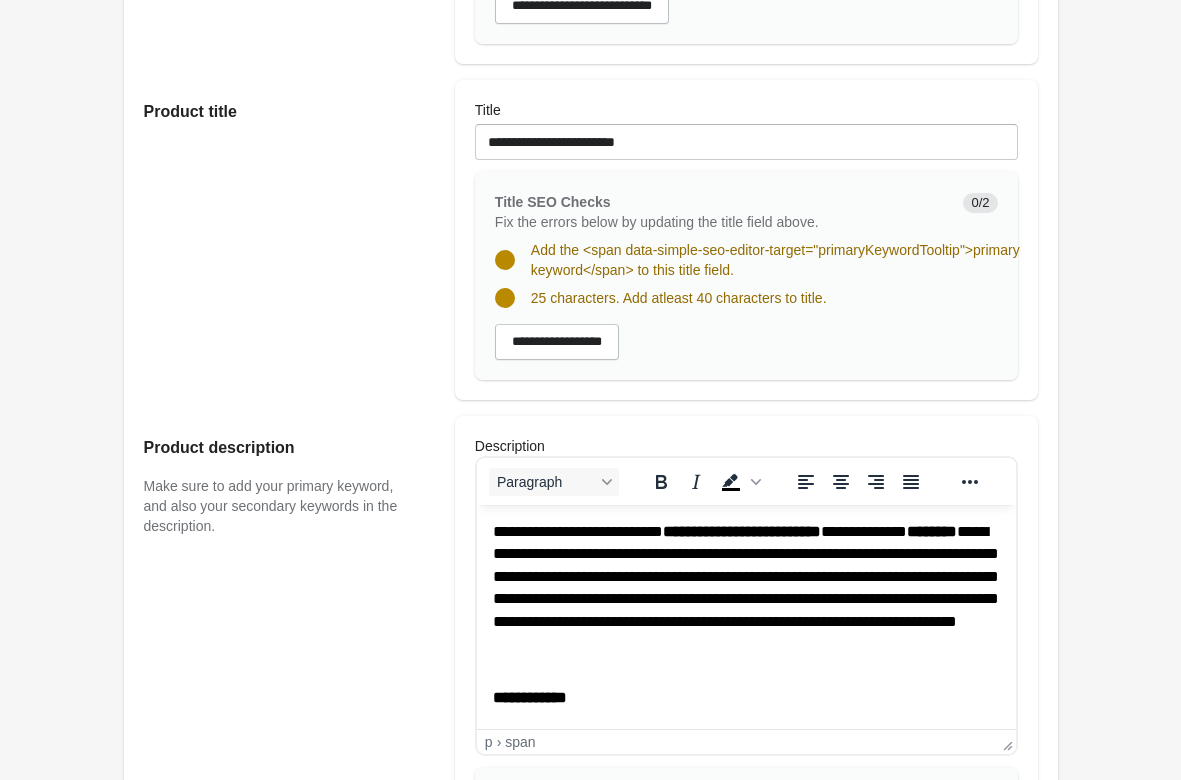 click on "[REDACTED]" at bounding box center [745, 576] 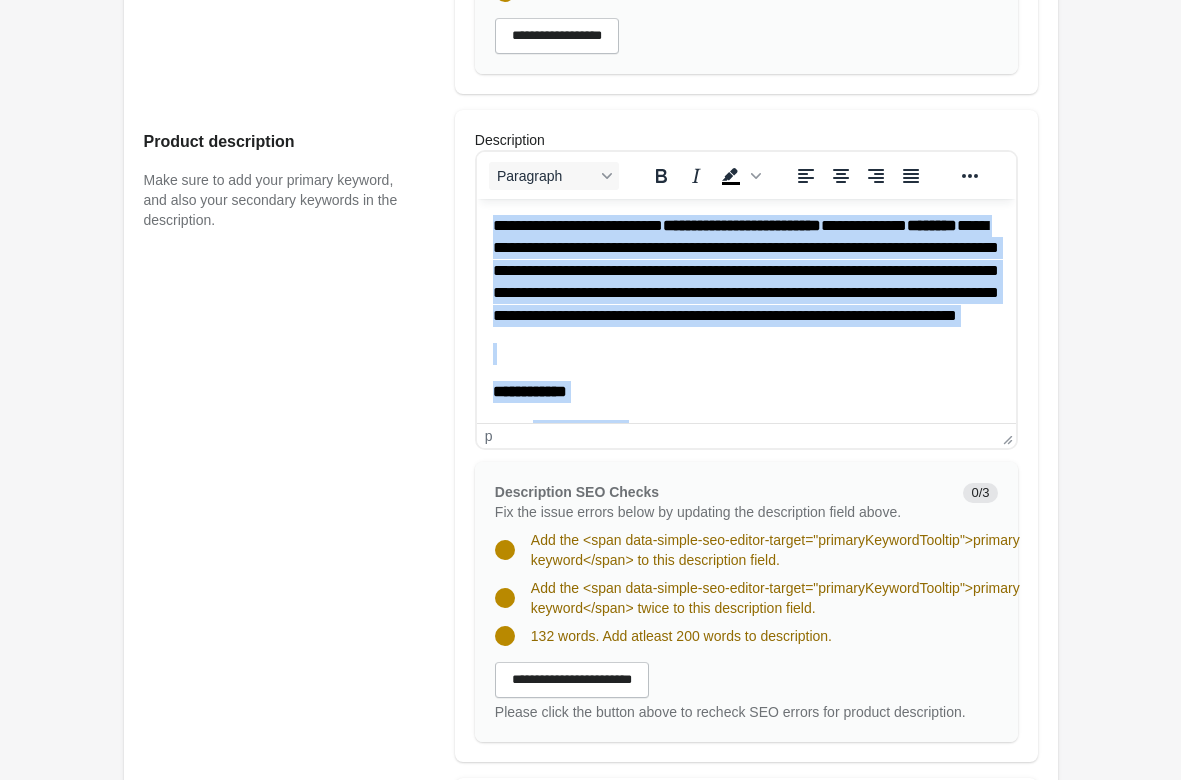 scroll, scrollTop: 918, scrollLeft: 0, axis: vertical 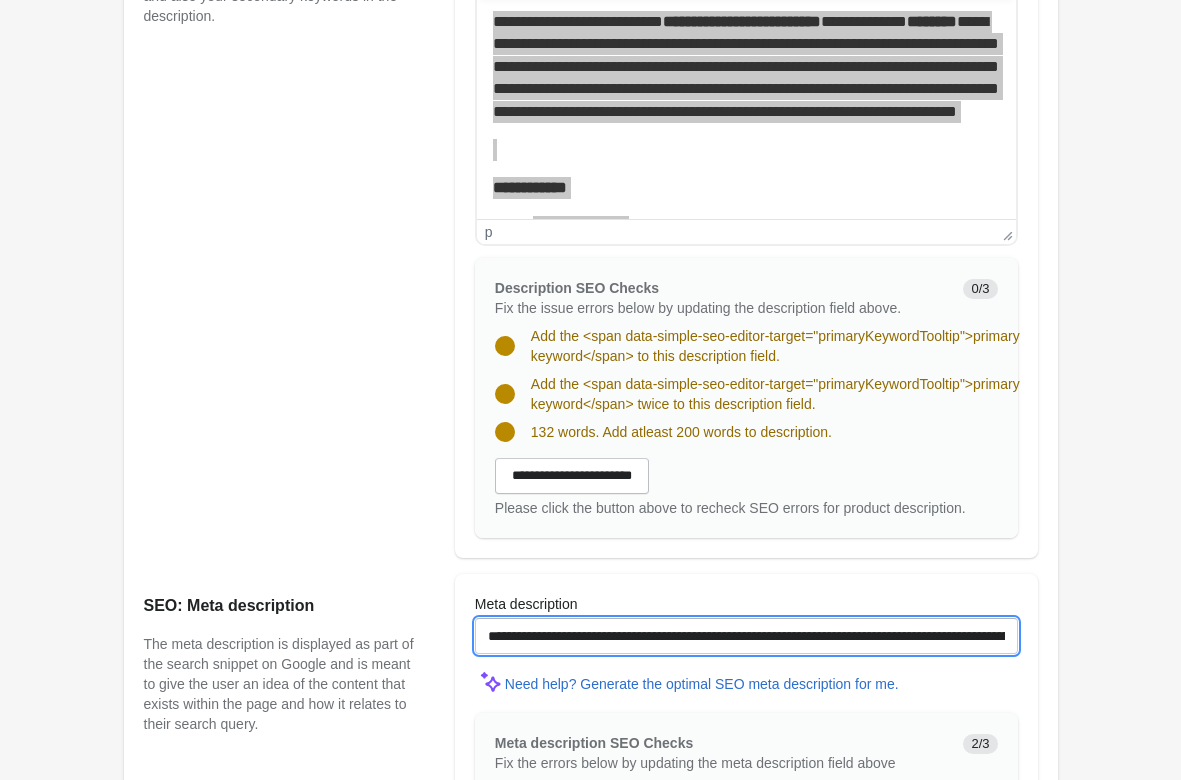 click on "**********" at bounding box center [746, 636] 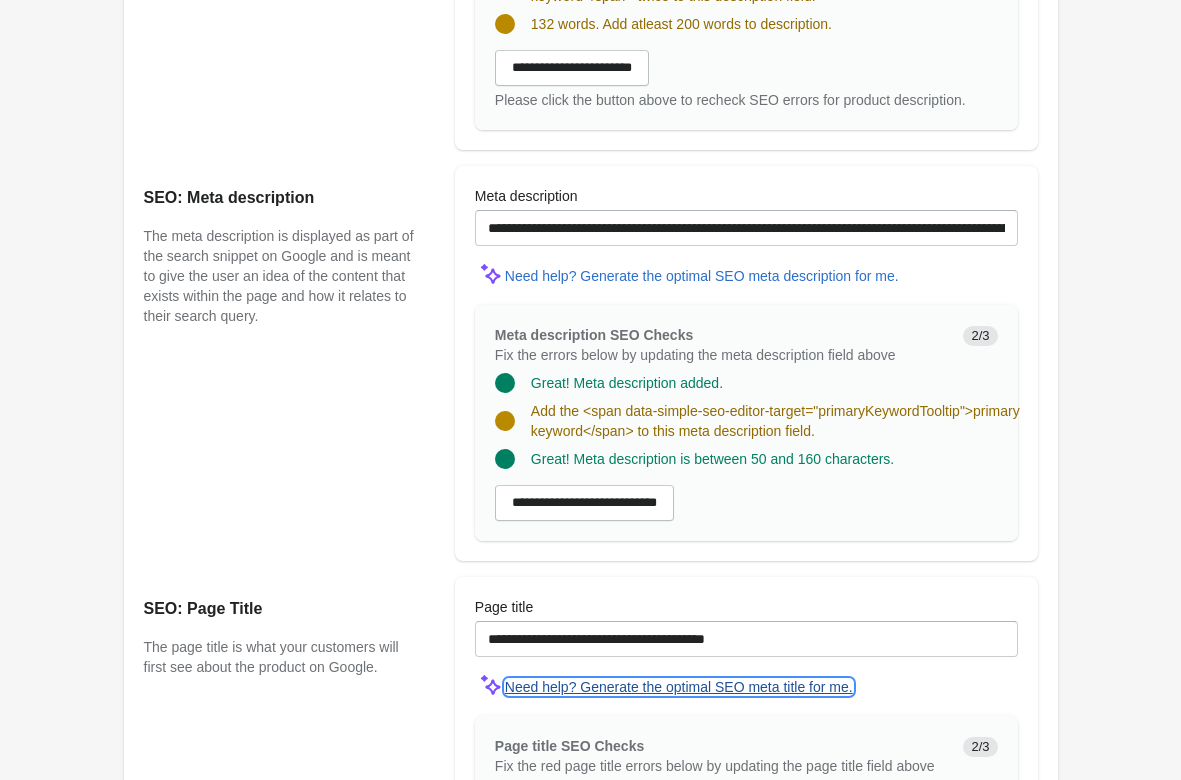 click on "Need help? Generate the optimal SEO meta title for me." at bounding box center (679, 687) 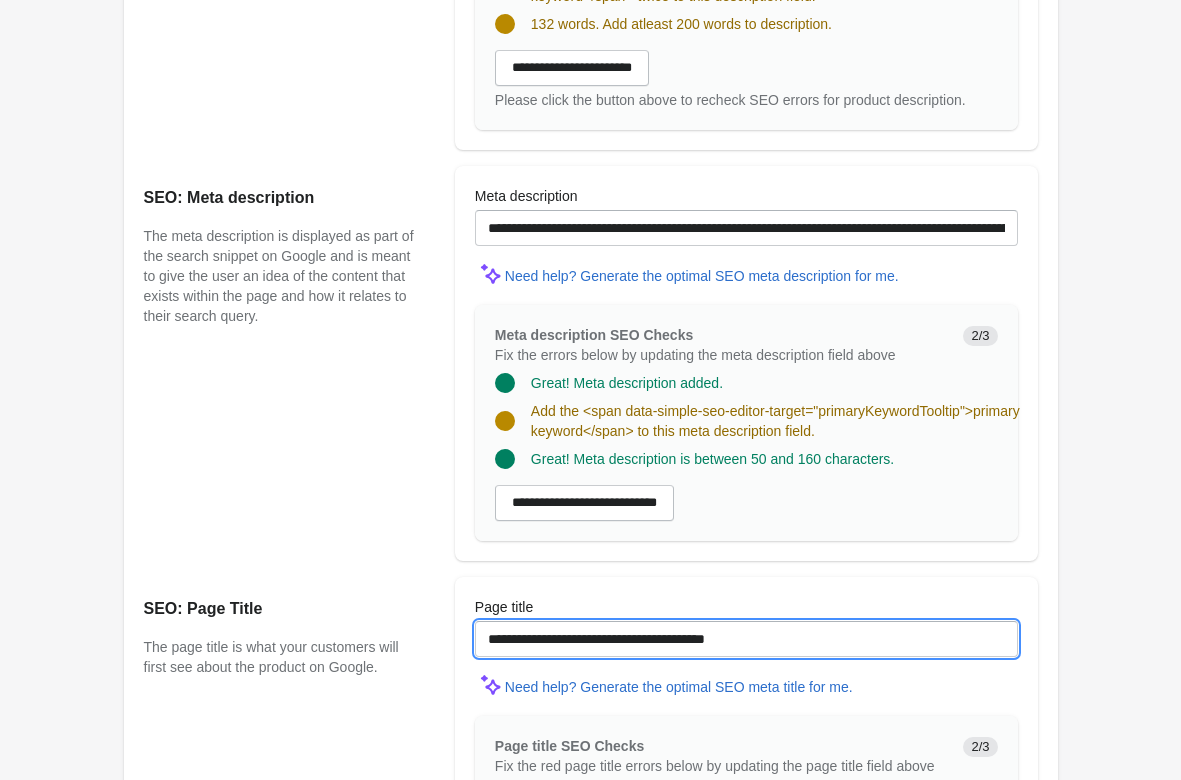 drag, startPoint x: 789, startPoint y: 633, endPoint x: 195, endPoint y: 601, distance: 594.8613 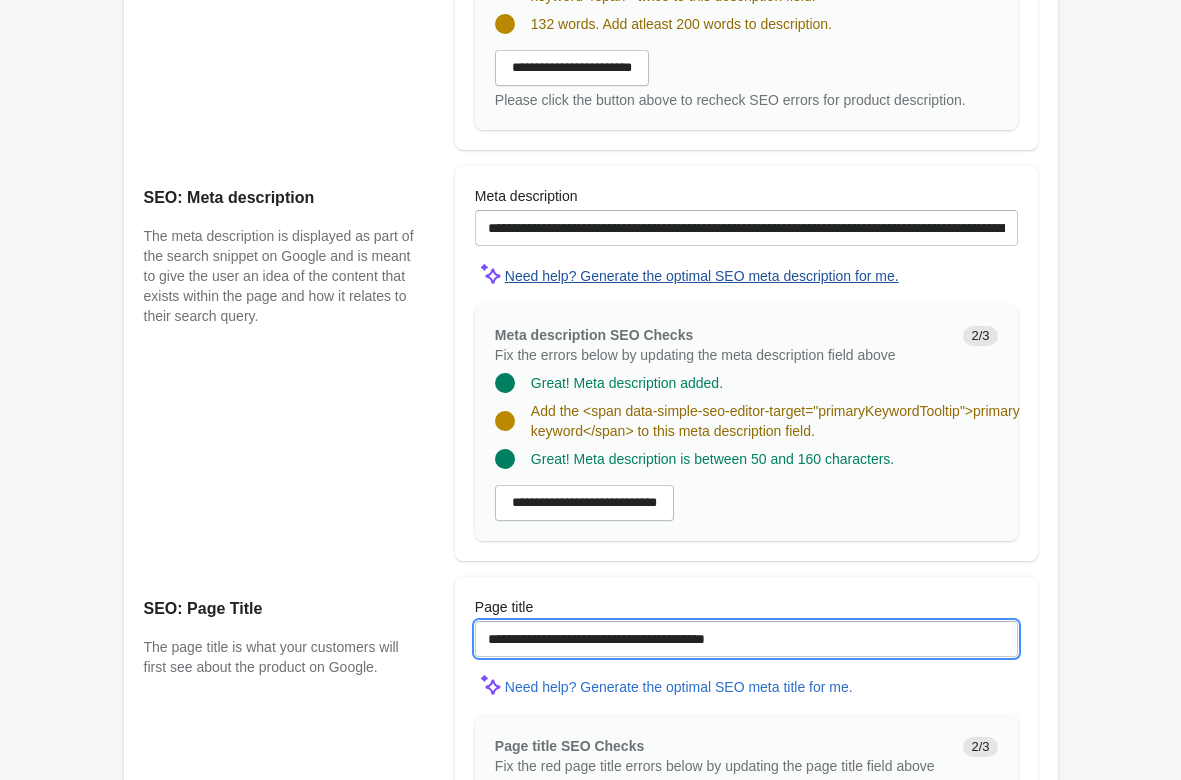 scroll, scrollTop: 918, scrollLeft: 0, axis: vertical 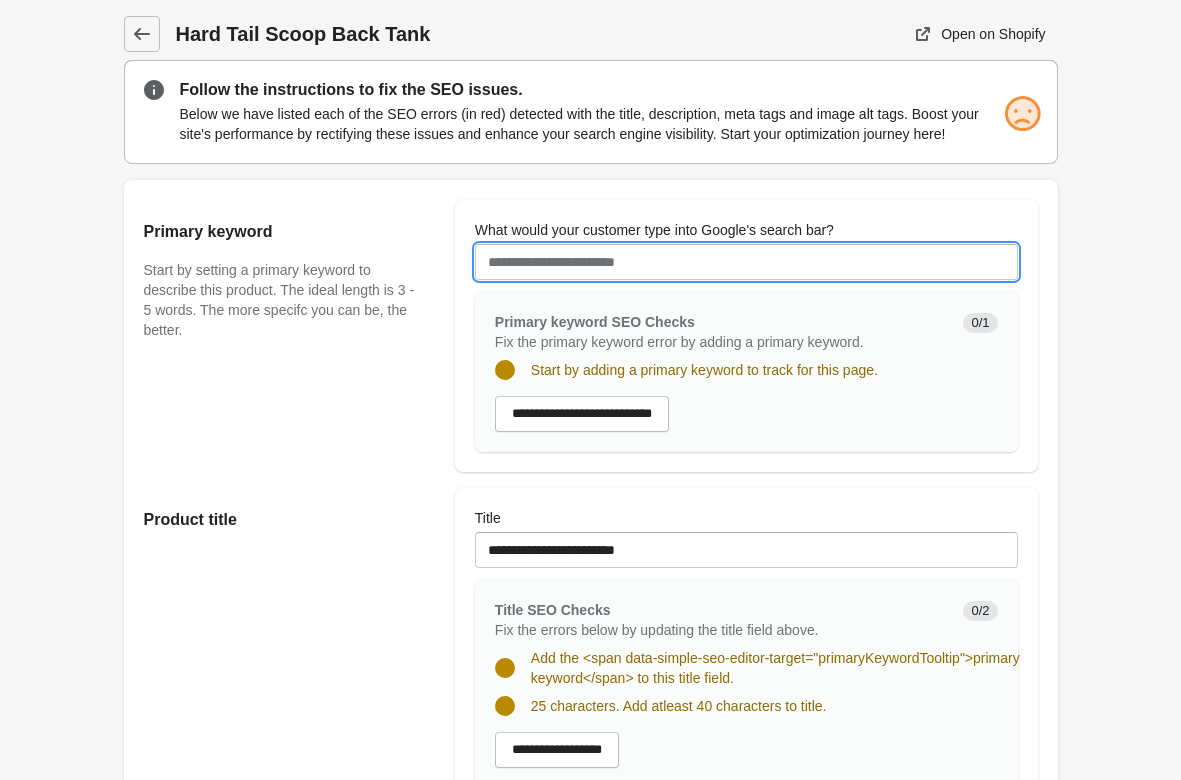 click on "What would your customer type into Google's search bar?" at bounding box center (746, 262) 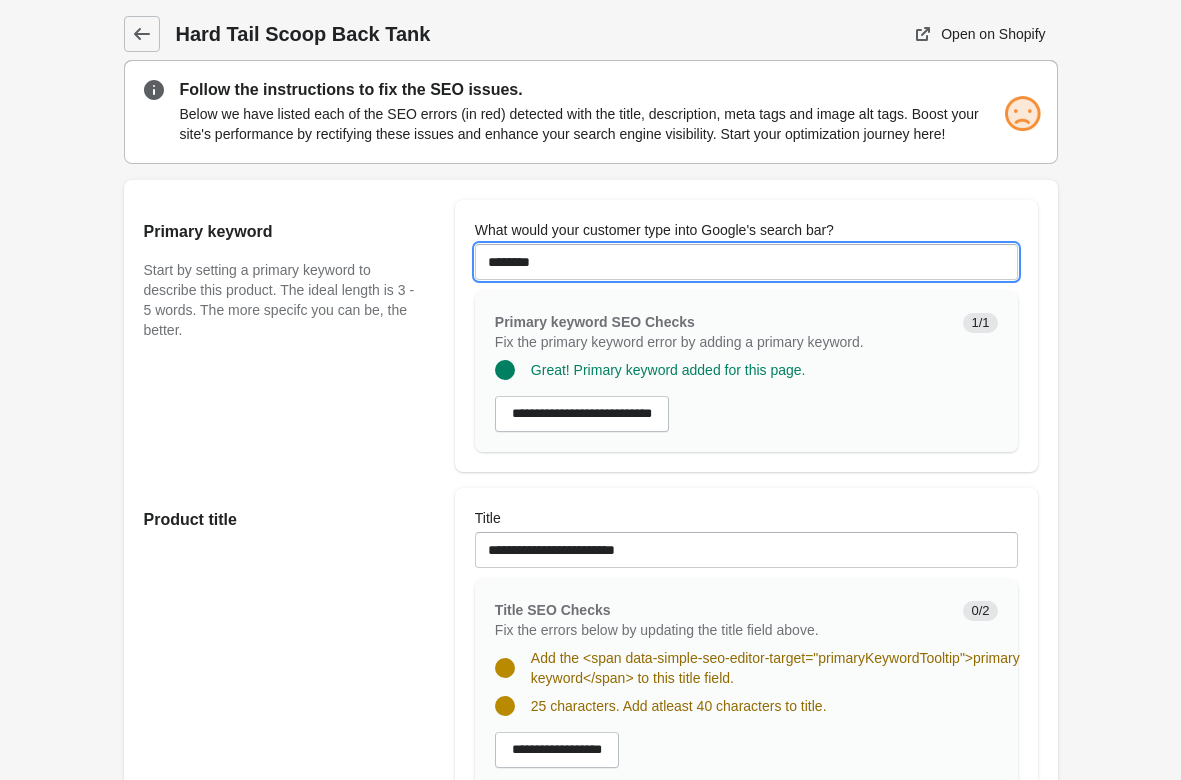 type on "********" 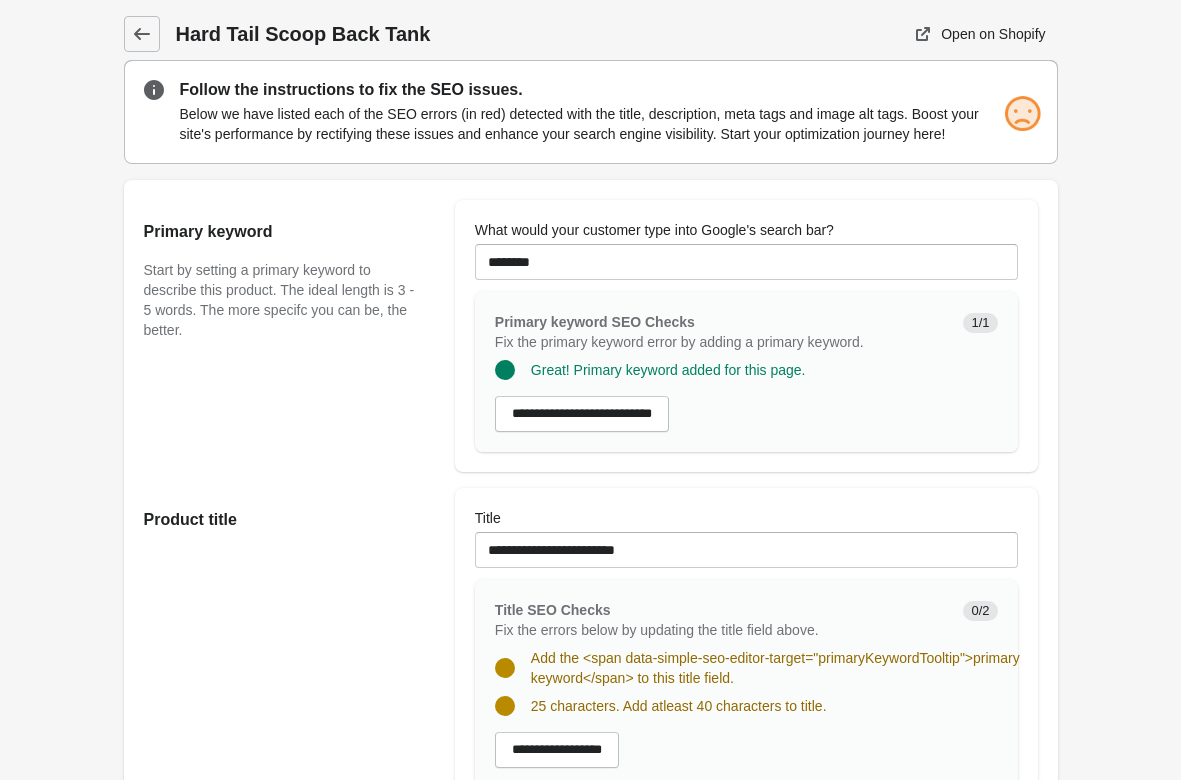 drag, startPoint x: 278, startPoint y: 371, endPoint x: 323, endPoint y: 350, distance: 49.658836 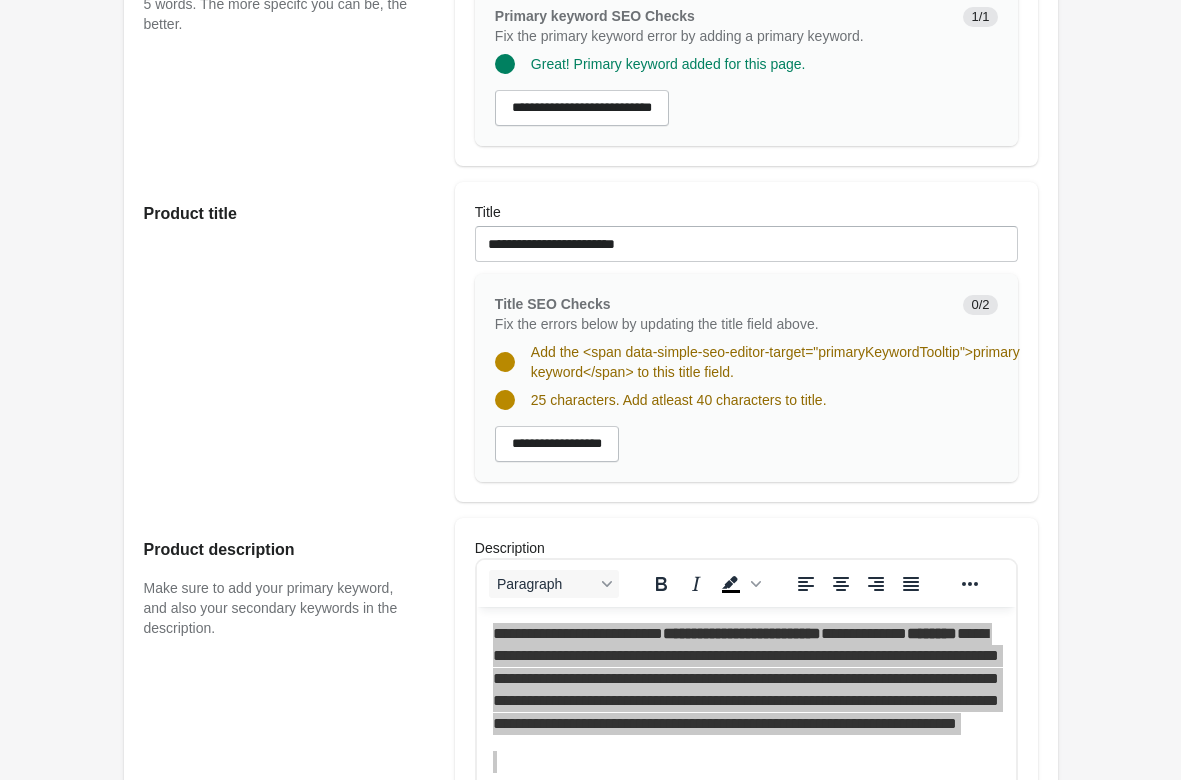 scroll, scrollTop: 612, scrollLeft: 0, axis: vertical 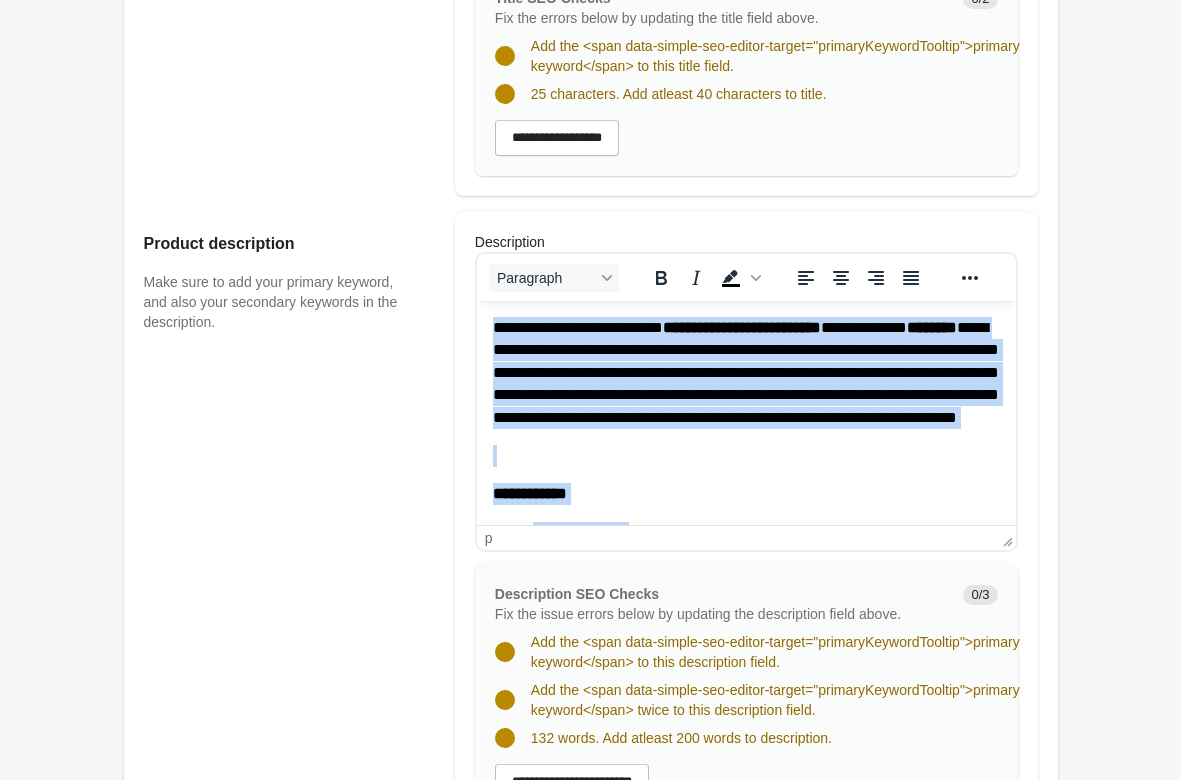 click on "[REDACTED]" at bounding box center (745, 372) 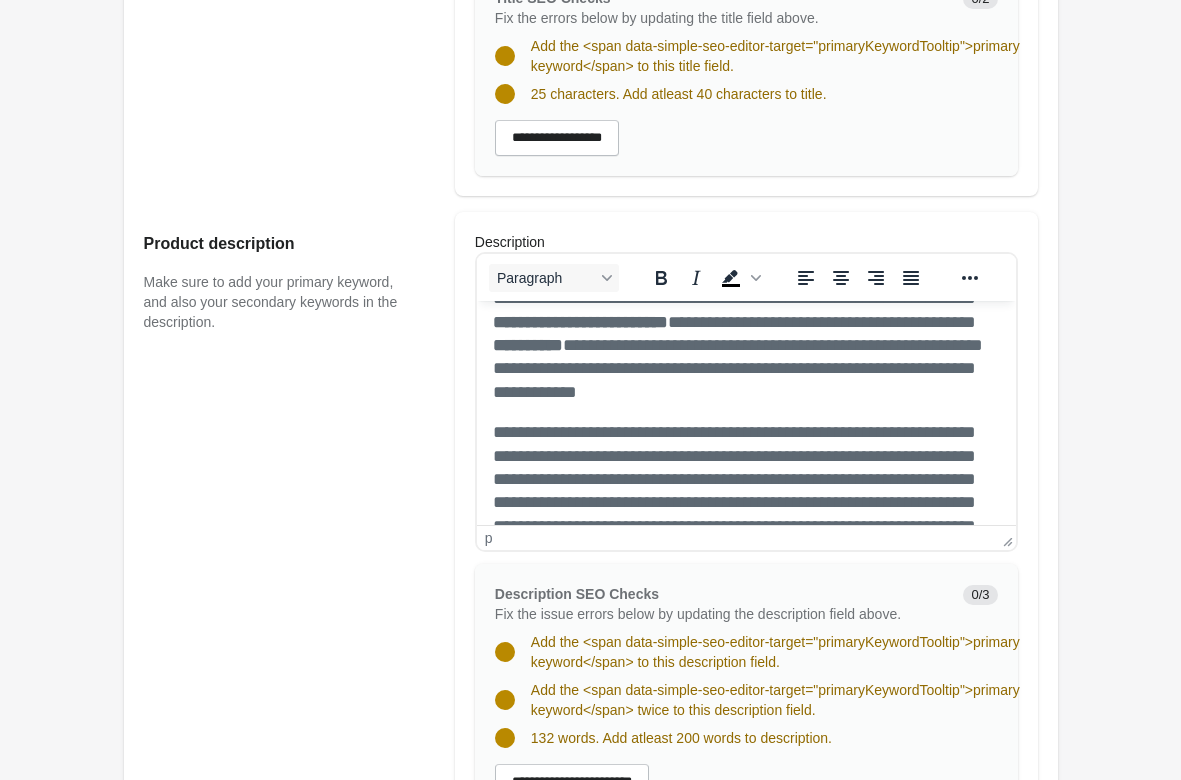 scroll, scrollTop: 0, scrollLeft: 0, axis: both 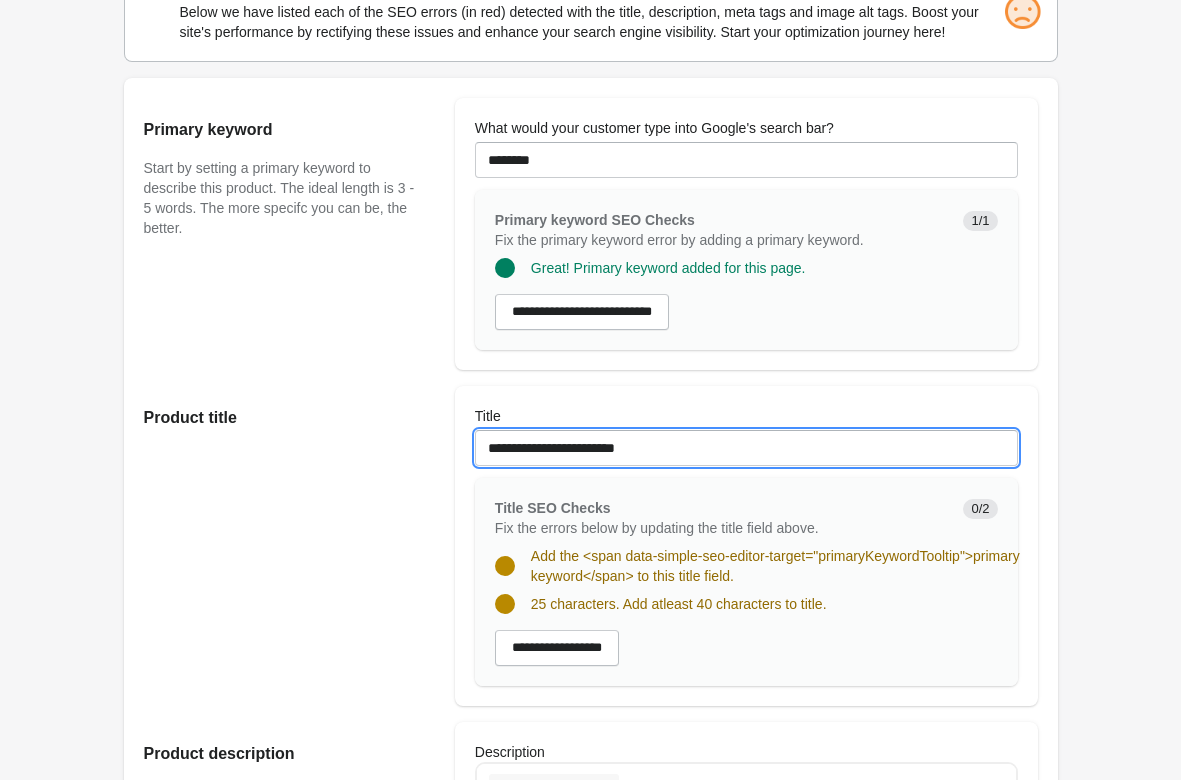 drag, startPoint x: 631, startPoint y: 449, endPoint x: 309, endPoint y: 436, distance: 322.26233 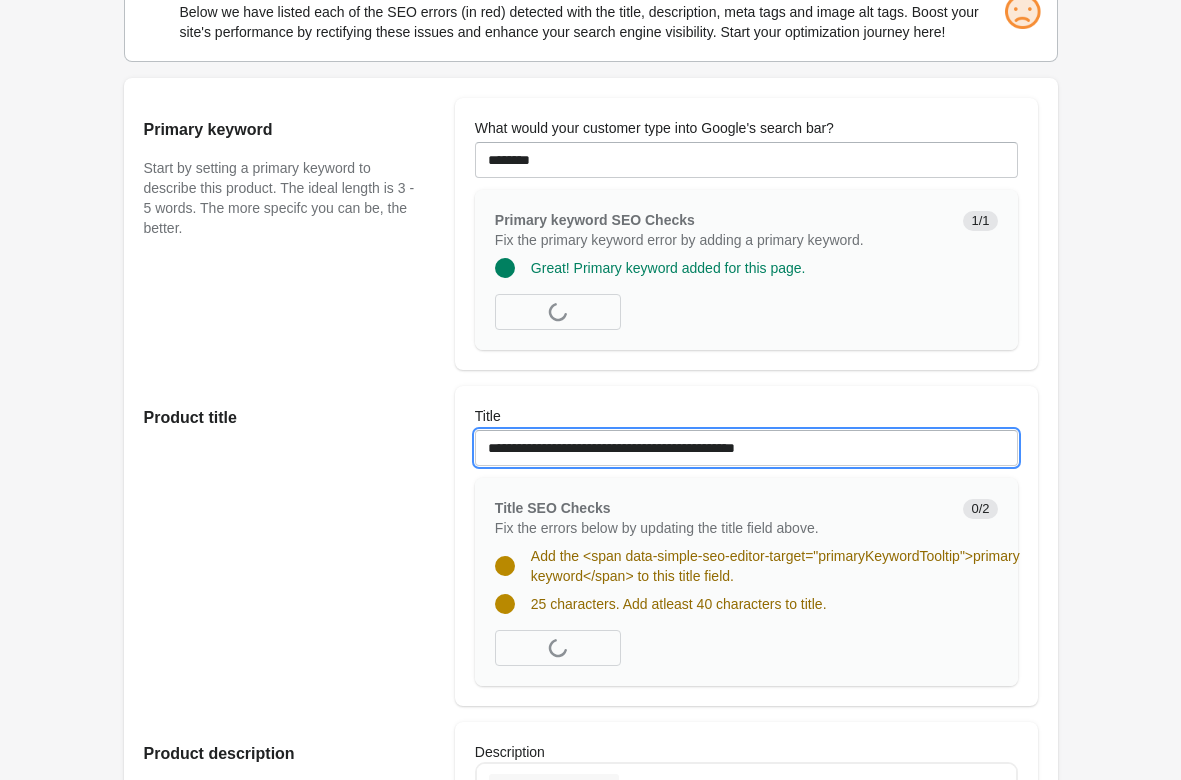 click on "**********" at bounding box center [746, 448] 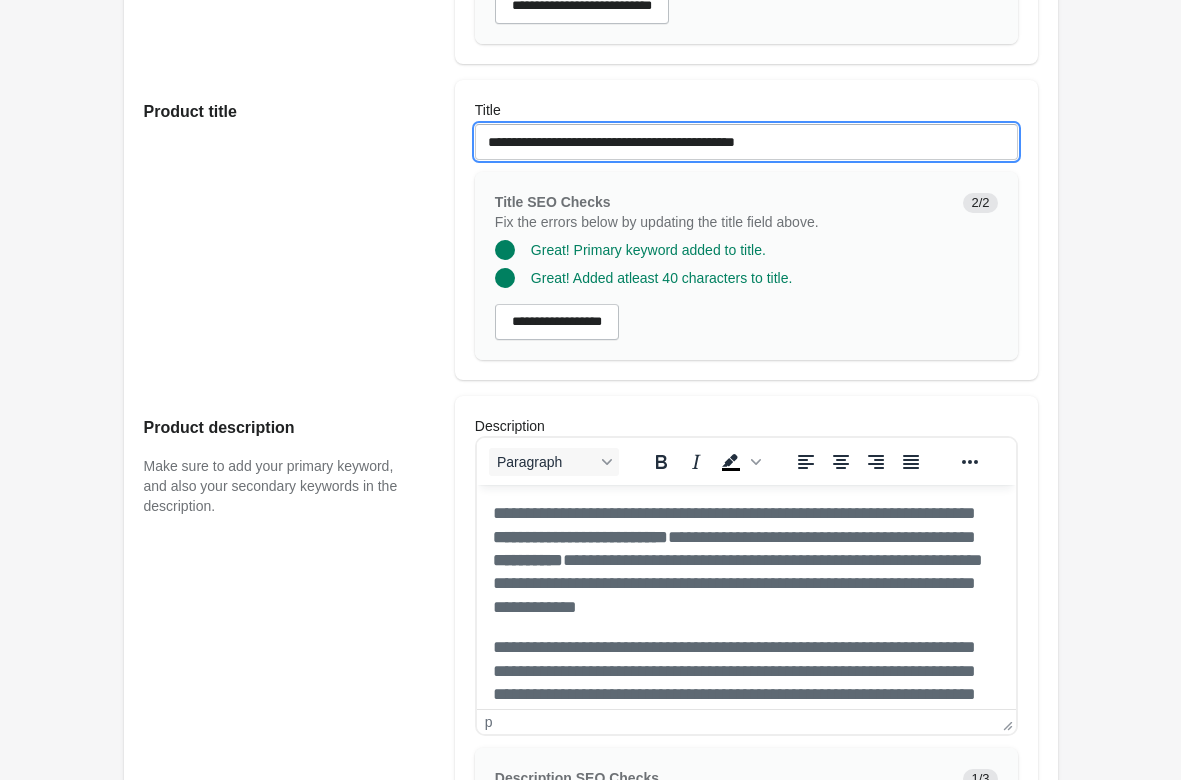 scroll, scrollTop: 714, scrollLeft: 0, axis: vertical 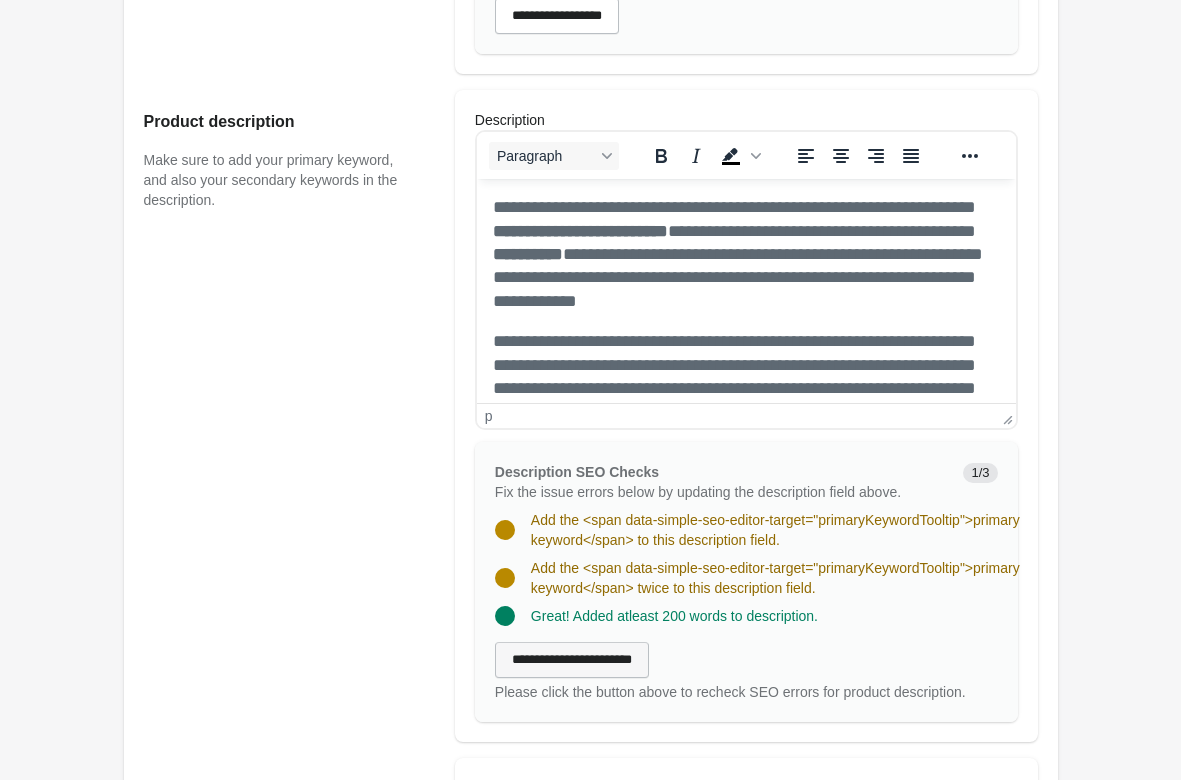 type on "**********" 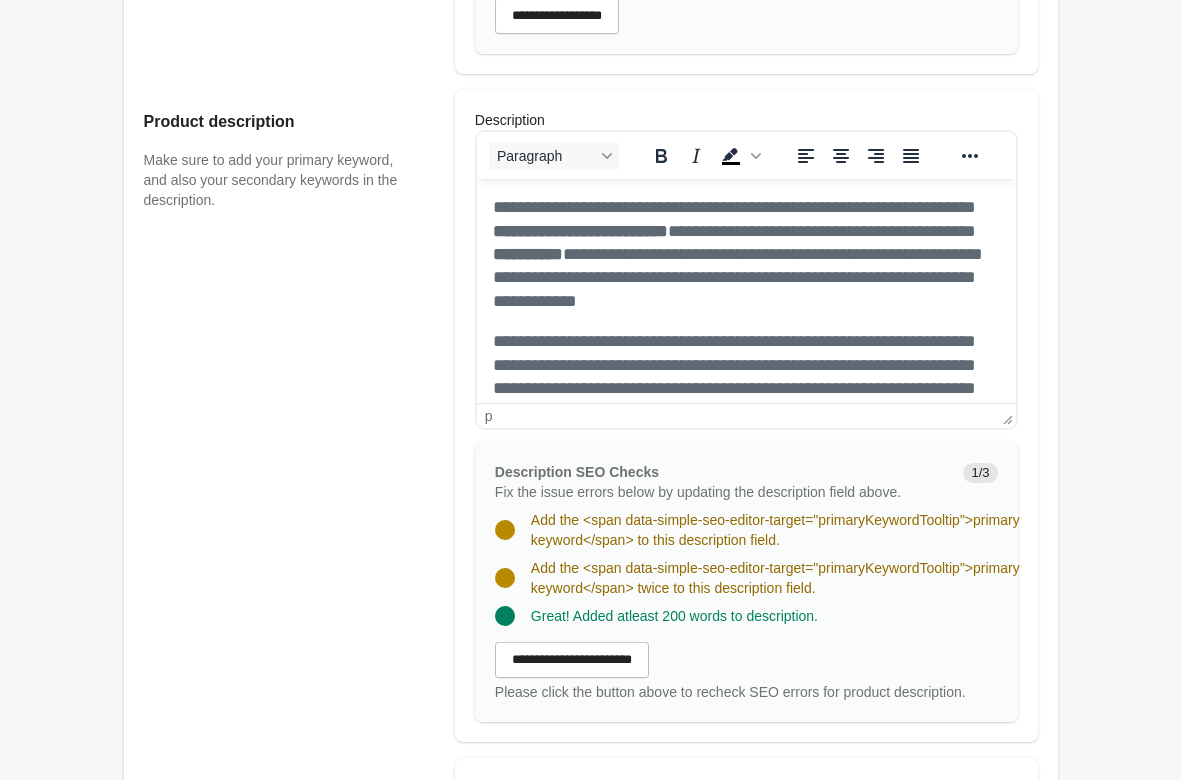 scroll, scrollTop: 612, scrollLeft: 0, axis: vertical 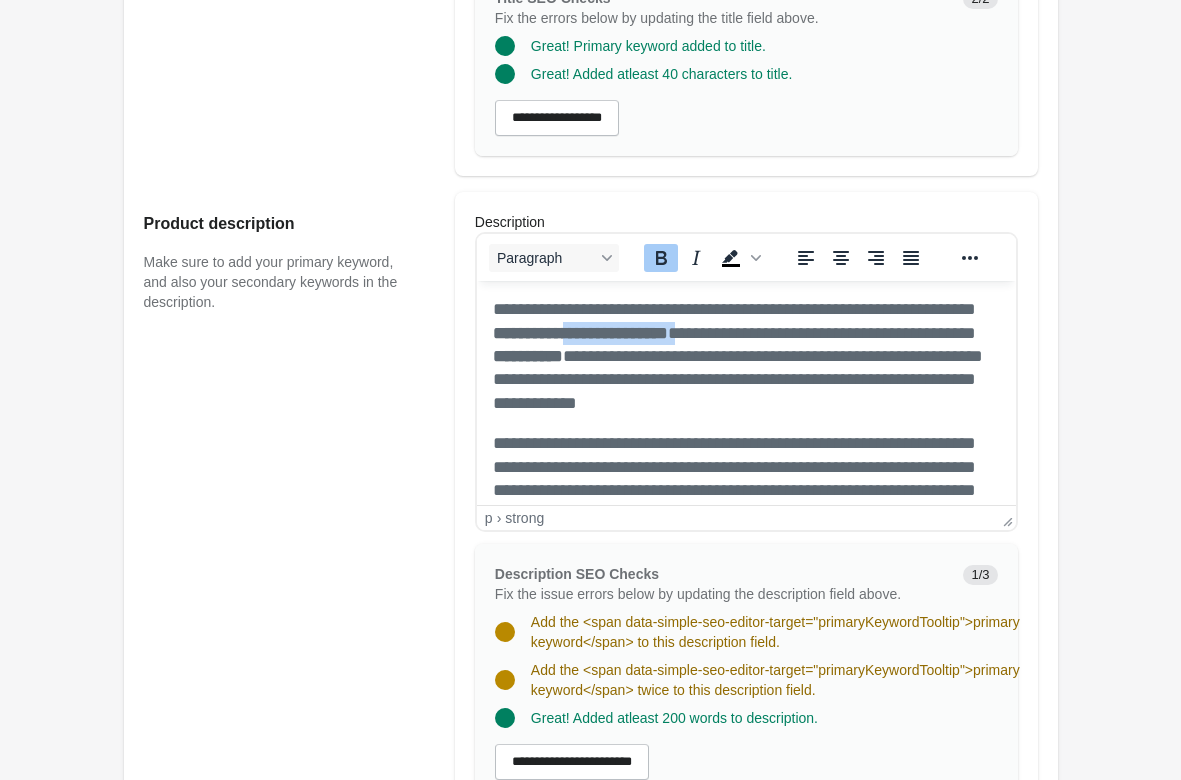 drag, startPoint x: 625, startPoint y: 331, endPoint x: 760, endPoint y: 331, distance: 135 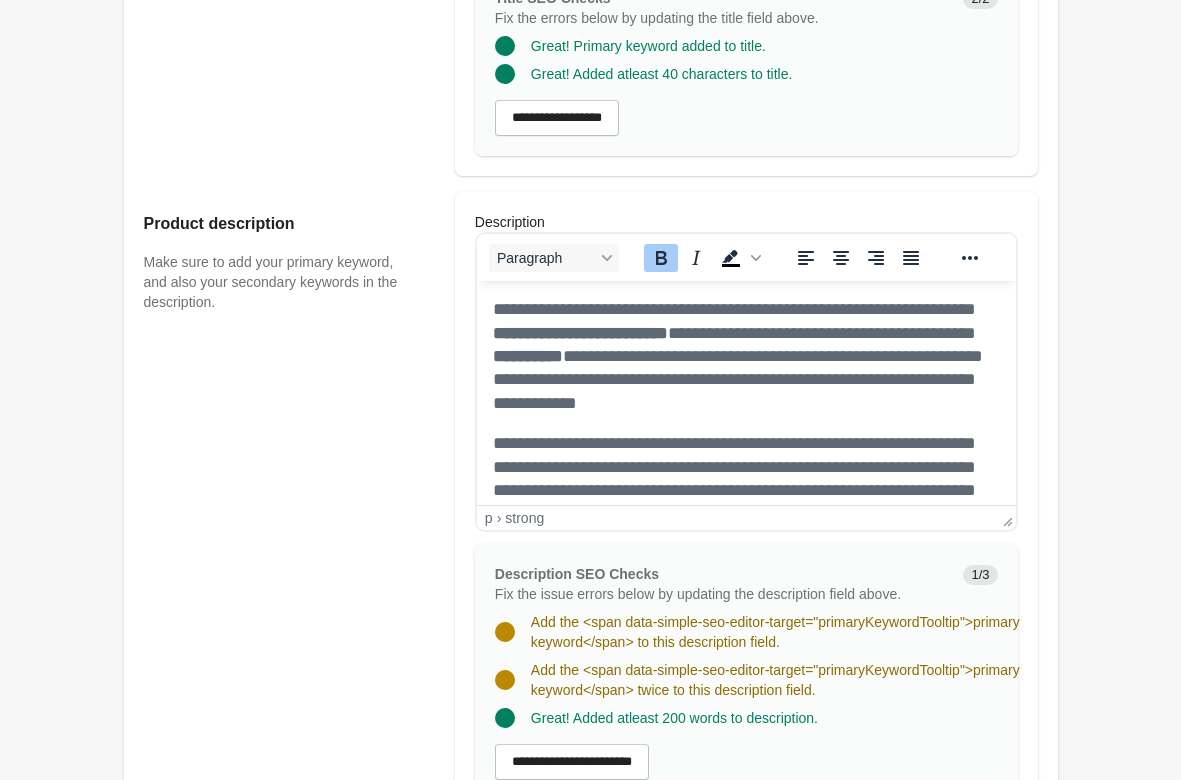 click on "[REDACTED]" at bounding box center (745, 356) 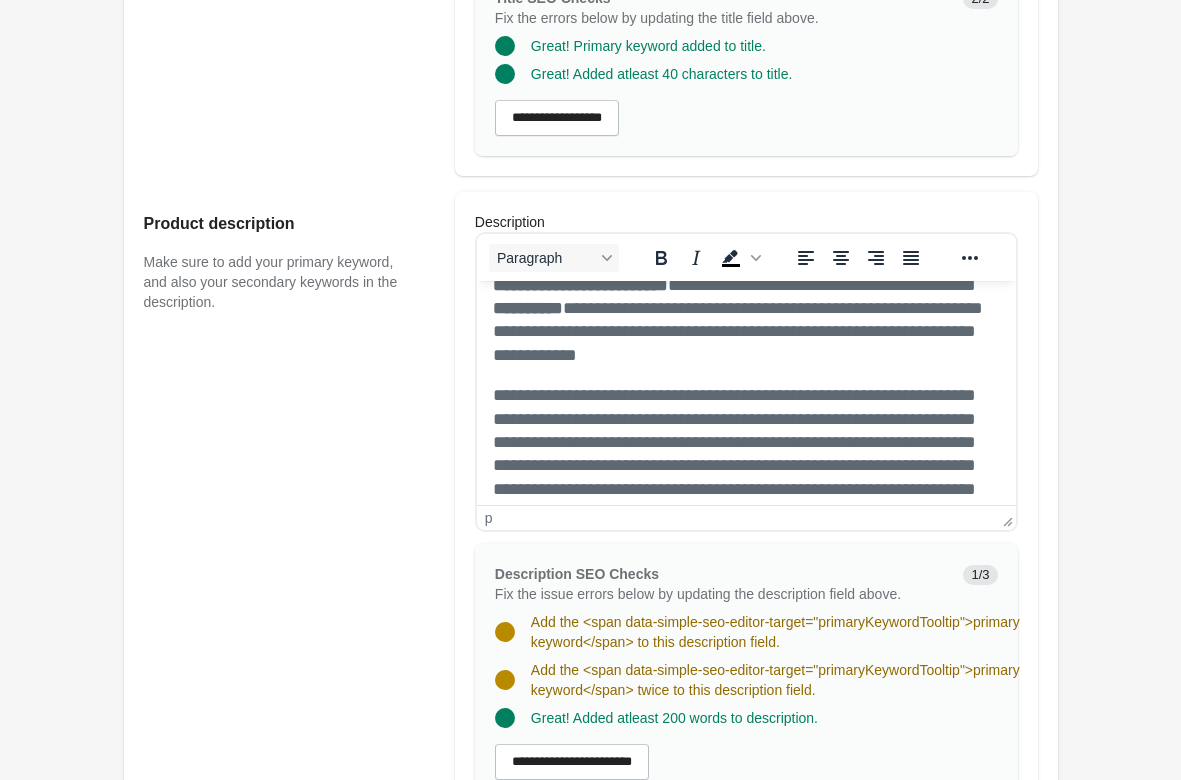 scroll, scrollTop: 0, scrollLeft: 0, axis: both 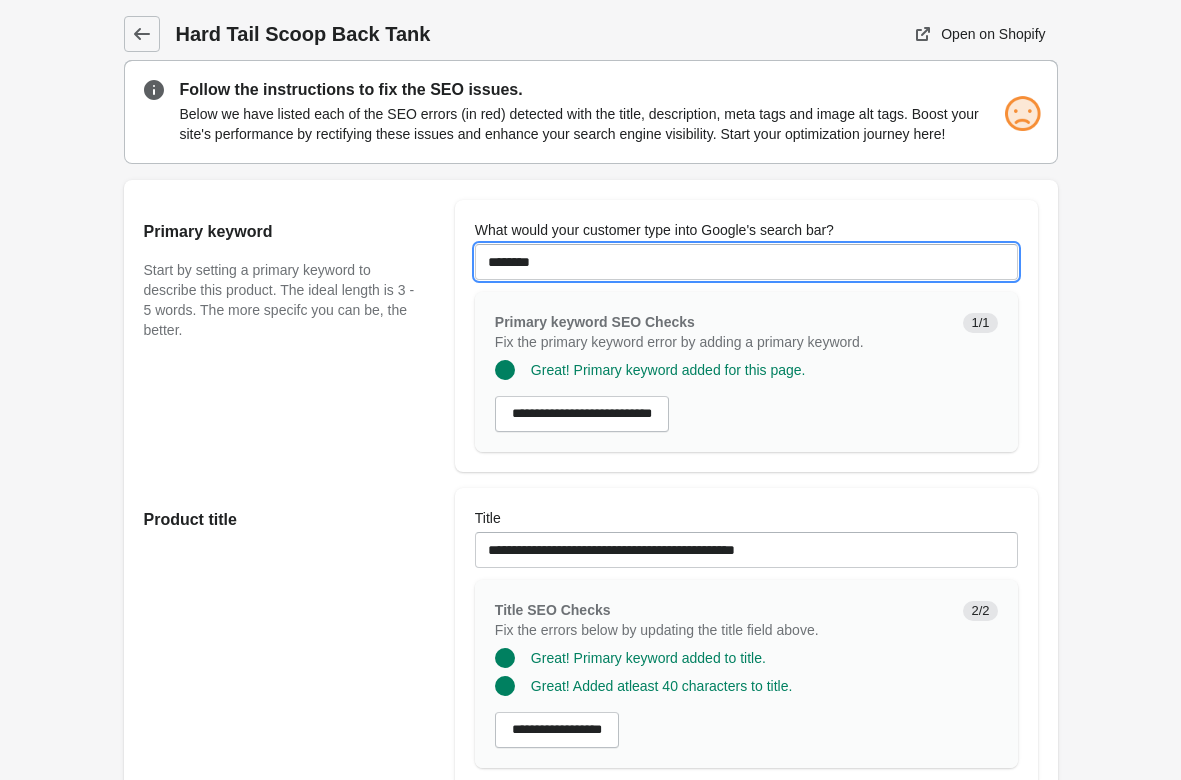 drag, startPoint x: 578, startPoint y: 254, endPoint x: 273, endPoint y: 289, distance: 307.00162 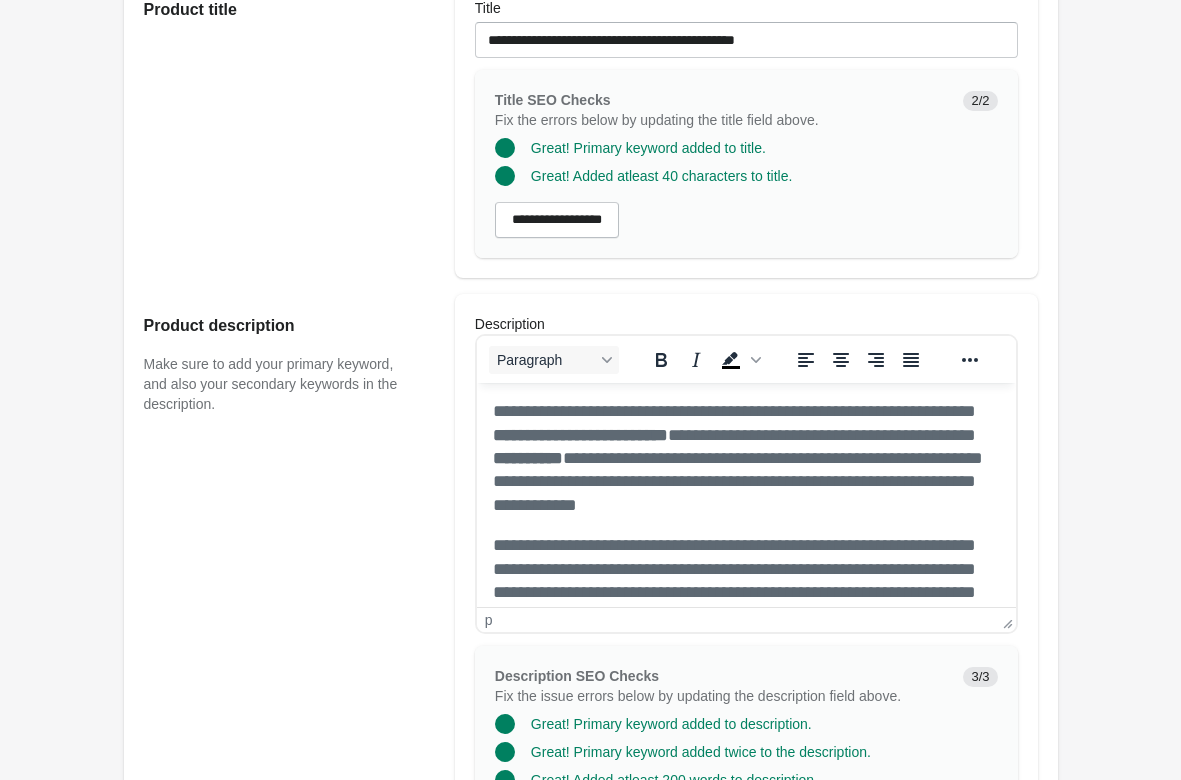 scroll, scrollTop: 204, scrollLeft: 0, axis: vertical 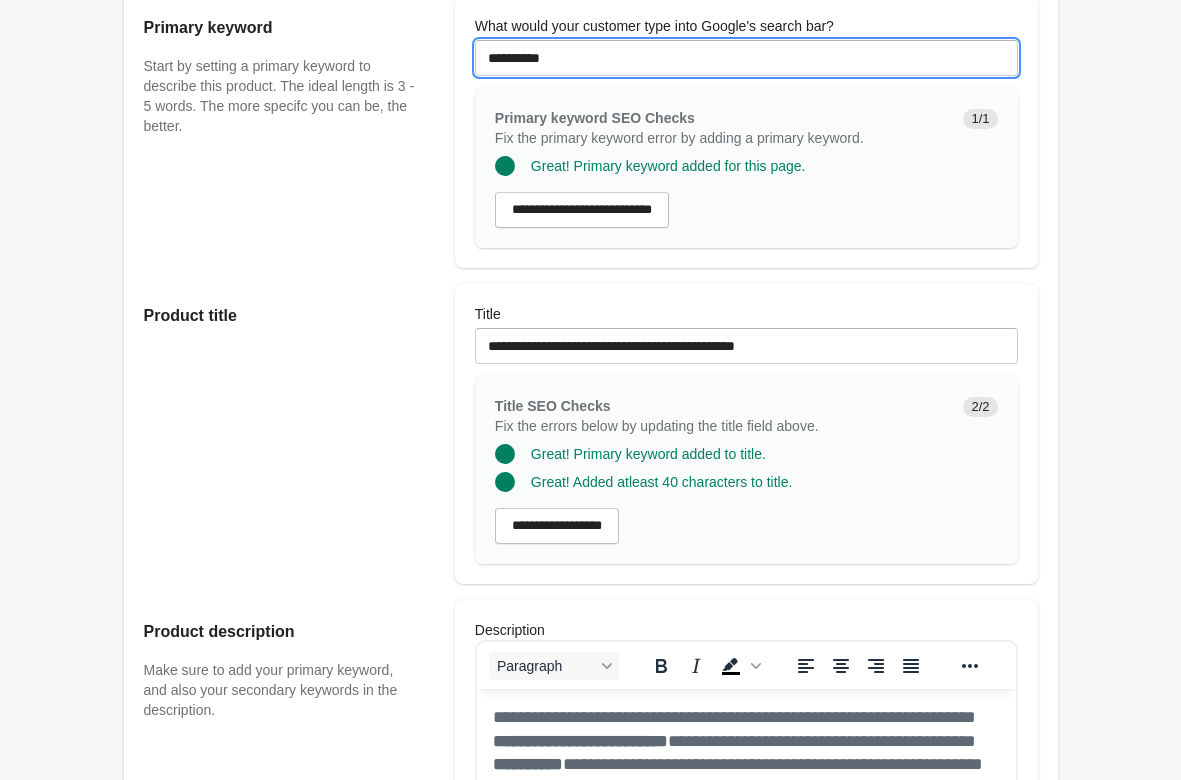 type on "**********" 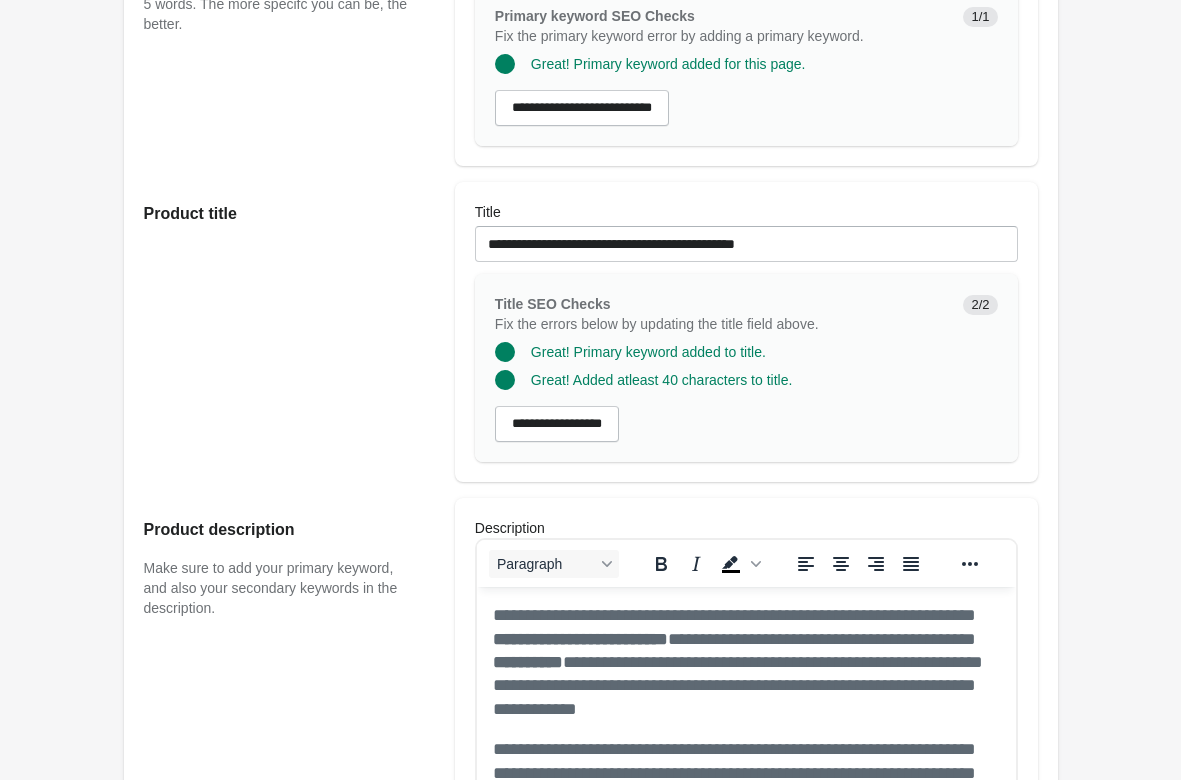 scroll, scrollTop: 0, scrollLeft: 0, axis: both 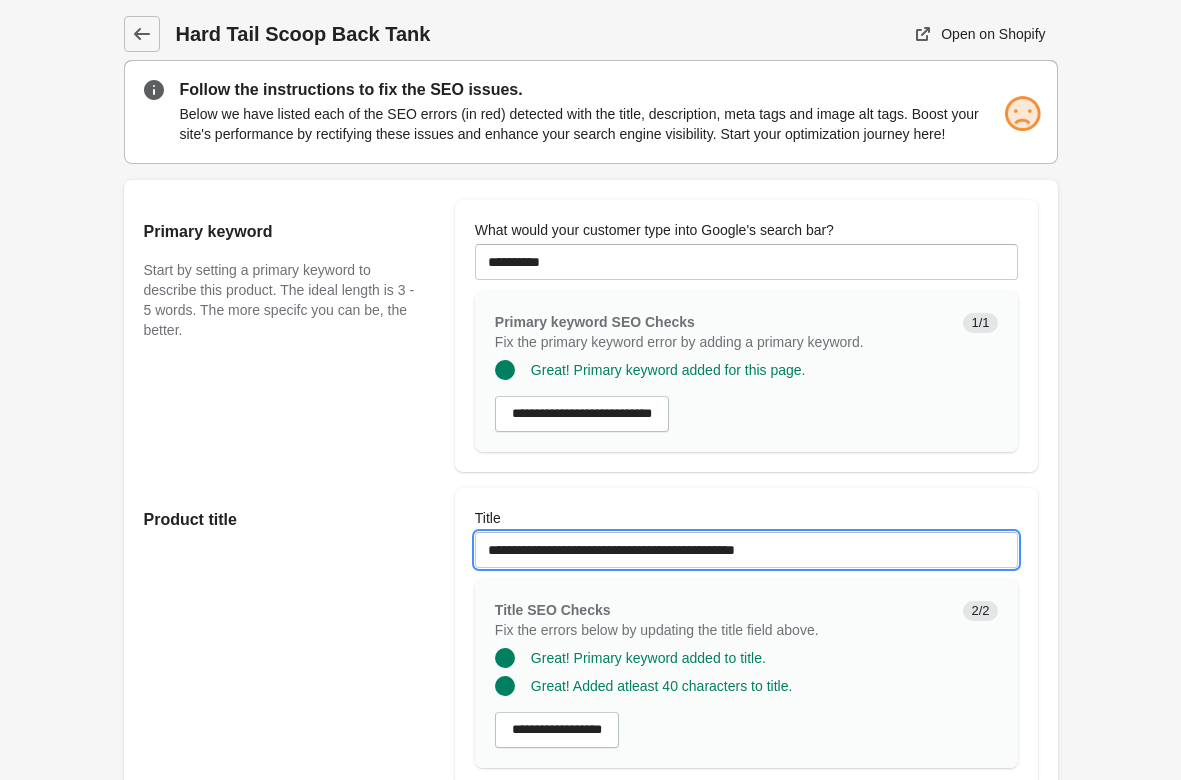click on "**********" at bounding box center (746, 550) 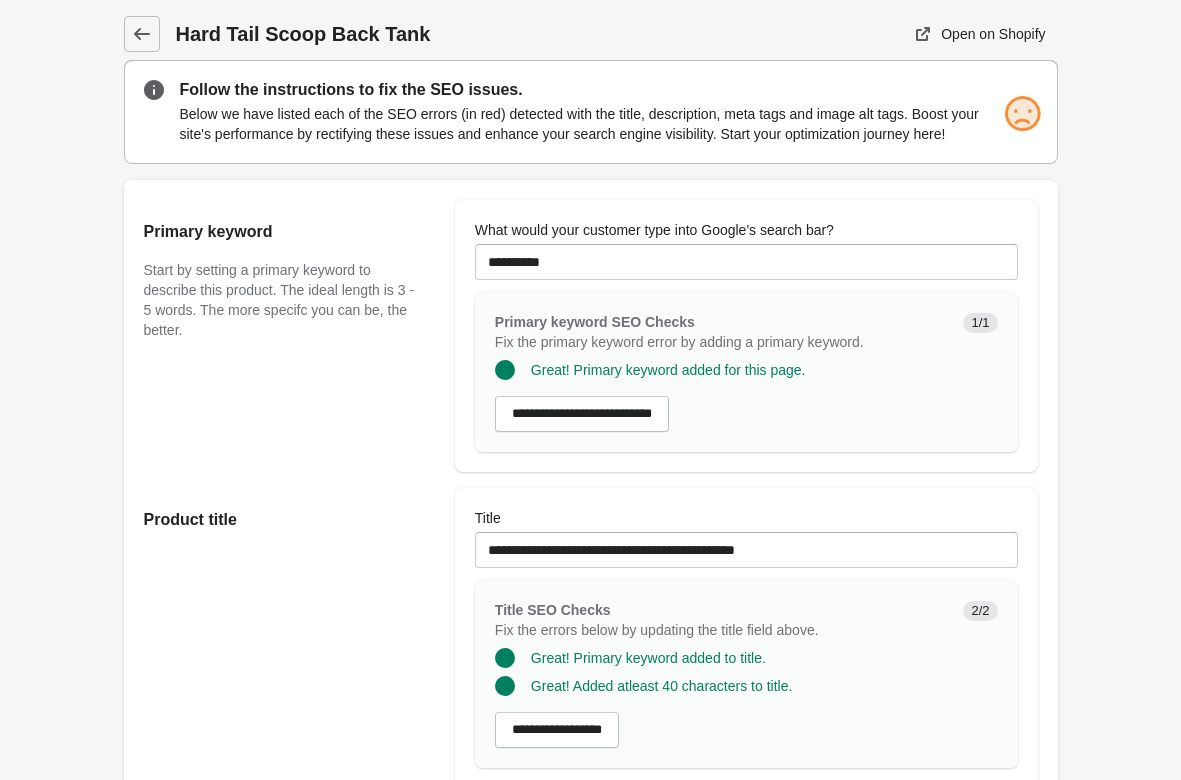 click on "Product title" at bounding box center (289, 638) 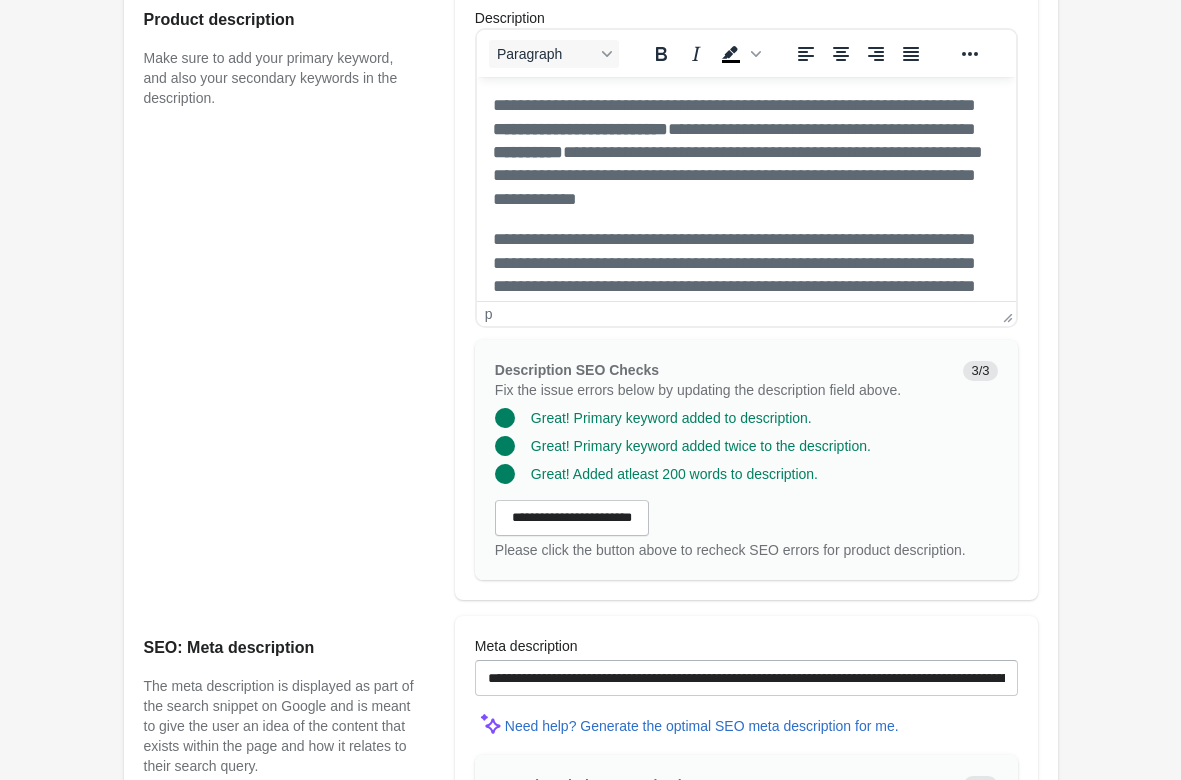 scroll, scrollTop: 1122, scrollLeft: 0, axis: vertical 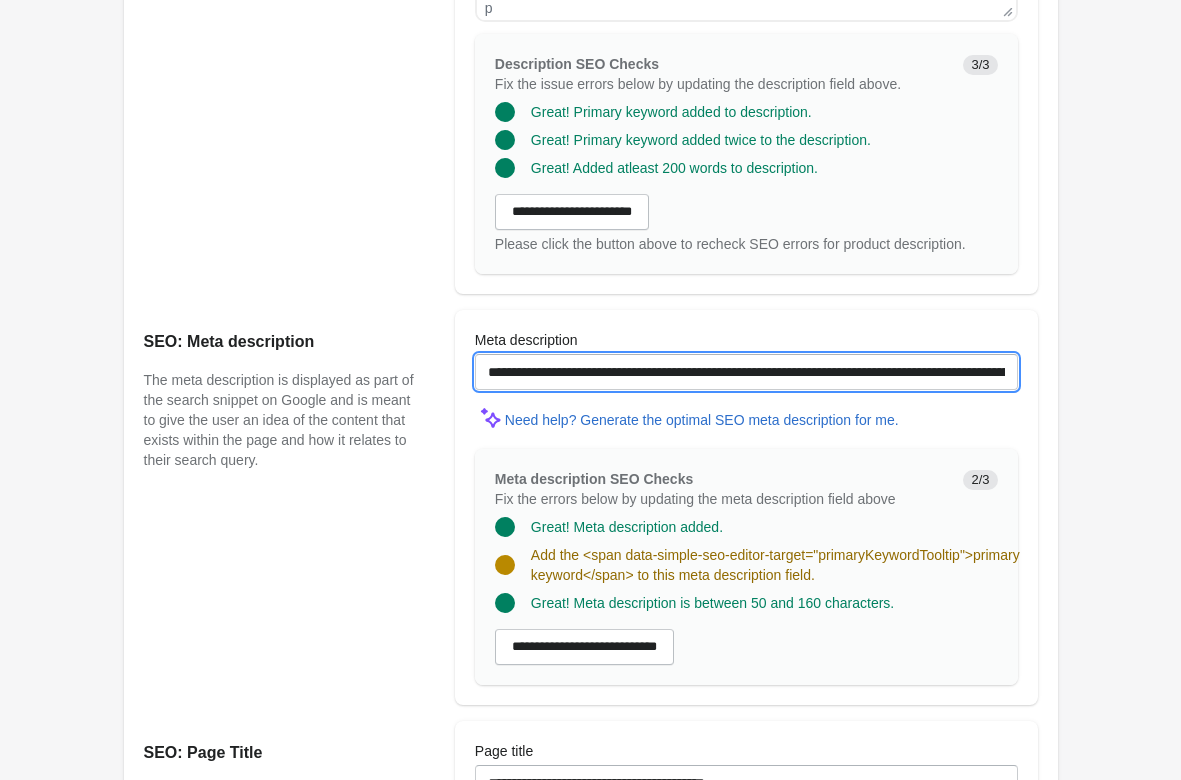 click on "**********" at bounding box center (746, 372) 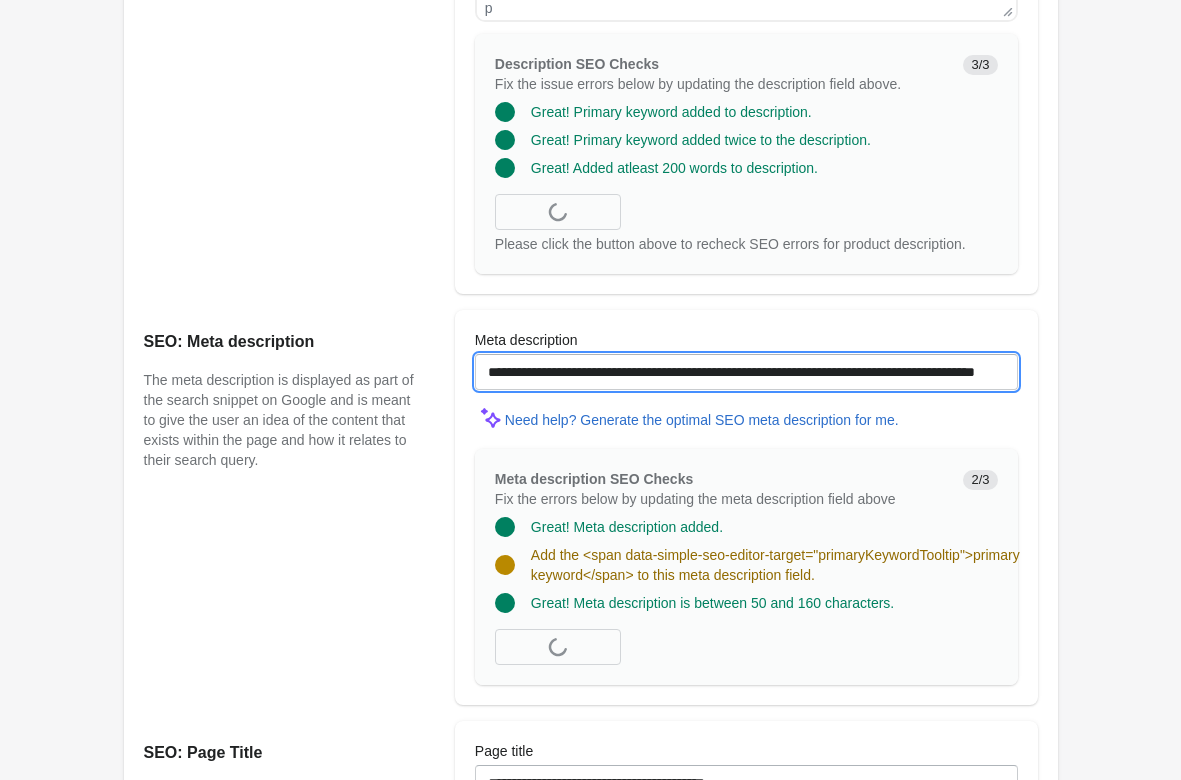 paste on "**********" 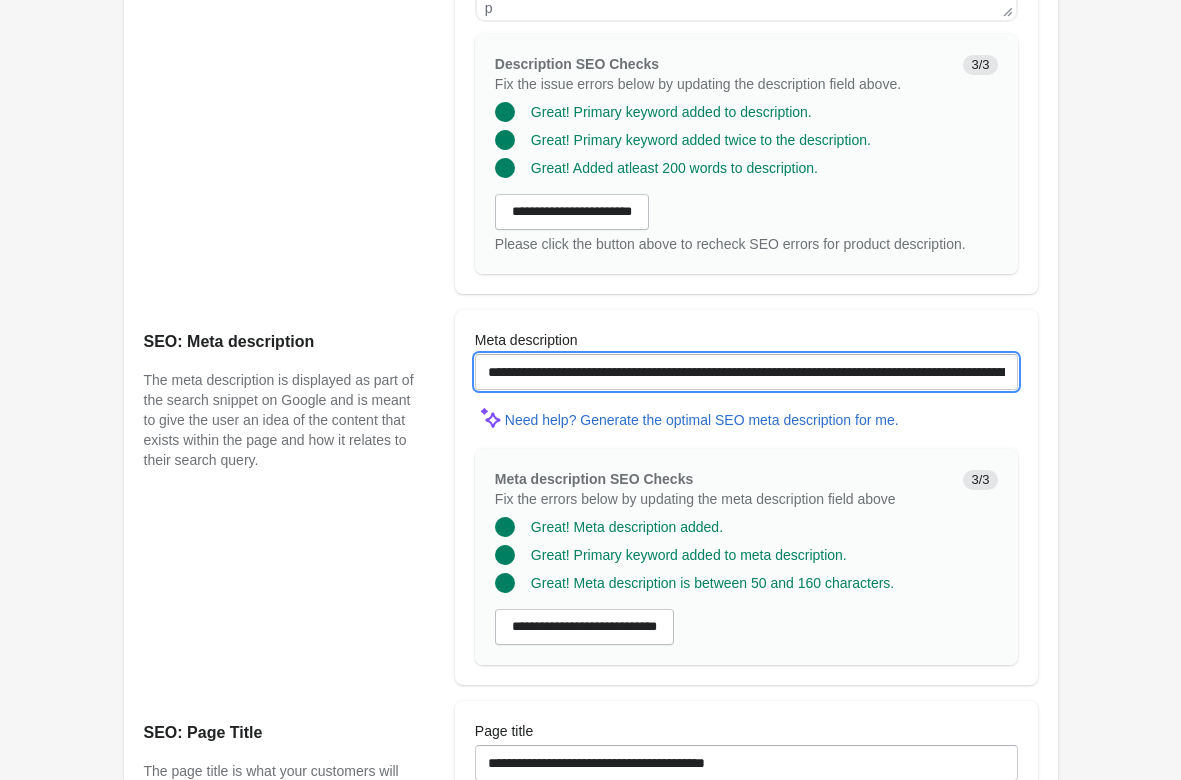 scroll, scrollTop: 1428, scrollLeft: 0, axis: vertical 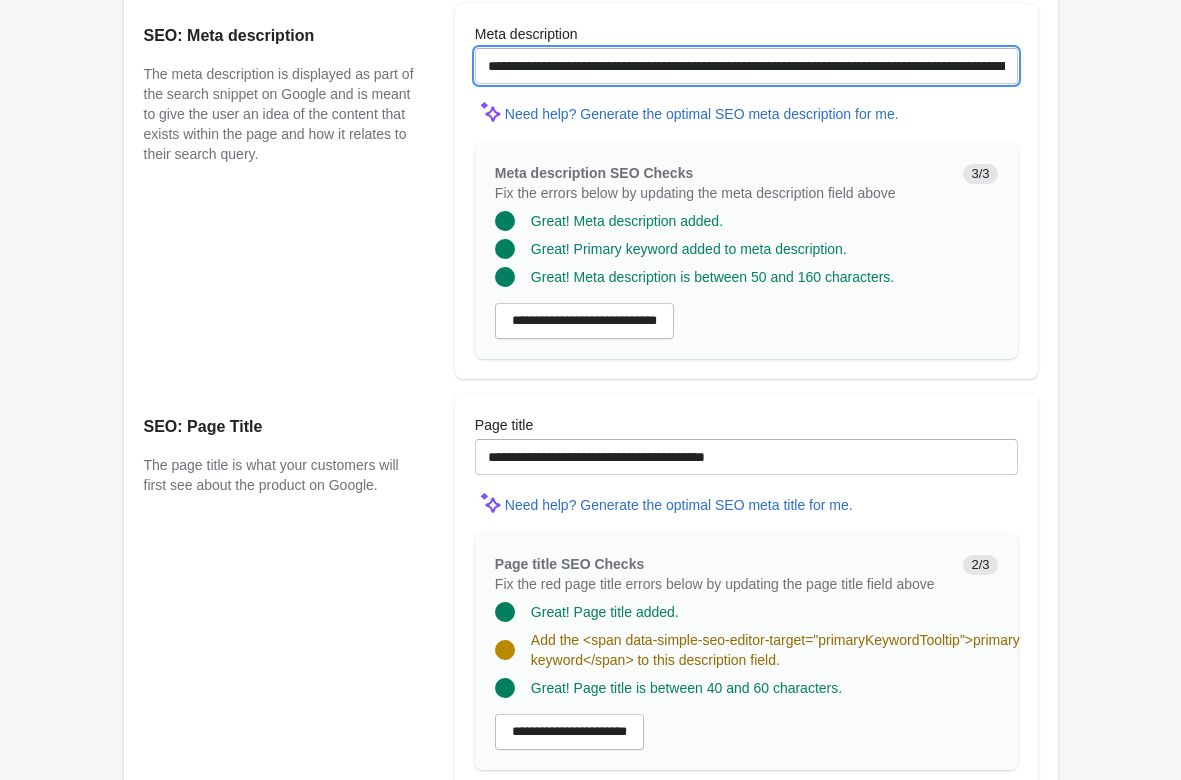 type on "**********" 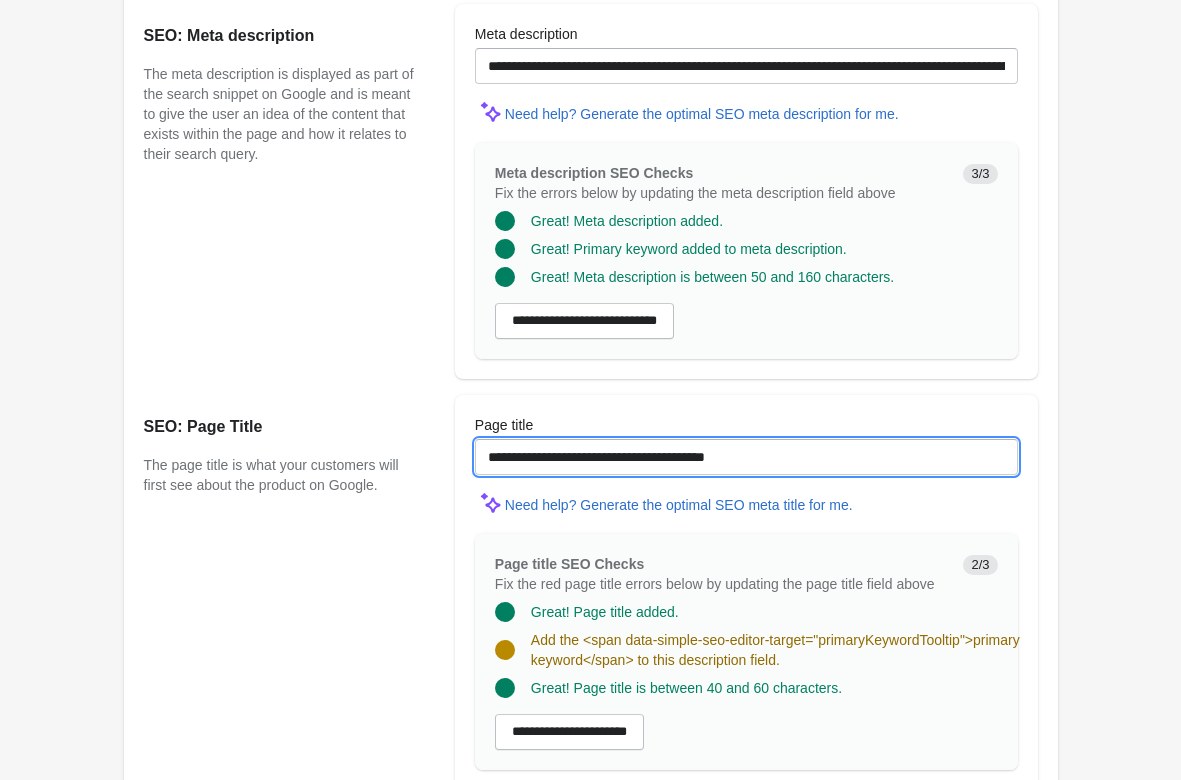 click on "**********" at bounding box center [746, 457] 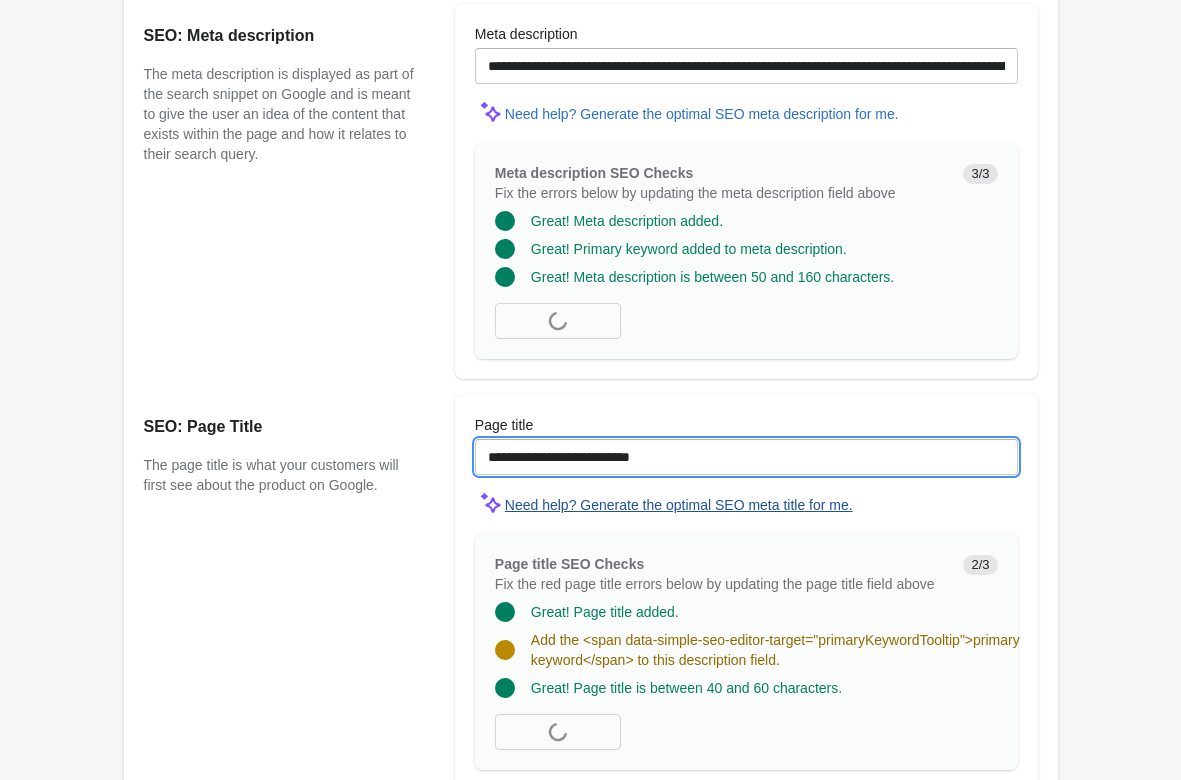 paste on "**********" 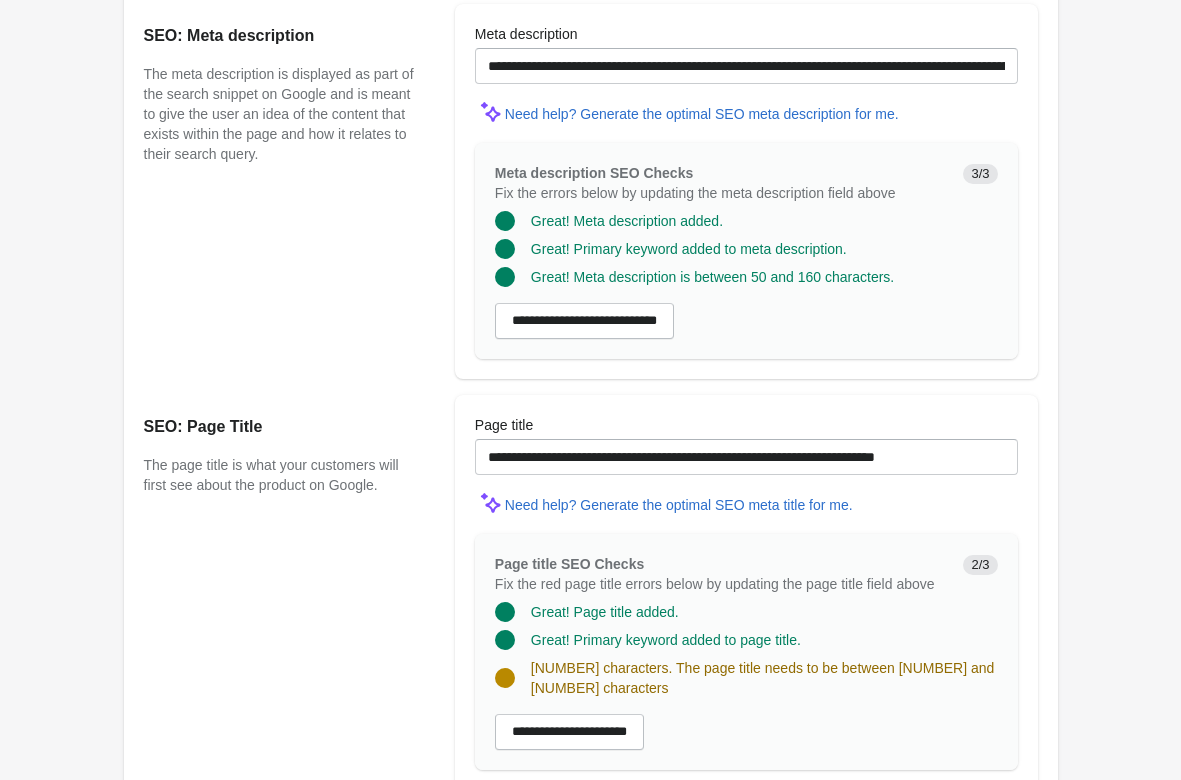 click on "SEO: Page Title
The page title is what your customers will first see about the product on Google." at bounding box center (289, 592) 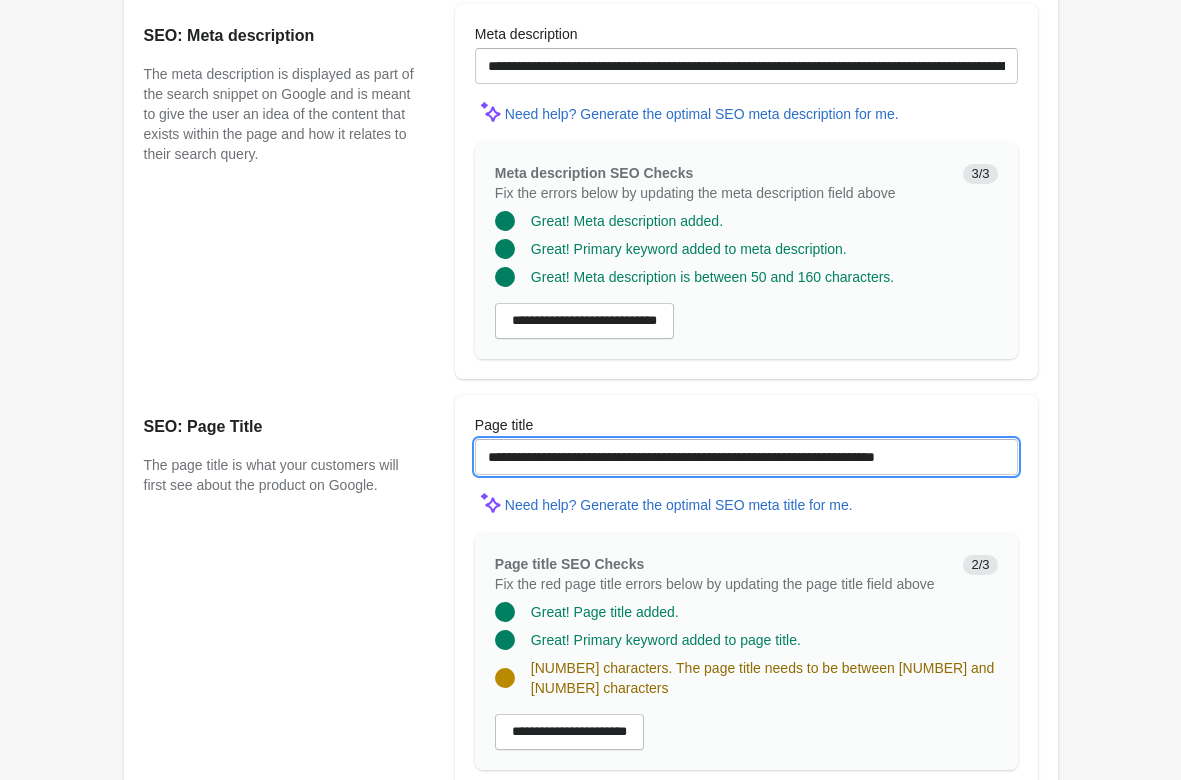 click on "**********" at bounding box center (746, 457) 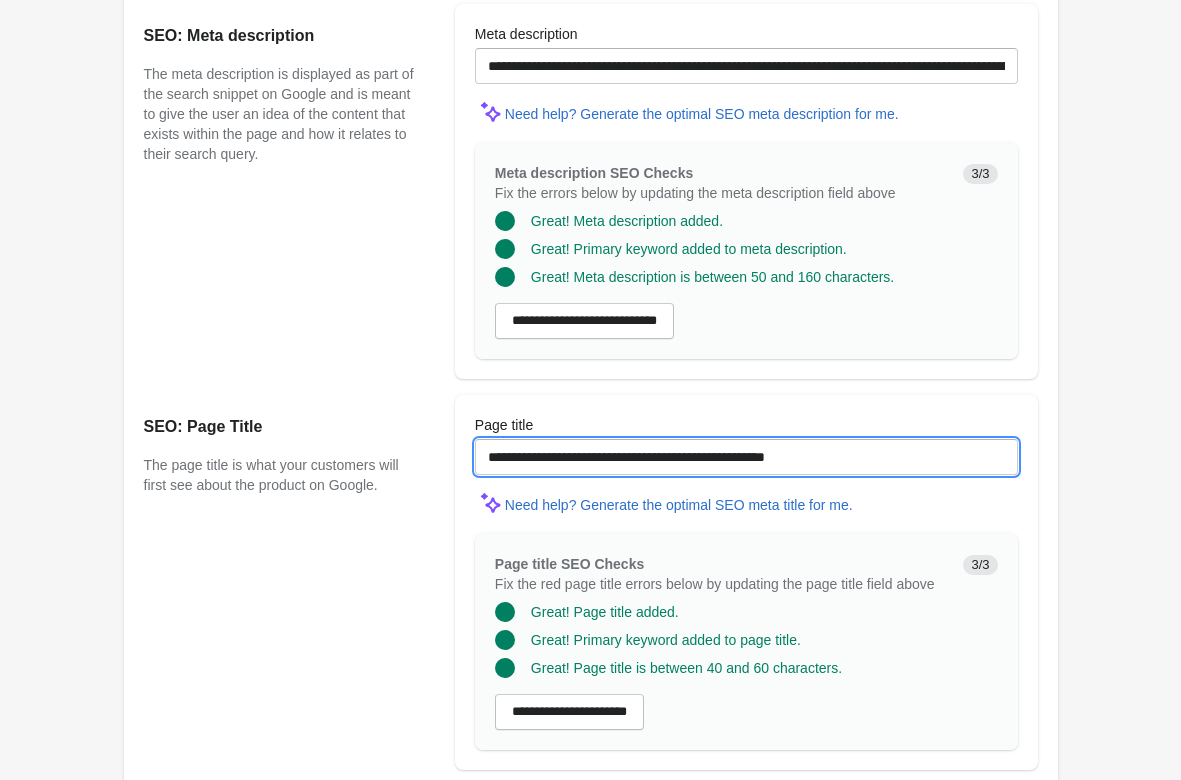 scroll, scrollTop: 1501, scrollLeft: 0, axis: vertical 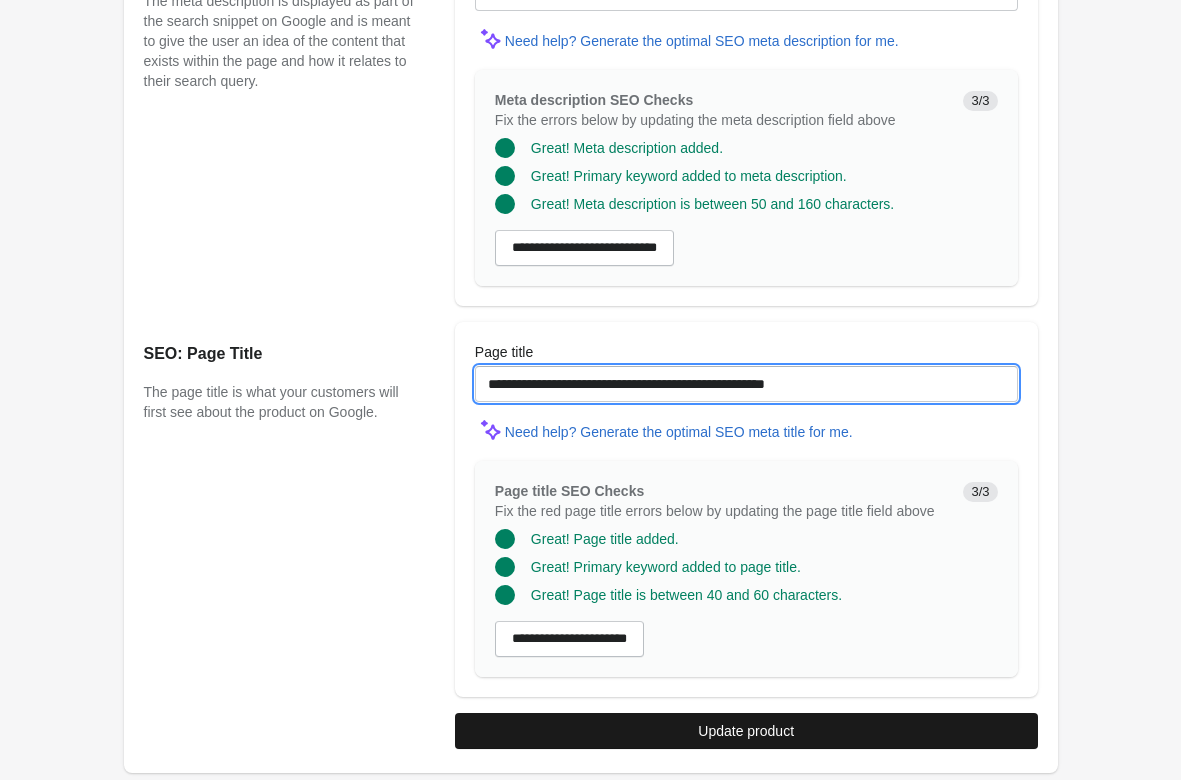 type on "**********" 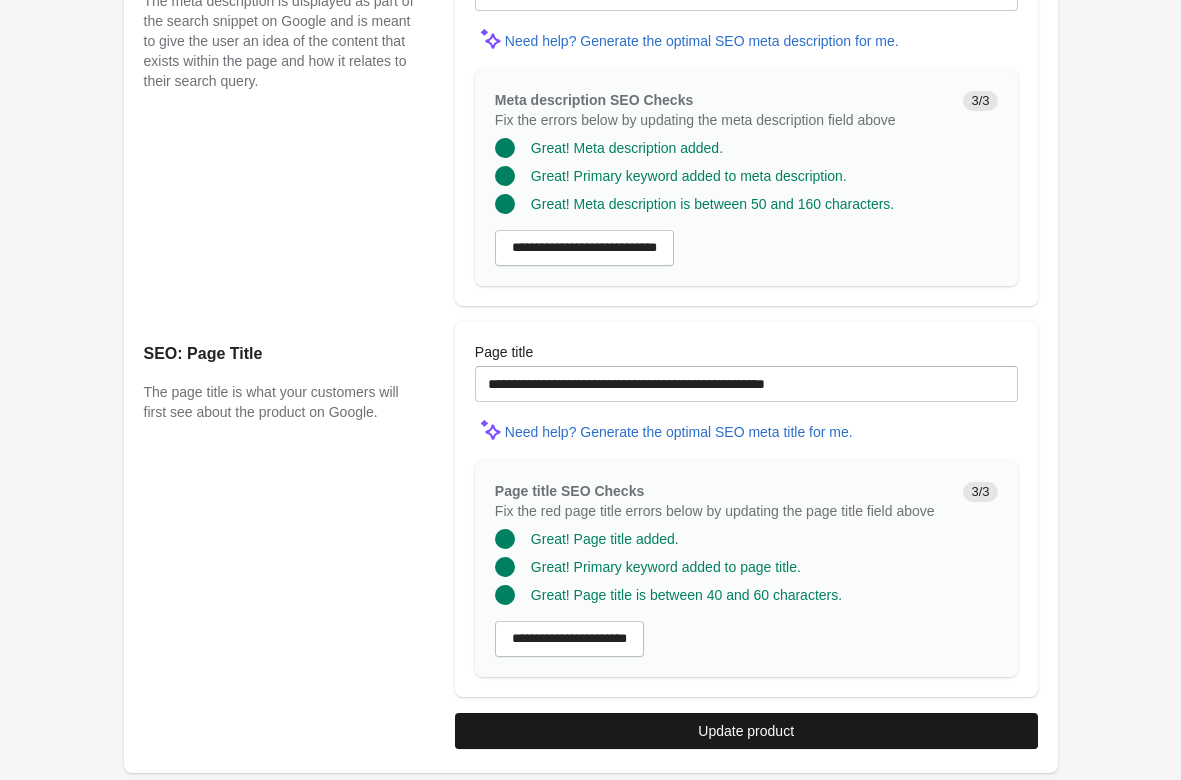 click on "Update product" at bounding box center (746, 731) 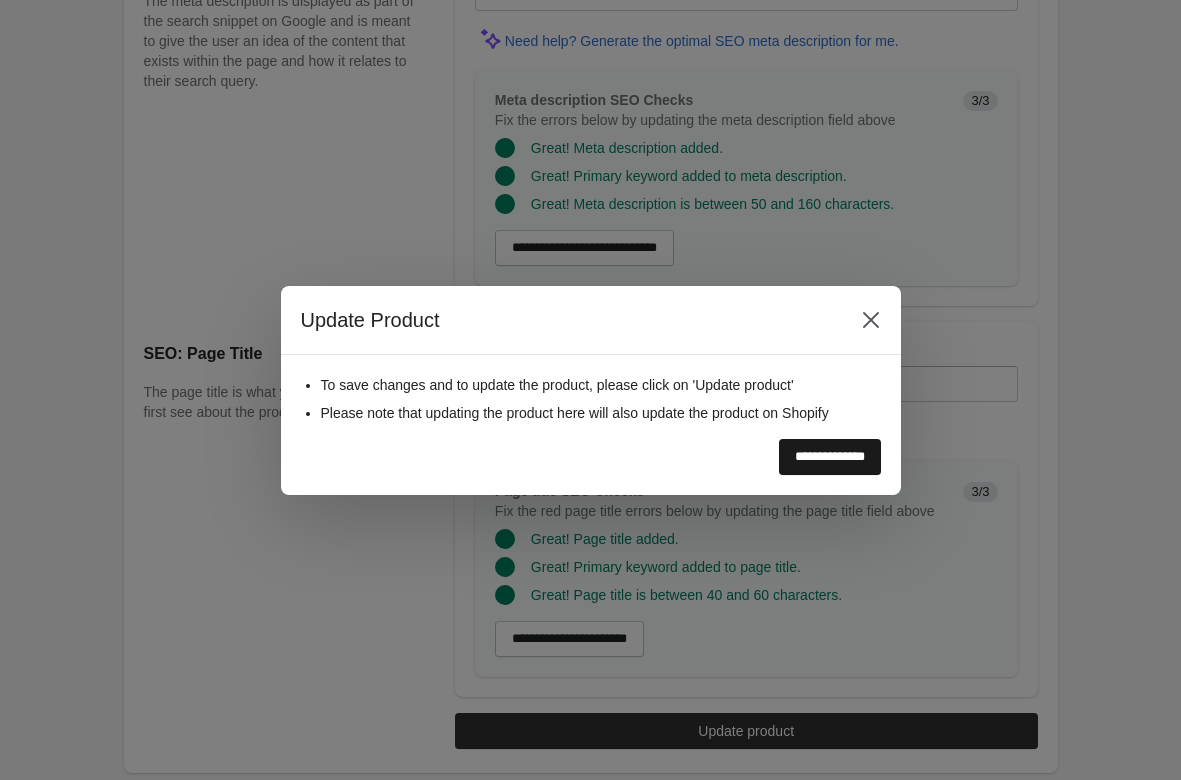 click on "**********" at bounding box center (830, 457) 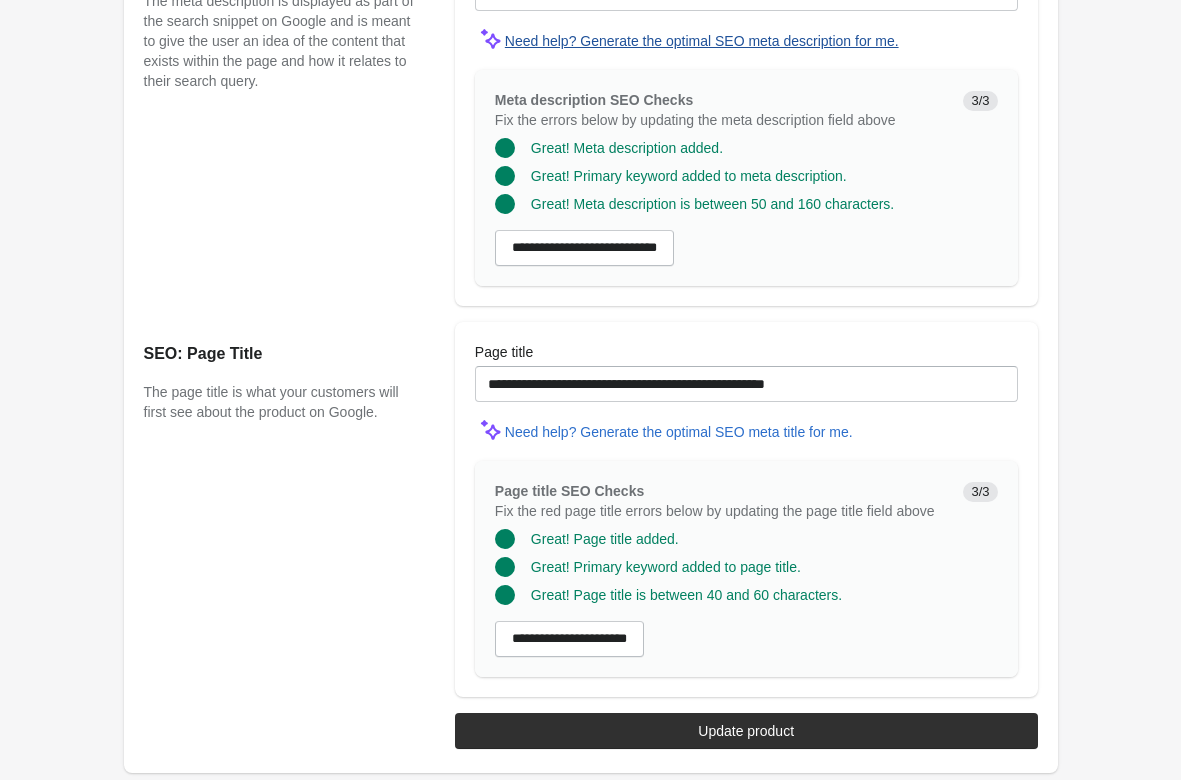scroll, scrollTop: 1093, scrollLeft: 0, axis: vertical 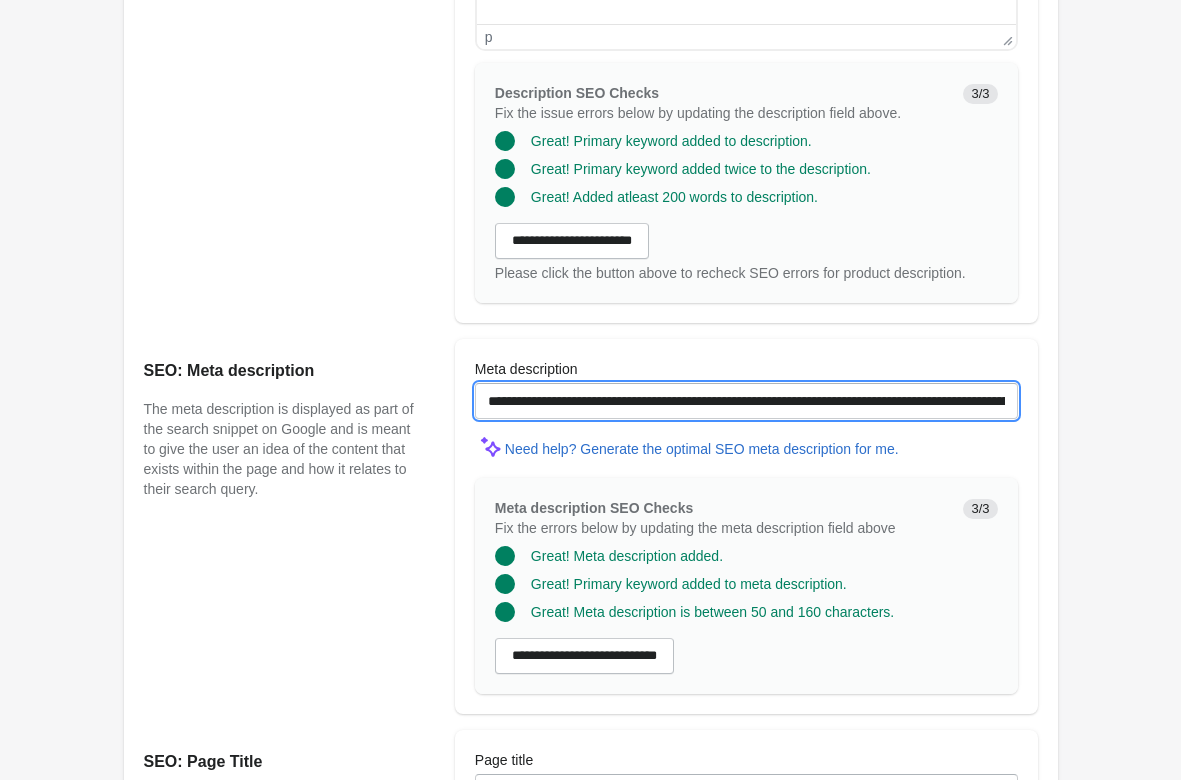 click on "**********" at bounding box center [746, 401] 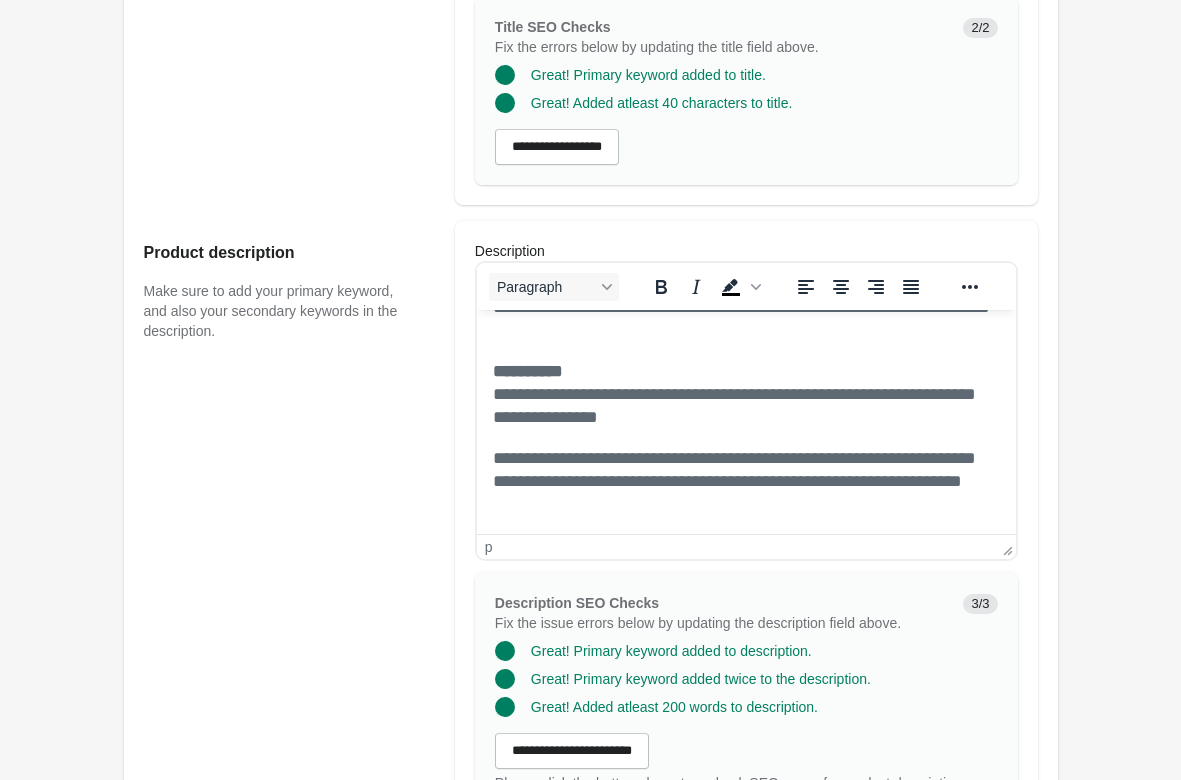 click on "**********" at bounding box center (745, 395) 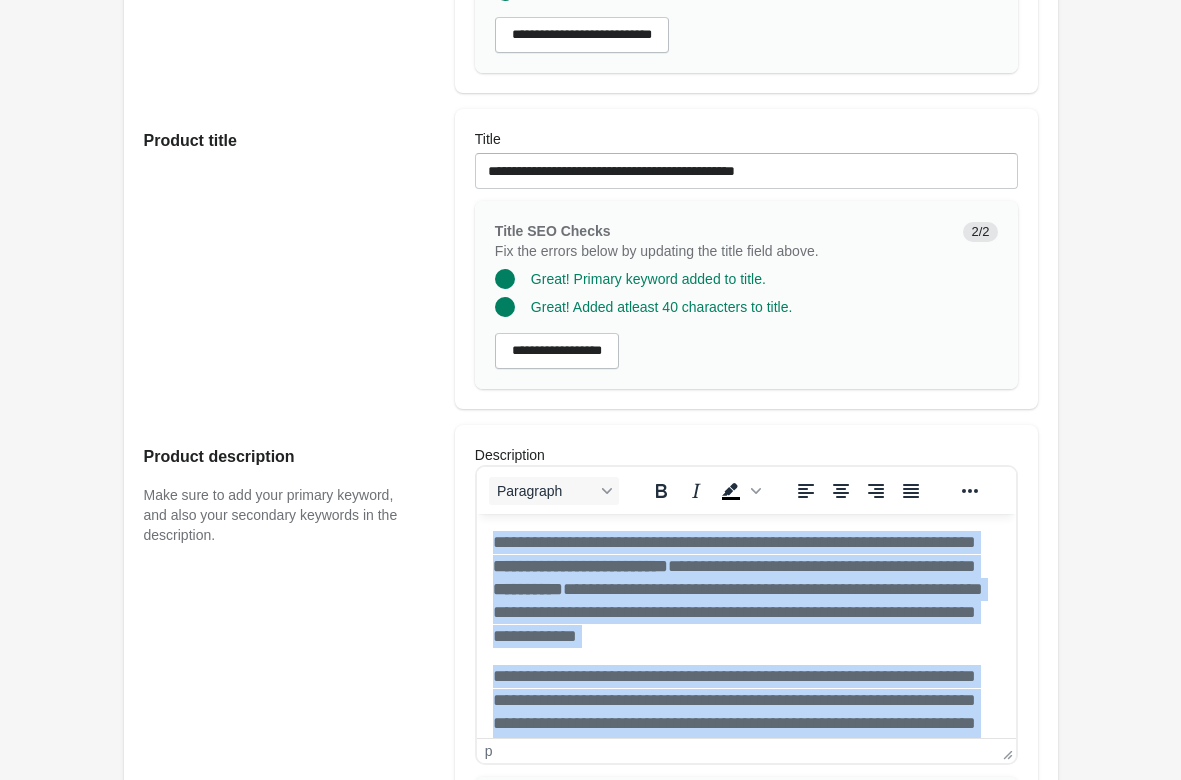 scroll, scrollTop: 73, scrollLeft: 0, axis: vertical 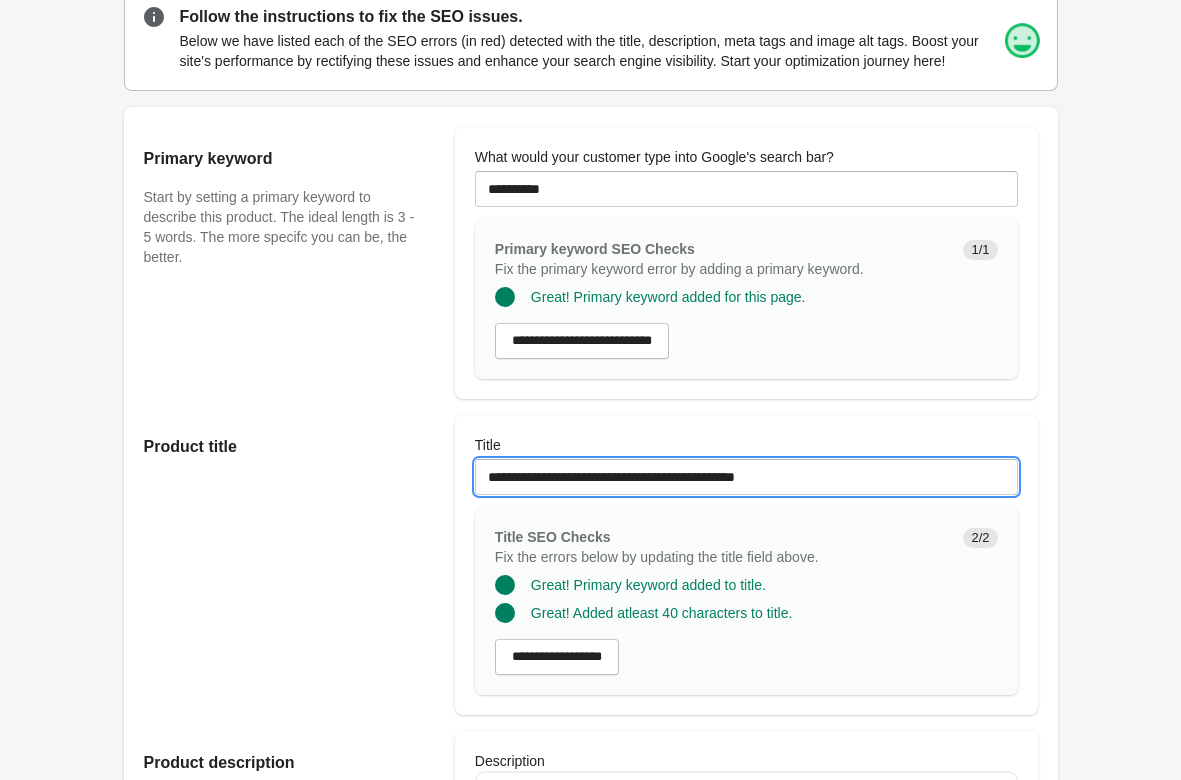 drag, startPoint x: 809, startPoint y: 463, endPoint x: 357, endPoint y: 455, distance: 452.0708 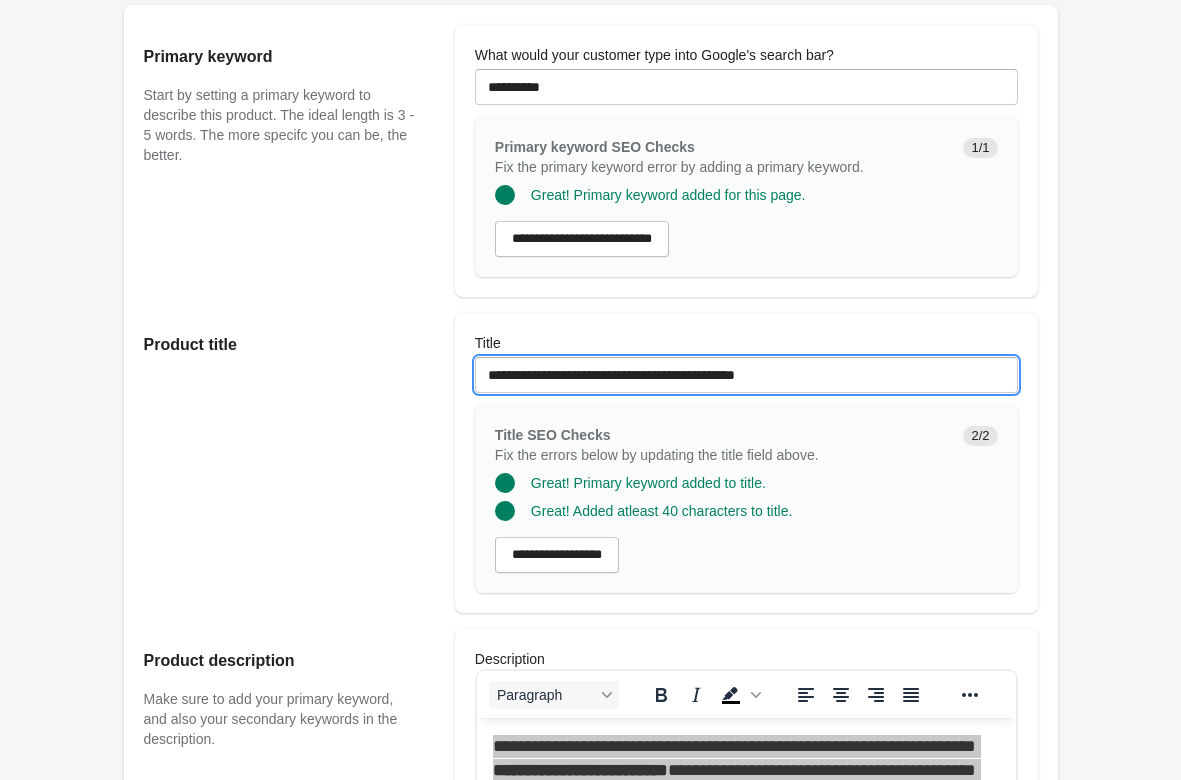 scroll, scrollTop: 0, scrollLeft: 0, axis: both 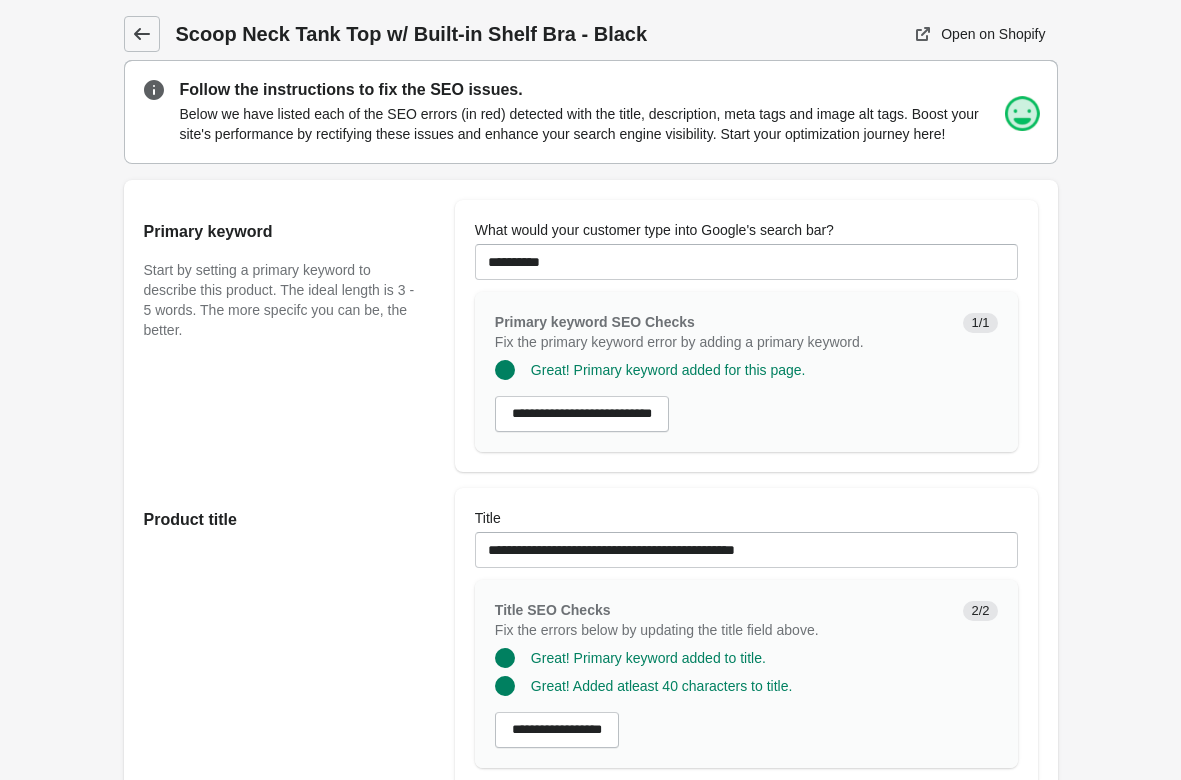 click 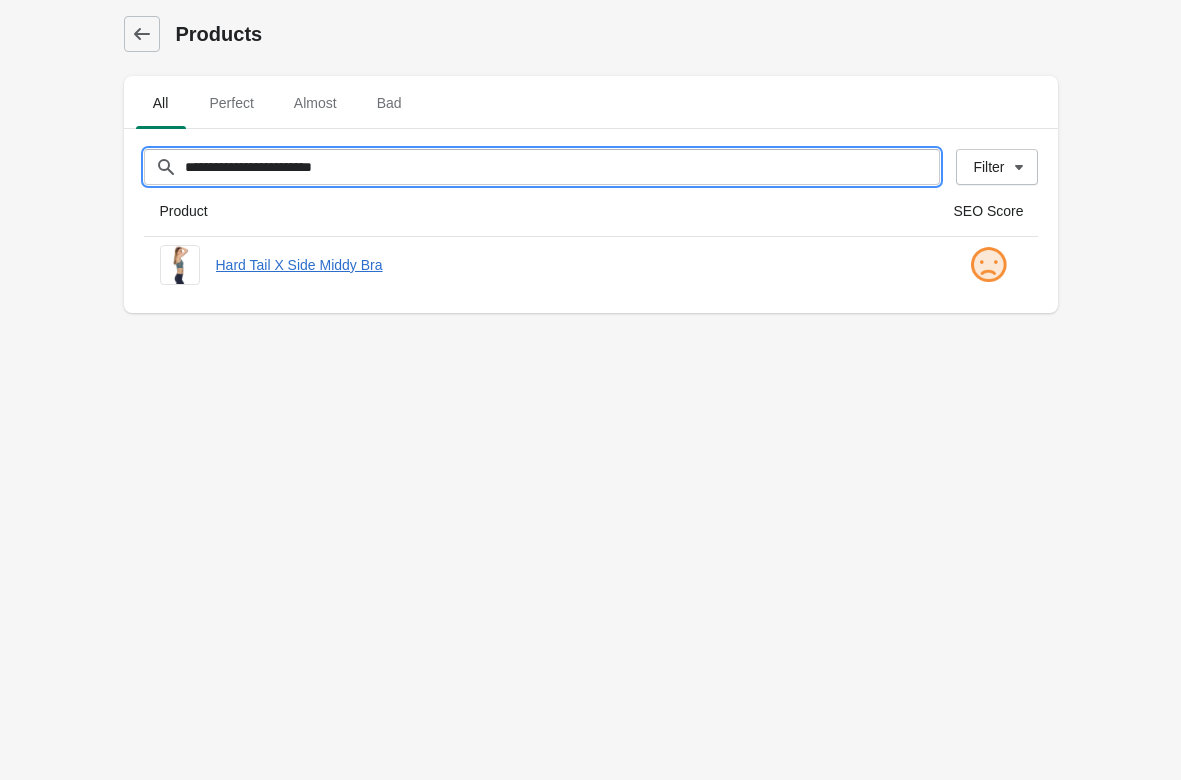 drag, startPoint x: 521, startPoint y: 175, endPoint x: 51, endPoint y: 144, distance: 471.02124 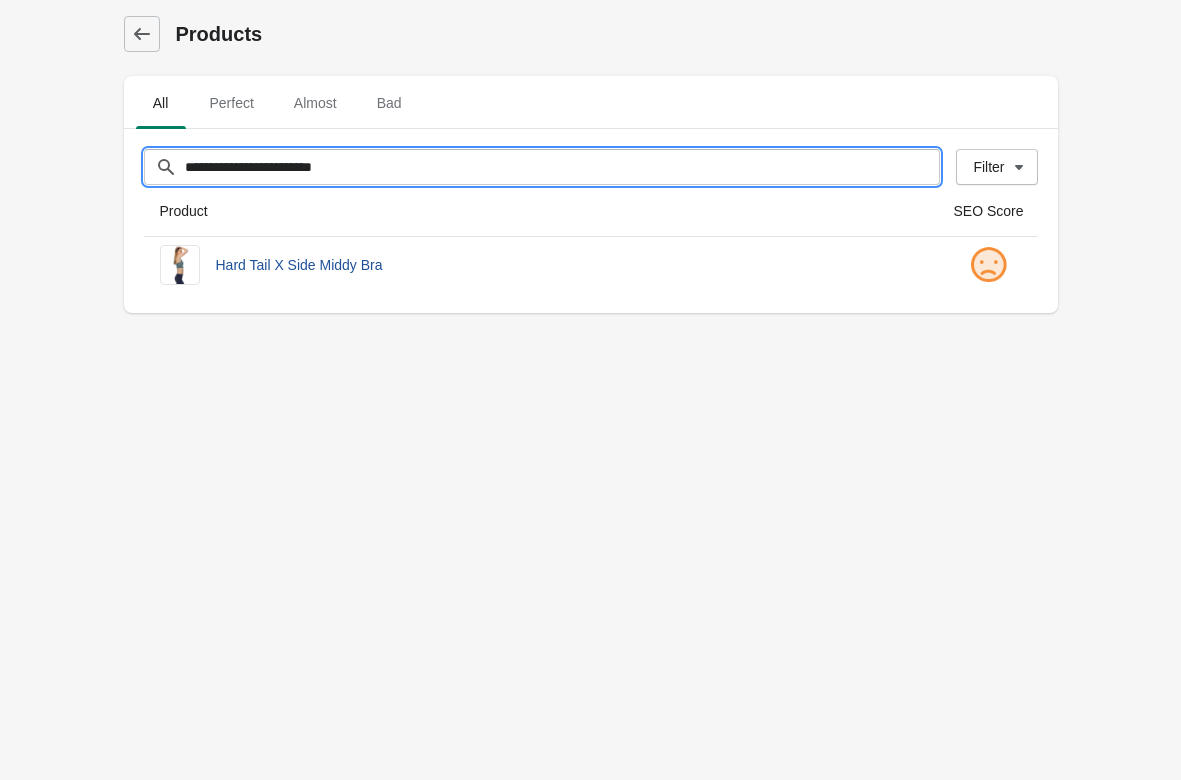 paste on "**********" 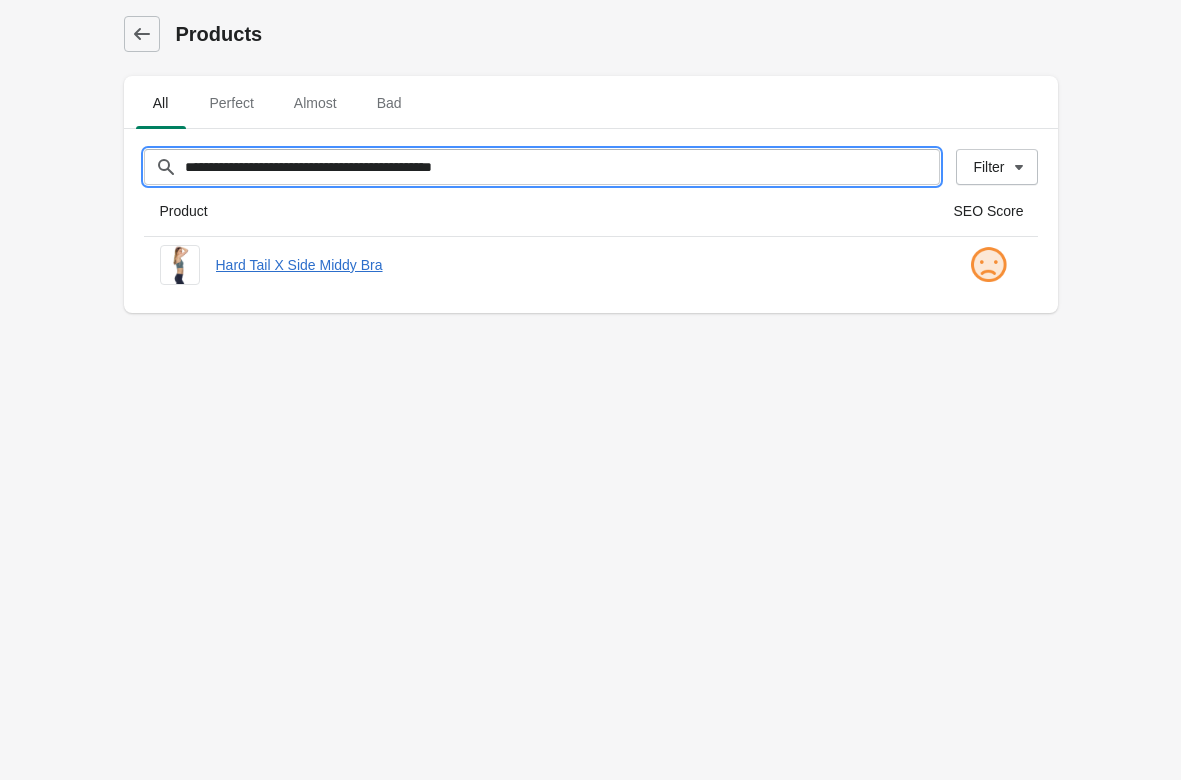 type on "**********" 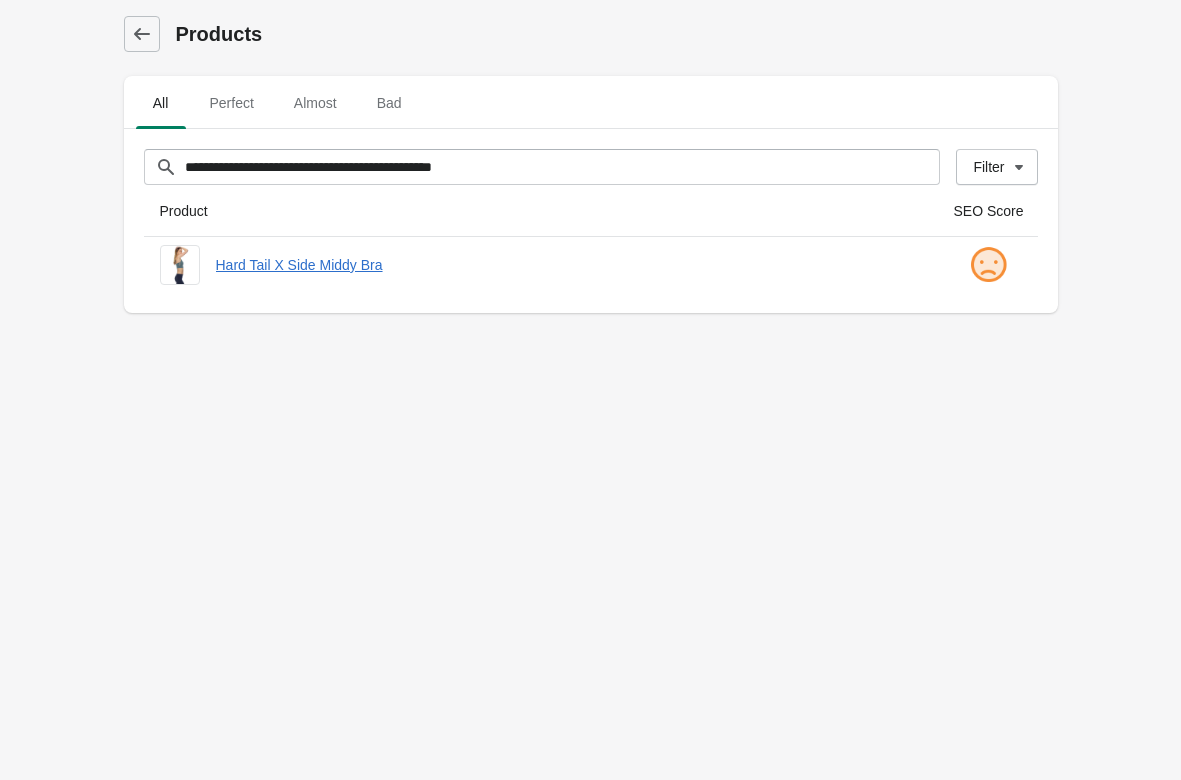 click on "**********" at bounding box center [590, 390] 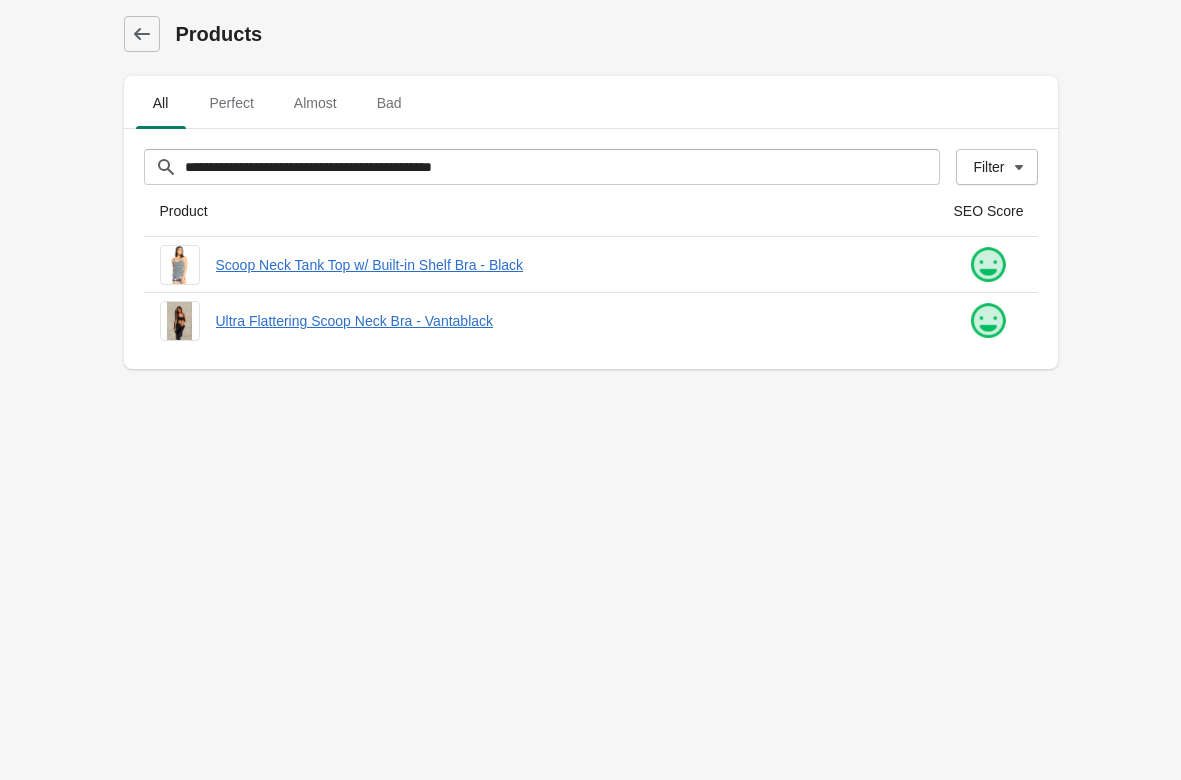 click on "**********" at bounding box center [590, 390] 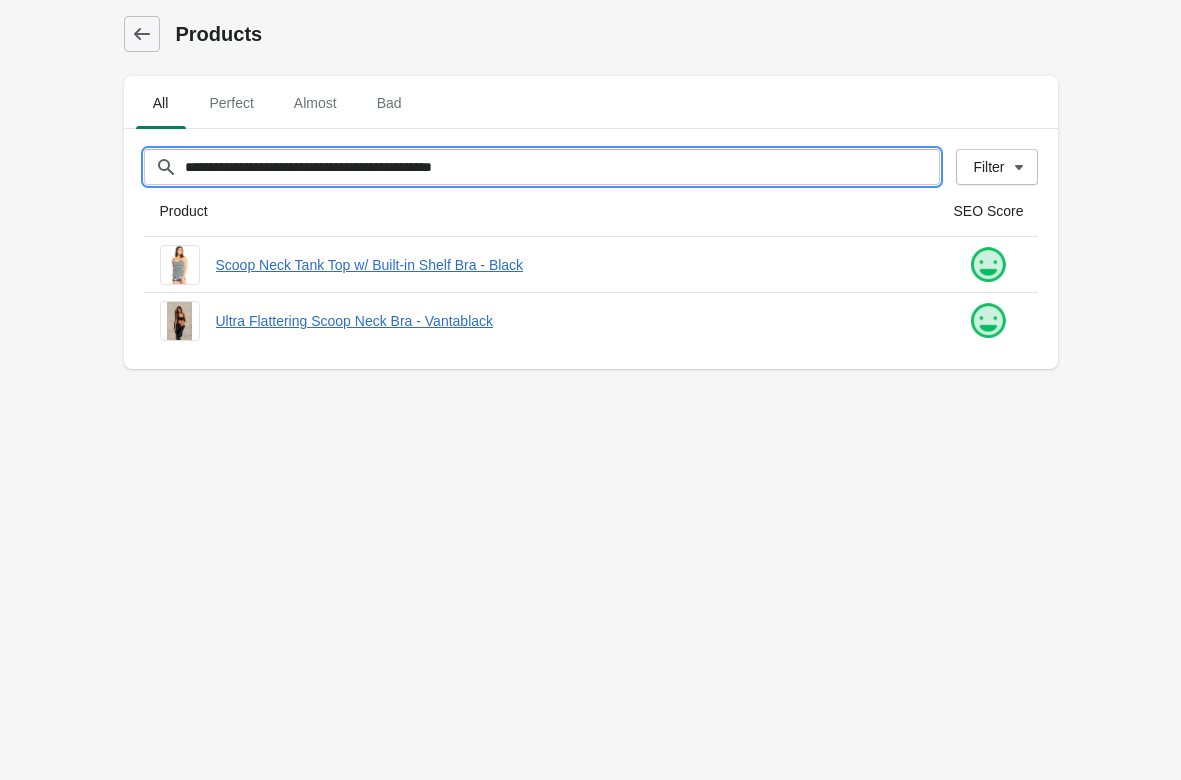 click on "**********" at bounding box center (562, 167) 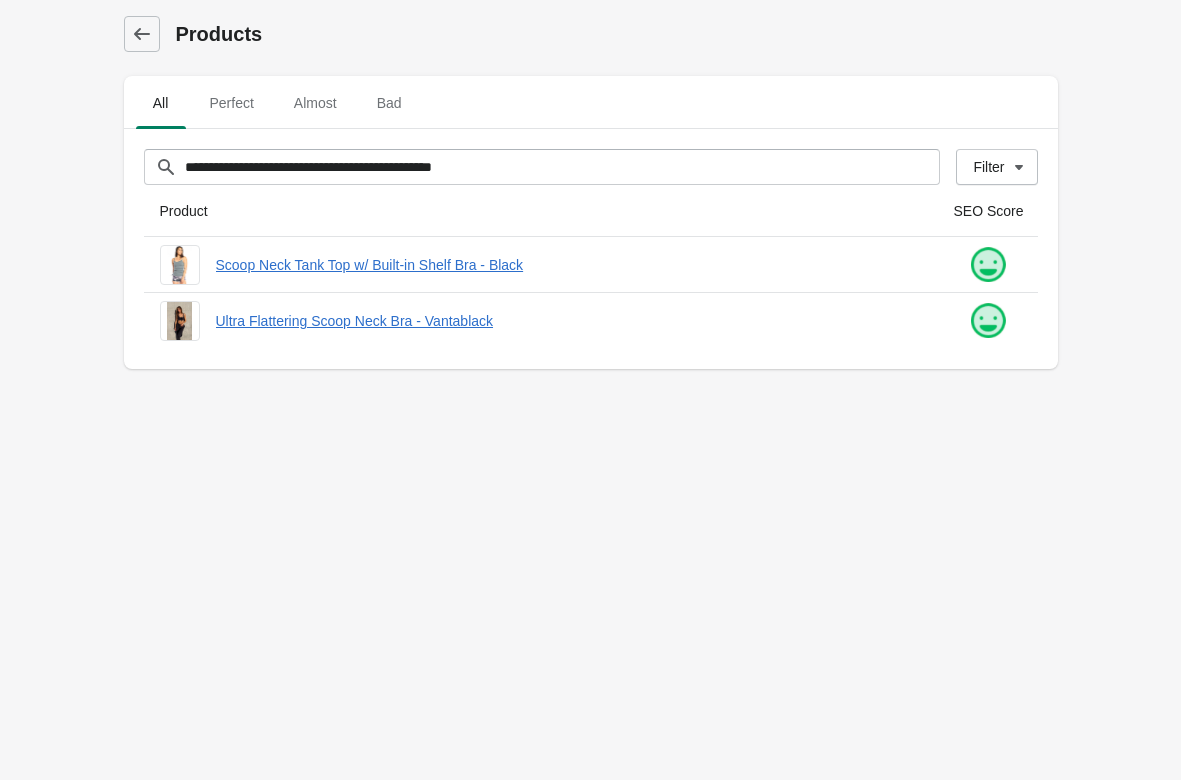 click on "**********" at bounding box center (590, 390) 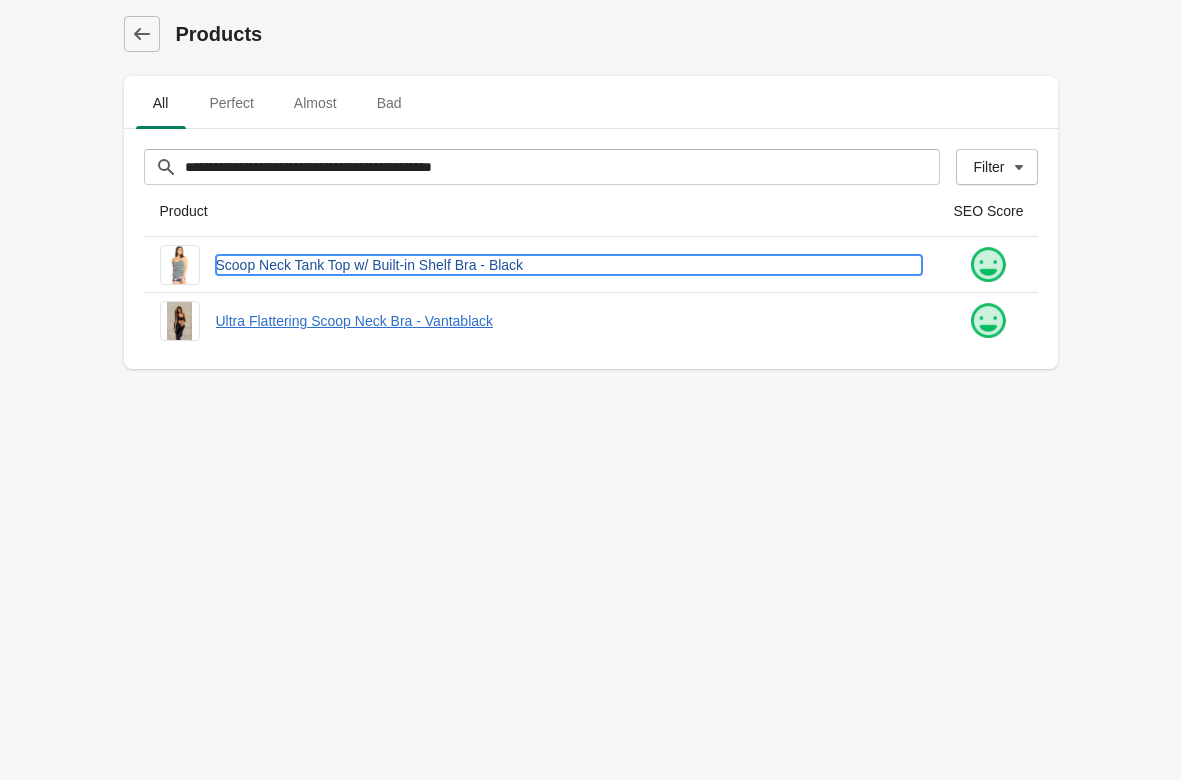 click on "Scoop Neck Tank Top w/ Built-in Shelf Bra - Black" at bounding box center (569, 265) 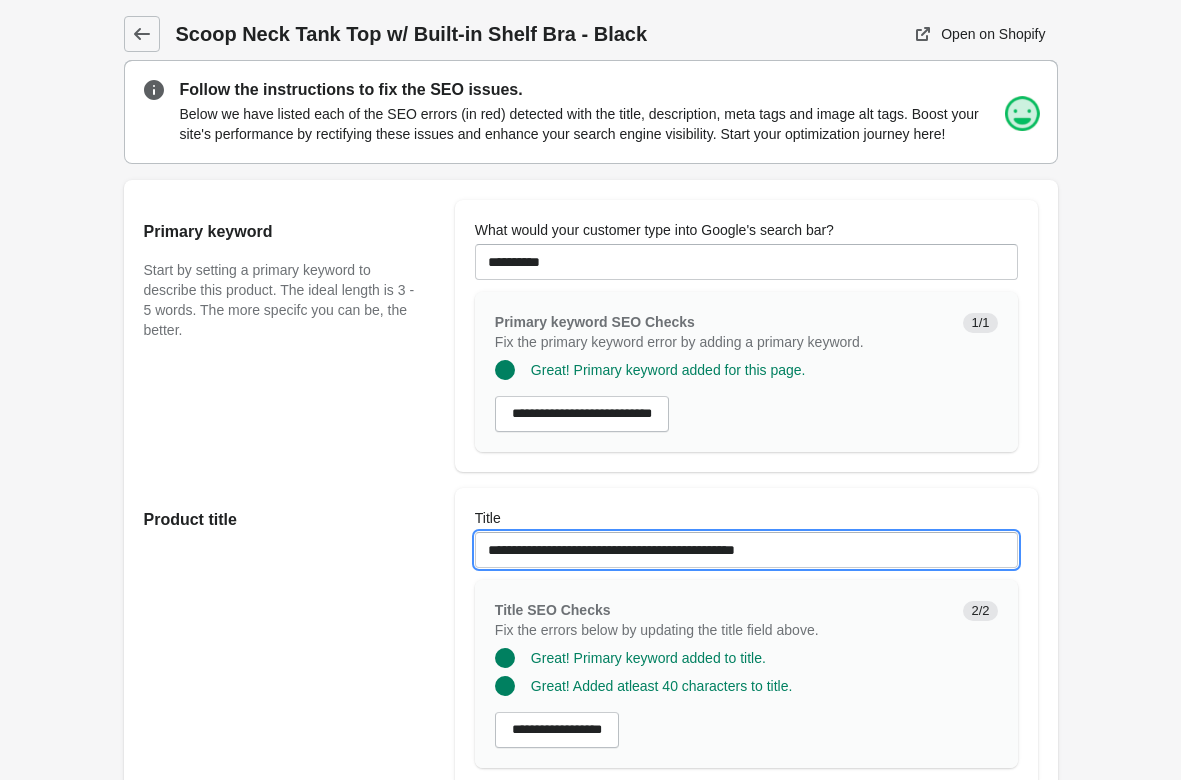 click on "**********" at bounding box center (746, 550) 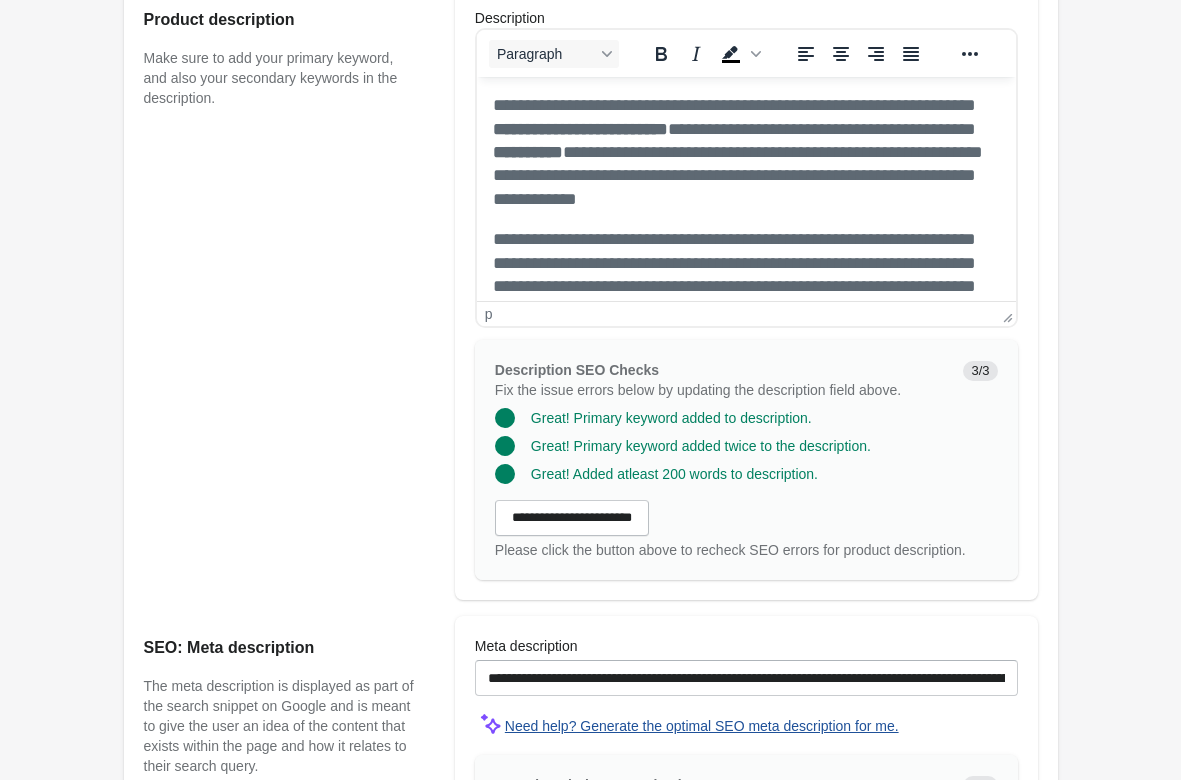 scroll, scrollTop: 1020, scrollLeft: 0, axis: vertical 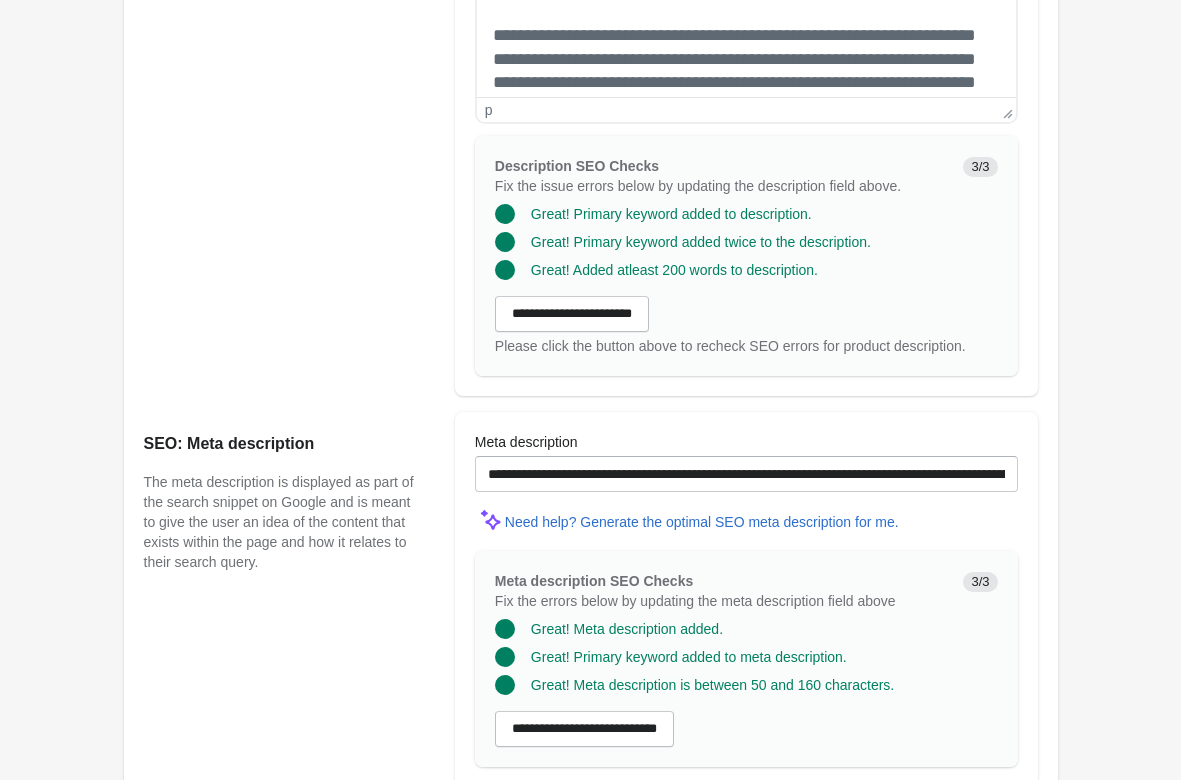type on "**********" 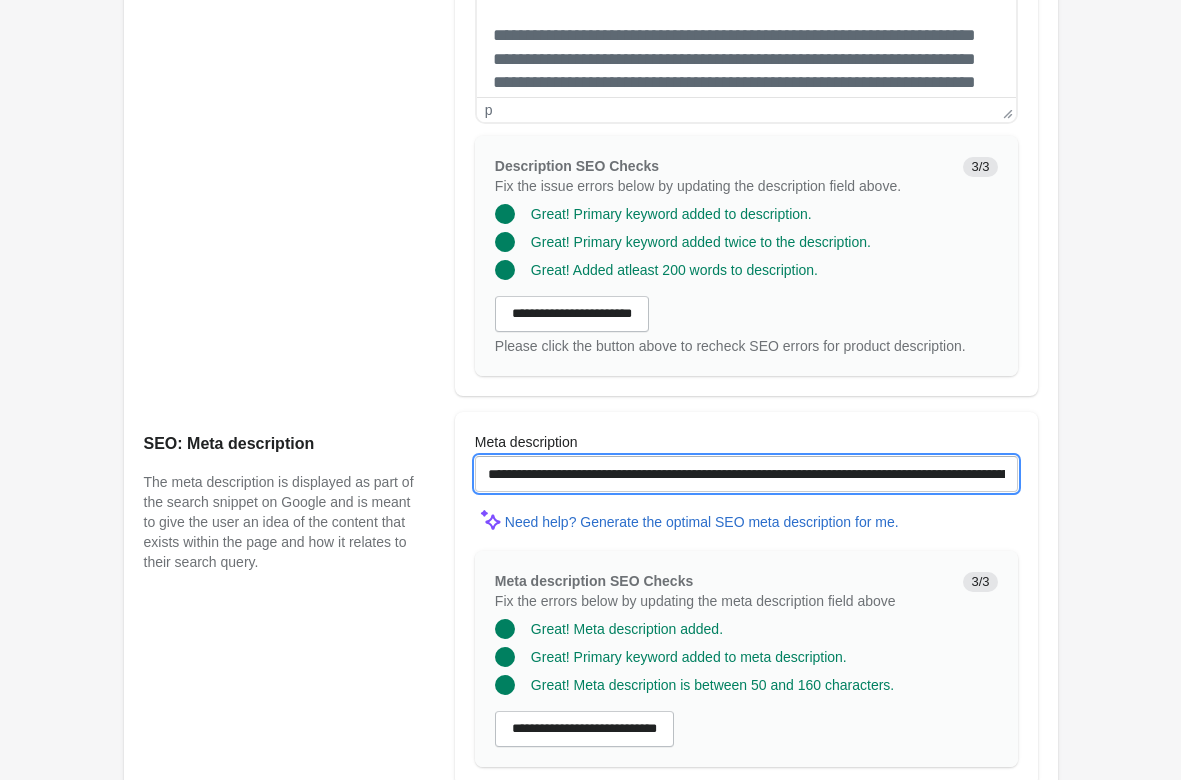 click on "**********" at bounding box center [746, 474] 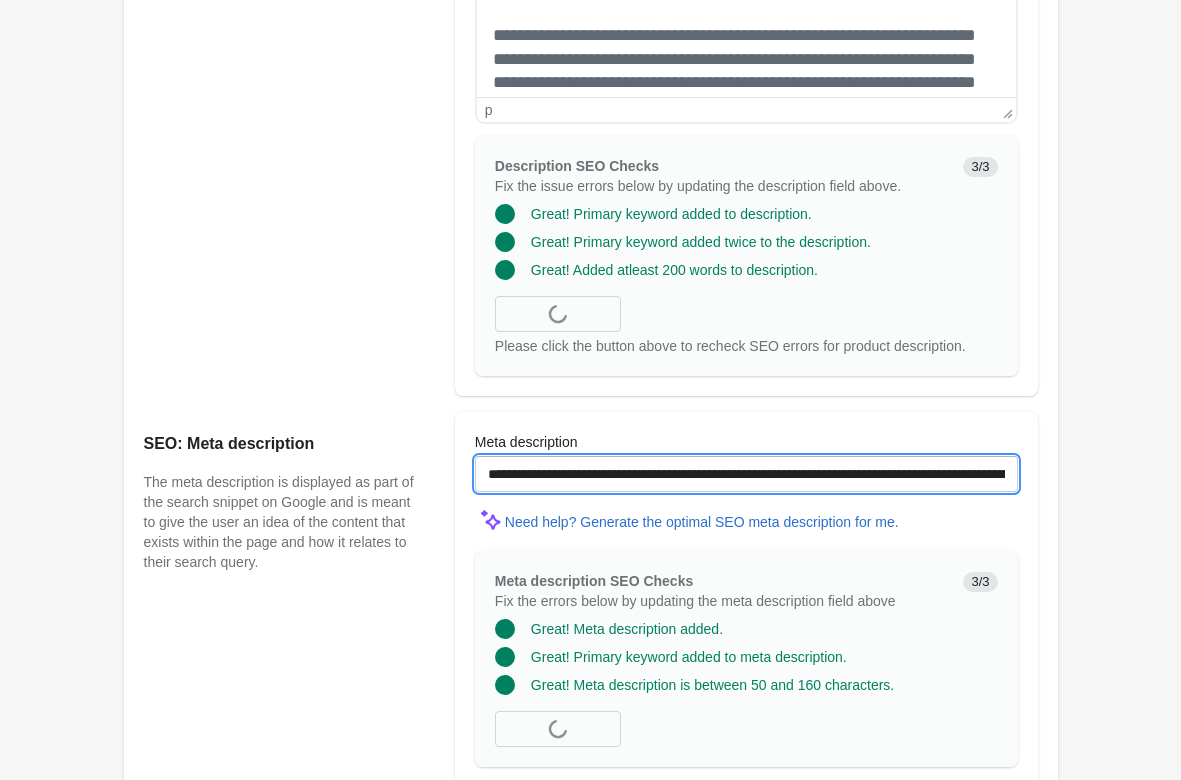 scroll, scrollTop: 1326, scrollLeft: 0, axis: vertical 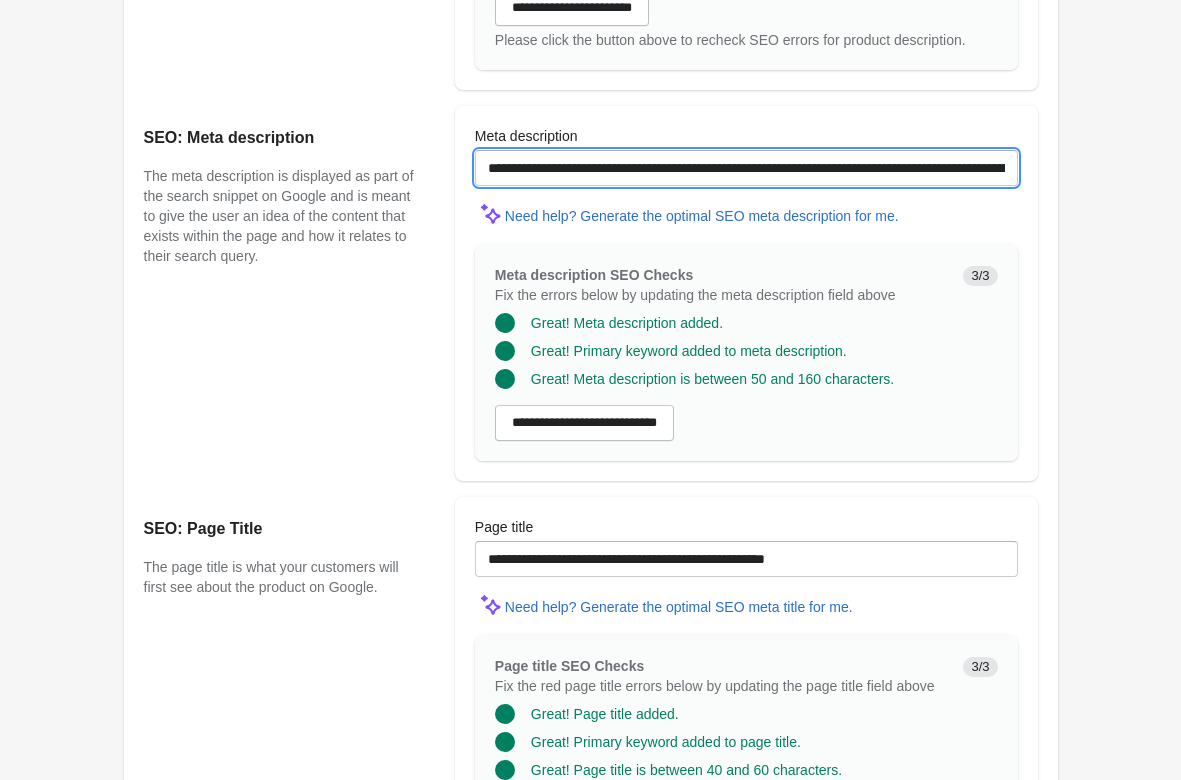 type on "**********" 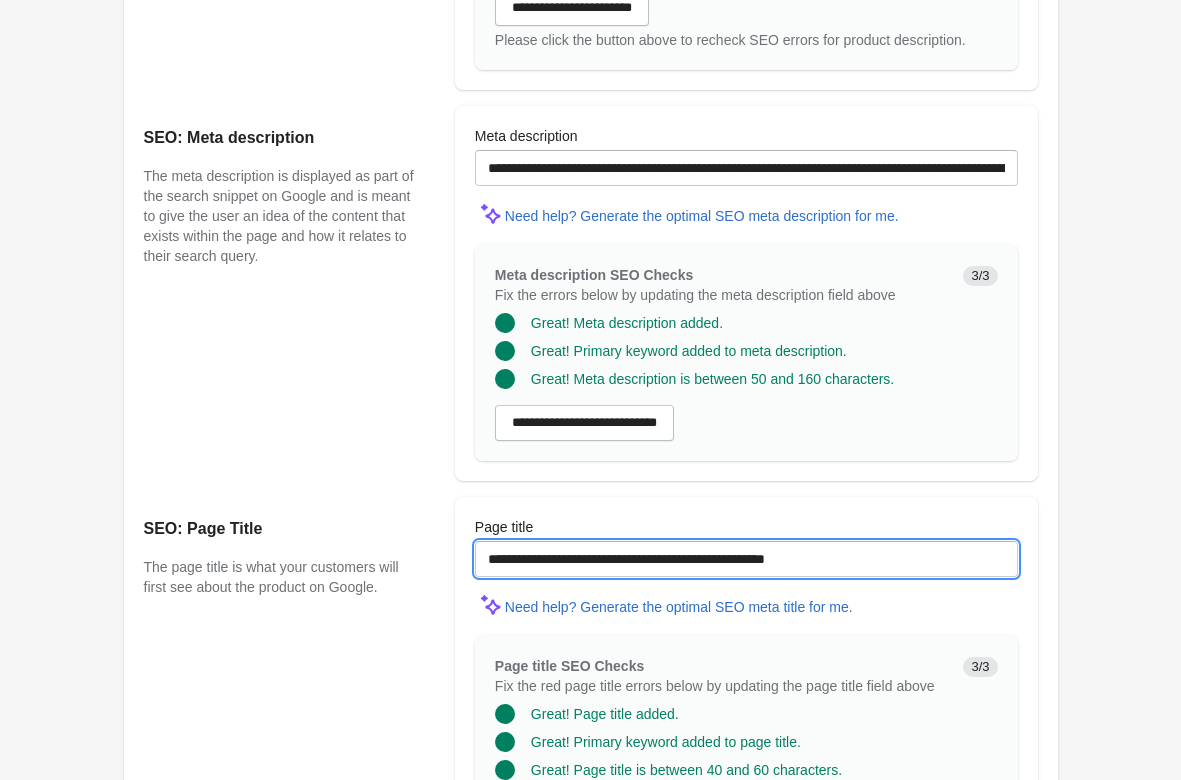 click on "**********" at bounding box center (746, 559) 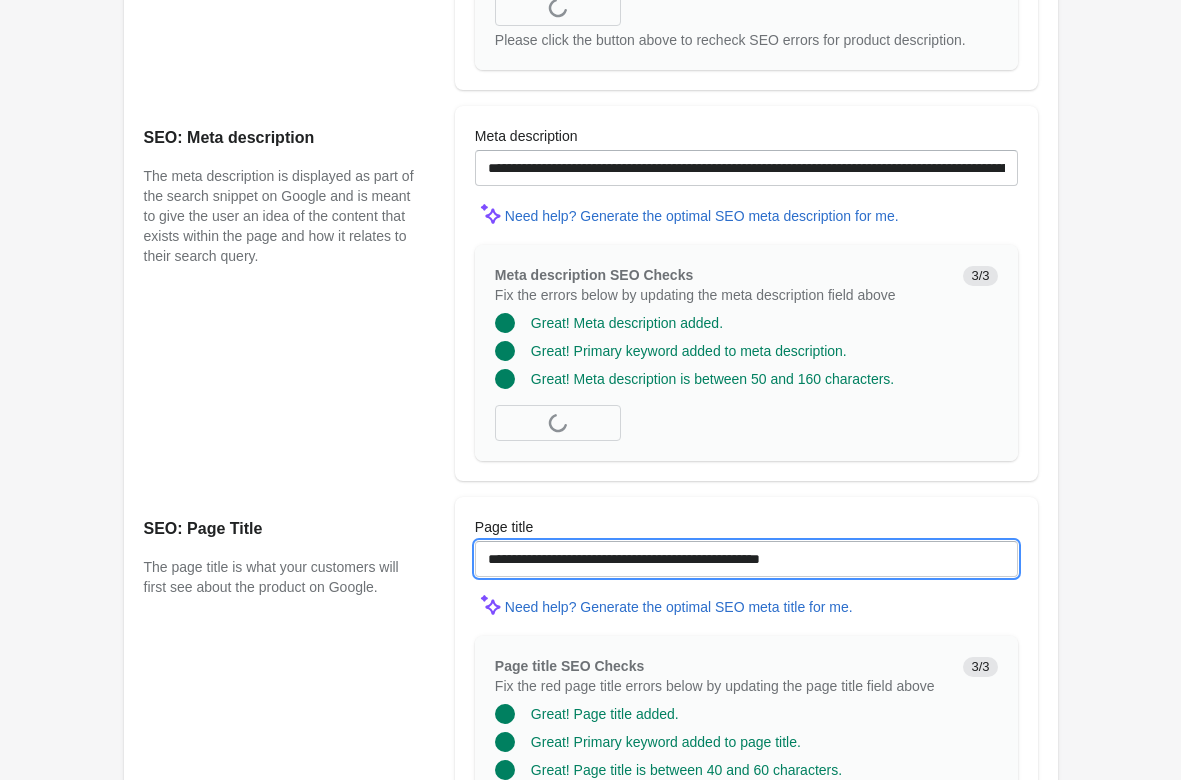 scroll, scrollTop: 1501, scrollLeft: 0, axis: vertical 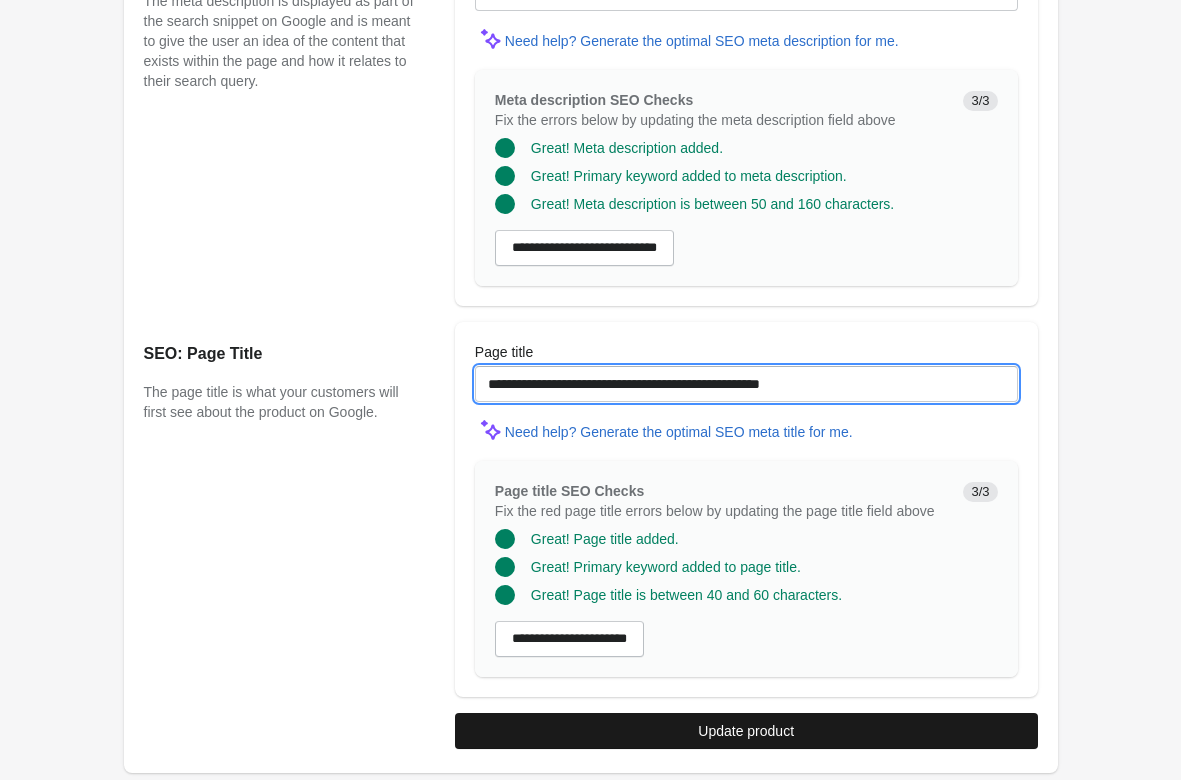 type on "**********" 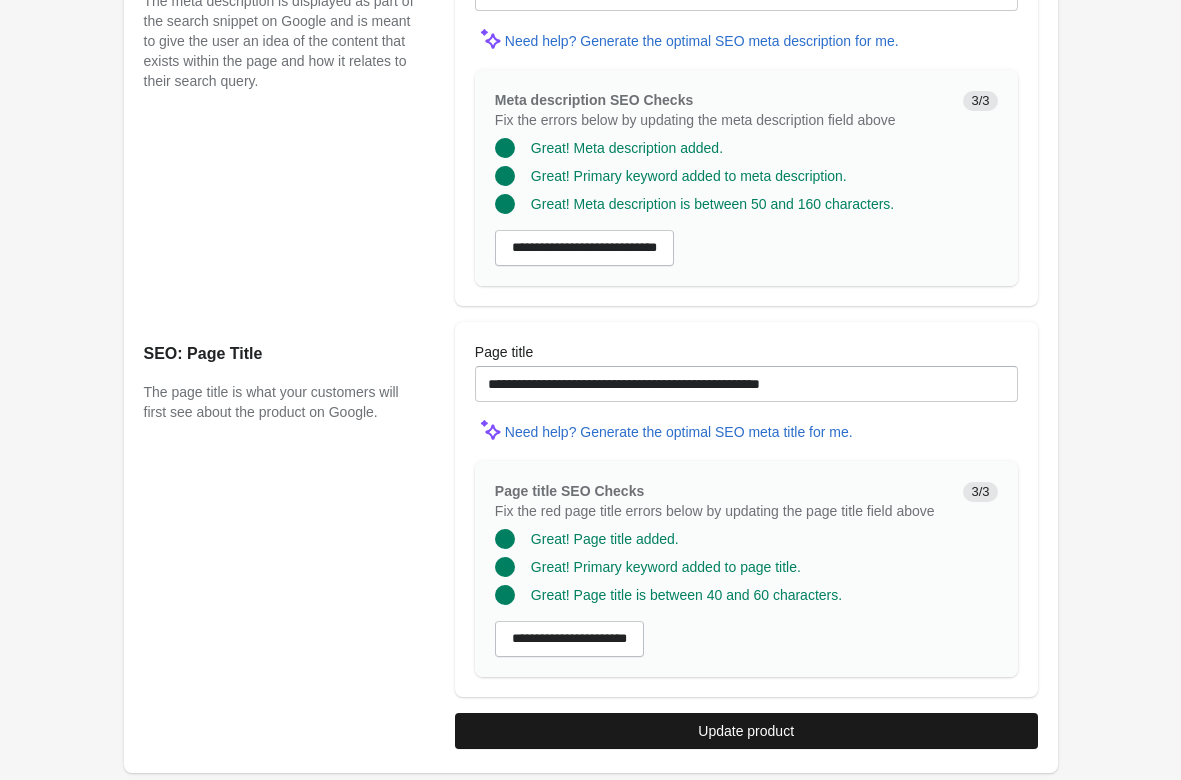 click on "Update product" at bounding box center (746, 731) 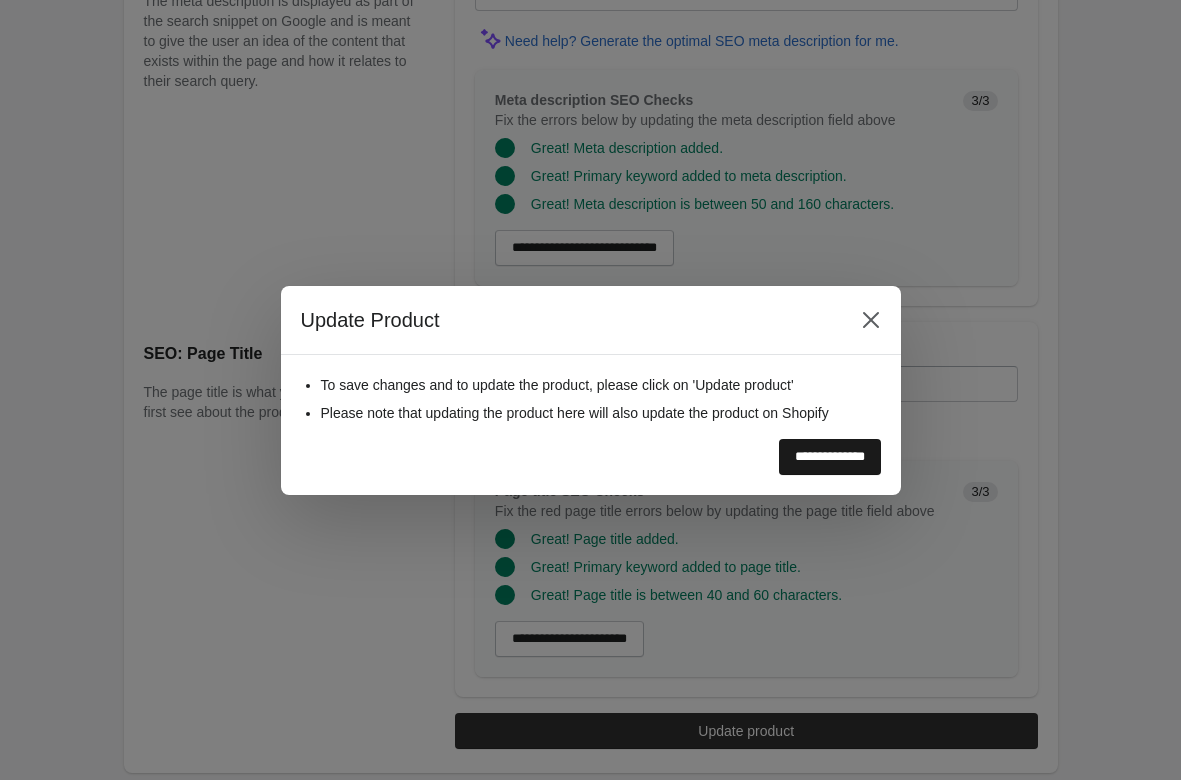 click on "**********" at bounding box center (830, 457) 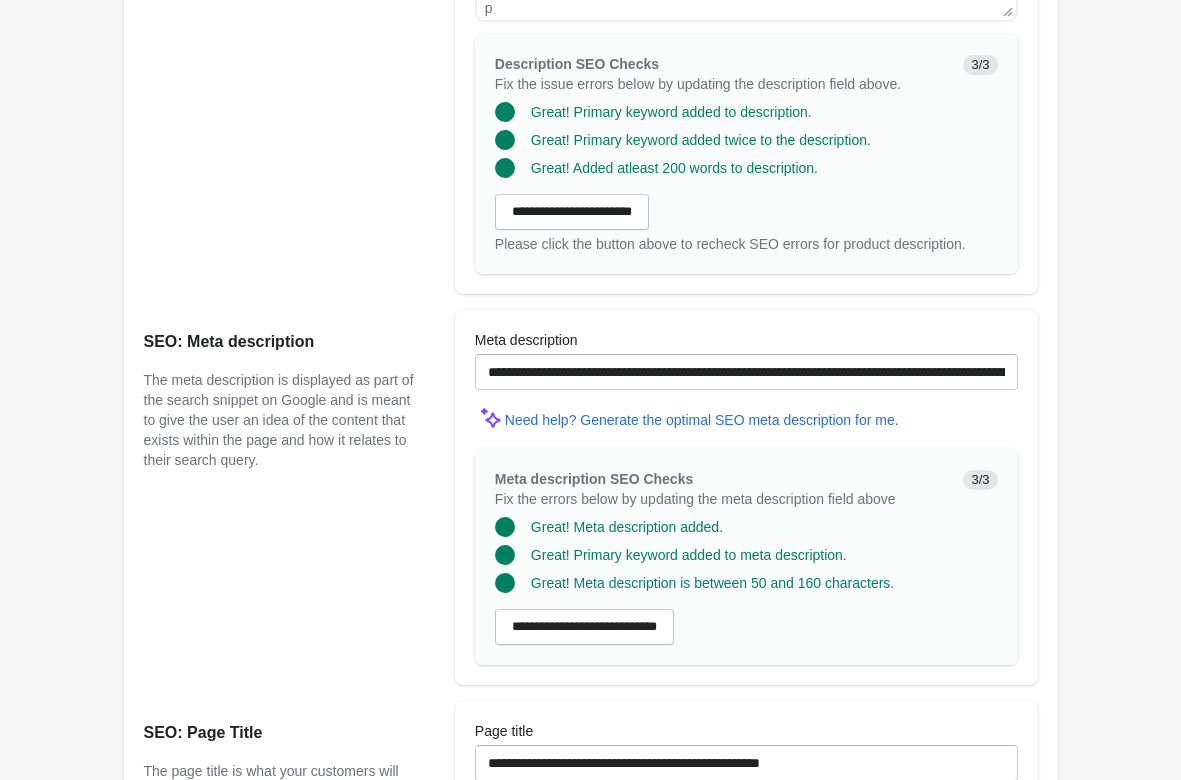 scroll, scrollTop: 1501, scrollLeft: 0, axis: vertical 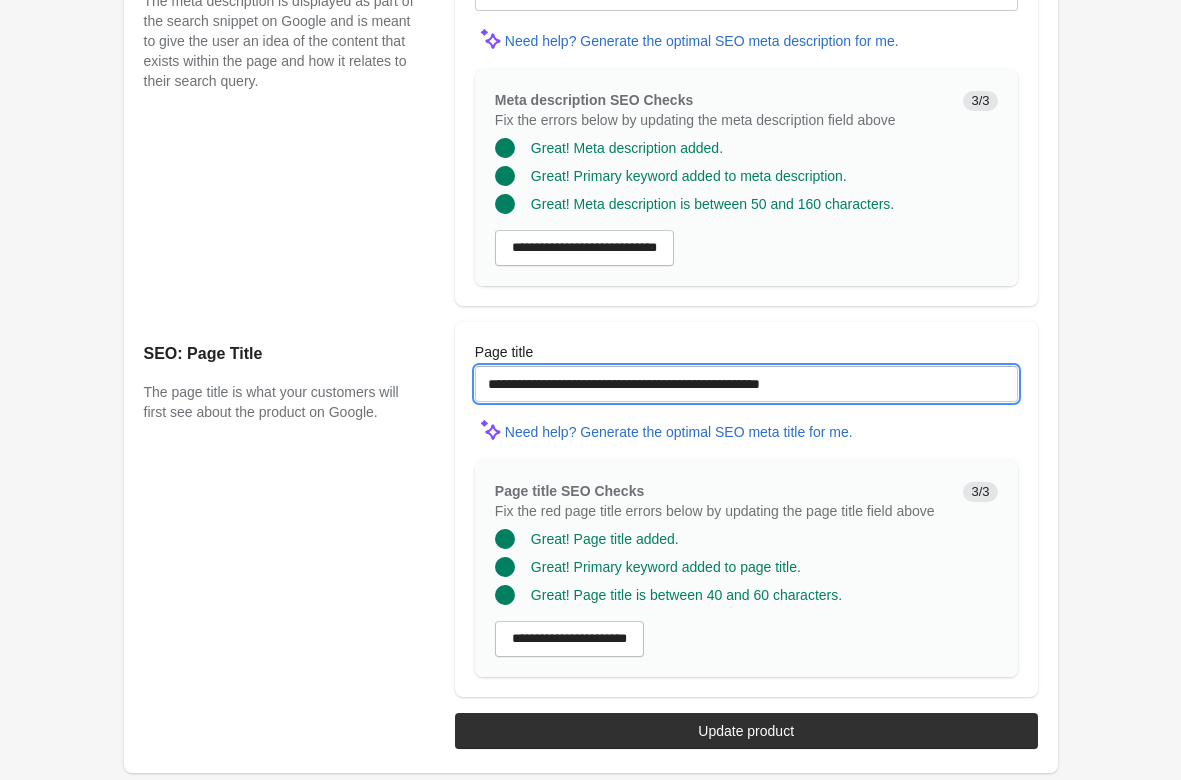 click on "**********" at bounding box center [746, 384] 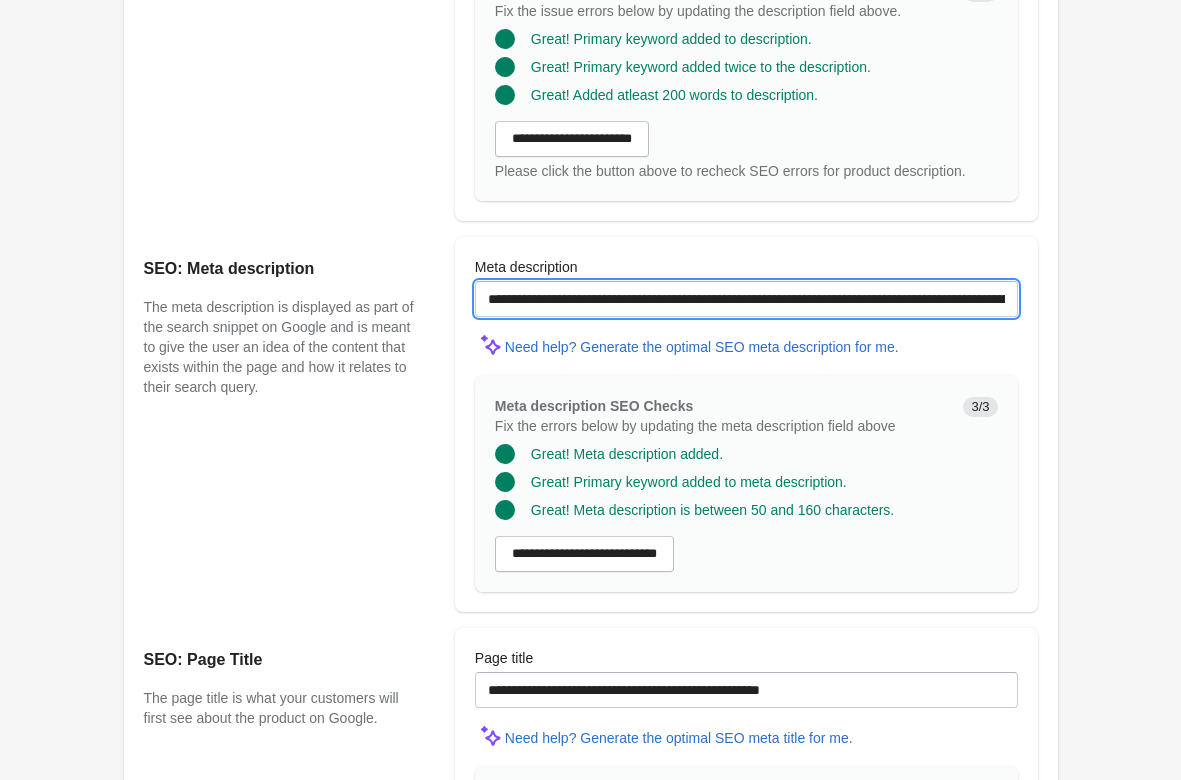 click on "**********" at bounding box center (746, 299) 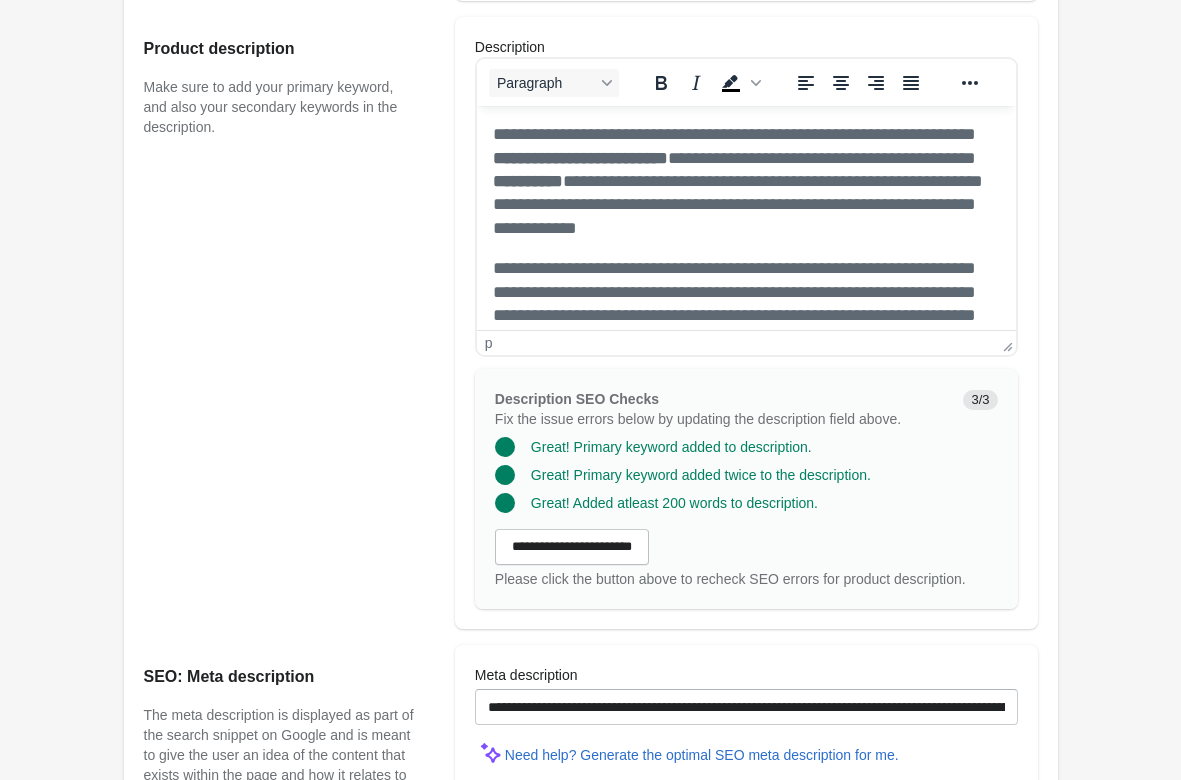 click on "**********" at bounding box center (745, 338) 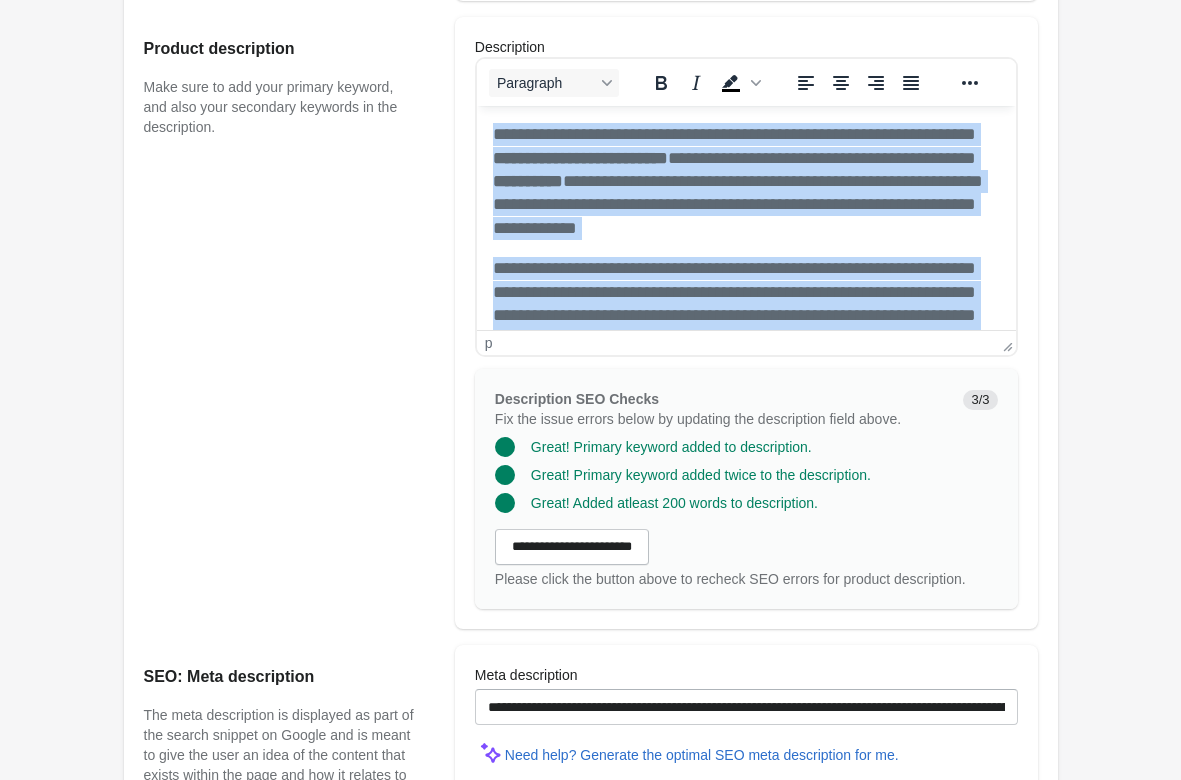 scroll, scrollTop: 379, scrollLeft: 0, axis: vertical 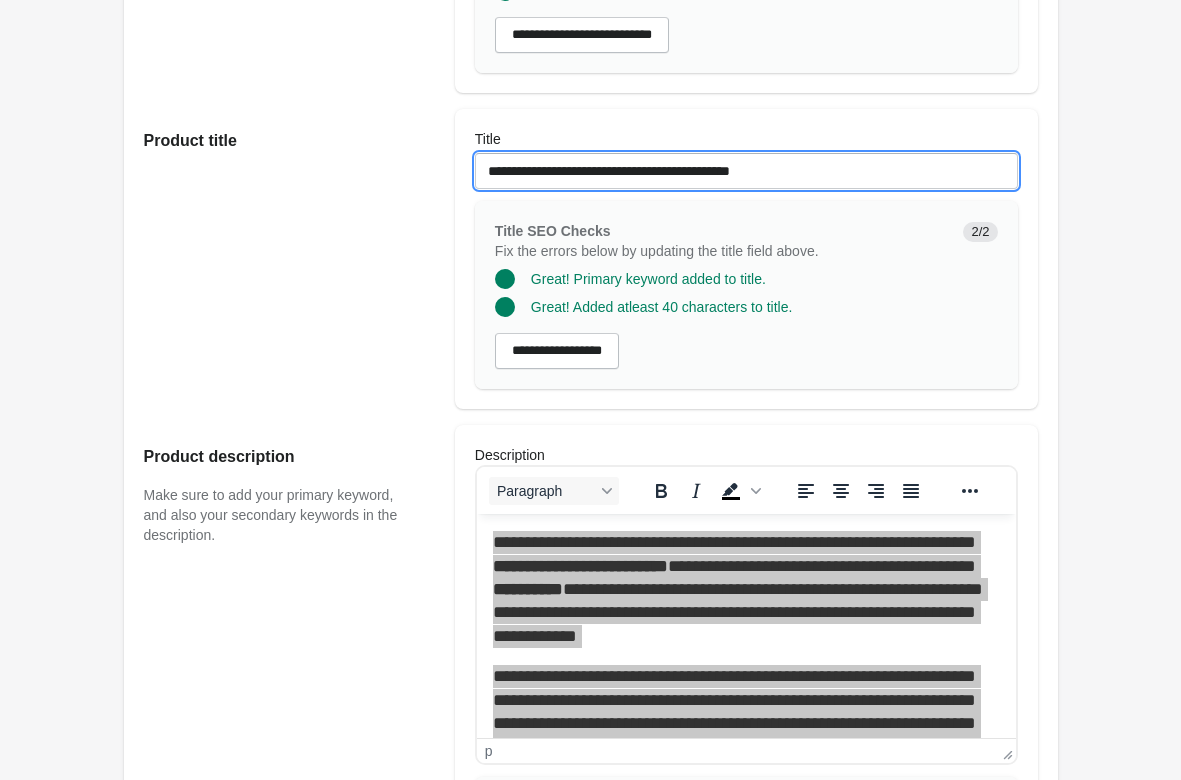 drag, startPoint x: 537, startPoint y: 149, endPoint x: 70, endPoint y: 139, distance: 467.10706 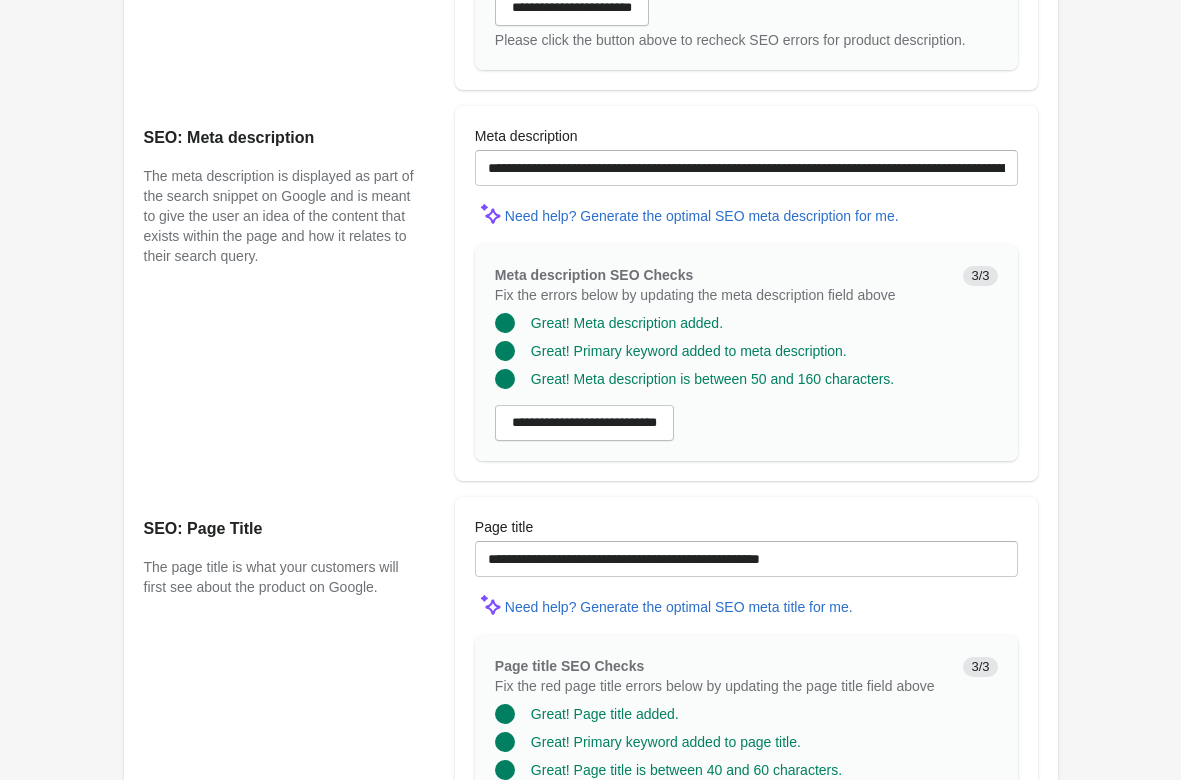 scroll, scrollTop: 1501, scrollLeft: 0, axis: vertical 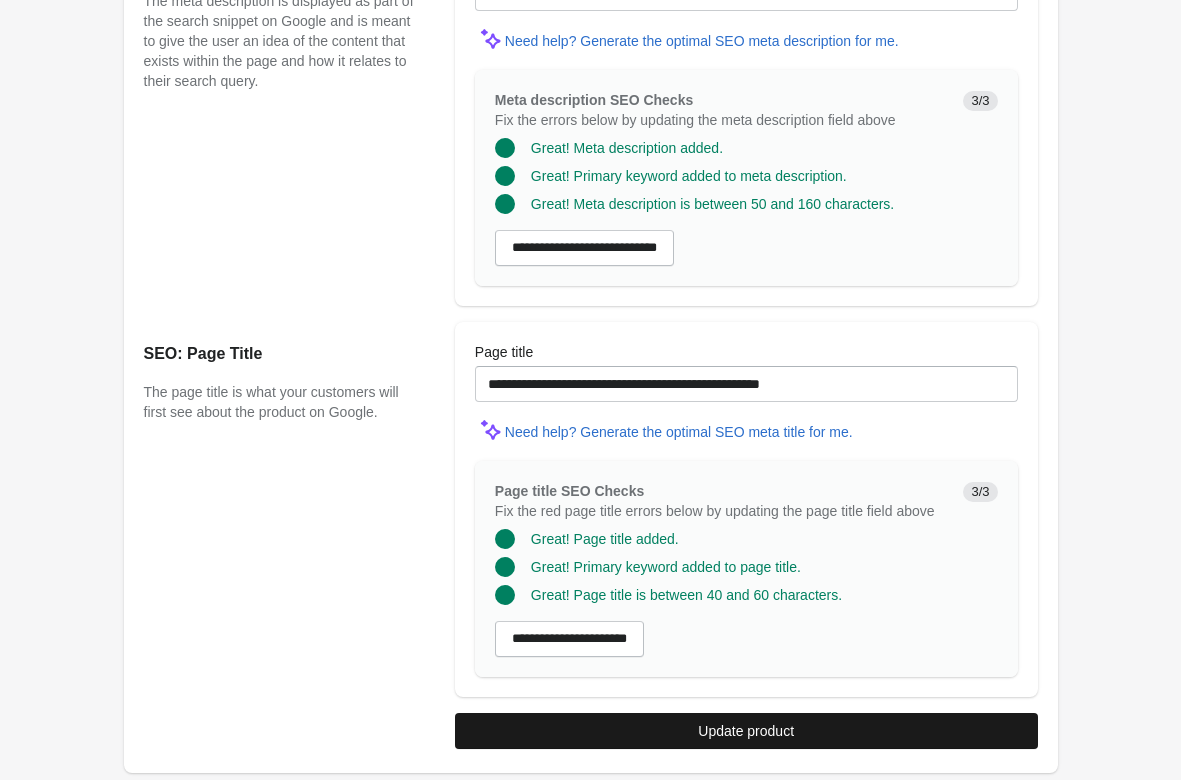 click on "Update product" at bounding box center (746, 731) 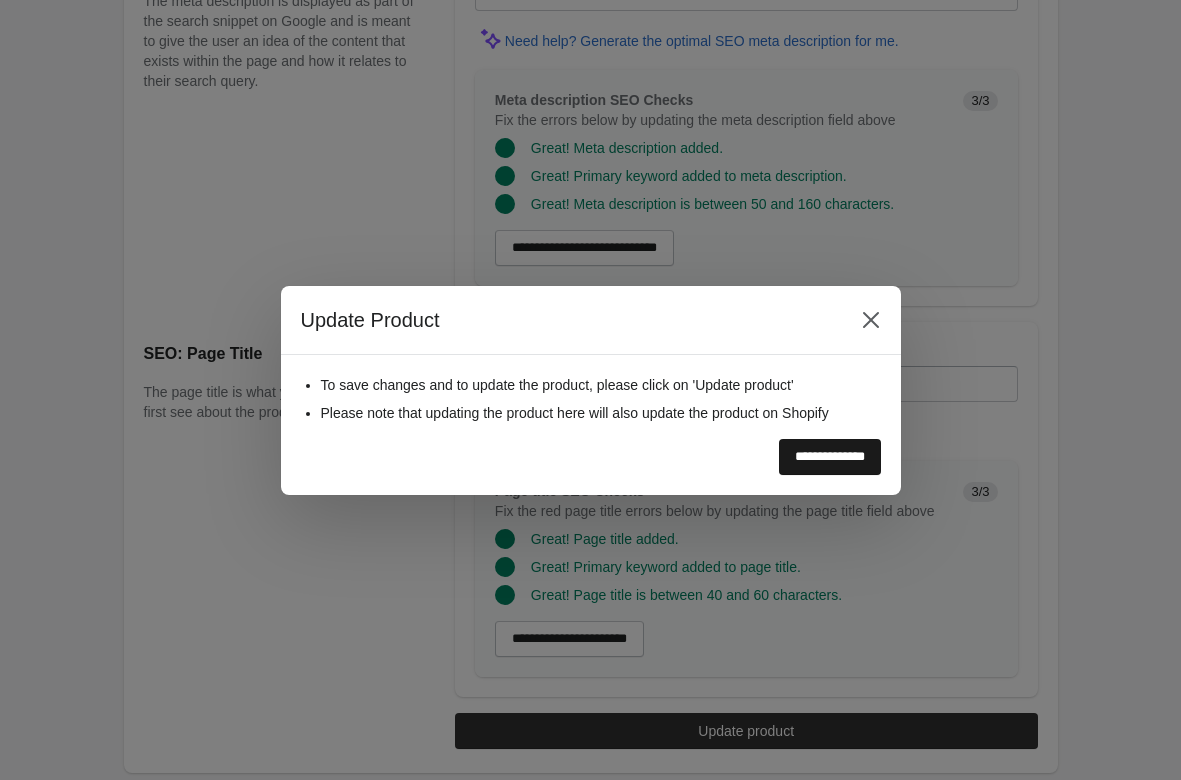 click on "**********" at bounding box center (830, 457) 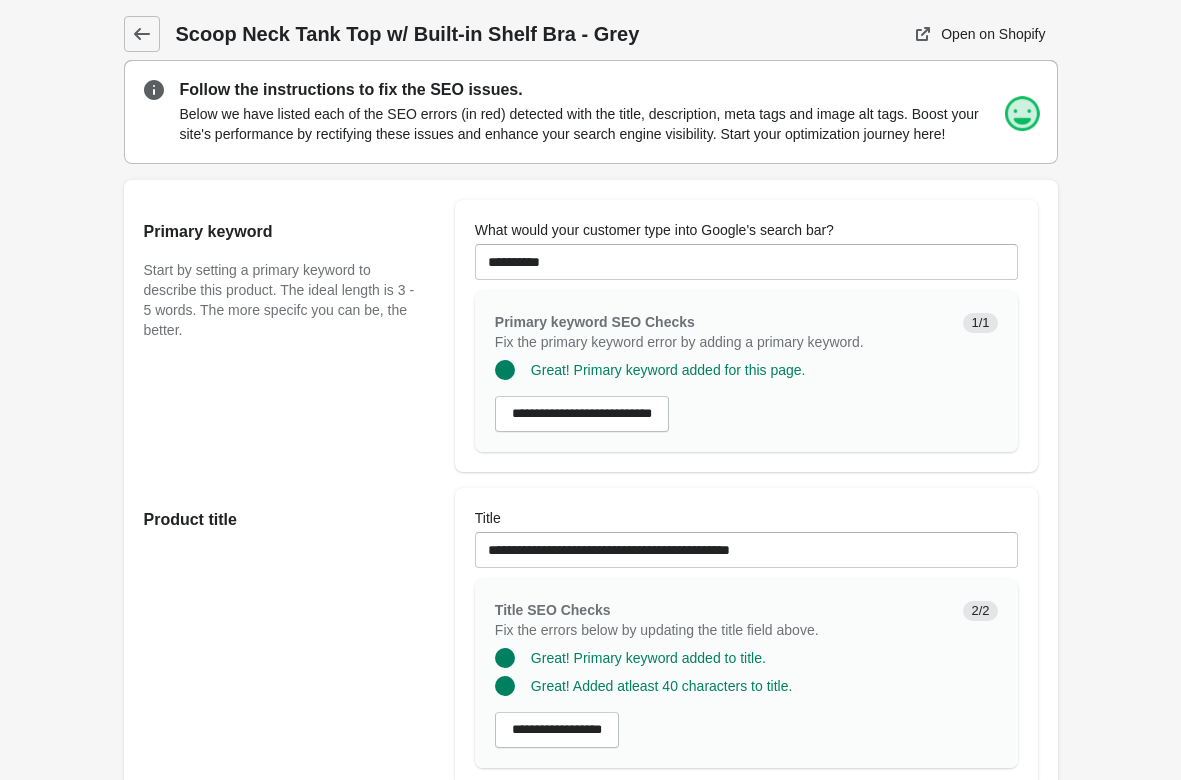 scroll, scrollTop: 0, scrollLeft: 0, axis: both 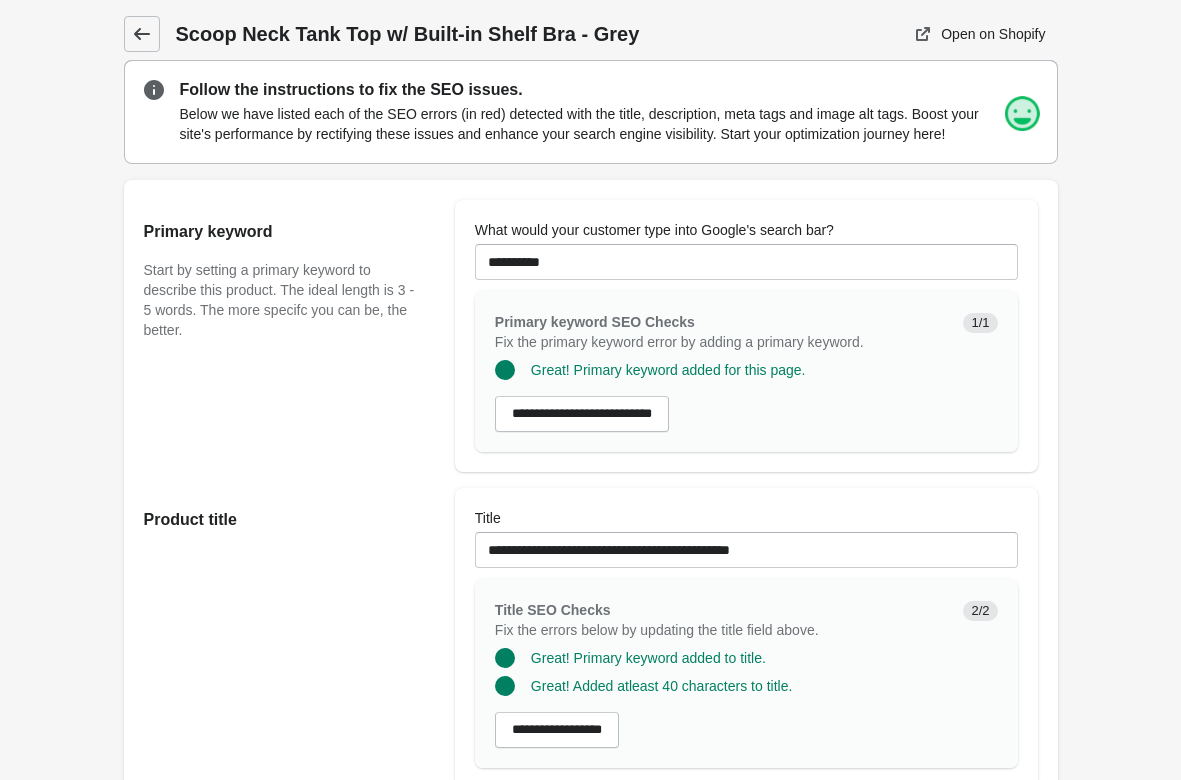 click 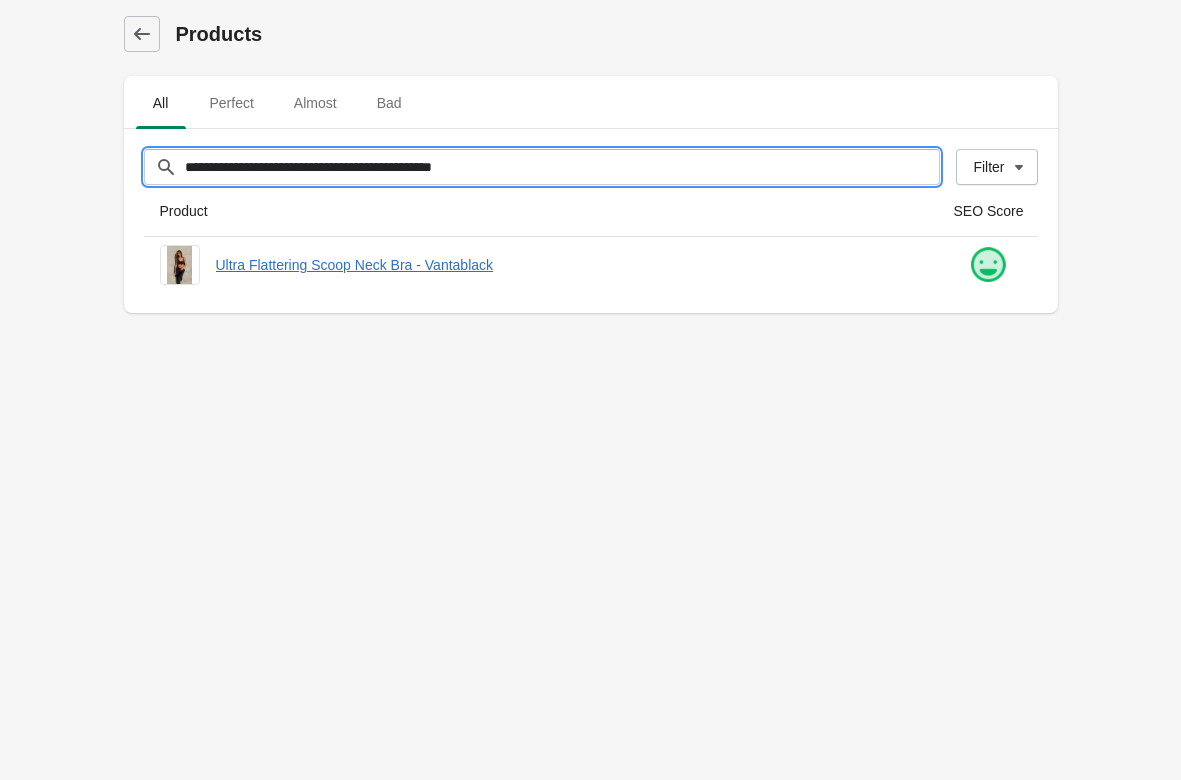 click on "**********" at bounding box center (562, 167) 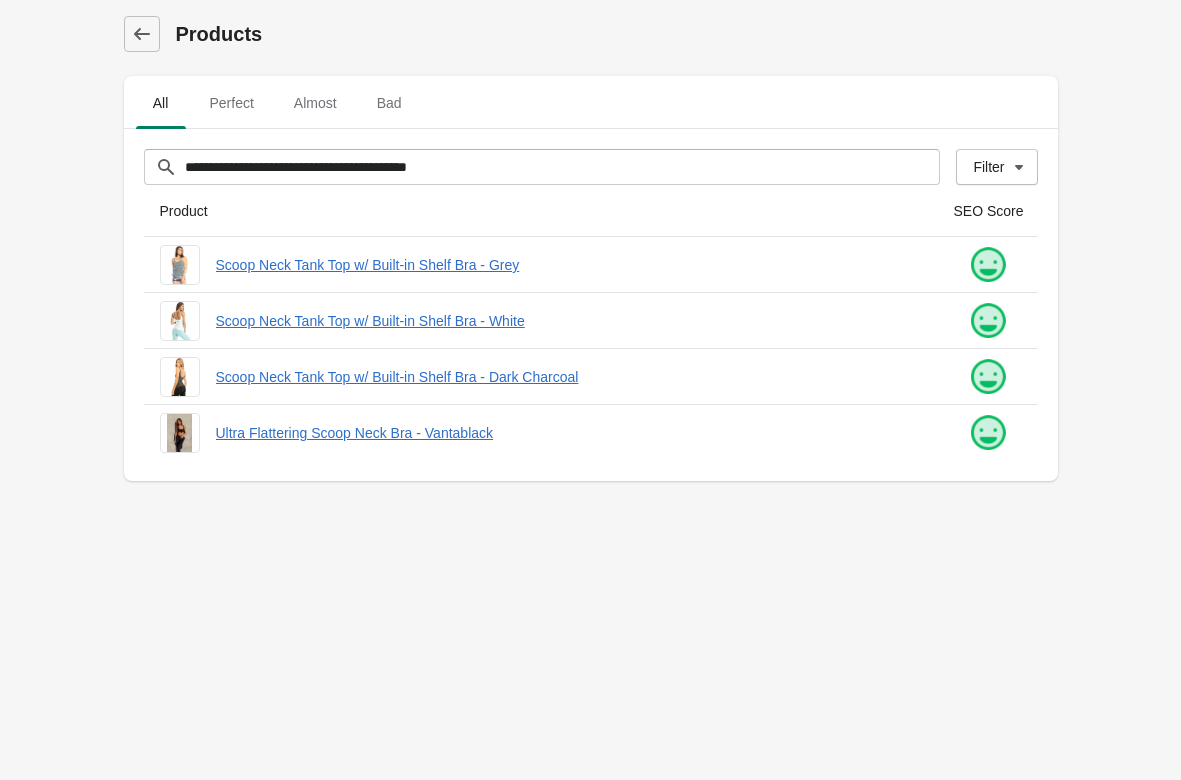 click on "**********" at bounding box center [590, 390] 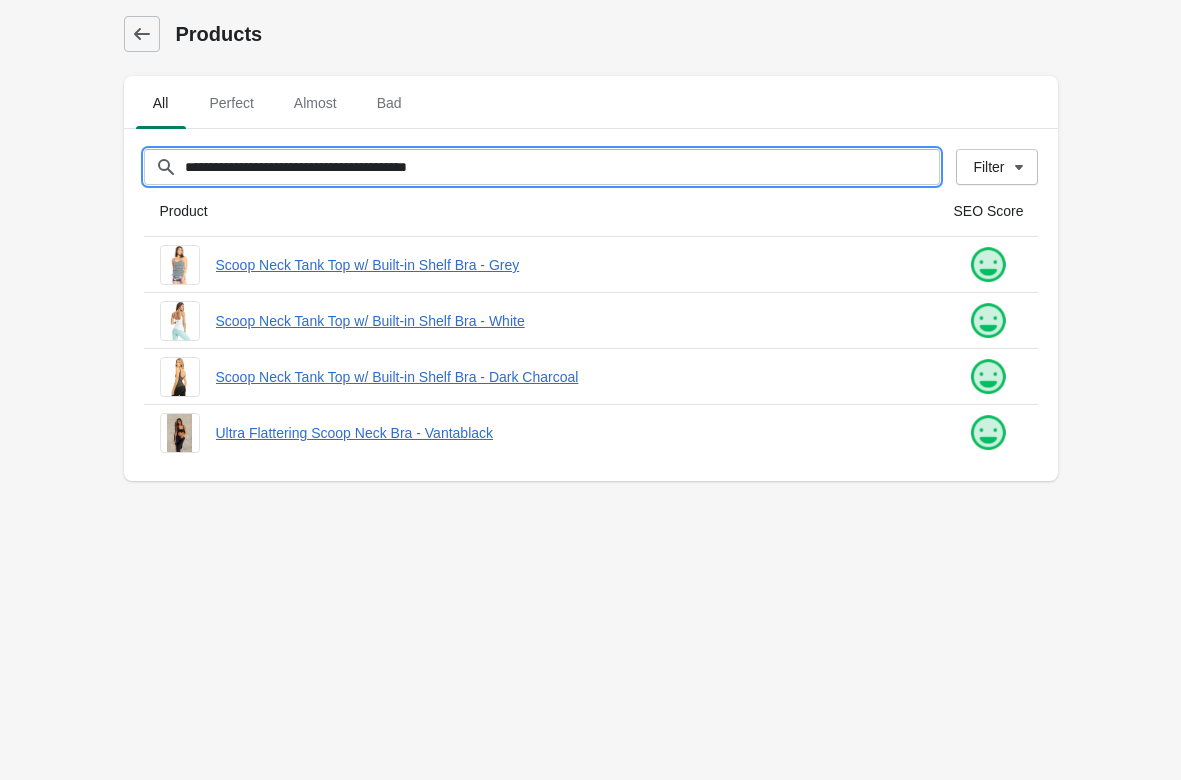 drag, startPoint x: 497, startPoint y: 162, endPoint x: -32, endPoint y: 166, distance: 529.01514 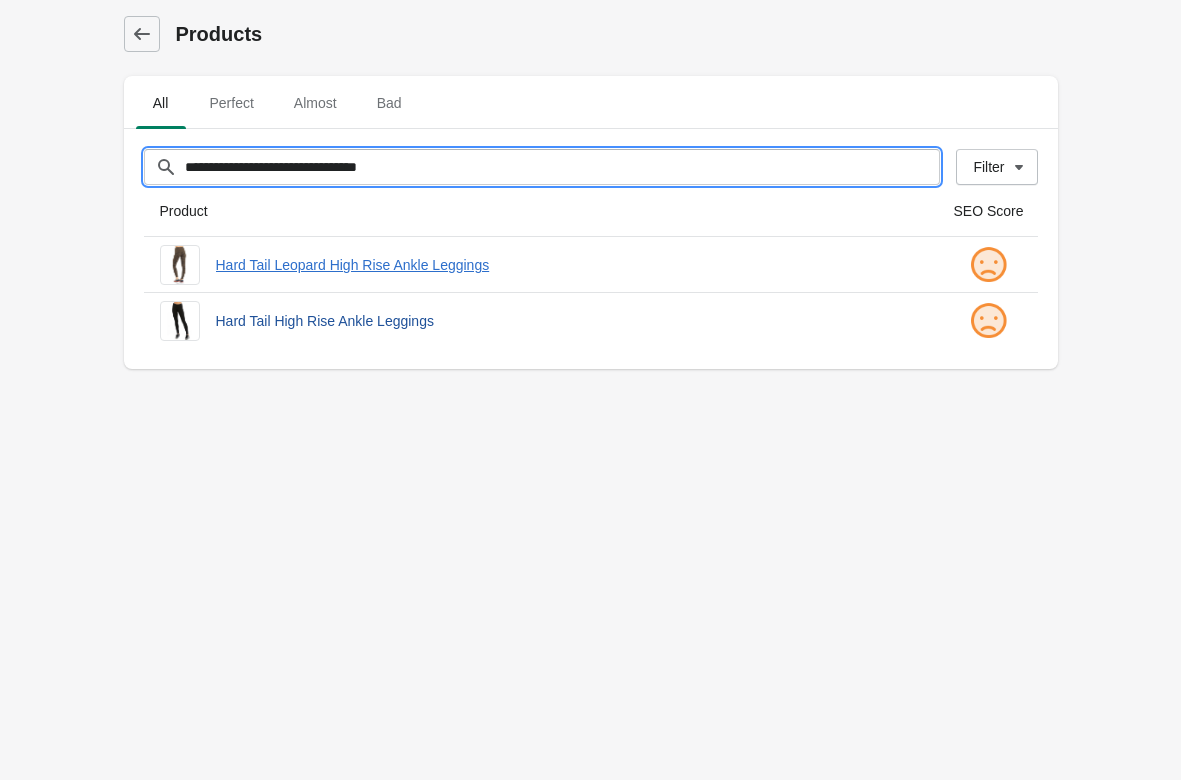 type on "**********" 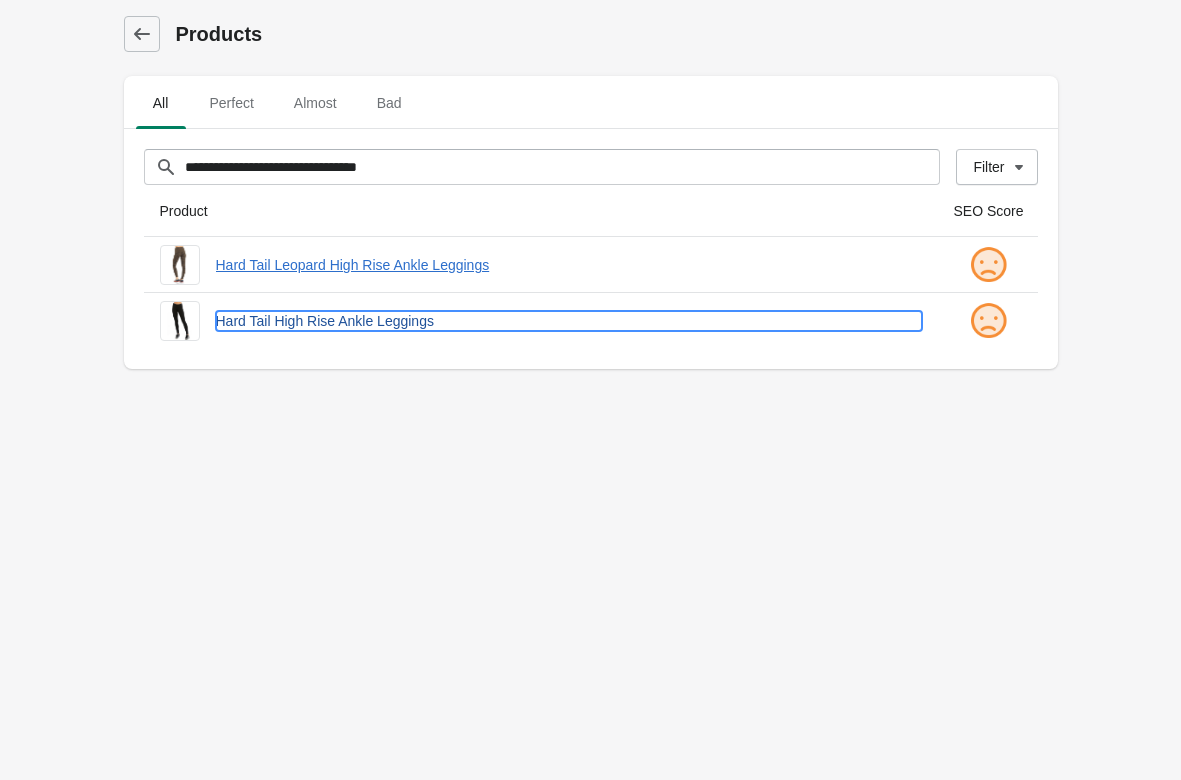 click on "Hard Tail High Rise Ankle Leggings" at bounding box center [569, 321] 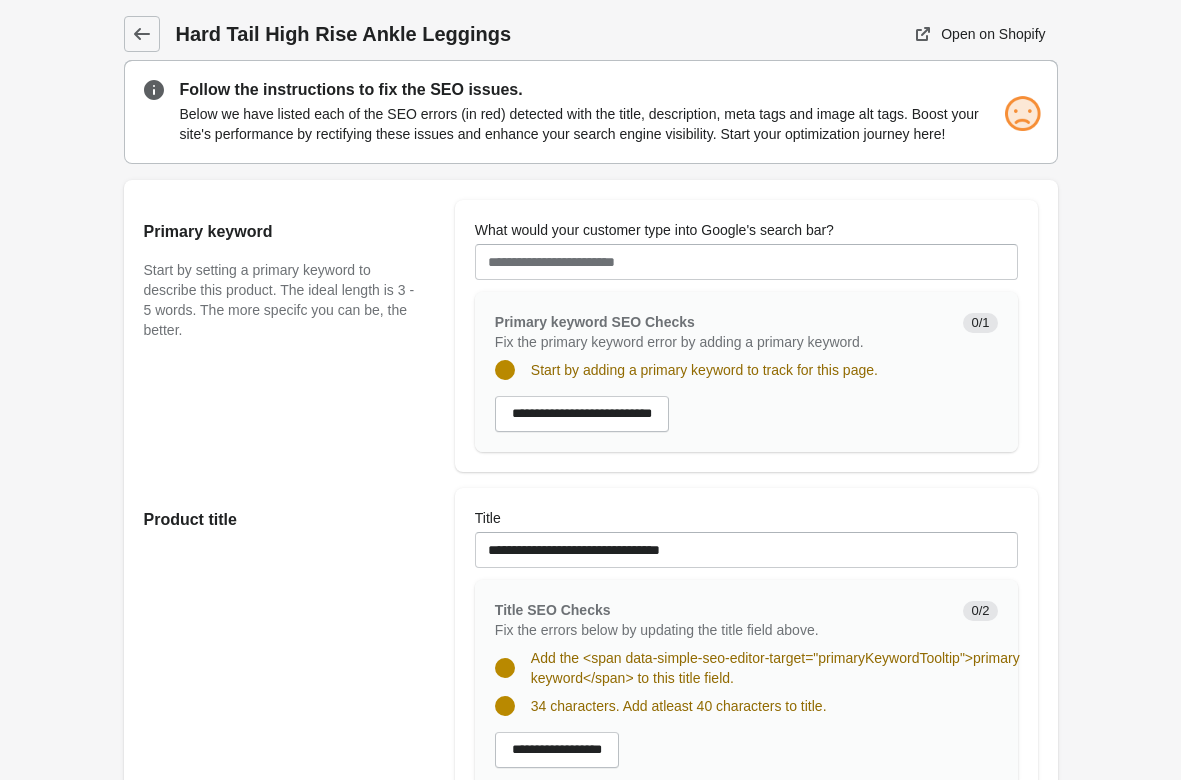 scroll, scrollTop: 0, scrollLeft: 0, axis: both 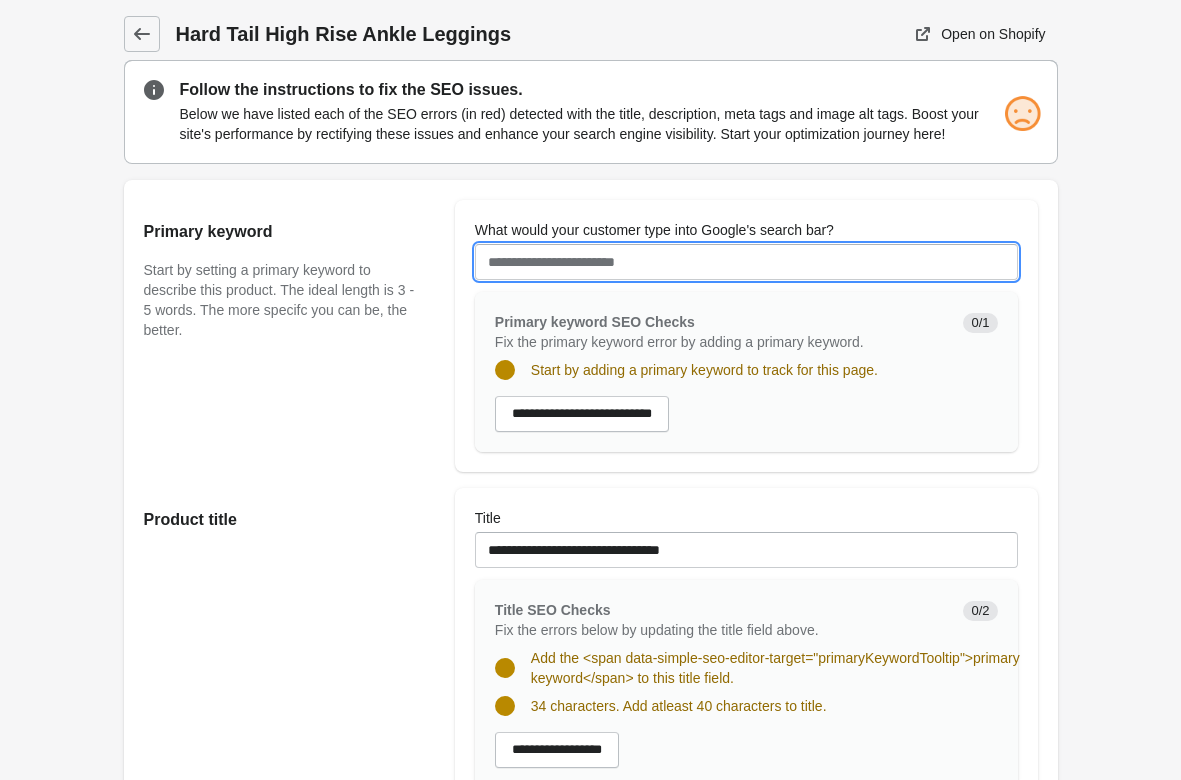 click on "What would your customer type into Google's search bar?" at bounding box center [746, 262] 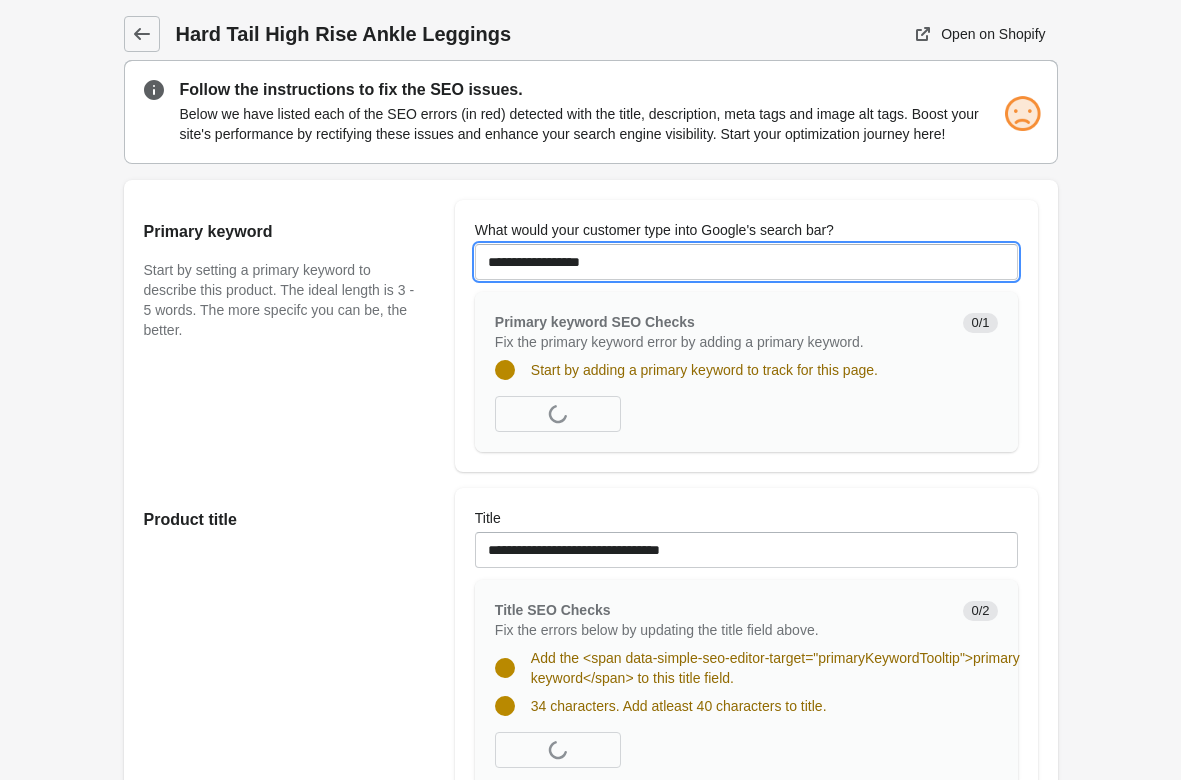 type on "**********" 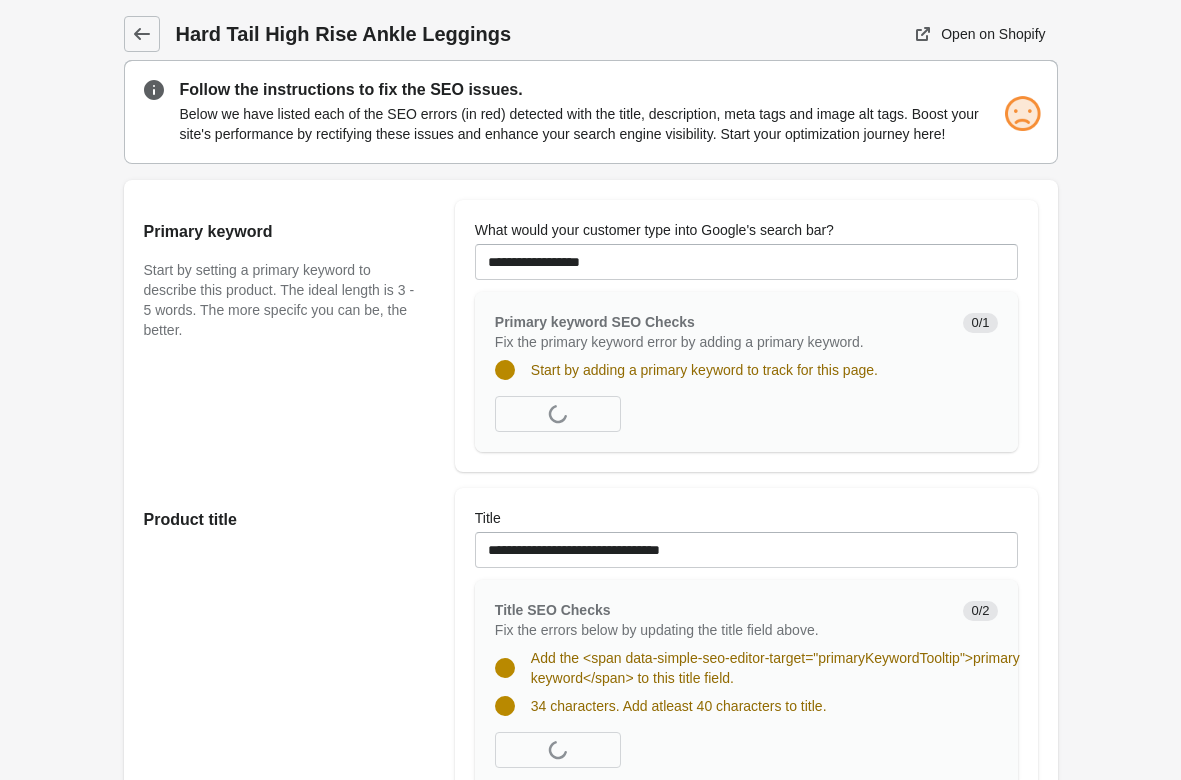 click on "Hard Tail High Rise Ankle Leggings
Open on Shopify" at bounding box center (590, 1191) 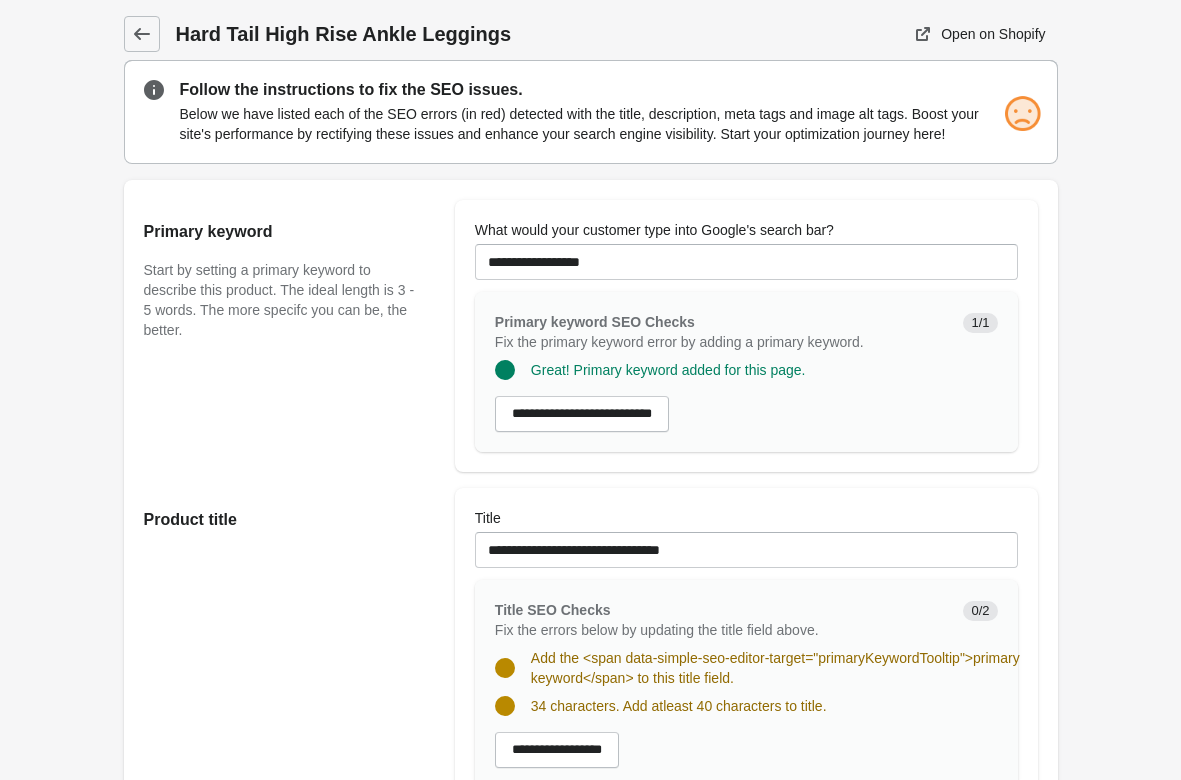 scroll, scrollTop: 306, scrollLeft: 0, axis: vertical 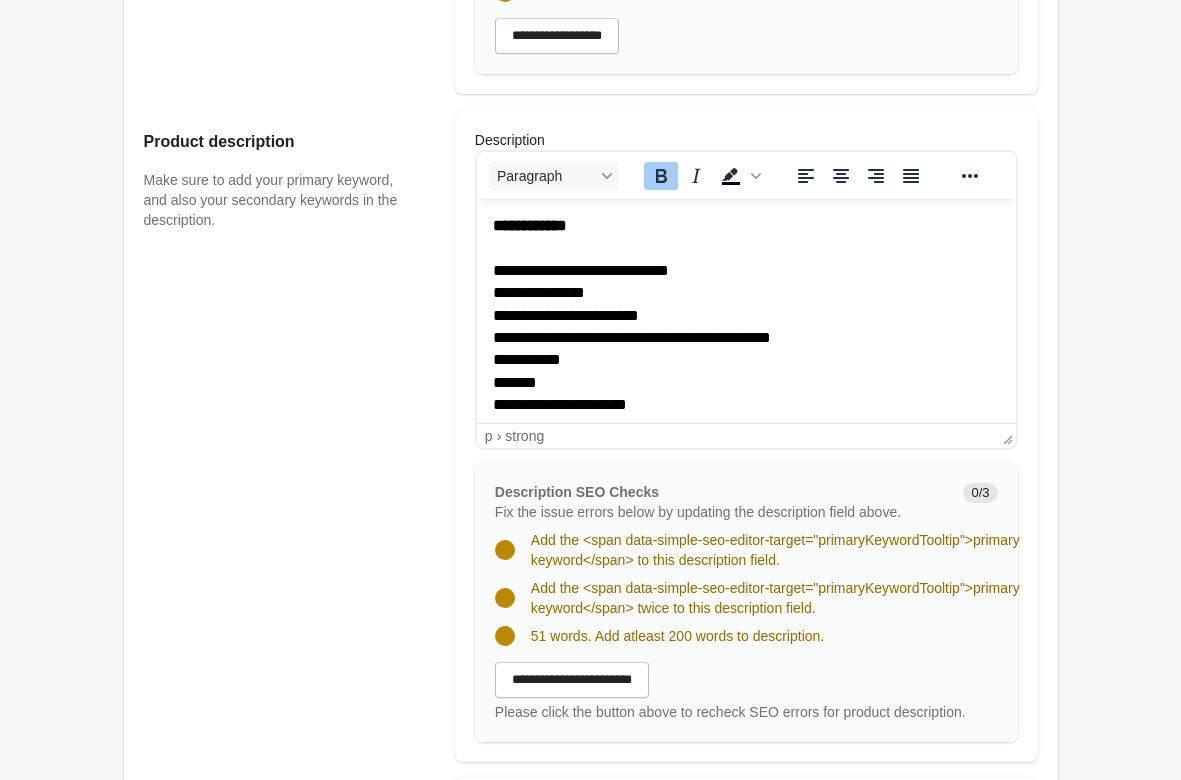 drag, startPoint x: 742, startPoint y: 330, endPoint x: 735, endPoint y: 339, distance: 11.401754 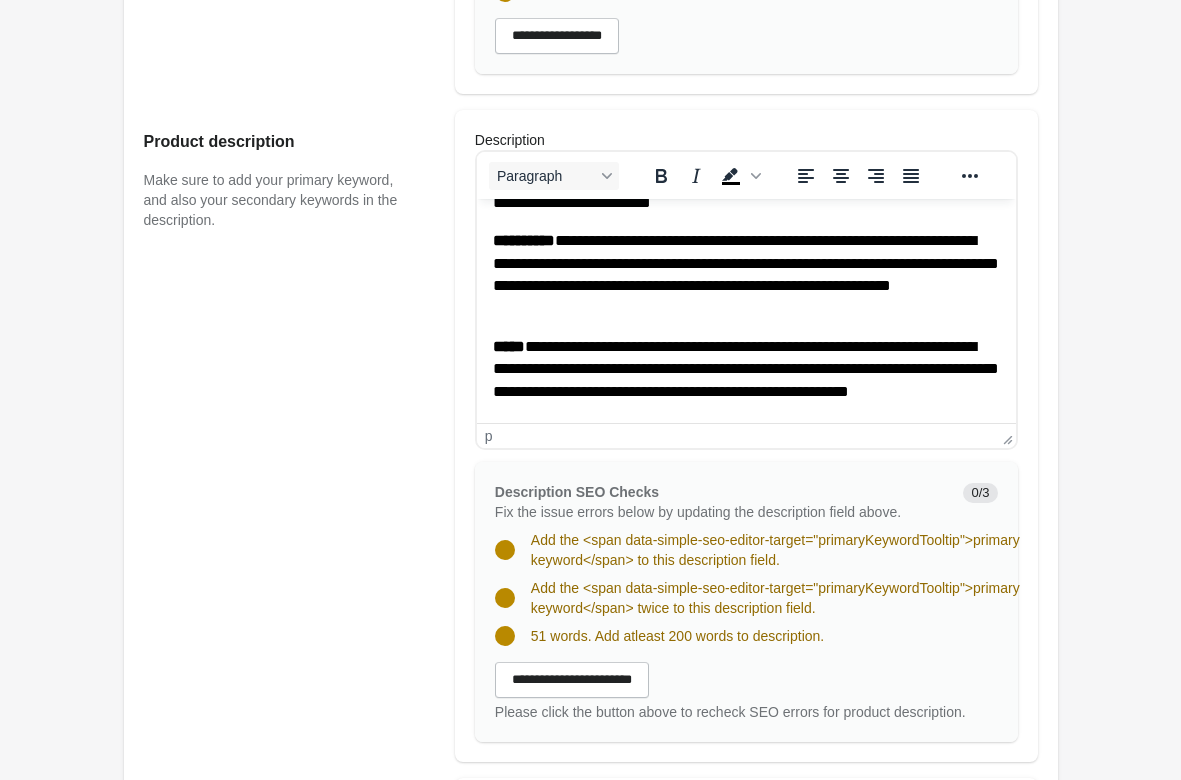 scroll, scrollTop: 306, scrollLeft: 0, axis: vertical 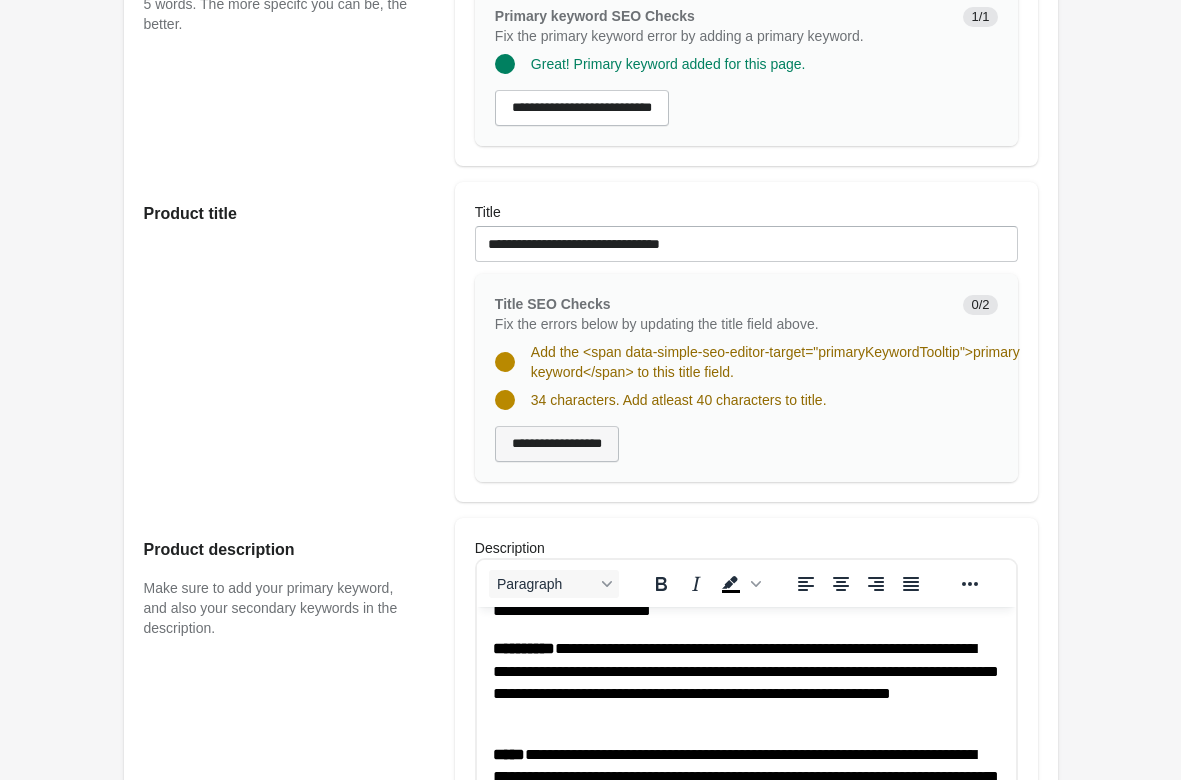 click on "**********" at bounding box center (557, 444) 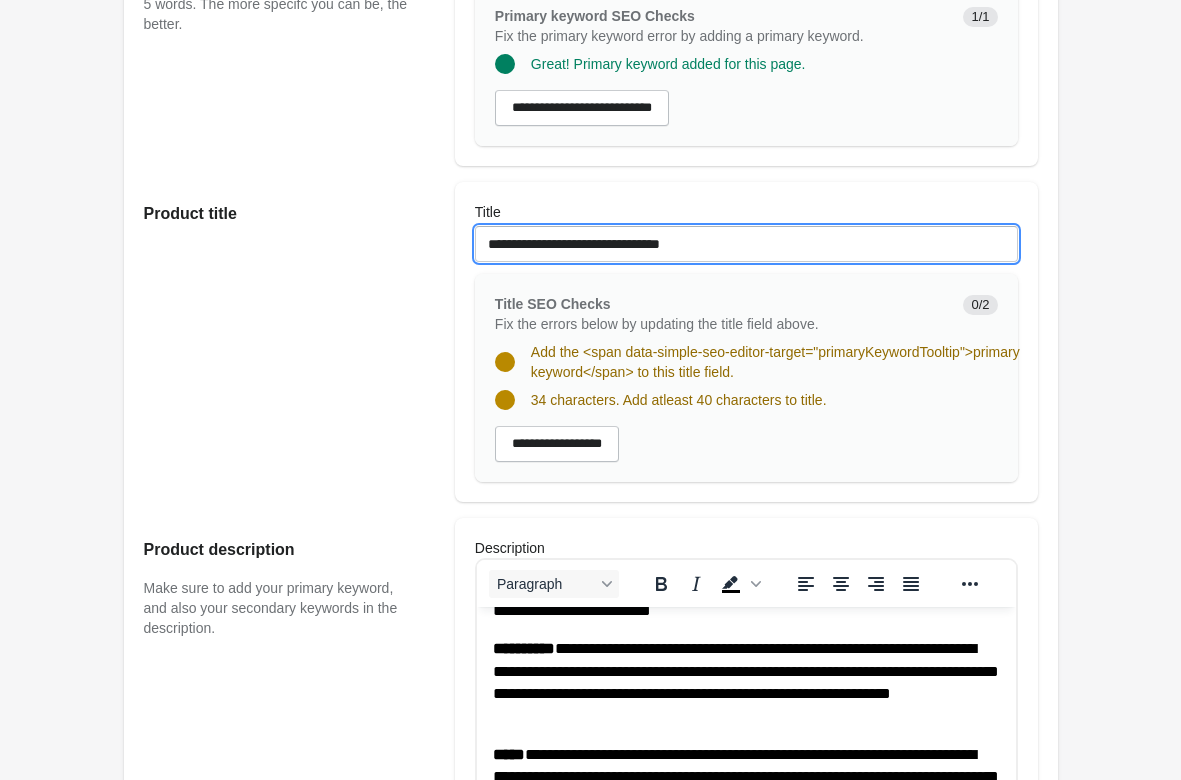 drag, startPoint x: 747, startPoint y: 248, endPoint x: 160, endPoint y: 227, distance: 587.3755 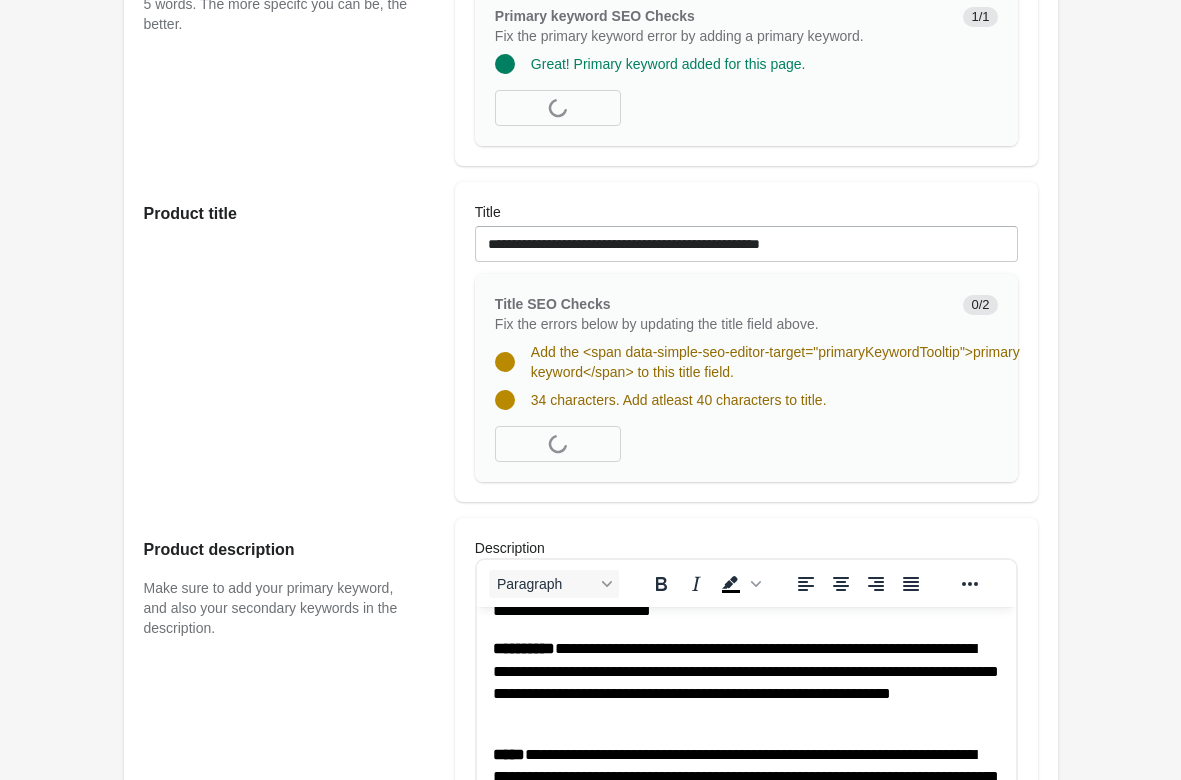 click on "Hard Tail High Rise Ankle Leggings
Open on Shopify" at bounding box center (590, 865) 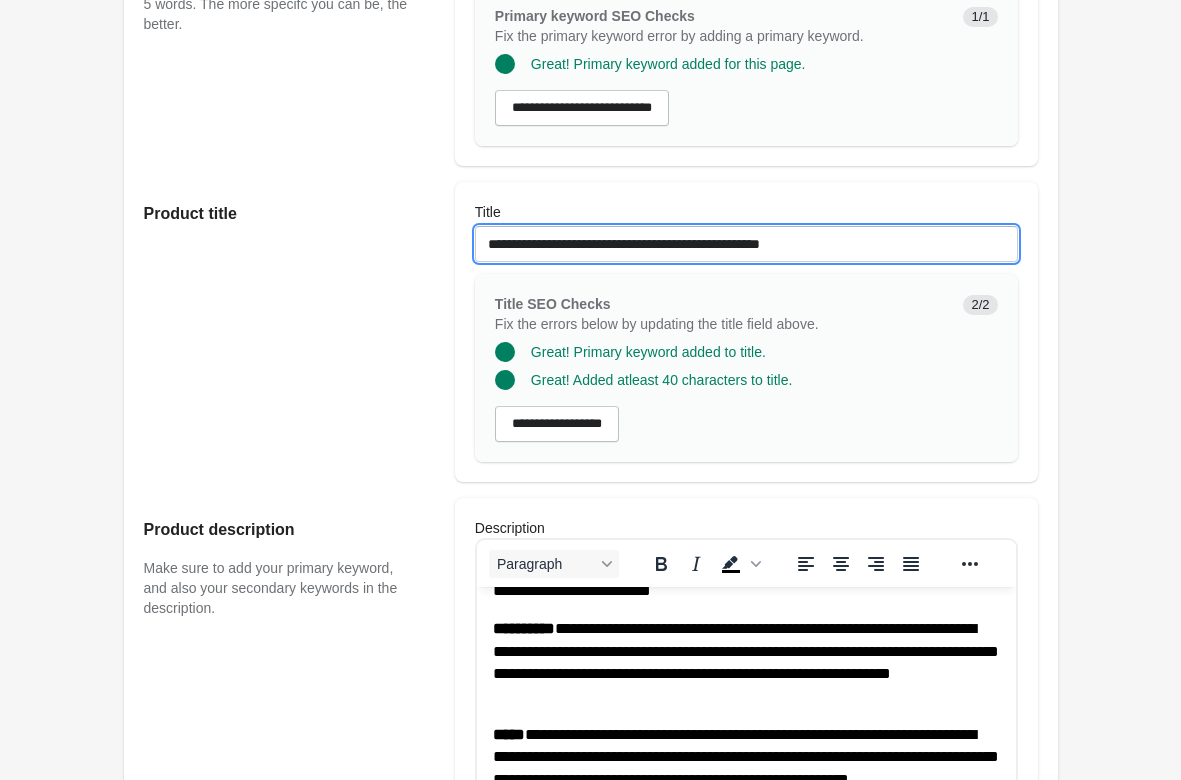 click on "**********" at bounding box center (746, 244) 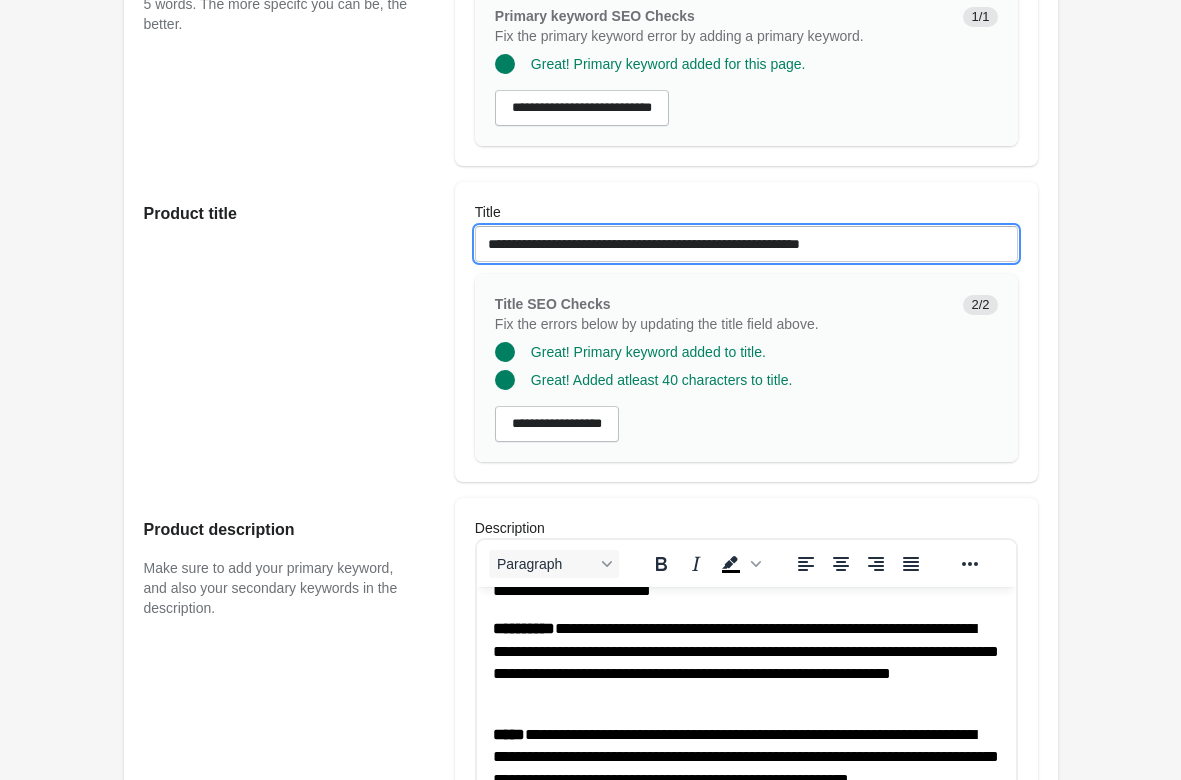 type on "**********" 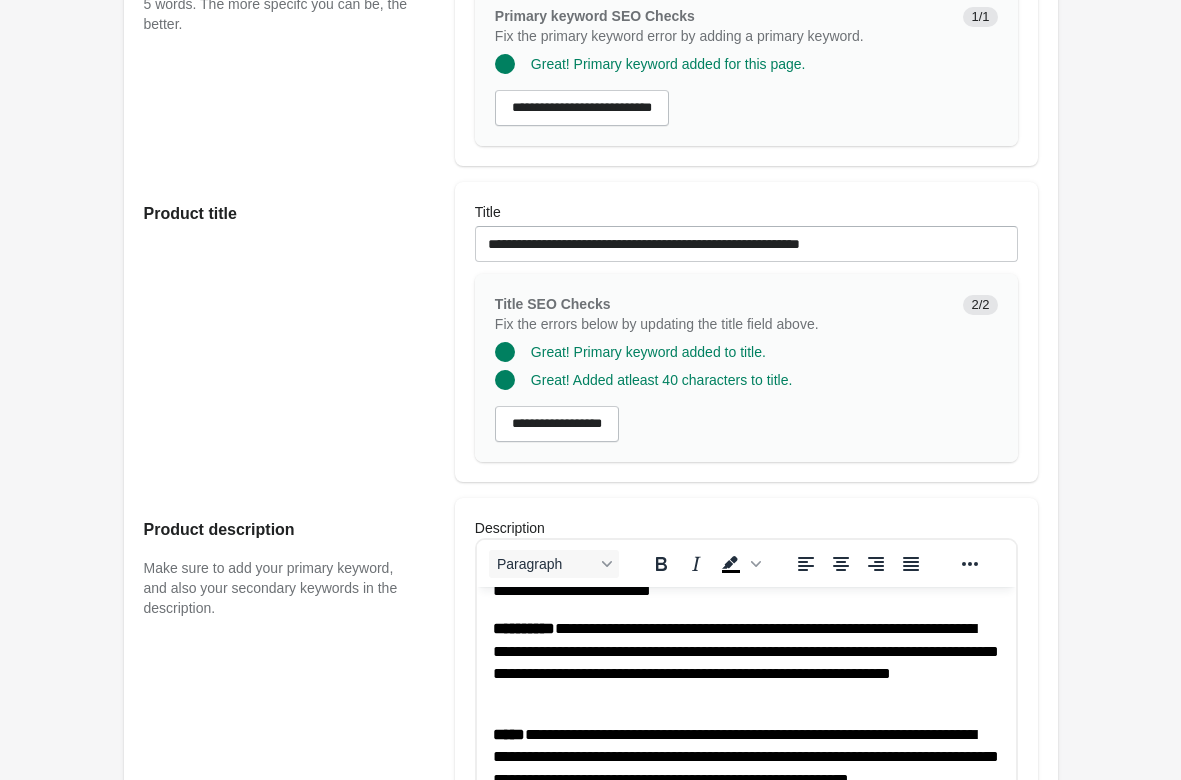 click on "Hard Tail High Rise Ankle Leggings
Open on Shopify
Open on Shopify" at bounding box center (591, 855) 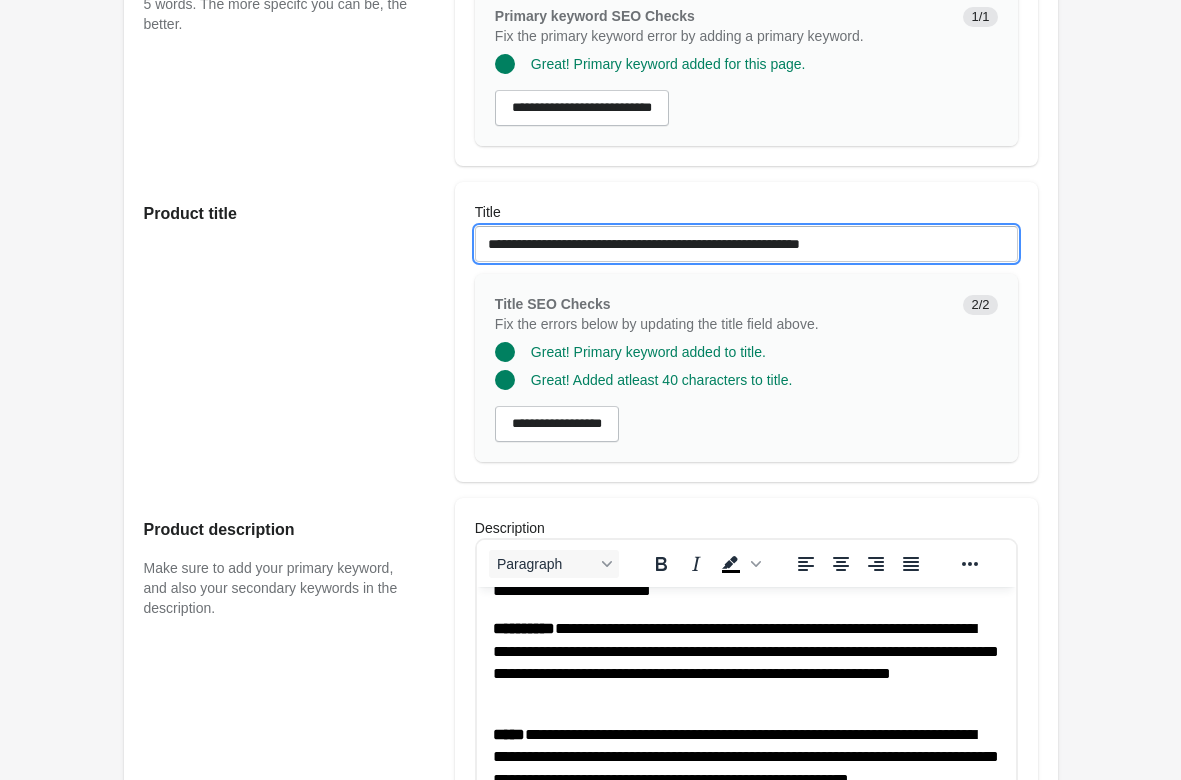 click on "**********" at bounding box center (746, 244) 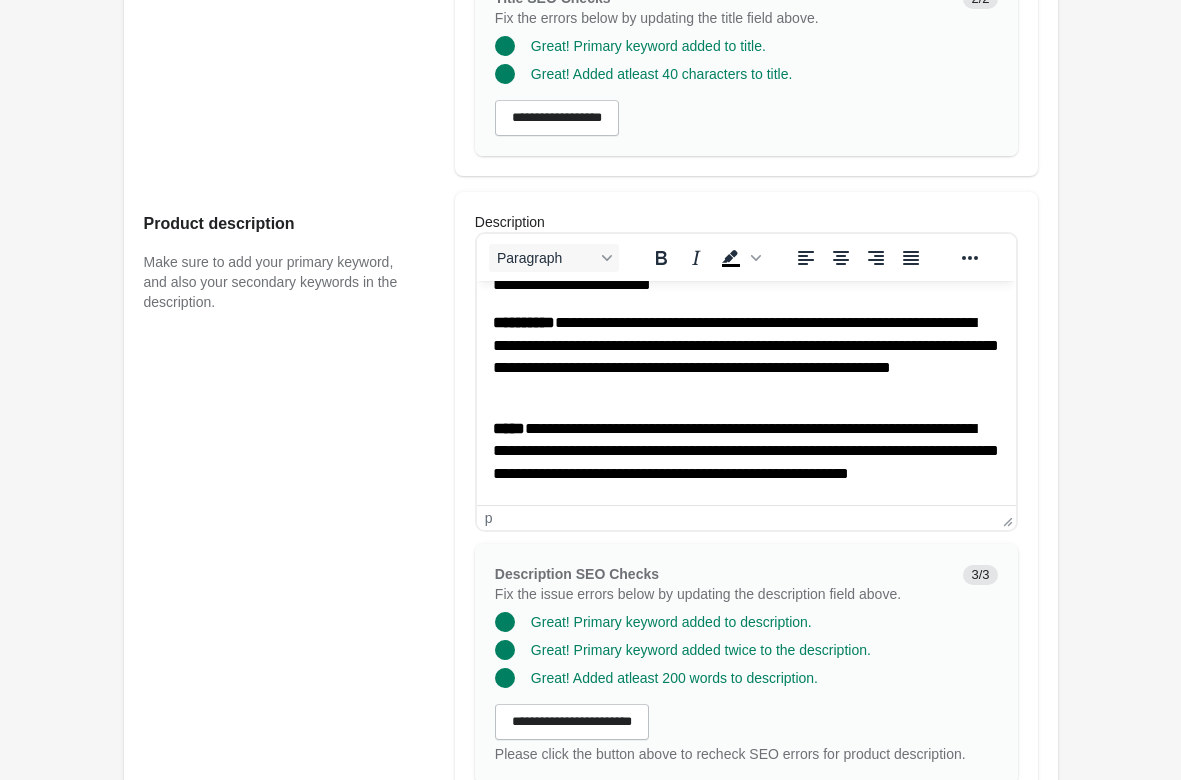 scroll, scrollTop: 403, scrollLeft: 0, axis: vertical 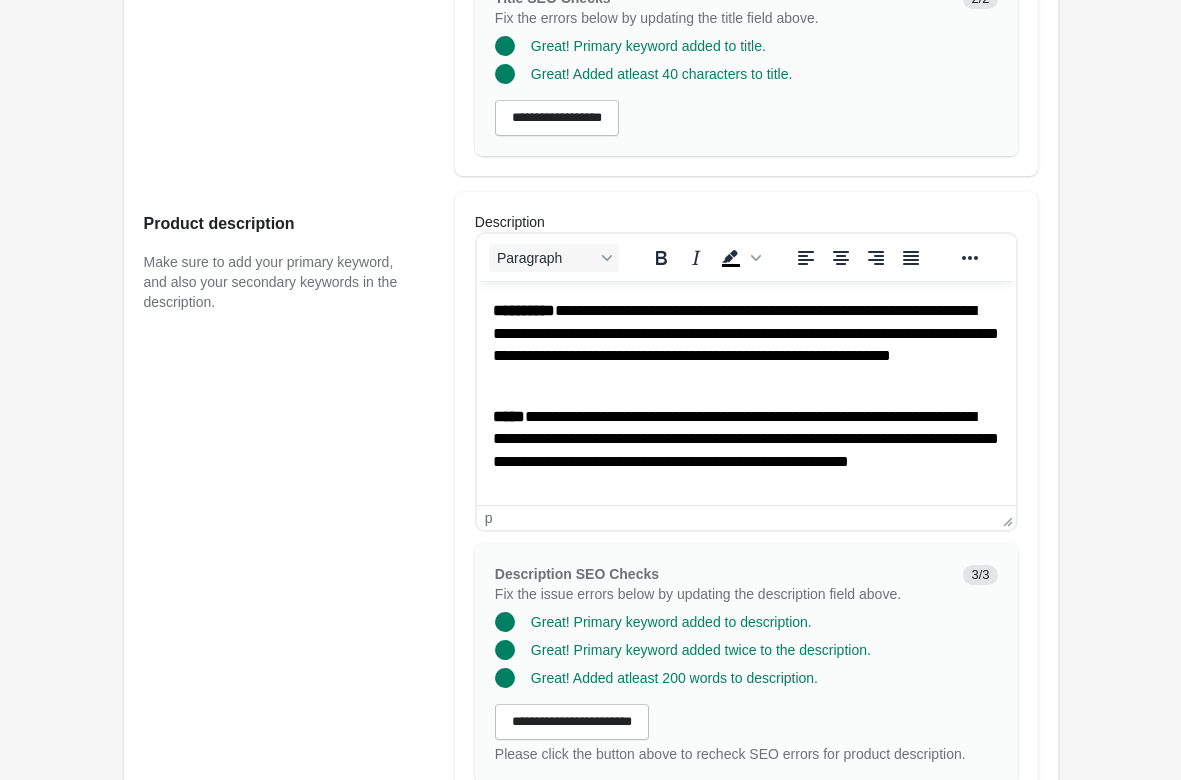 click on "**********" at bounding box center (745, 345) 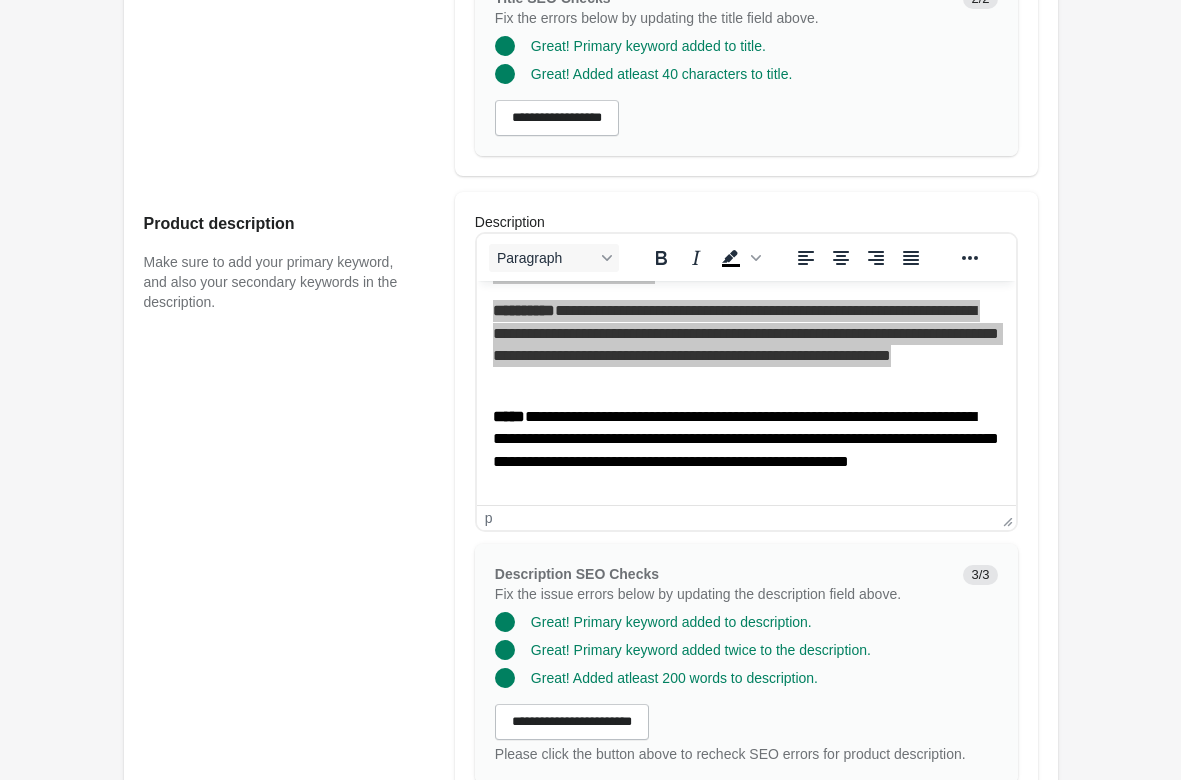 click on "Hard Tail High Rise Ankle Leggings
Open on Shopify" at bounding box center (590, 549) 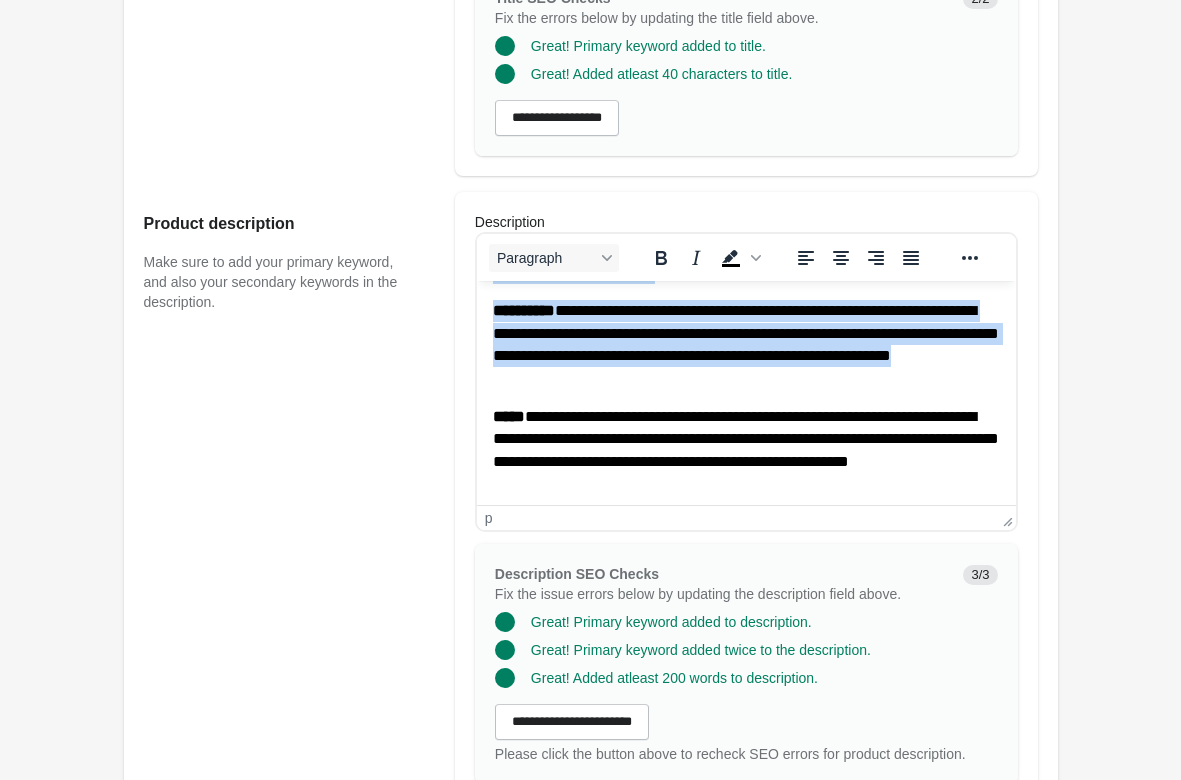 click on "[FIRST] [LAST] [STREET] [CITY] [STATE] [ZIP] [COUNTRY] [PHONE]" at bounding box center (745, 451) 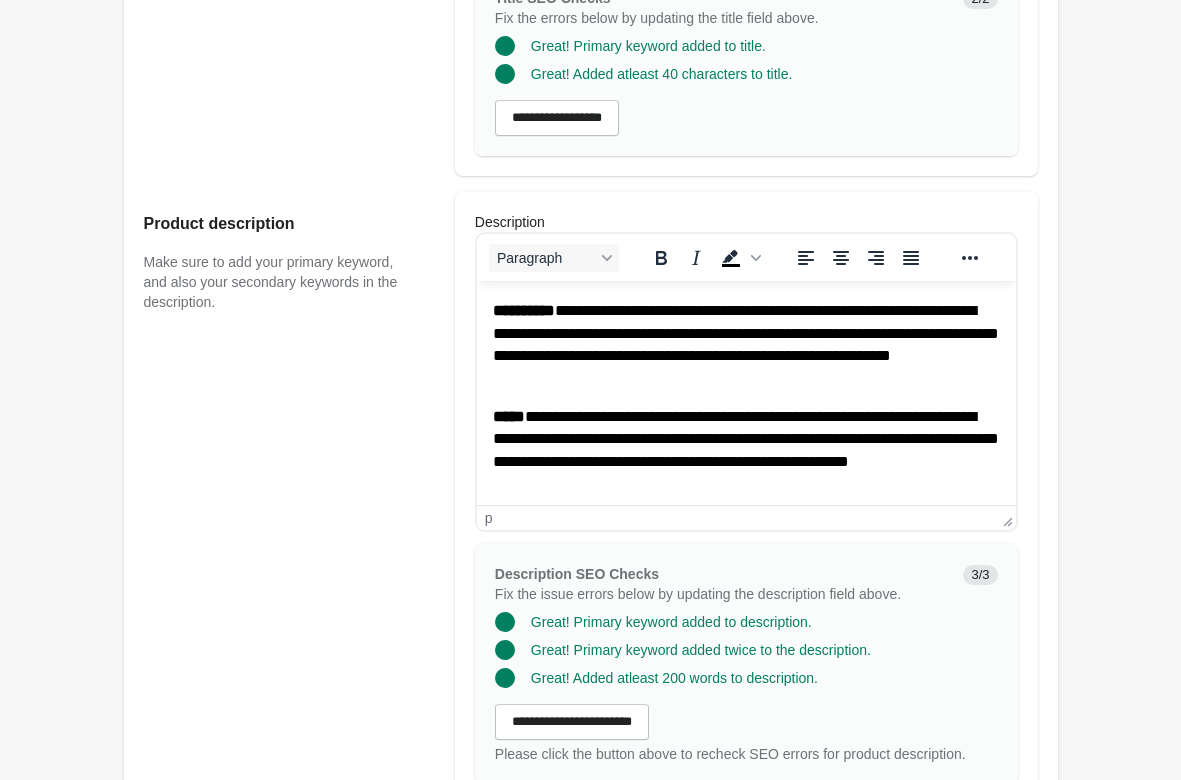 scroll, scrollTop: 0, scrollLeft: 0, axis: both 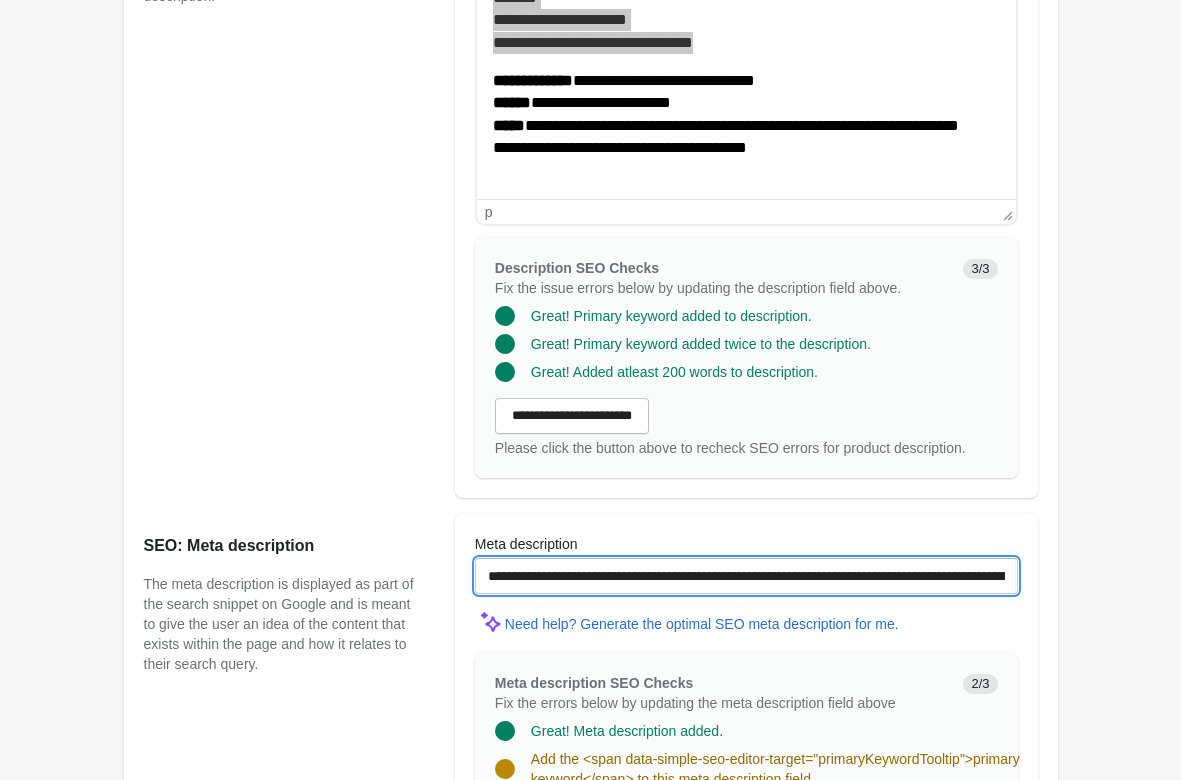 click on "**********" at bounding box center (746, 576) 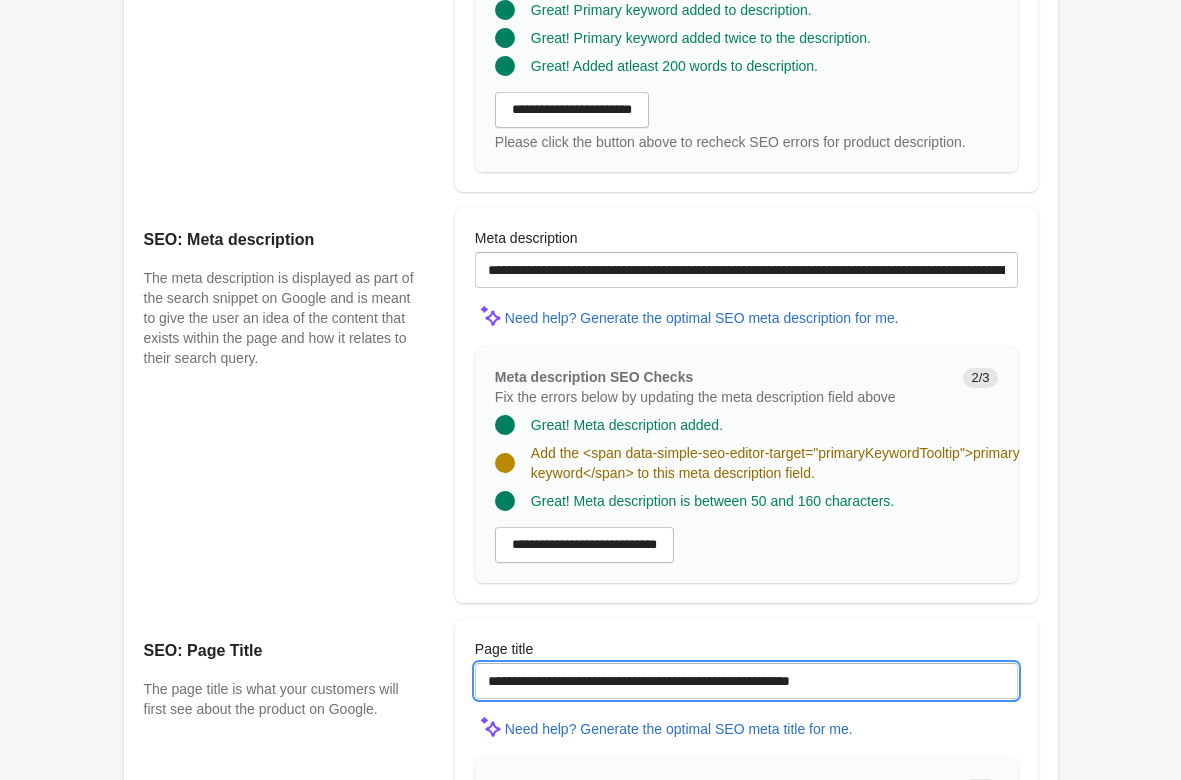 click on "**********" at bounding box center [746, 681] 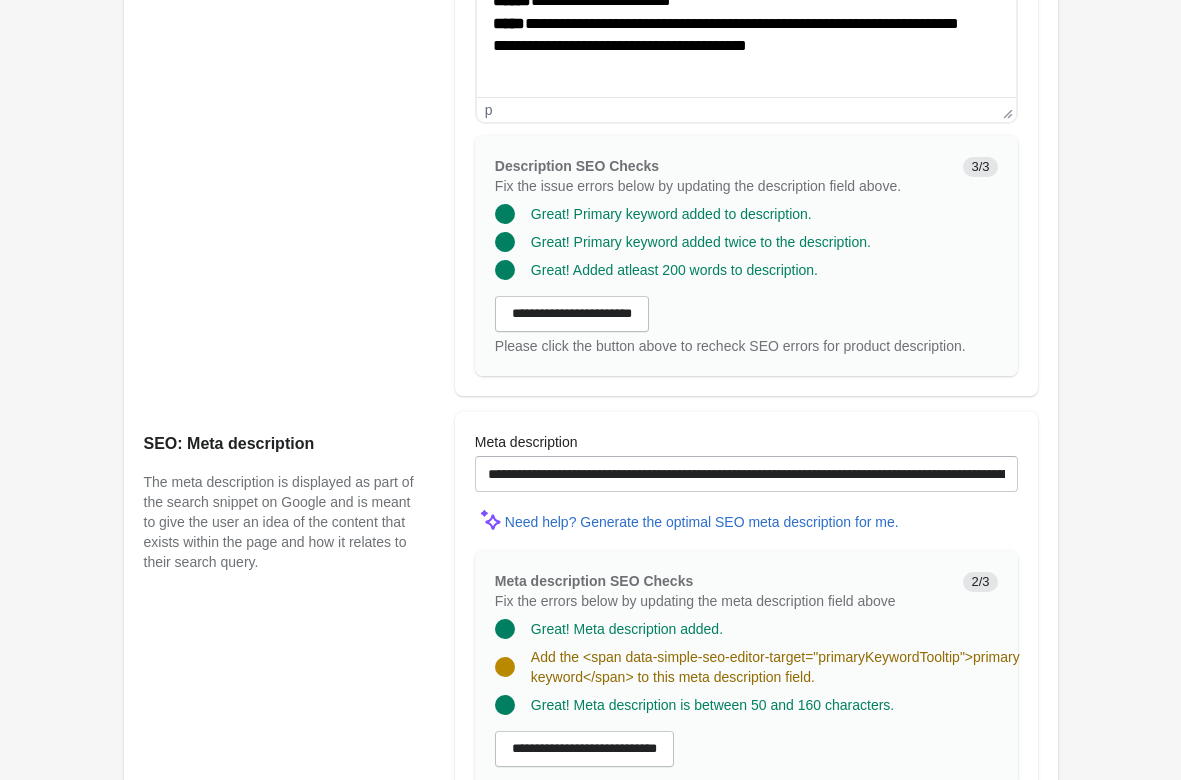 scroll, scrollTop: 714, scrollLeft: 0, axis: vertical 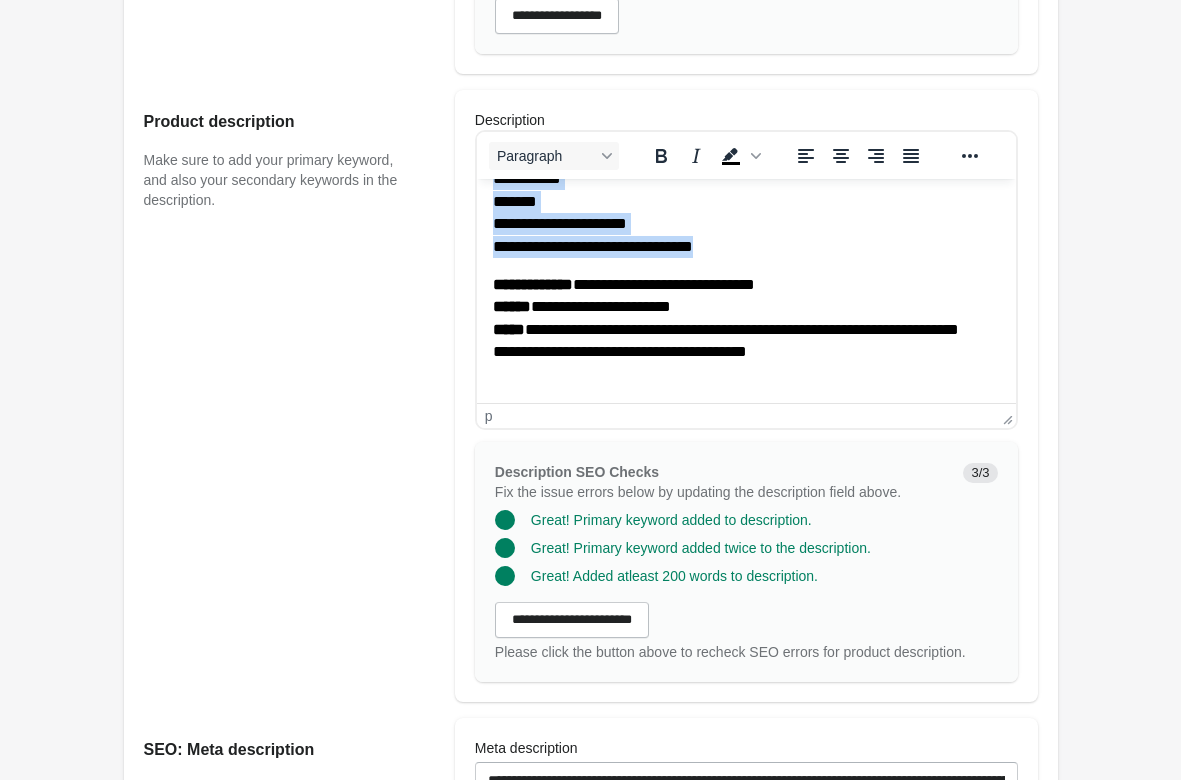 click on "**********" at bounding box center [745, 210] 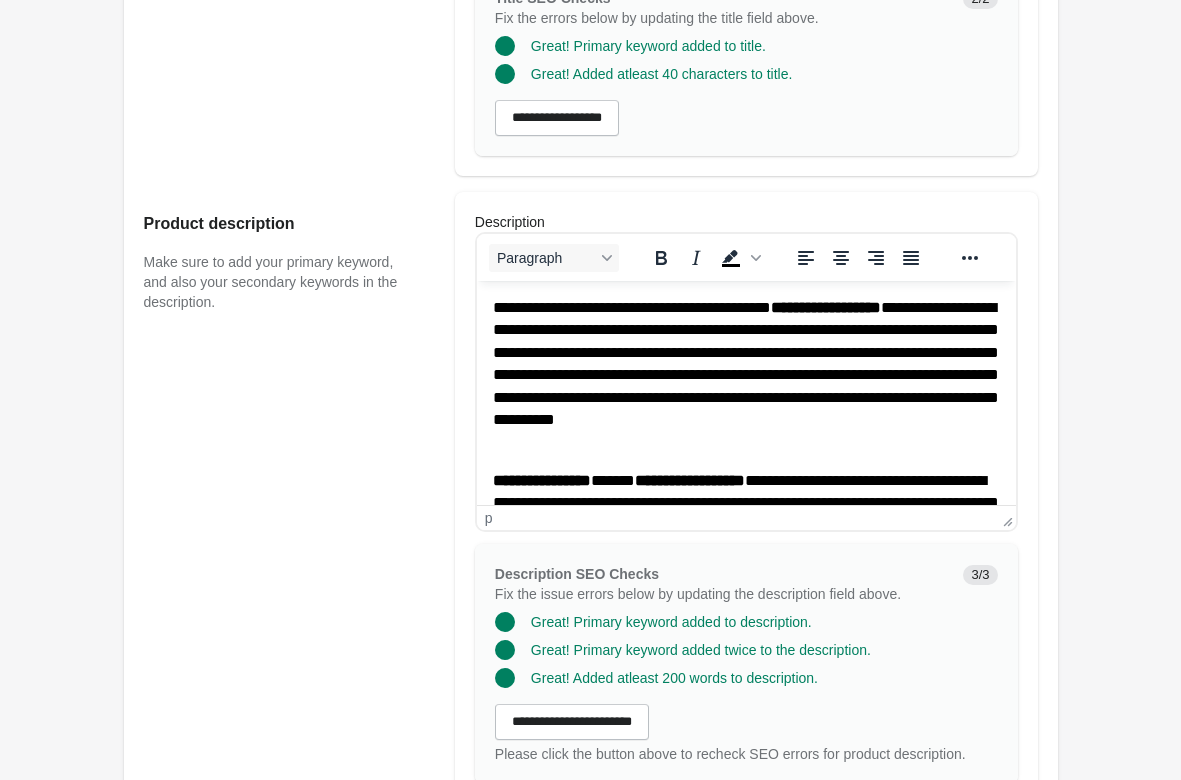 scroll, scrollTop: 306, scrollLeft: 0, axis: vertical 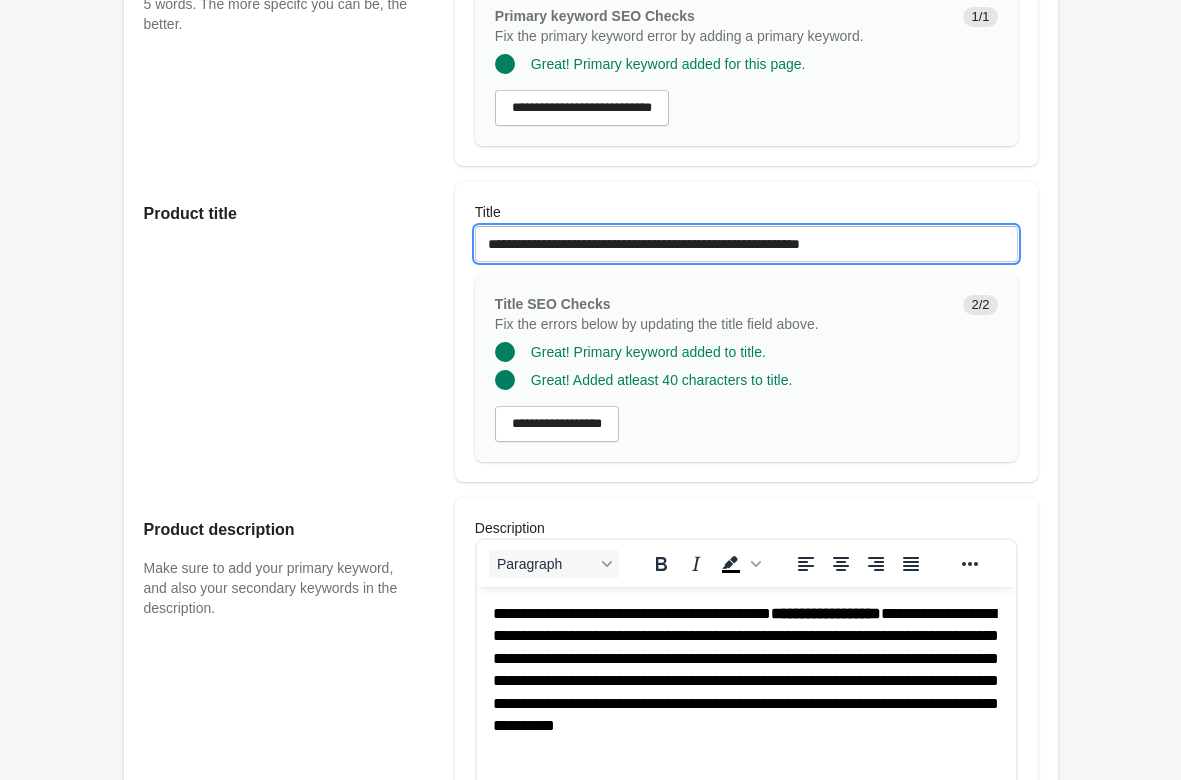 drag, startPoint x: 532, startPoint y: 202, endPoint x: 217, endPoint y: 205, distance: 315.01428 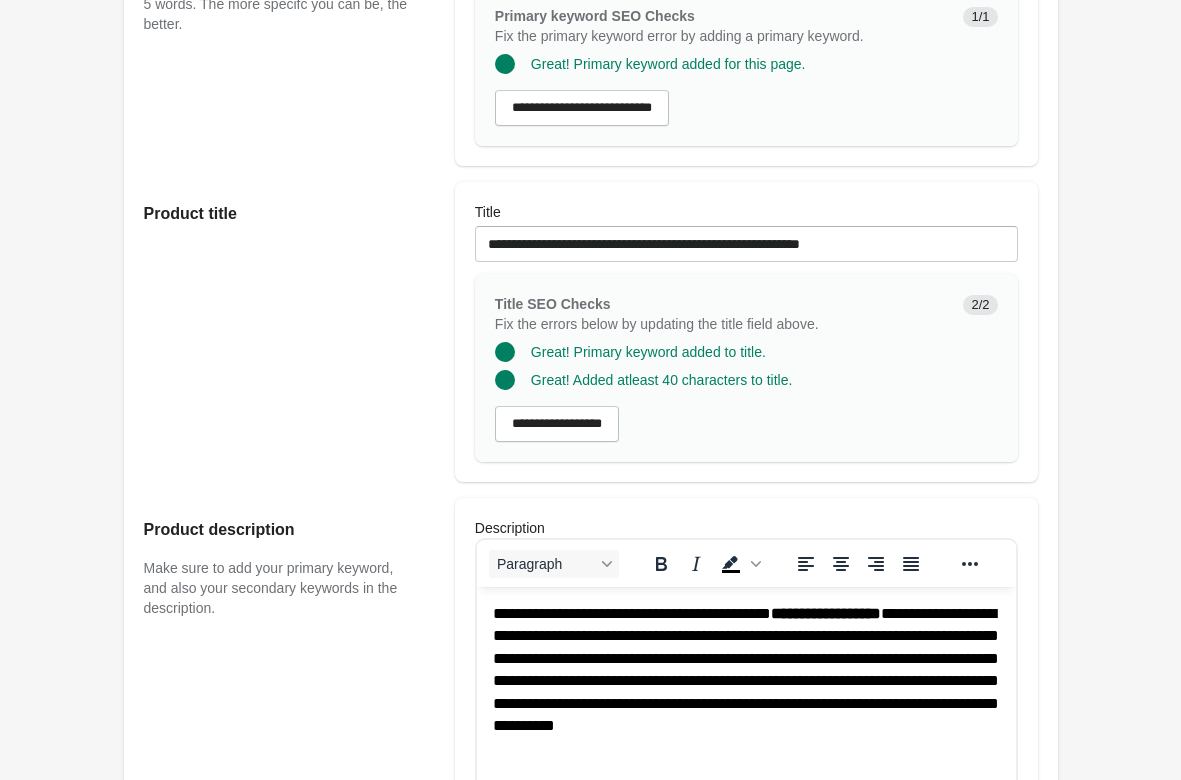click on "Product title" at bounding box center [289, 332] 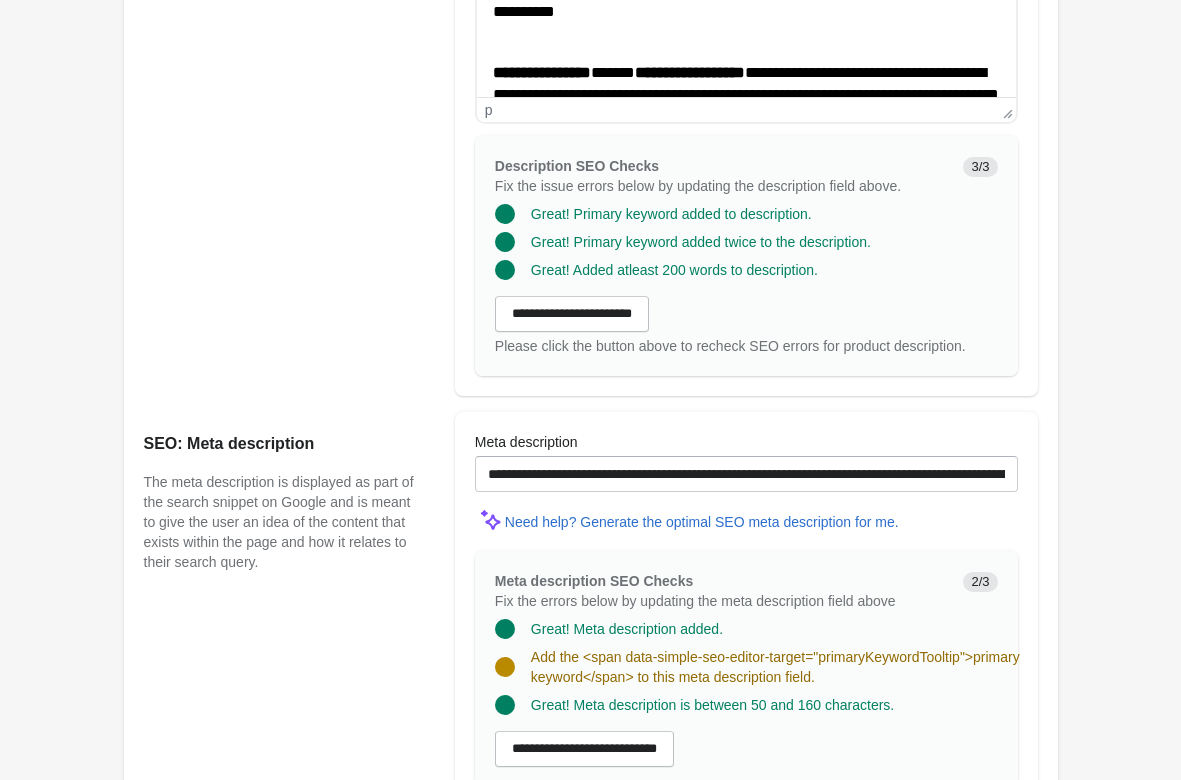 scroll, scrollTop: 1224, scrollLeft: 0, axis: vertical 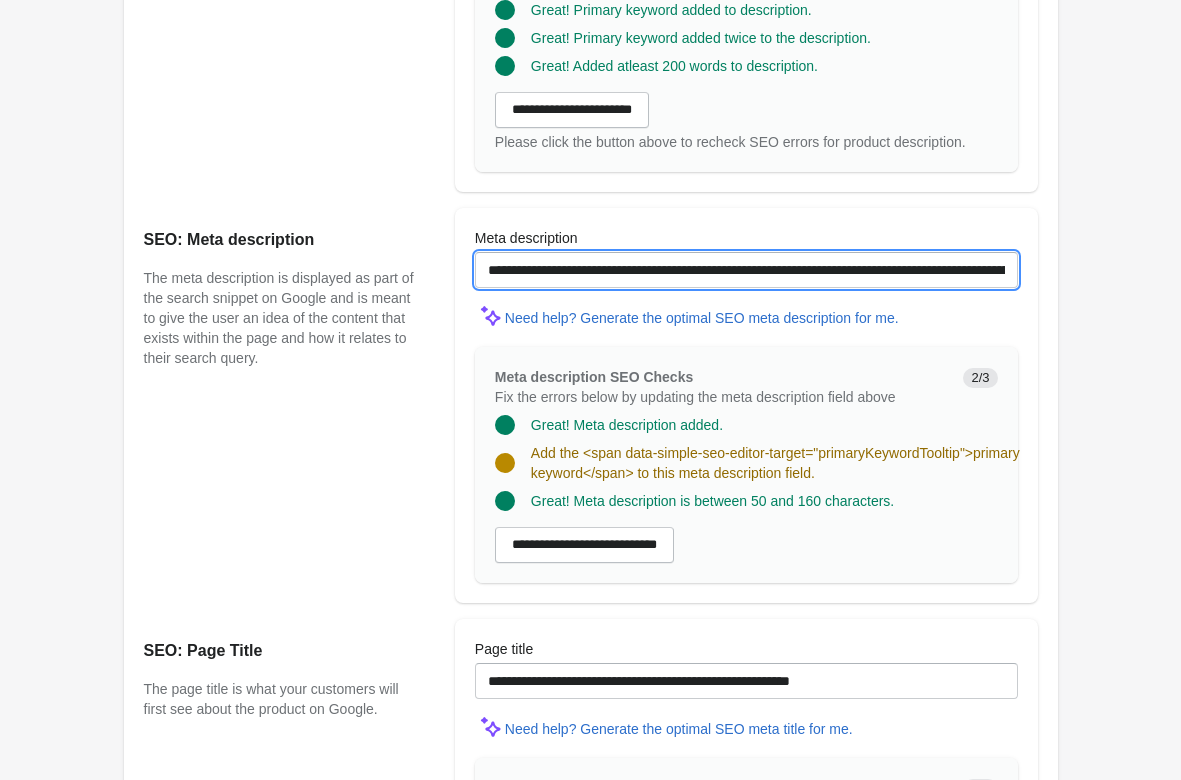 click on "**********" at bounding box center (746, 270) 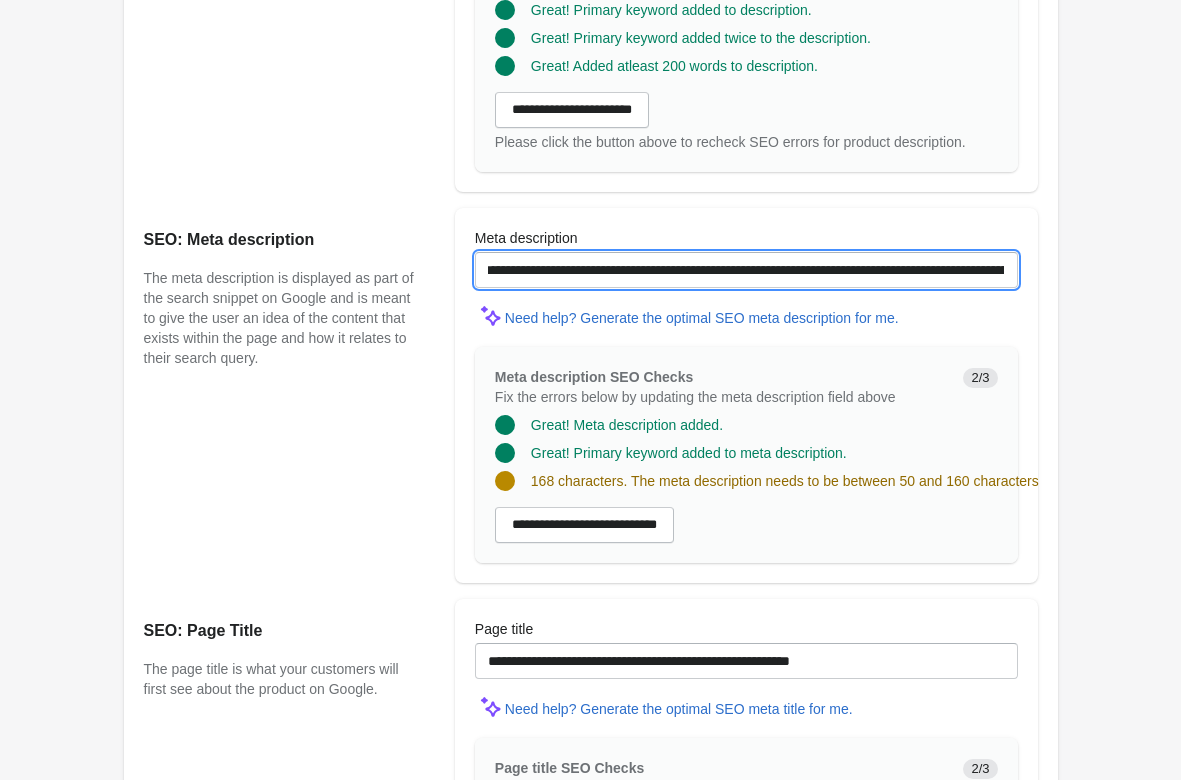 click on "**********" at bounding box center [746, 270] 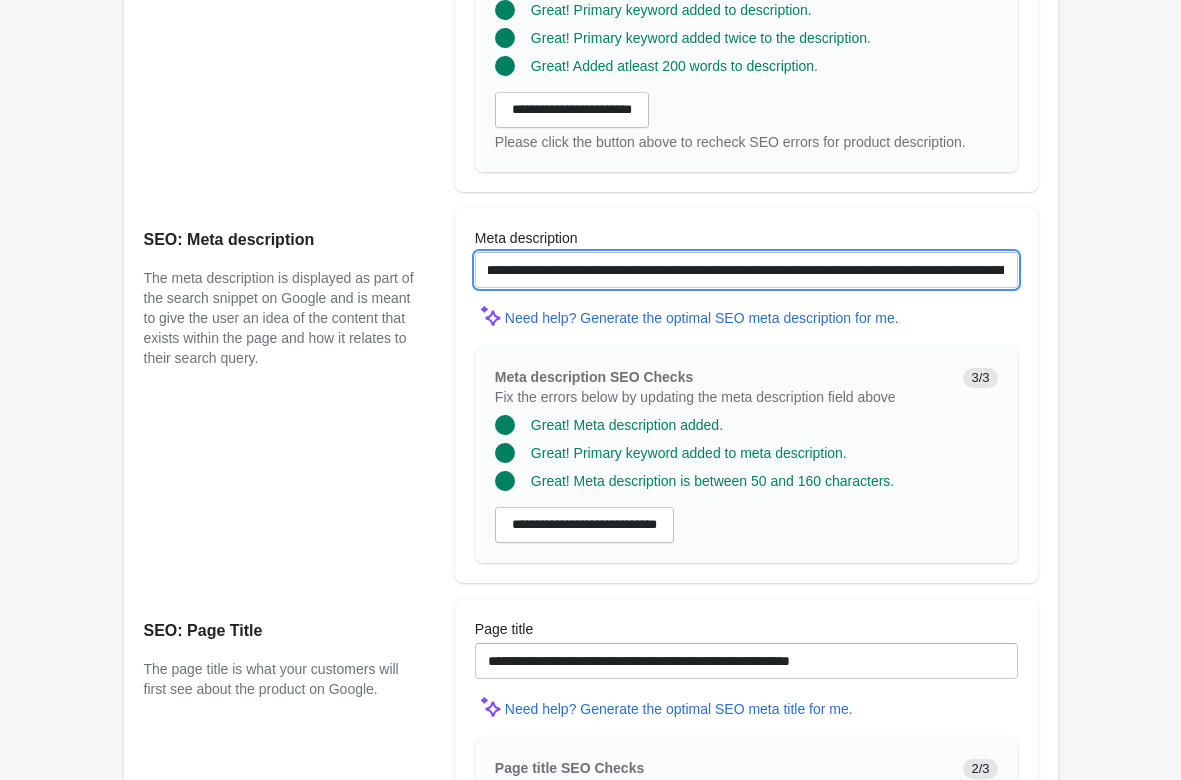 drag, startPoint x: 625, startPoint y: 269, endPoint x: 869, endPoint y: 273, distance: 244.03279 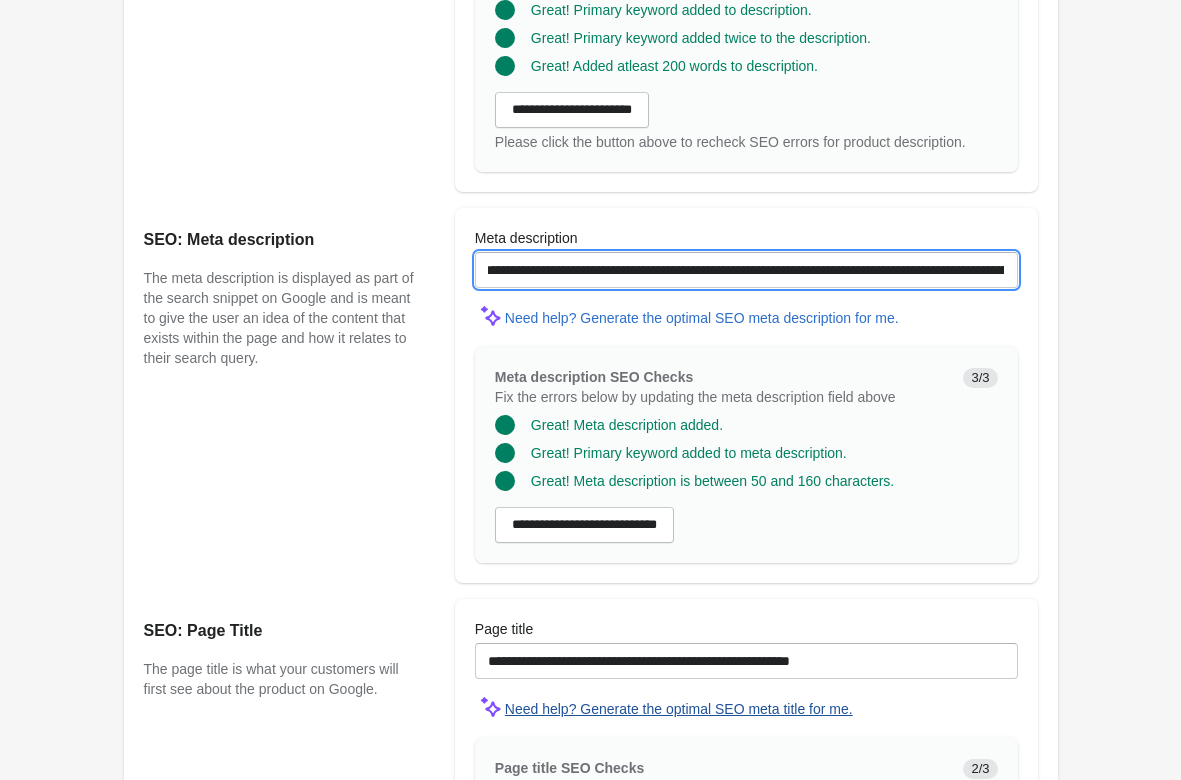 scroll, scrollTop: 1521, scrollLeft: 0, axis: vertical 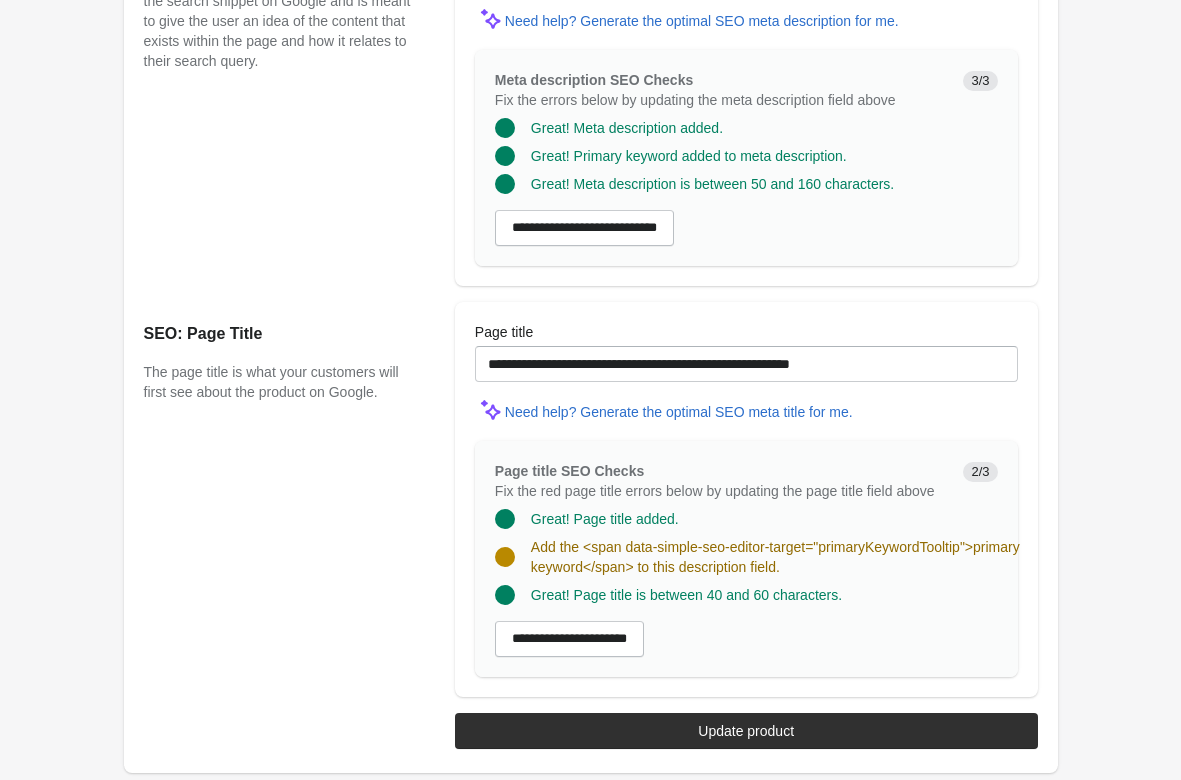 type on "**********" 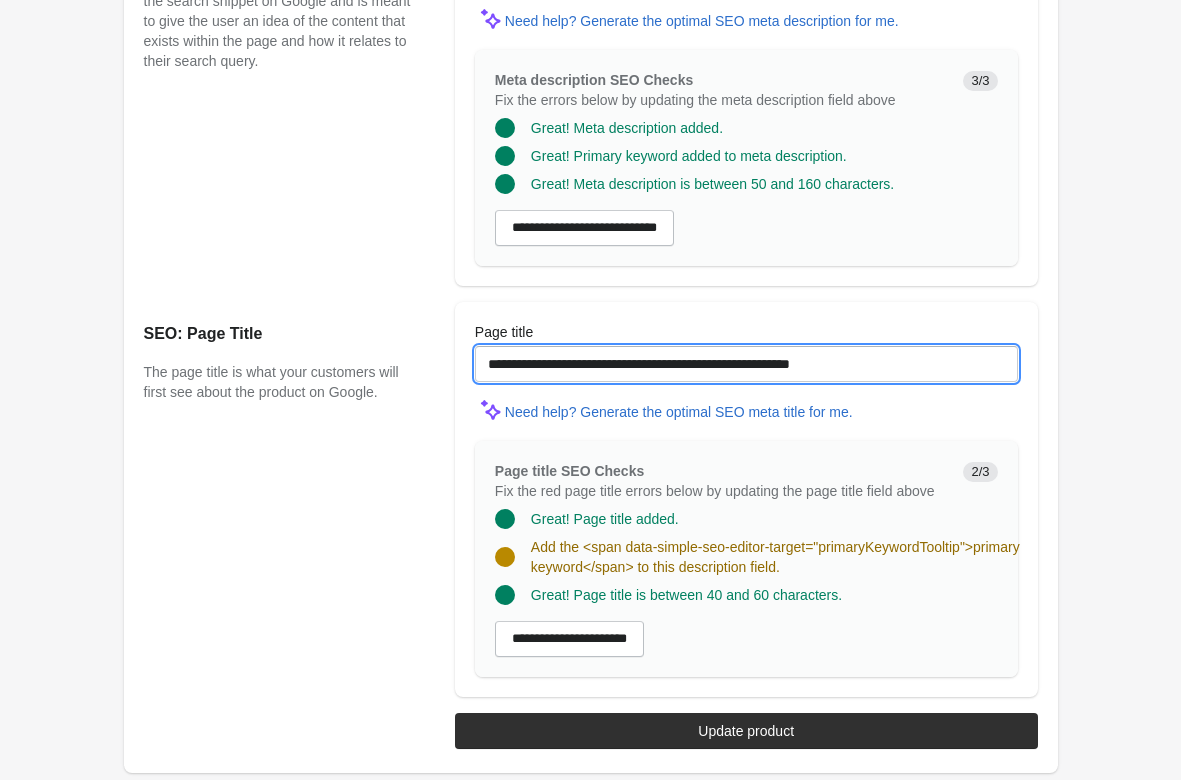 click on "**********" at bounding box center (746, 364) 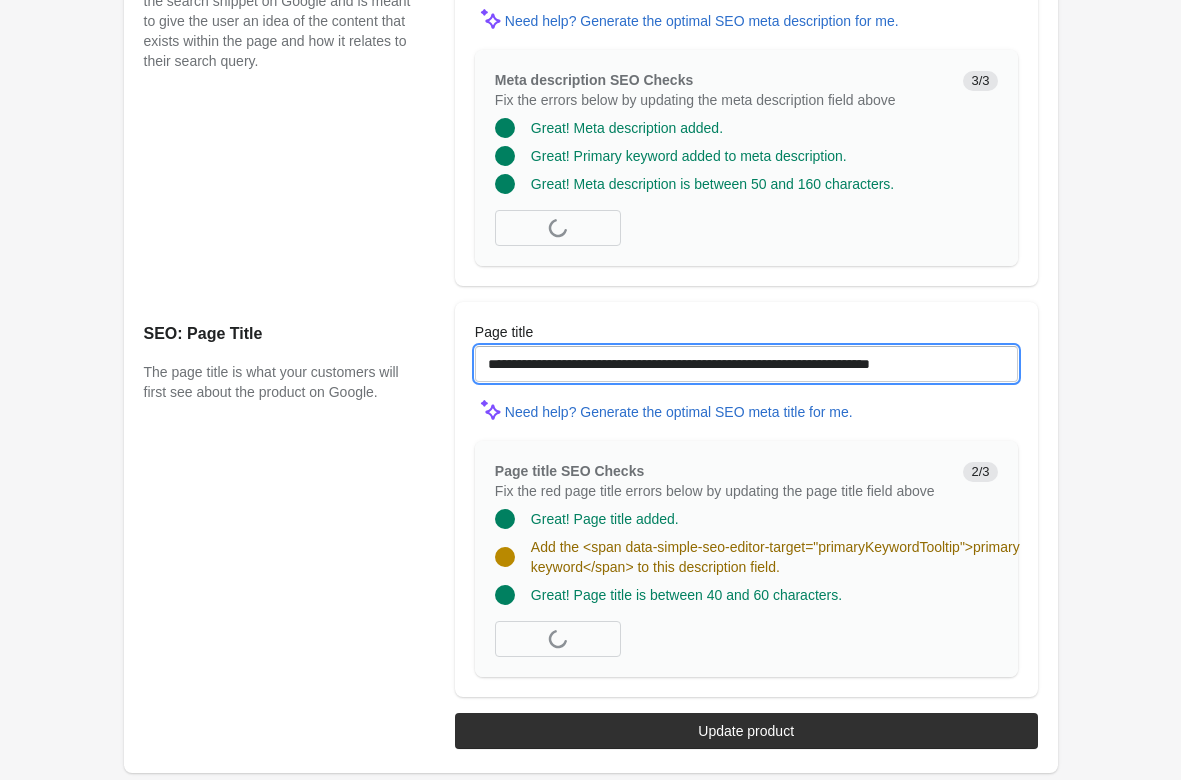 scroll, scrollTop: 1501, scrollLeft: 0, axis: vertical 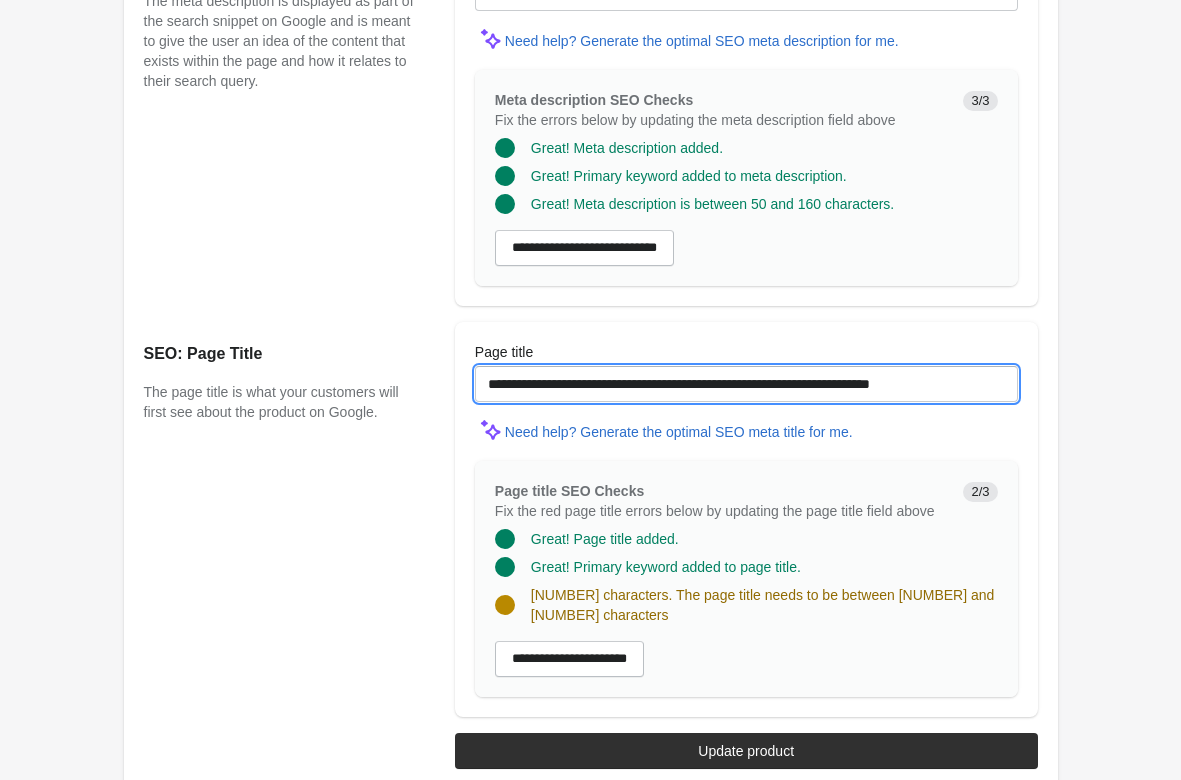click on "**********" at bounding box center (746, 384) 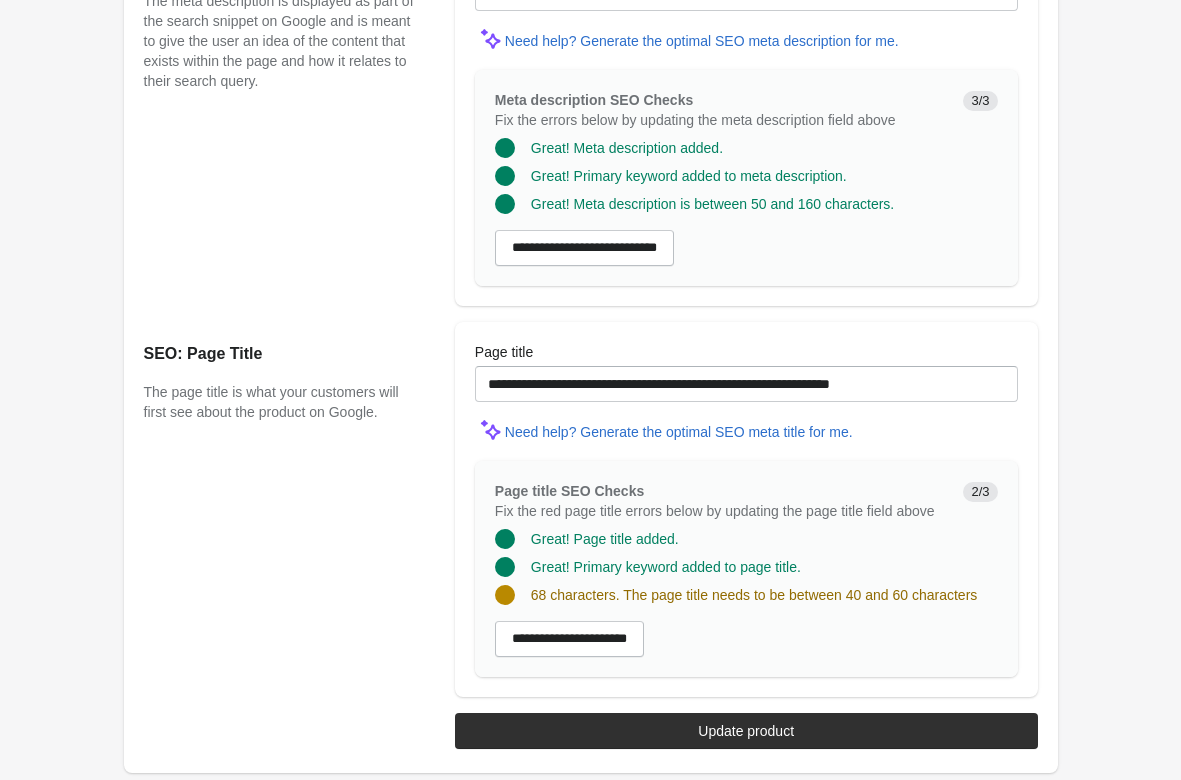 click on "Hard Tail High Rise Ankle Leggings
Open on Shopify
Open on Shopify" at bounding box center [591, -360] 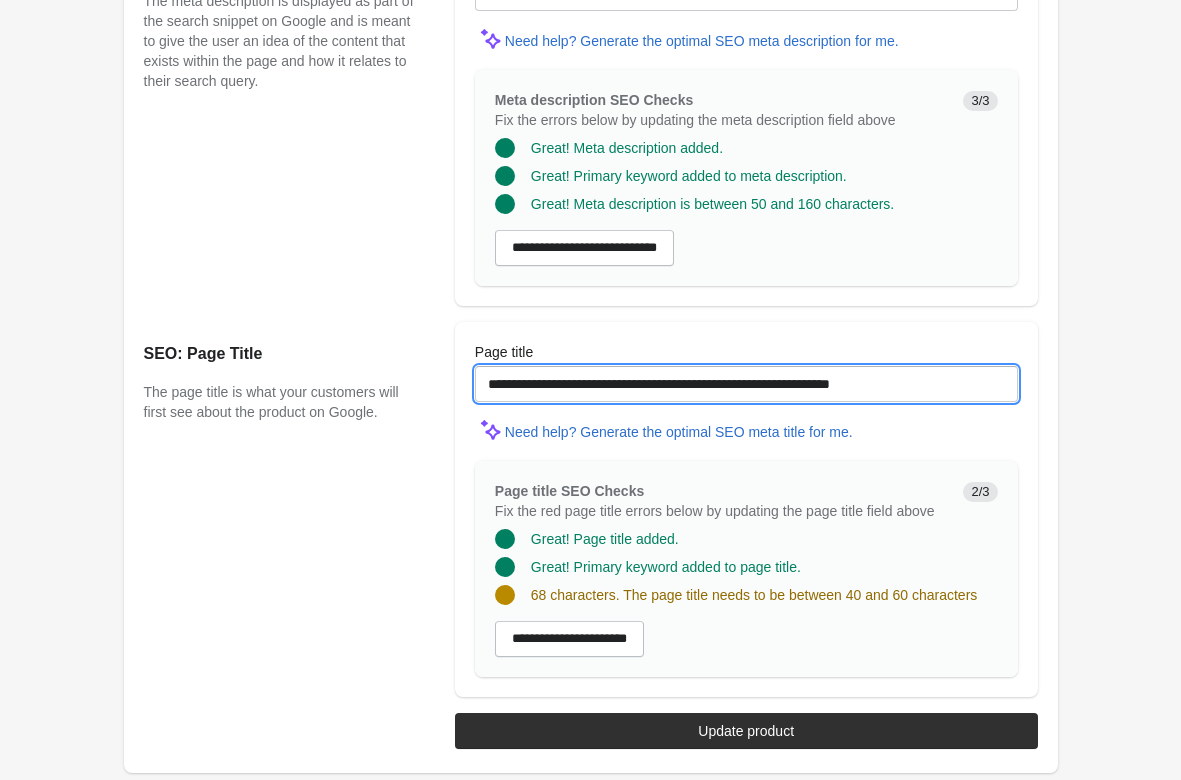 click on "**********" at bounding box center [746, 384] 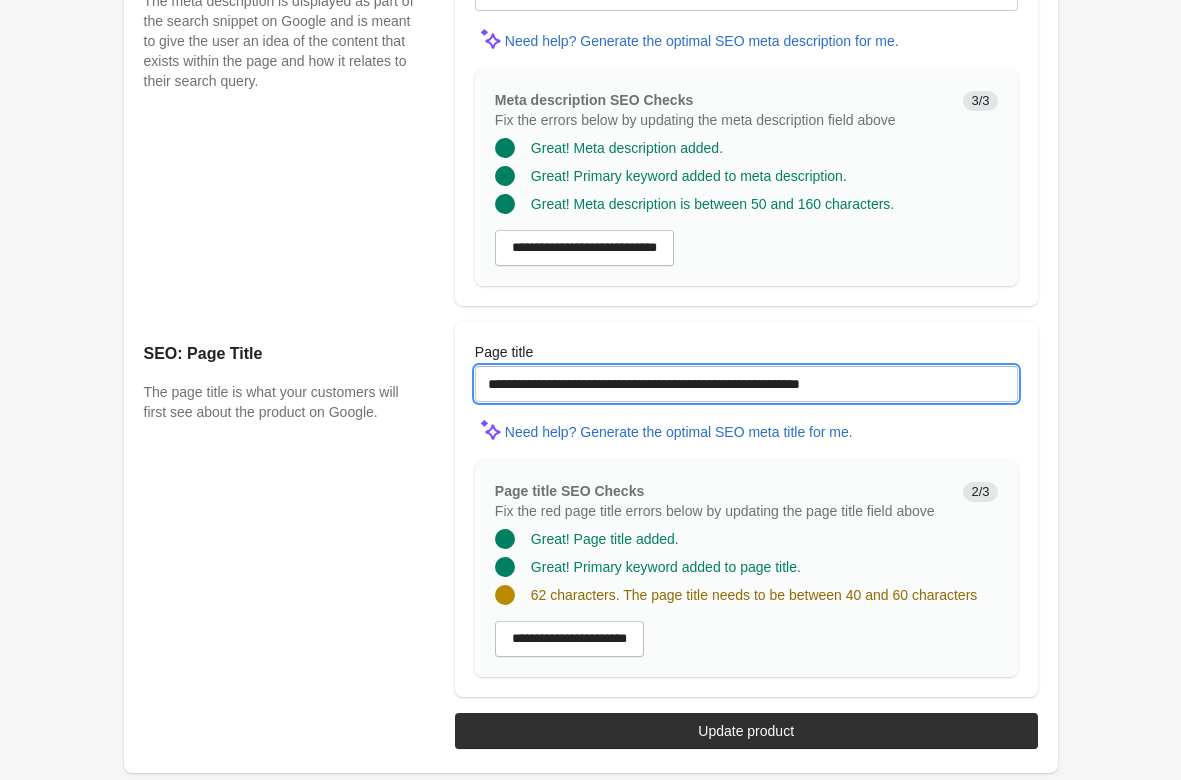 click on "**********" at bounding box center [746, 384] 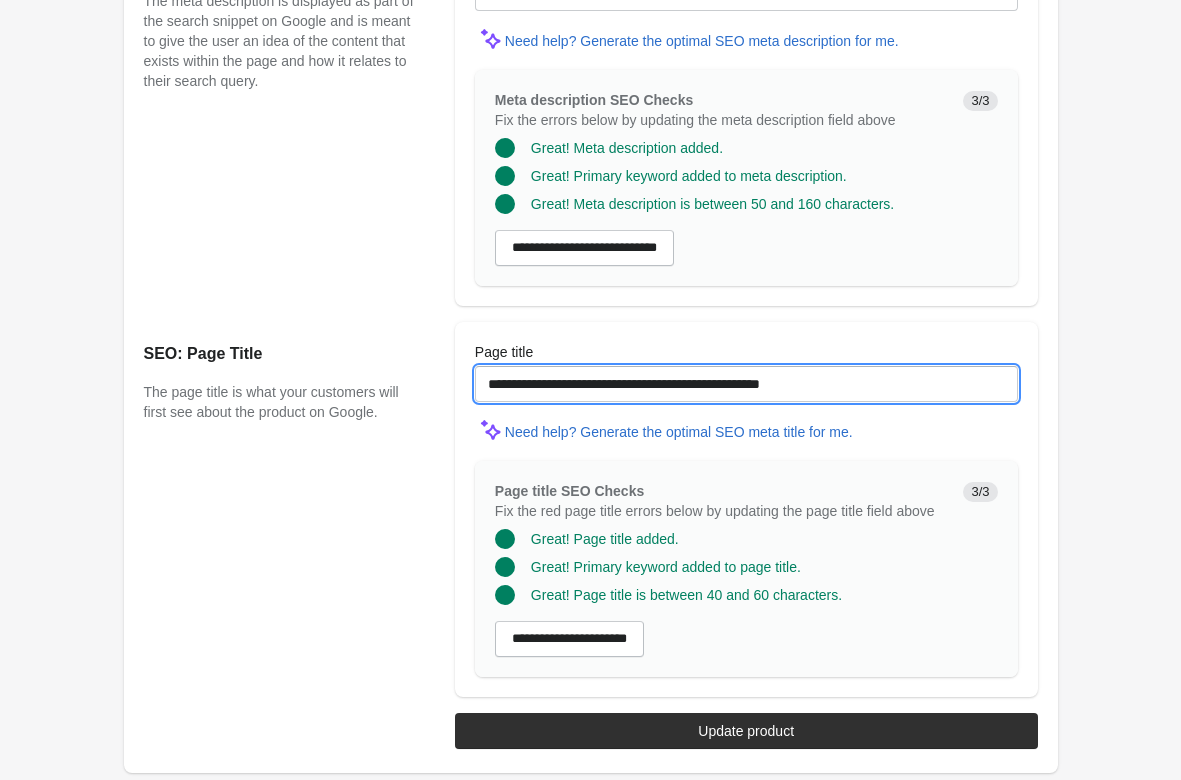 click on "**********" at bounding box center [746, 384] 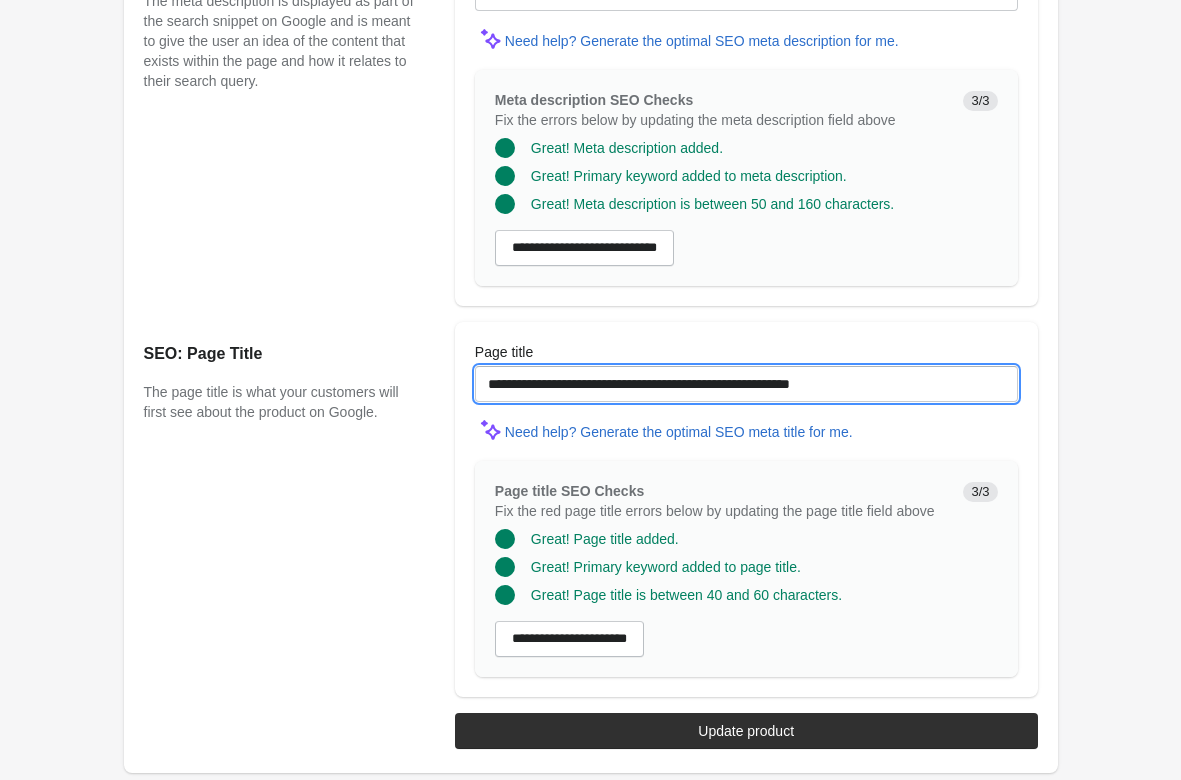 click on "**********" at bounding box center [746, 384] 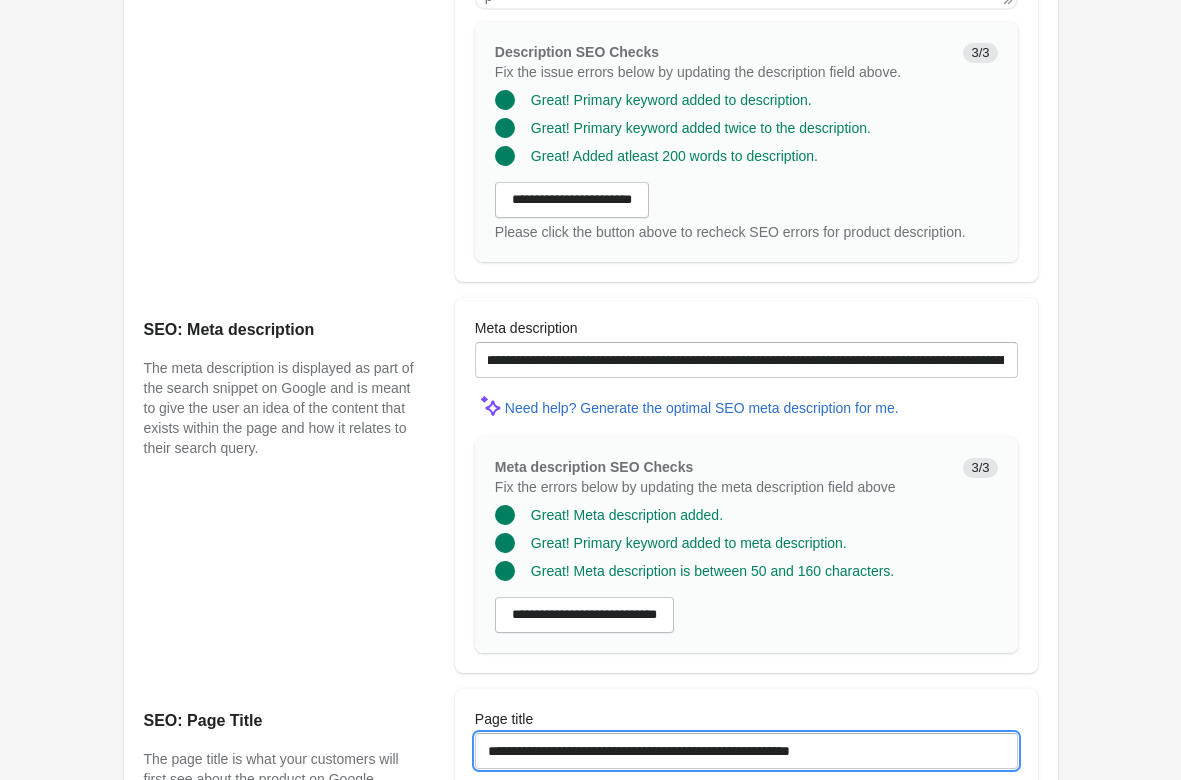 scroll, scrollTop: 1093, scrollLeft: 0, axis: vertical 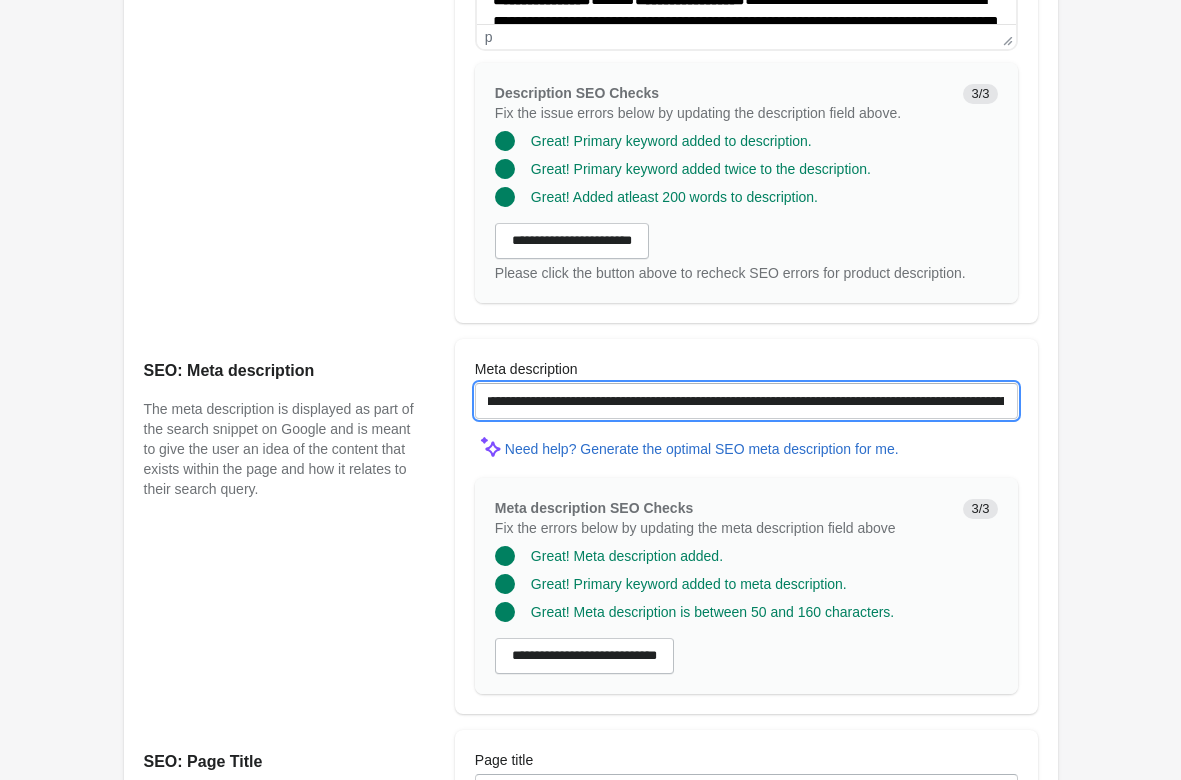 click on "**********" at bounding box center [746, 401] 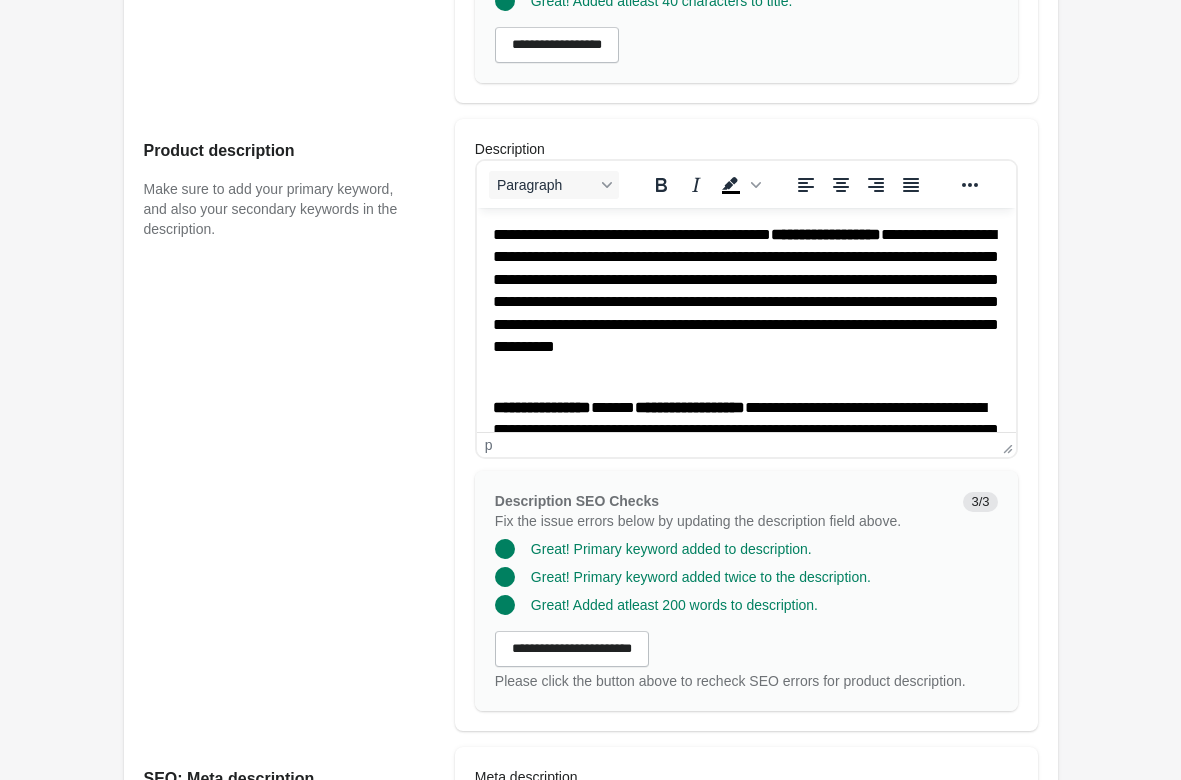 click on "**********" at bounding box center [745, 302] 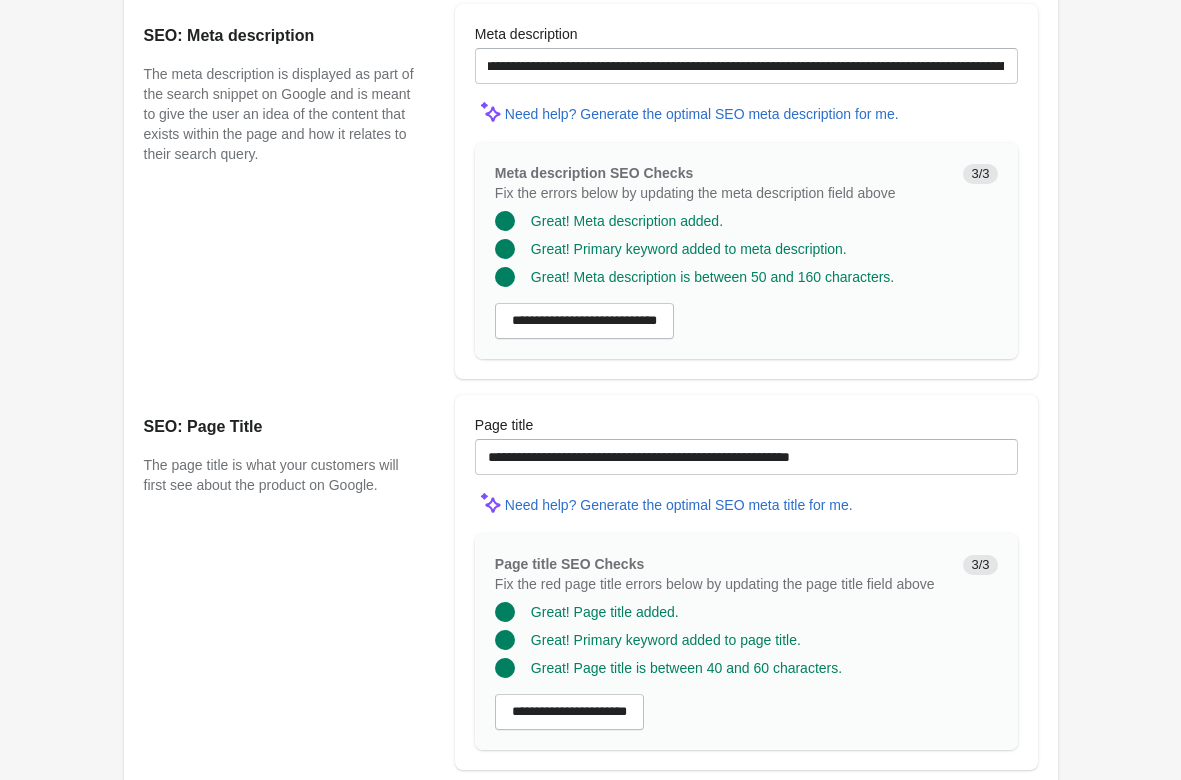 scroll, scrollTop: 1501, scrollLeft: 0, axis: vertical 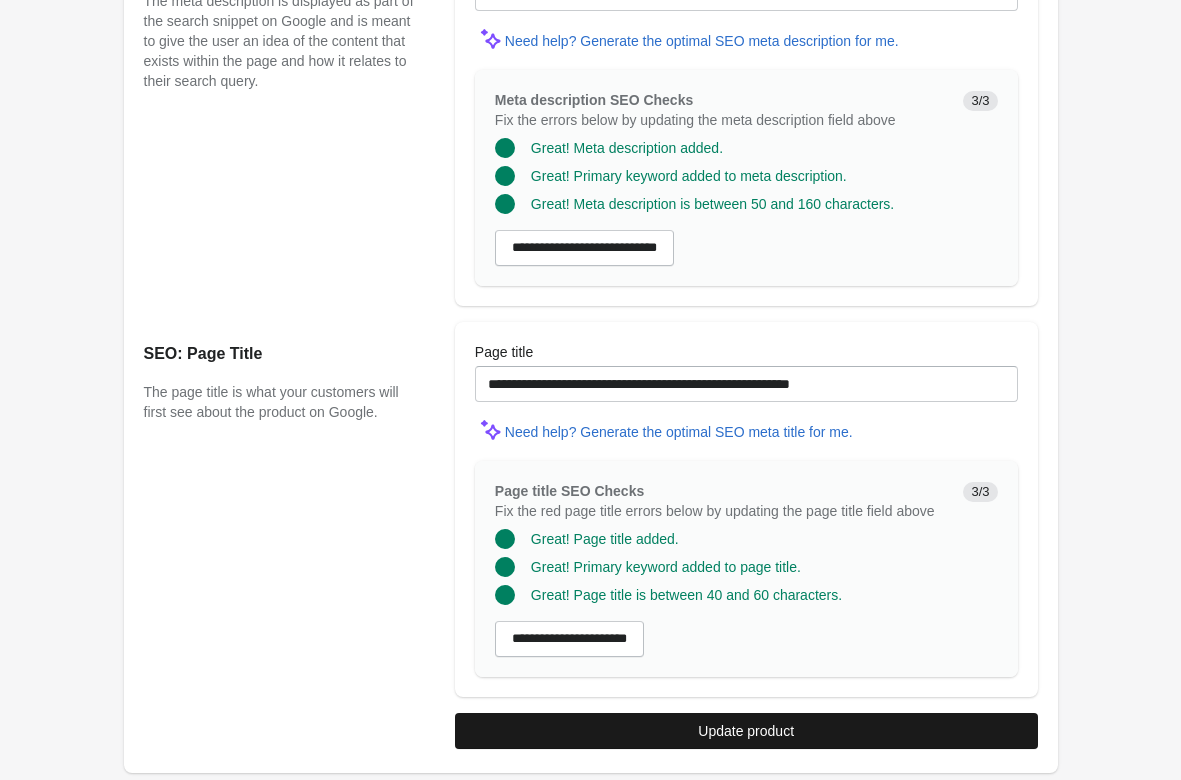 click on "Update product" at bounding box center (746, 731) 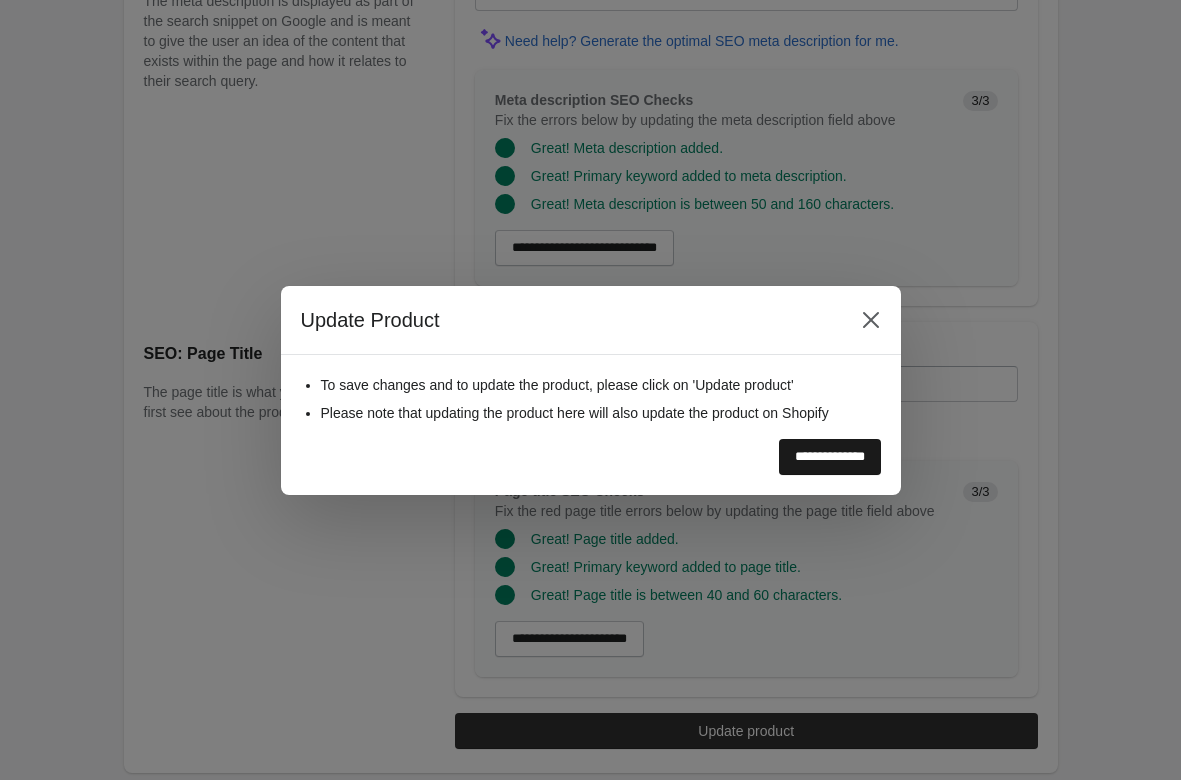 click on "**********" at bounding box center [830, 457] 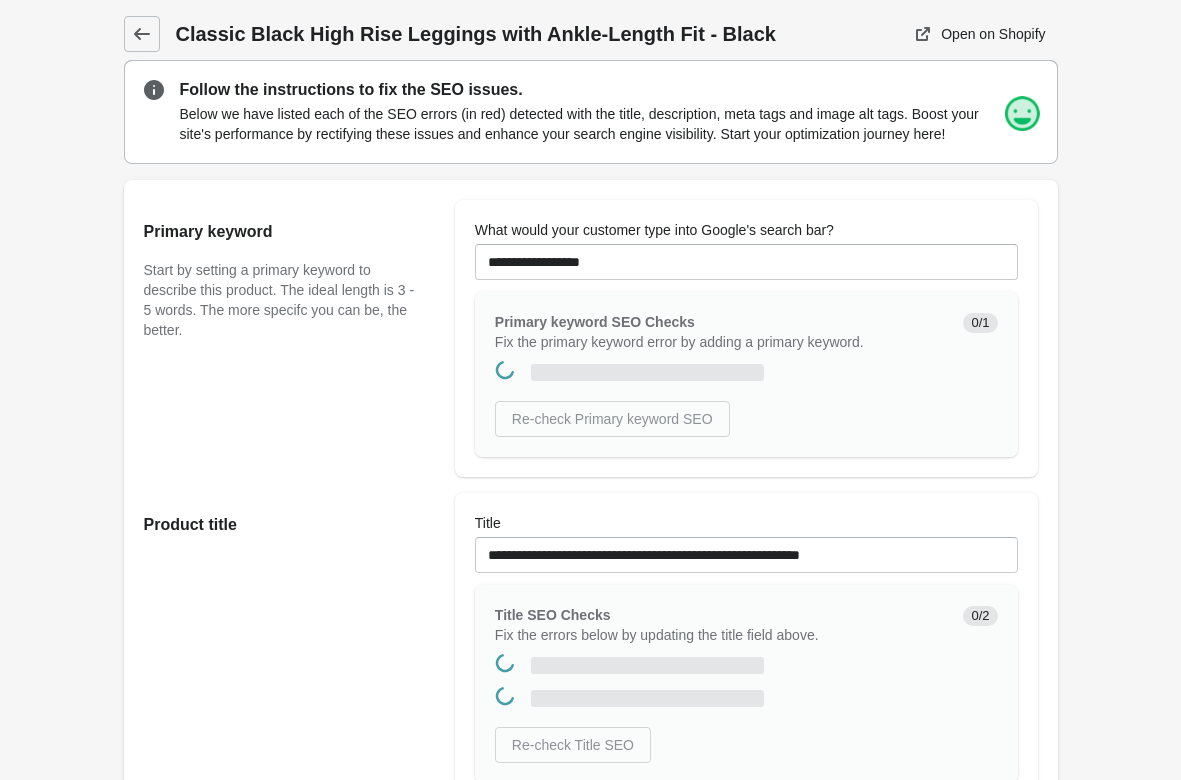 scroll, scrollTop: 0, scrollLeft: 0, axis: both 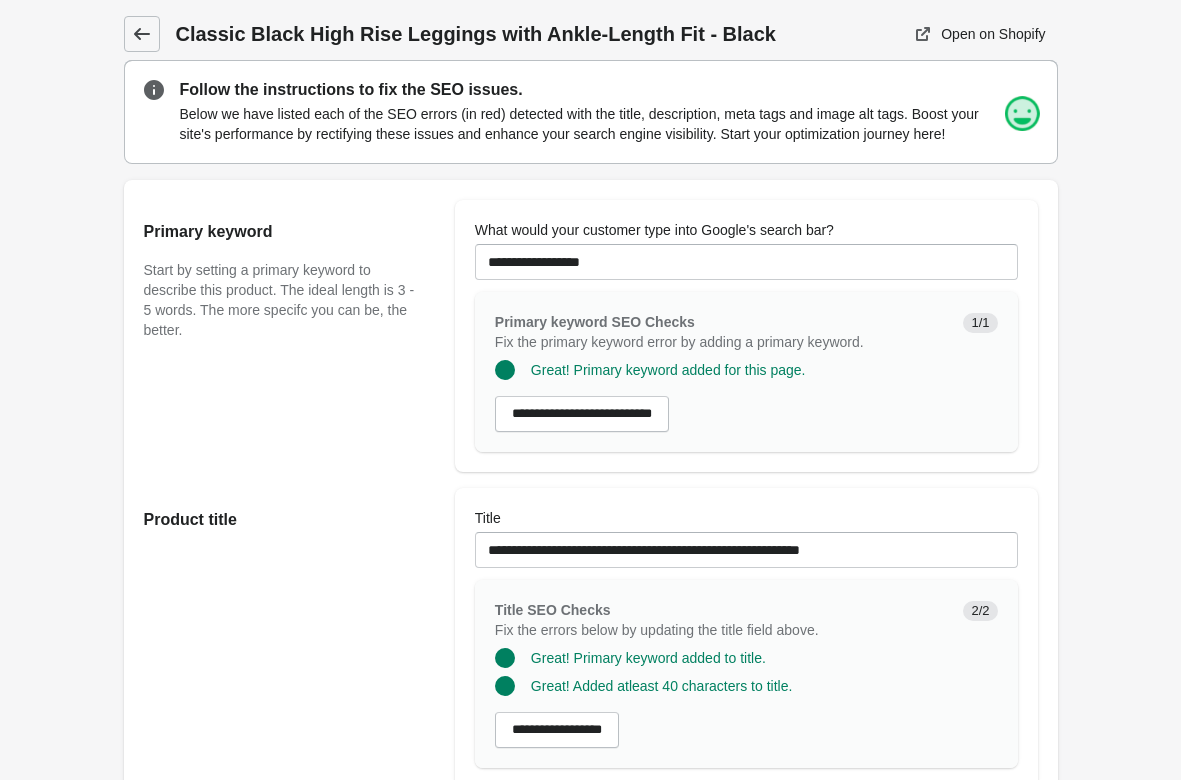 click at bounding box center [142, 34] 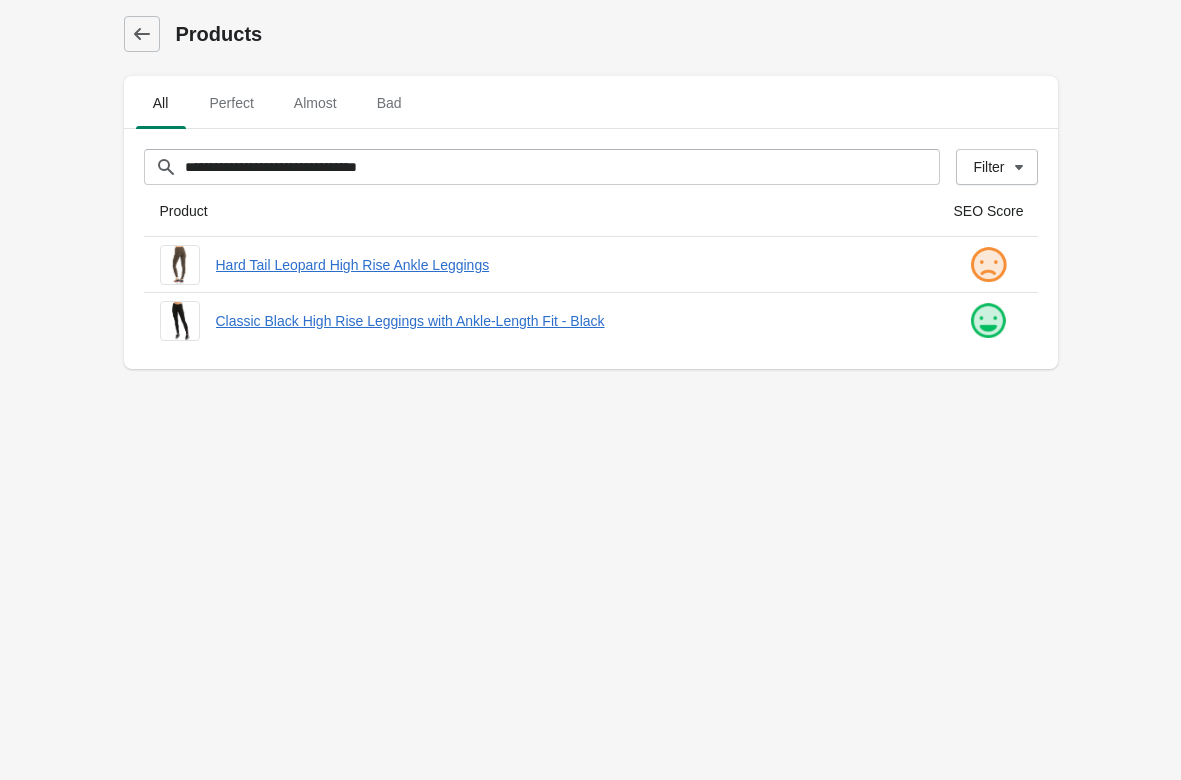 click on "**********" at bounding box center [590, 390] 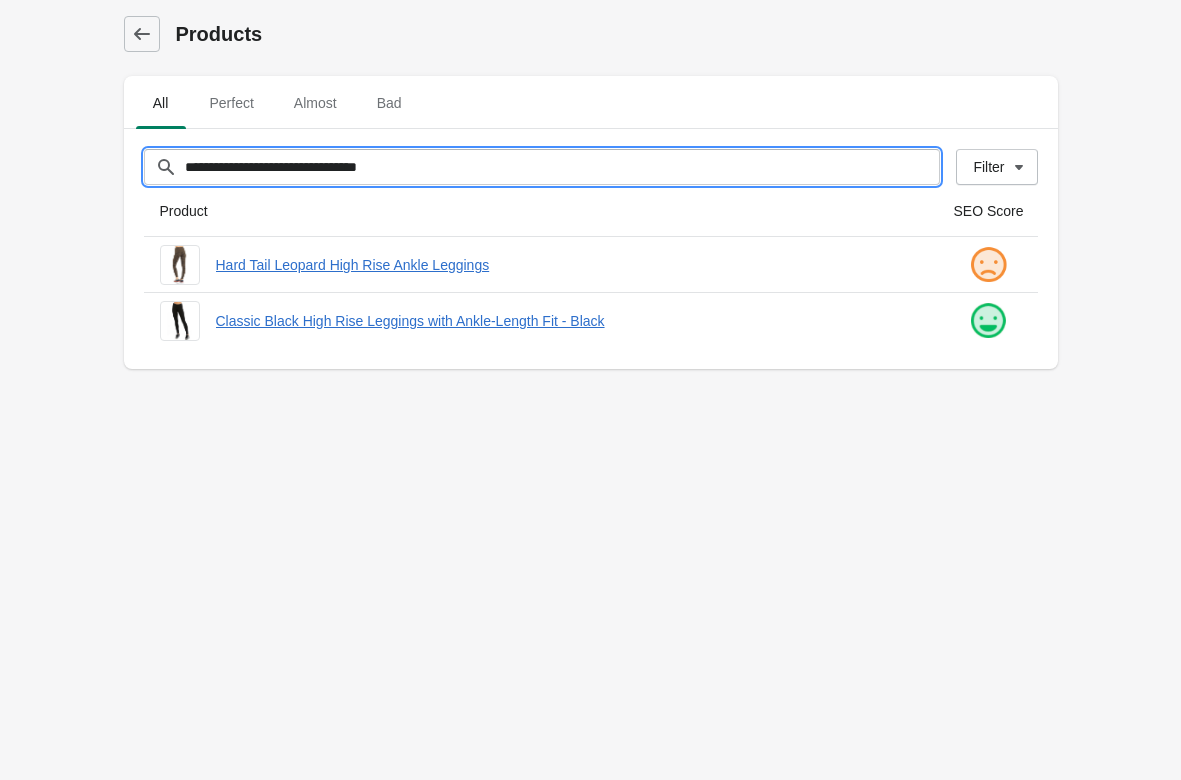 drag, startPoint x: 163, startPoint y: 159, endPoint x: -185, endPoint y: 127, distance: 349.46817 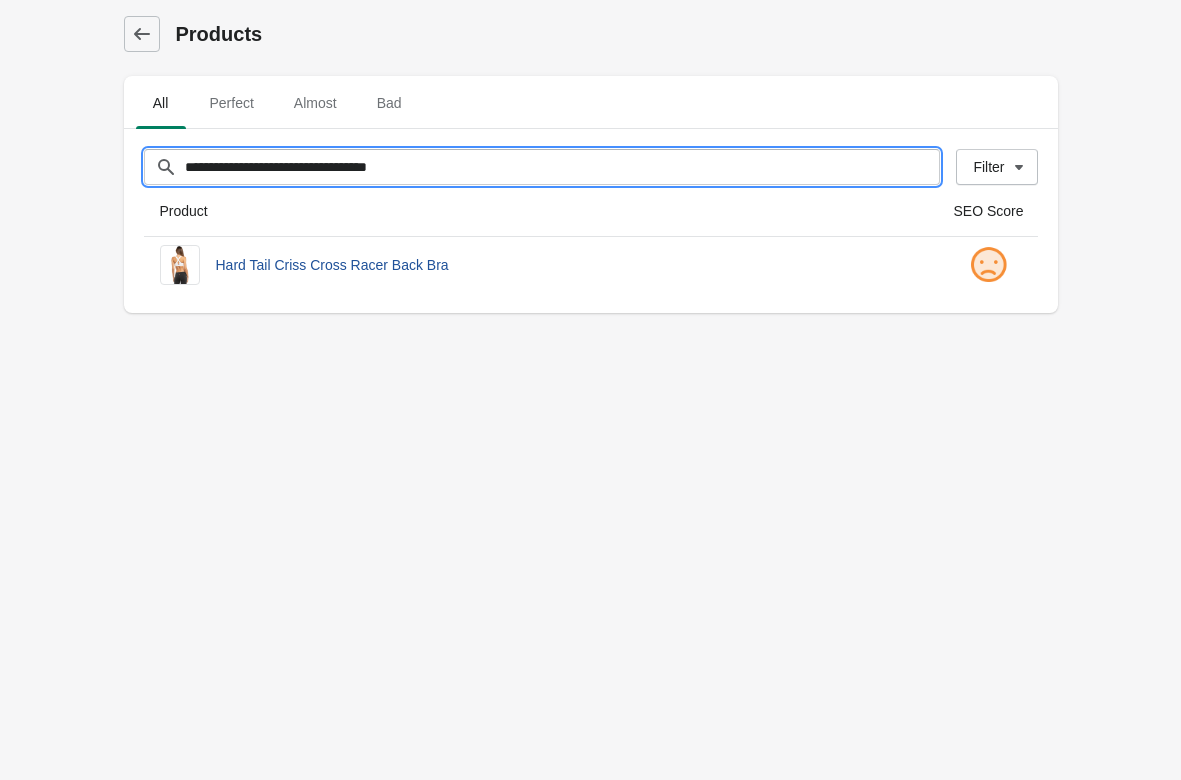 type on "**********" 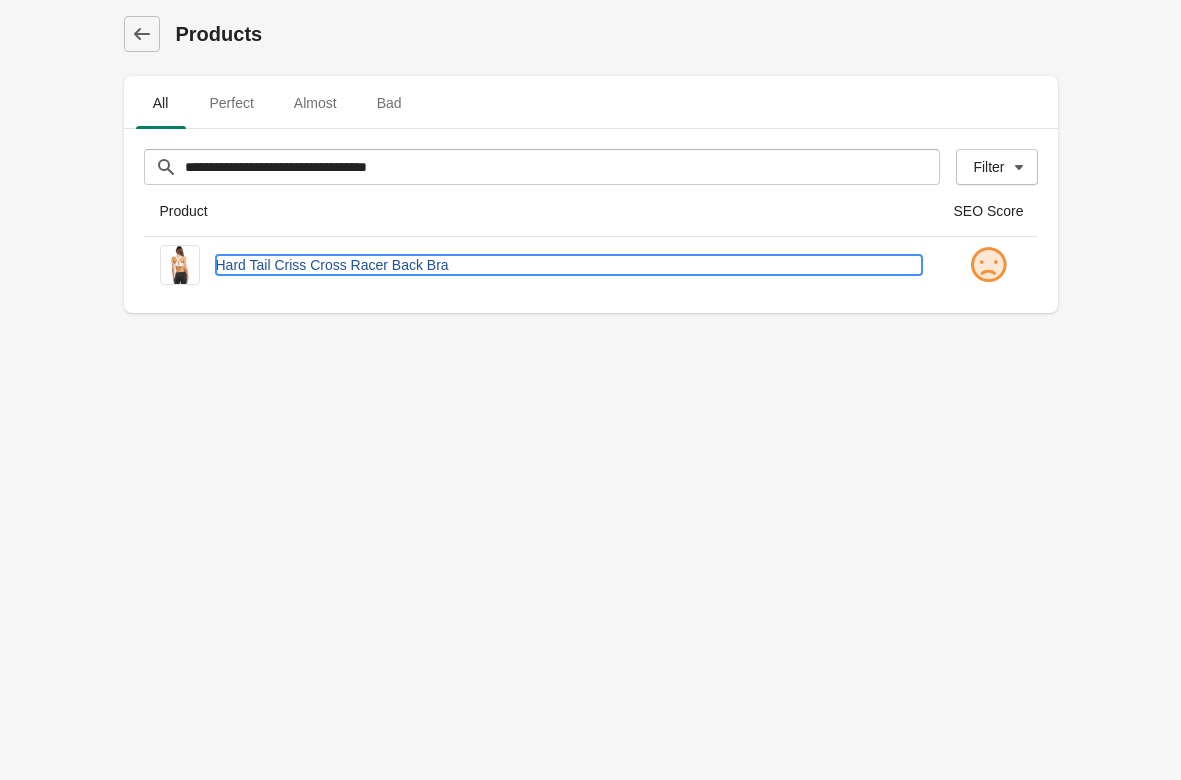 click on "Hard Tail Criss Cross Racer Back Bra" at bounding box center [569, 265] 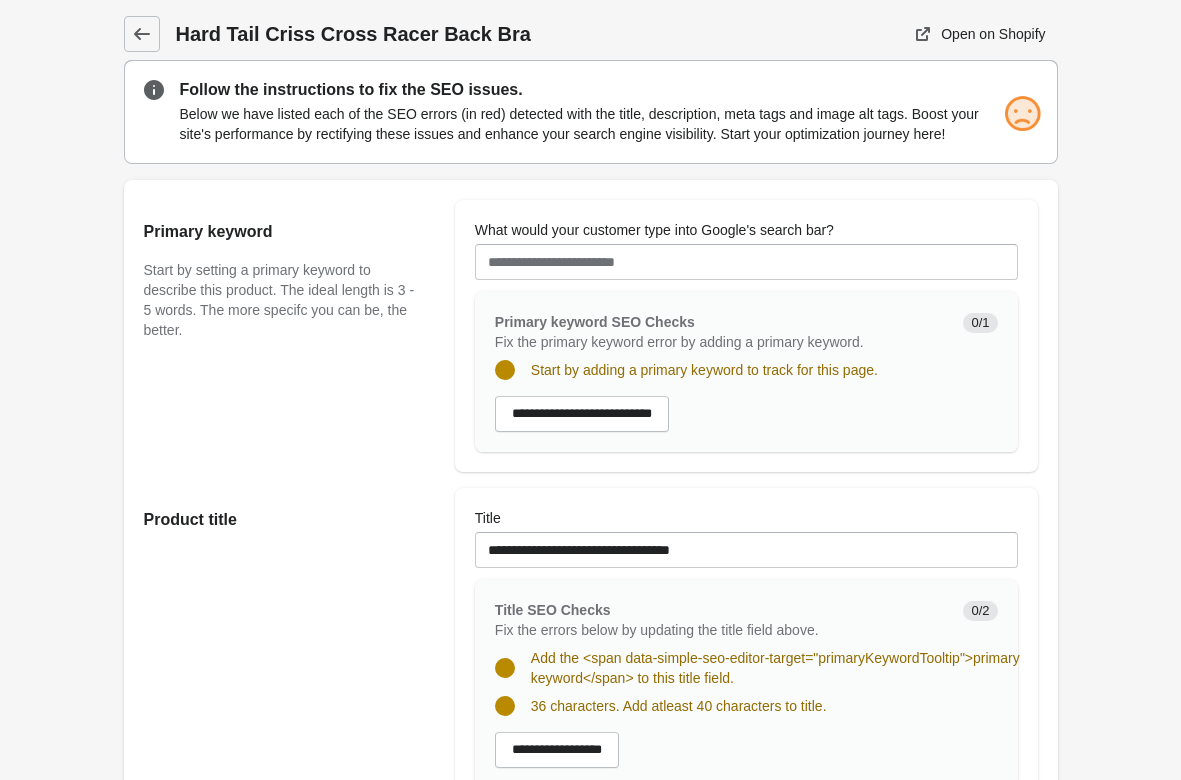 scroll, scrollTop: 0, scrollLeft: 0, axis: both 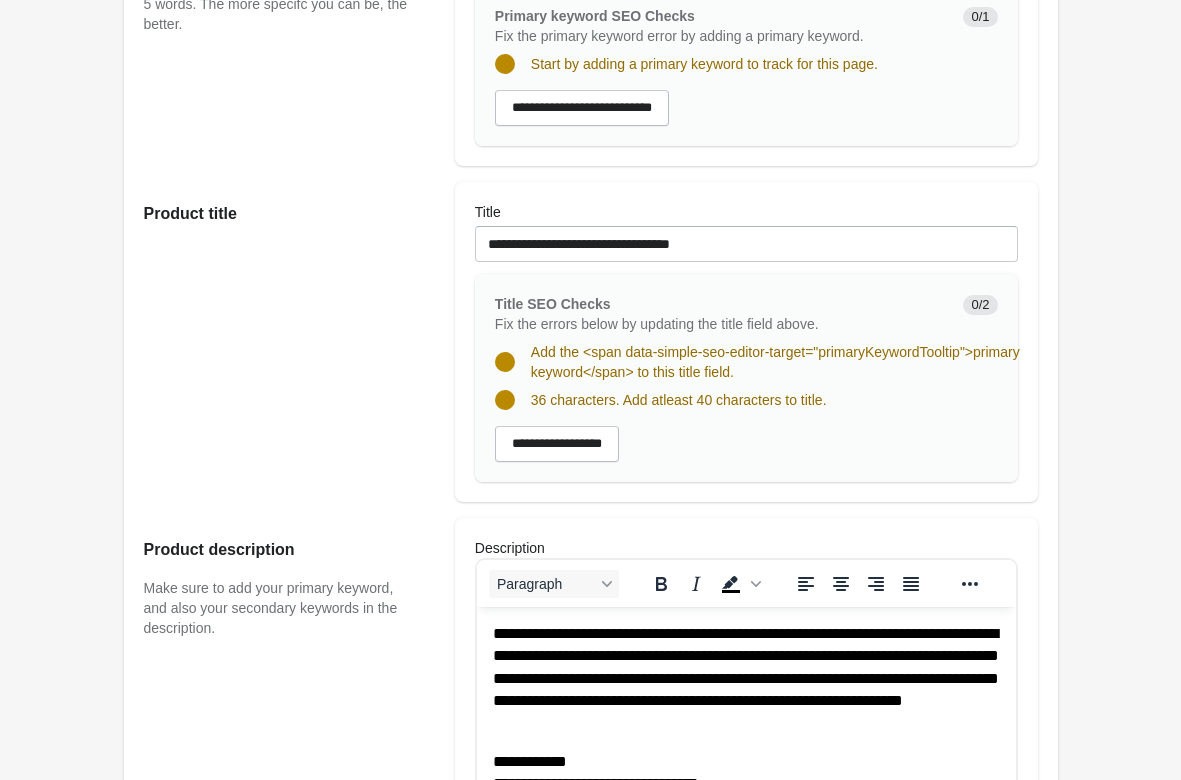 click at bounding box center [746, 268] 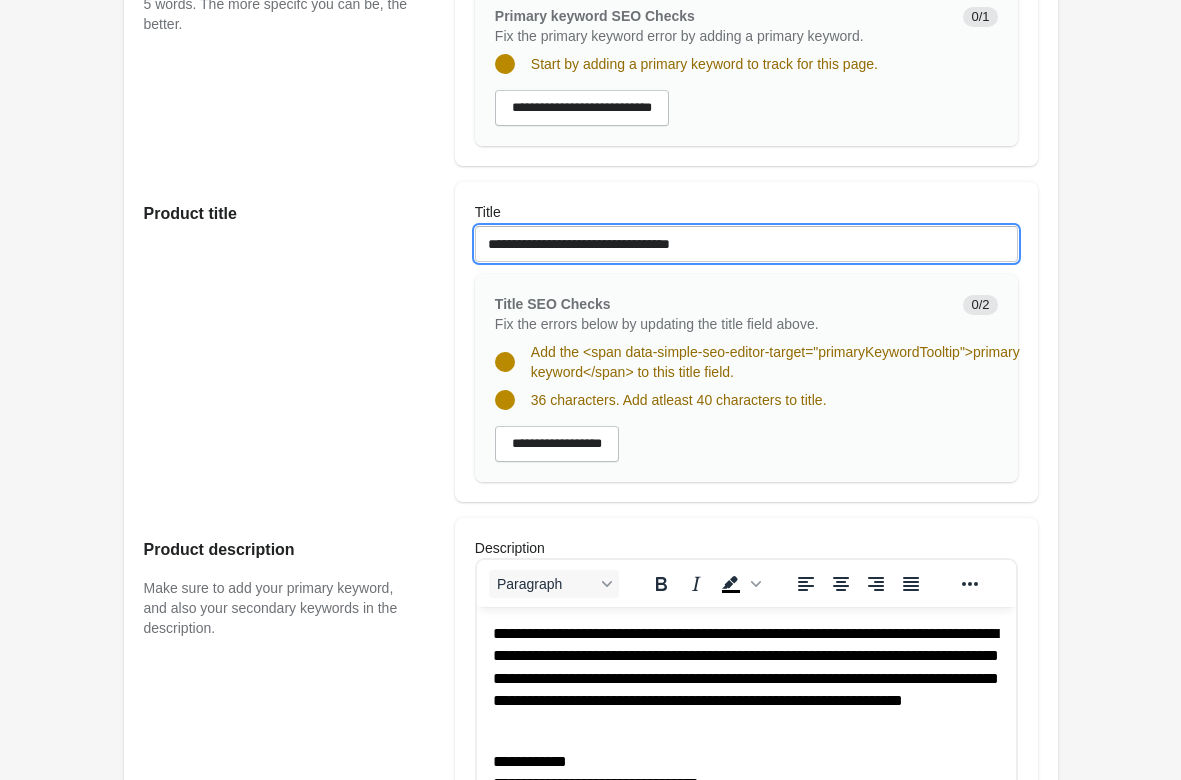 click on "**********" at bounding box center (746, 244) 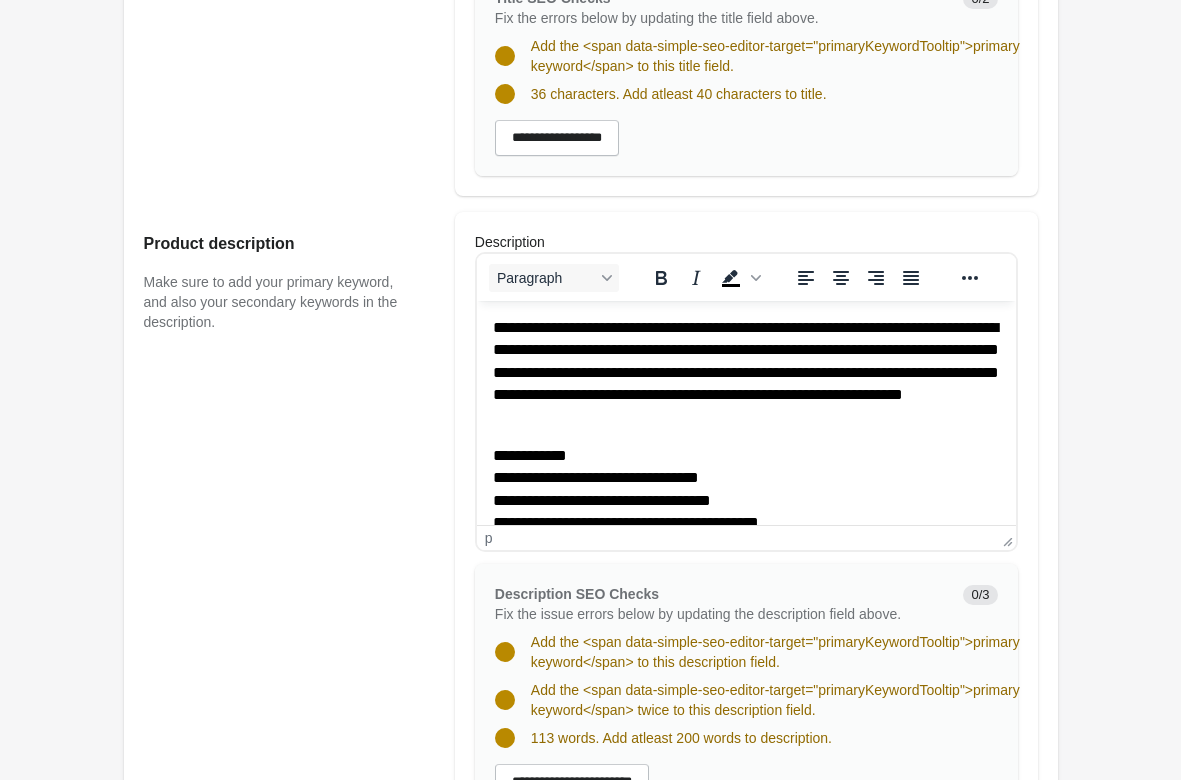 click on "**********" at bounding box center [745, 523] 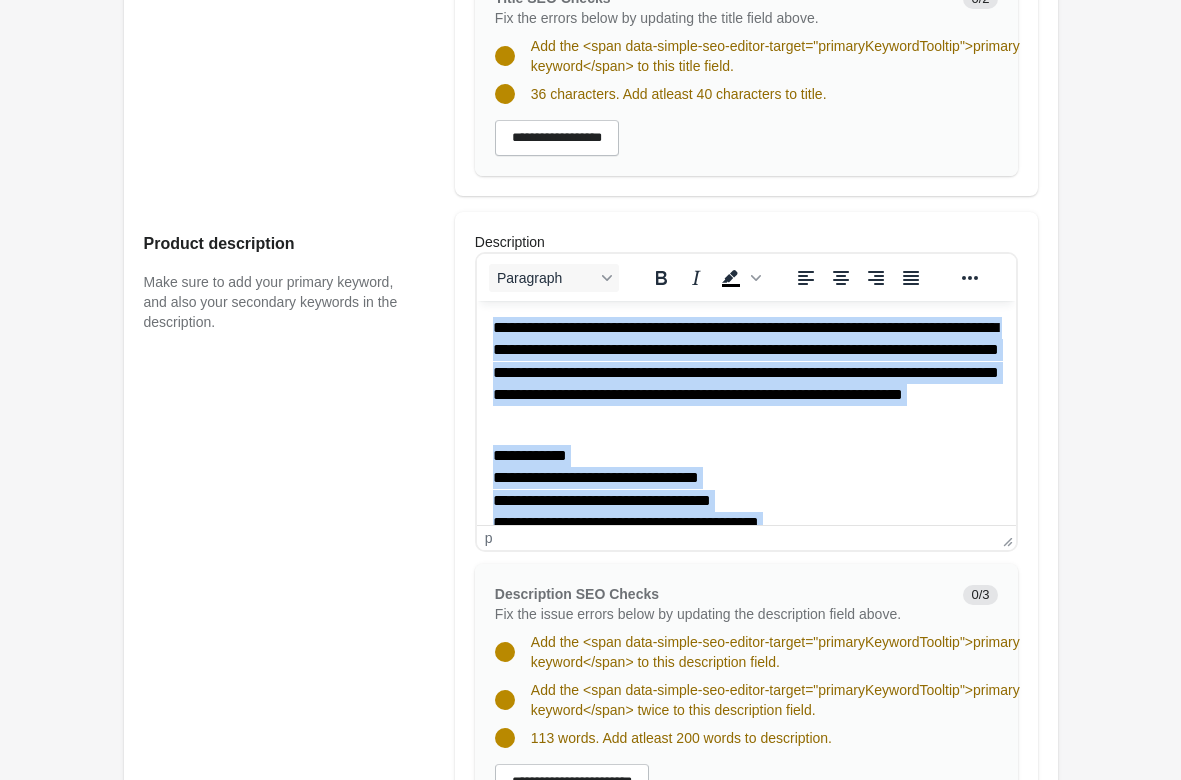 scroll, scrollTop: 918, scrollLeft: 0, axis: vertical 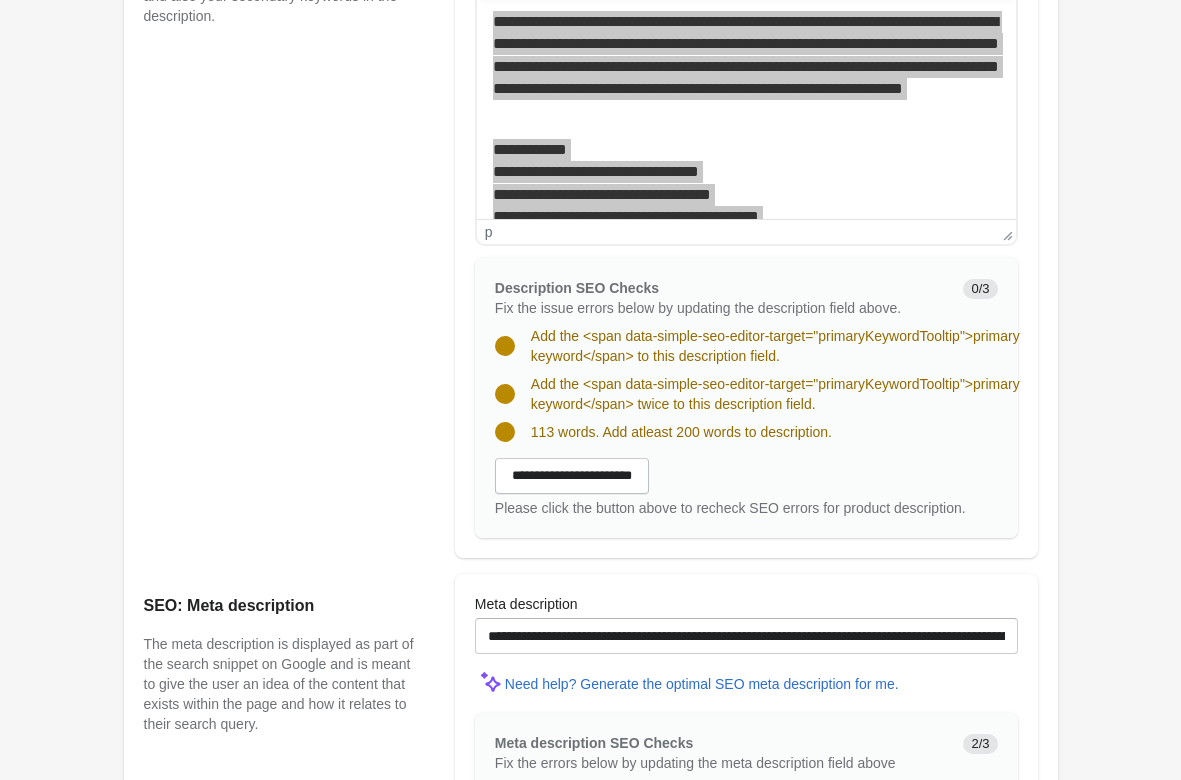drag, startPoint x: 585, startPoint y: 611, endPoint x: 589, endPoint y: 625, distance: 14.56022 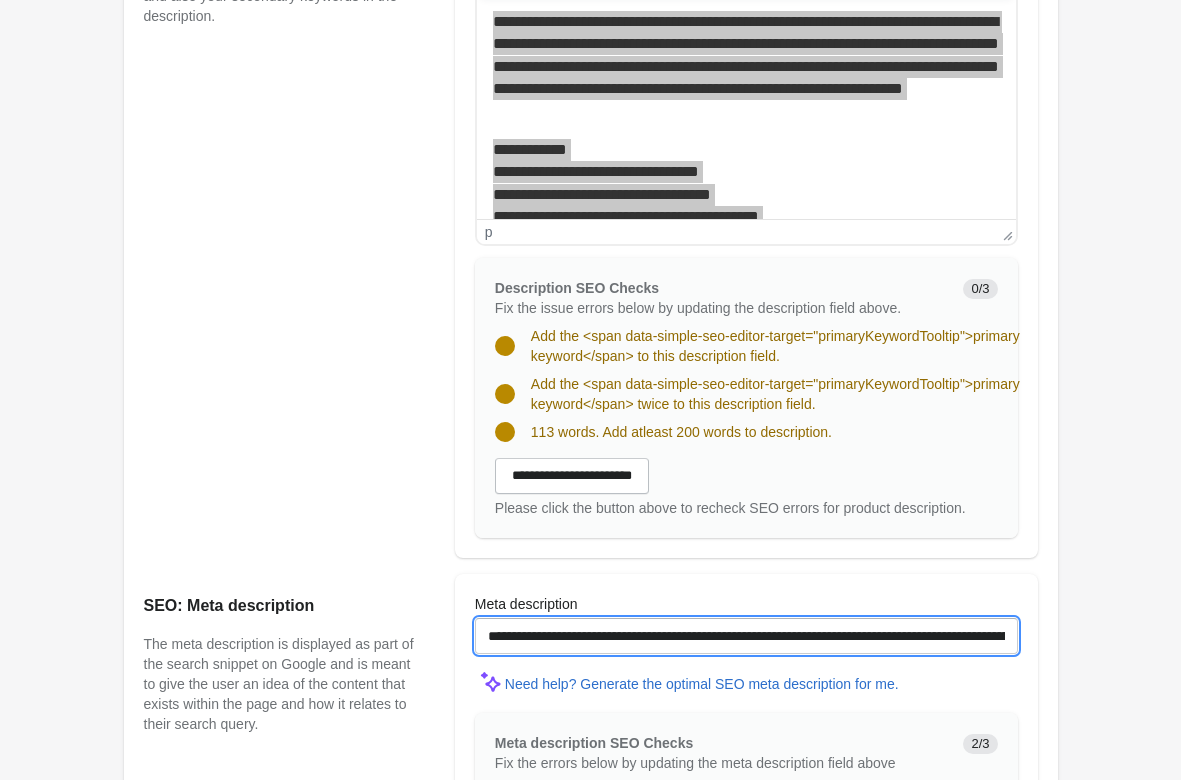 click on "**********" at bounding box center [746, 636] 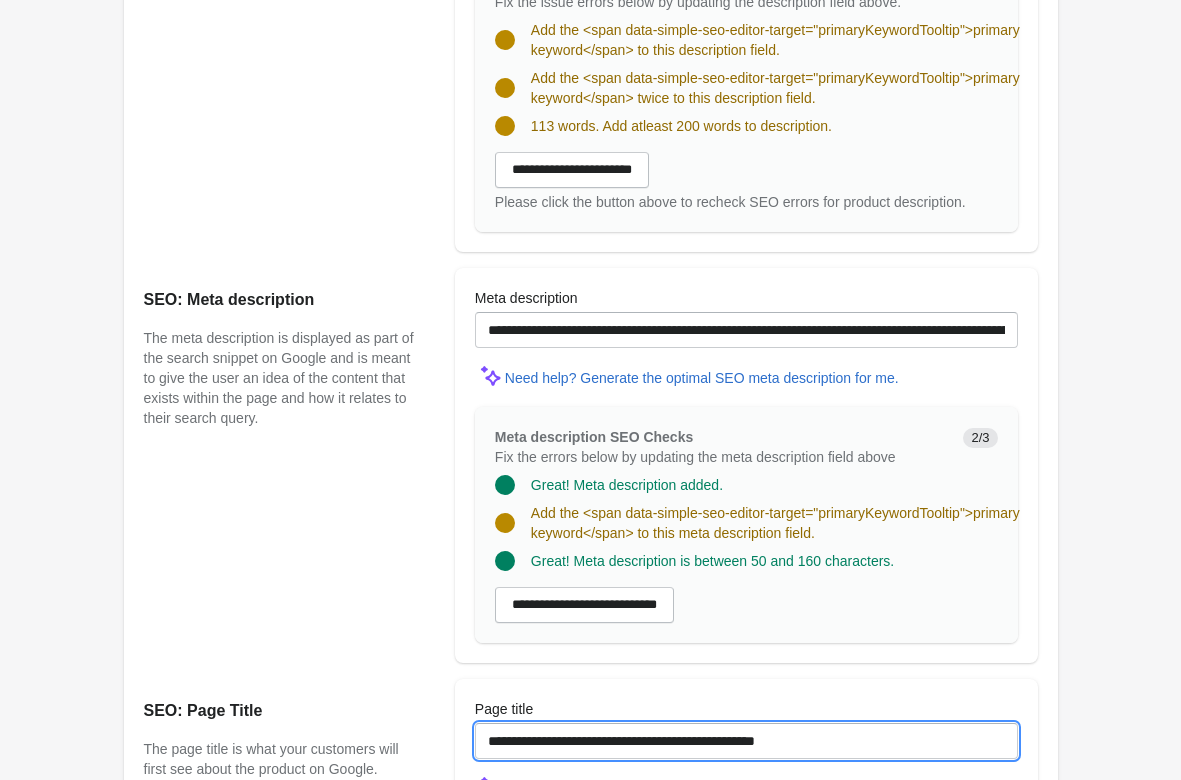 click on "**********" at bounding box center [746, 741] 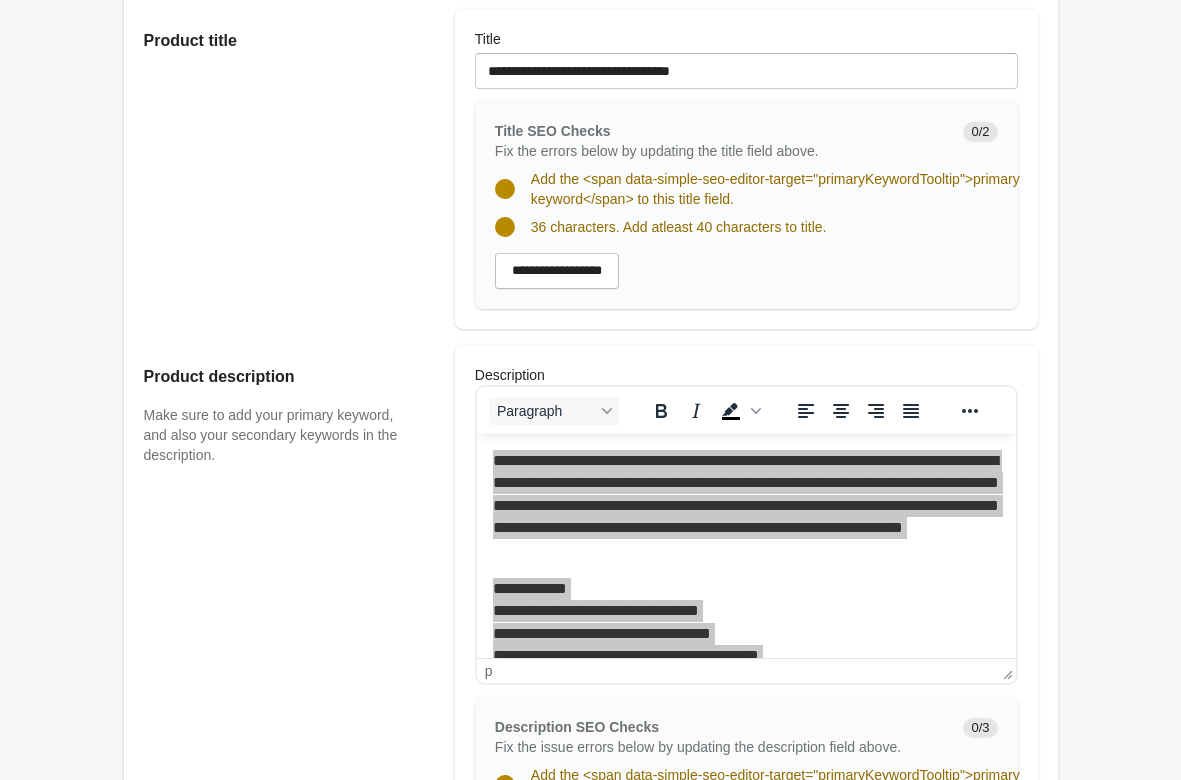 scroll, scrollTop: 0, scrollLeft: 0, axis: both 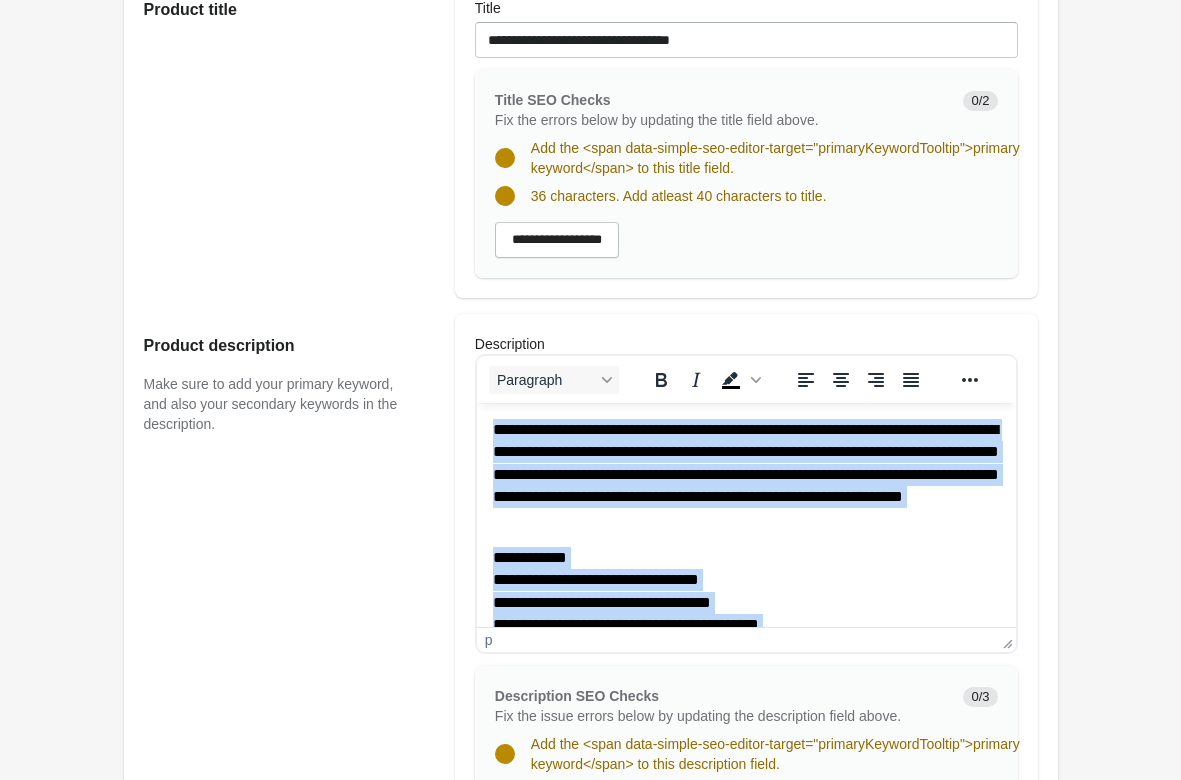 click on "**********" at bounding box center (745, 475) 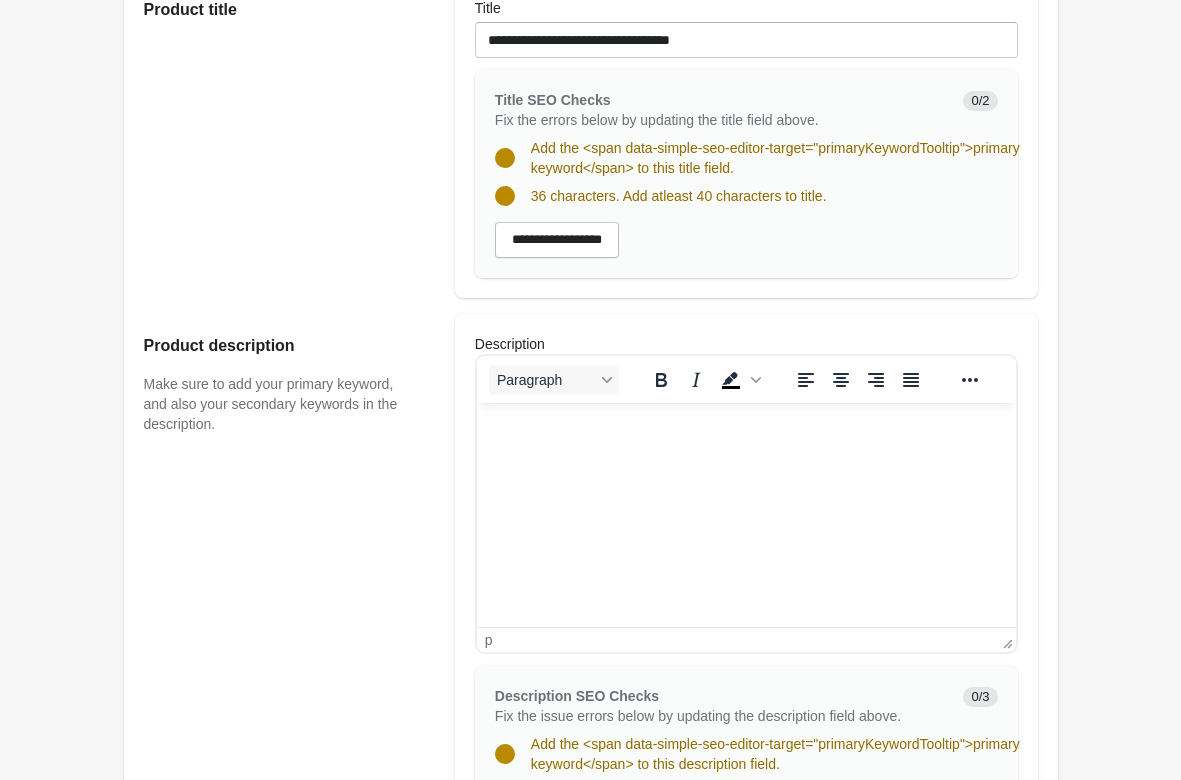 scroll, scrollTop: 391, scrollLeft: 0, axis: vertical 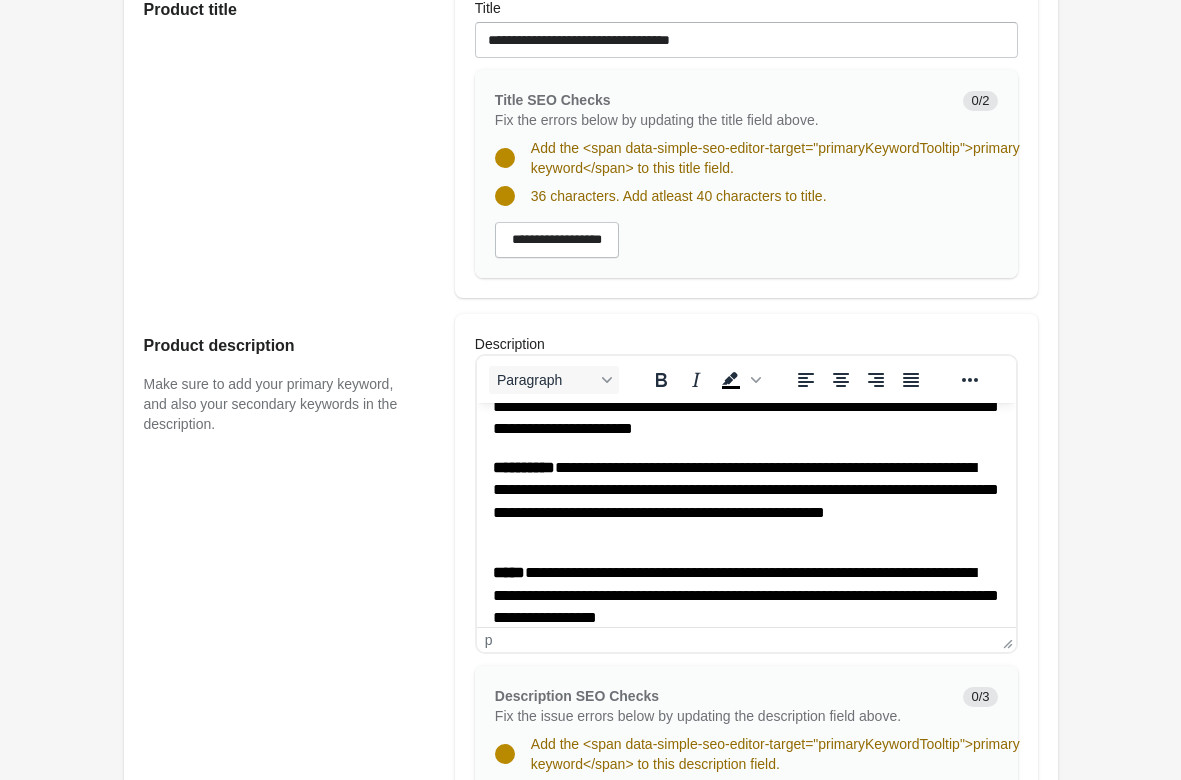 click on "Product description
Make sure to add your primary keyword, and also your secondary keywords in the description." at bounding box center [289, 640] 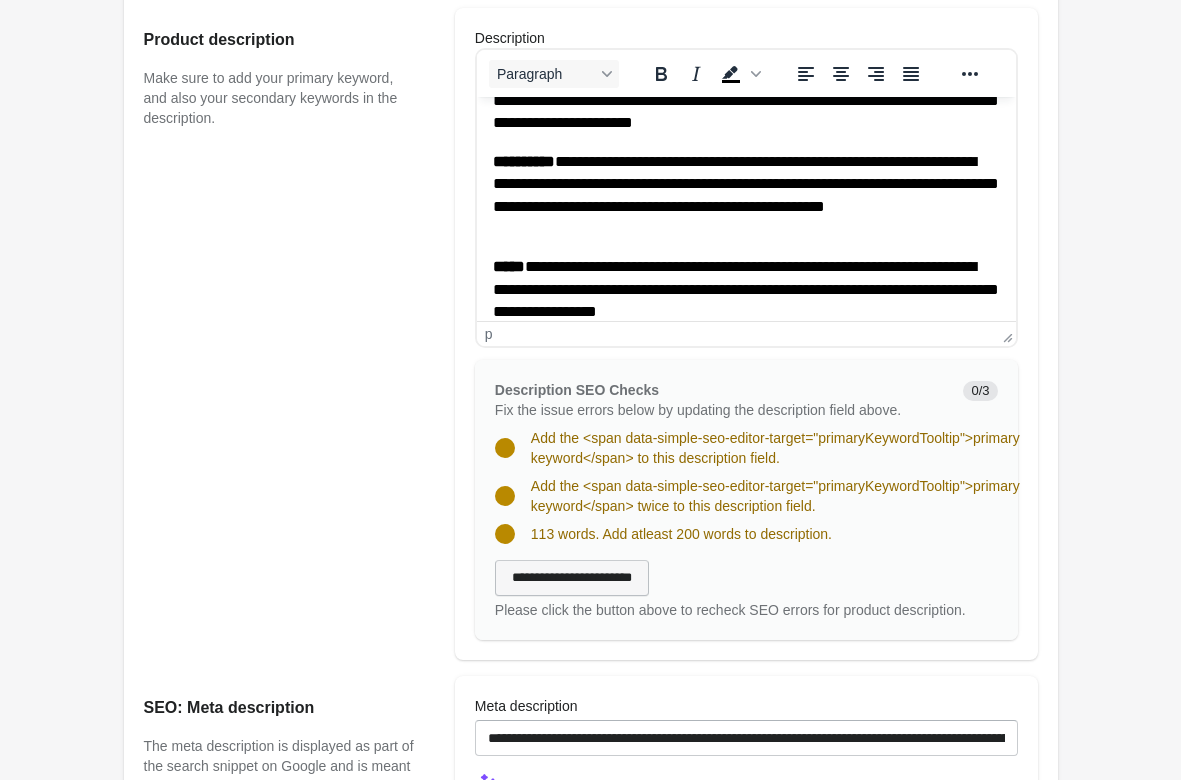 click on "**********" at bounding box center [572, 578] 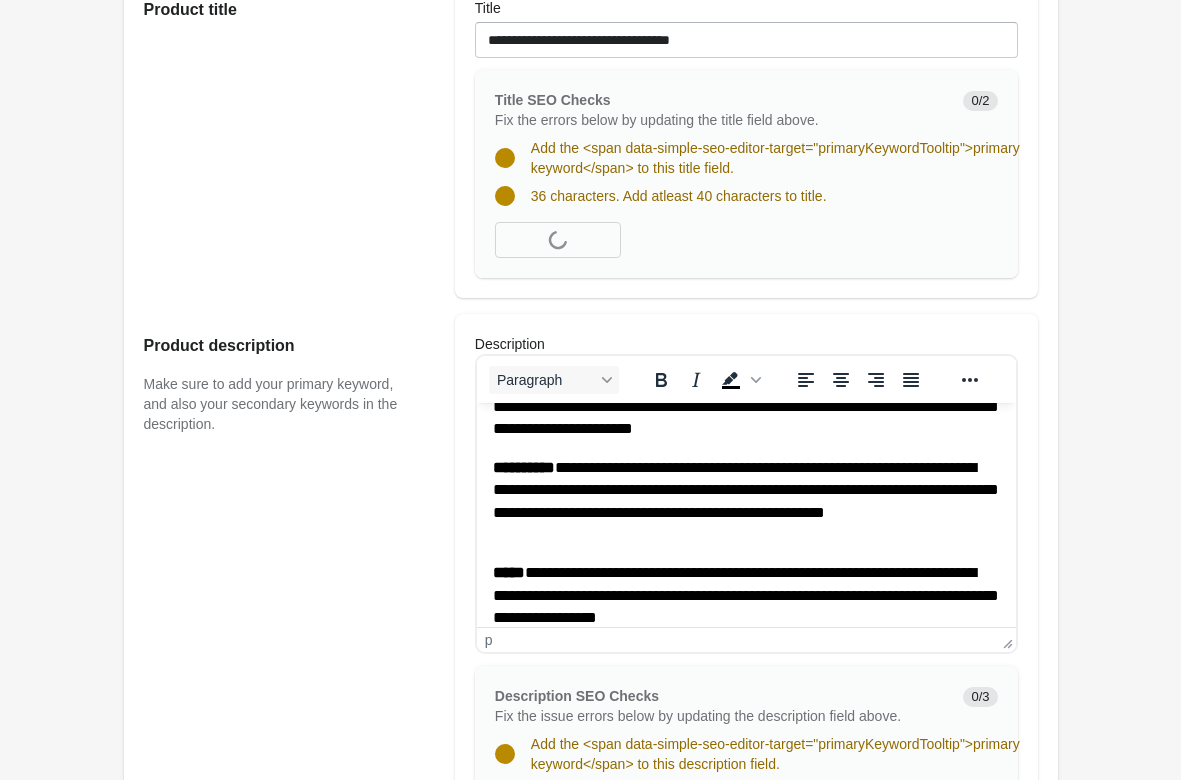 scroll, scrollTop: 204, scrollLeft: 0, axis: vertical 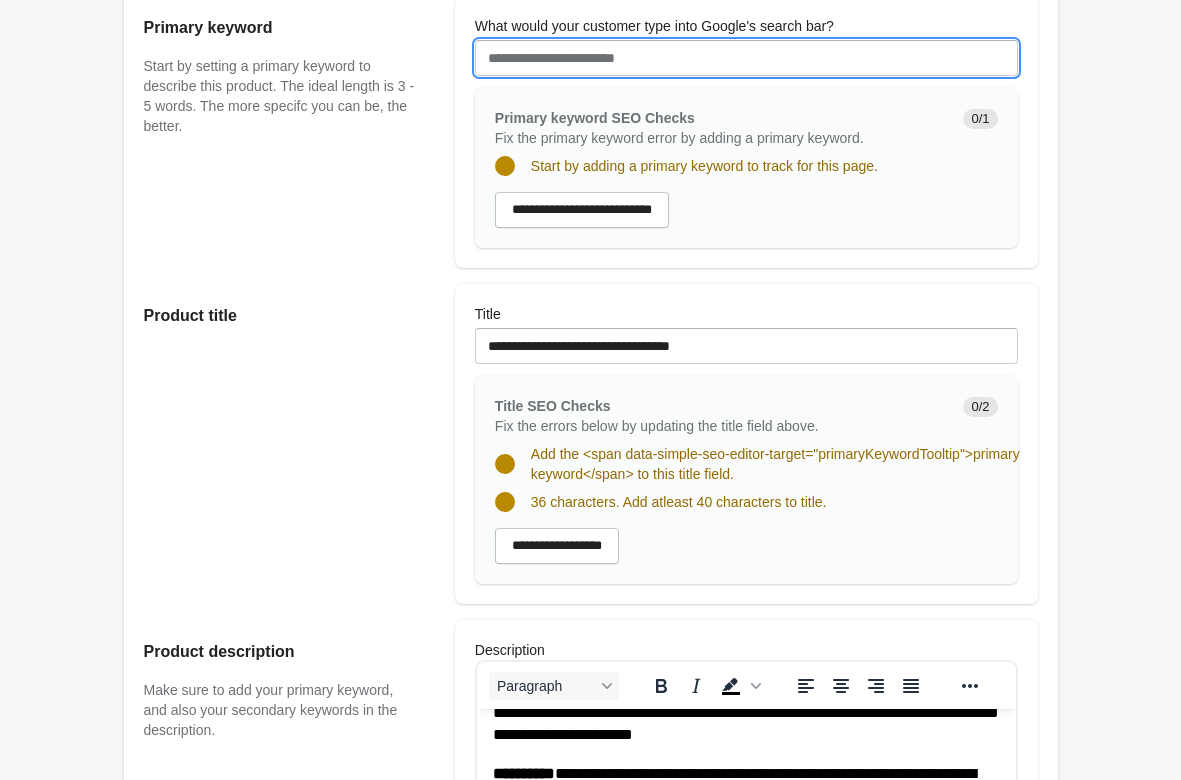 click on "What would your customer type into Google's search bar?" at bounding box center (746, 58) 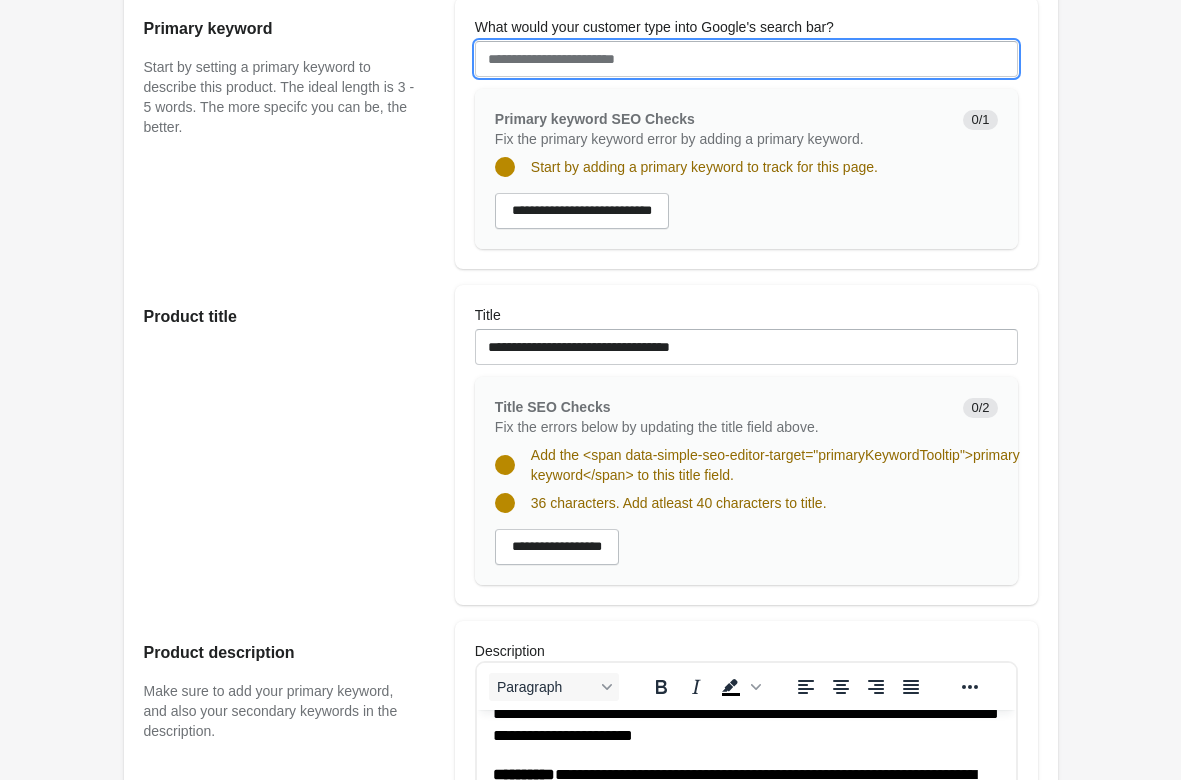 scroll, scrollTop: 0, scrollLeft: 0, axis: both 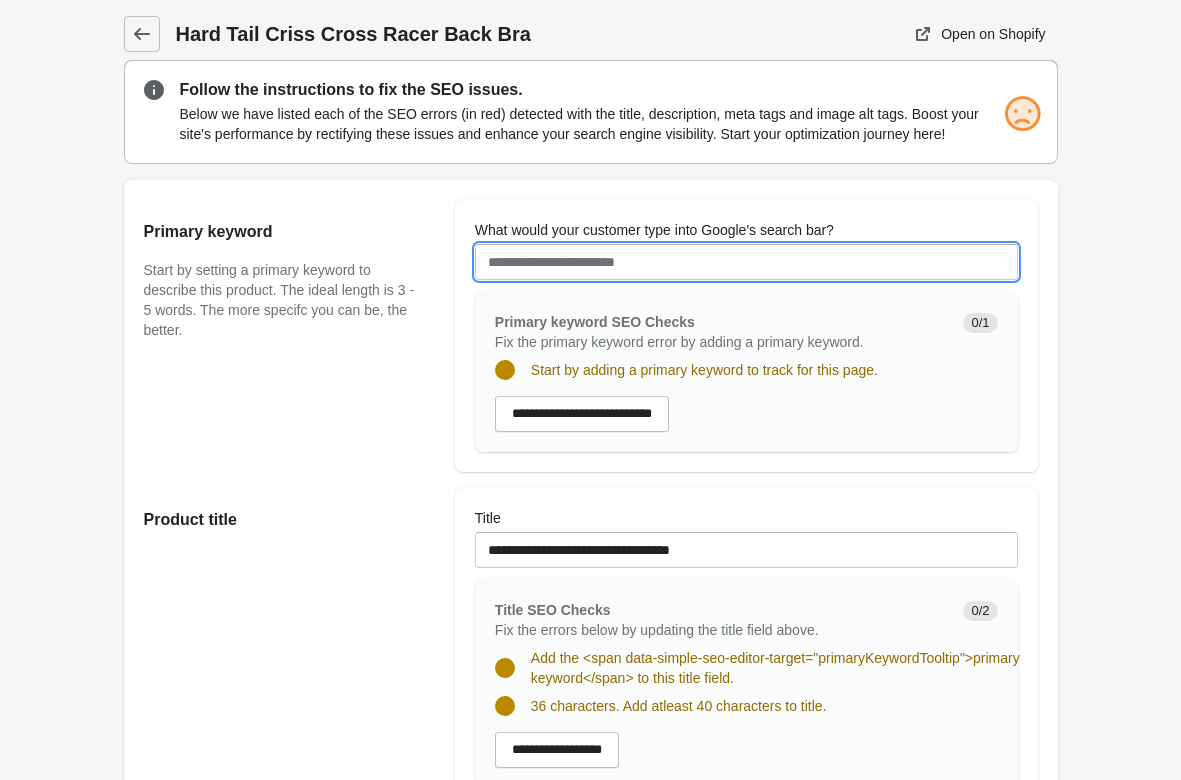 paste on "**********" 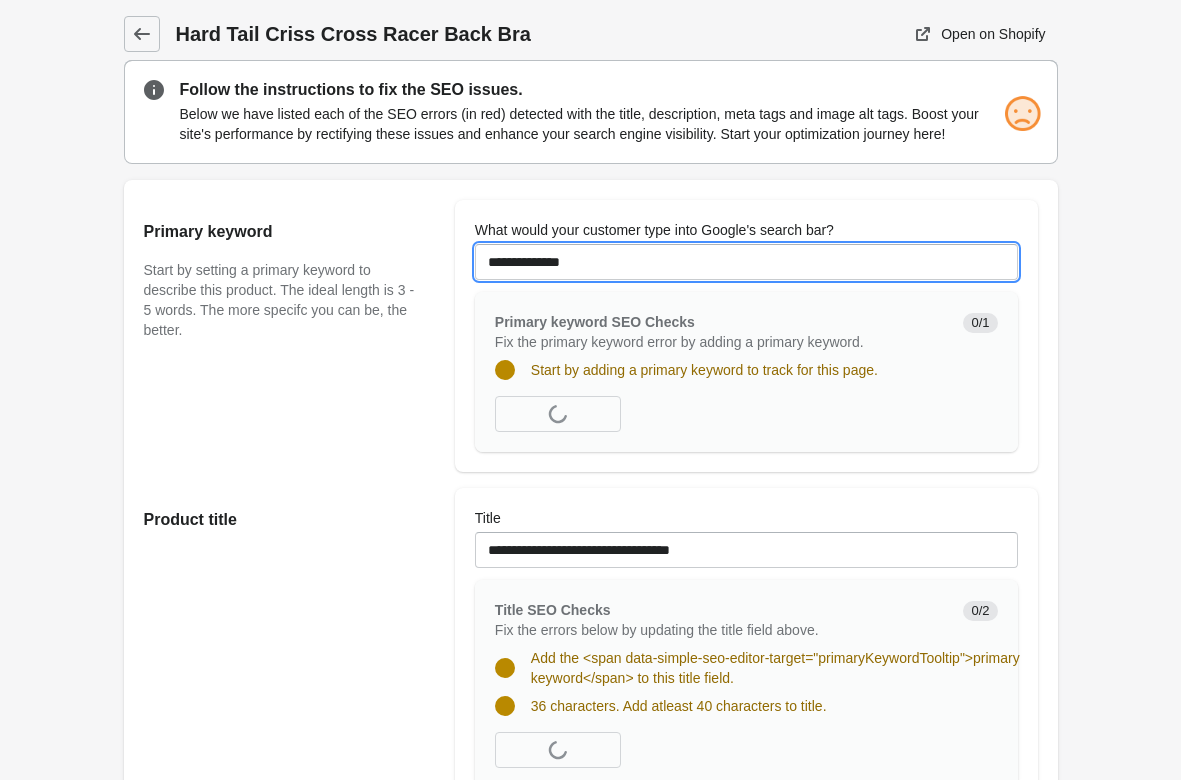 type on "**********" 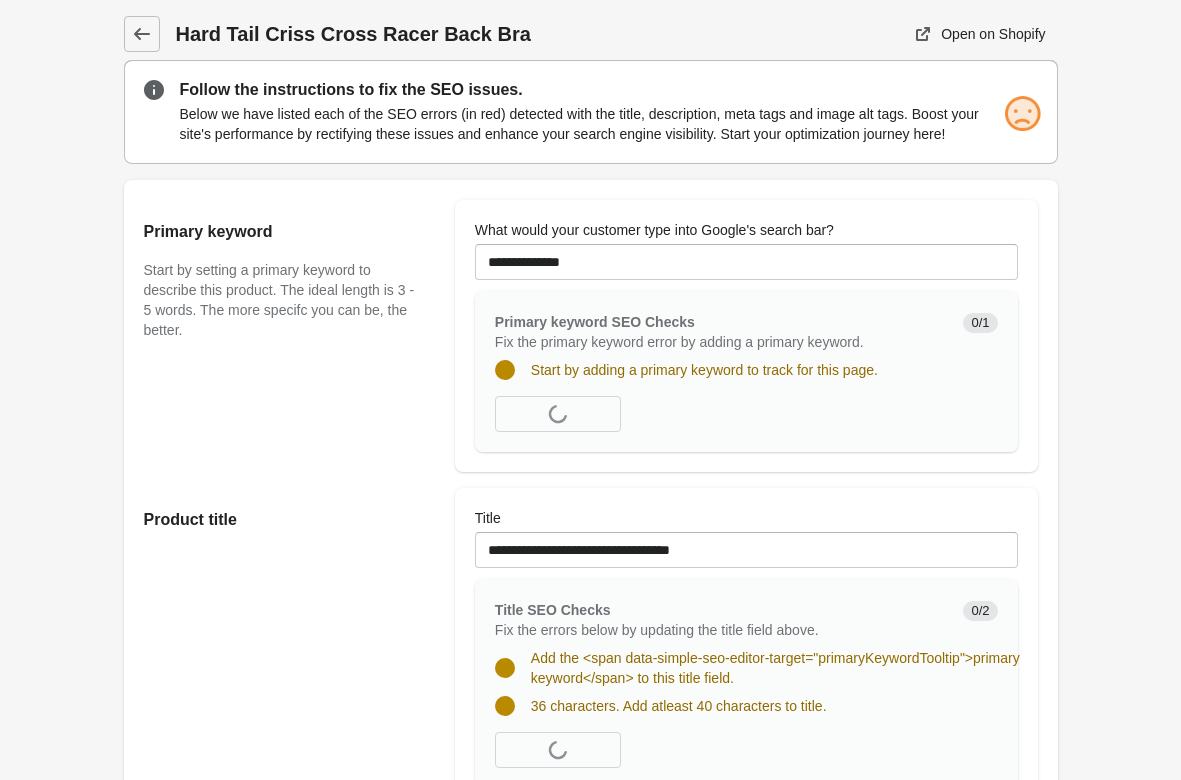 click on "Hard Tail Criss Cross Racer Back Bra
Open on Shopify" at bounding box center (590, 1191) 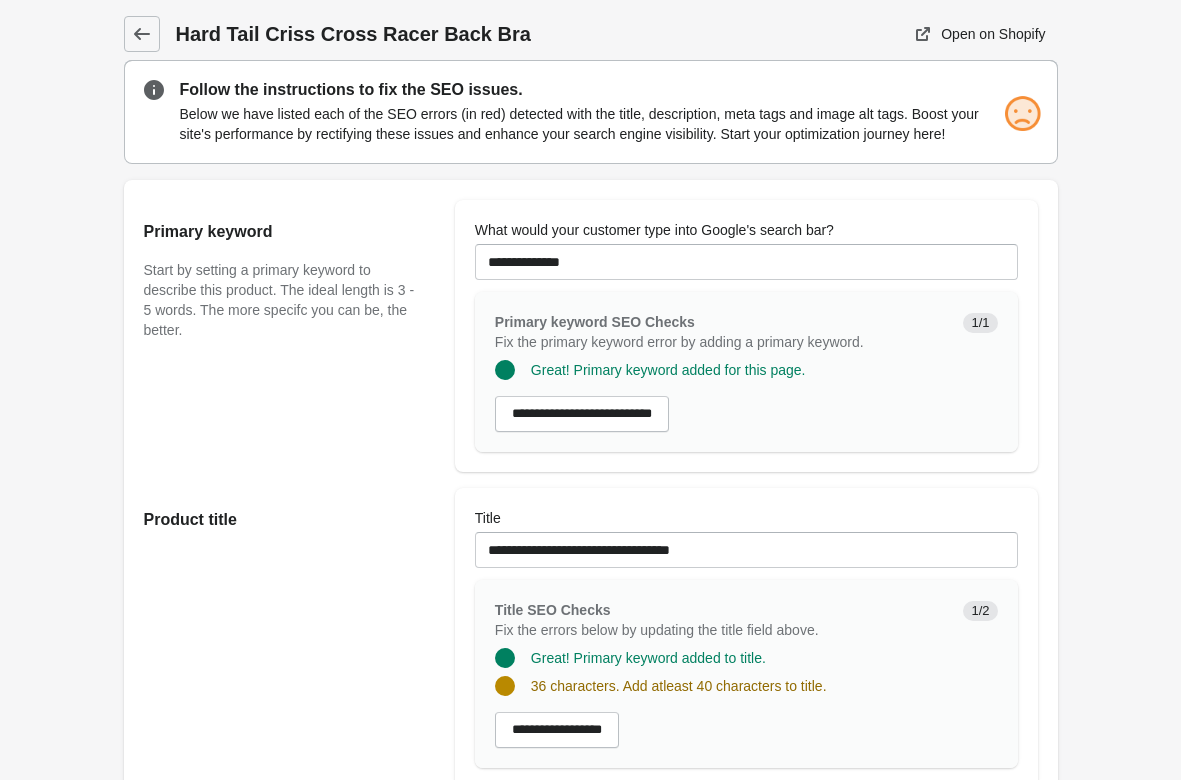 scroll, scrollTop: 204, scrollLeft: 0, axis: vertical 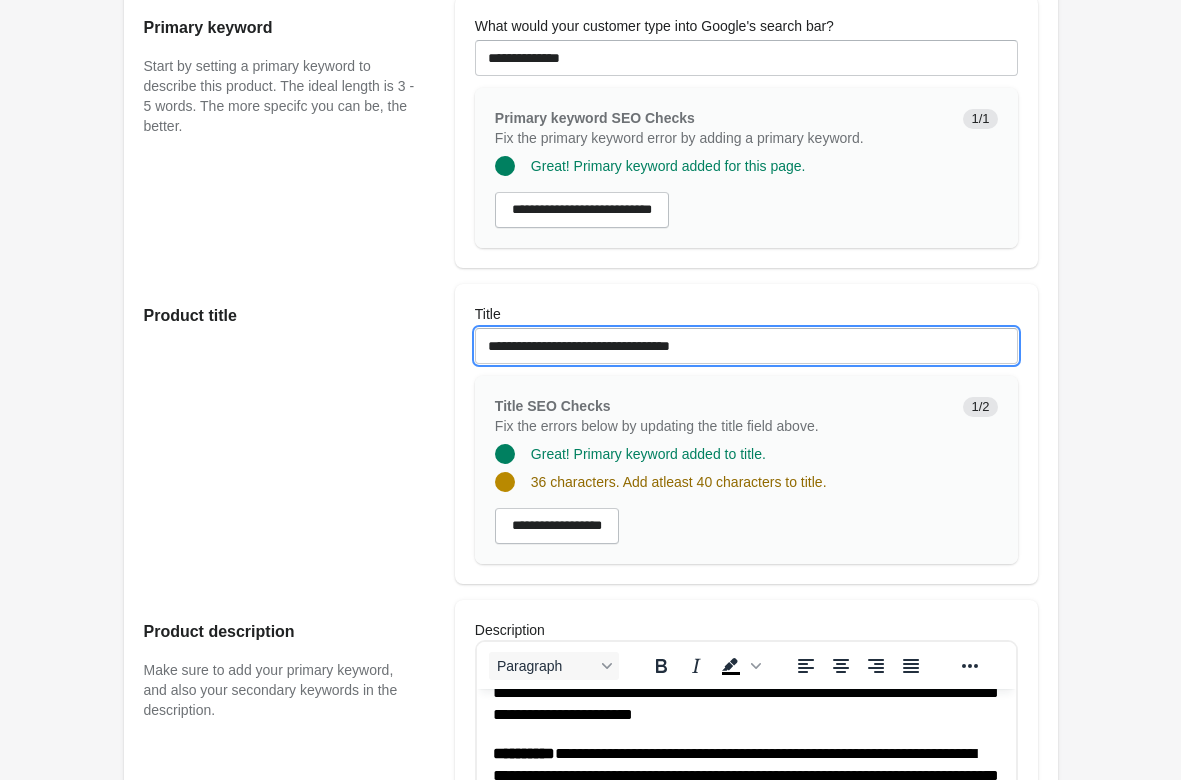 drag, startPoint x: 774, startPoint y: 357, endPoint x: 302, endPoint y: 333, distance: 472.60977 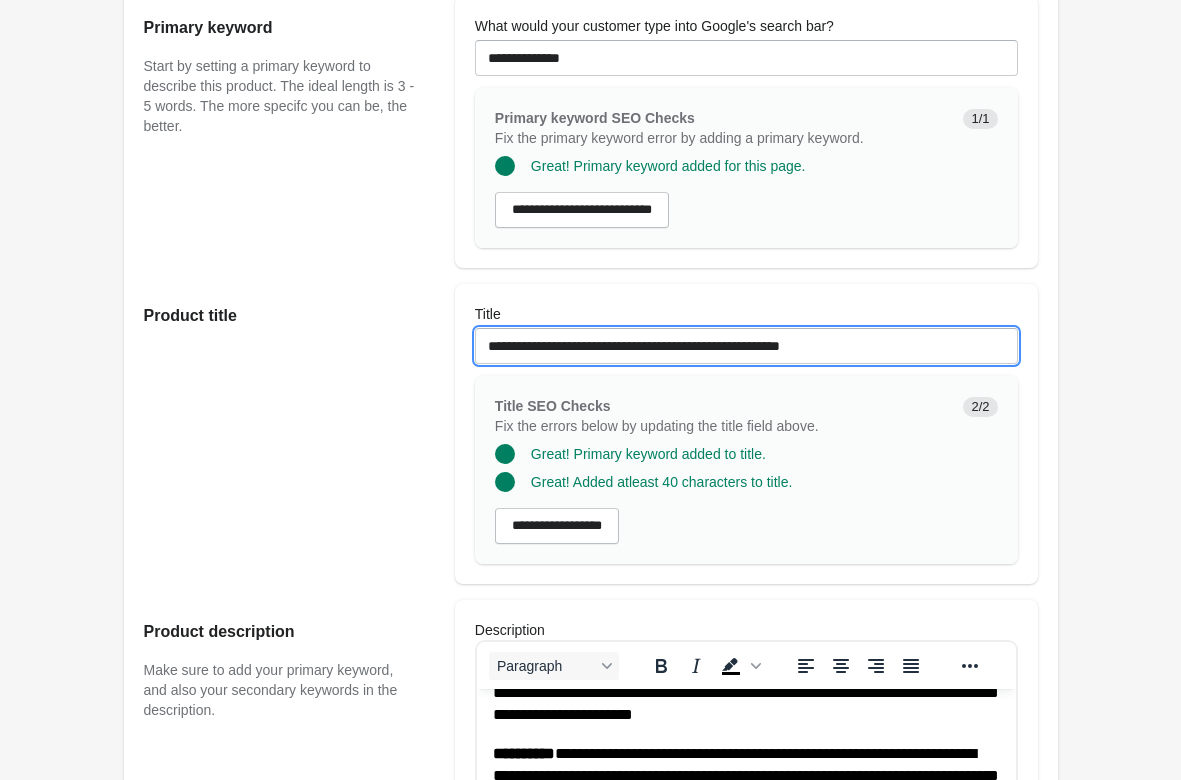 drag, startPoint x: 856, startPoint y: 344, endPoint x: 271, endPoint y: 320, distance: 585.4921 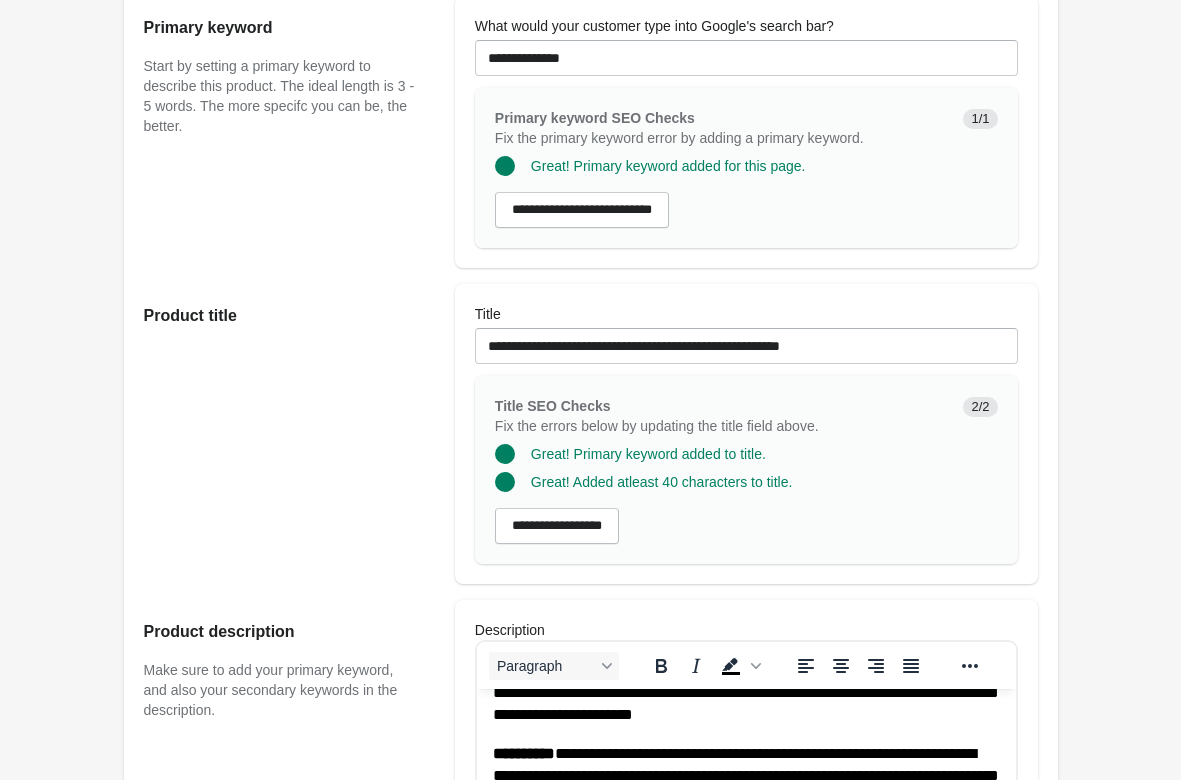 click on "Product title" at bounding box center (289, 434) 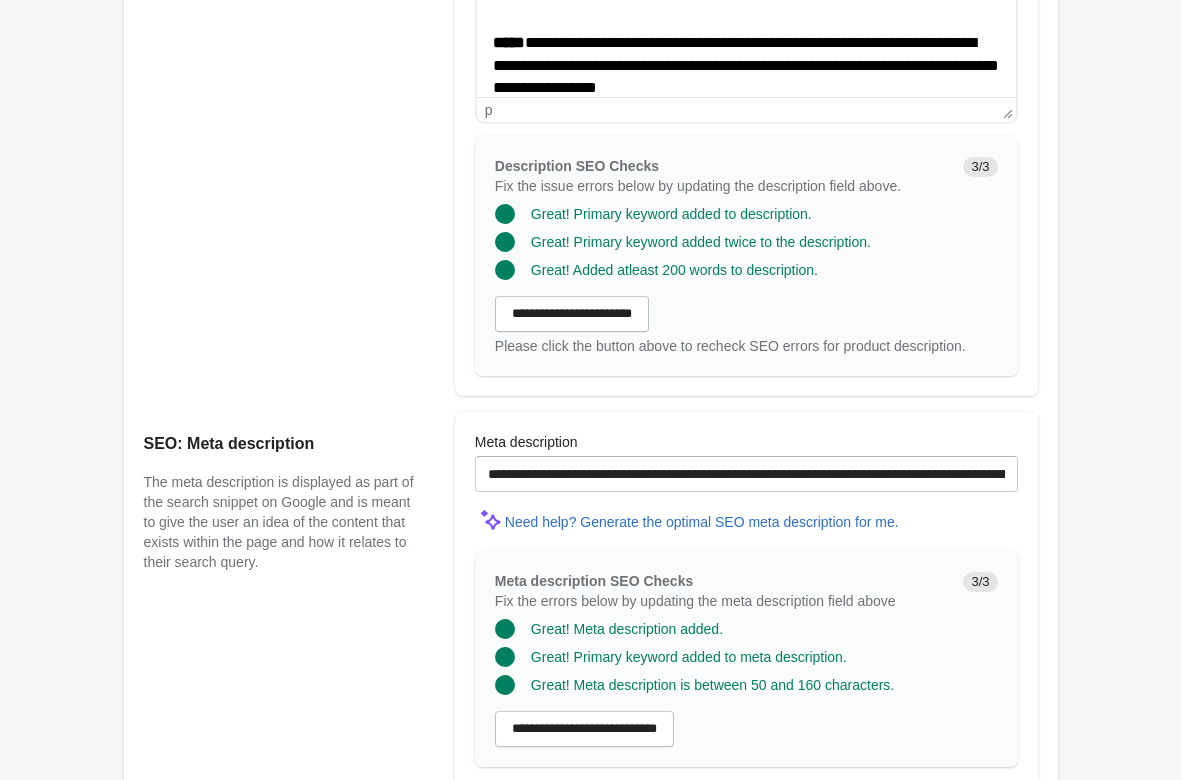 scroll, scrollTop: 1122, scrollLeft: 0, axis: vertical 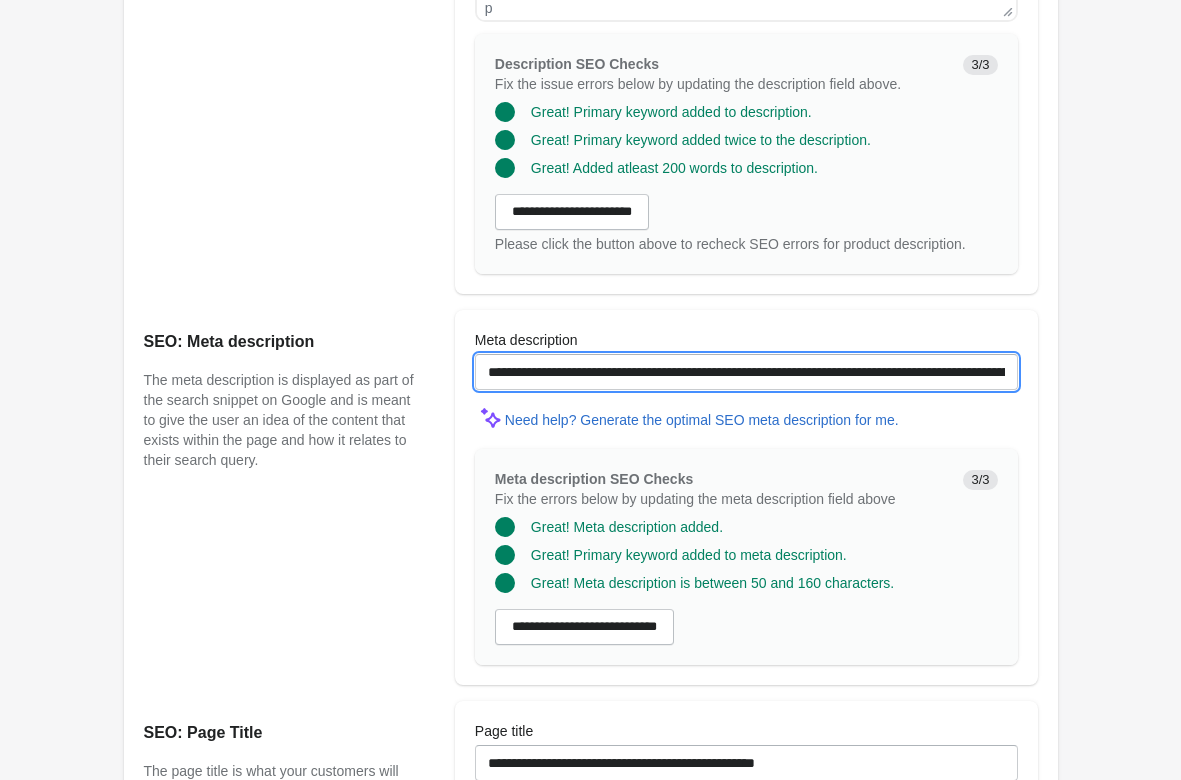 click on "**********" at bounding box center [746, 372] 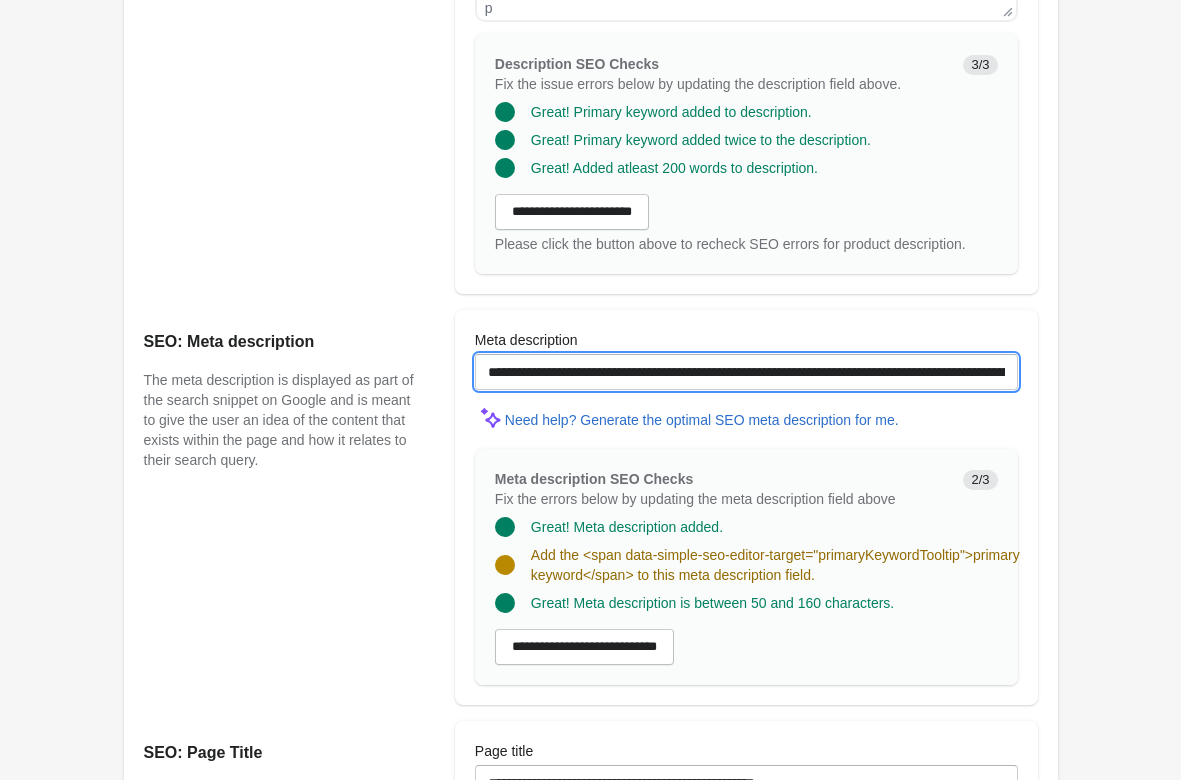 click on "**********" at bounding box center (746, 372) 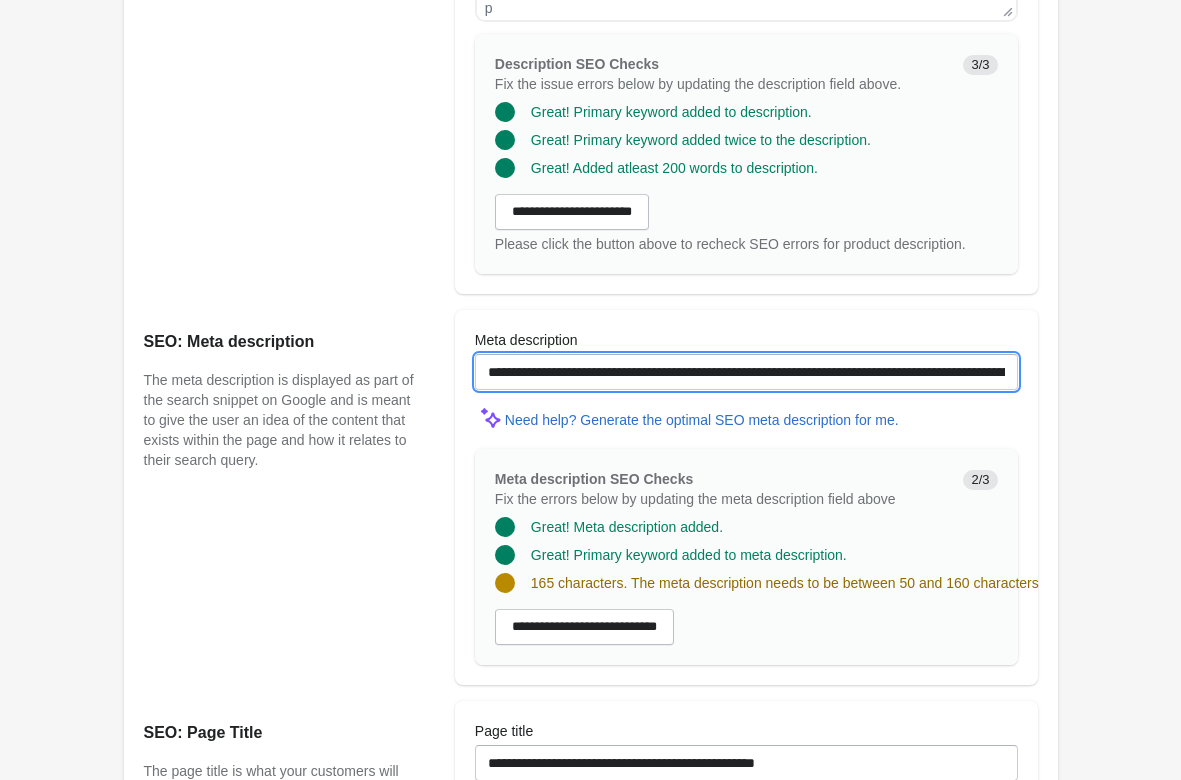 click on "**********" at bounding box center (746, 372) 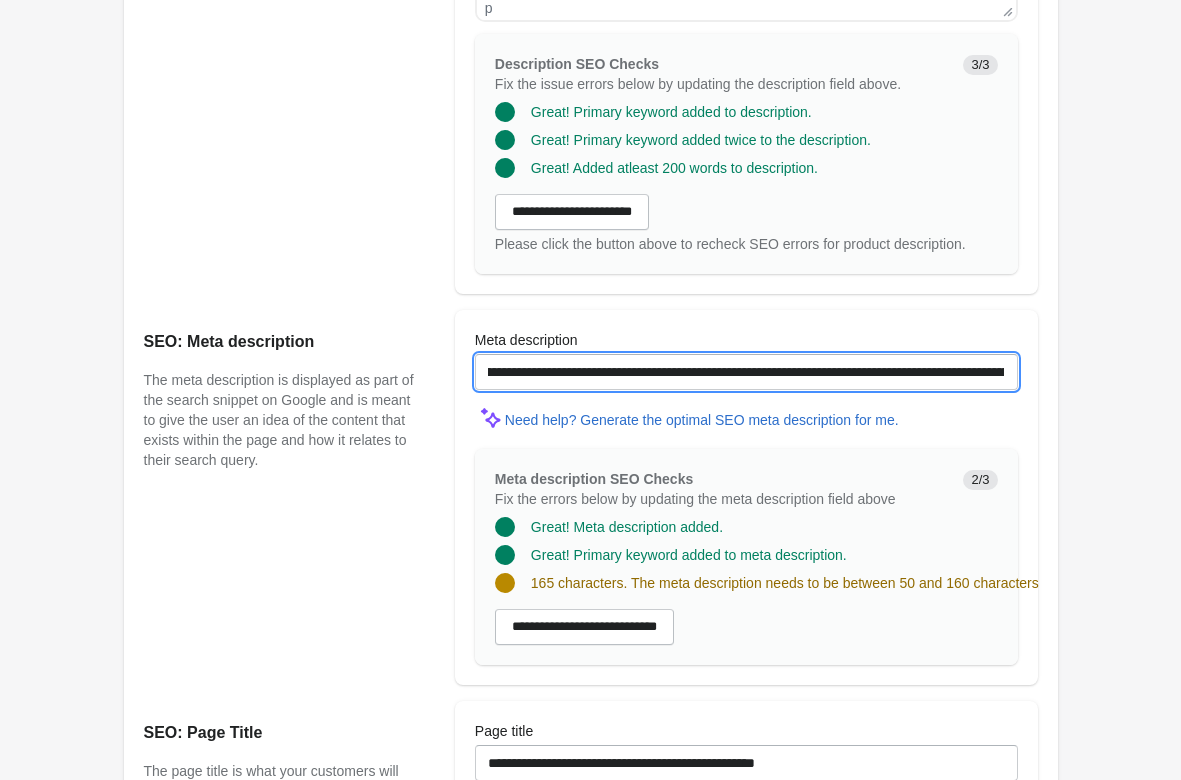 scroll, scrollTop: 0, scrollLeft: 45, axis: horizontal 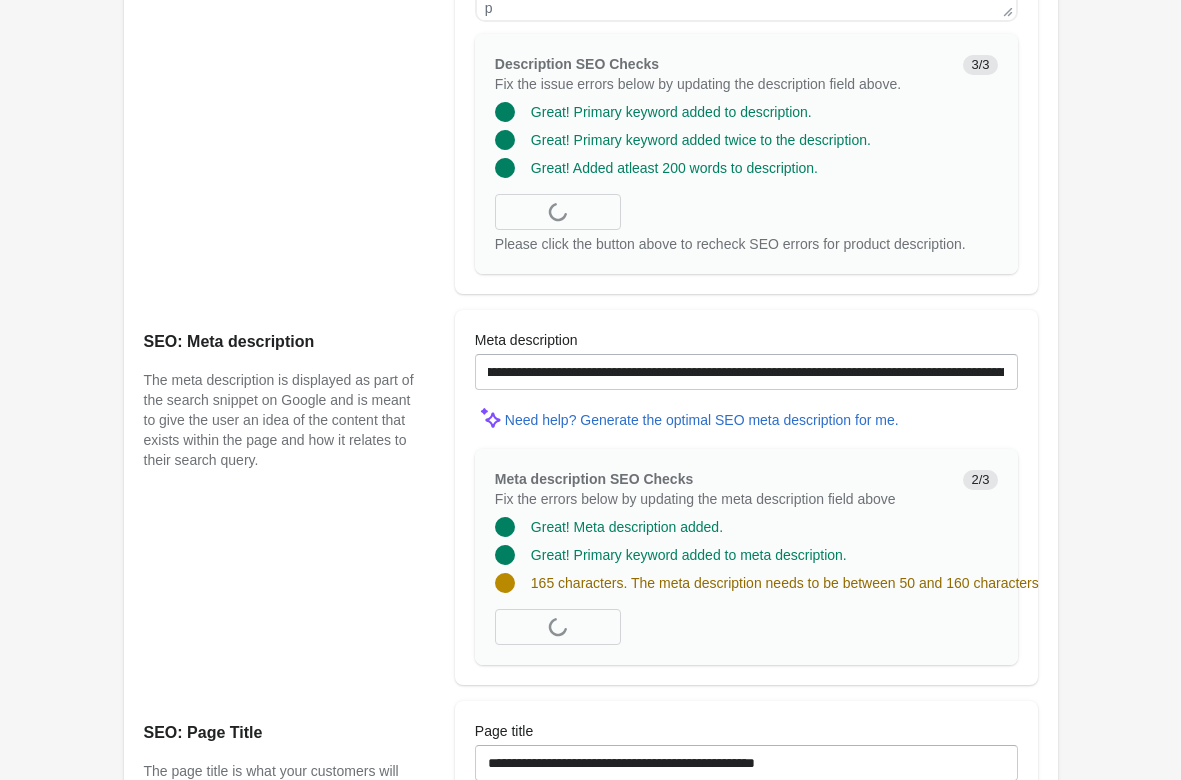 click on "Hard Tail Criss Cross Racer Back Bra
Open on Shopify
Open on Shopify" at bounding box center [591, 19] 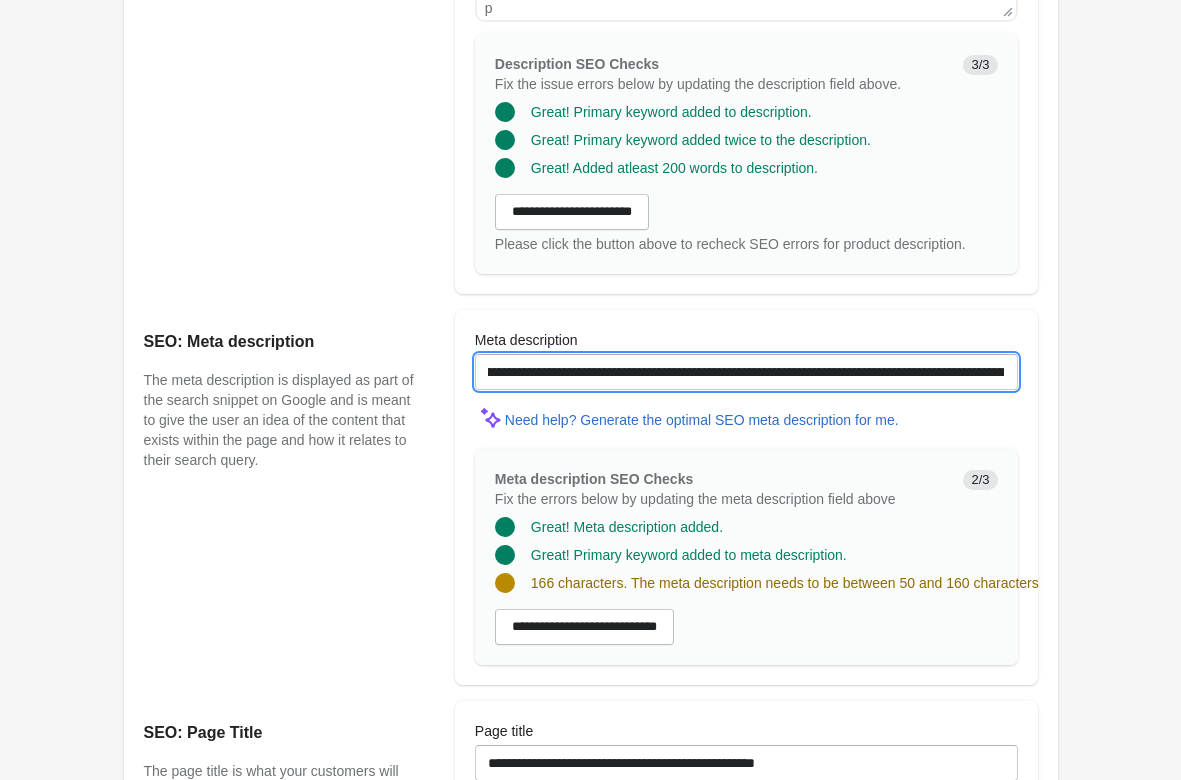 click on "**********" at bounding box center [746, 372] 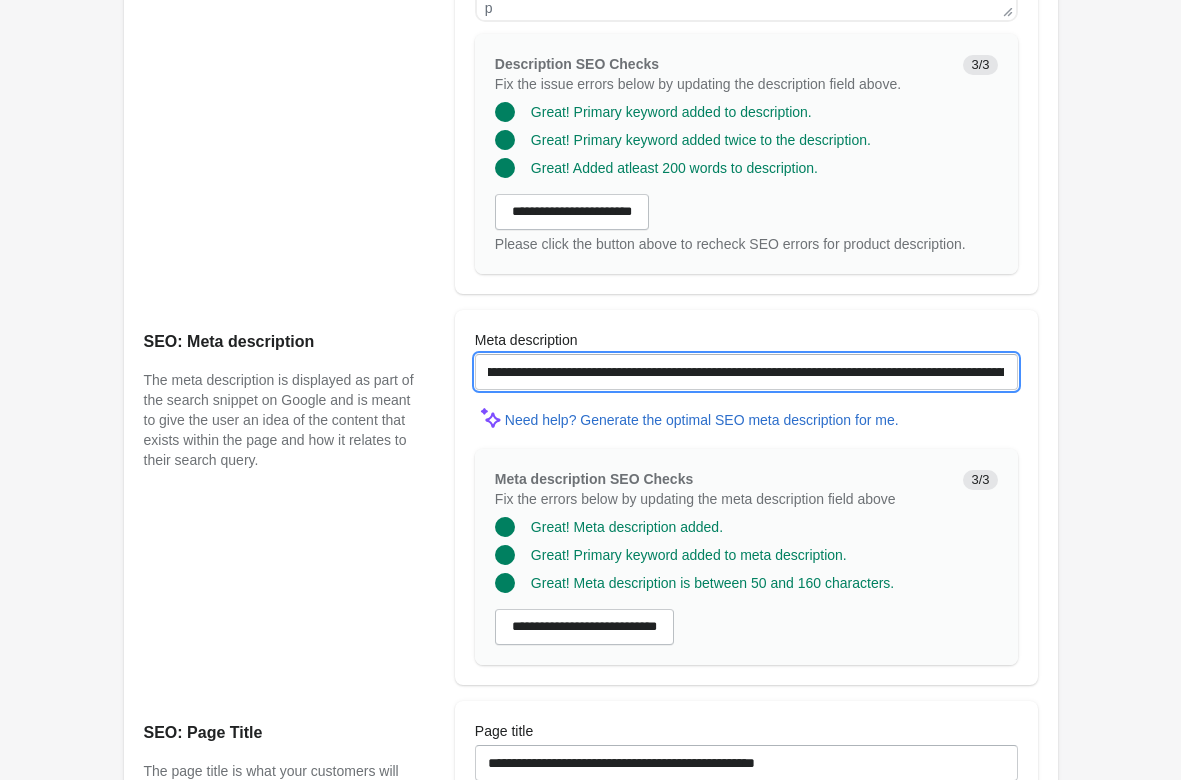 drag, startPoint x: 583, startPoint y: 372, endPoint x: 861, endPoint y: 376, distance: 278.02878 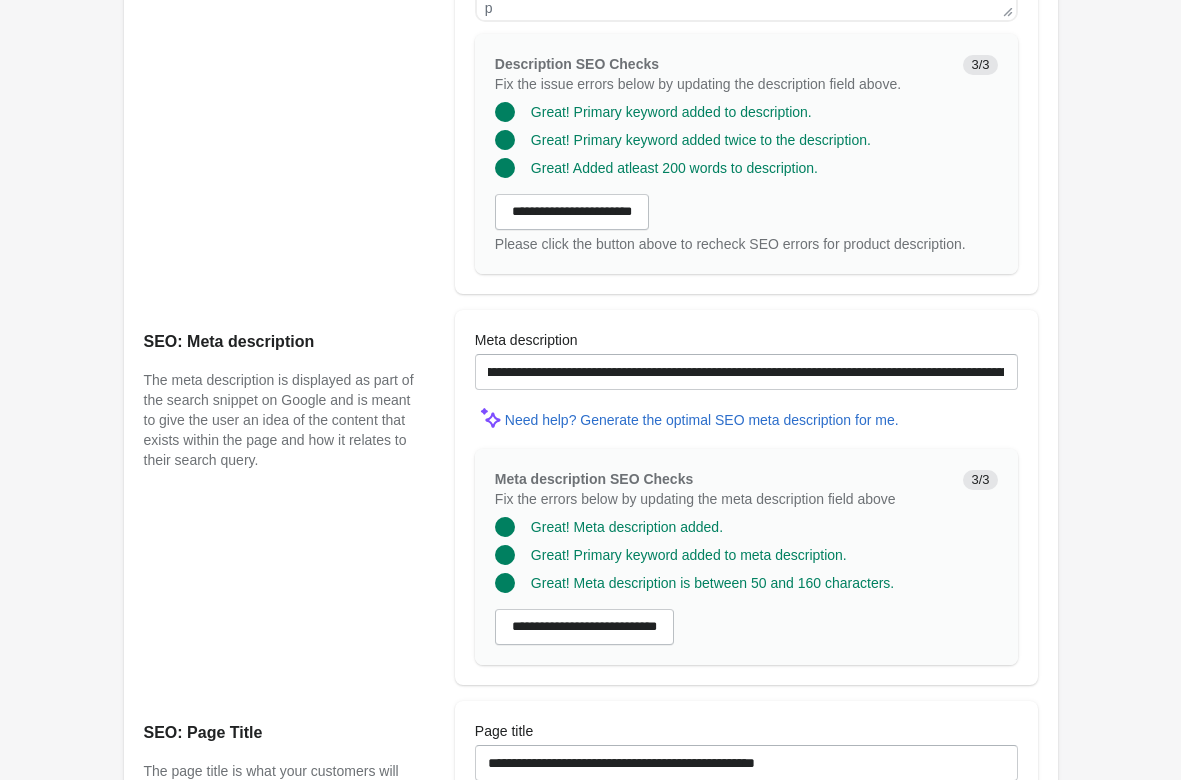 click on "Hard Tail Criss Cross Racer Back Bra
Open on Shopify
Open on Shopify" at bounding box center [591, 19] 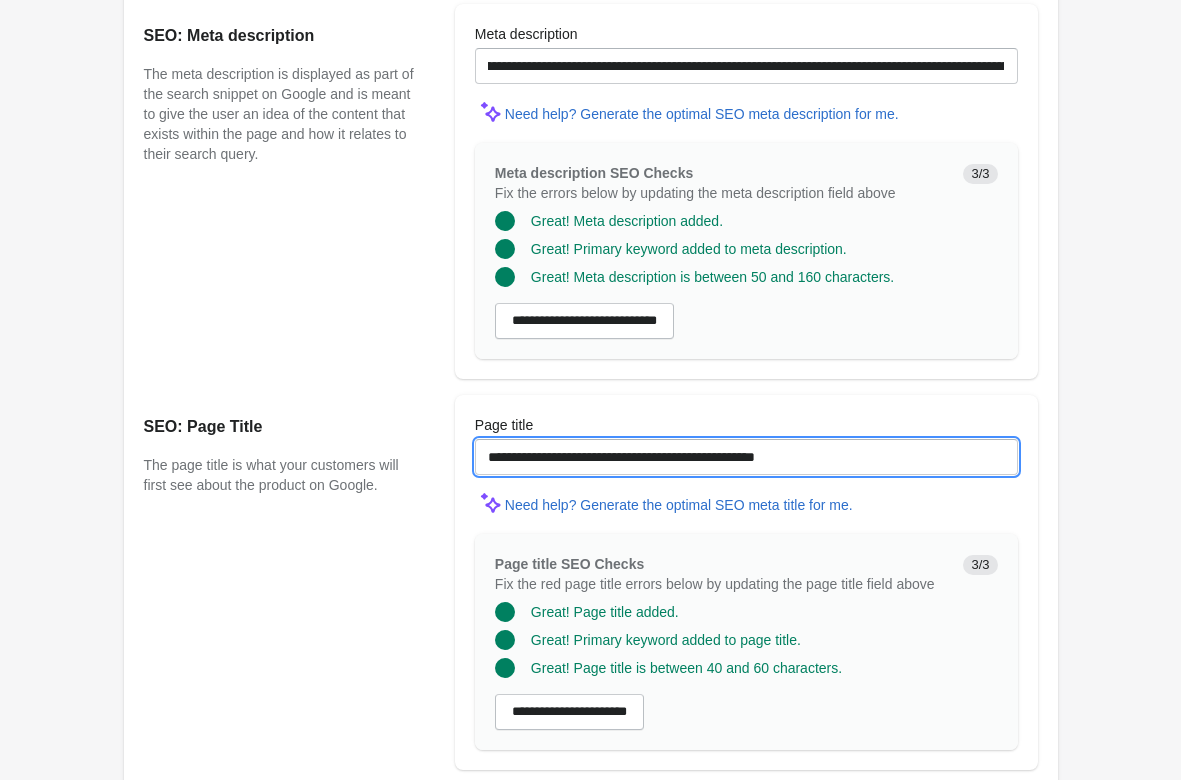 click on "**********" at bounding box center (746, 457) 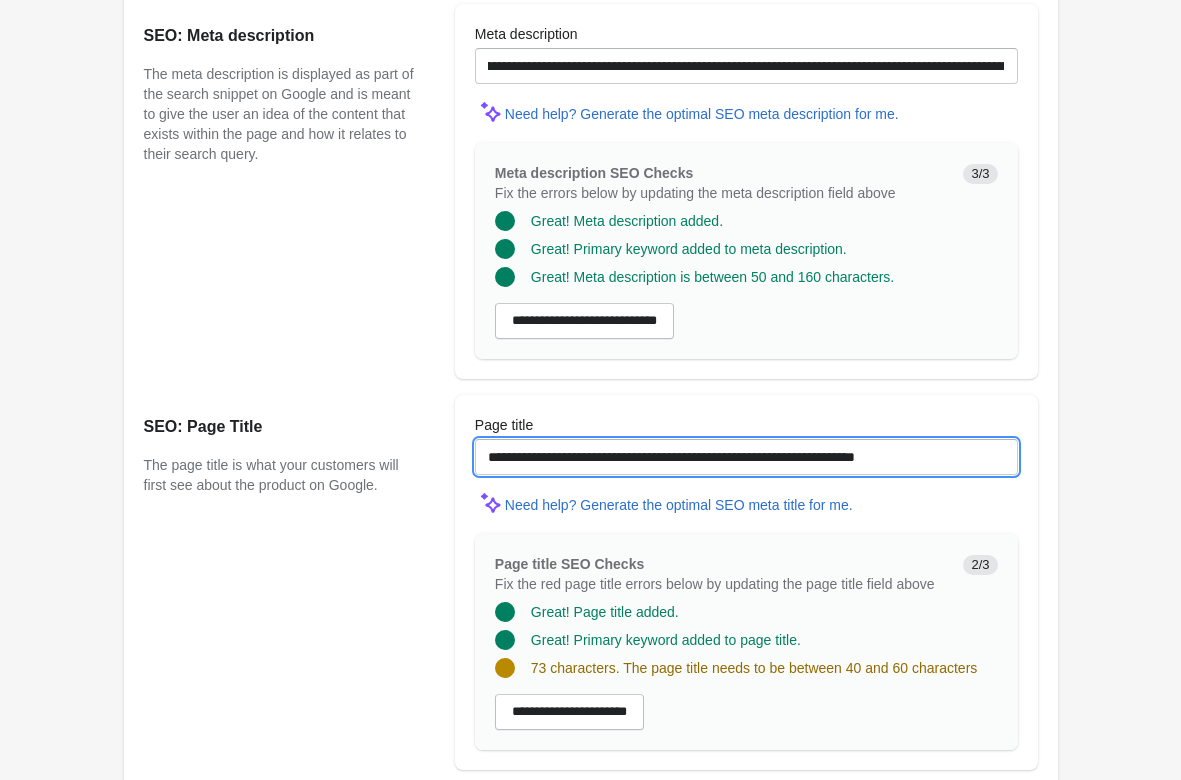 drag, startPoint x: 681, startPoint y: 460, endPoint x: 821, endPoint y: 469, distance: 140.28899 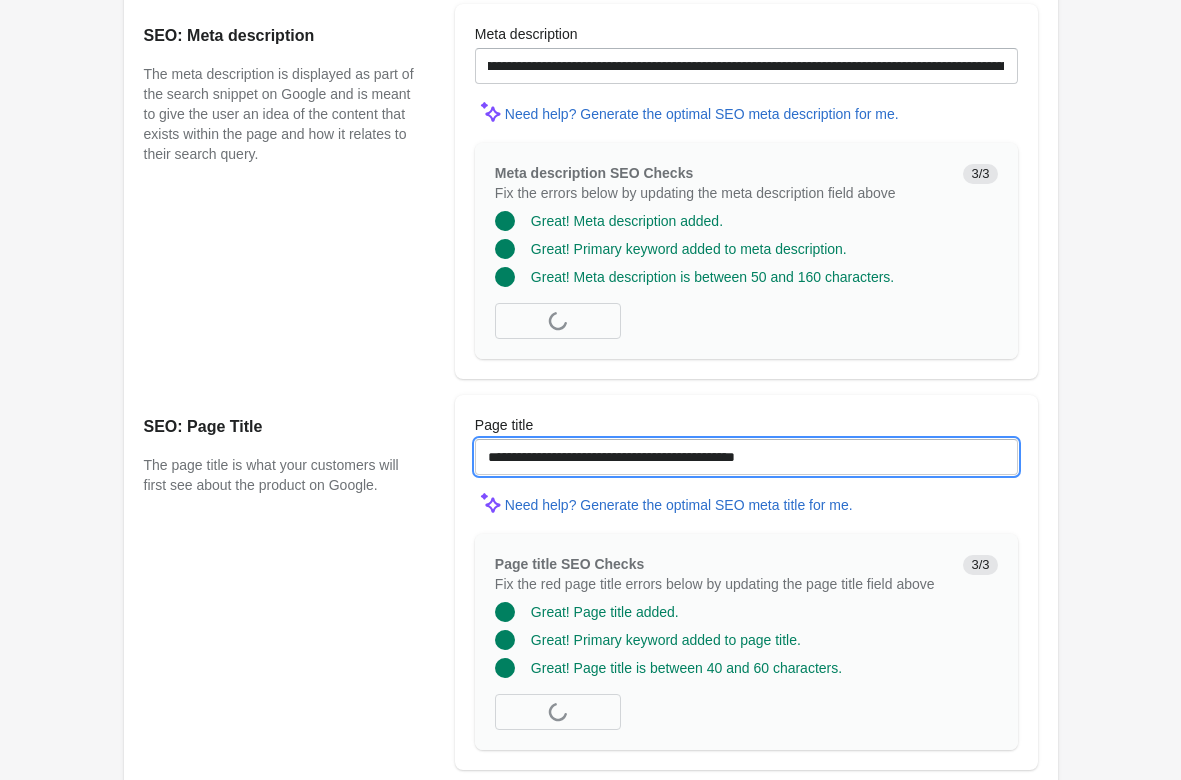 type on "**********" 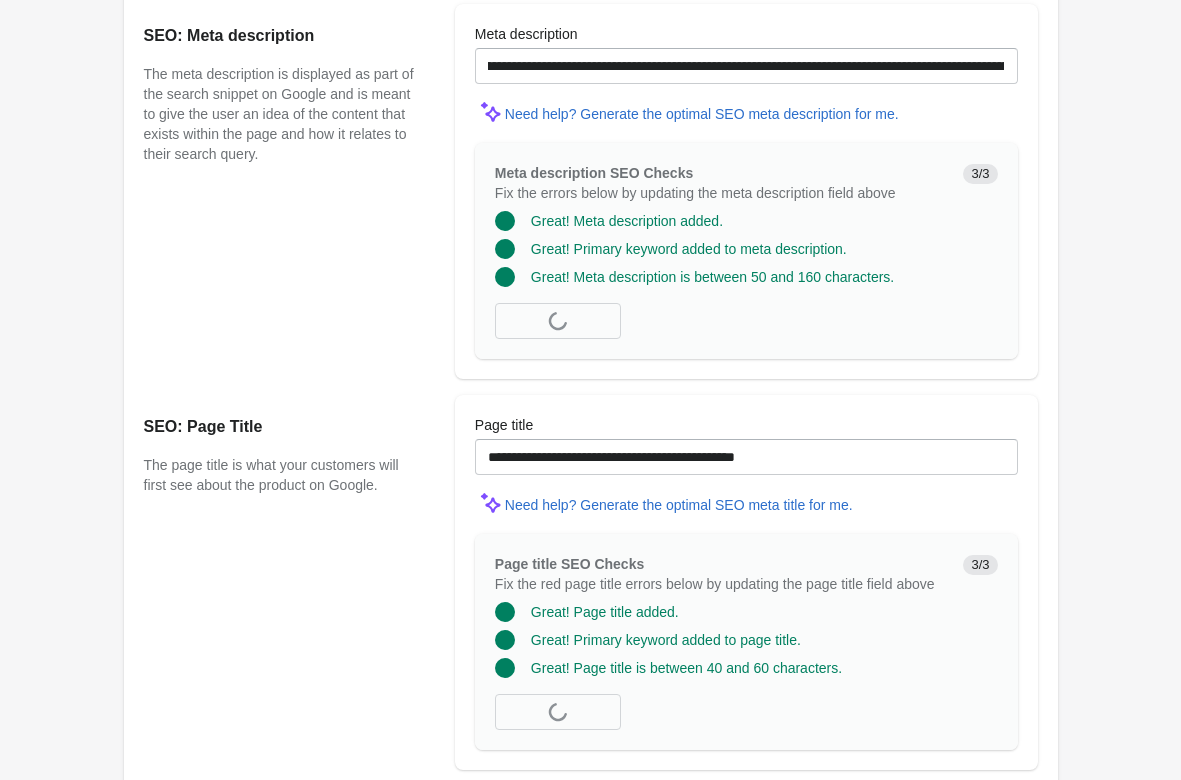 click on "Hard Tail Criss Cross Racer Back Bra
Open on Shopify" at bounding box center (590, -287) 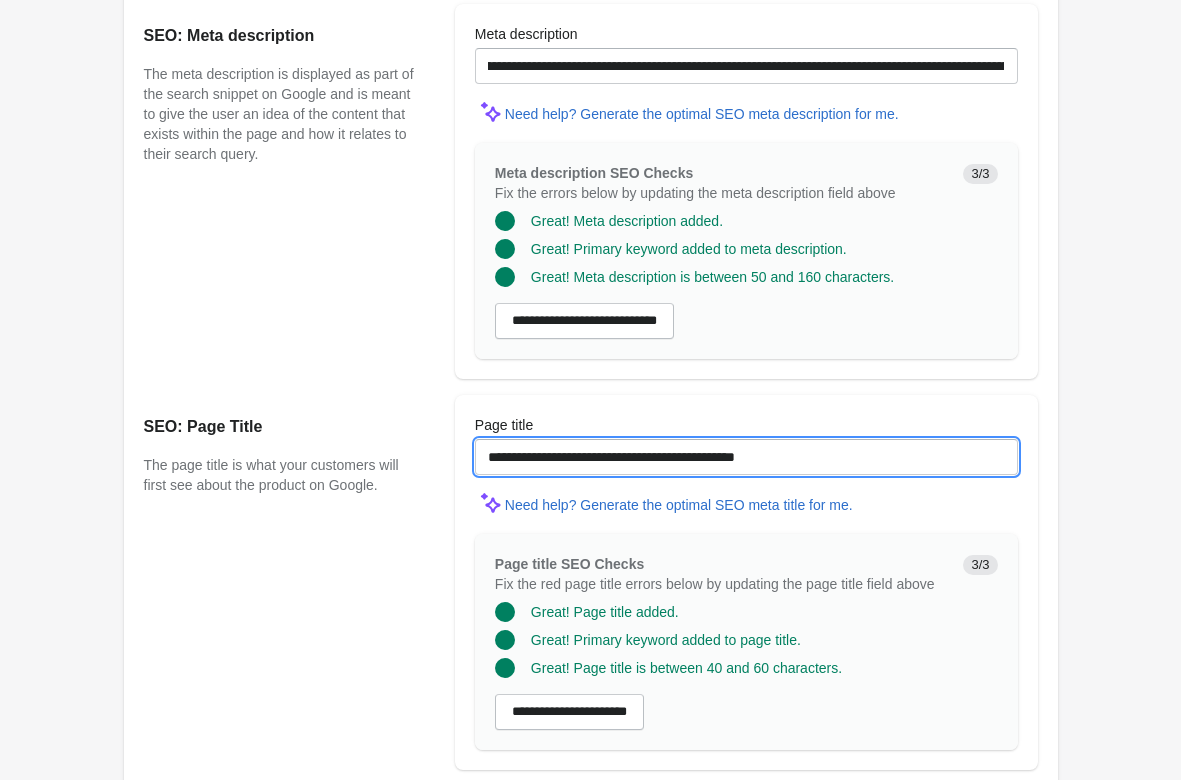 click on "**********" at bounding box center (746, 457) 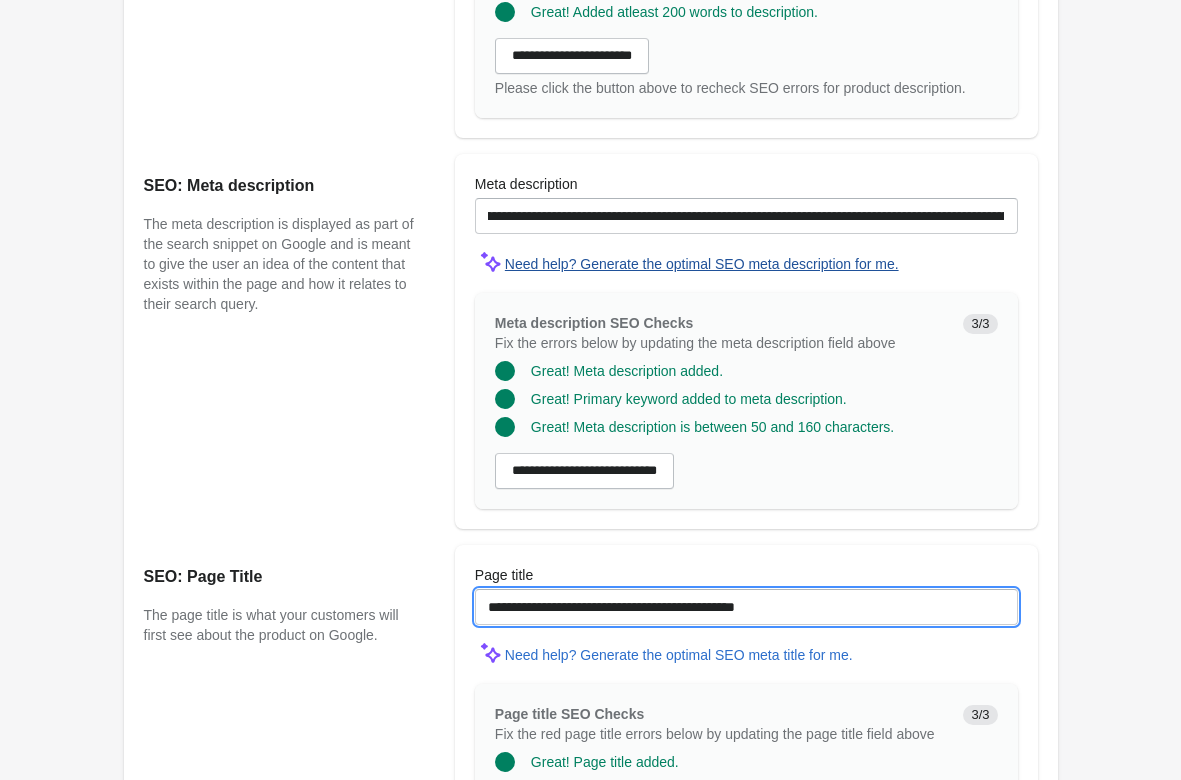 scroll, scrollTop: 1122, scrollLeft: 0, axis: vertical 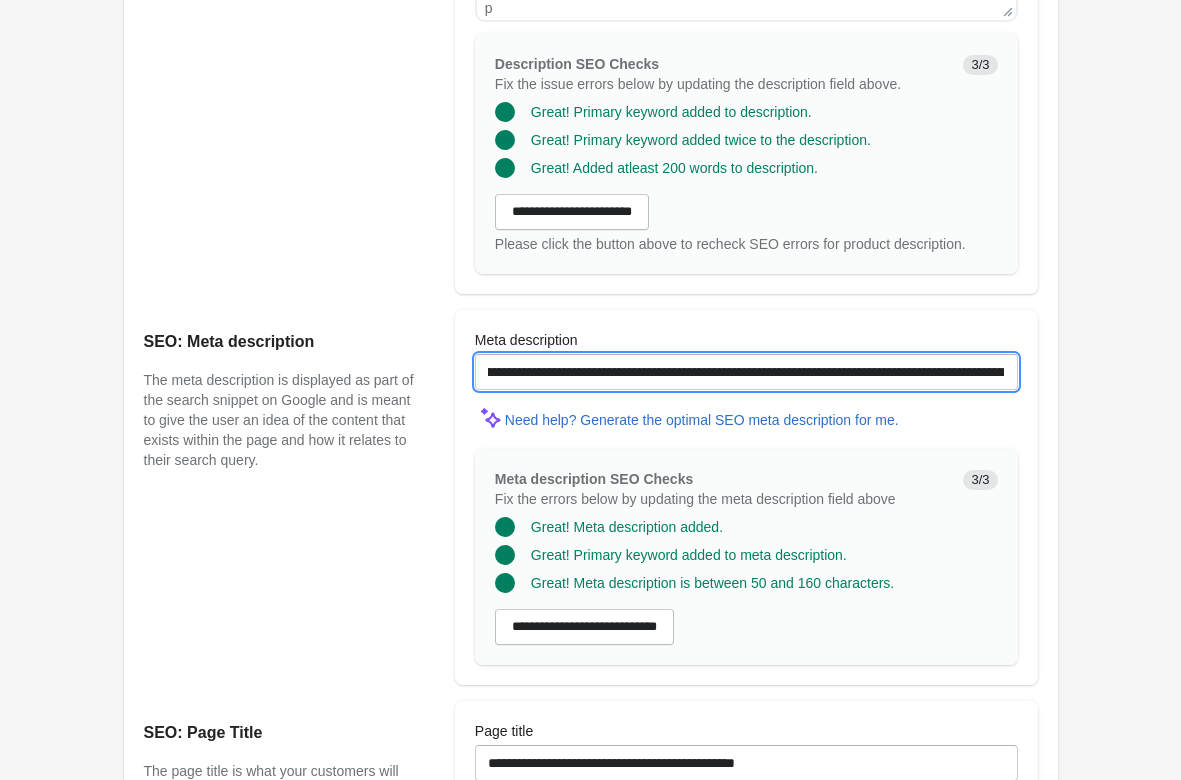 click on "**********" at bounding box center [746, 372] 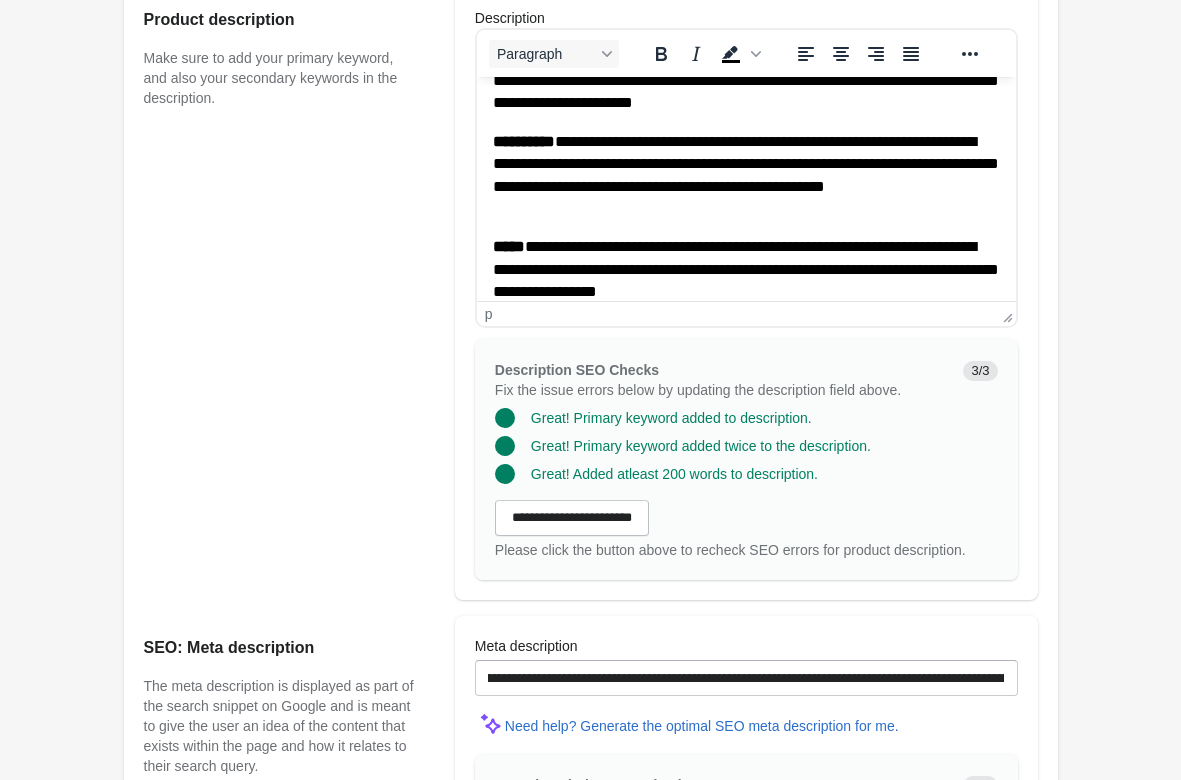 click on "**********" at bounding box center [745, 269] 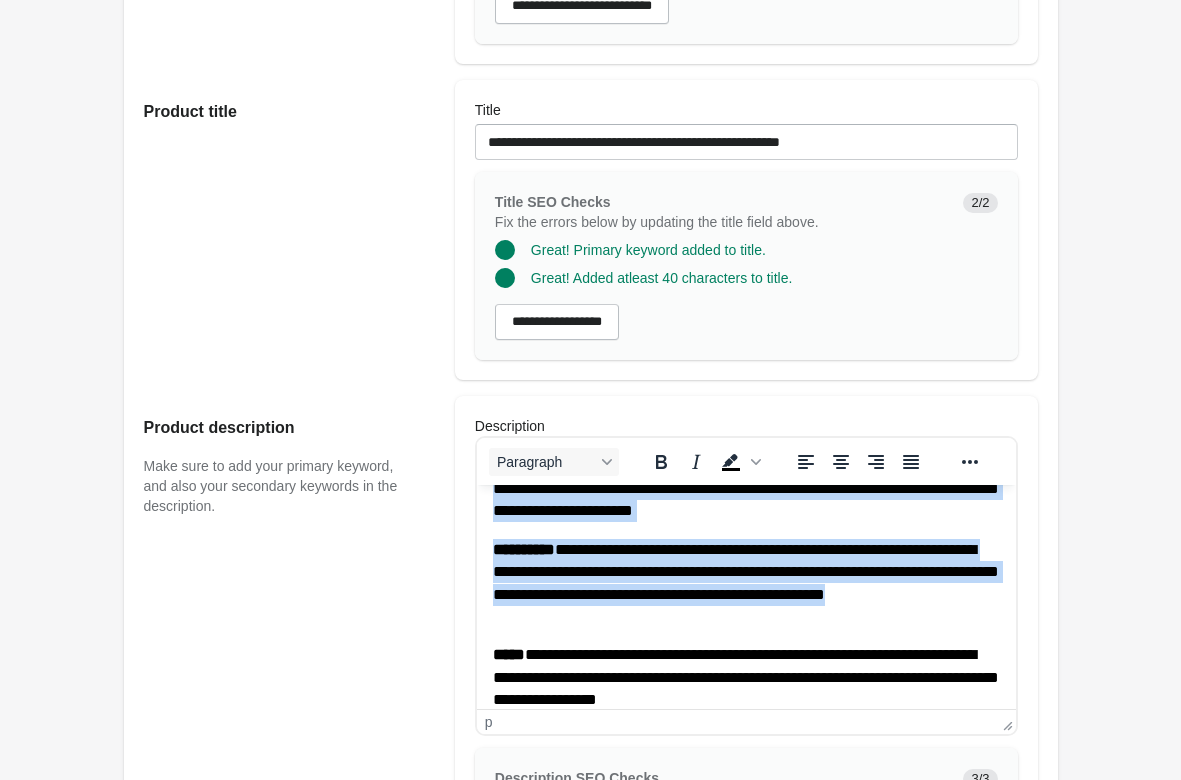 scroll, scrollTop: 204, scrollLeft: 0, axis: vertical 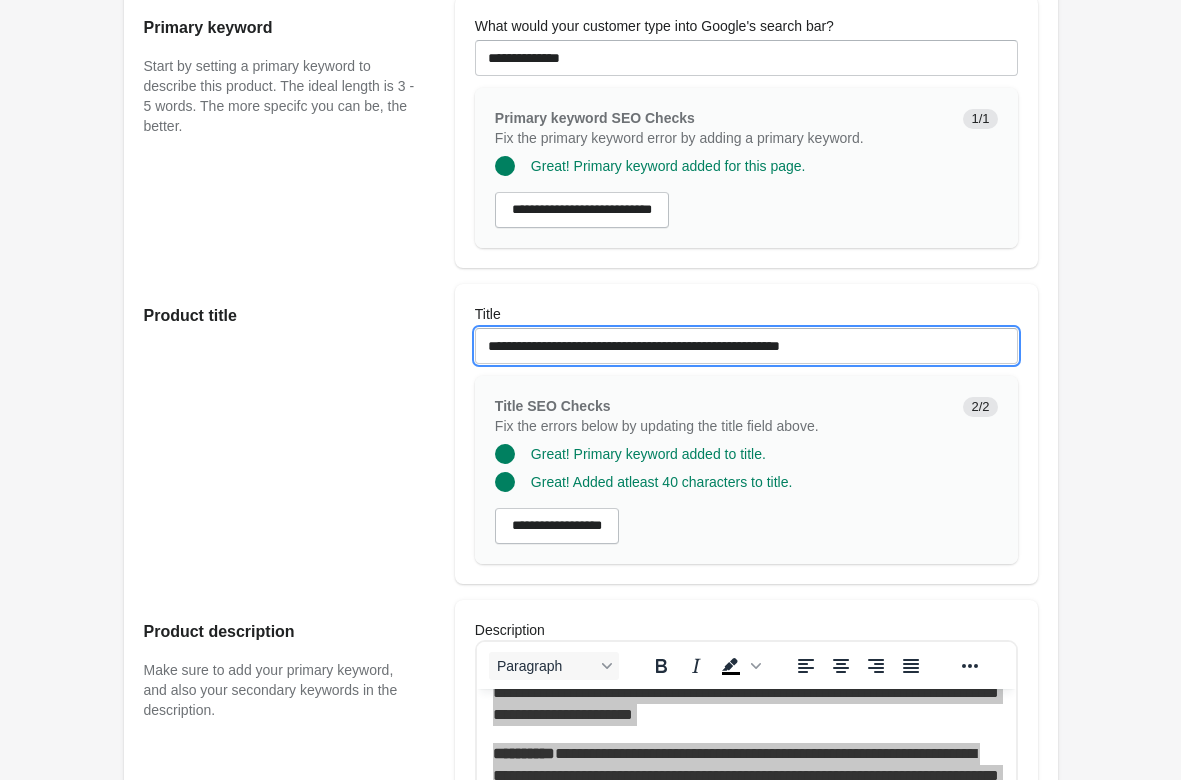 click on "**********" at bounding box center (746, 346) 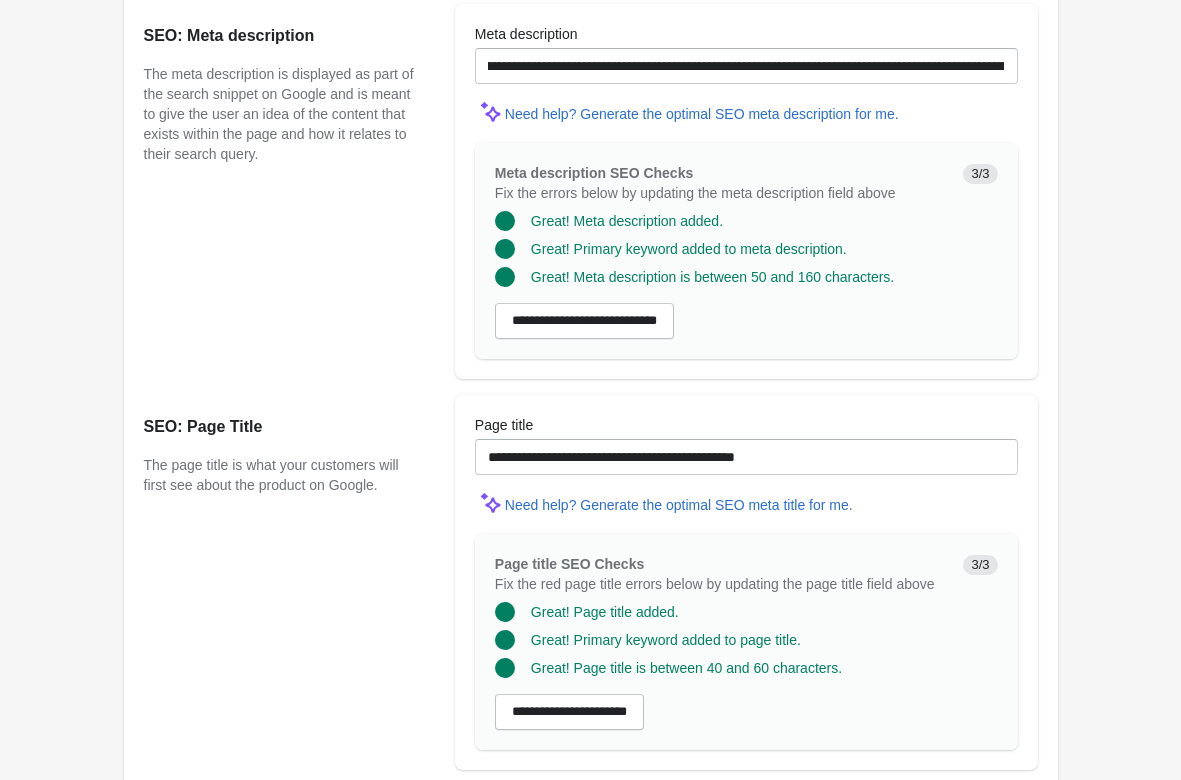 scroll, scrollTop: 1501, scrollLeft: 0, axis: vertical 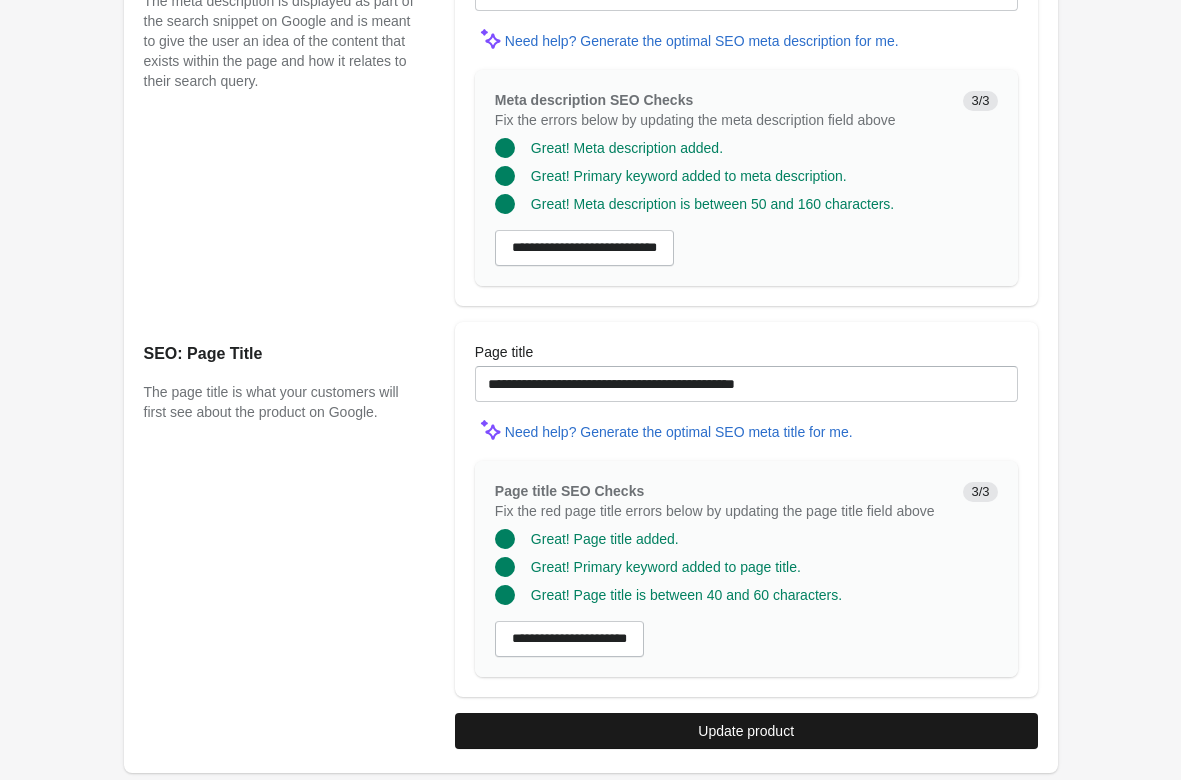 click on "Update product" at bounding box center [746, 731] 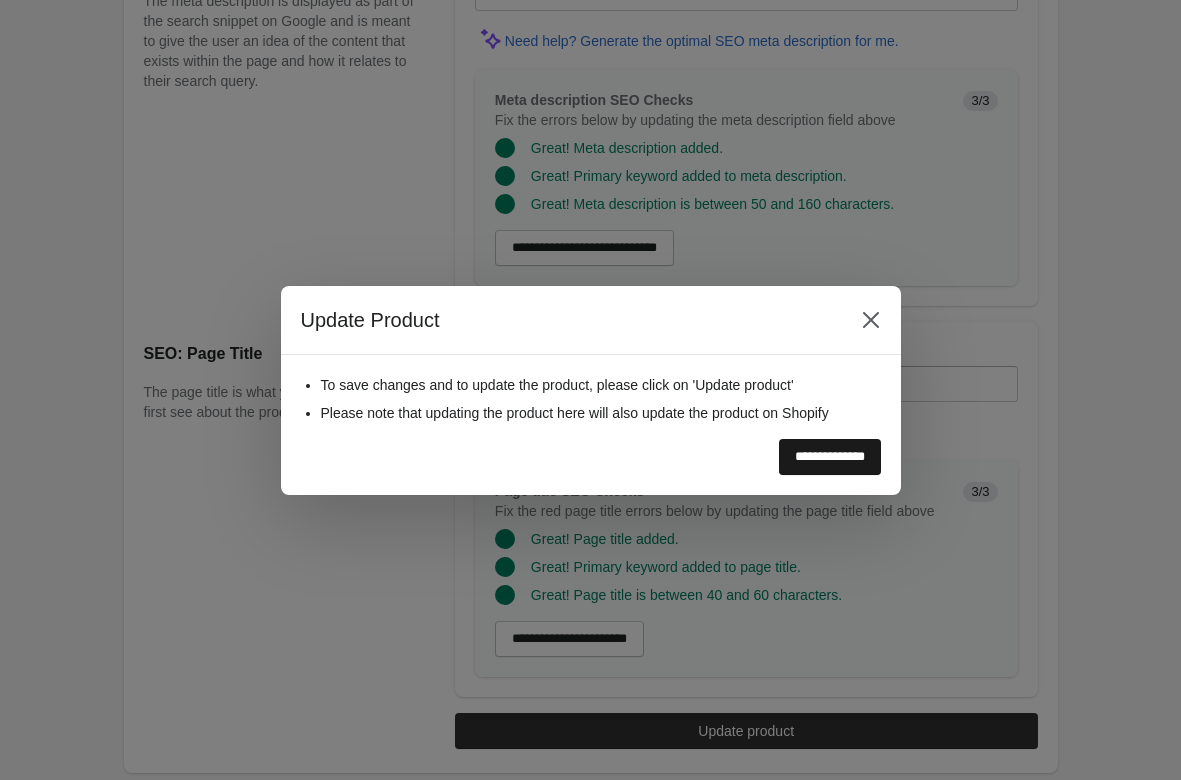 click on "**********" at bounding box center [830, 457] 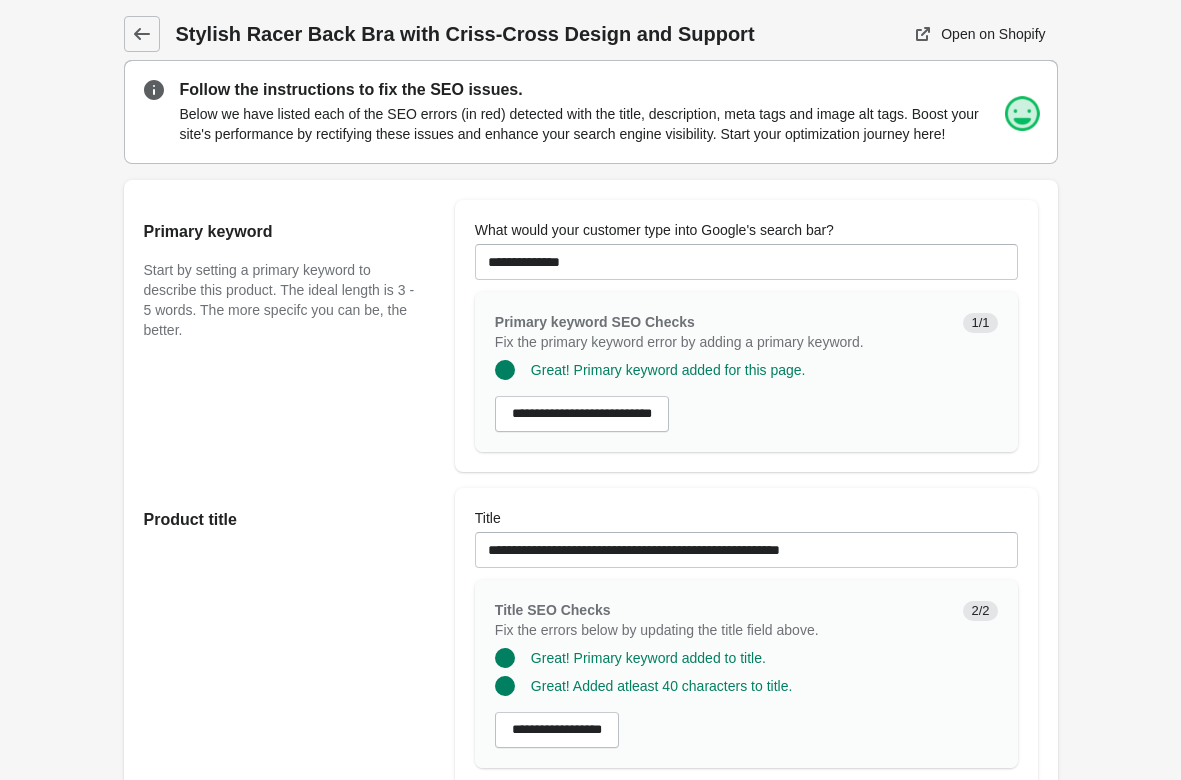 scroll, scrollTop: 0, scrollLeft: 0, axis: both 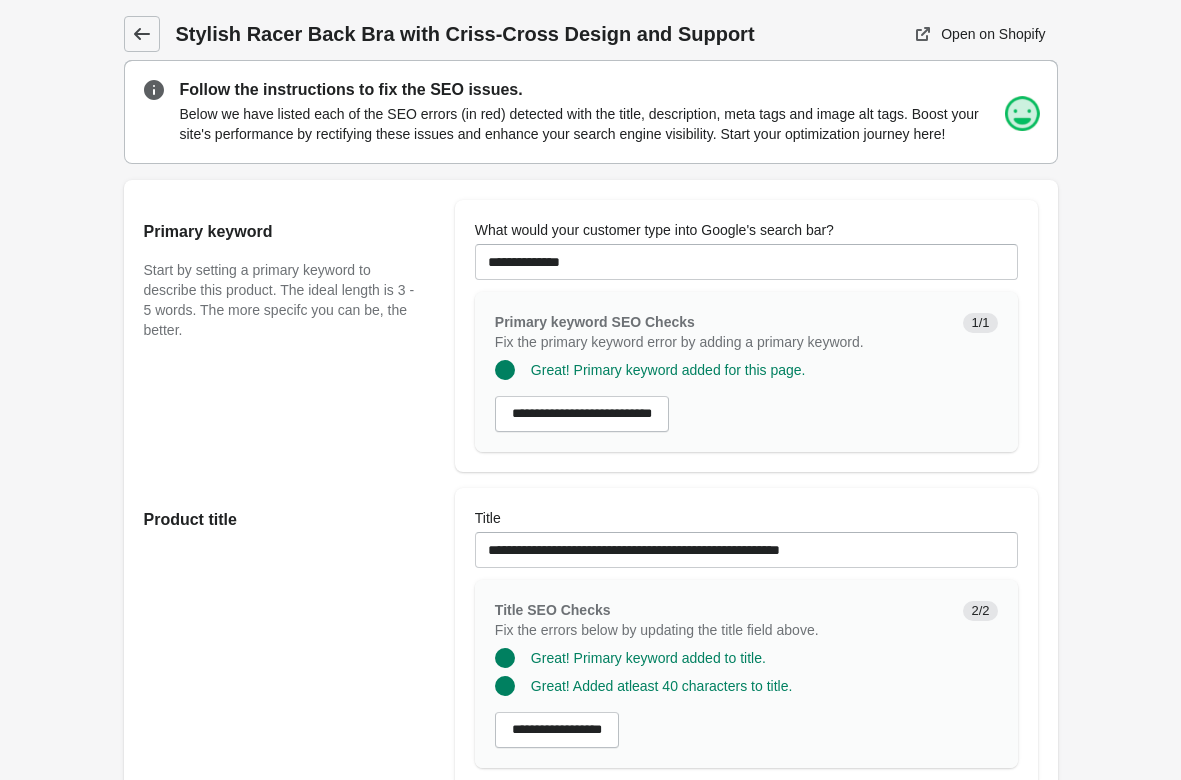 click at bounding box center [142, 34] 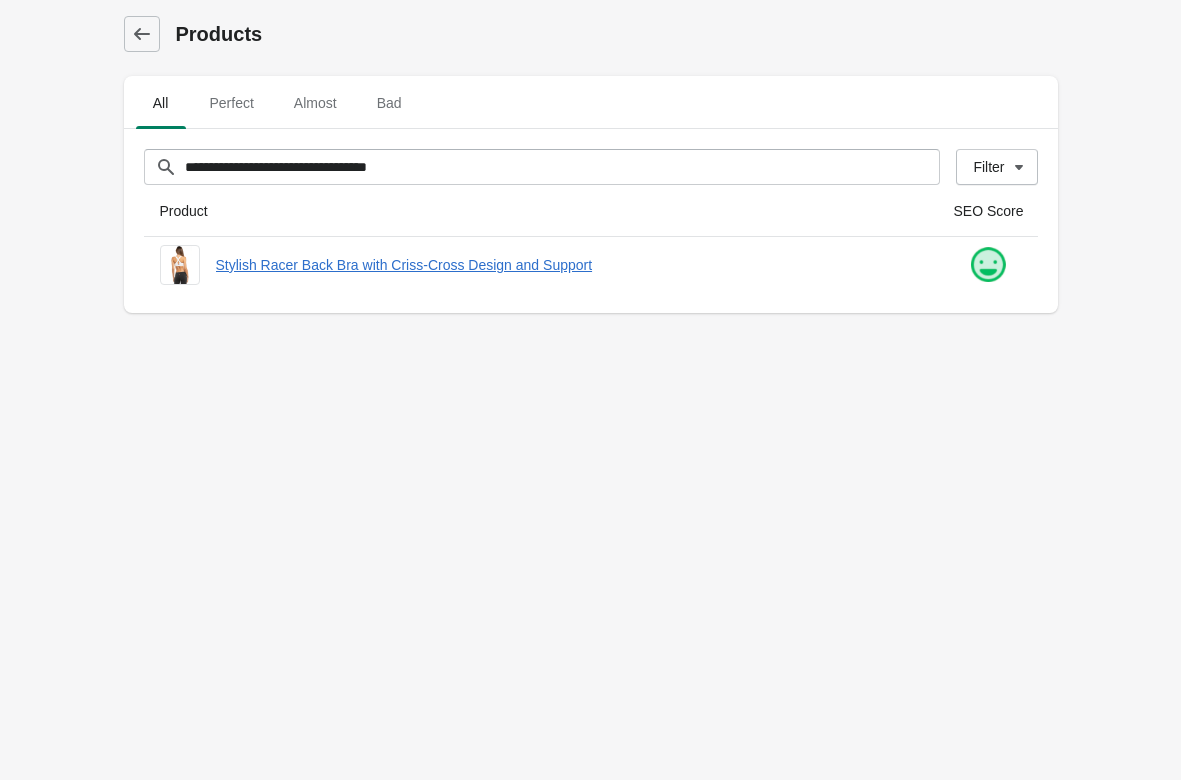 click on "**********" at bounding box center [590, 390] 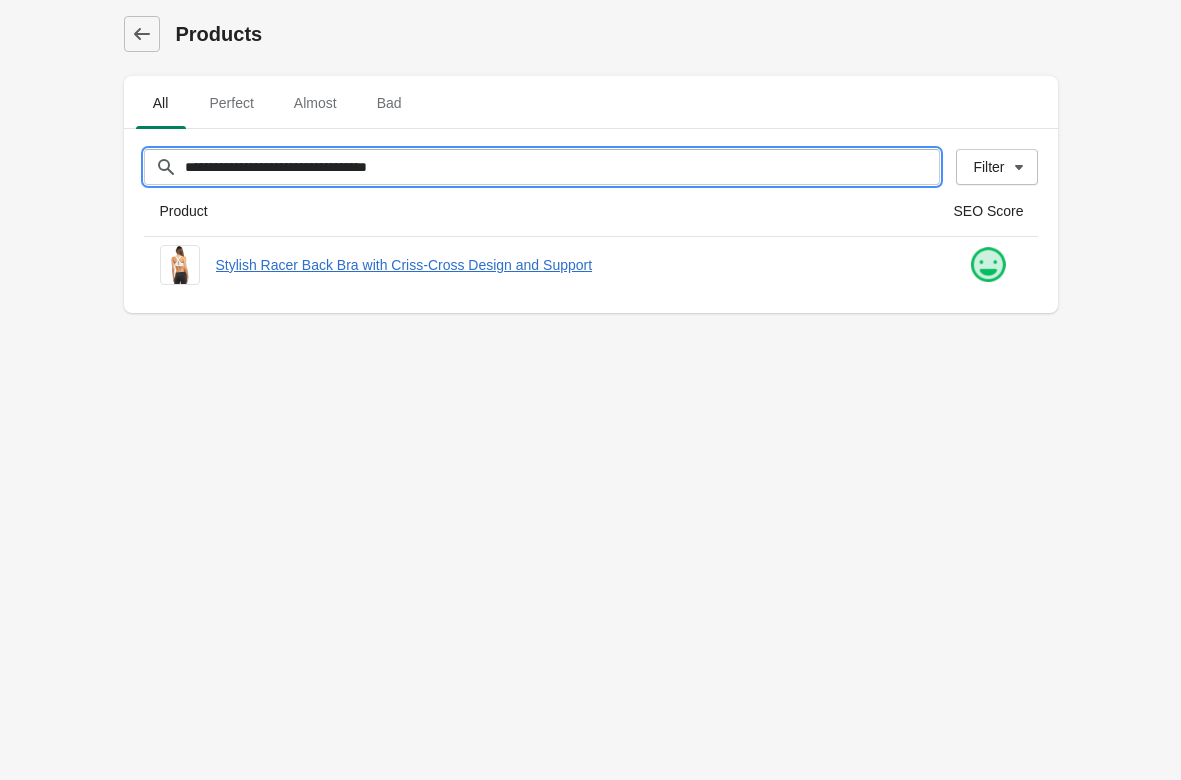 drag, startPoint x: 429, startPoint y: 162, endPoint x: 52, endPoint y: 145, distance: 377.3831 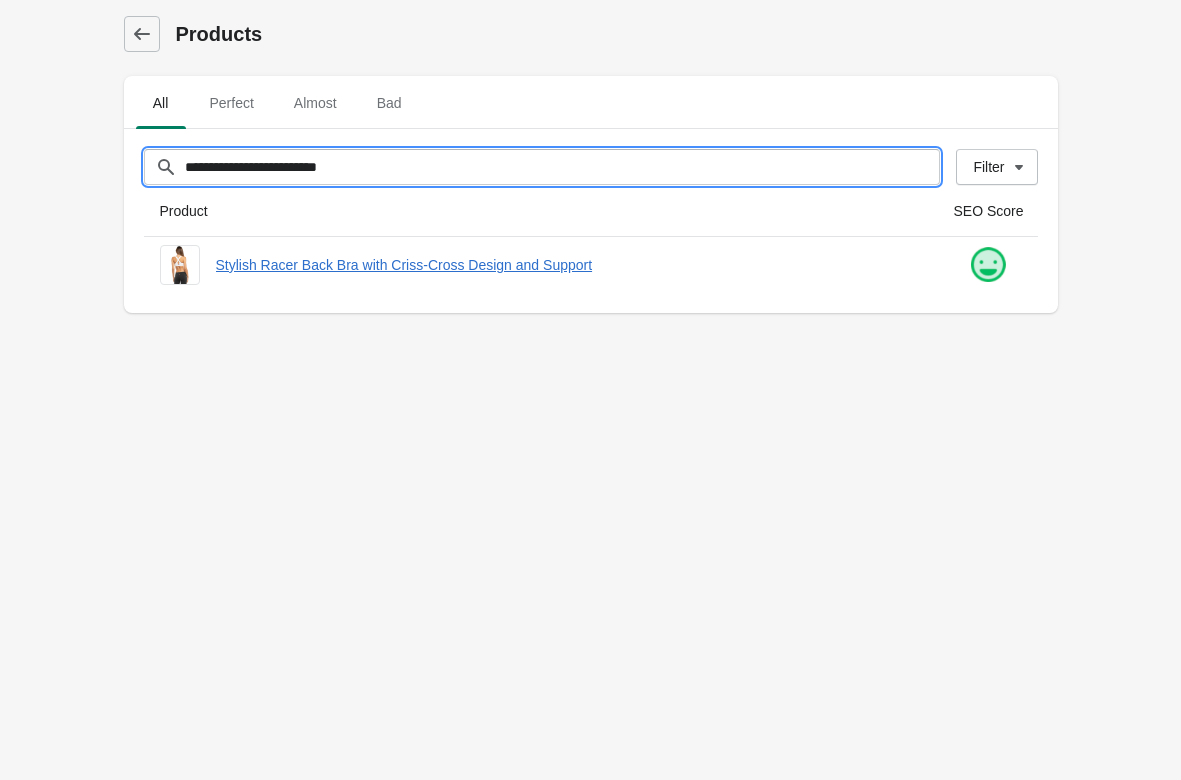 type on "**********" 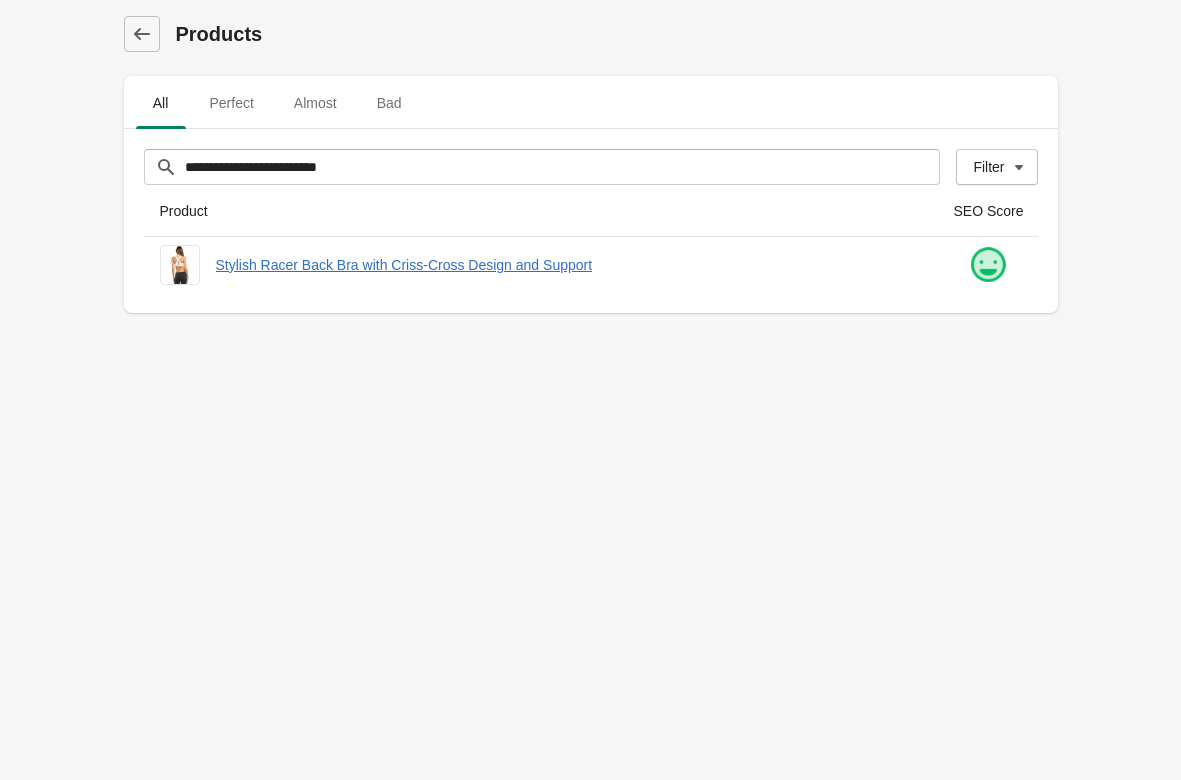click on "**********" at bounding box center [590, 390] 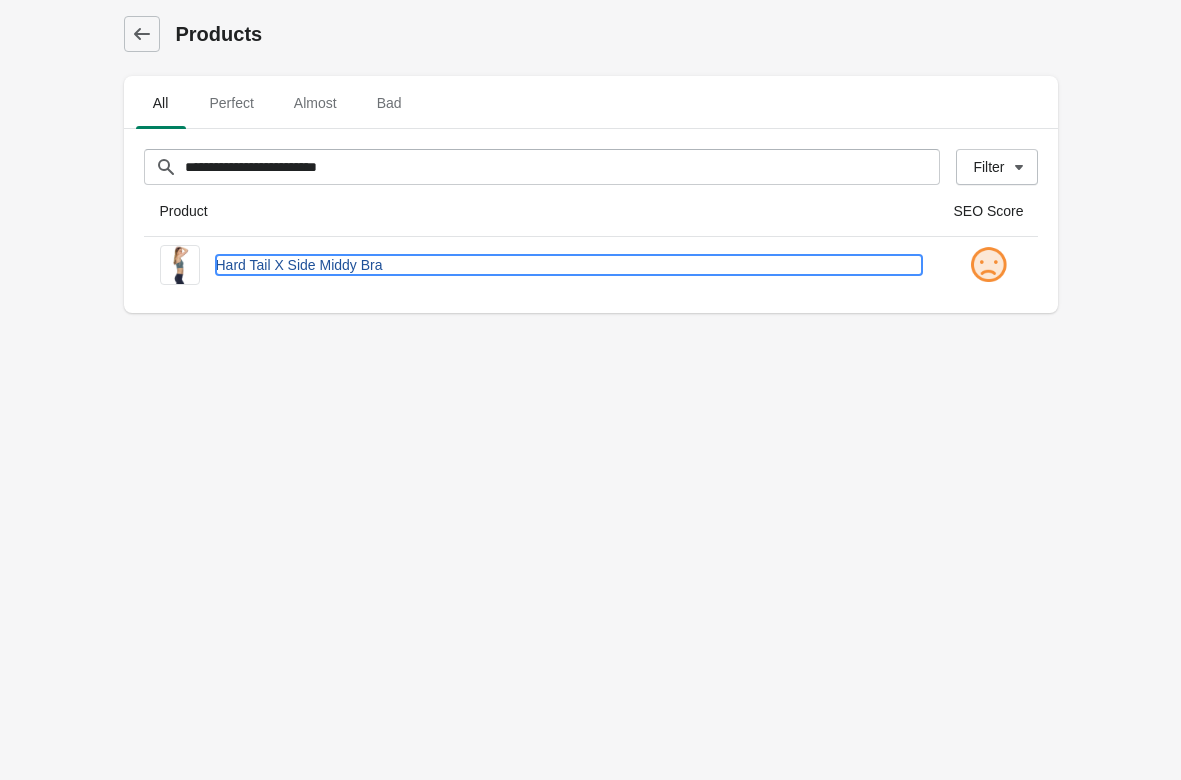 click on "Hard Tail X Side Middy Bra" at bounding box center (569, 265) 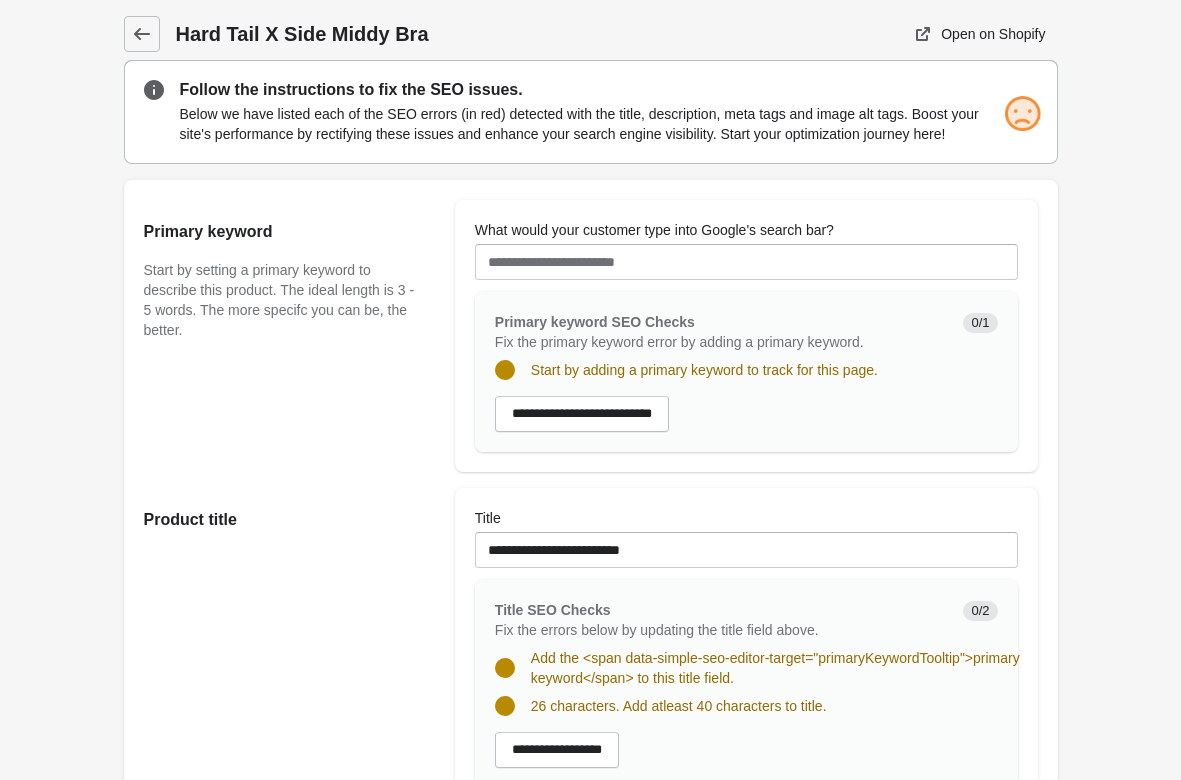 scroll, scrollTop: 0, scrollLeft: 0, axis: both 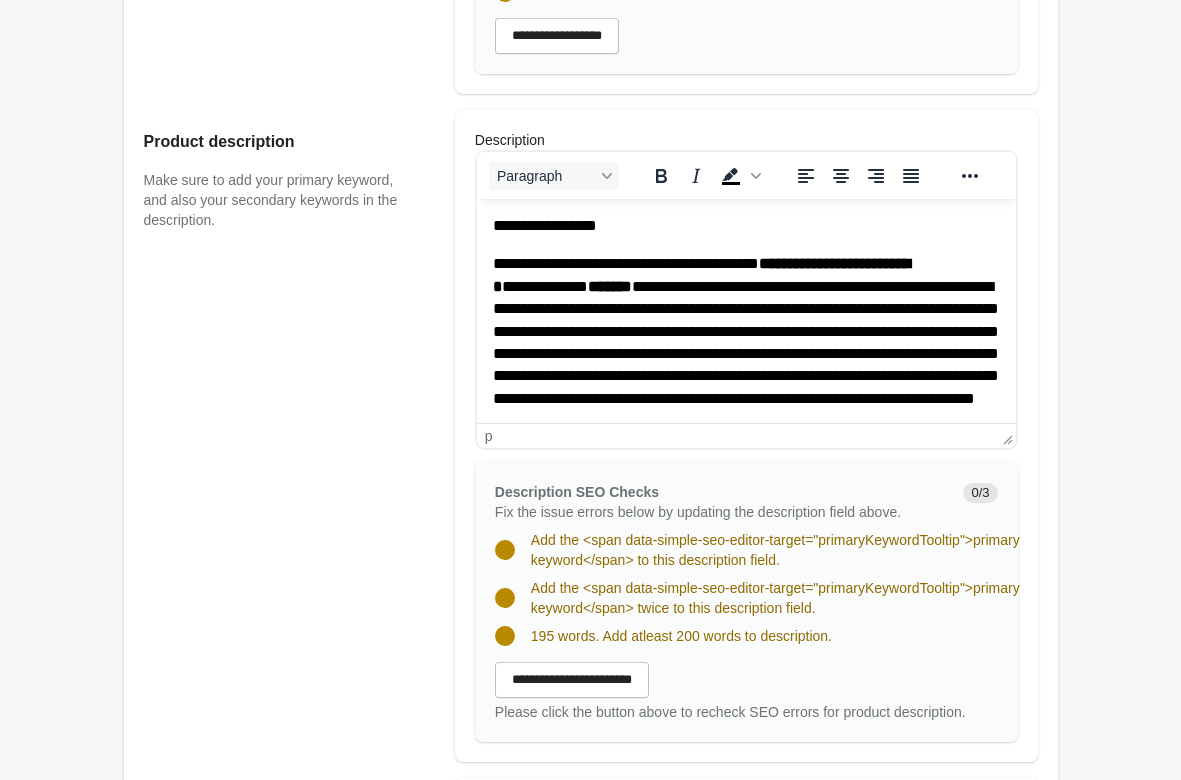 click on "[FIRST] [LAST] [STREET] [CITY] [STATE] [ZIP] [COUNTRY] [PHONE]" at bounding box center (745, 331) 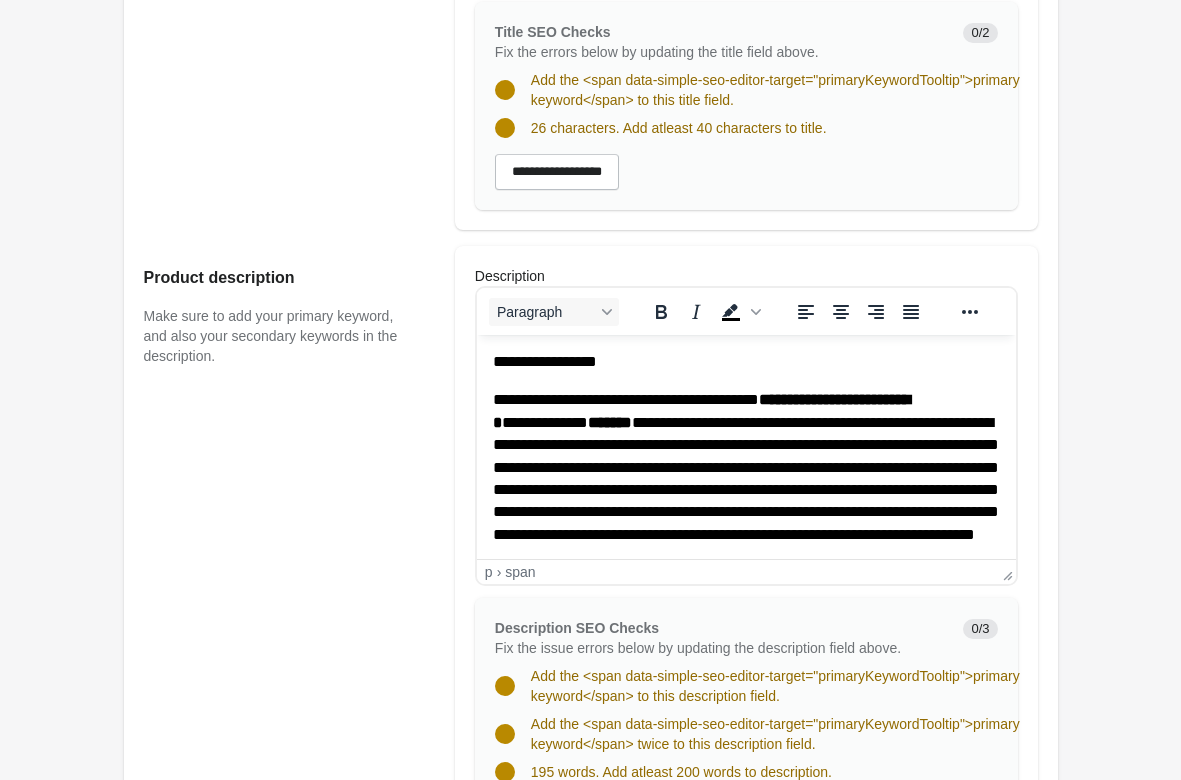scroll, scrollTop: 816, scrollLeft: 0, axis: vertical 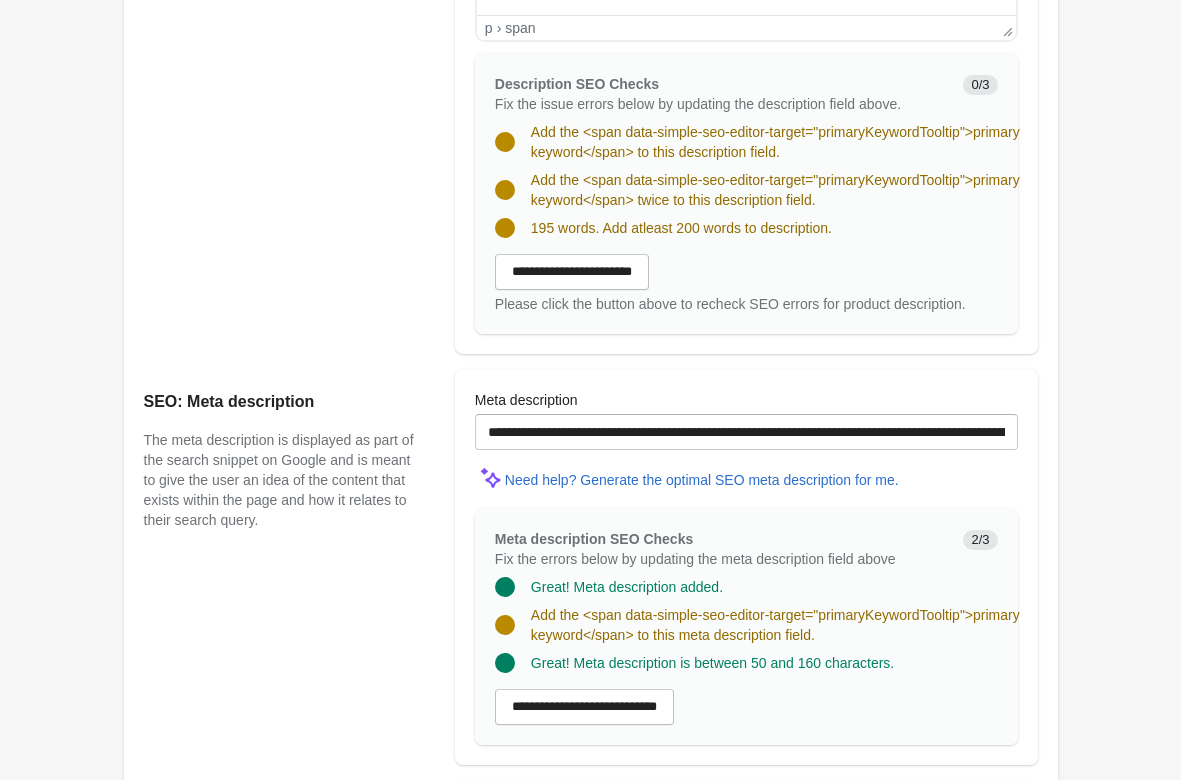 drag, startPoint x: 496, startPoint y: -142, endPoint x: 878, endPoint y: 95, distance: 449.54755 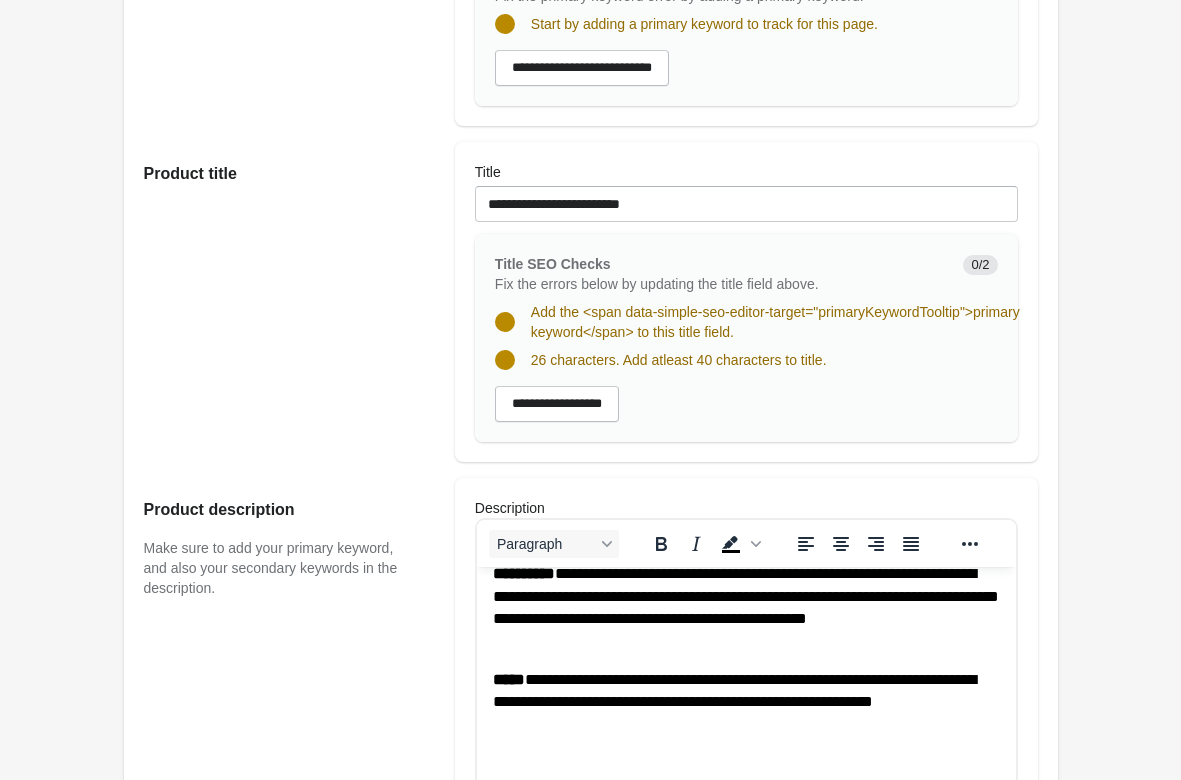 scroll, scrollTop: 40, scrollLeft: 0, axis: vertical 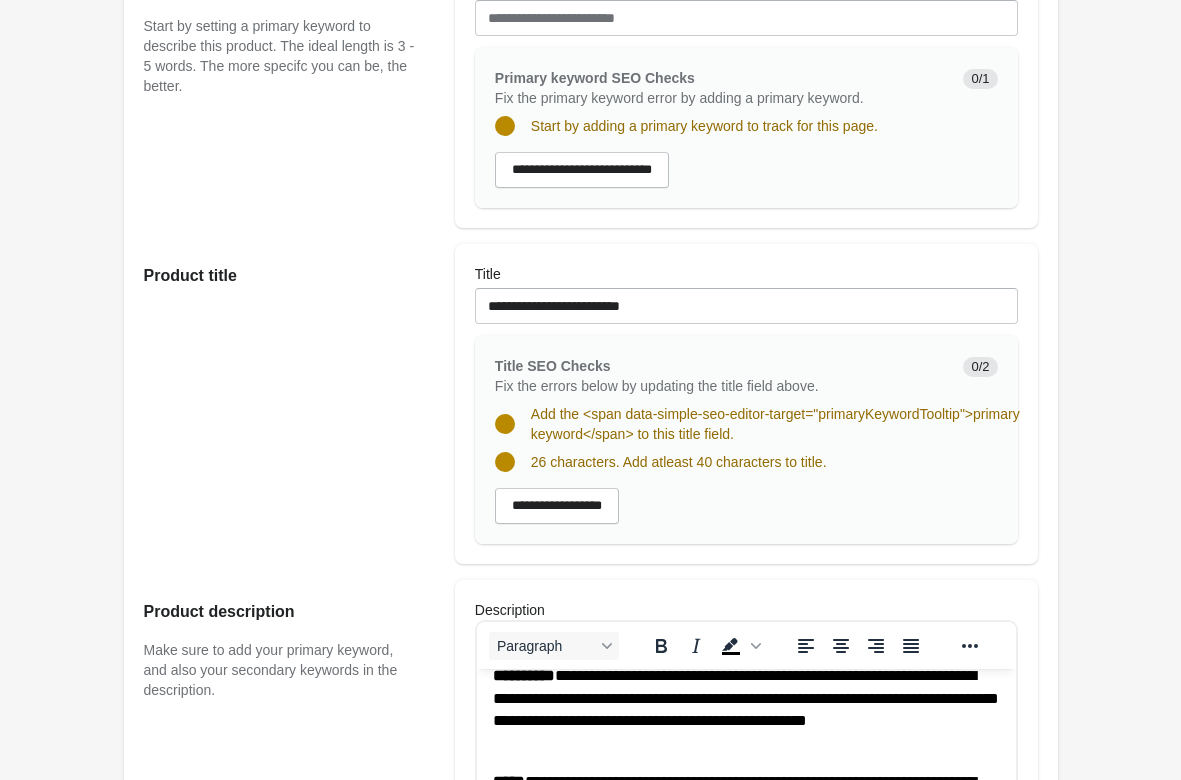 click on "Primary keyword
Start by setting a primary keyword to describe this product. The ideal length is 3 - 5 words. The more specifc you can be, the better." at bounding box center (289, 92) 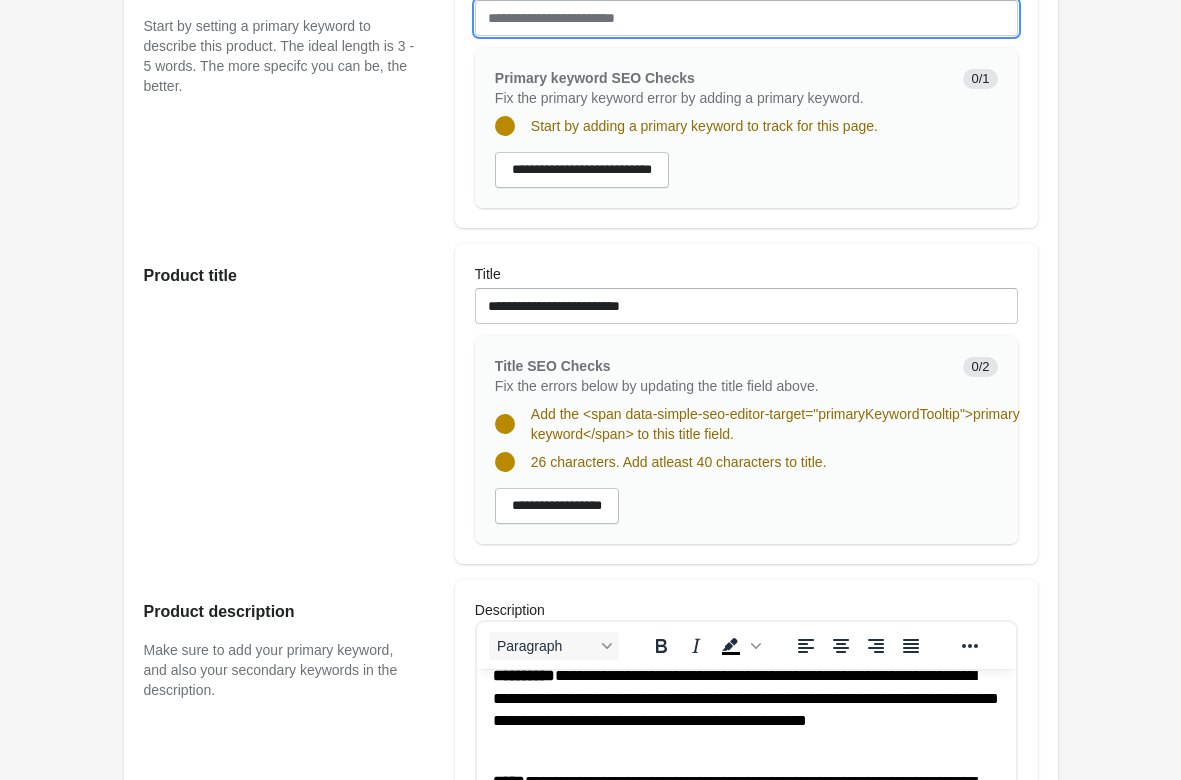 click on "What would your customer type into Google's search bar?" at bounding box center [746, 18] 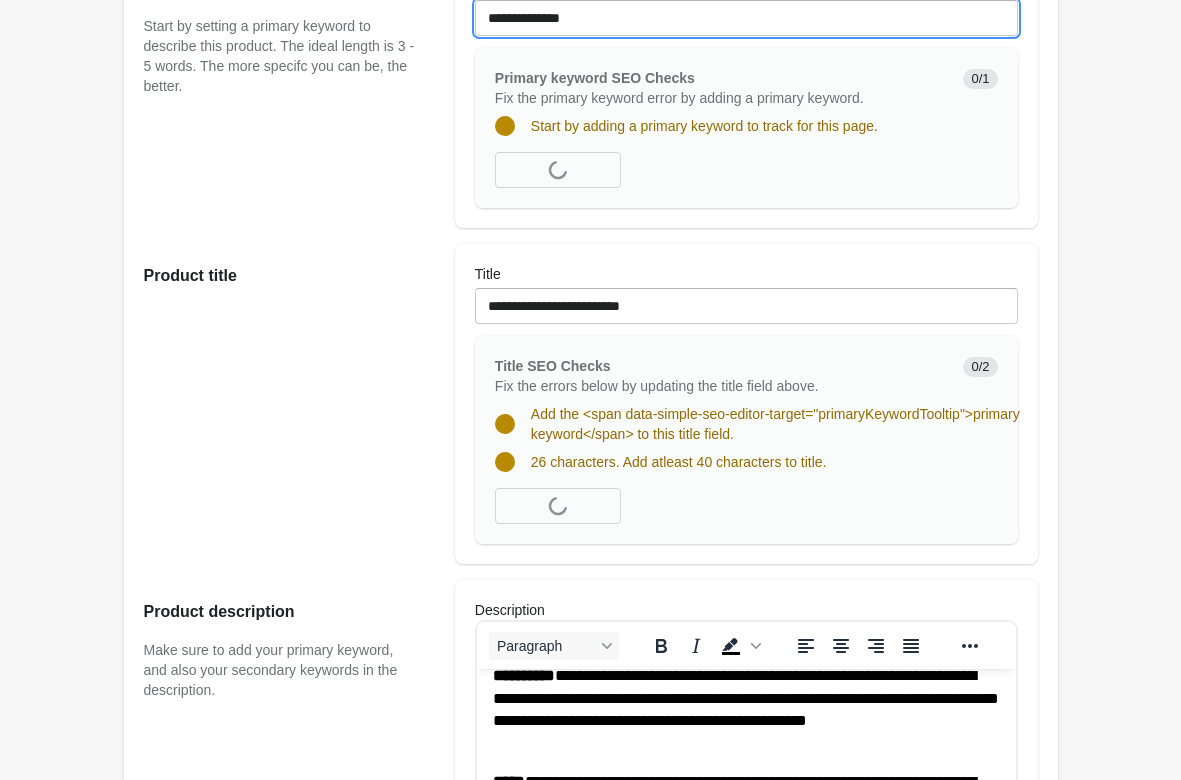 type on "**********" 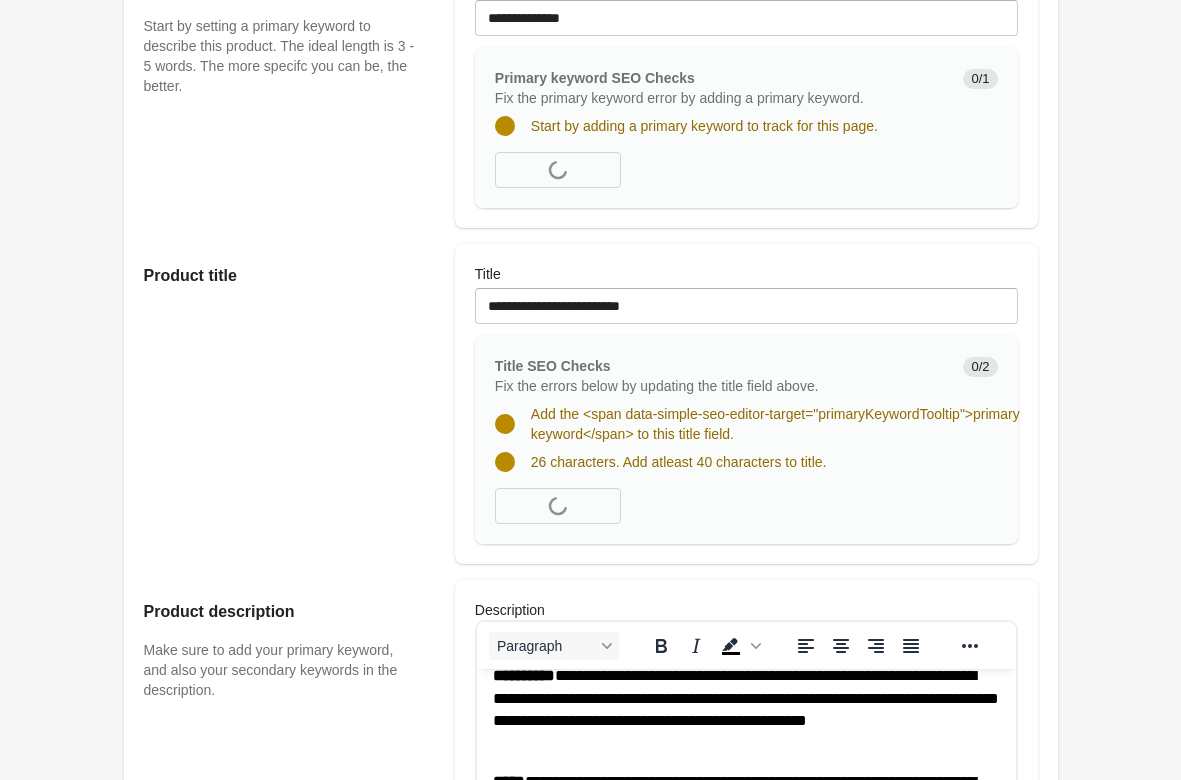 click on "[FIRST] [LAST] [STREET] [CITY] [STATE] [ZIP] [COUNTRY] [PHONE]" at bounding box center (591, 947) 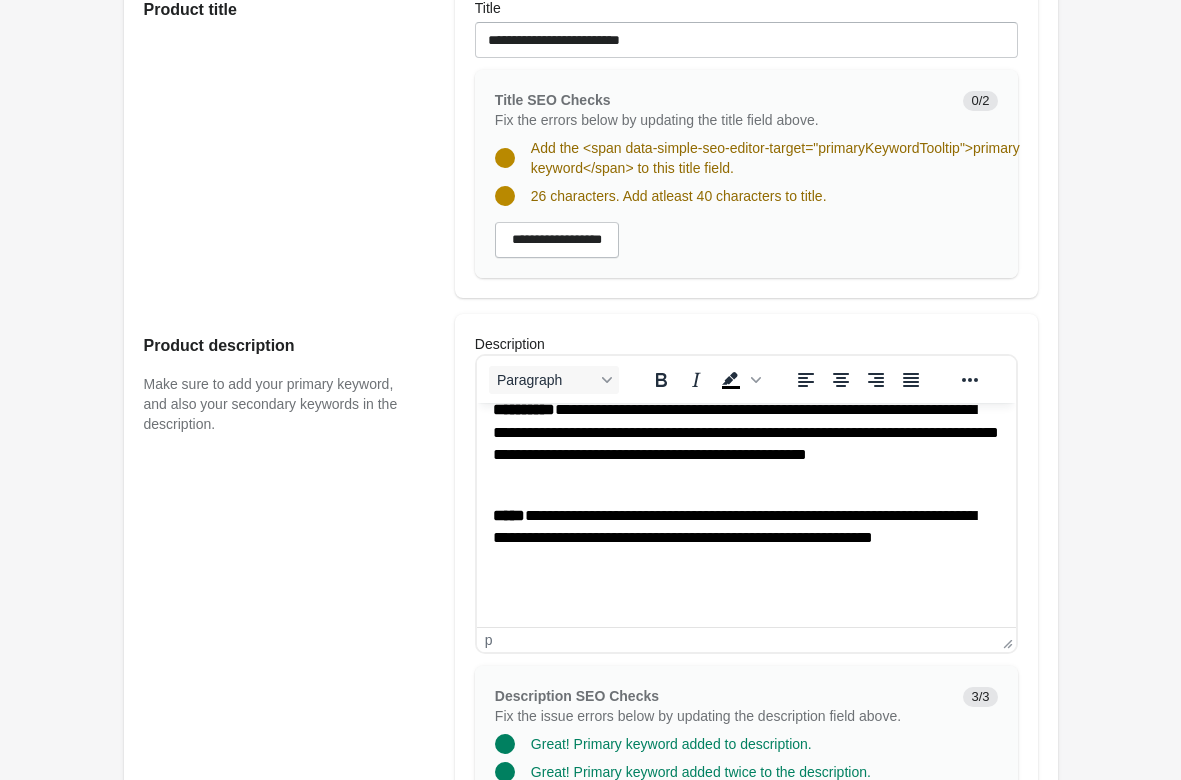 scroll, scrollTop: 306, scrollLeft: 0, axis: vertical 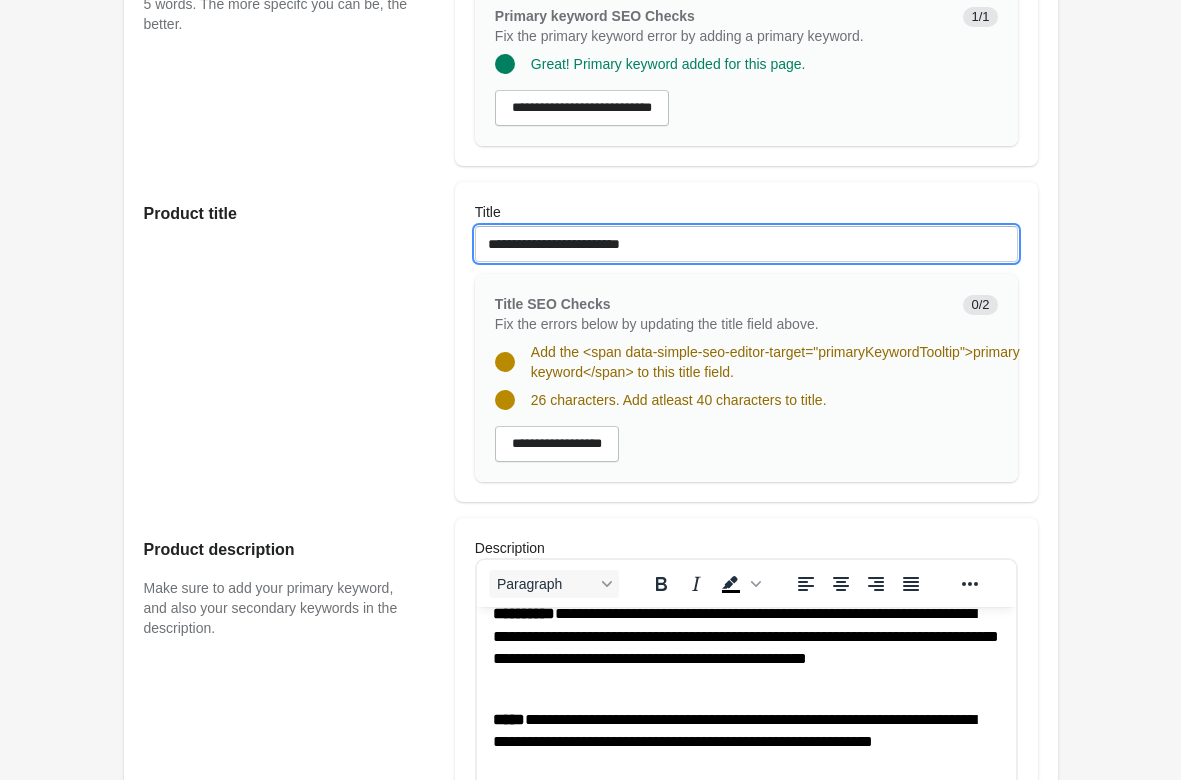 drag, startPoint x: 712, startPoint y: 256, endPoint x: 375, endPoint y: 227, distance: 338.24548 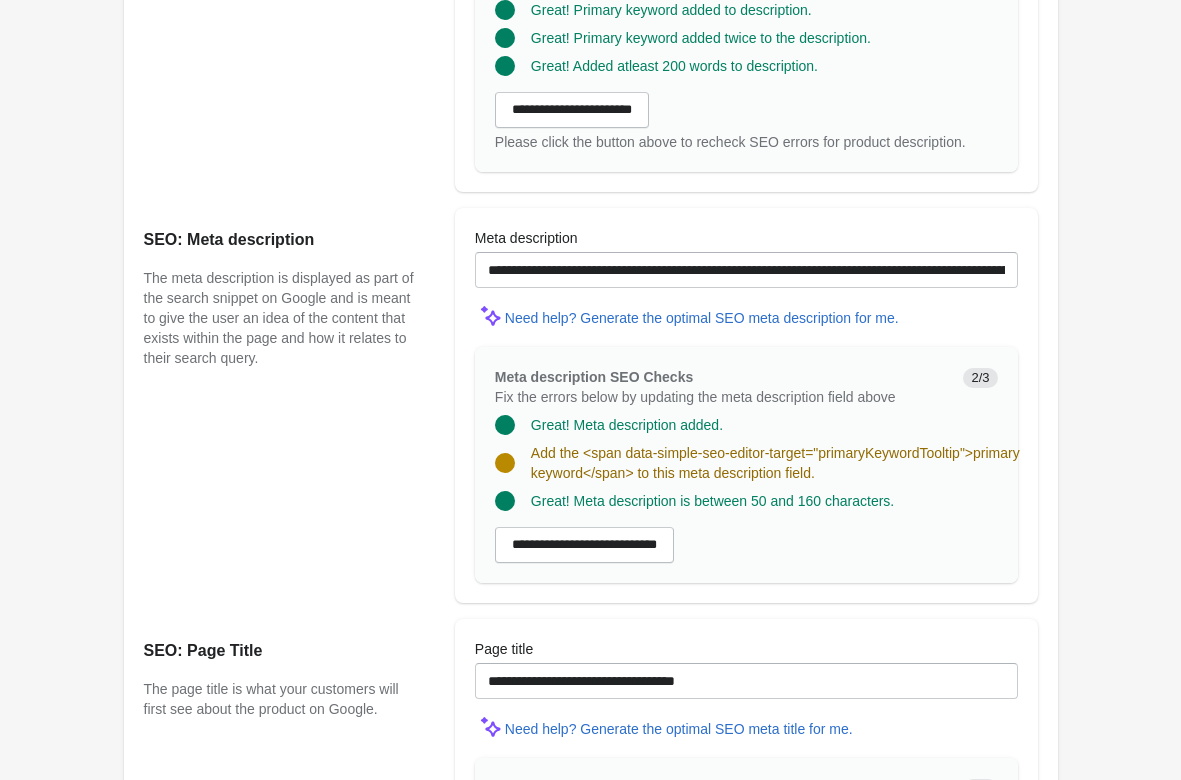 scroll, scrollTop: 1530, scrollLeft: 0, axis: vertical 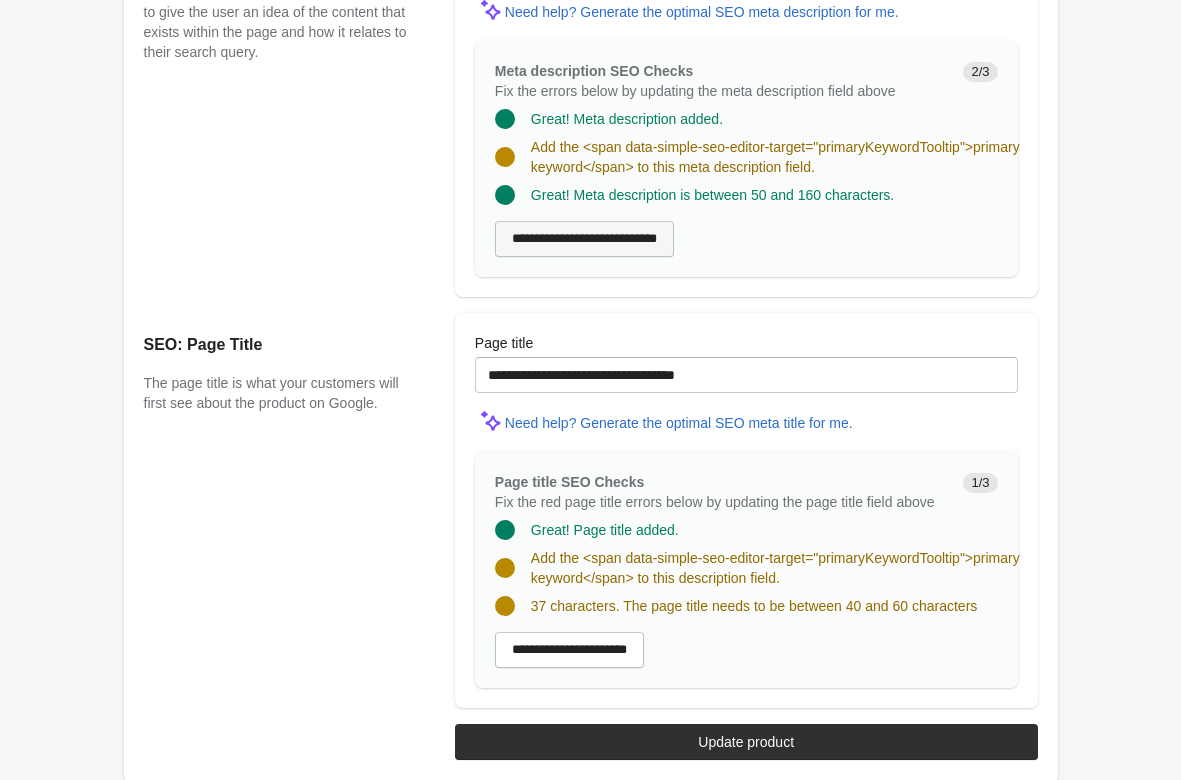 type on "**********" 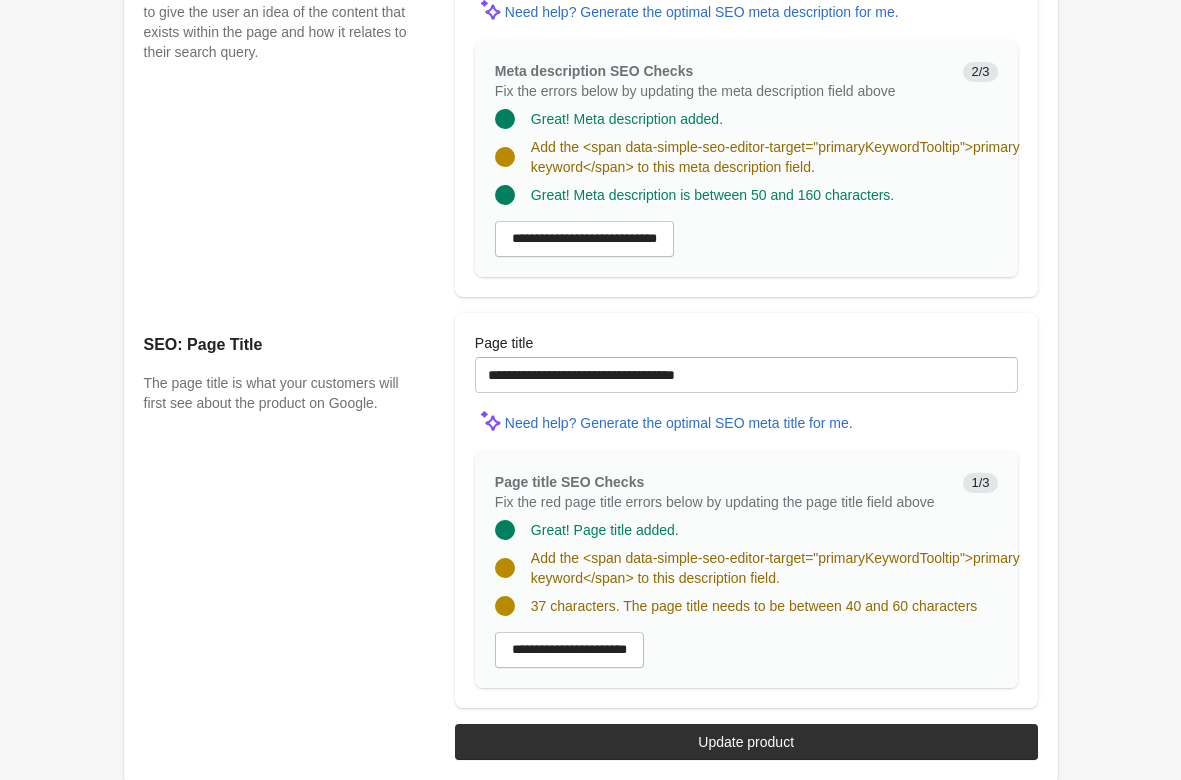 drag, startPoint x: 657, startPoint y: 227, endPoint x: 655, endPoint y: 278, distance: 51.0392 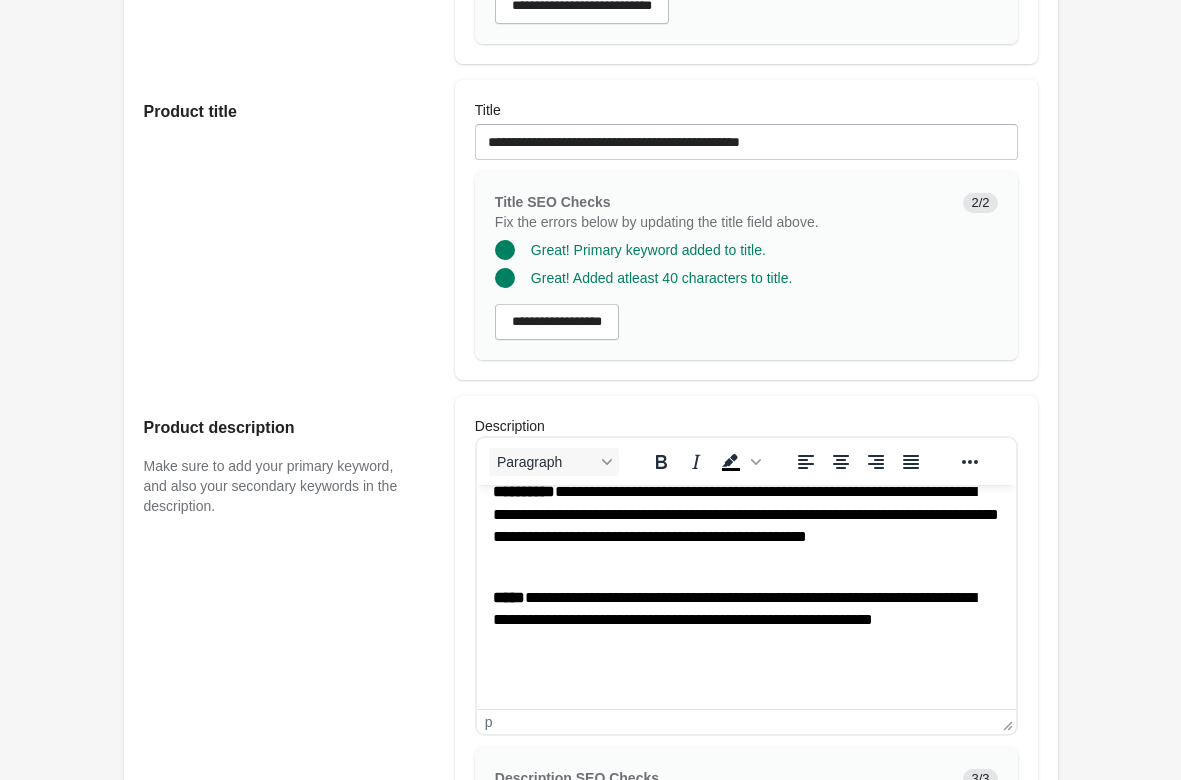 scroll, scrollTop: 0, scrollLeft: 0, axis: both 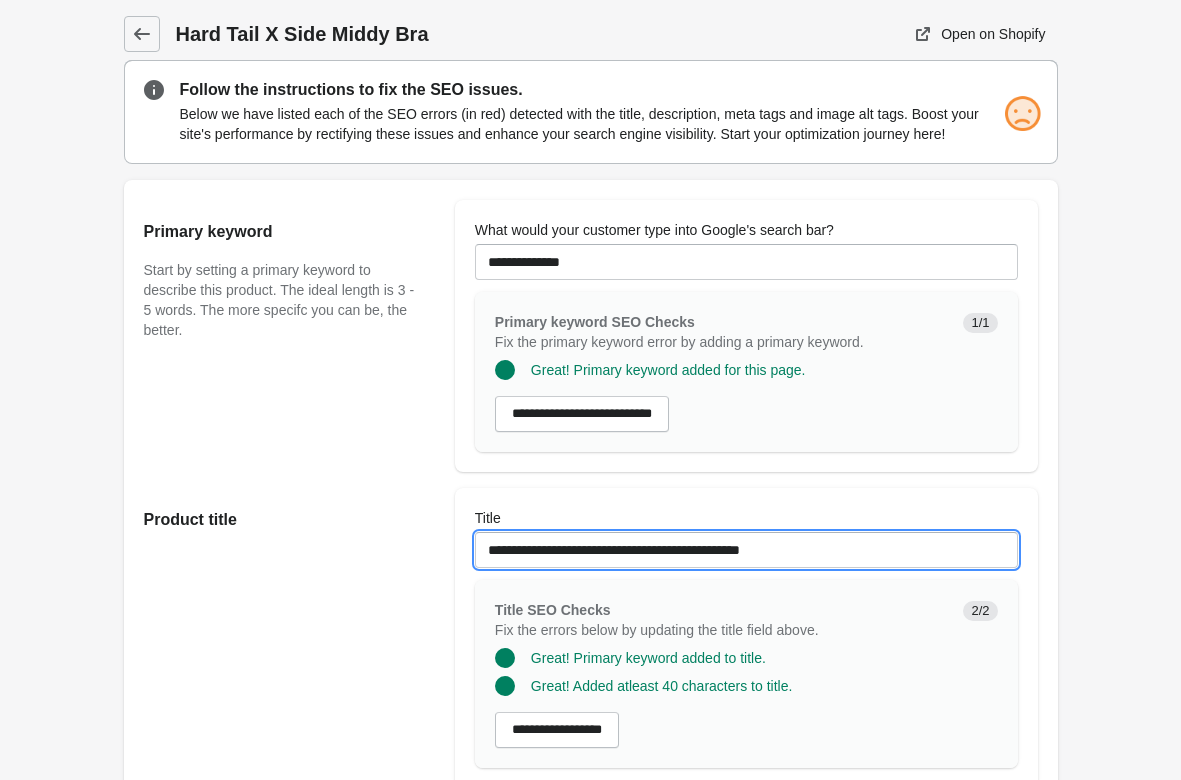 drag, startPoint x: 804, startPoint y: 550, endPoint x: 219, endPoint y: 553, distance: 585.0077 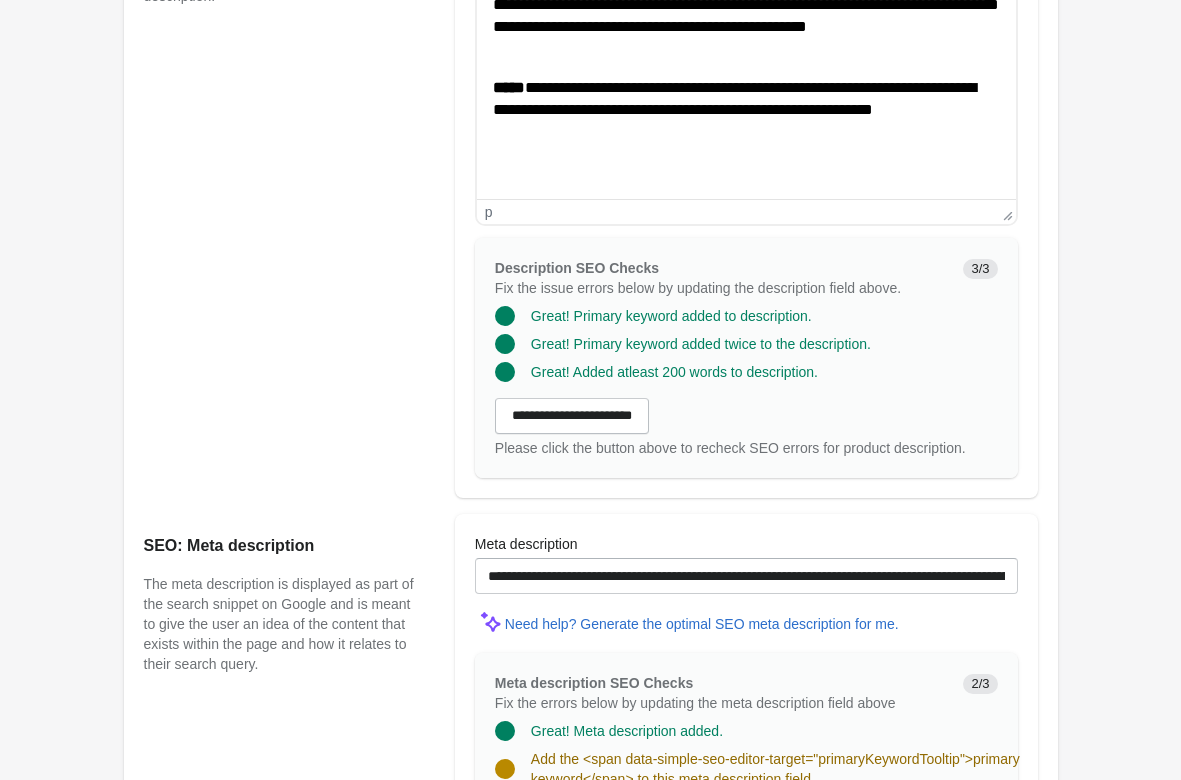 scroll, scrollTop: 1224, scrollLeft: 0, axis: vertical 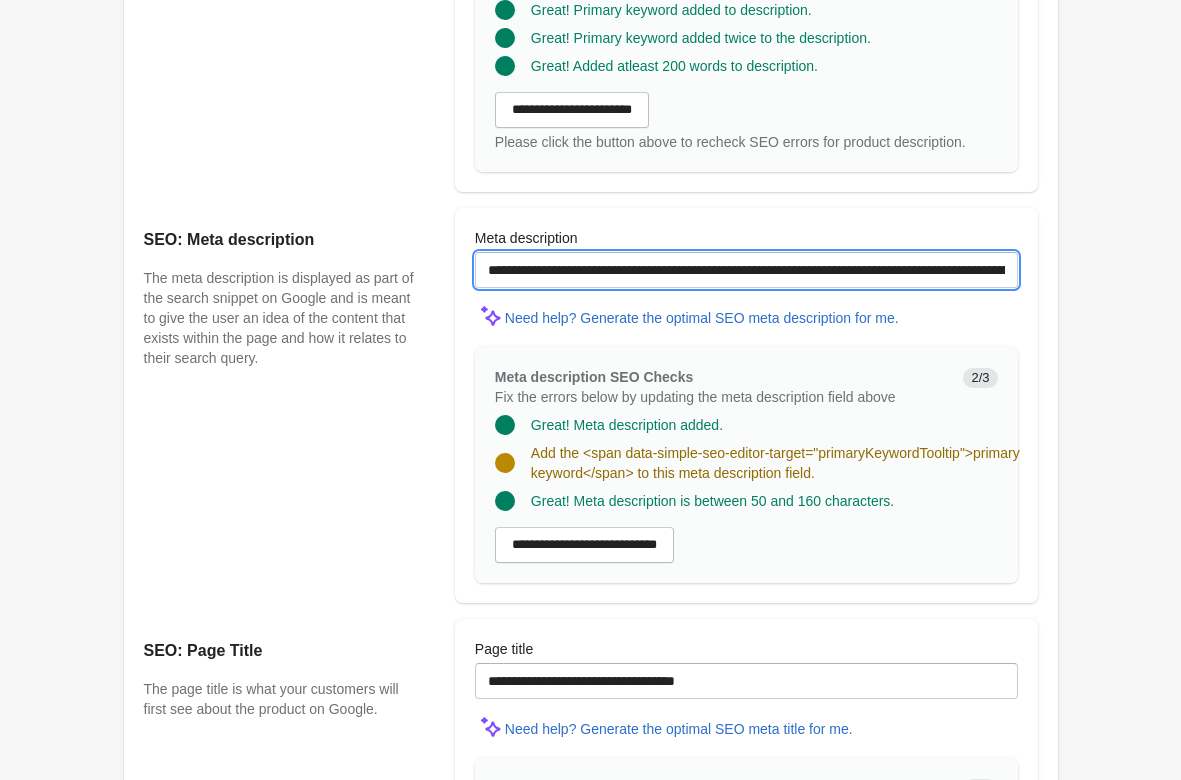 drag, startPoint x: 706, startPoint y: 274, endPoint x: 524, endPoint y: 273, distance: 182.00275 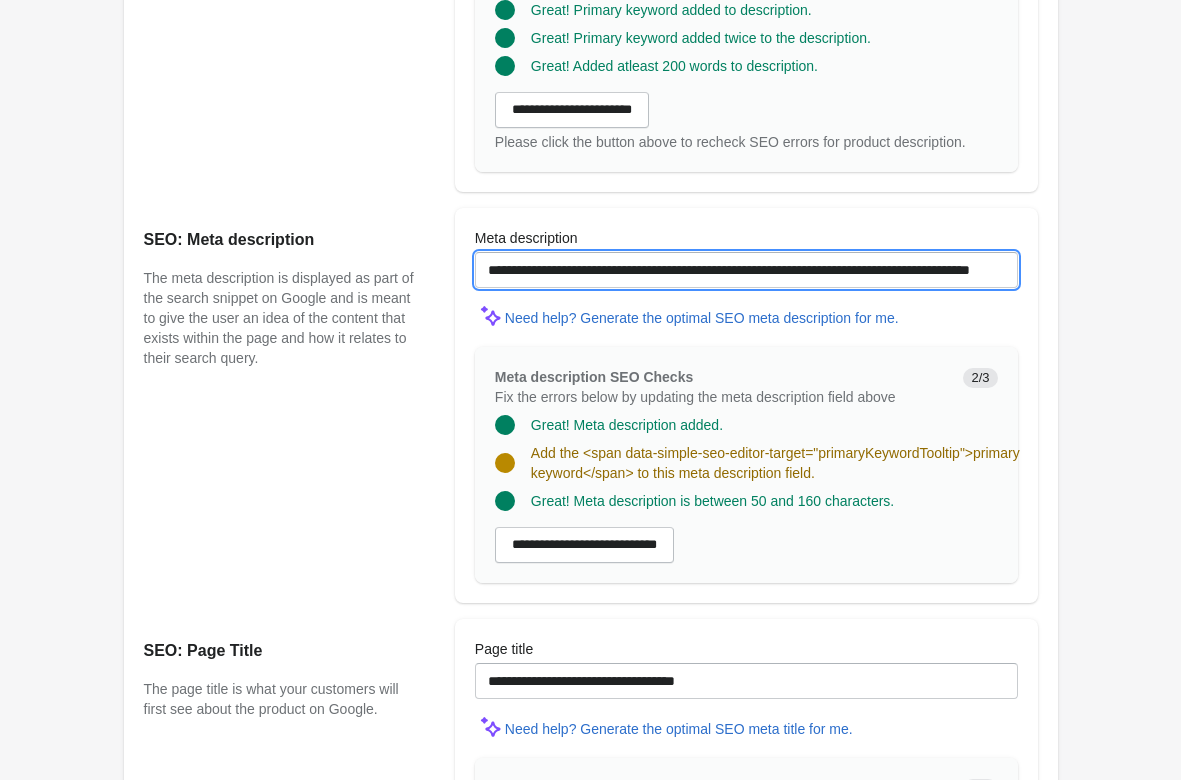 click on "**********" at bounding box center (746, 270) 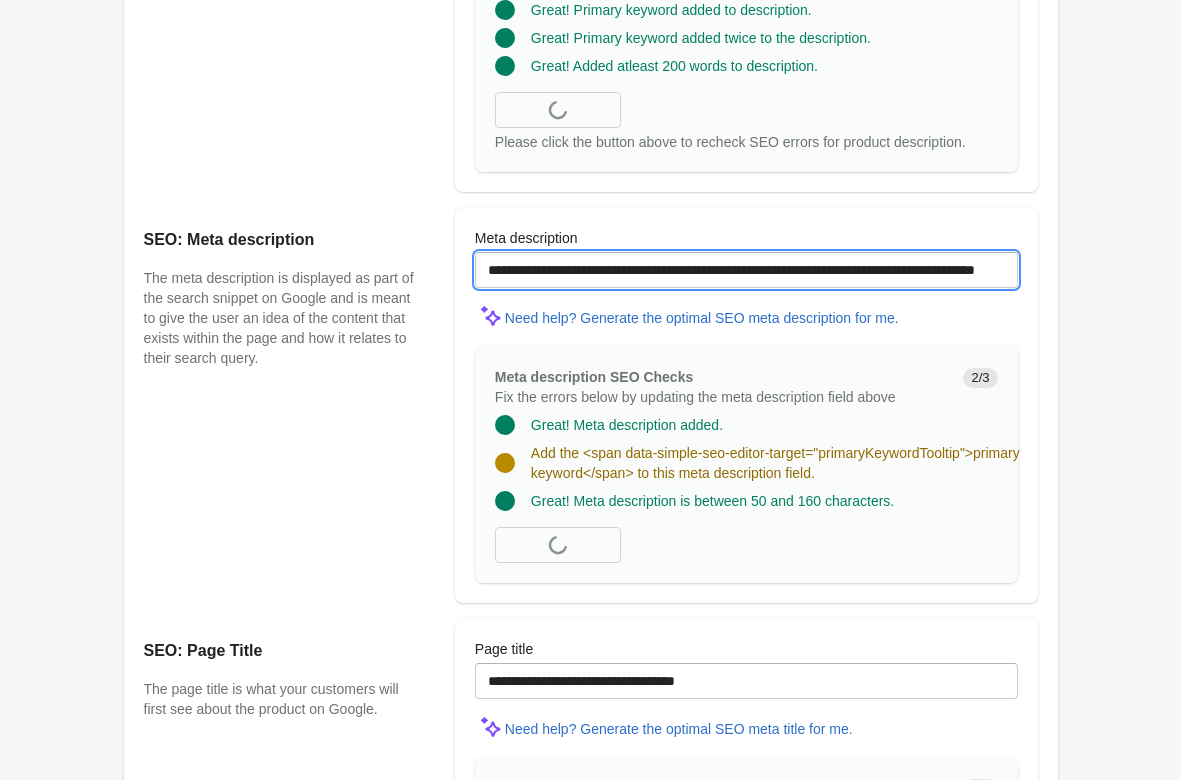paste on "**********" 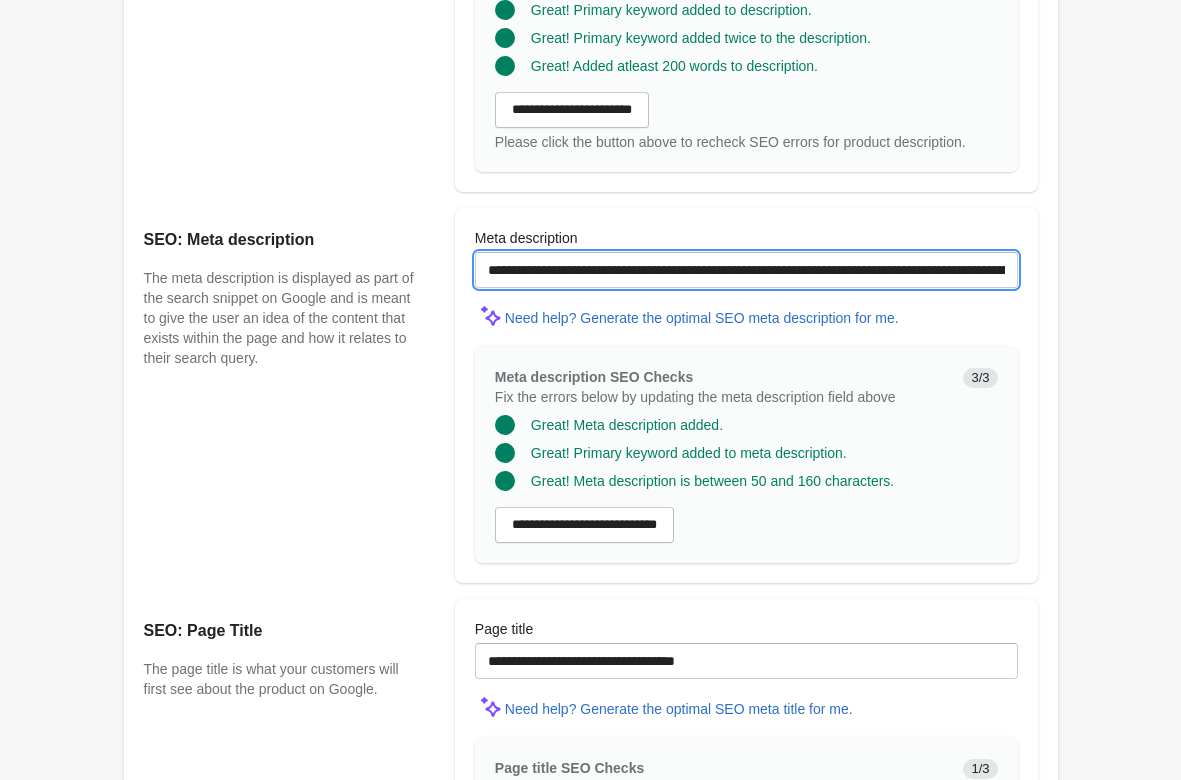 type on "**********" 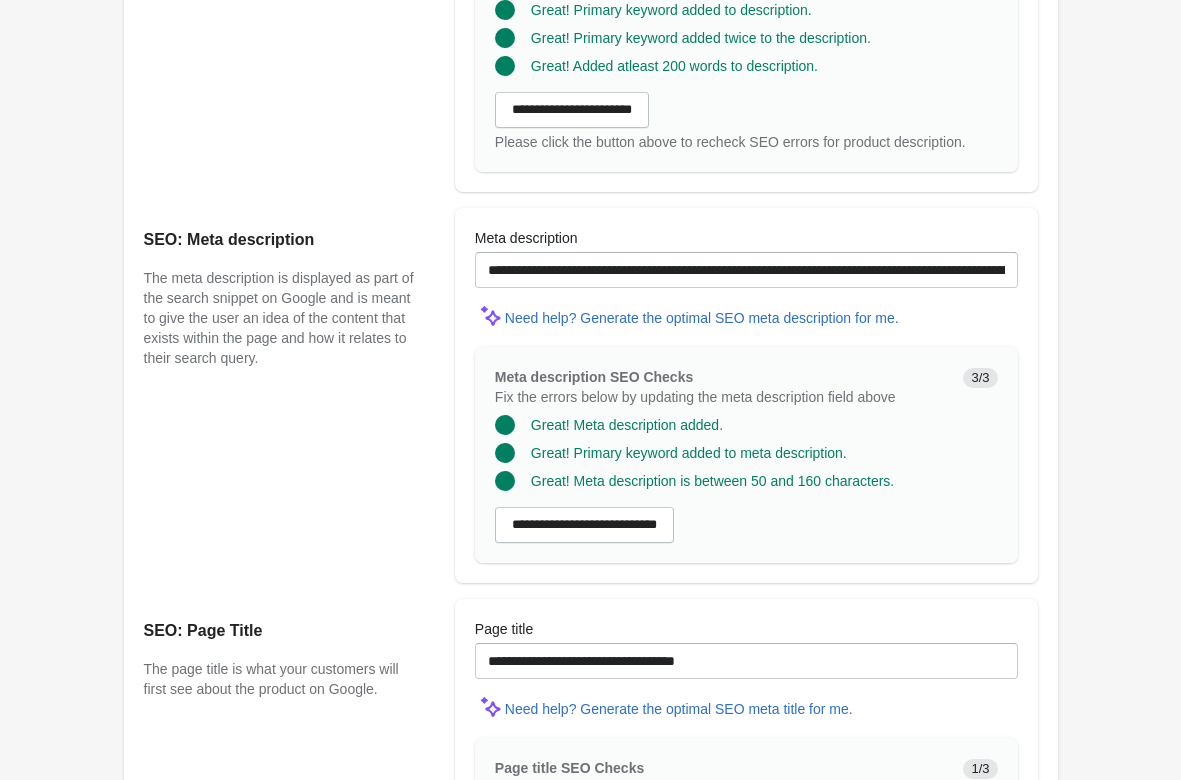 click on "Meta description
[REDACTED]
Need help? Generate the optimal SEO meta description for me.
AI Help
Meta description SEO Checks
Fix the errors below by updating the meta description field above
3/3" at bounding box center (746, 395) 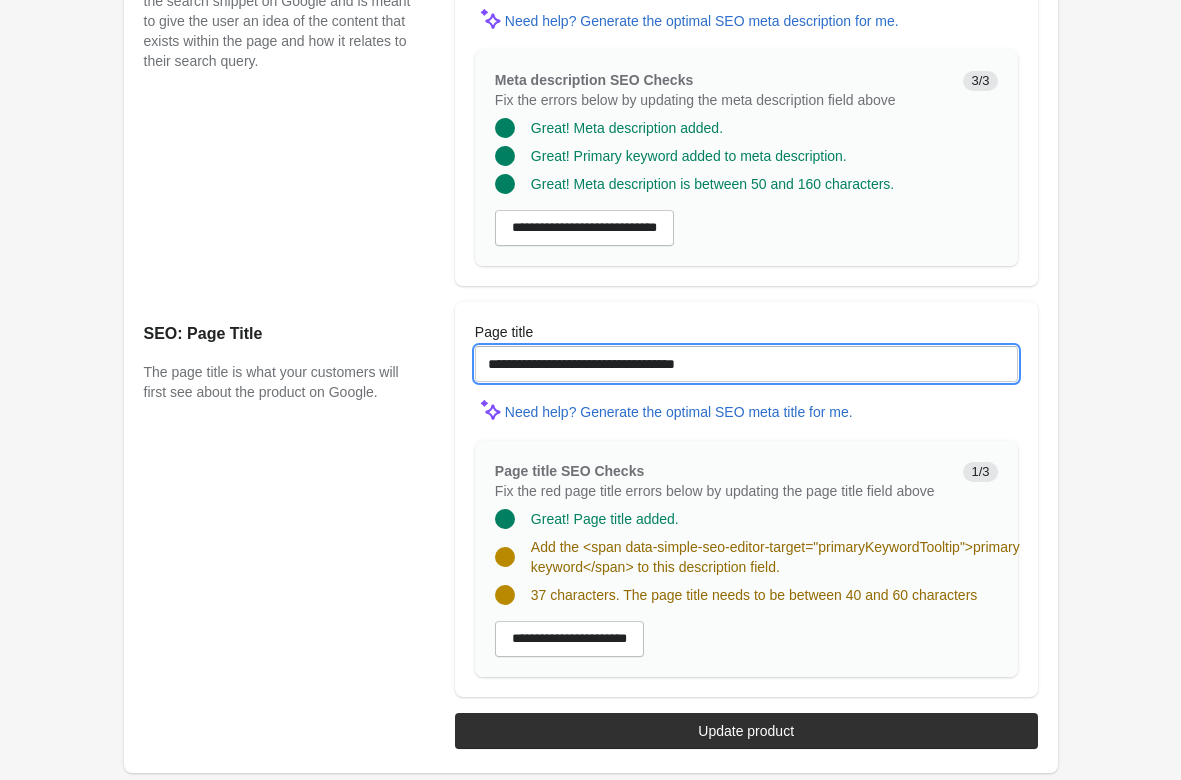 drag, startPoint x: 714, startPoint y: 368, endPoint x: 549, endPoint y: 368, distance: 165 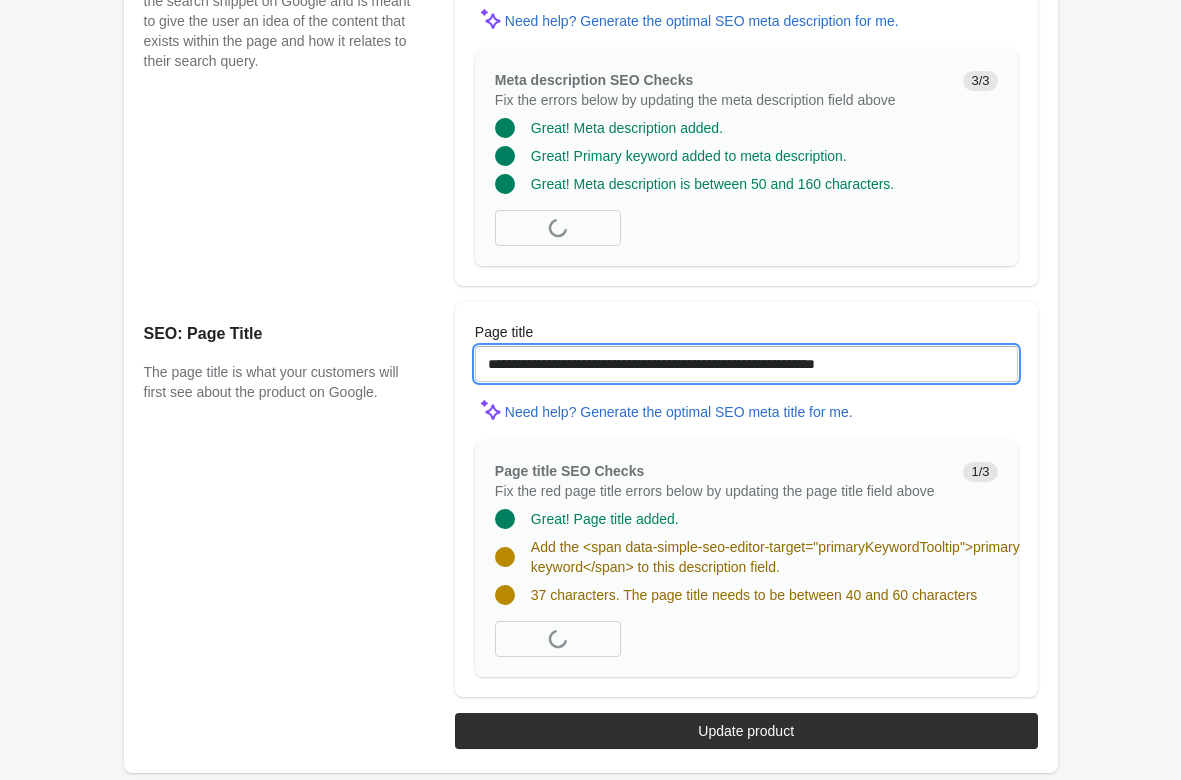 scroll, scrollTop: 1501, scrollLeft: 0, axis: vertical 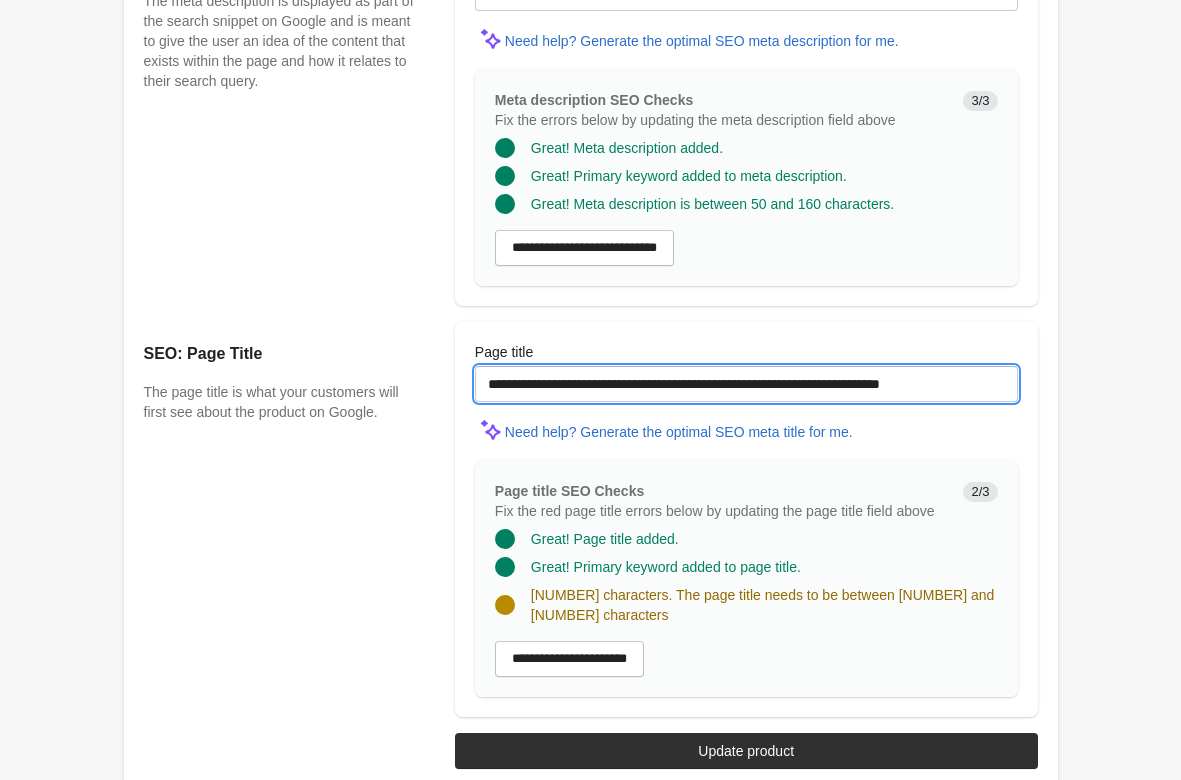 drag, startPoint x: 686, startPoint y: 383, endPoint x: 852, endPoint y: 376, distance: 166.14752 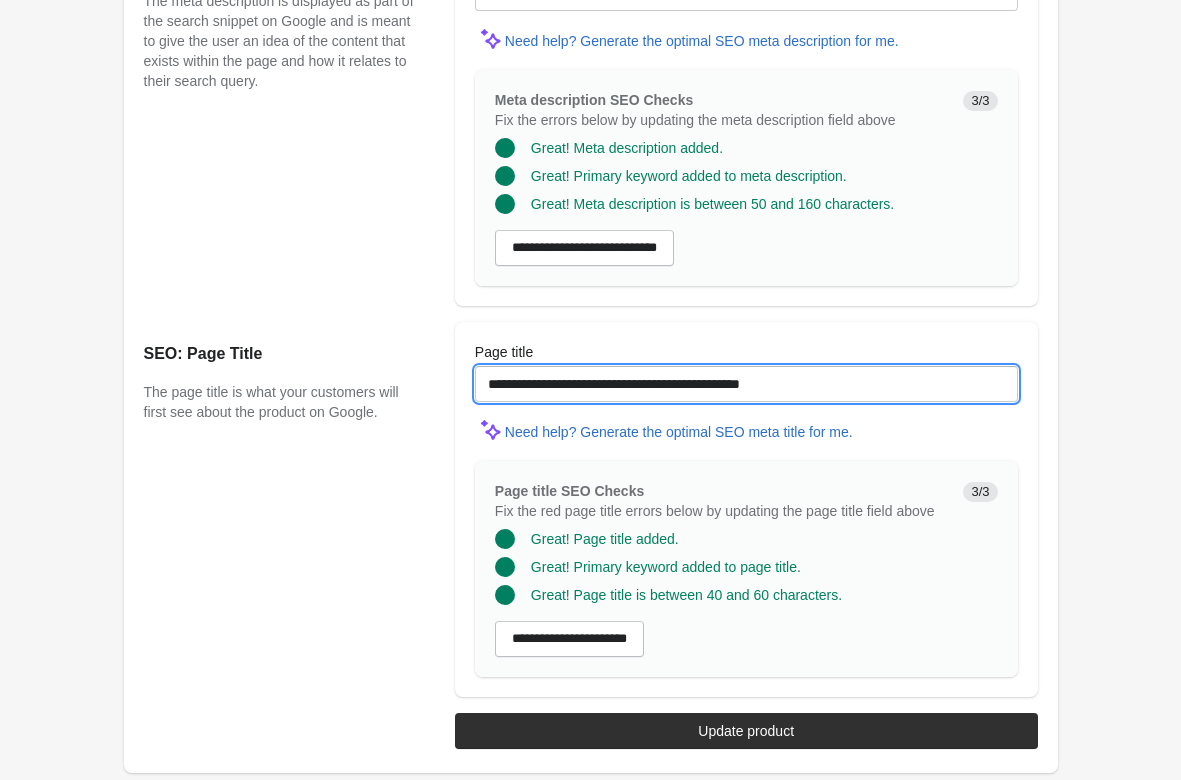 type on "**********" 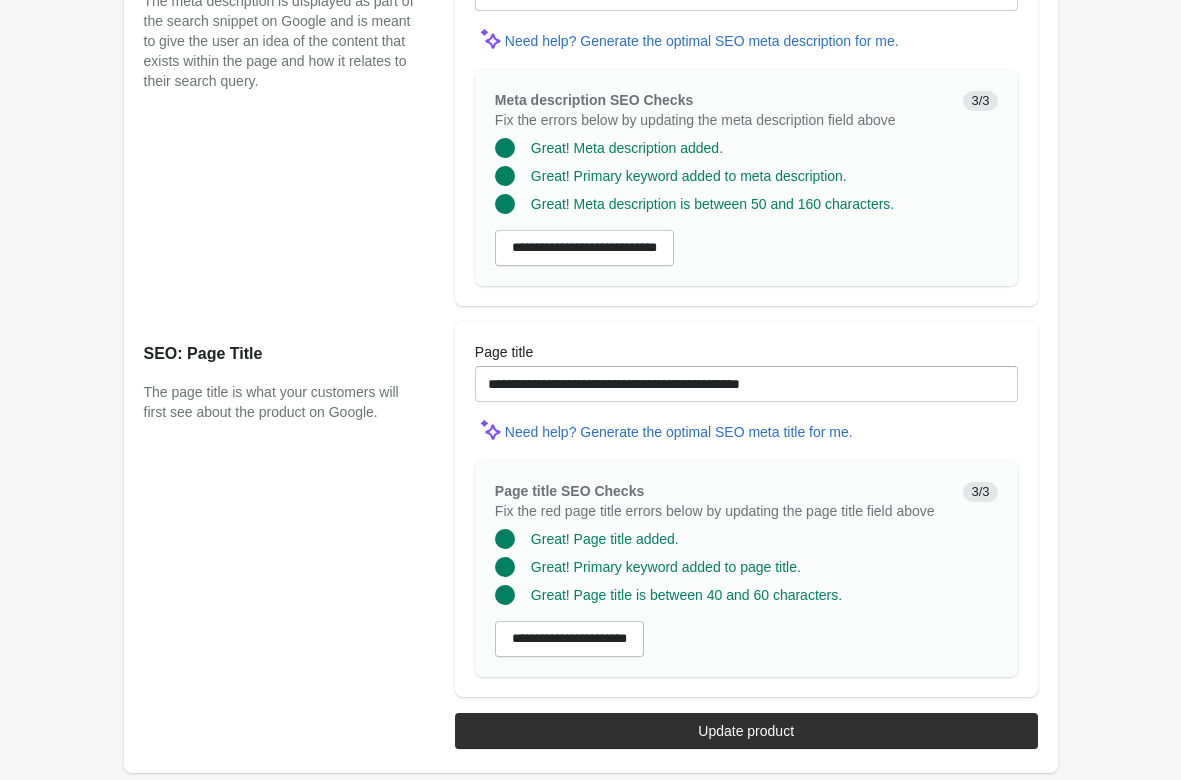 click on "[FIRST] [LAST] [STREET] [CITY] [STATE] [ZIP] [COUNTRY] [PHONE]" at bounding box center (590, -360) 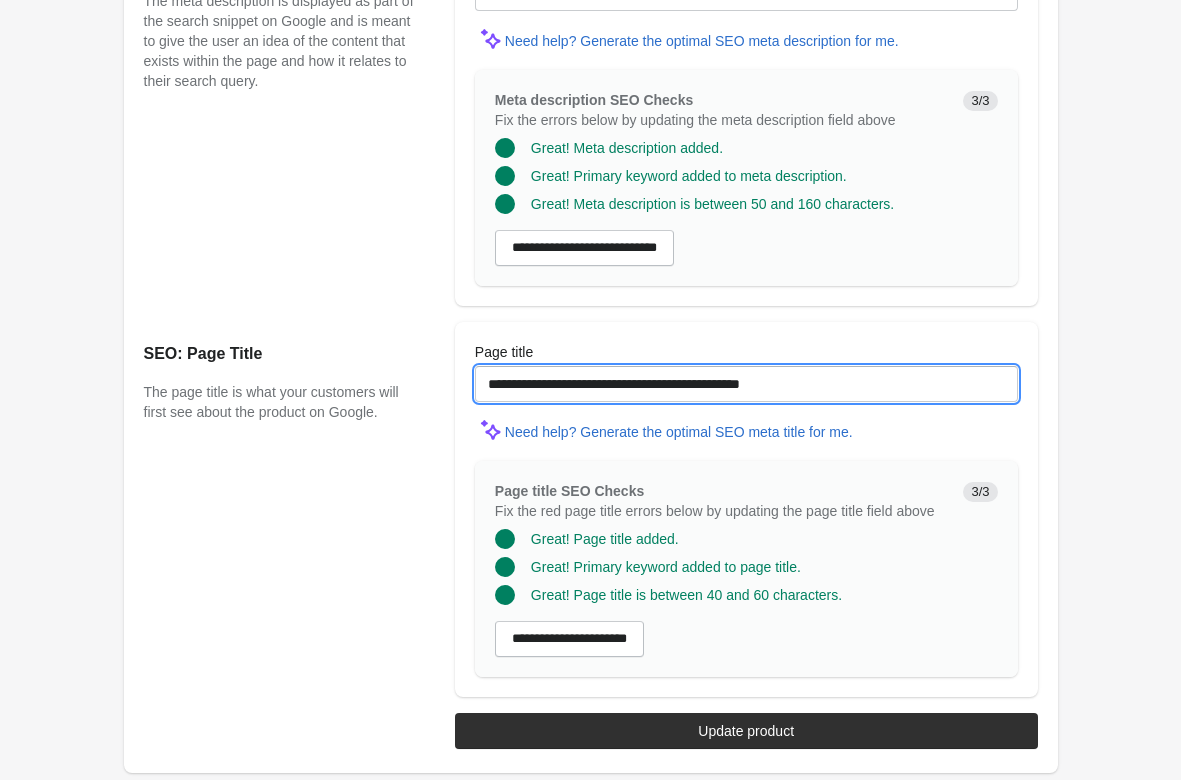 click on "**********" at bounding box center (746, 384) 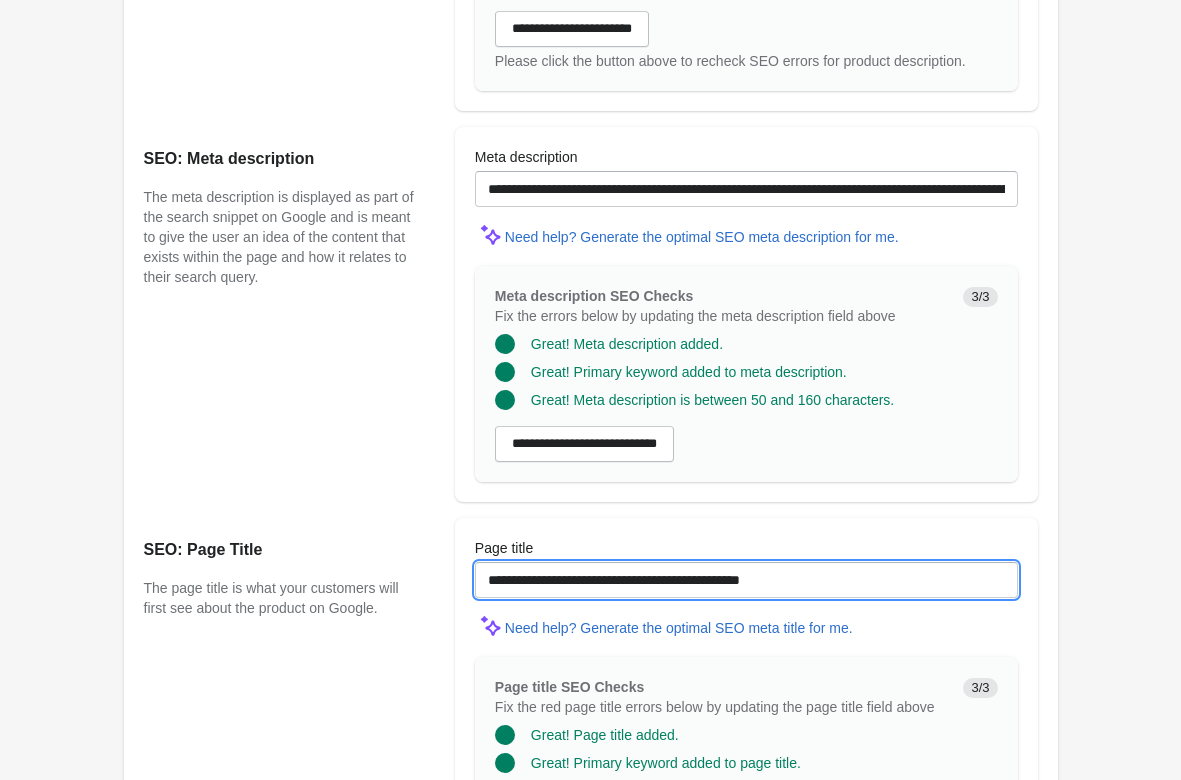 scroll, scrollTop: 1195, scrollLeft: 0, axis: vertical 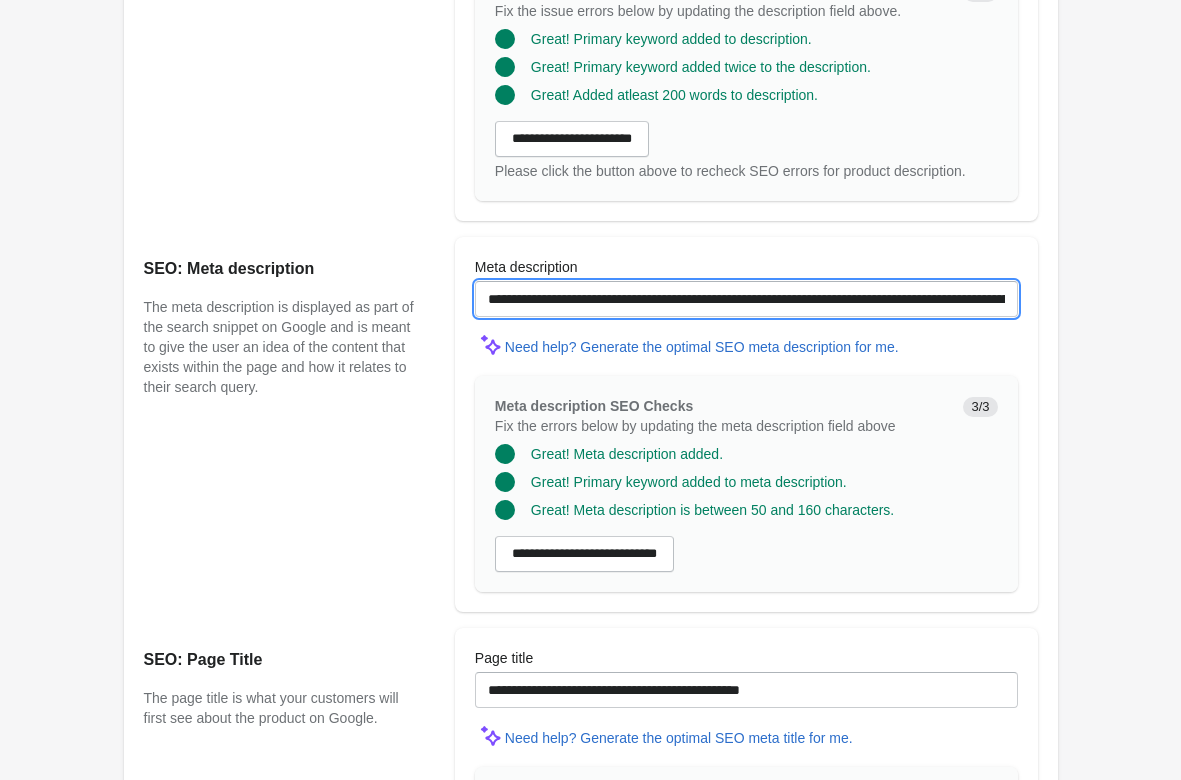 click on "**********" at bounding box center (746, 299) 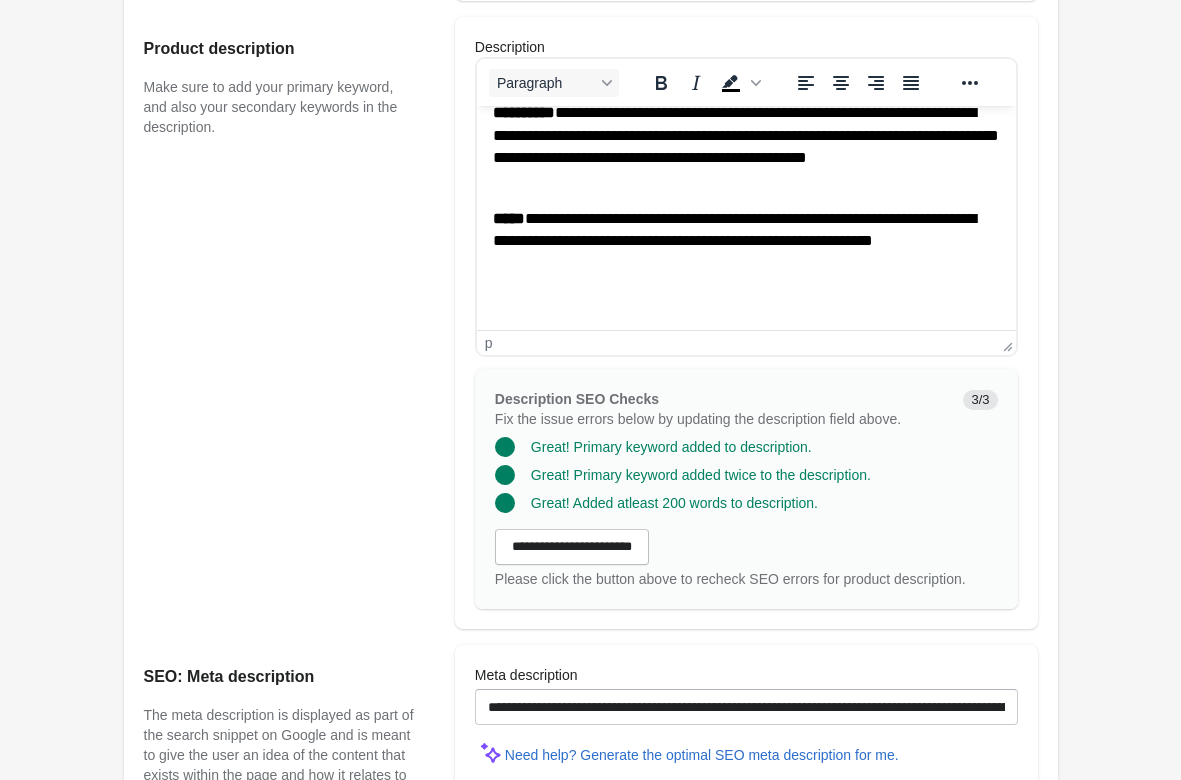 click on "**********" at bounding box center (745, 241) 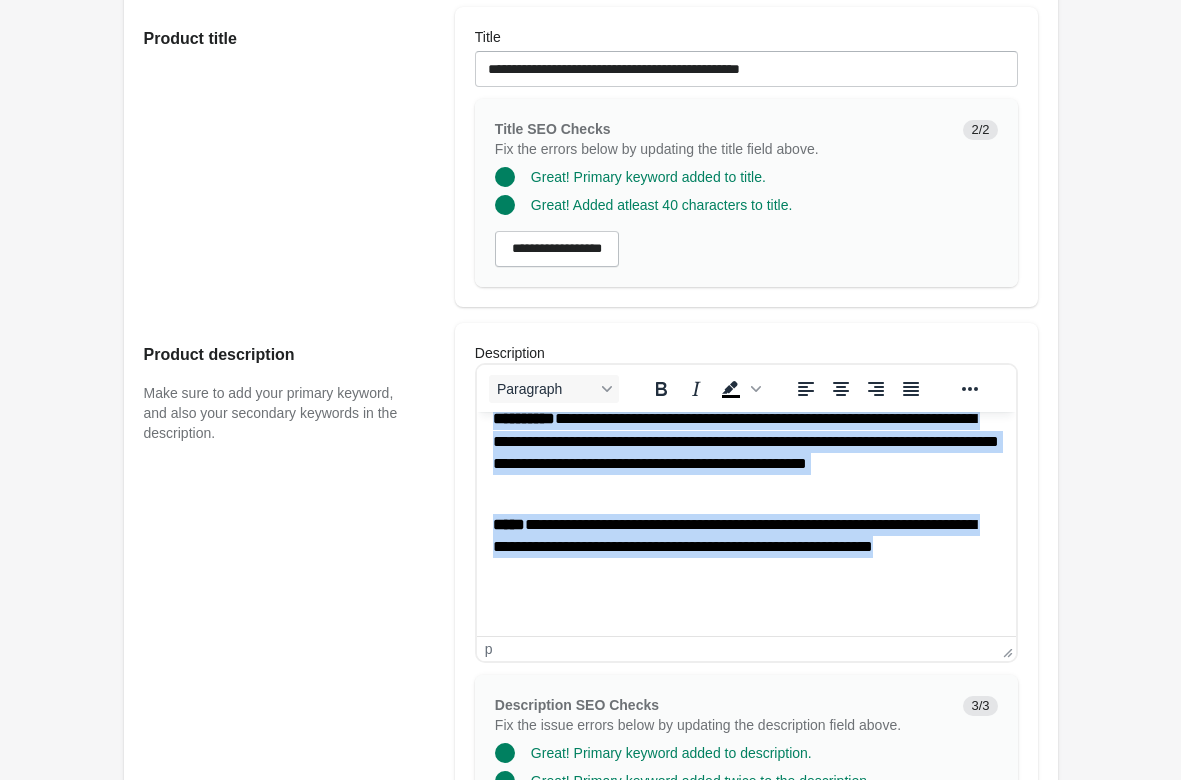scroll, scrollTop: 175, scrollLeft: 0, axis: vertical 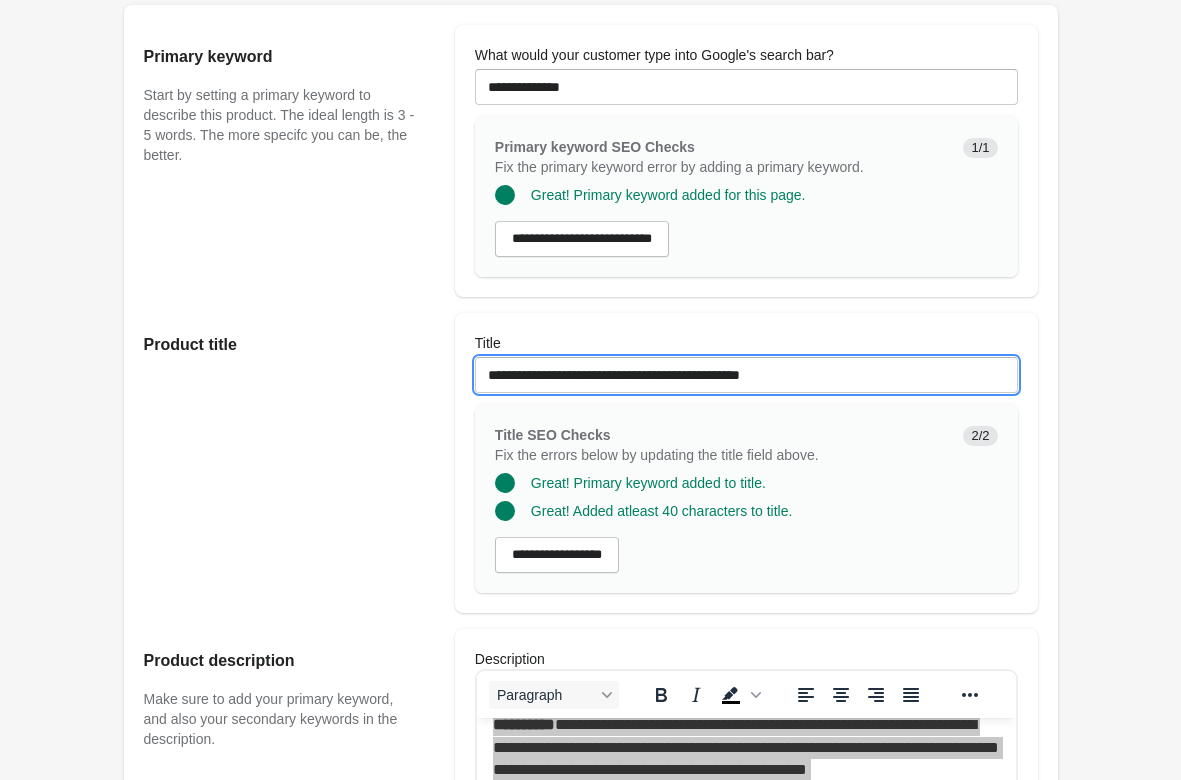 click on "**********" at bounding box center [746, 375] 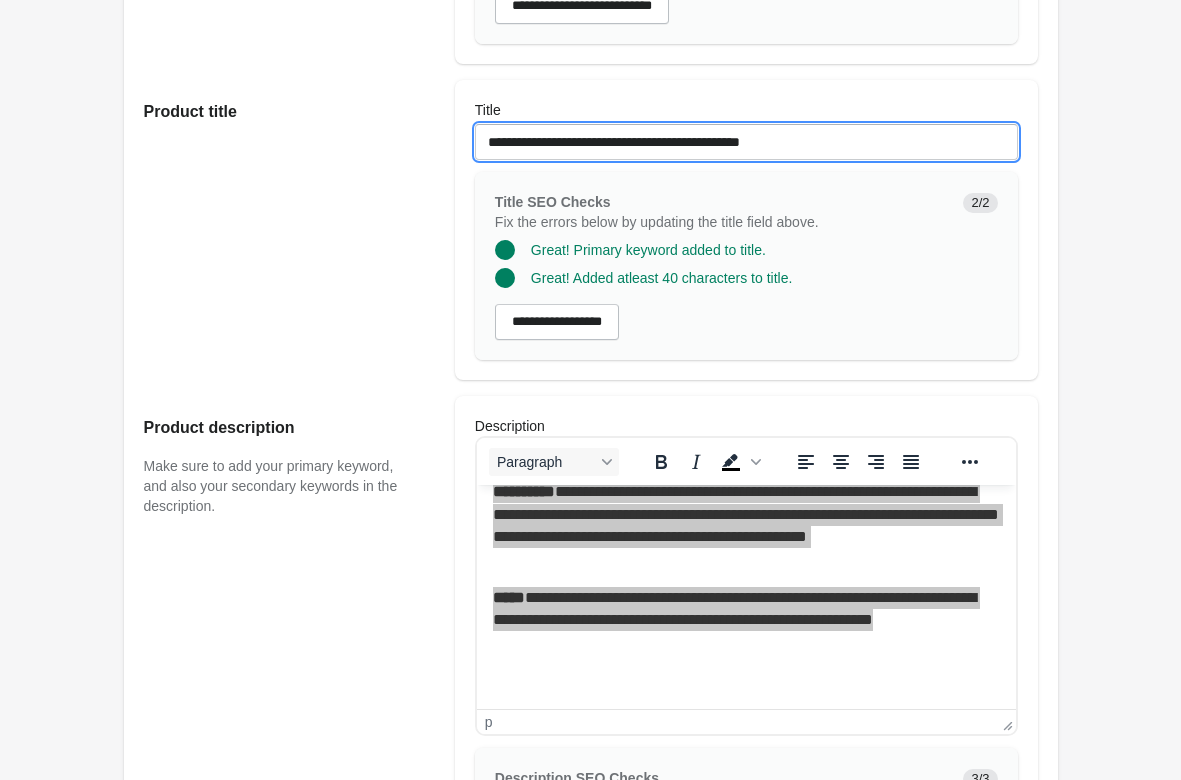 scroll, scrollTop: 0, scrollLeft: 0, axis: both 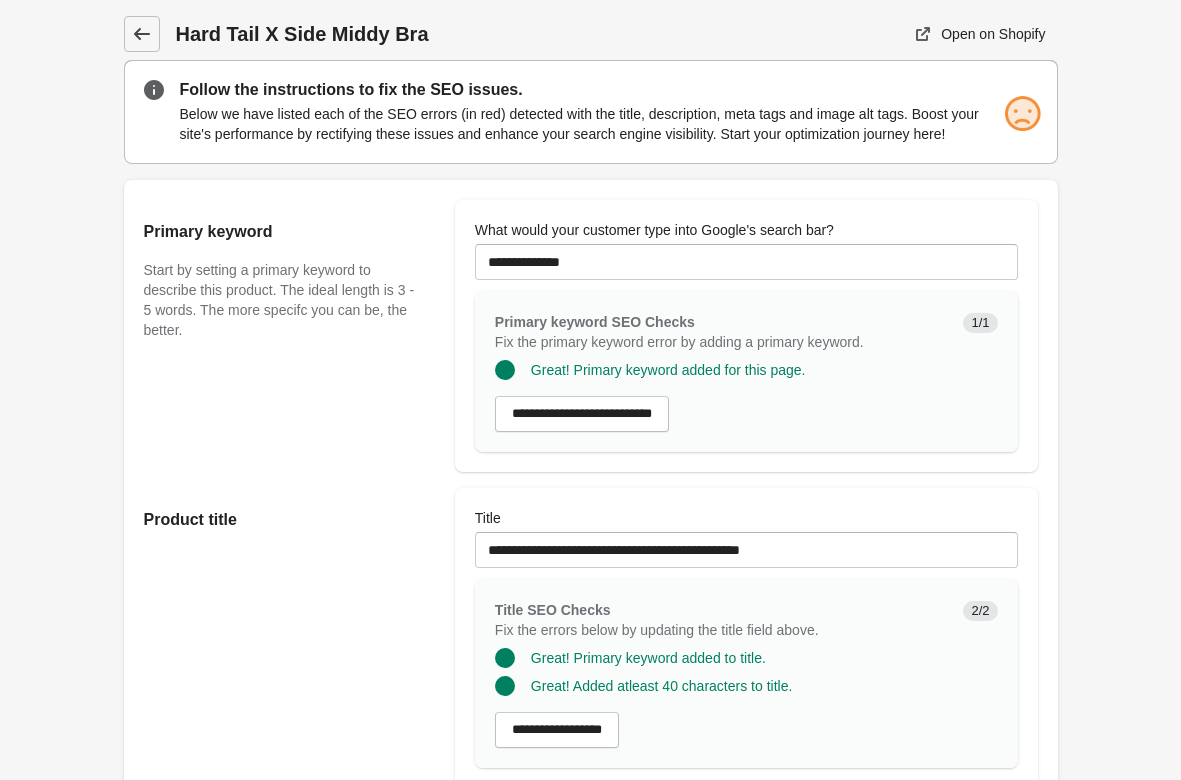 click at bounding box center (142, 34) 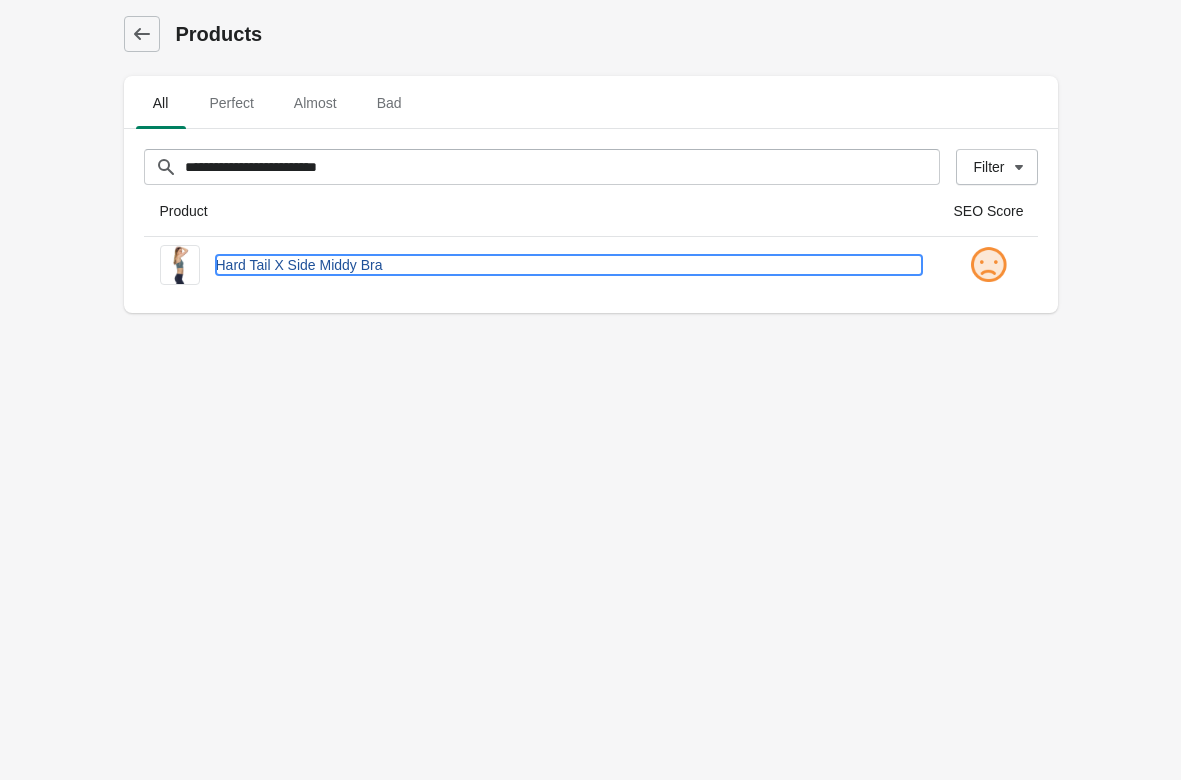 click on "Hard Tail X Side Middy Bra" at bounding box center (569, 265) 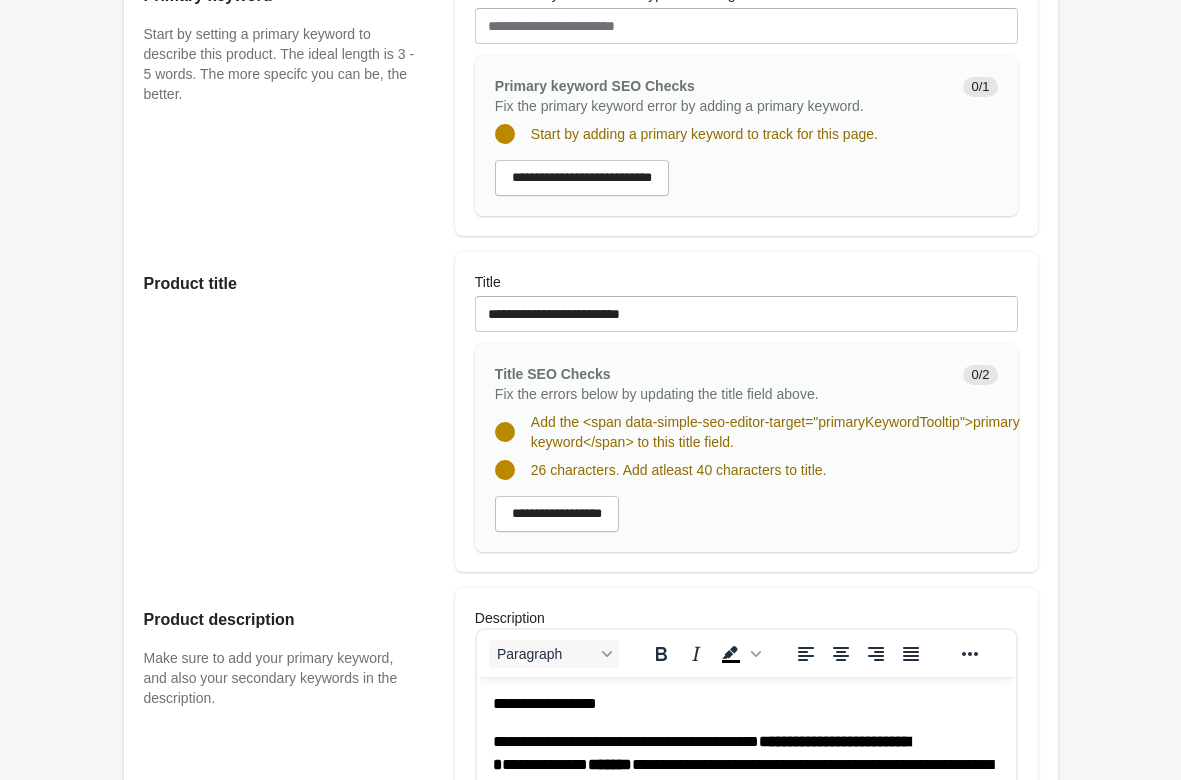 scroll, scrollTop: 0, scrollLeft: 0, axis: both 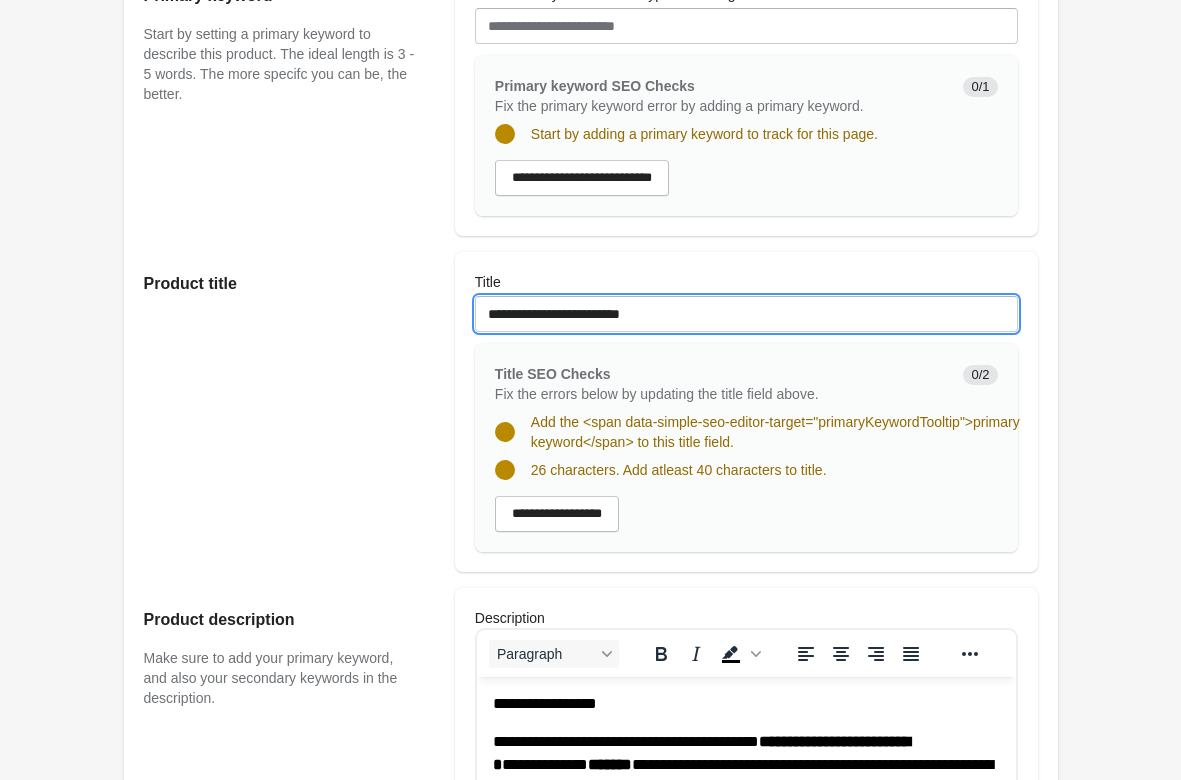 drag, startPoint x: 676, startPoint y: 320, endPoint x: 241, endPoint y: 278, distance: 437.0229 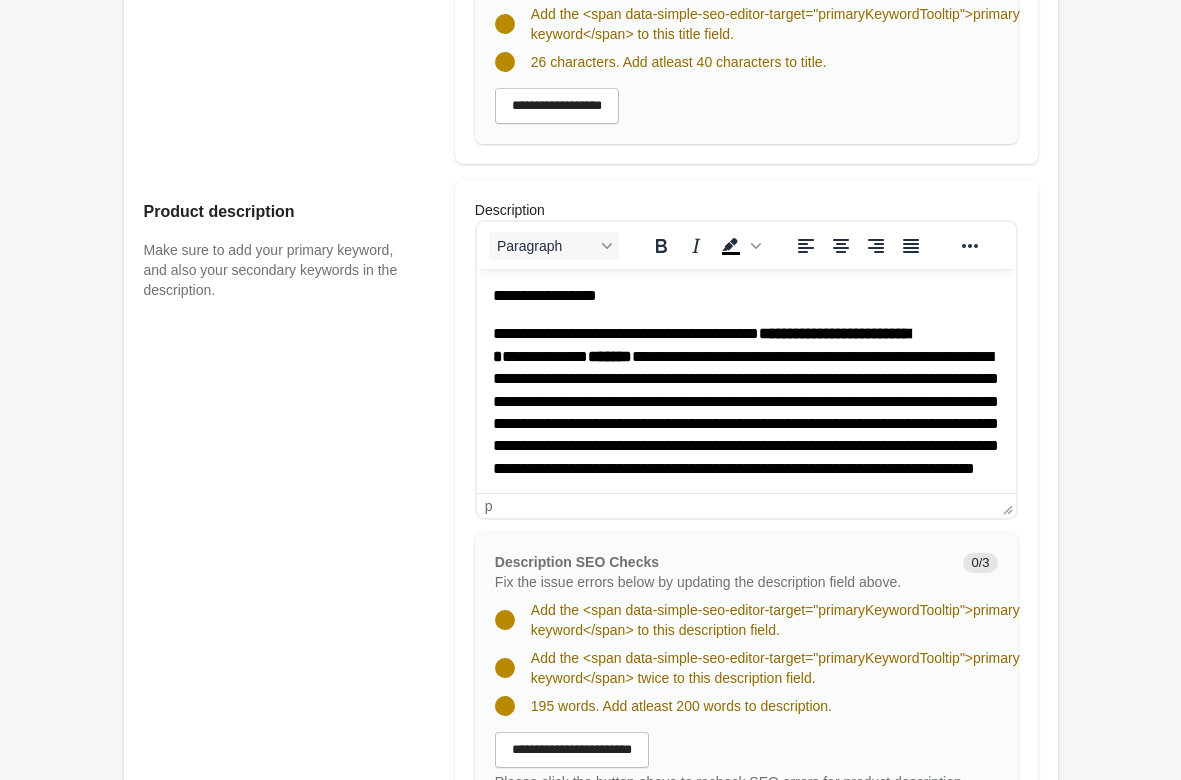 click on "[FIRST] [LAST] [STREET] [CITY] [STATE] [ZIP] [COUNTRY] [PHONE]" at bounding box center [745, 400] 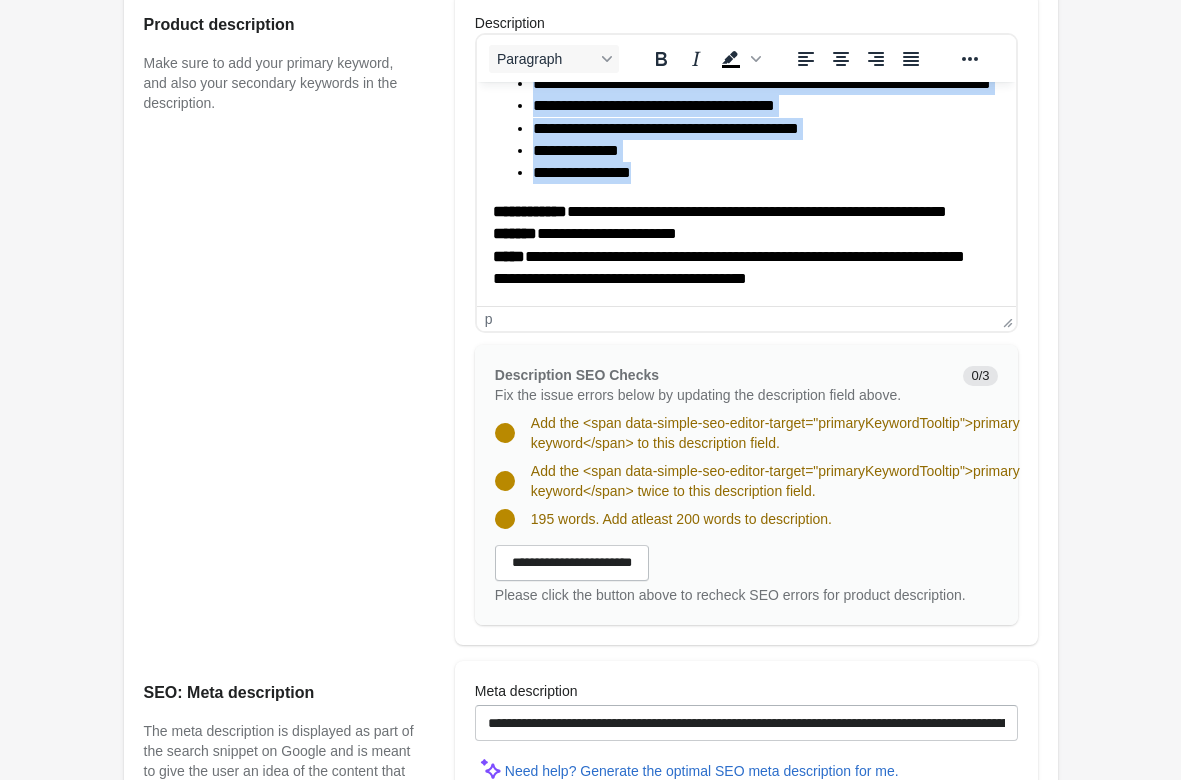 scroll, scrollTop: 1122, scrollLeft: 0, axis: vertical 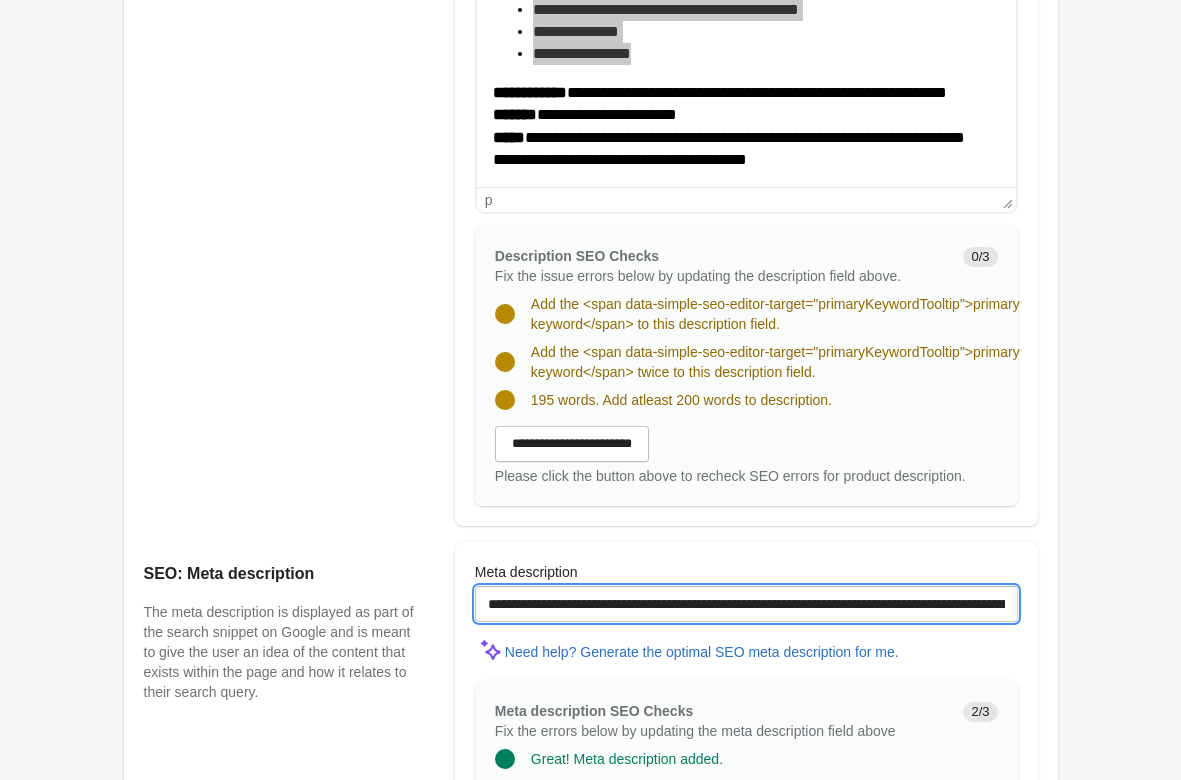 click on "**********" at bounding box center (746, 604) 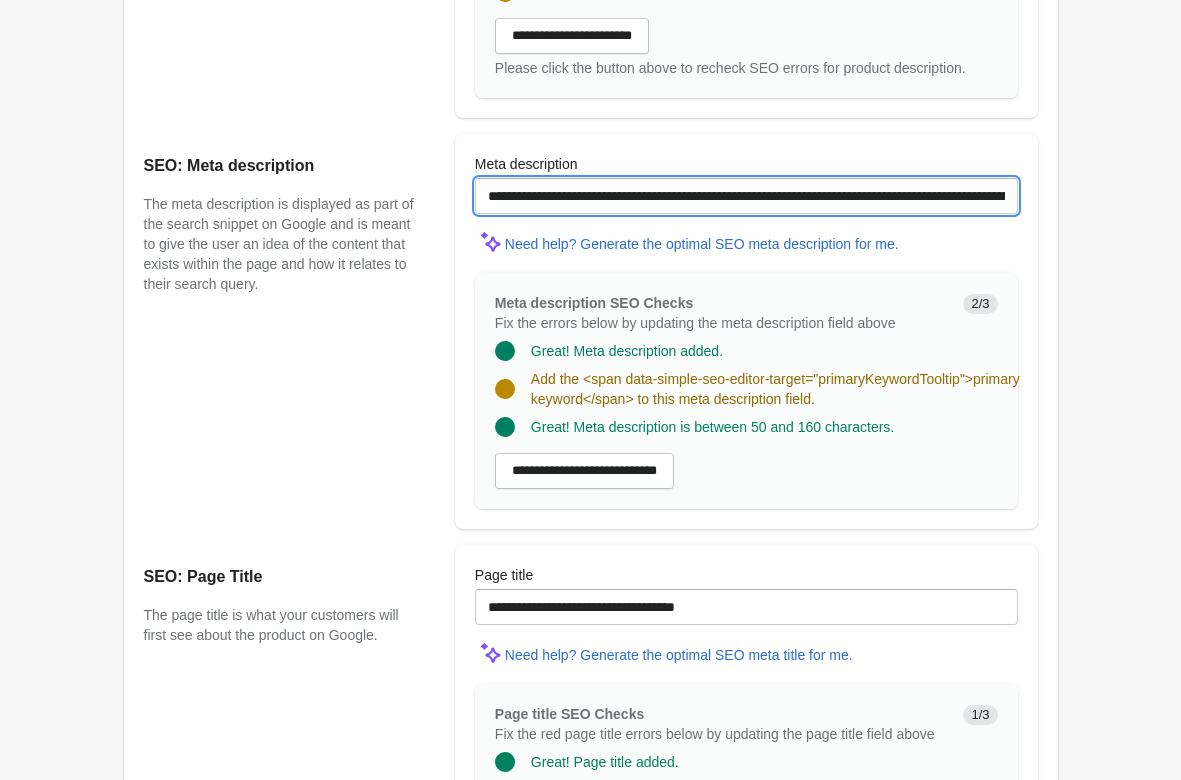 scroll, scrollTop: 1773, scrollLeft: 0, axis: vertical 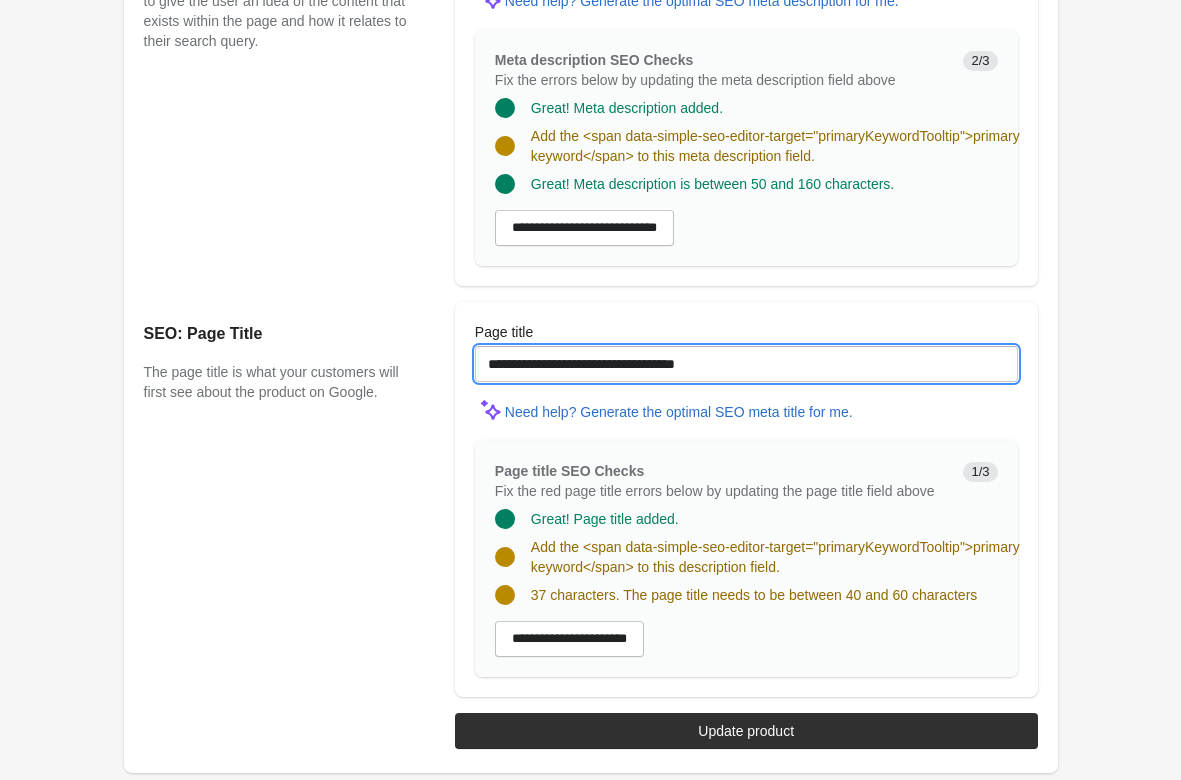 drag, startPoint x: 780, startPoint y: 371, endPoint x: 115, endPoint y: 315, distance: 667.35376 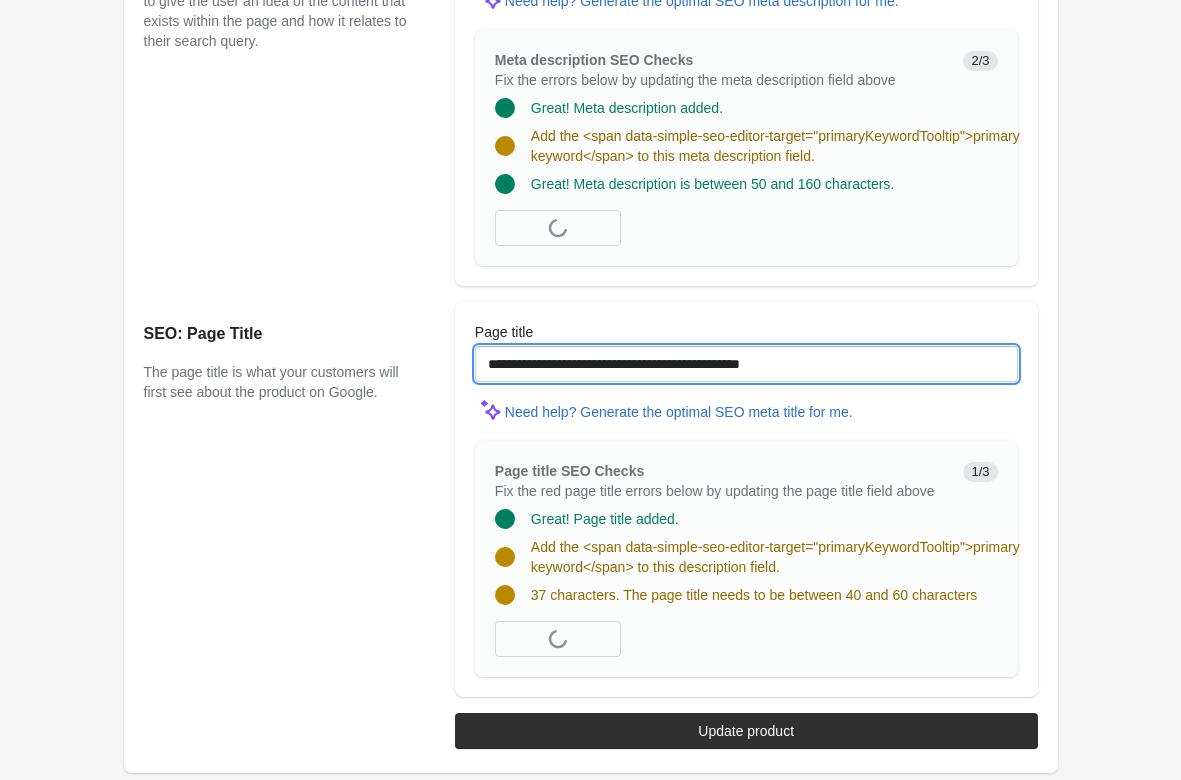 type on "**********" 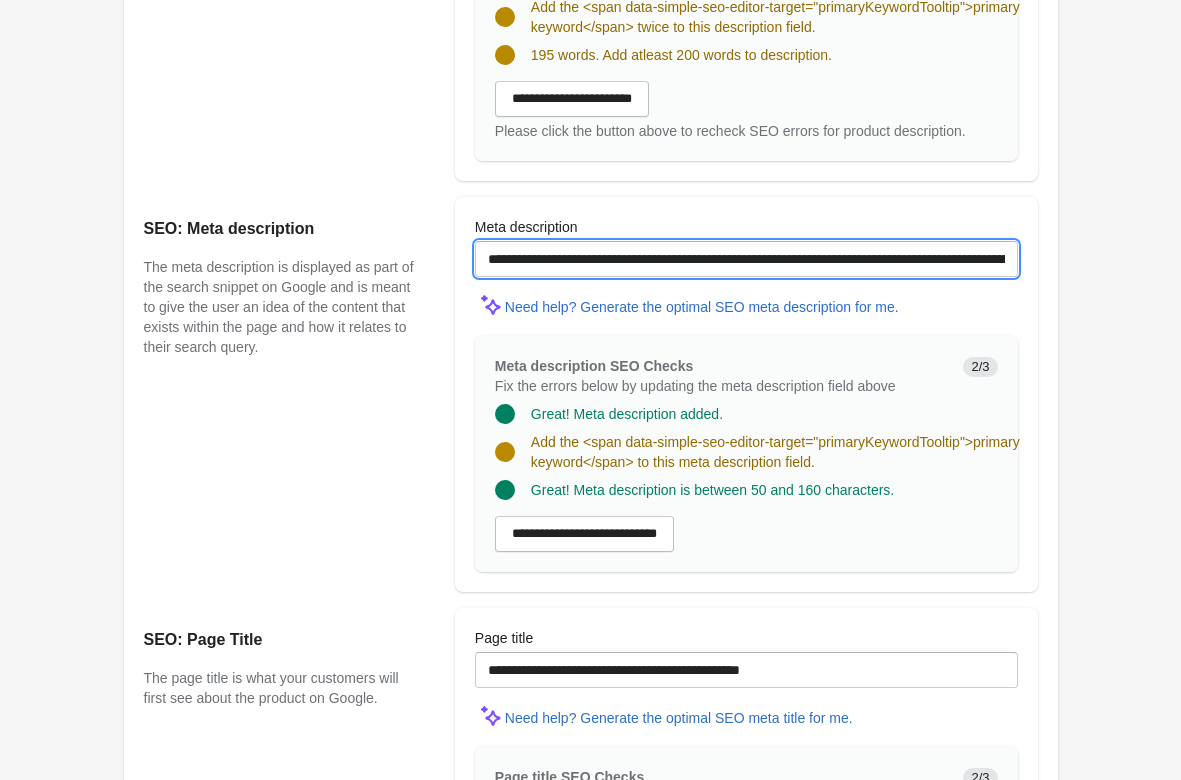 click on "**********" at bounding box center [746, 259] 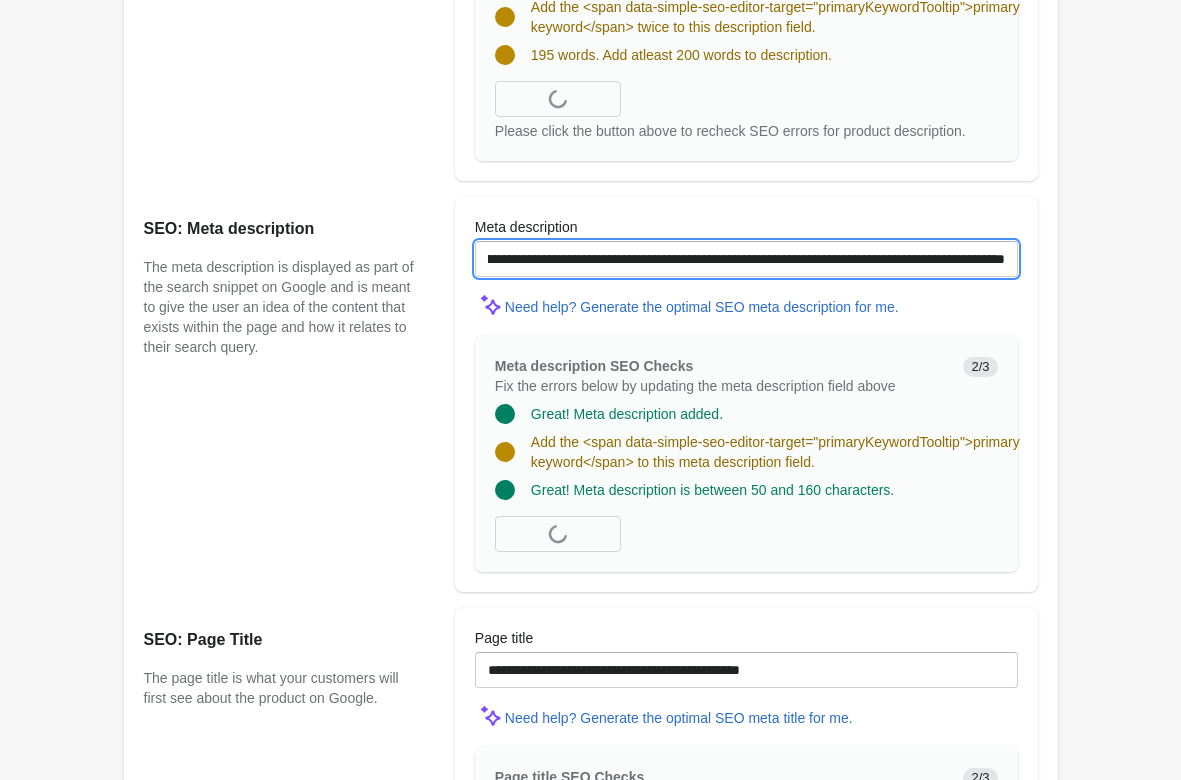type on "**********" 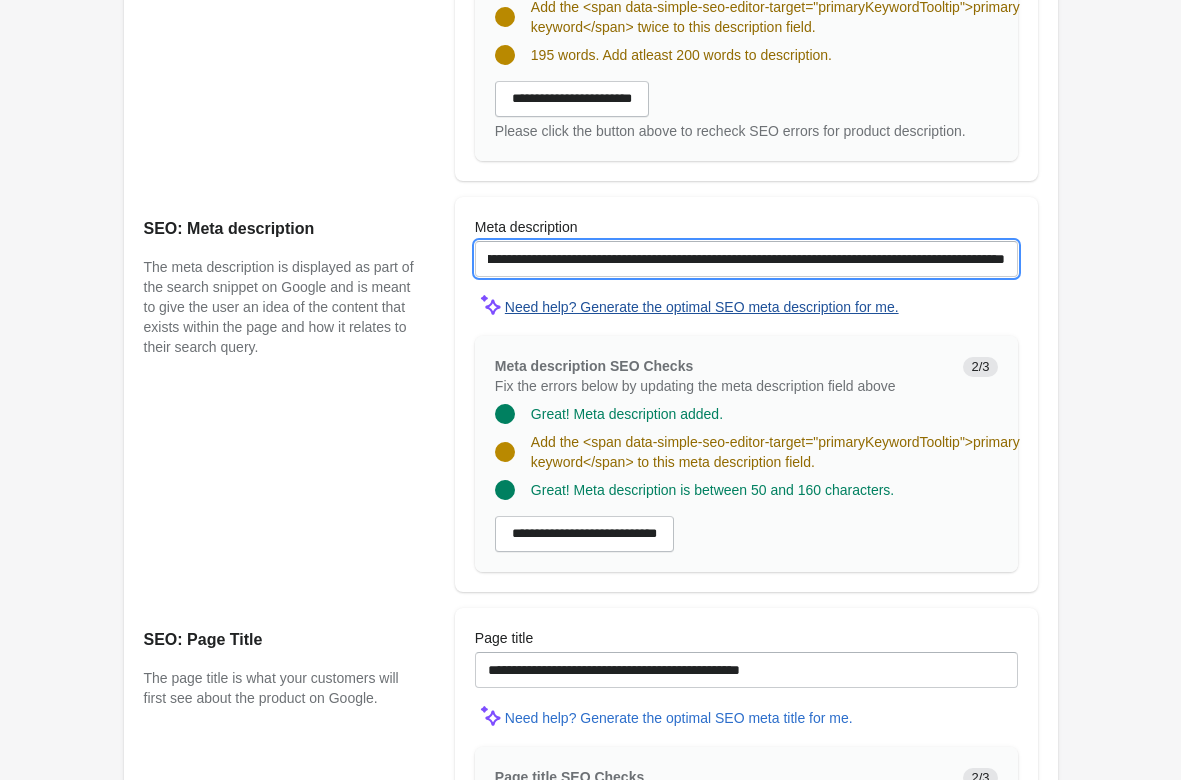 scroll, scrollTop: 1161, scrollLeft: 0, axis: vertical 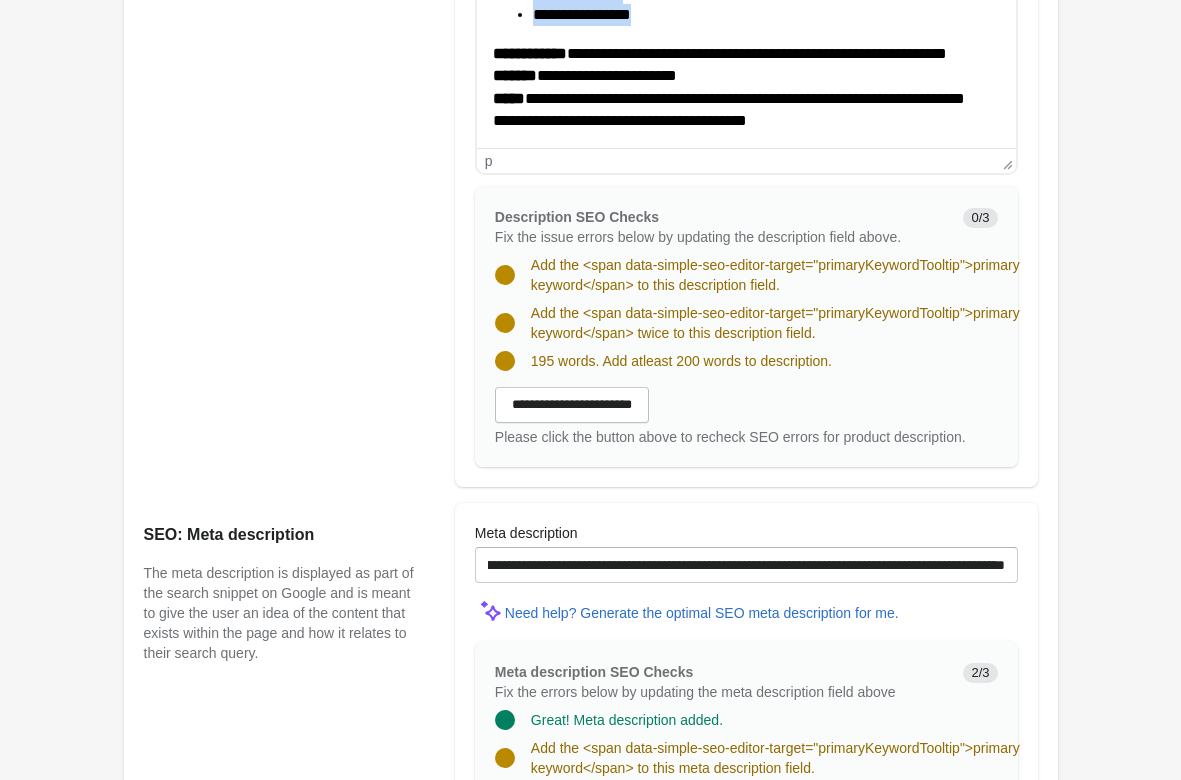 click on "**********" at bounding box center [745, 88] 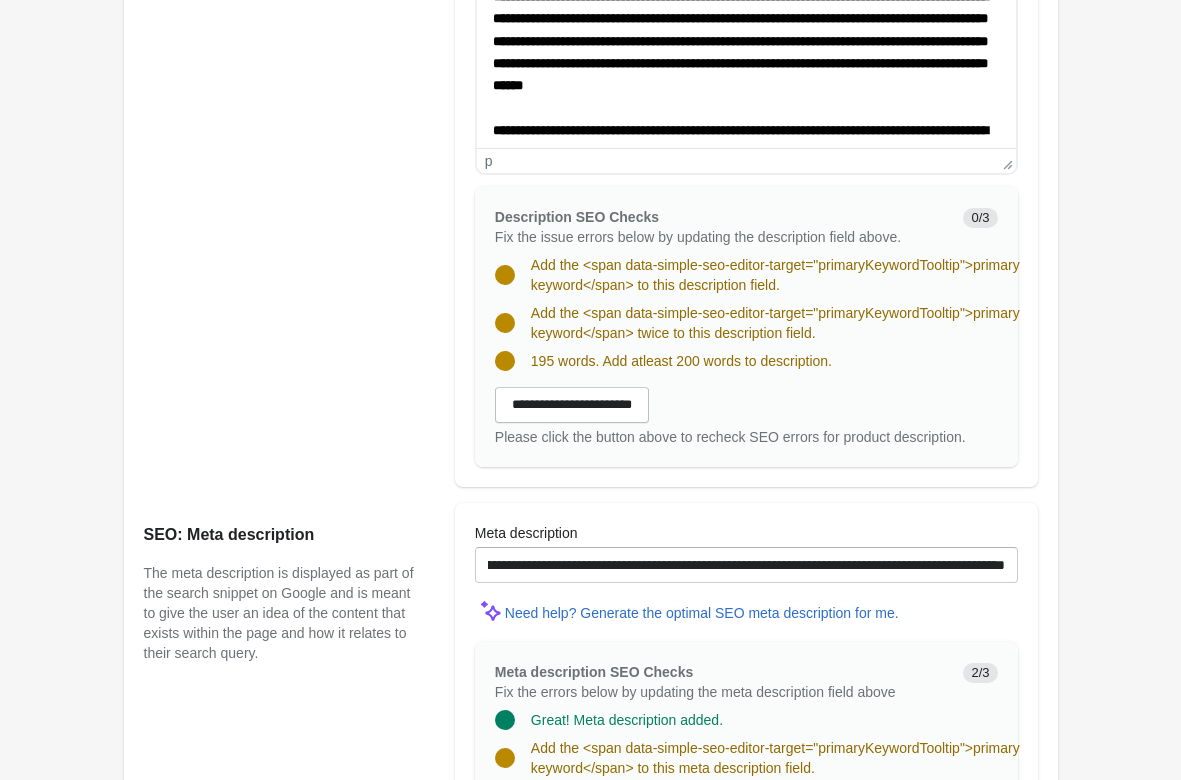 scroll, scrollTop: 390, scrollLeft: 0, axis: vertical 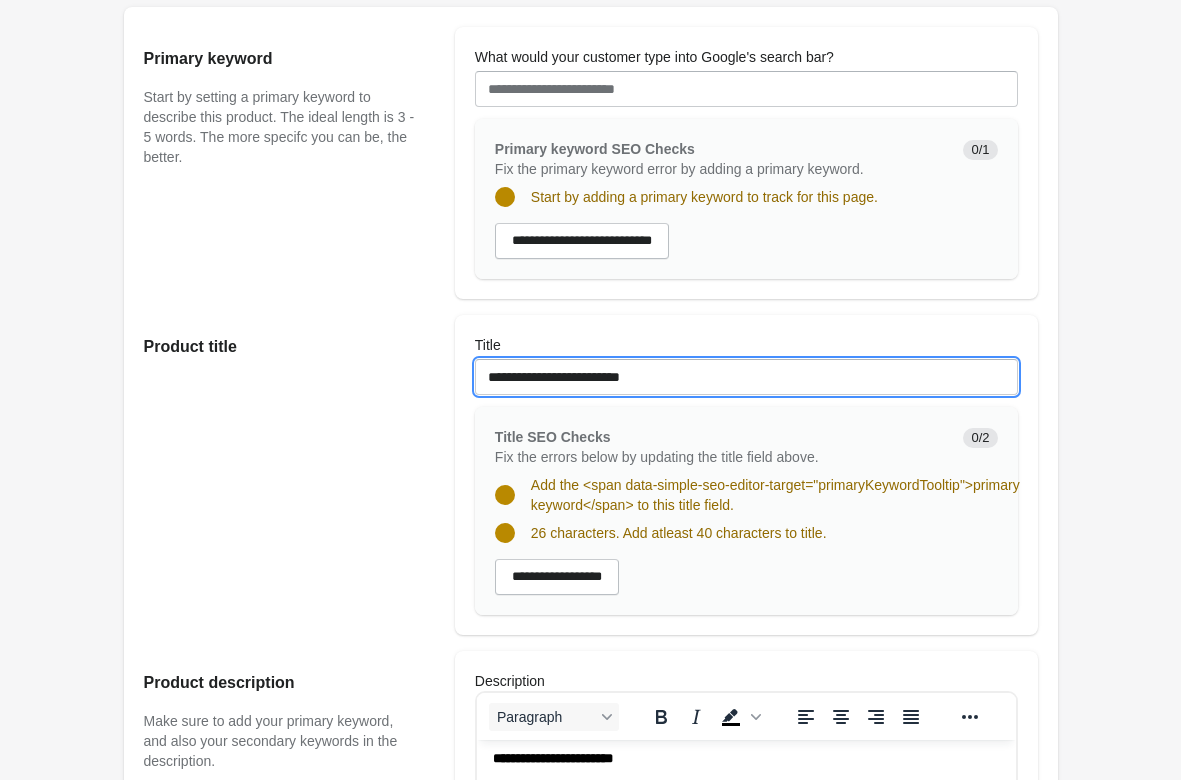 drag, startPoint x: 715, startPoint y: 377, endPoint x: 105, endPoint y: 338, distance: 611.2454 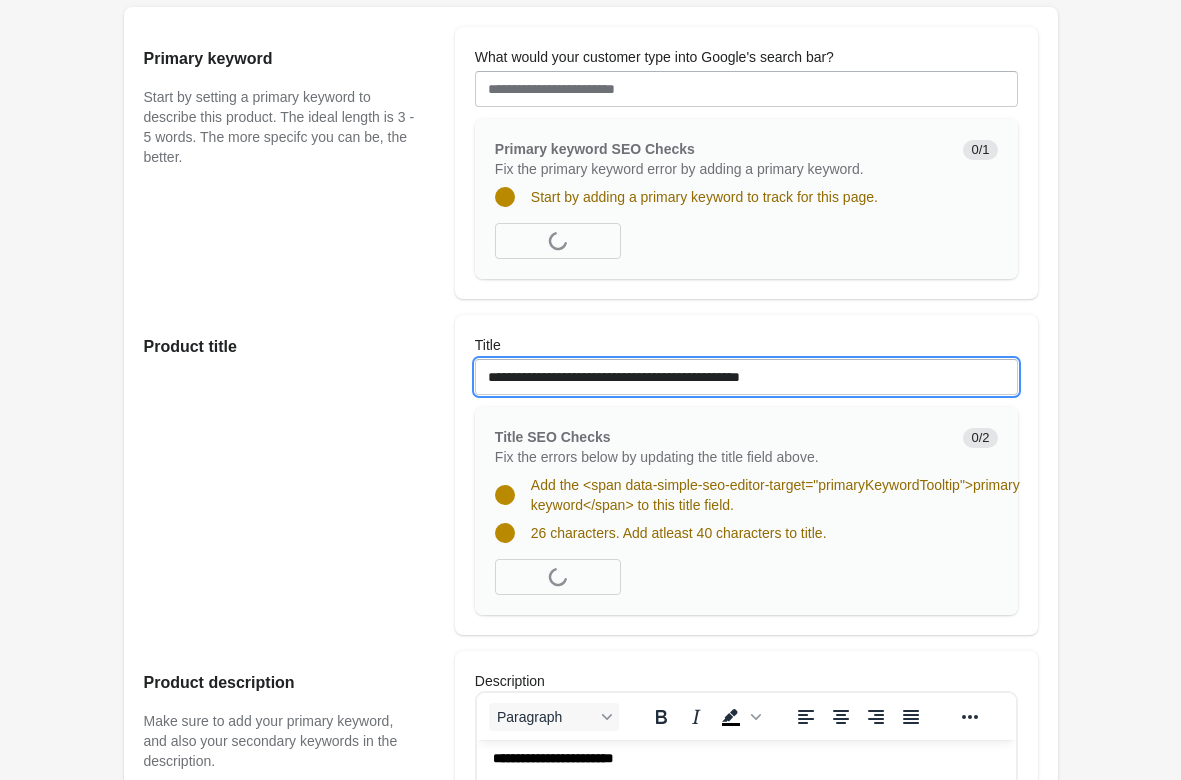 type on "**********" 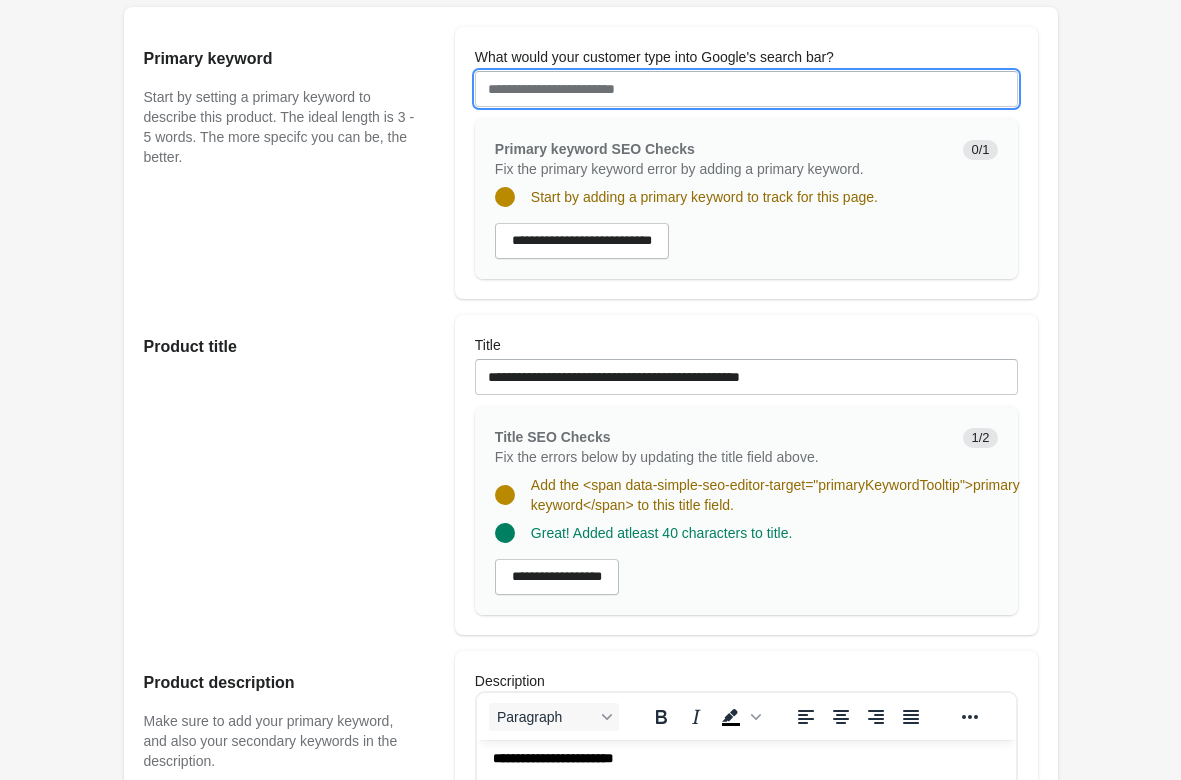 click on "What would your customer type into Google's search bar?" at bounding box center [746, 89] 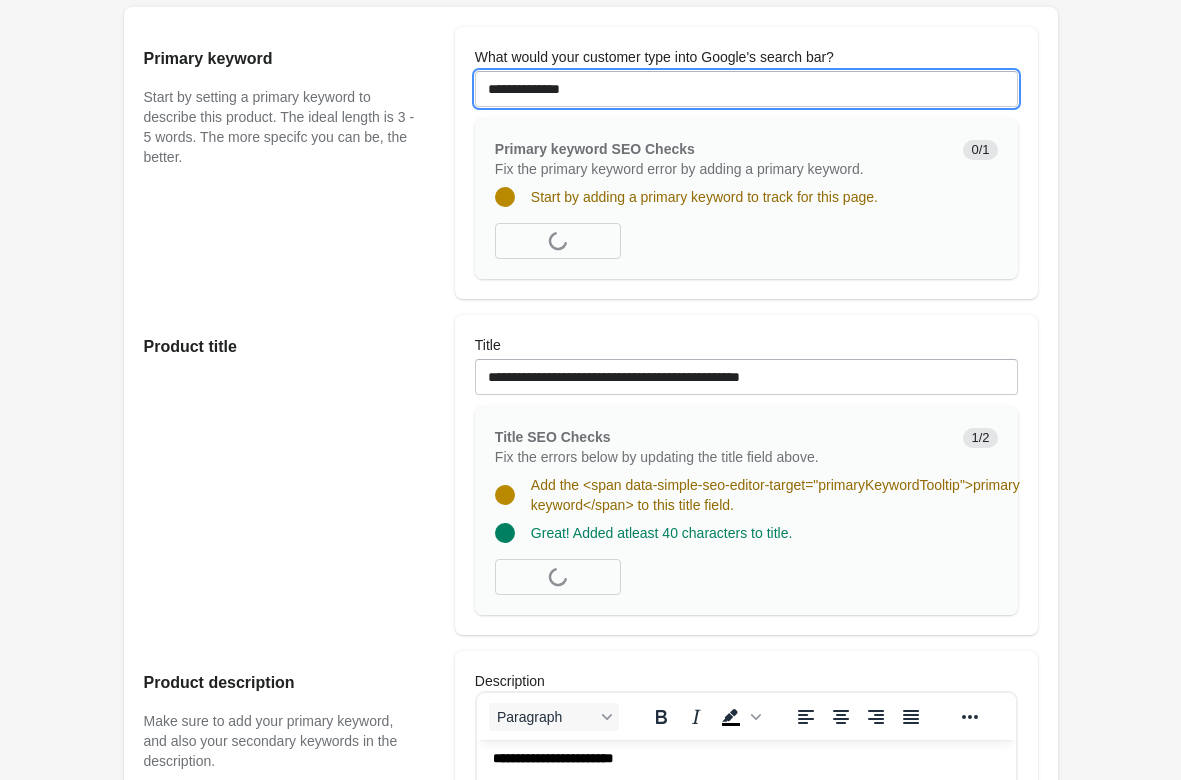 type on "**********" 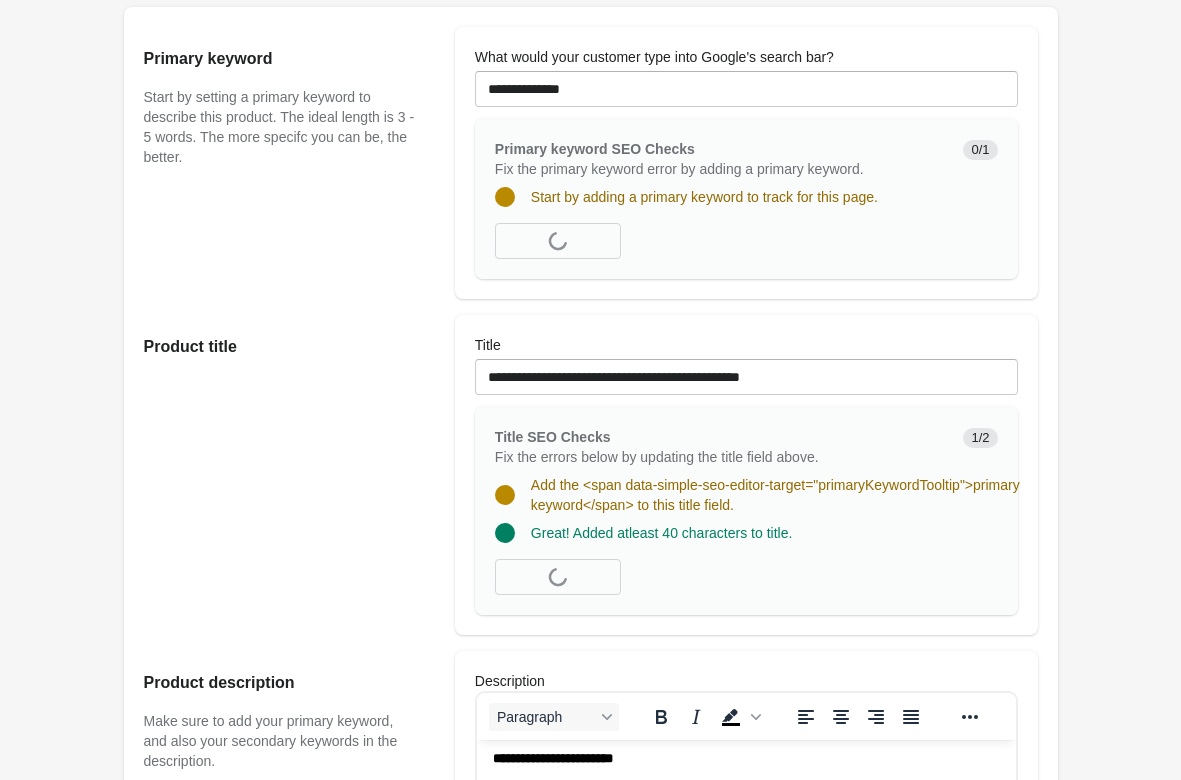click on "[FIRST] [LAST] [STREET] [CITY] [STATE] [ZIP] [COUNTRY] [PHONE]" at bounding box center (590, 932) 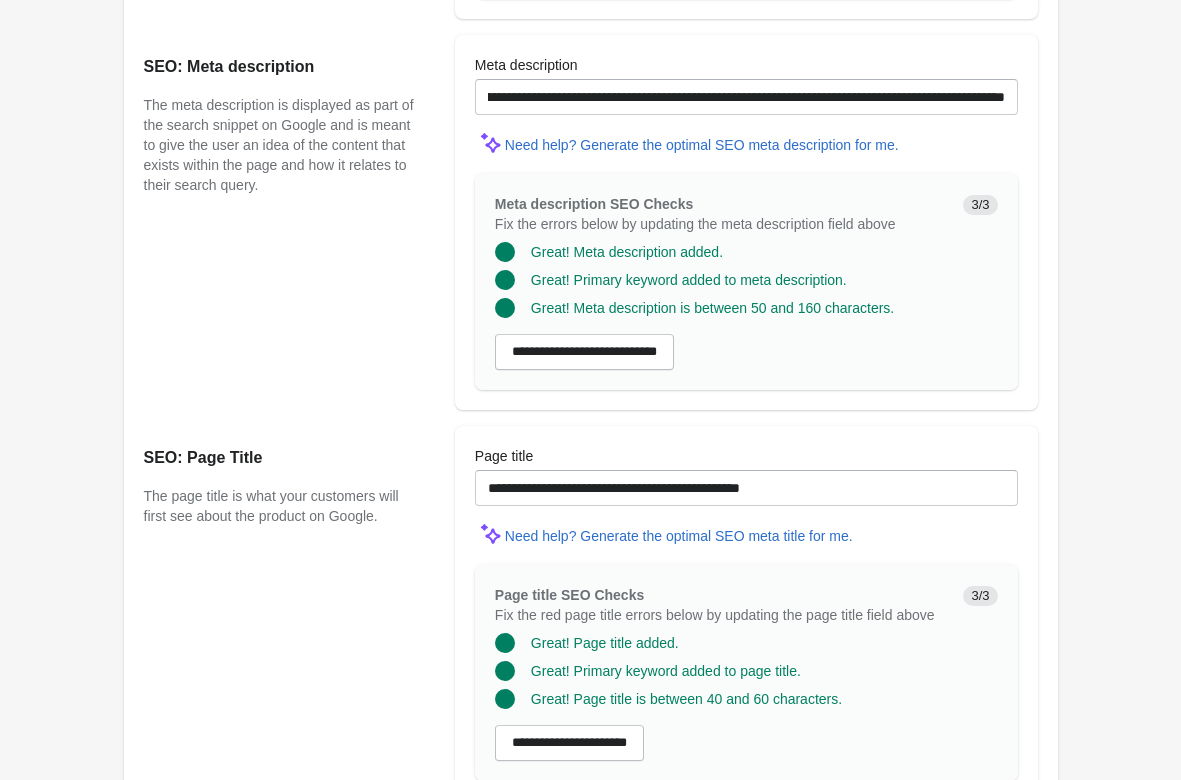 scroll, scrollTop: 1673, scrollLeft: 0, axis: vertical 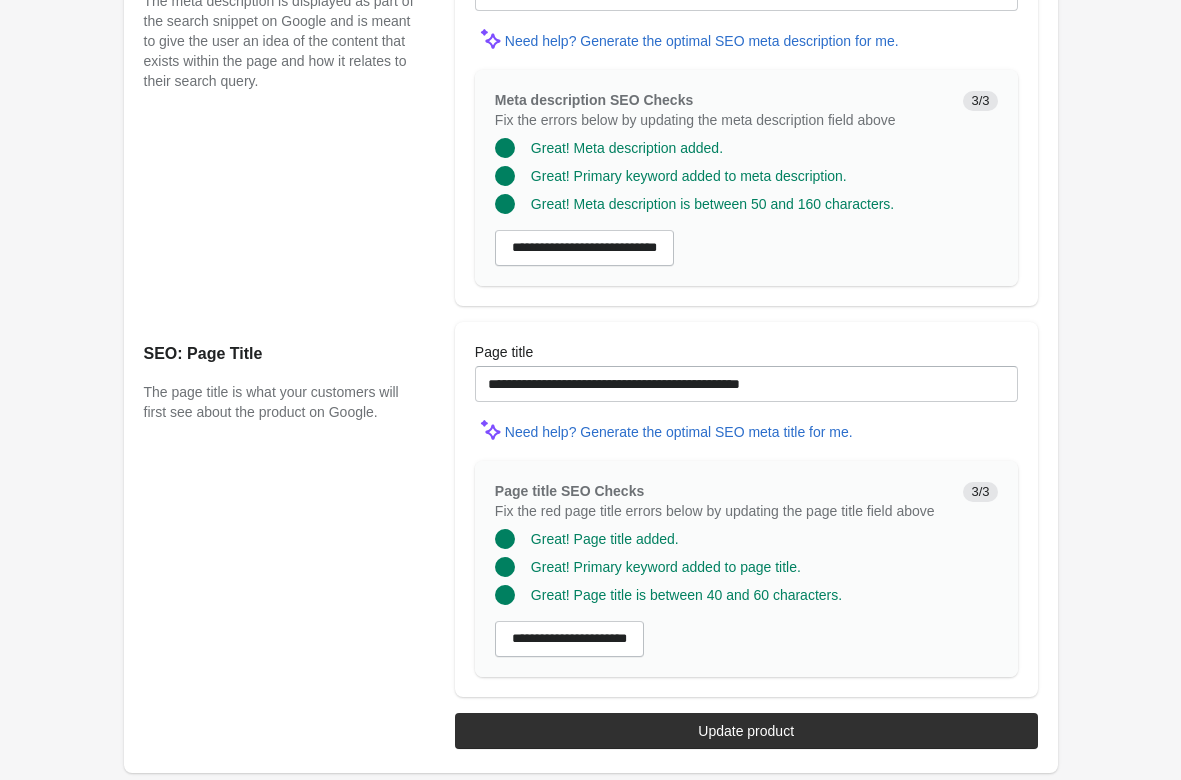 drag, startPoint x: 710, startPoint y: 720, endPoint x: 718, endPoint y: 729, distance: 12.0415945 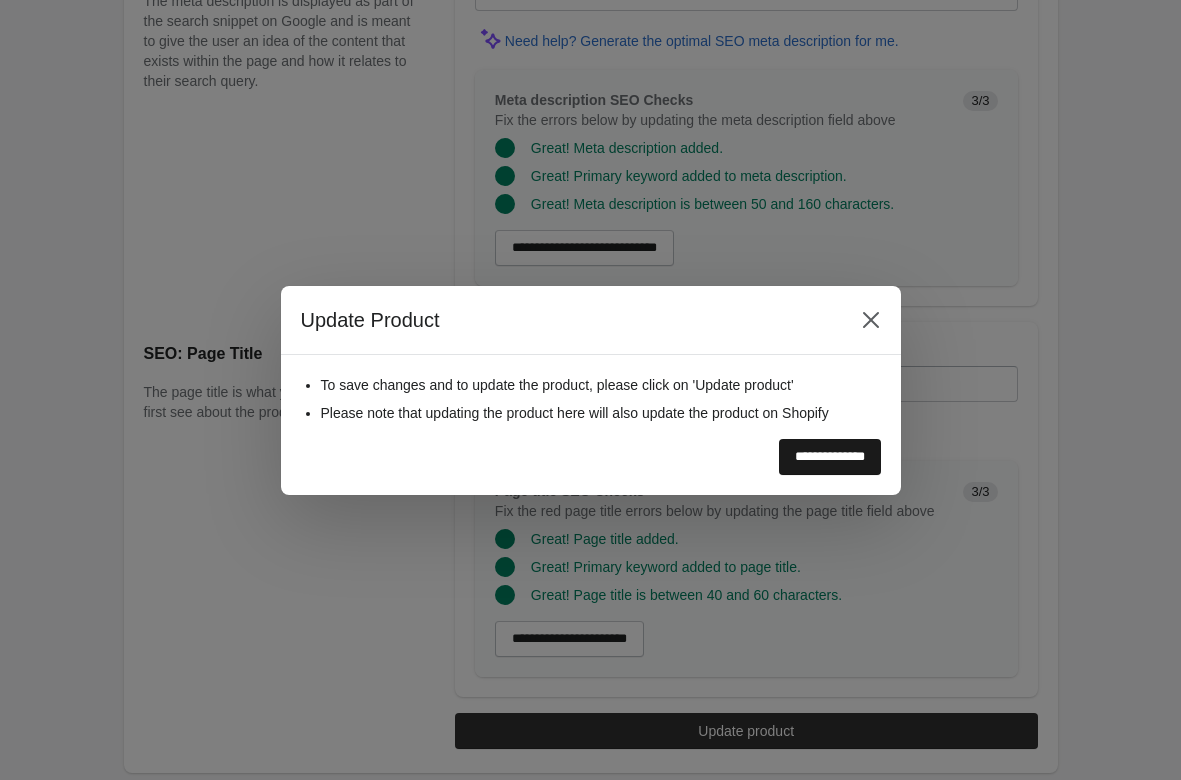 click on "**********" at bounding box center (830, 457) 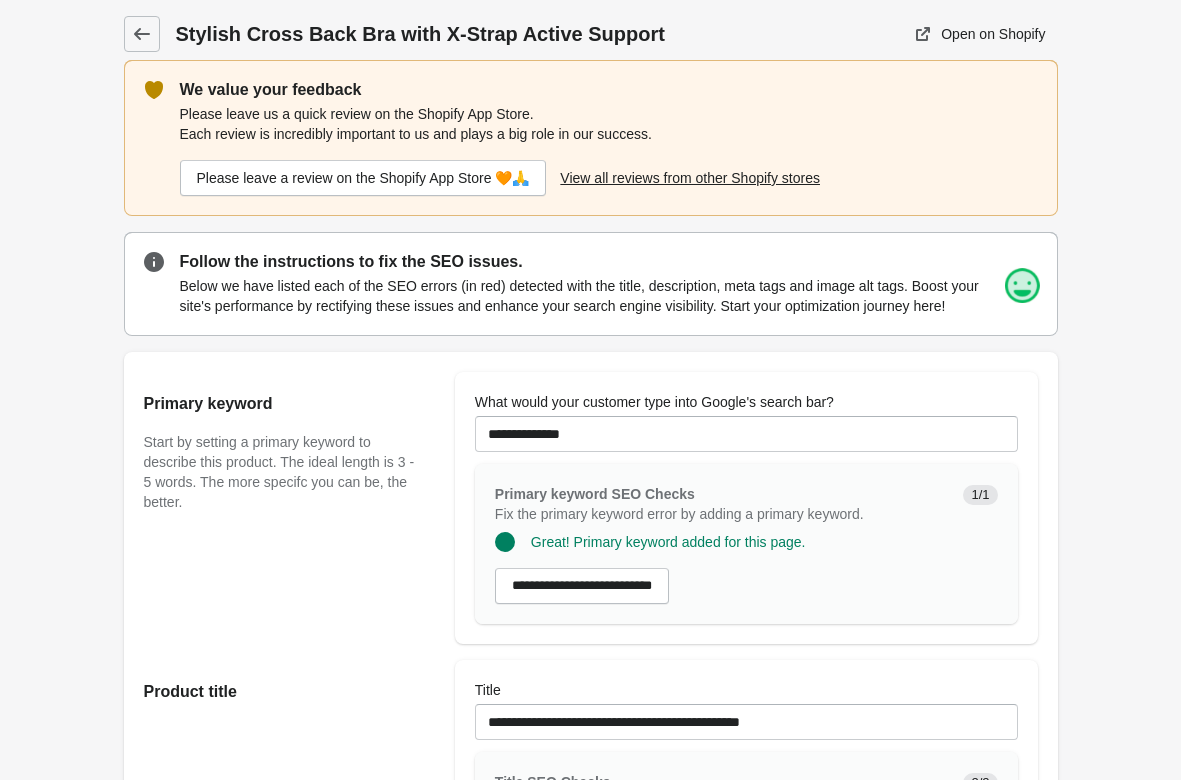 scroll, scrollTop: 0, scrollLeft: 0, axis: both 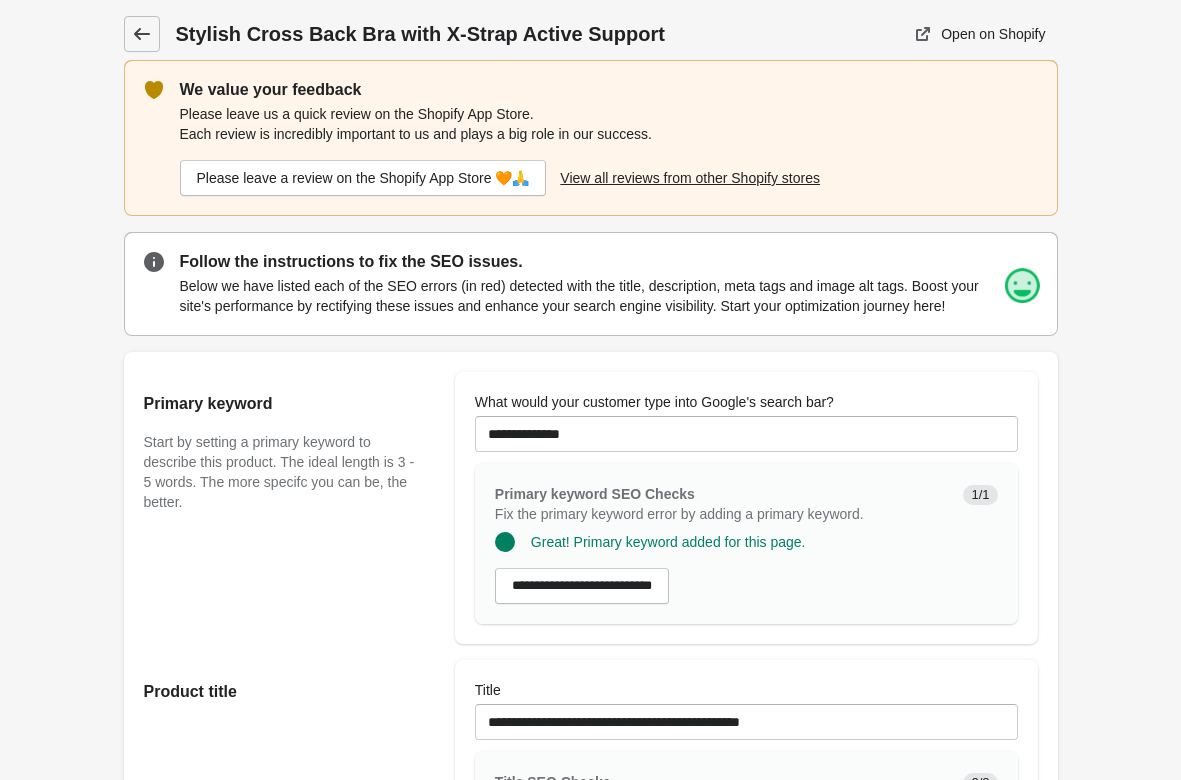 drag, startPoint x: 141, startPoint y: 28, endPoint x: 719, endPoint y: 240, distance: 615.6525 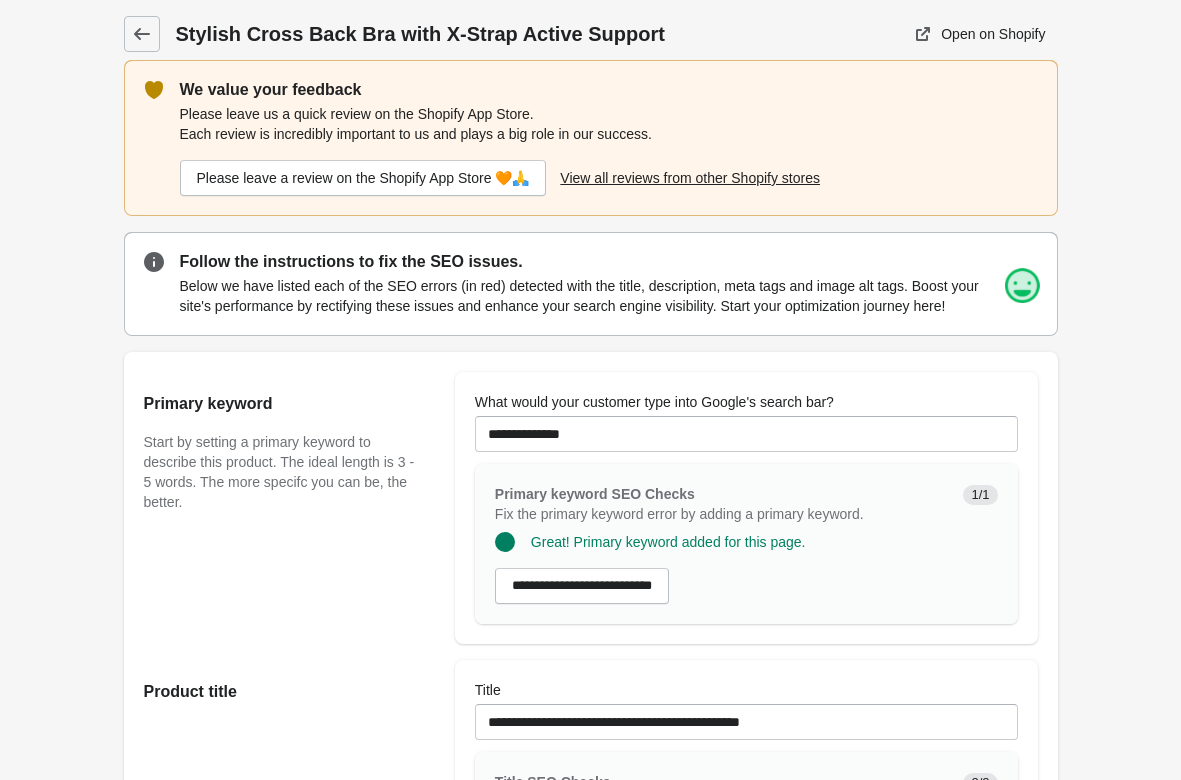 click 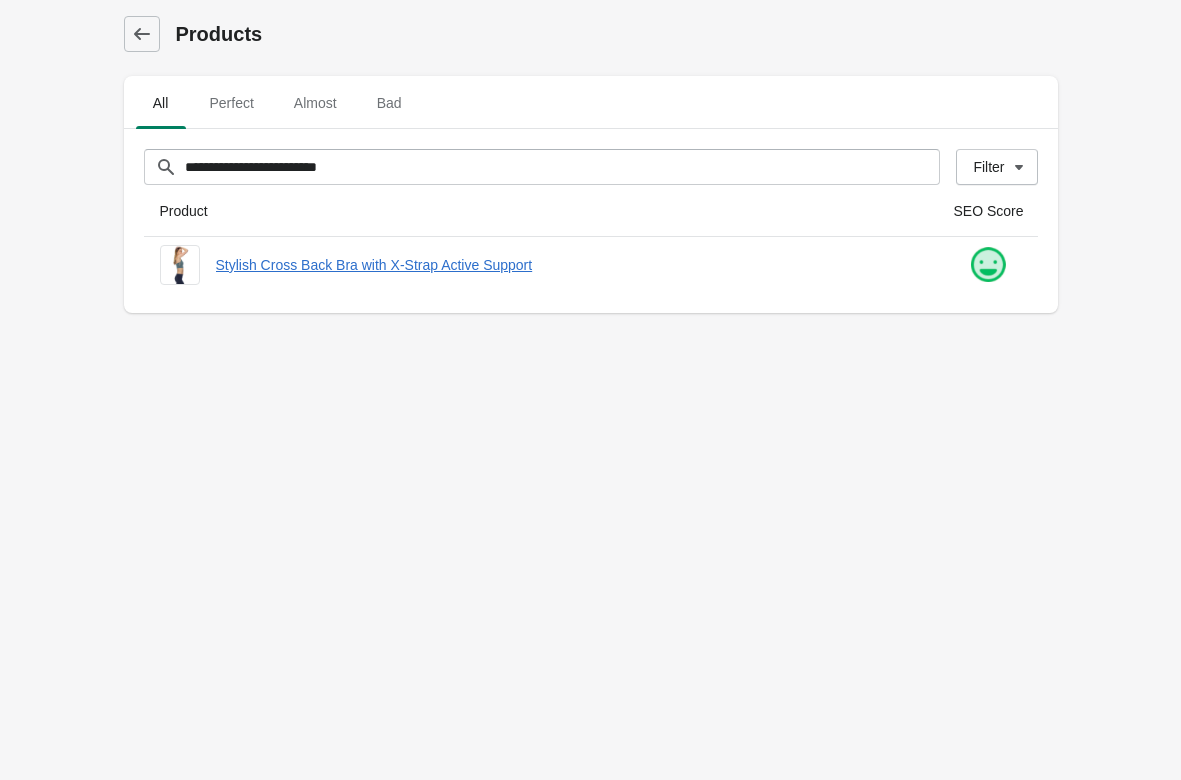 click on "**********" at bounding box center (590, 390) 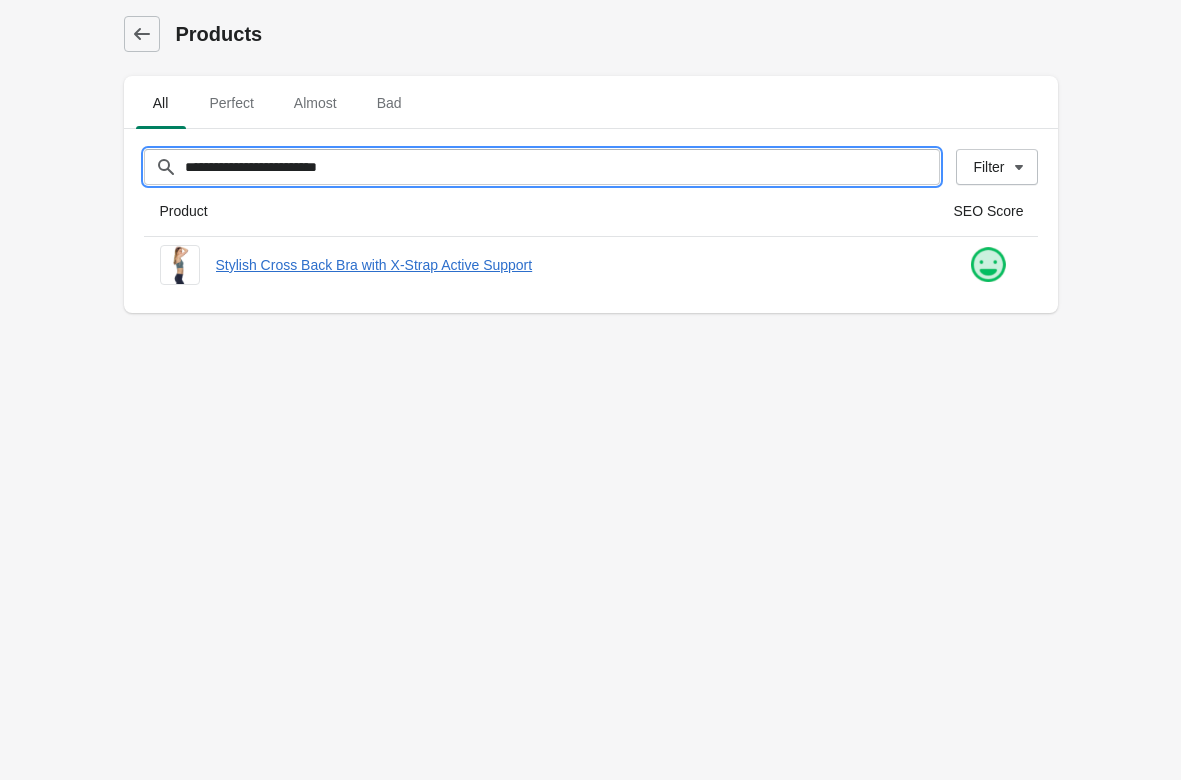 drag, startPoint x: 476, startPoint y: 165, endPoint x: -49, endPoint y: 143, distance: 525.46075 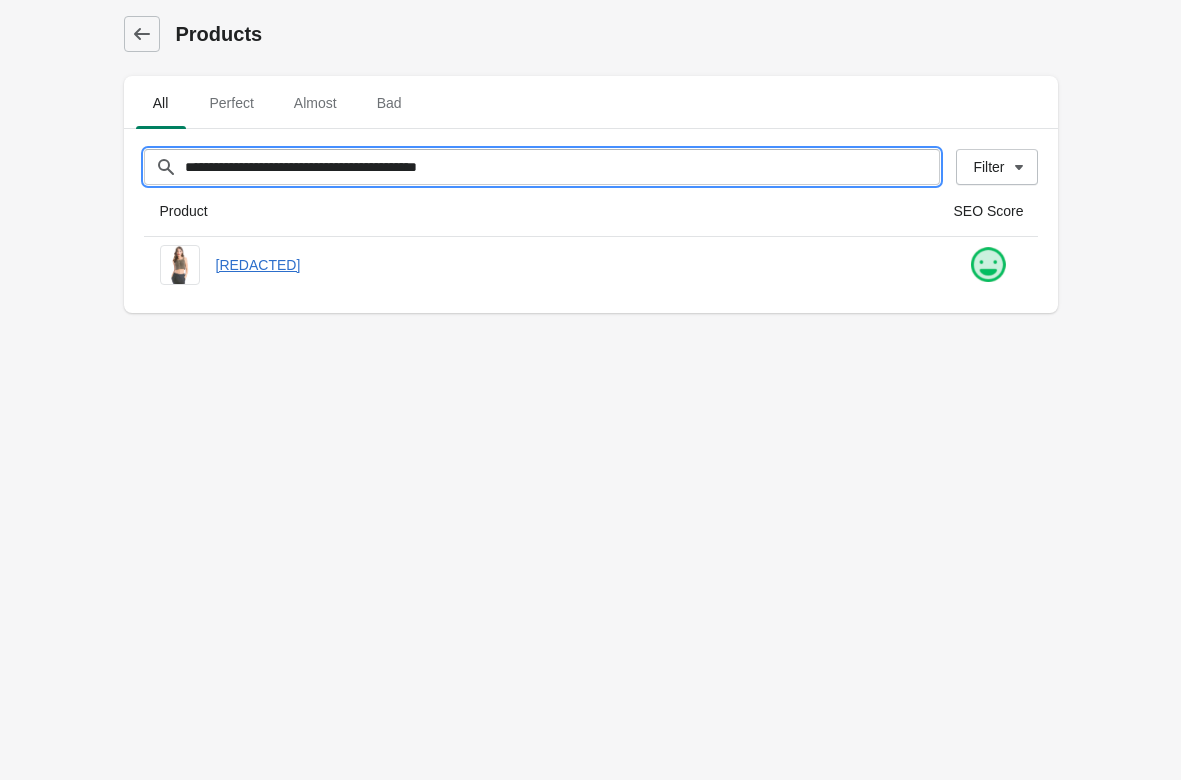 drag, startPoint x: 512, startPoint y: 168, endPoint x: -290, endPoint y: 125, distance: 803.1519 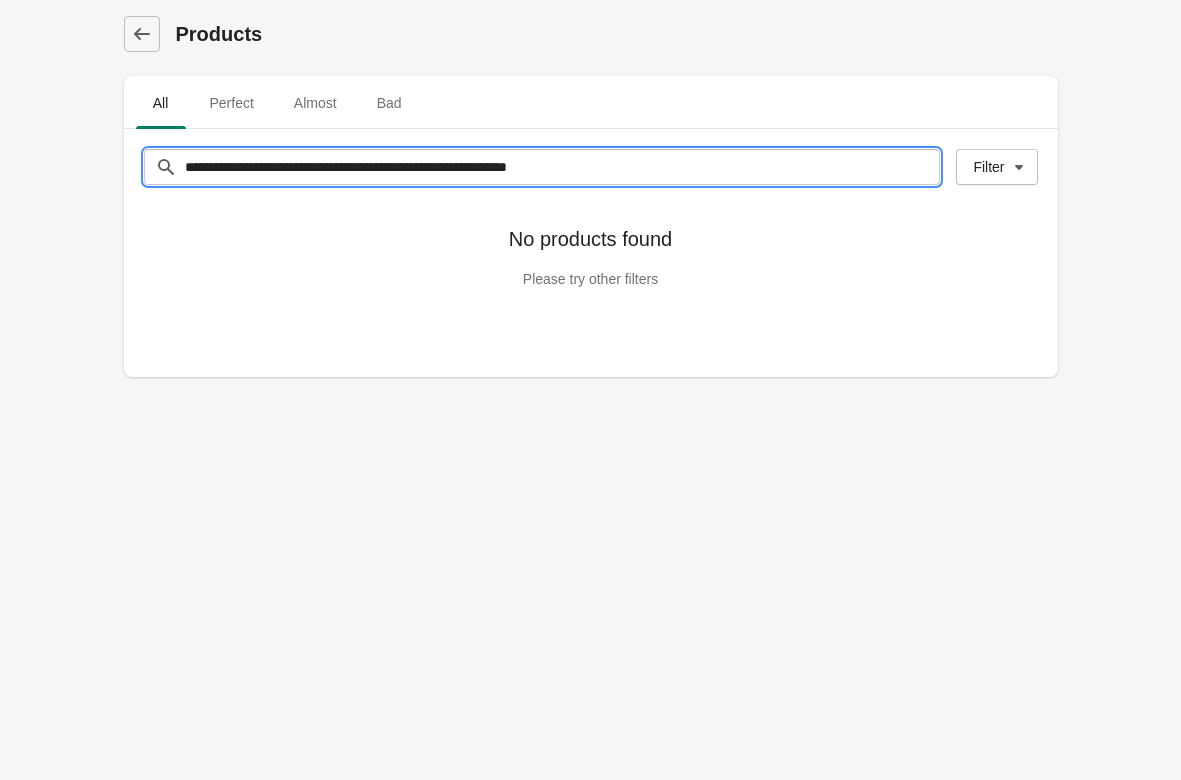 drag, startPoint x: 538, startPoint y: 173, endPoint x: 683, endPoint y: 183, distance: 145.34442 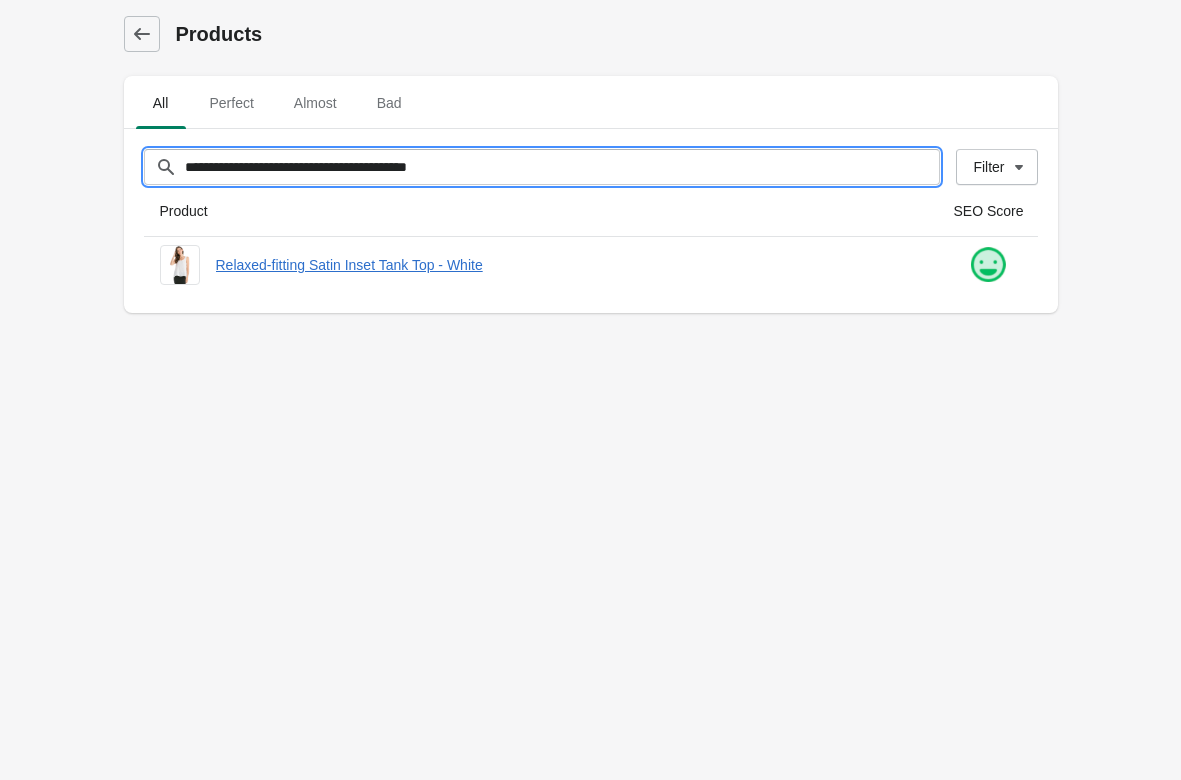 drag, startPoint x: 487, startPoint y: 167, endPoint x: -290, endPoint y: 90, distance: 780.80597 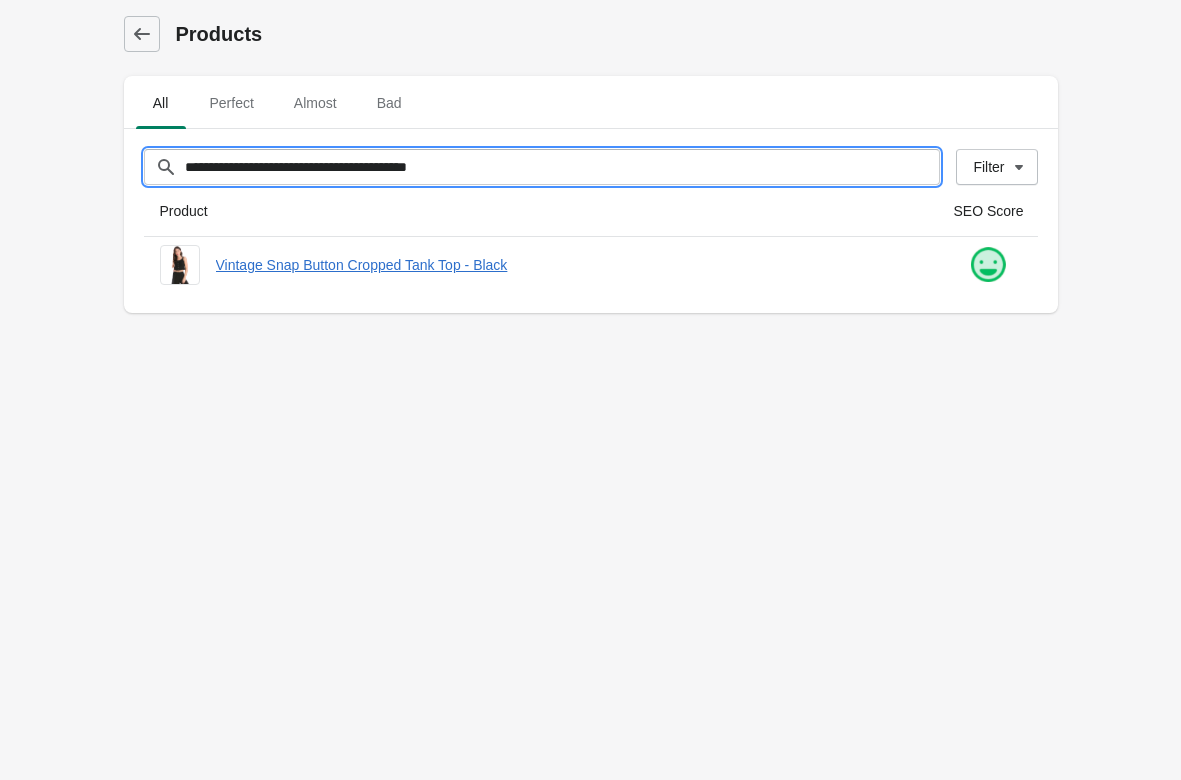 drag, startPoint x: 151, startPoint y: 133, endPoint x: -144, endPoint y: 105, distance: 296.32584 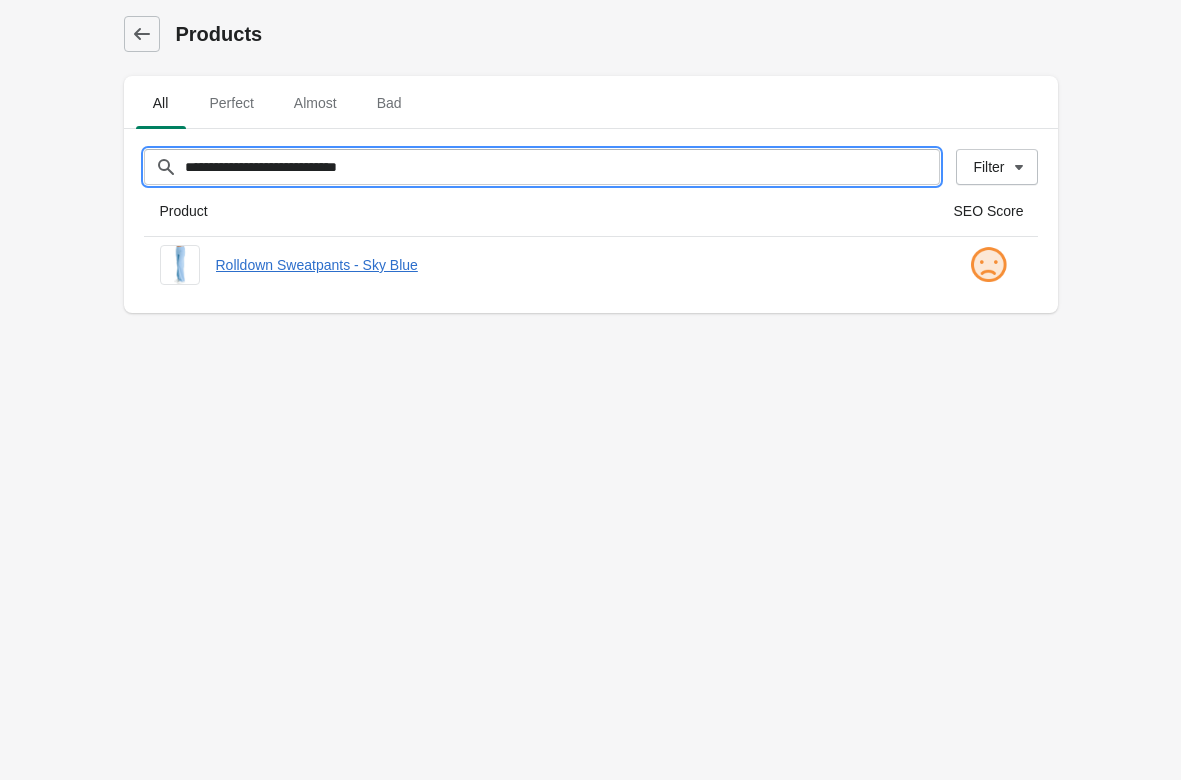 type on "**********" 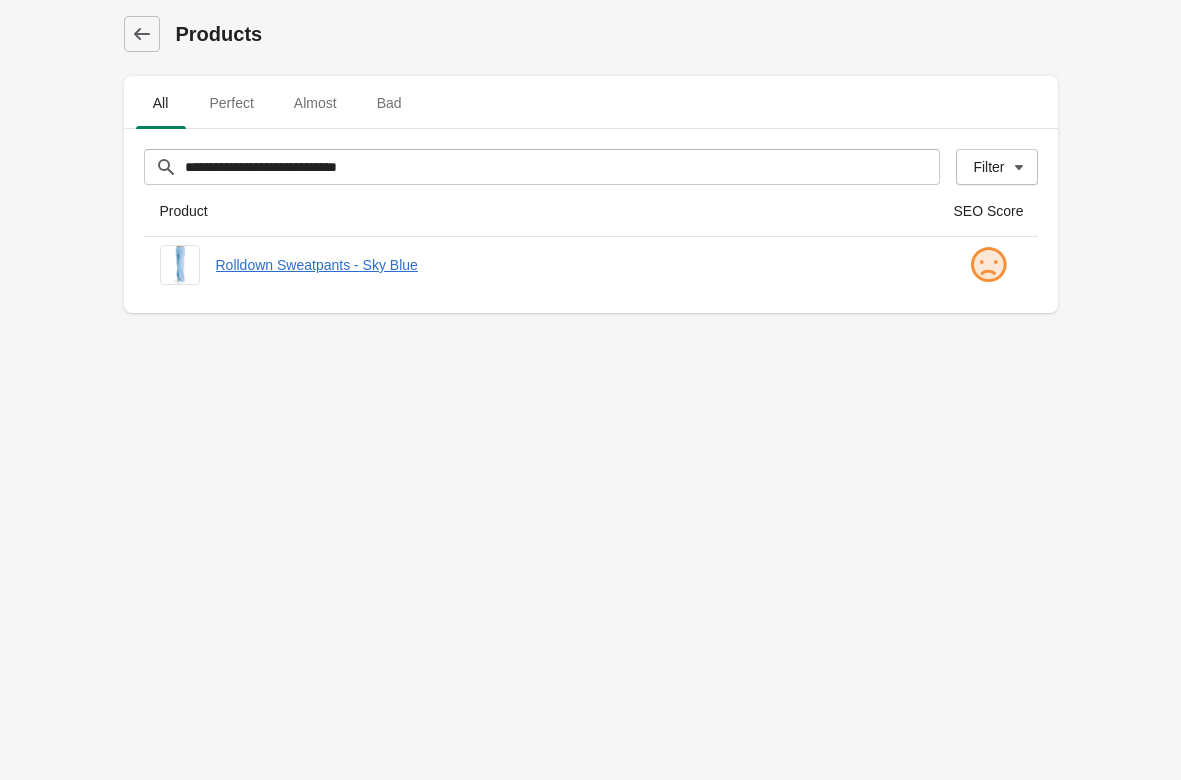 click on "**********" at bounding box center [590, 390] 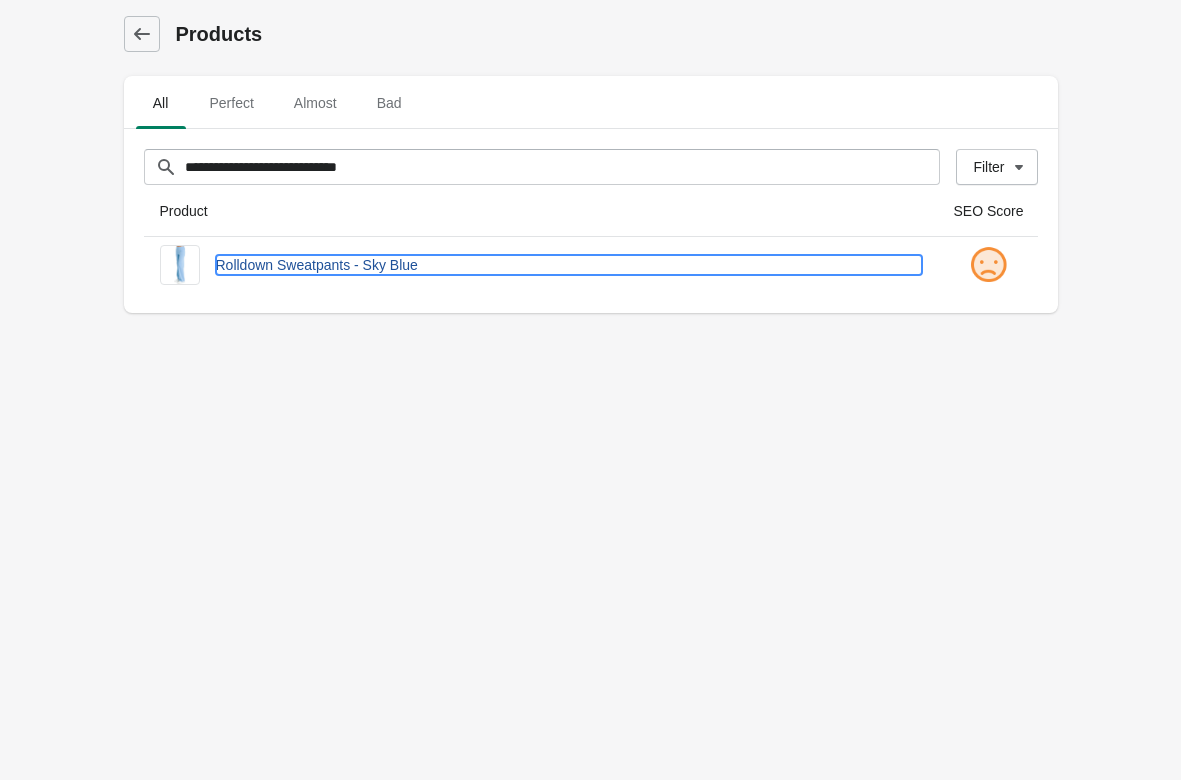 click on "Rolldown Sweatpants - Sky Blue" at bounding box center [569, 265] 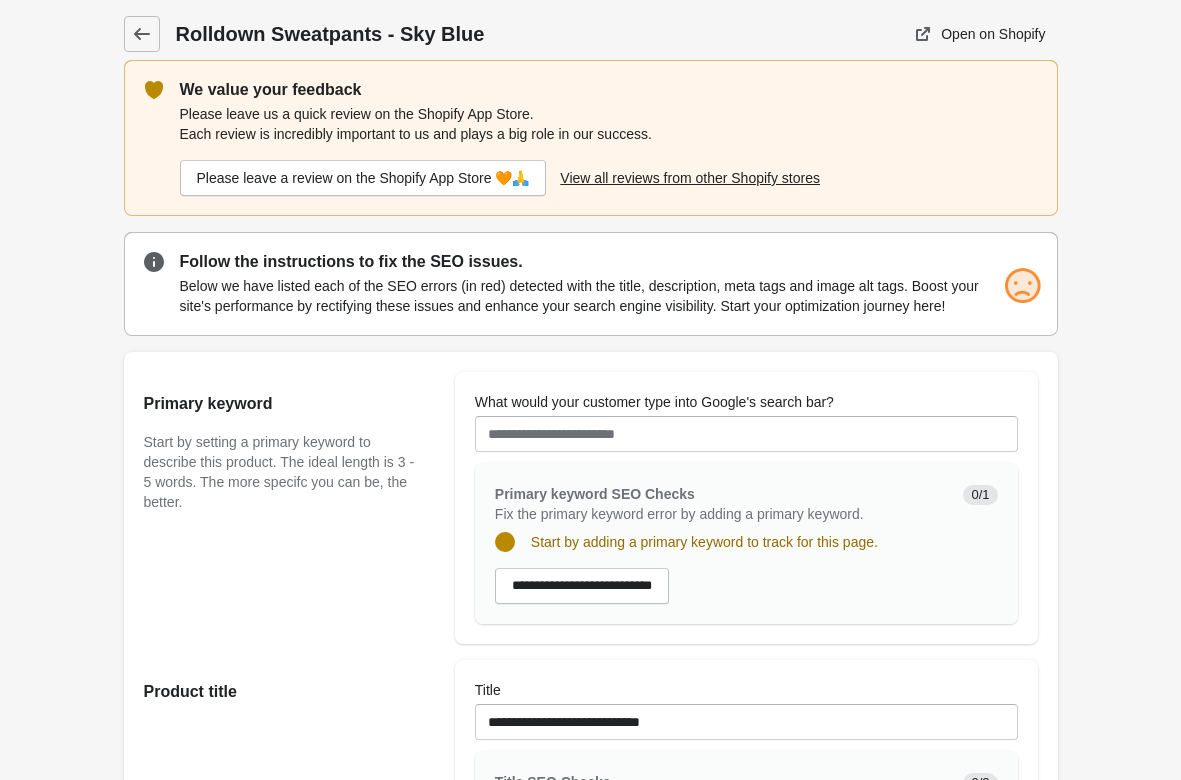 scroll, scrollTop: 0, scrollLeft: 0, axis: both 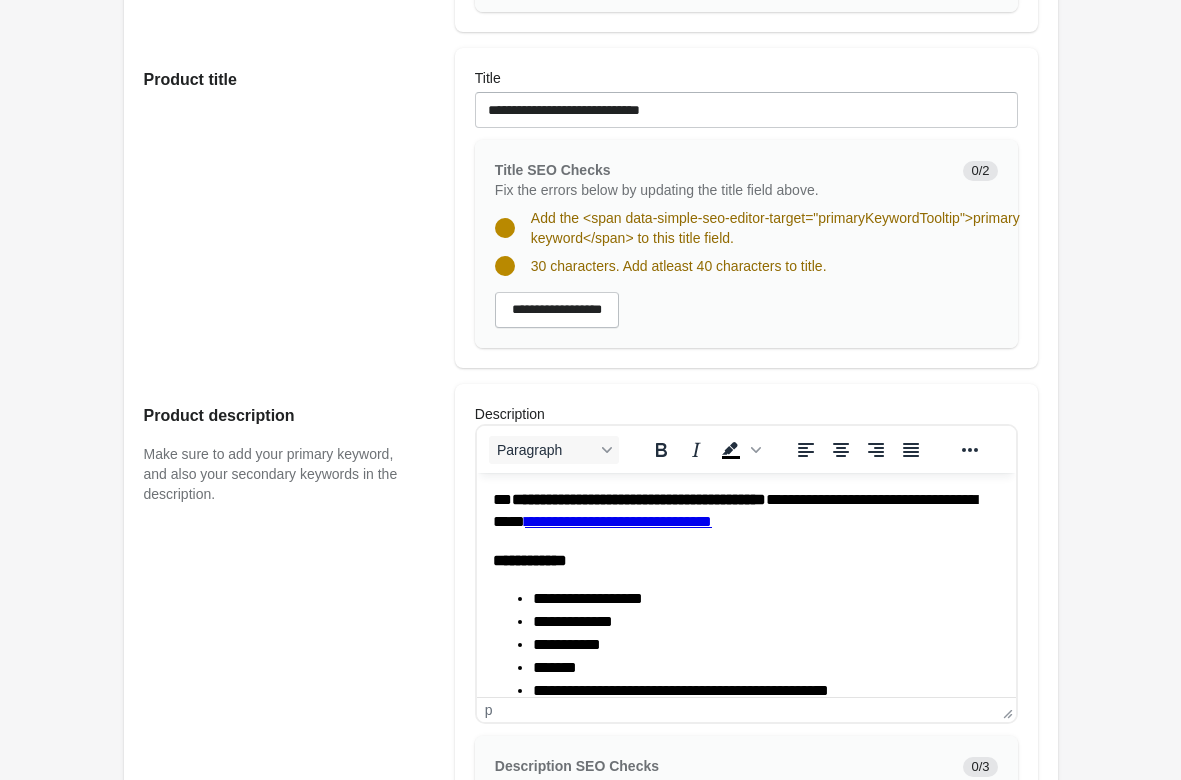 click on "**********" at bounding box center [765, 622] 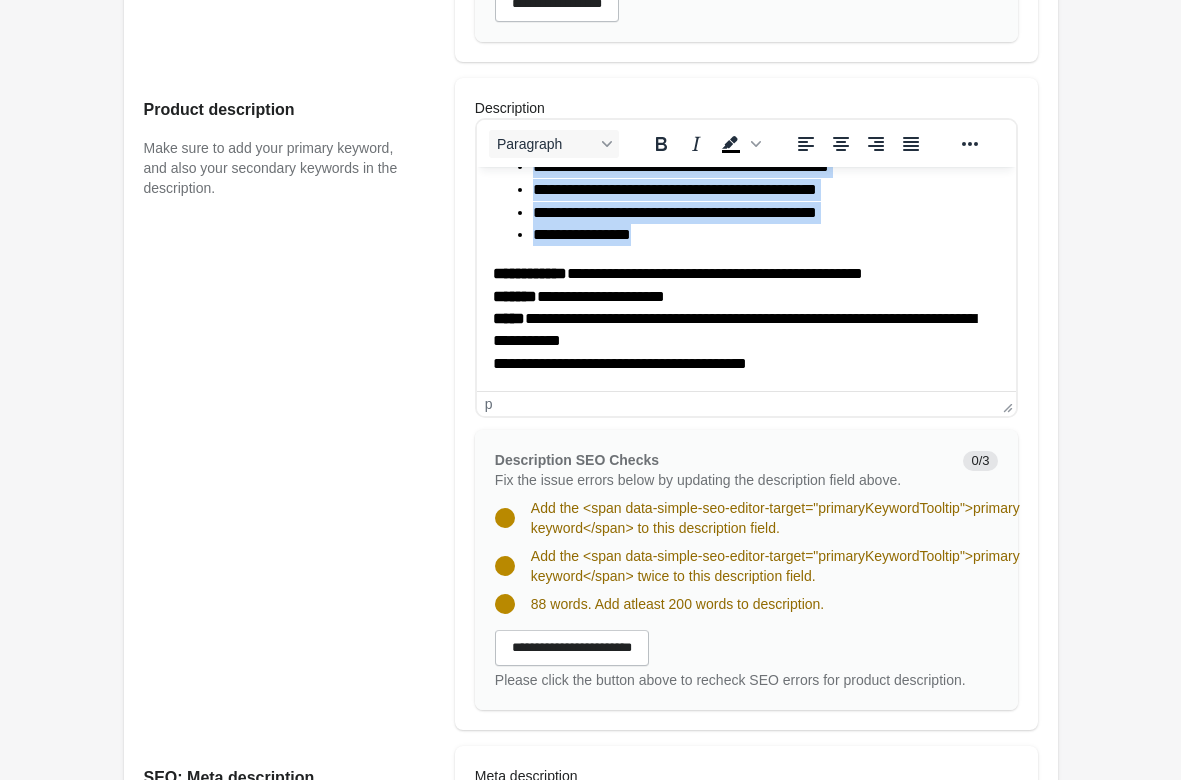 scroll, scrollTop: 1020, scrollLeft: 0, axis: vertical 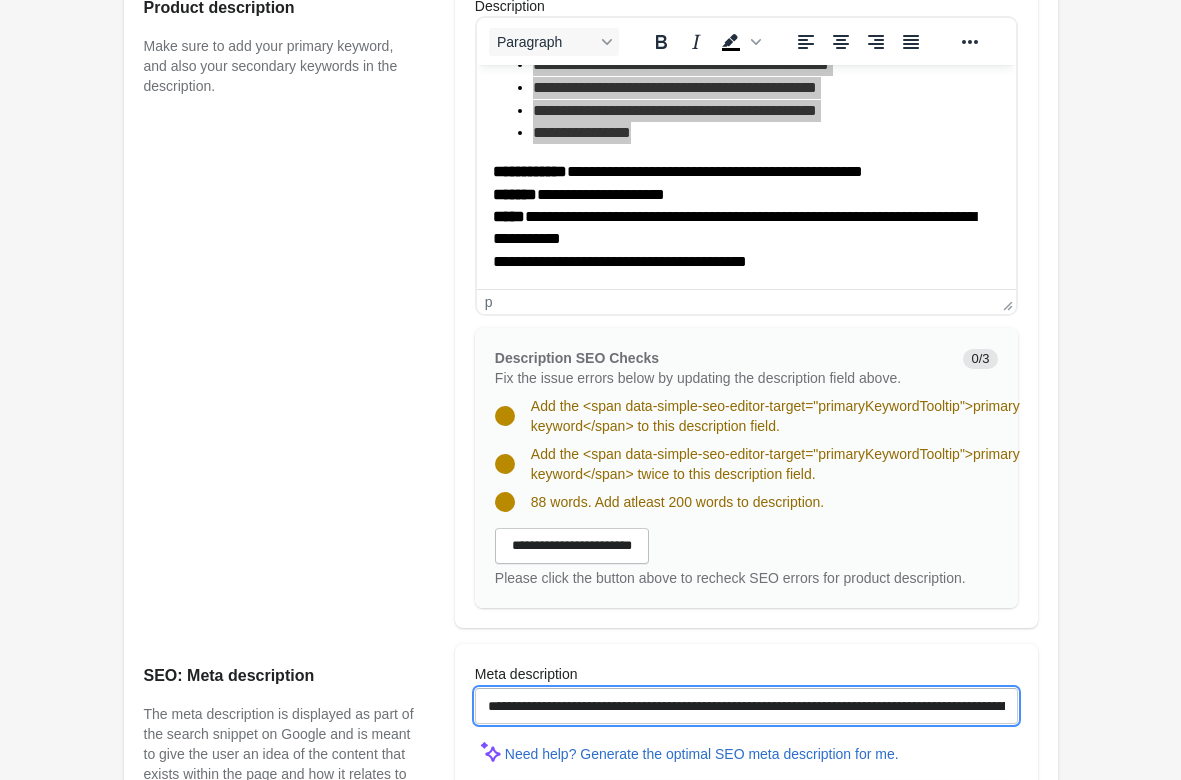 click on "**********" at bounding box center [746, 706] 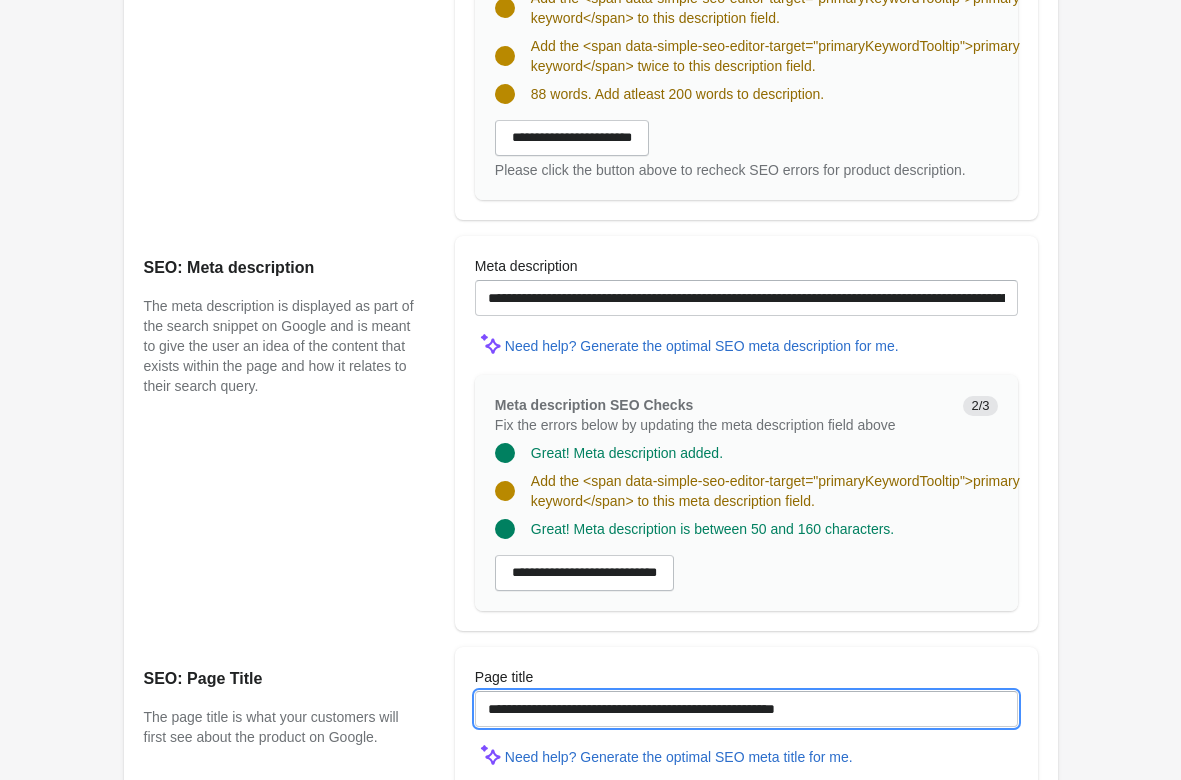 click on "**********" at bounding box center [746, 709] 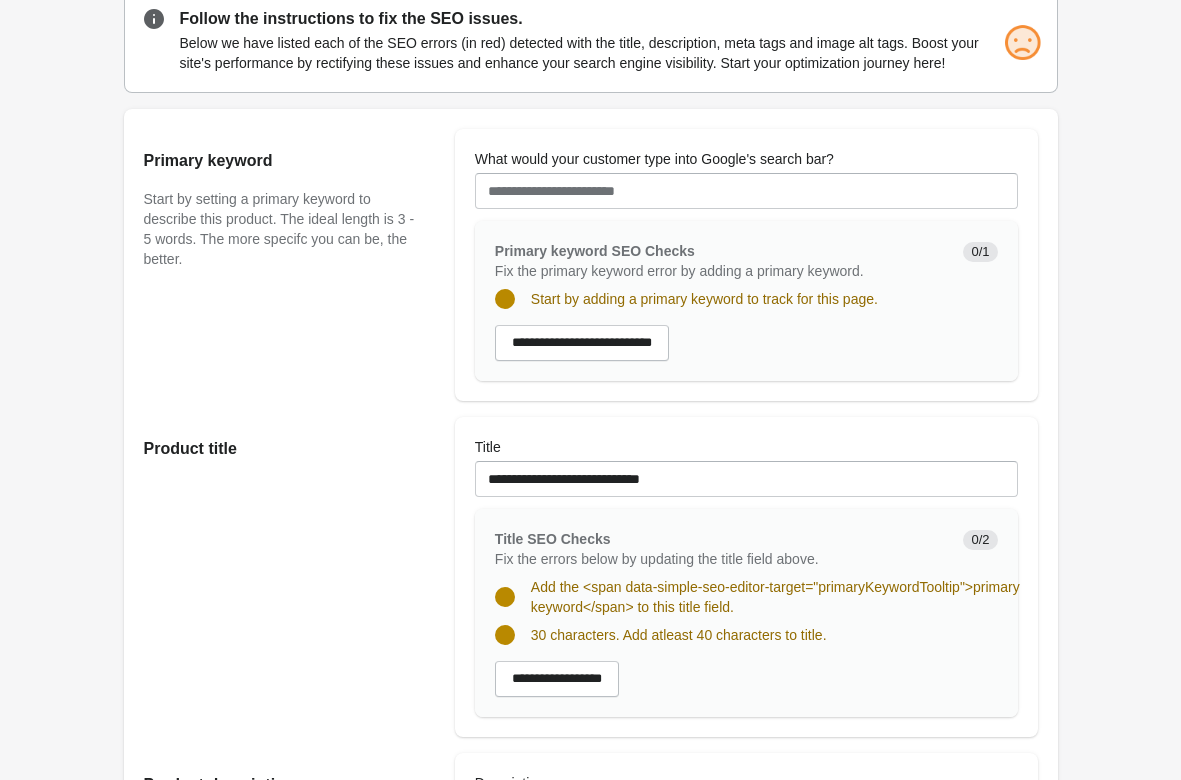 scroll, scrollTop: 0, scrollLeft: 0, axis: both 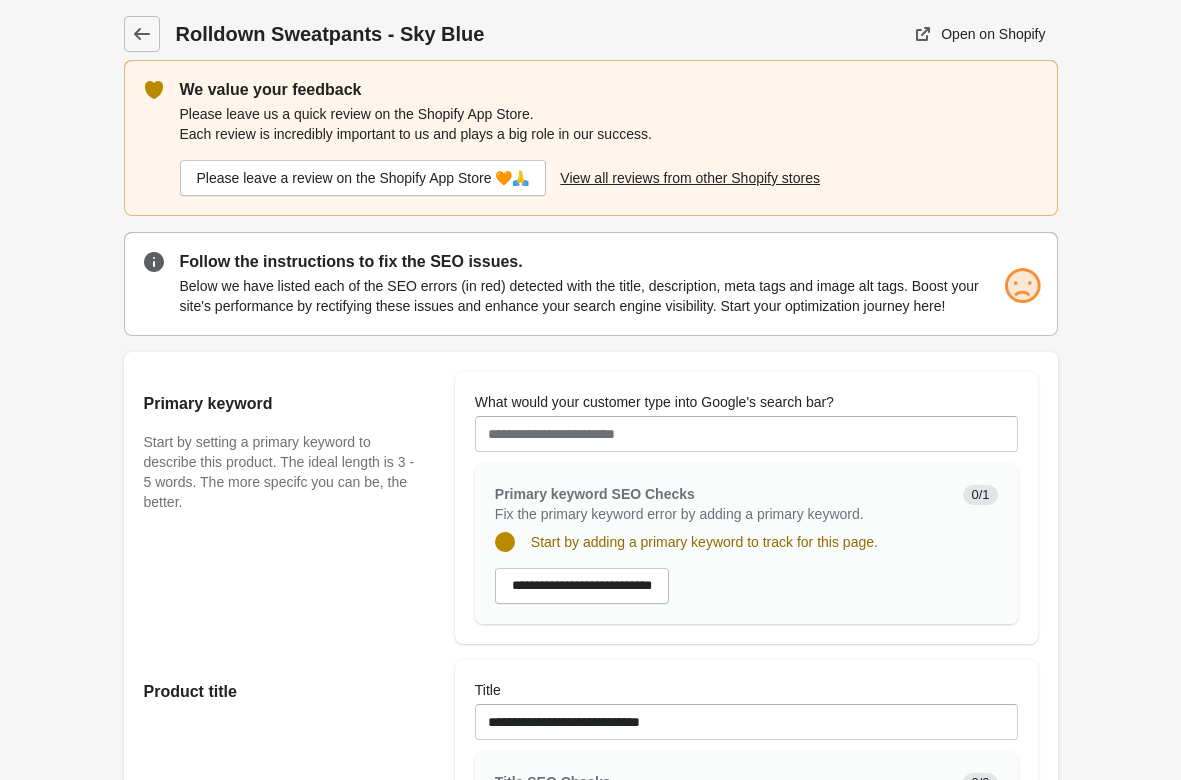 click on "Rolldown Sweatpants - Sky Blue
Open on Shopify
Open on Shopify" at bounding box center (591, 1277) 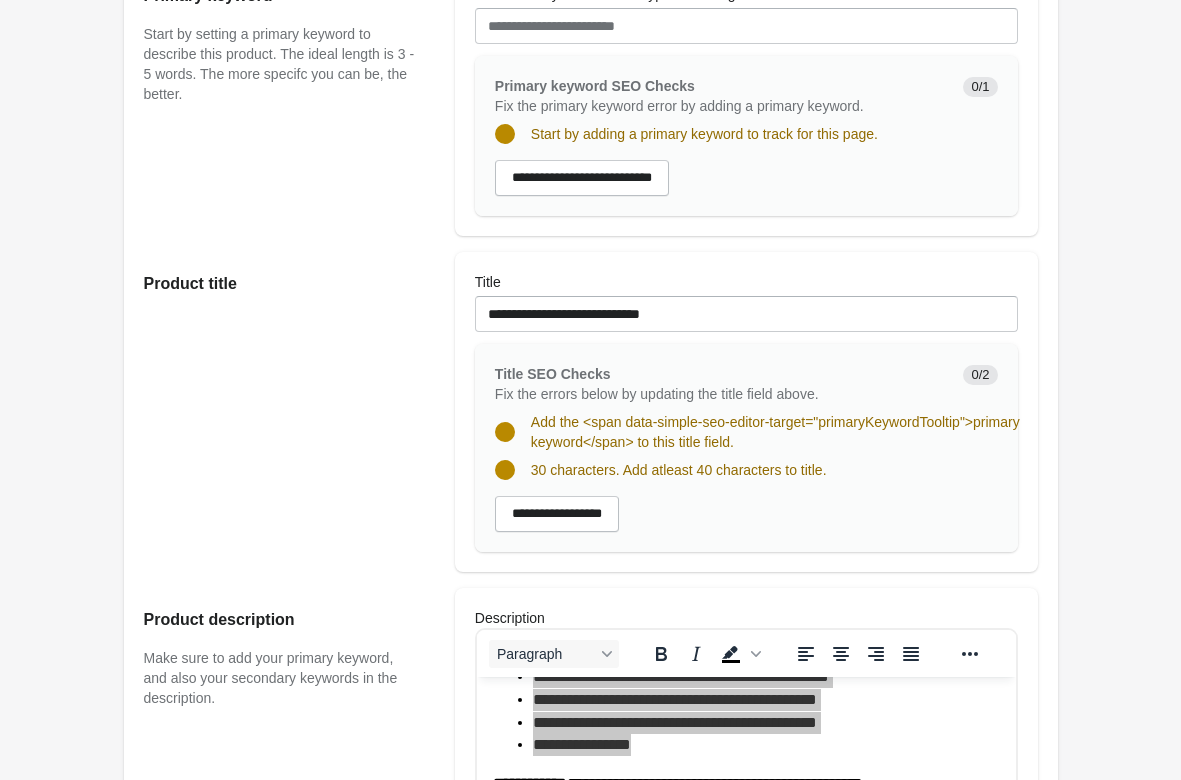 scroll, scrollTop: 714, scrollLeft: 0, axis: vertical 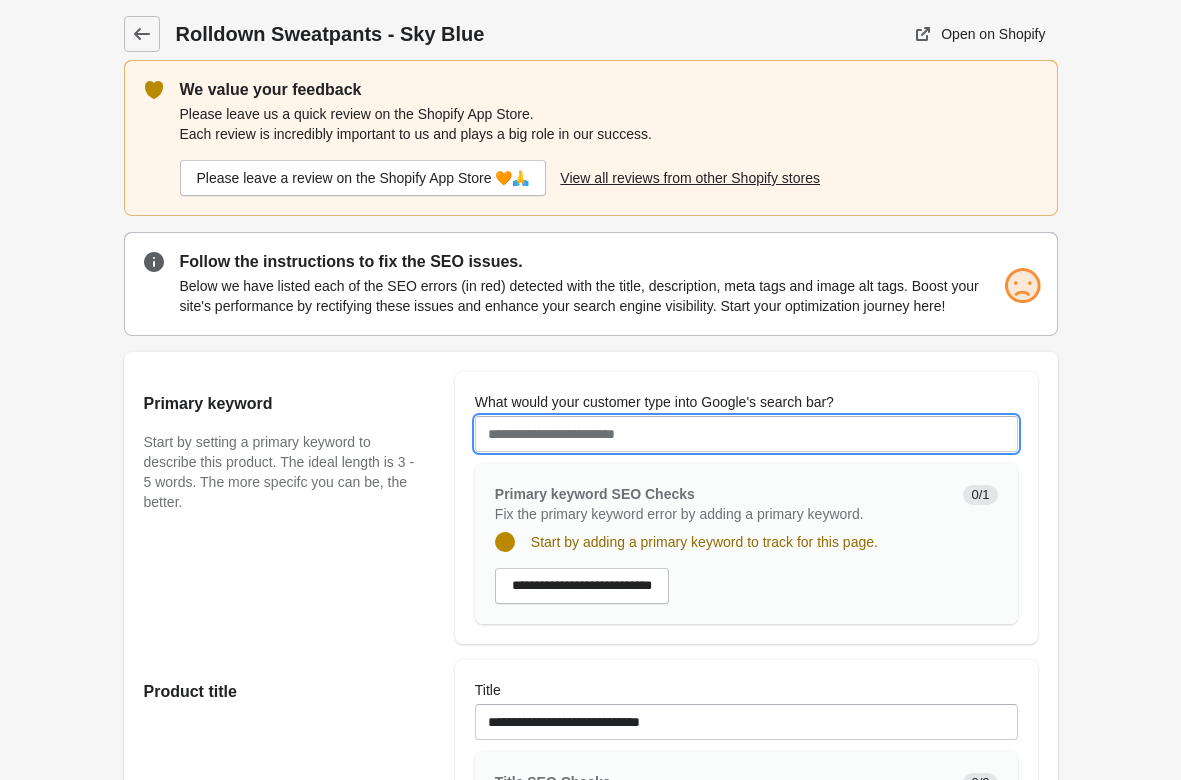 click on "What would your customer type into Google's search bar?" at bounding box center [746, 434] 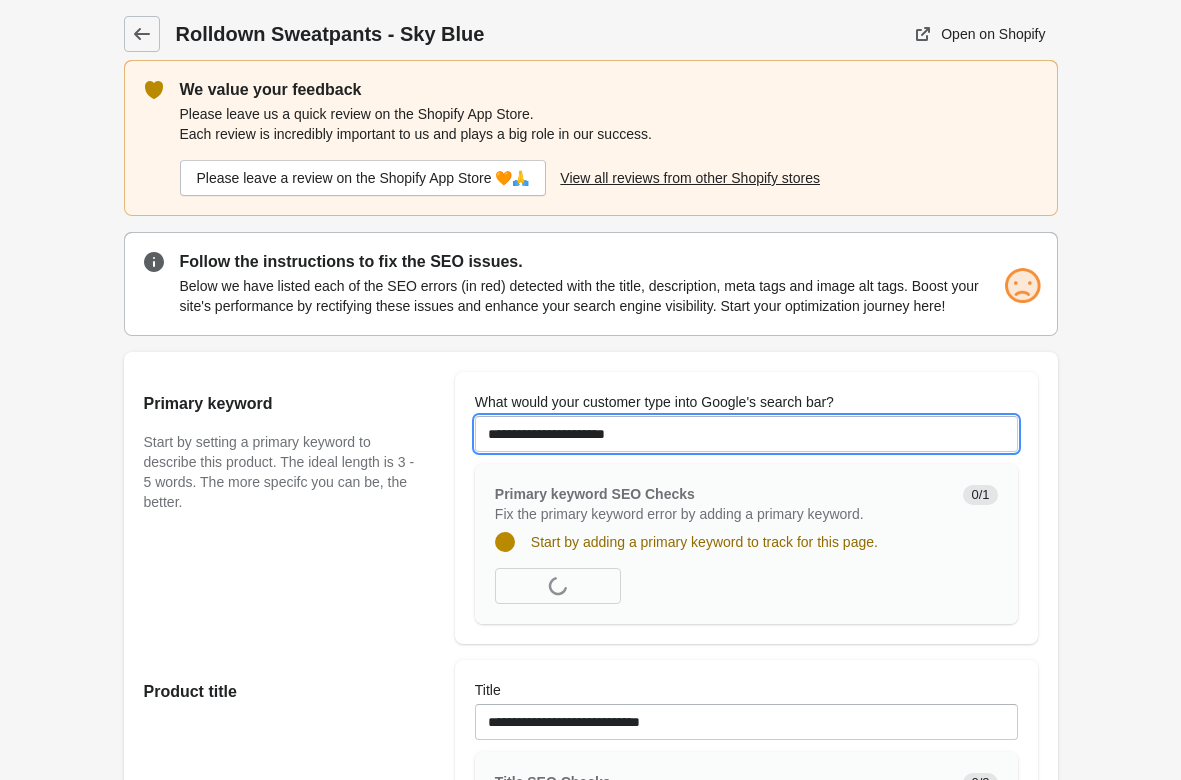 type on "**********" 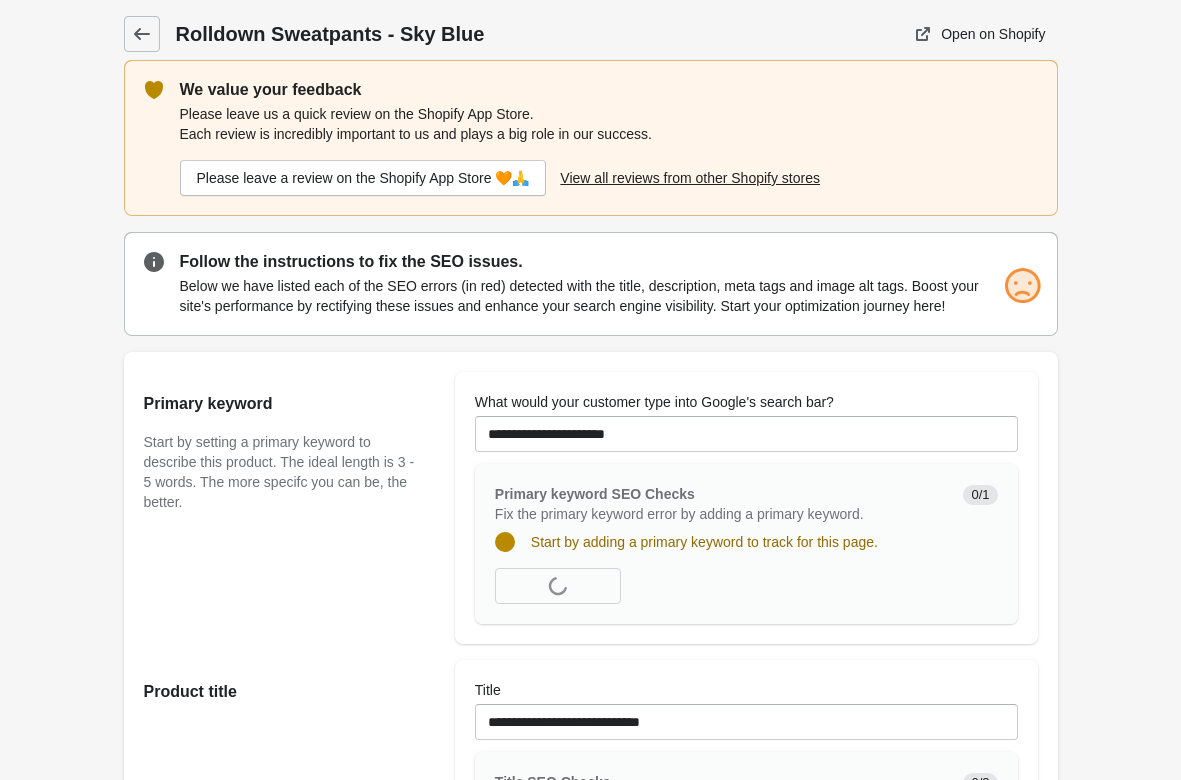 click on "Rolldown Sweatpants - Sky Blue
Open on Shopify
Open on Shopify" at bounding box center [590, 1277] 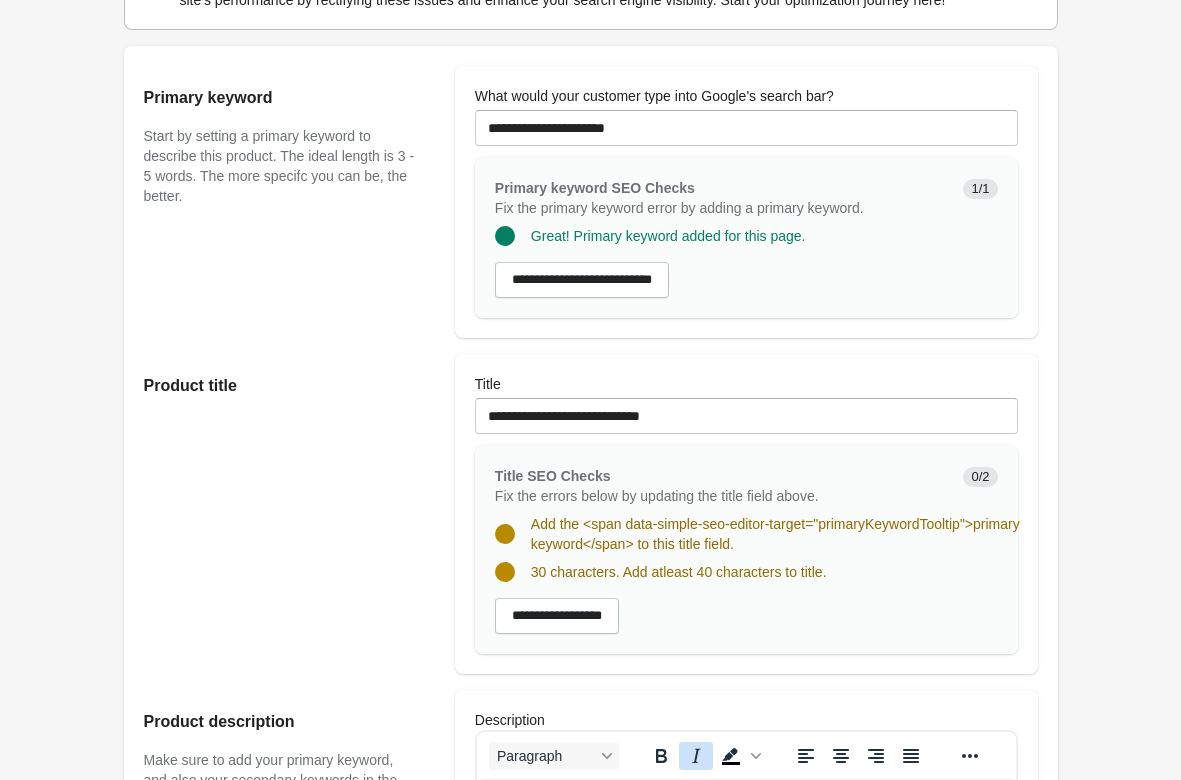 scroll, scrollTop: 612, scrollLeft: 0, axis: vertical 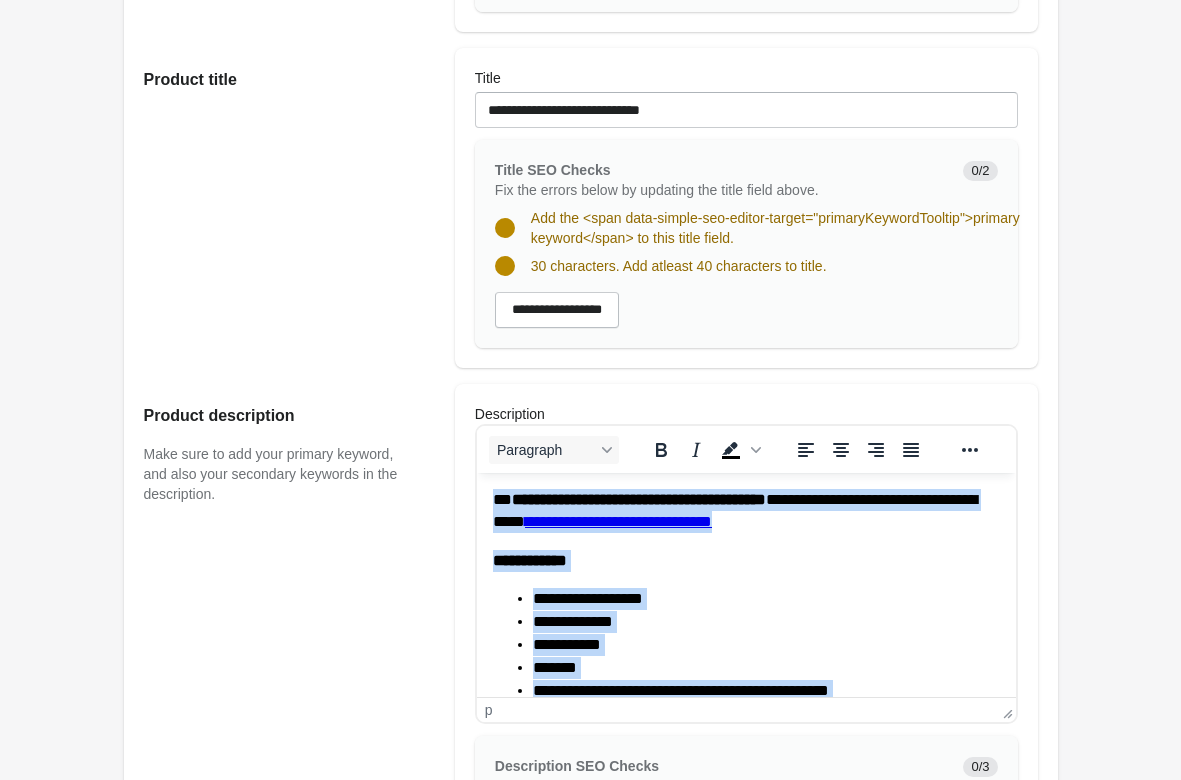 click on "[FIRST] [LAST] [STREET] [CITY] [STATE] [ZIP] [COUNTRY] [PHONE]" at bounding box center [745, 694] 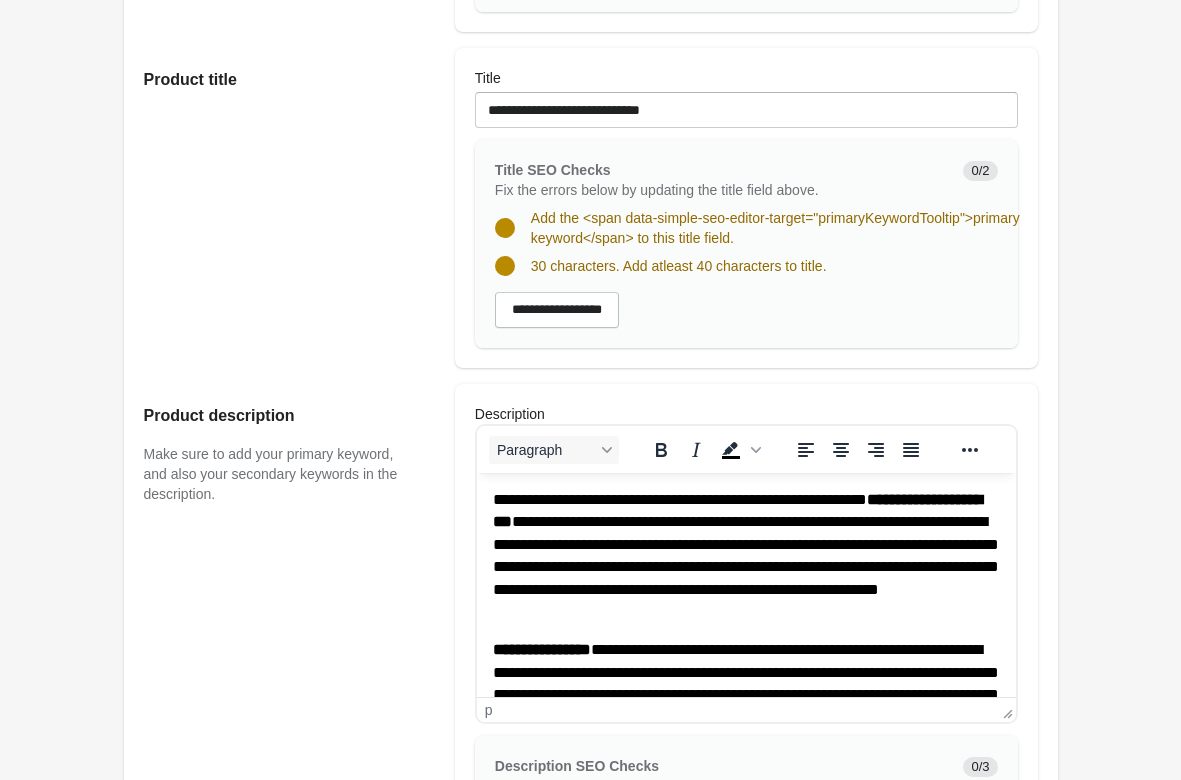 scroll, scrollTop: 387, scrollLeft: 0, axis: vertical 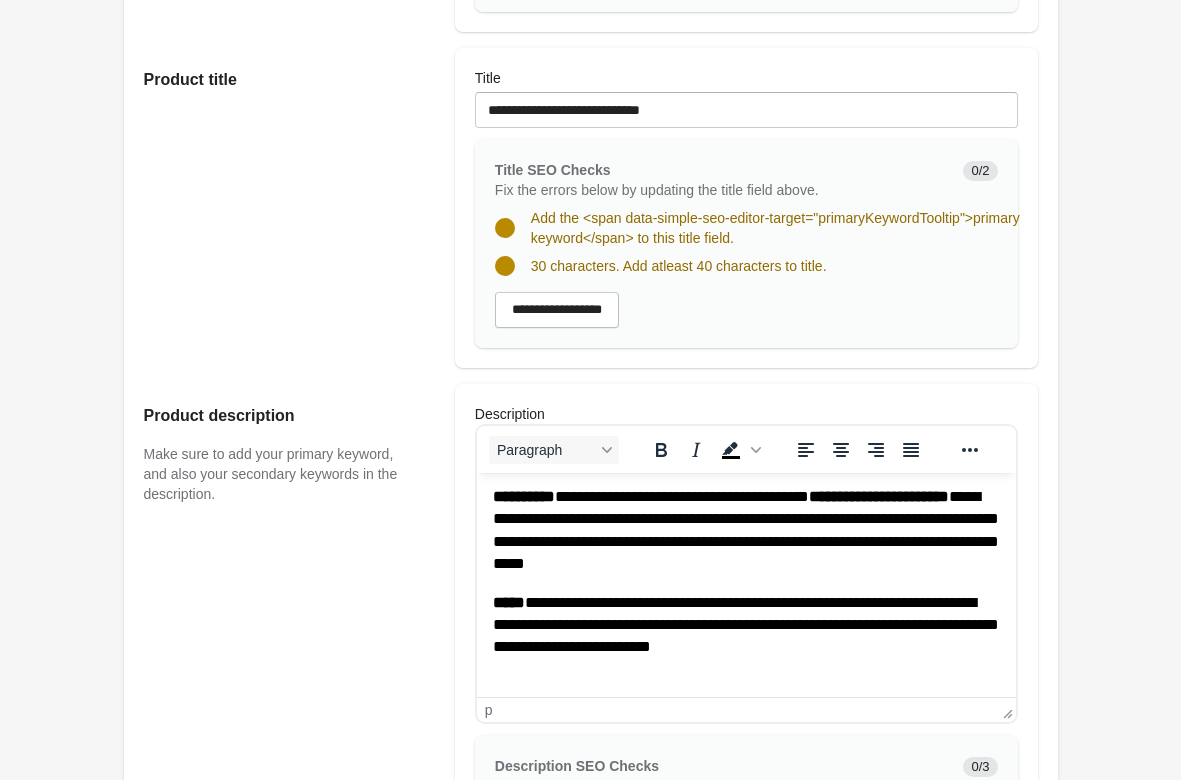 click on "Rolldown Sweatpants - Sky Blue
Open on Shopify
Open on Shopify" at bounding box center (590, 665) 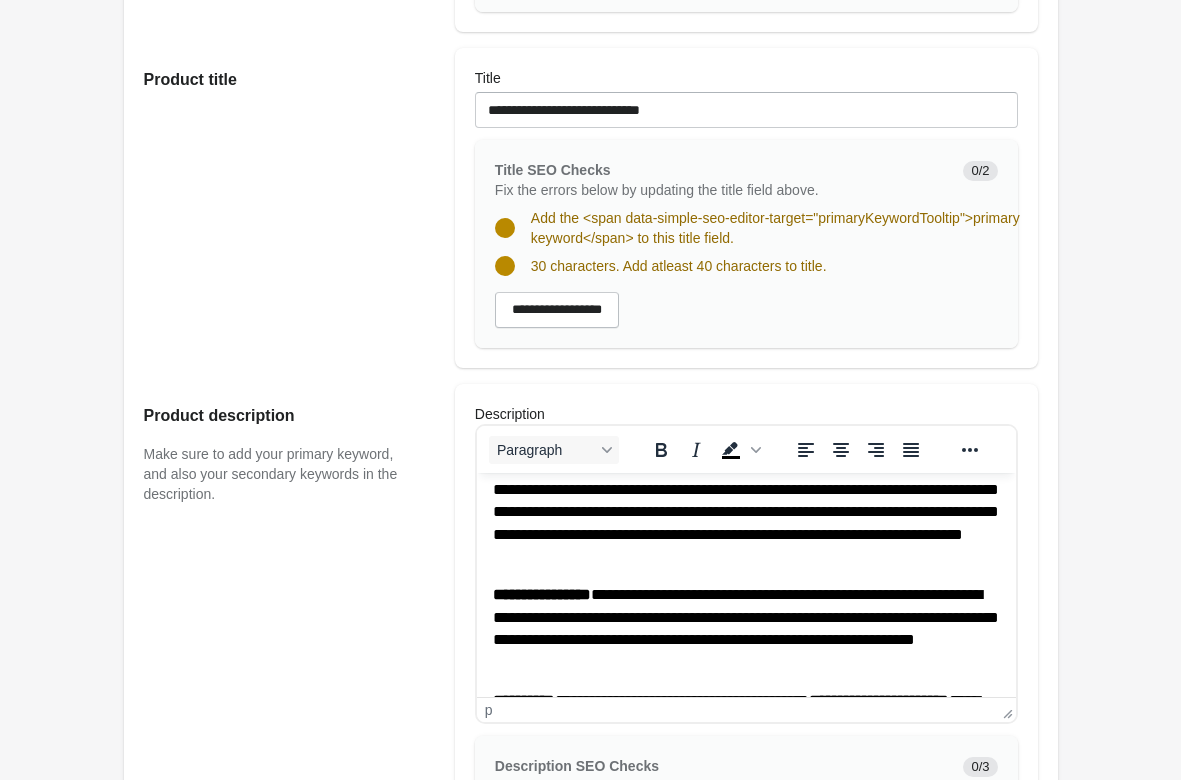 scroll, scrollTop: 510, scrollLeft: 0, axis: vertical 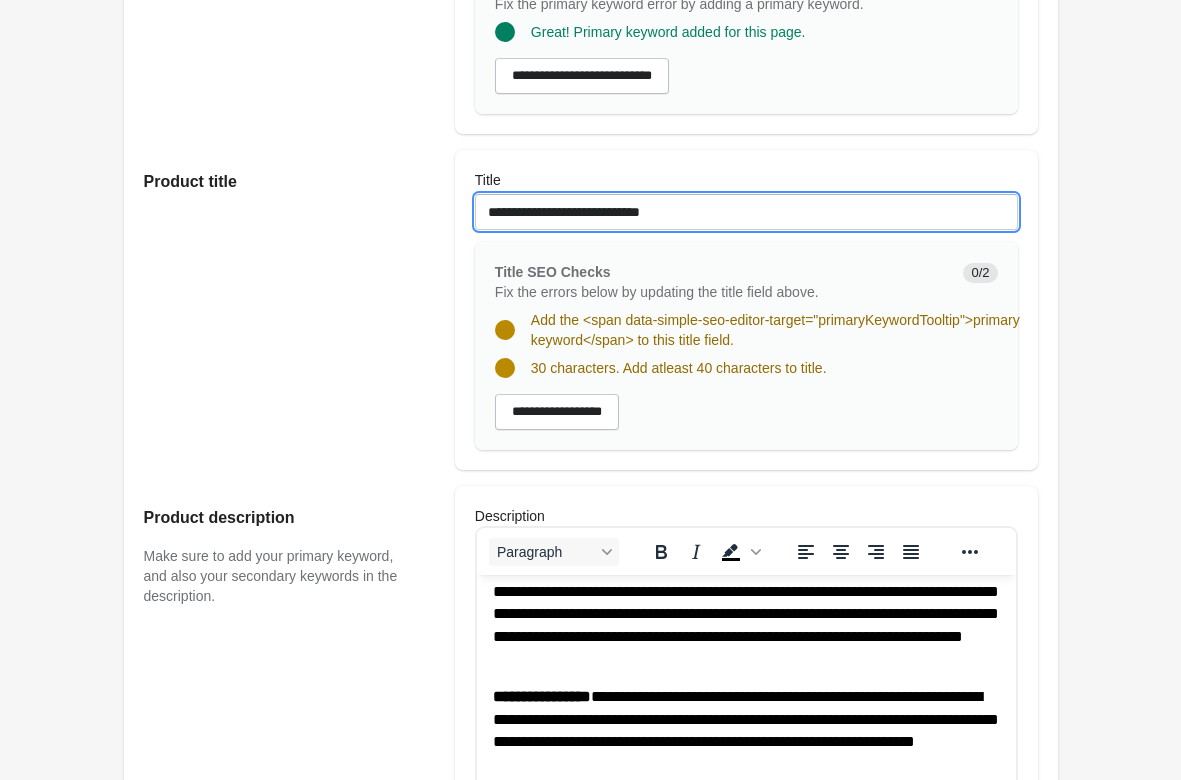 drag, startPoint x: 733, startPoint y: 216, endPoint x: 310, endPoint y: 216, distance: 423 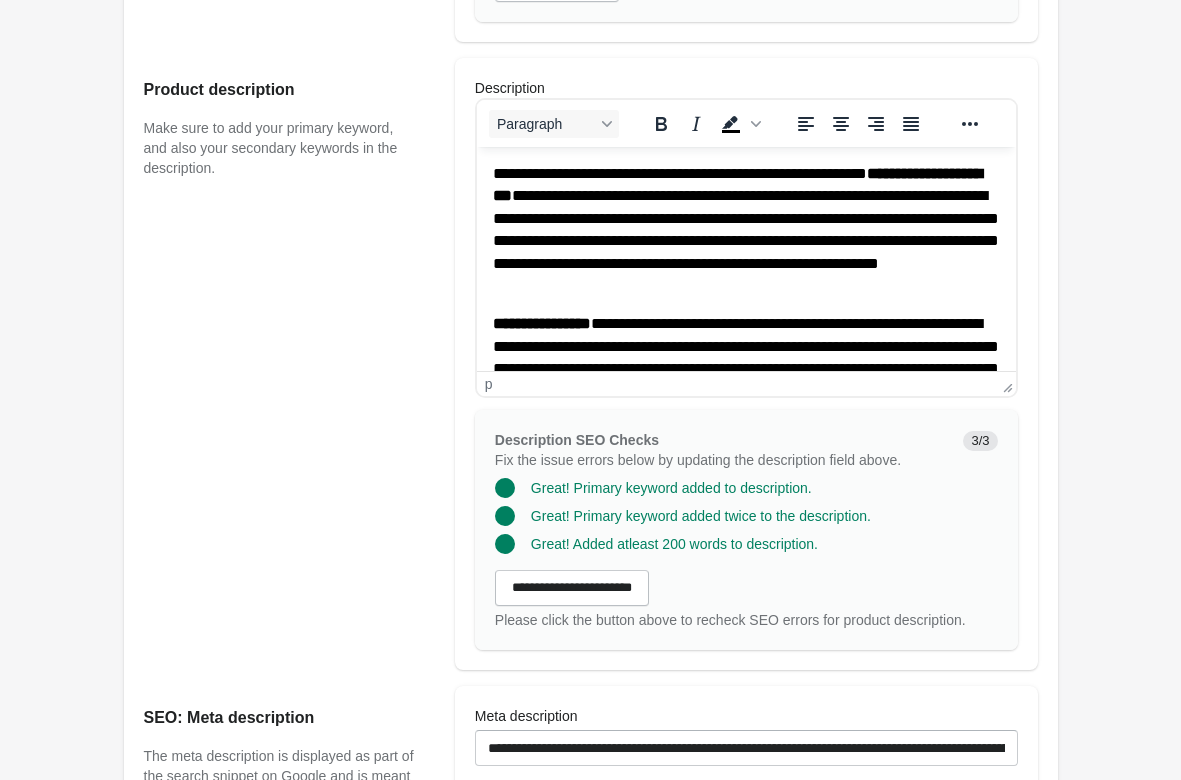 scroll, scrollTop: 1224, scrollLeft: 0, axis: vertical 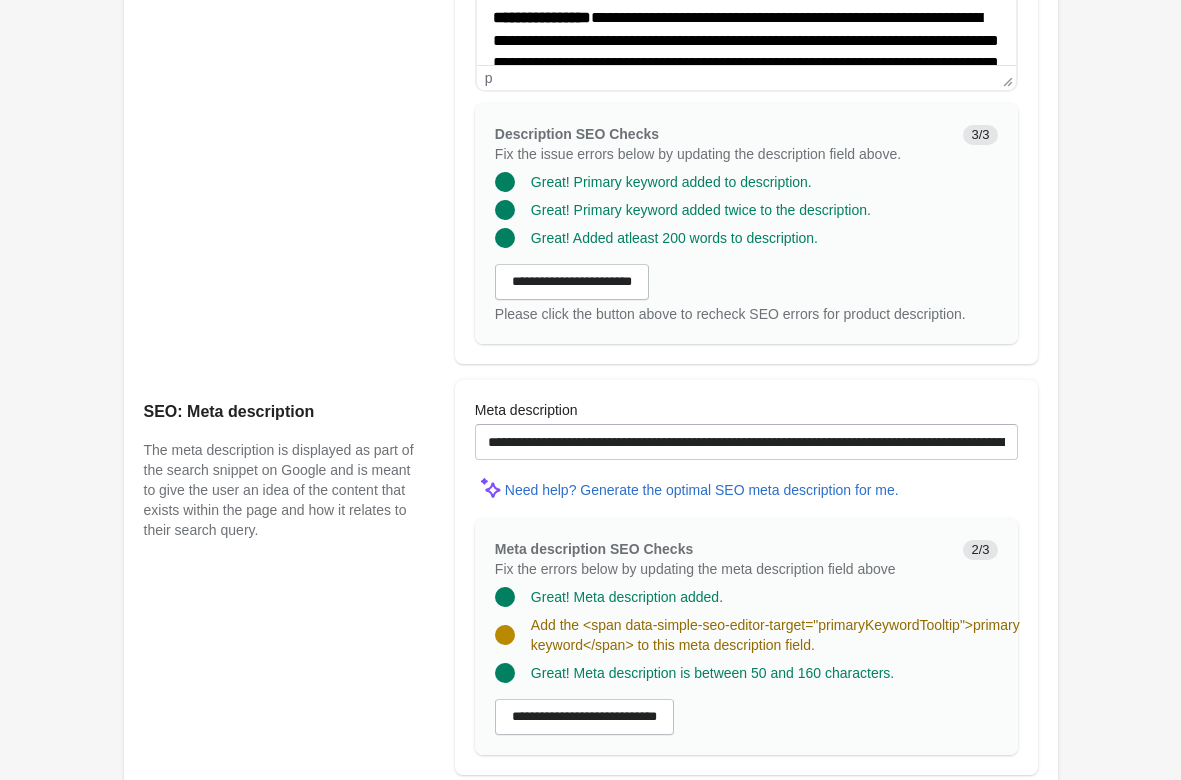 type on "**********" 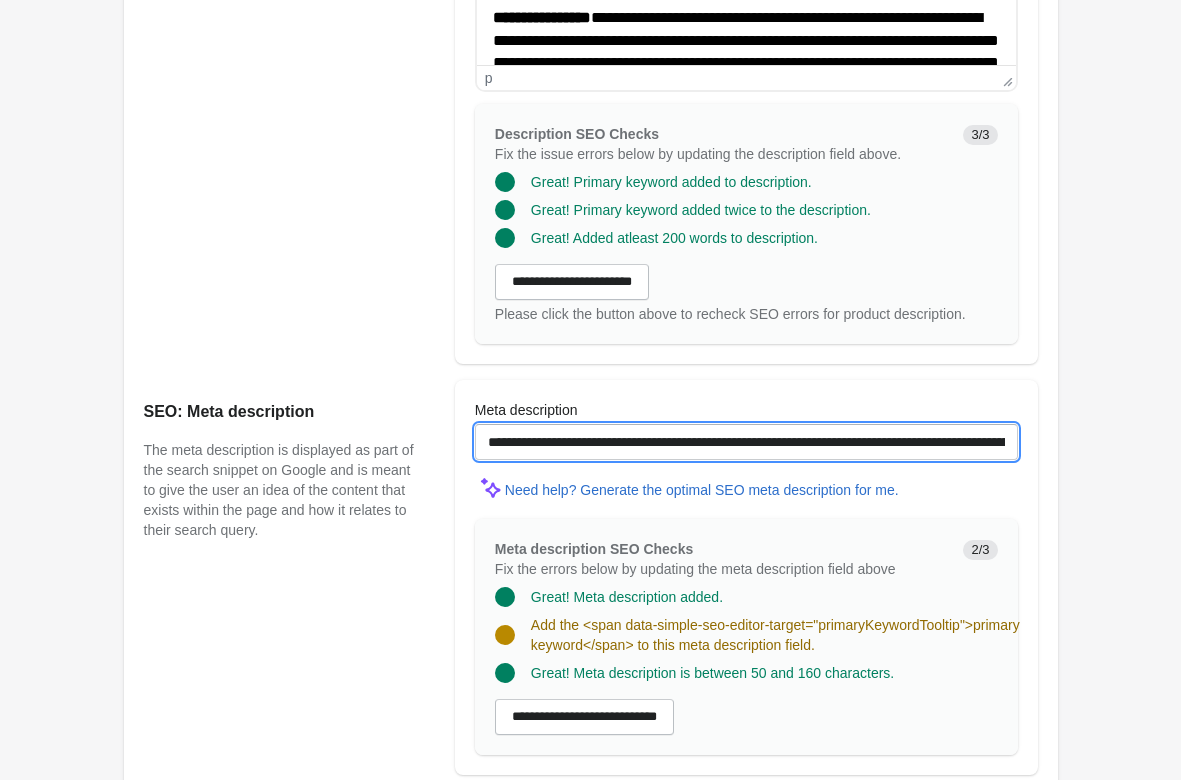 click on "**********" at bounding box center (746, 442) 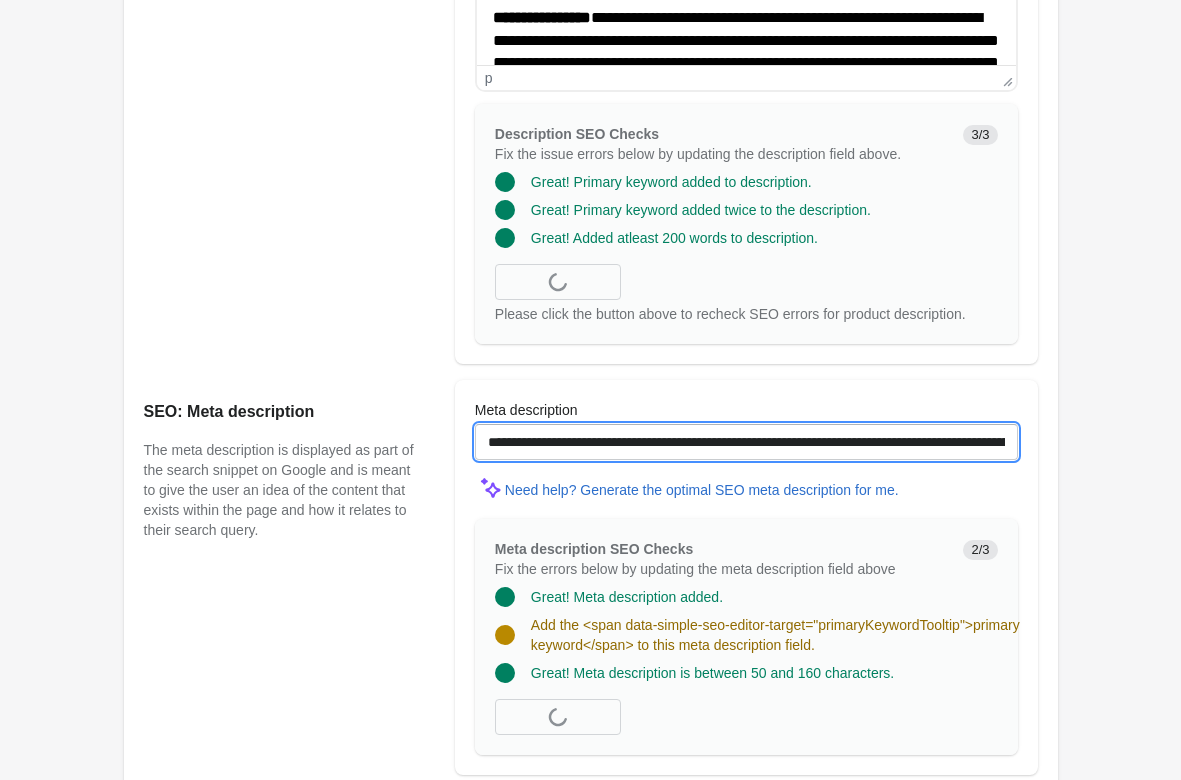 paste on "**********" 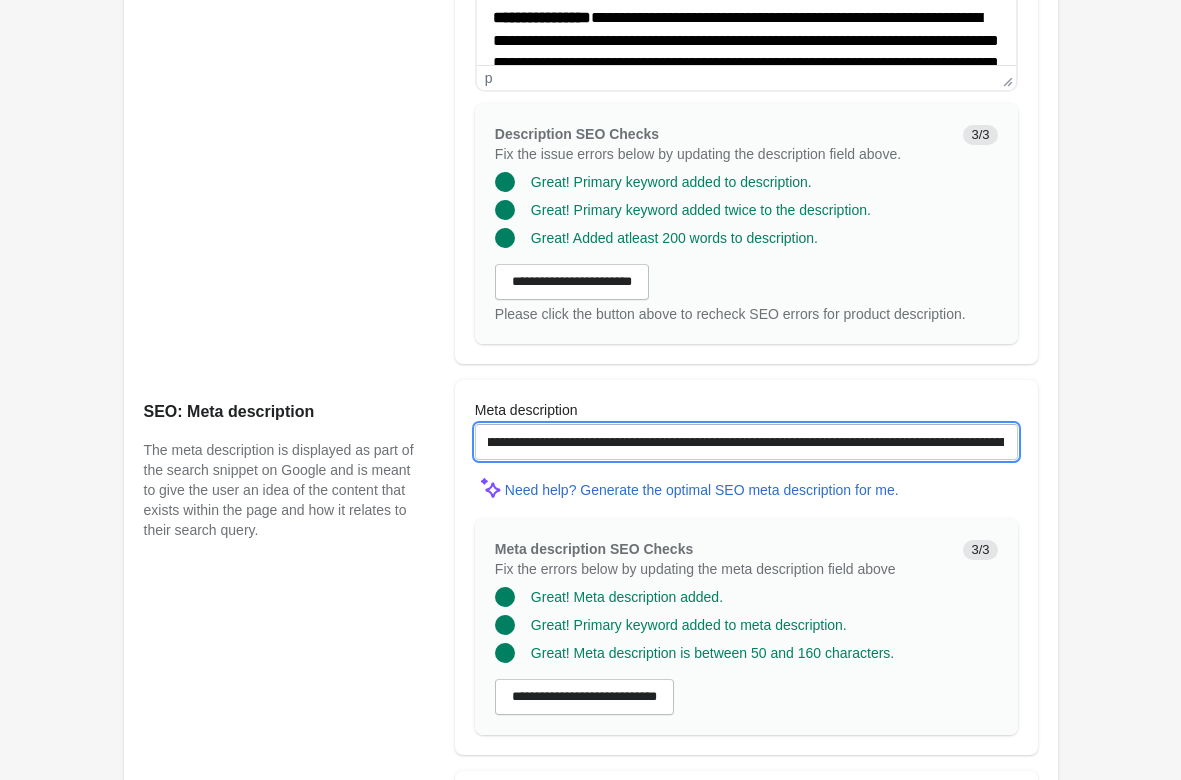 drag, startPoint x: 590, startPoint y: 445, endPoint x: 833, endPoint y: 439, distance: 243.07407 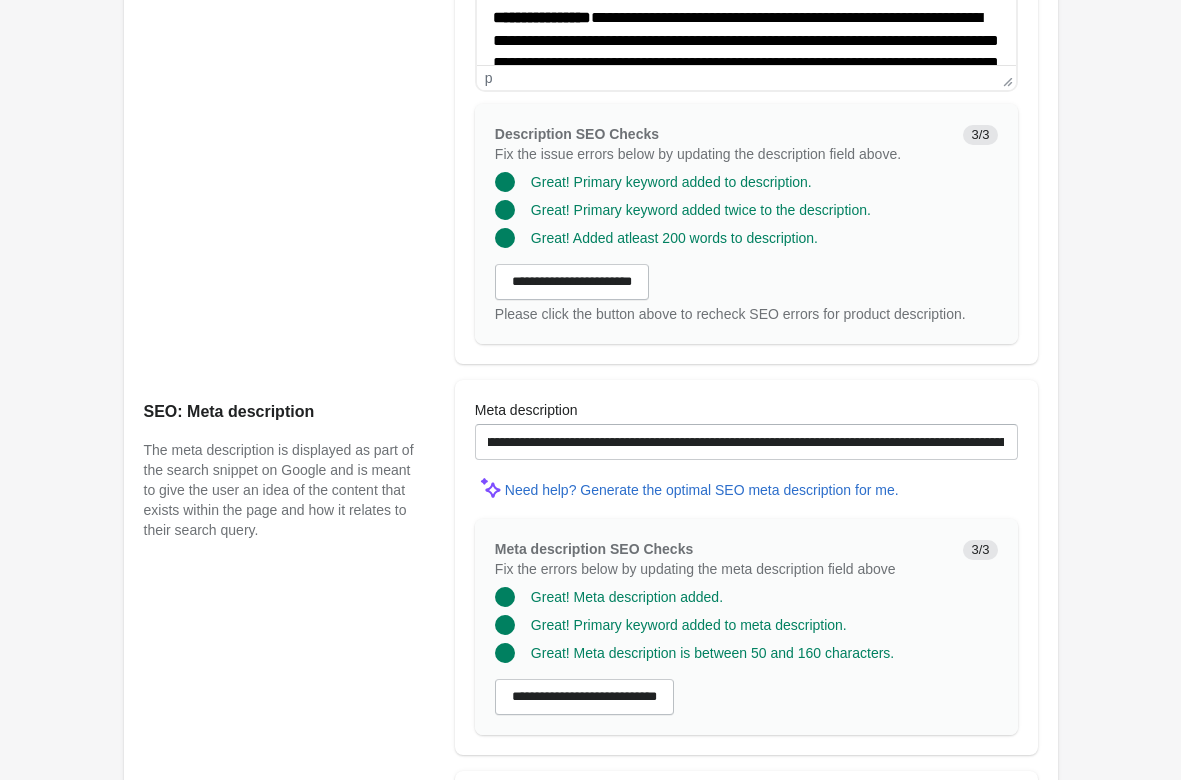 click on "Rolldown Sweatpants - Sky Blue
Open on Shopify
Open on Shopify" at bounding box center [590, 13] 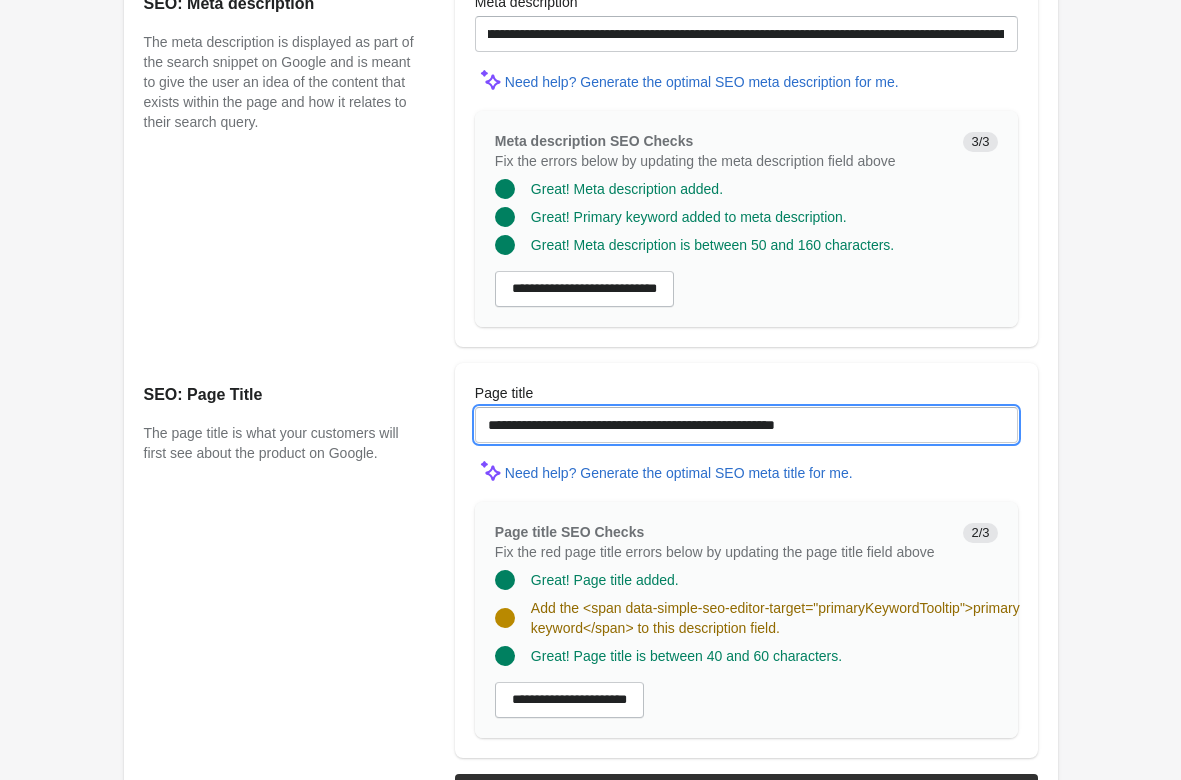 click on "**********" at bounding box center [746, 425] 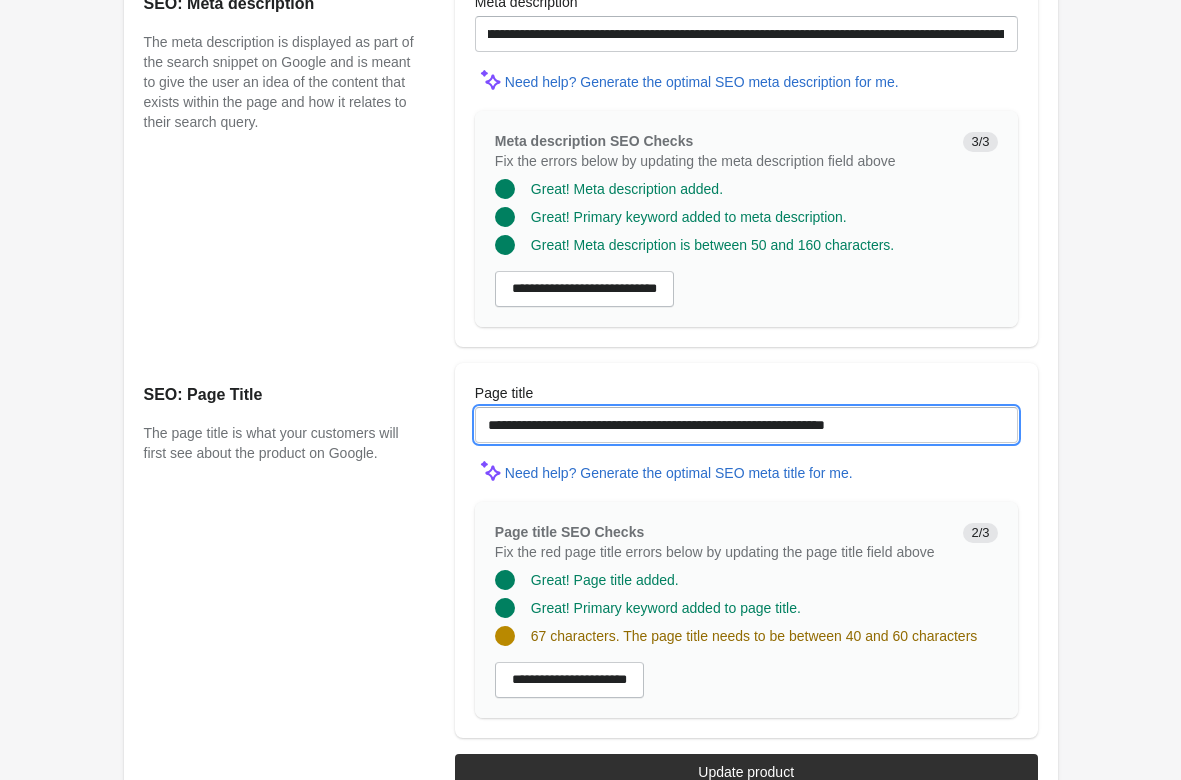 click on "**********" at bounding box center (746, 425) 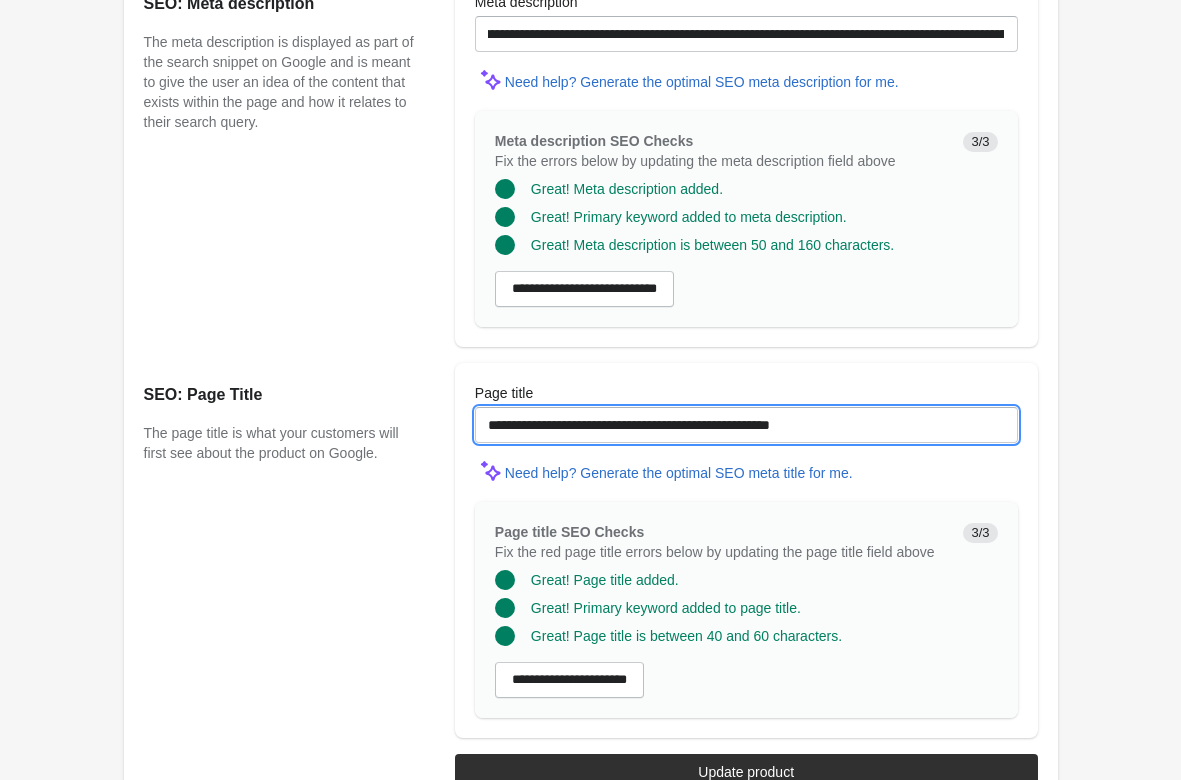 type on "**********" 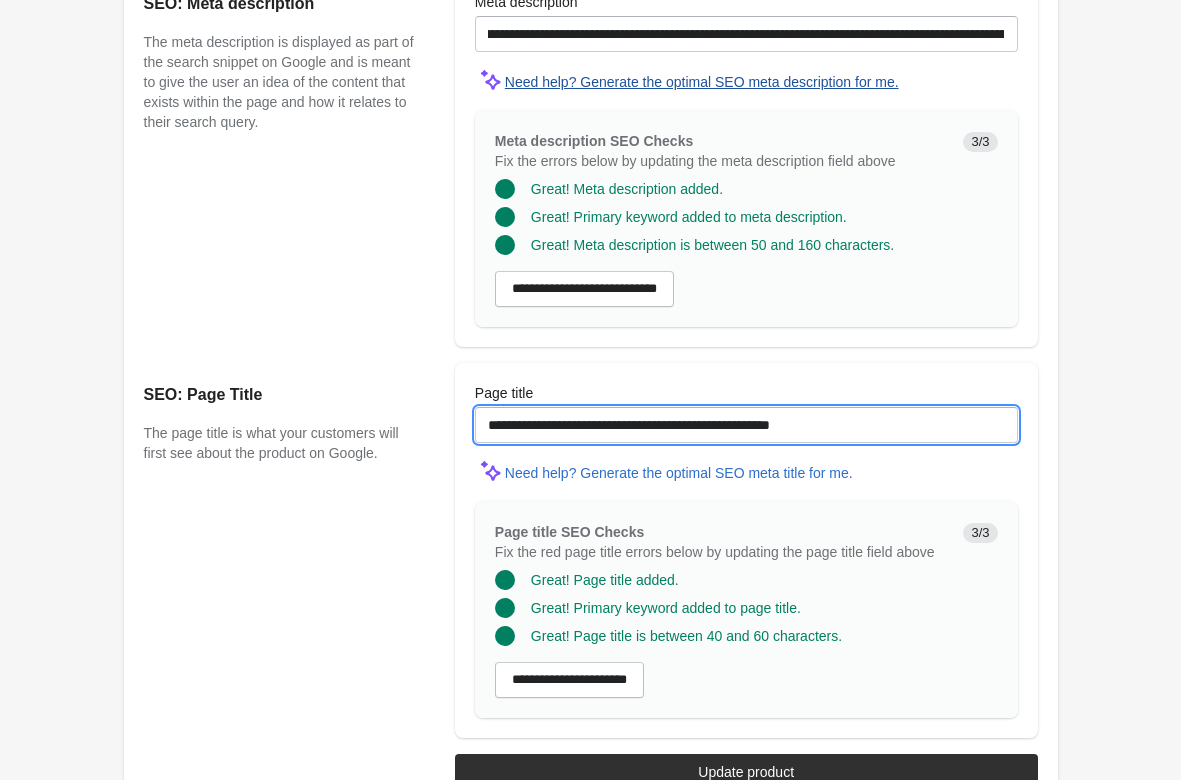 scroll, scrollTop: 1428, scrollLeft: 0, axis: vertical 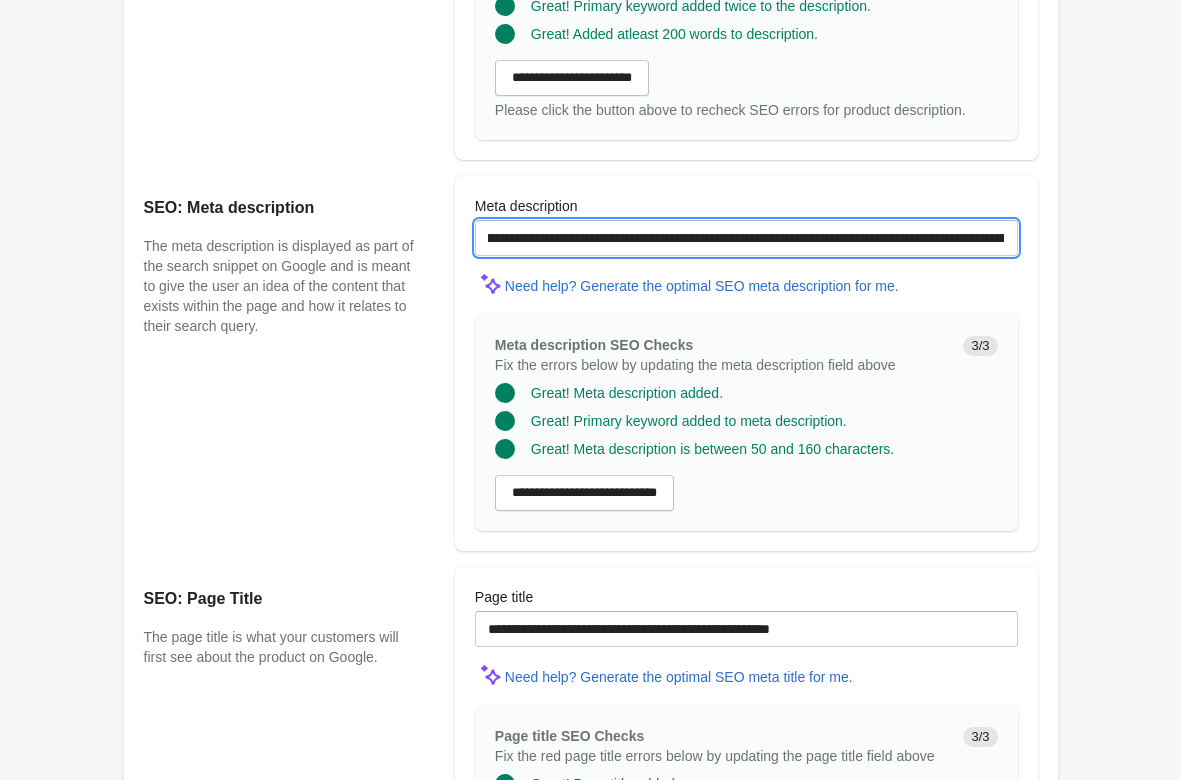 click on "**********" at bounding box center [746, 238] 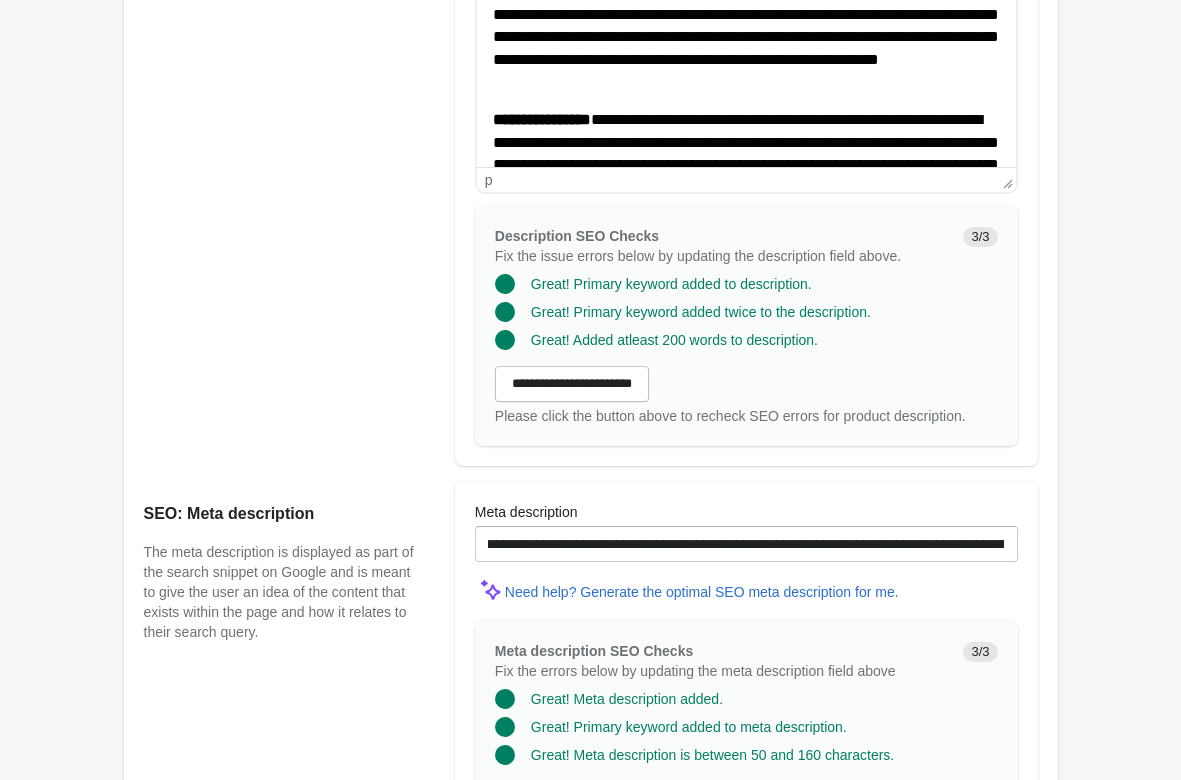 click on "[REDACTED]" at bounding box center [745, 165] 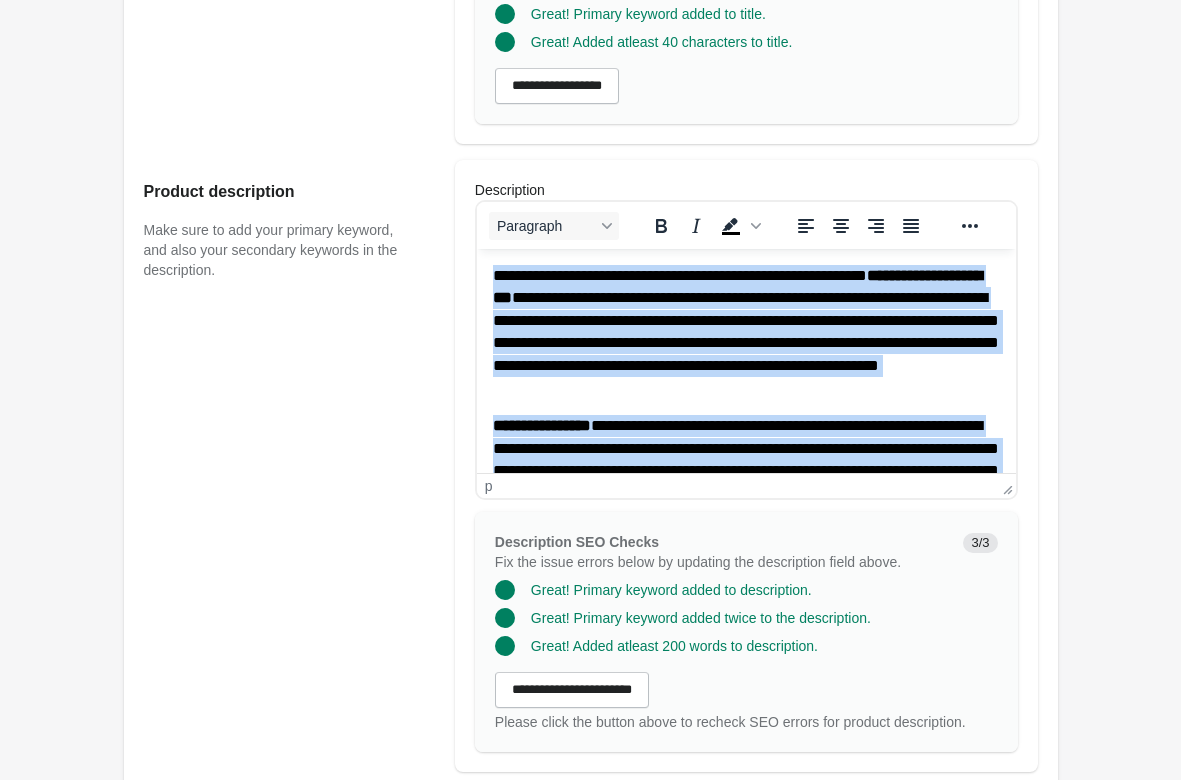 scroll, scrollTop: 510, scrollLeft: 0, axis: vertical 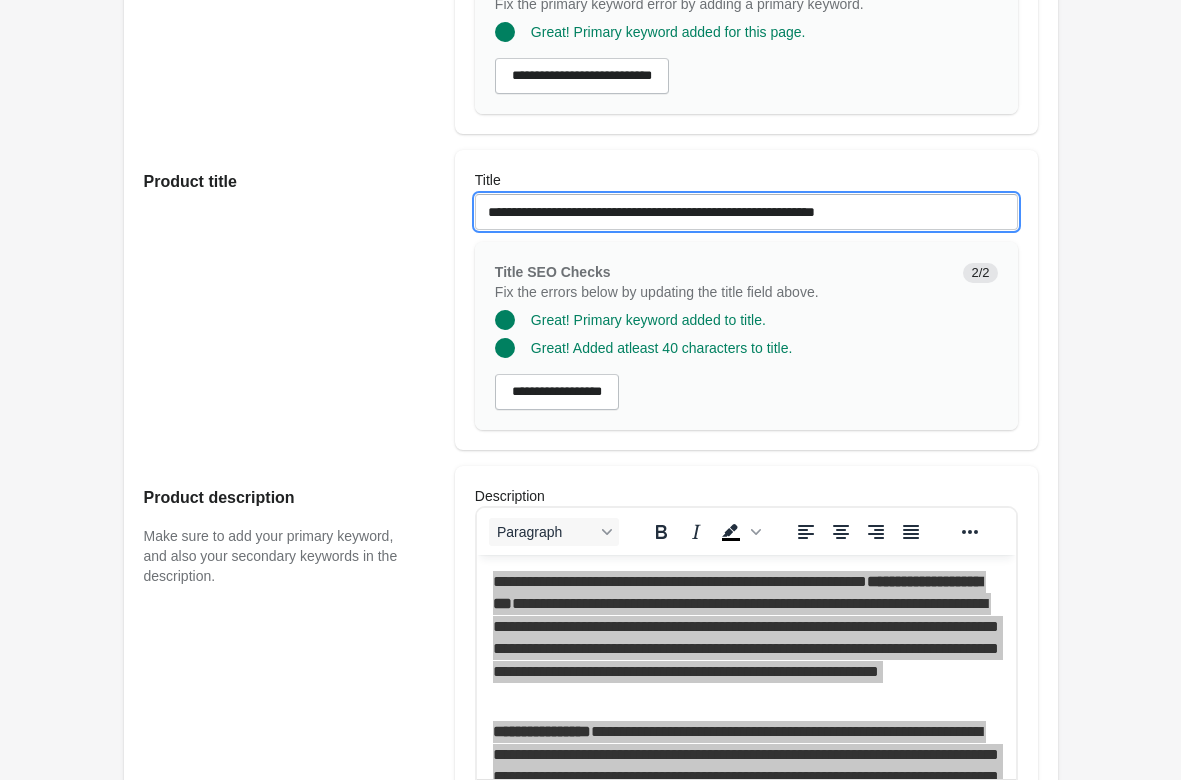 click on "**********" at bounding box center [746, 212] 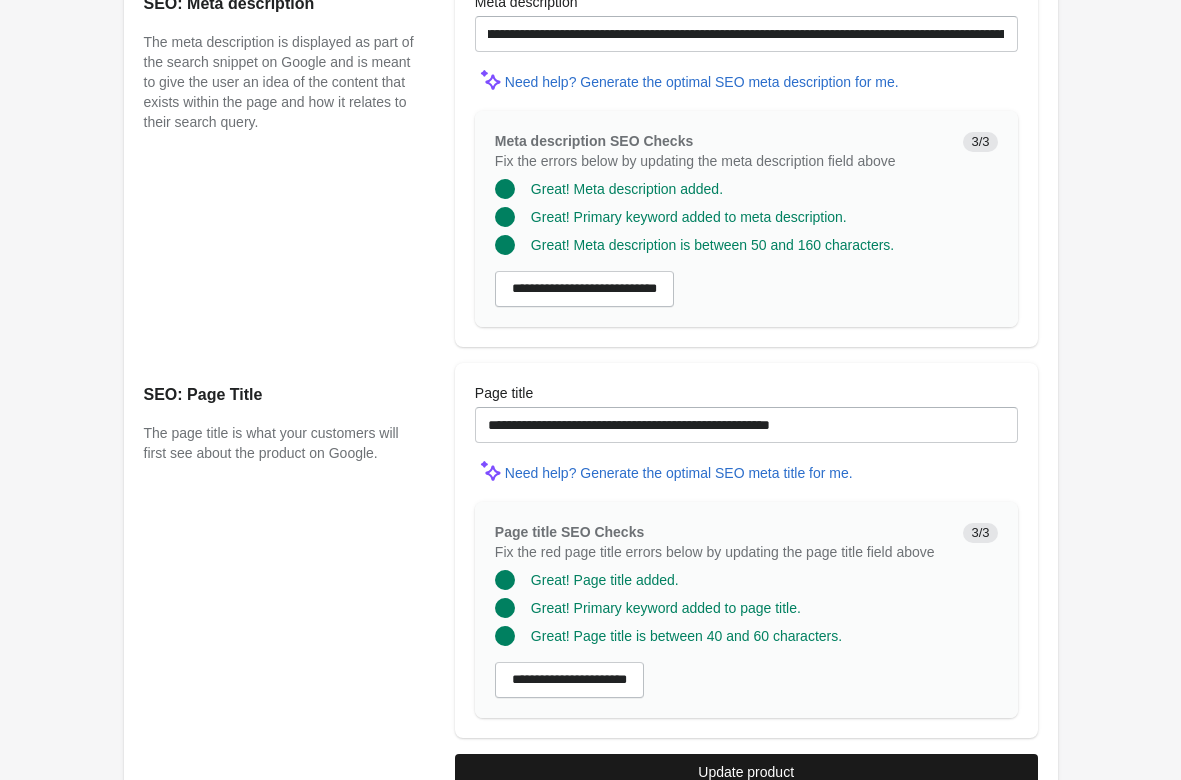 scroll, scrollTop: 1673, scrollLeft: 0, axis: vertical 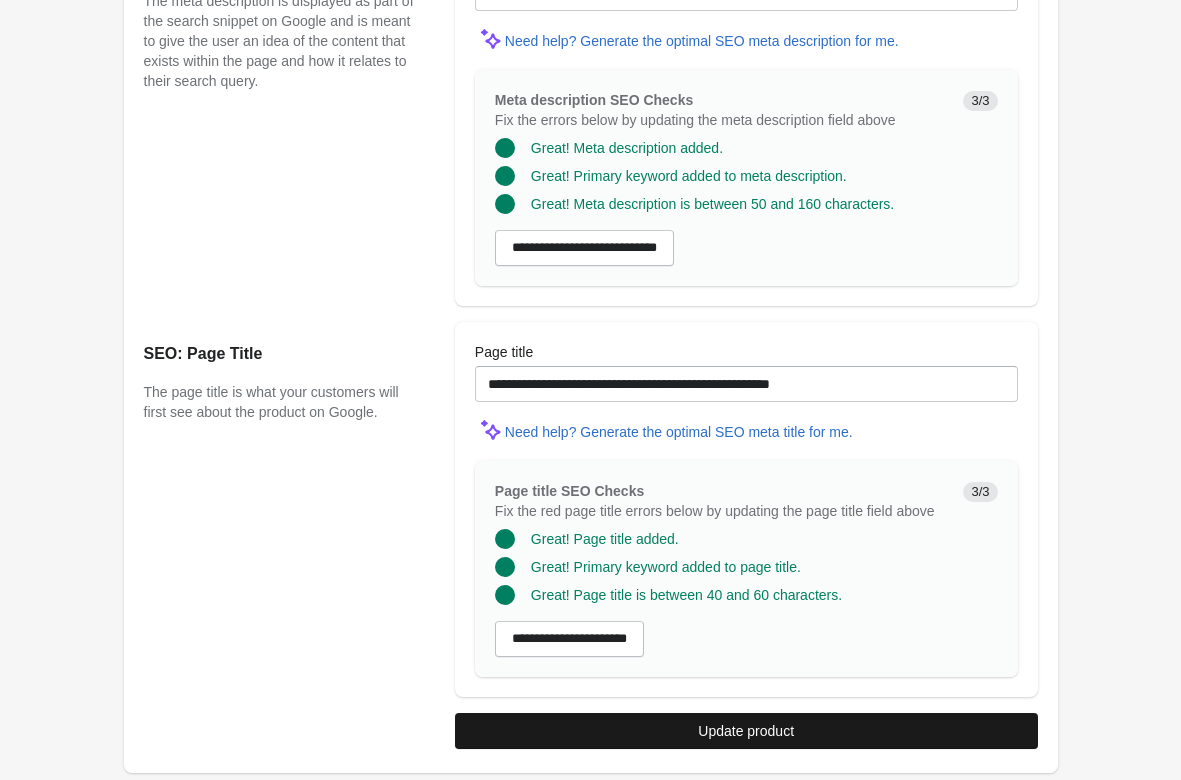 click on "Update product" at bounding box center (746, 731) 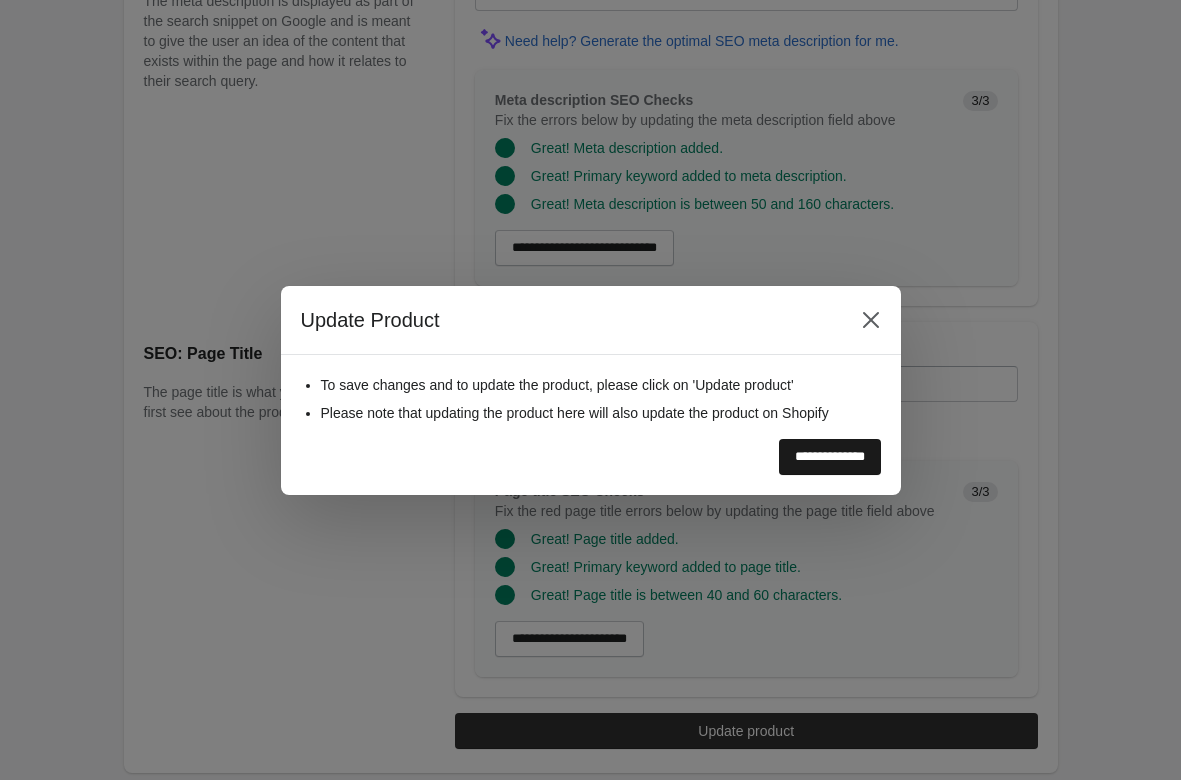 click on "**********" at bounding box center [830, 457] 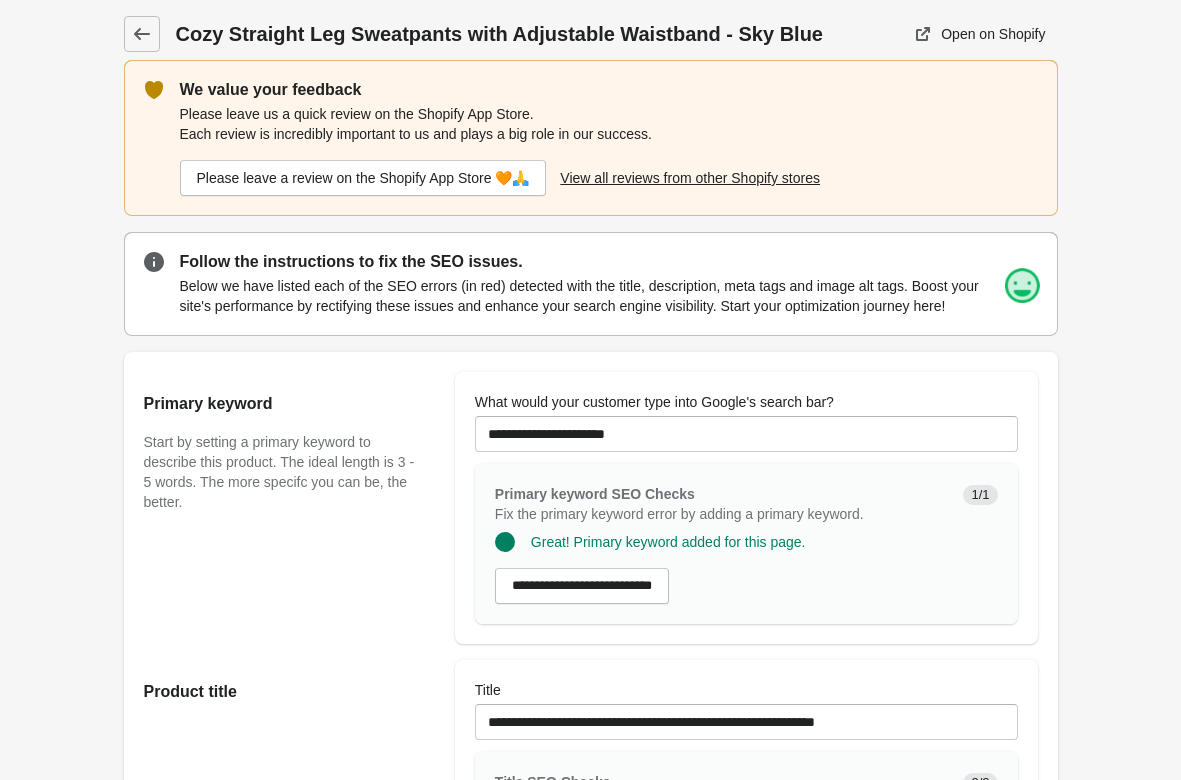 scroll, scrollTop: 0, scrollLeft: 0, axis: both 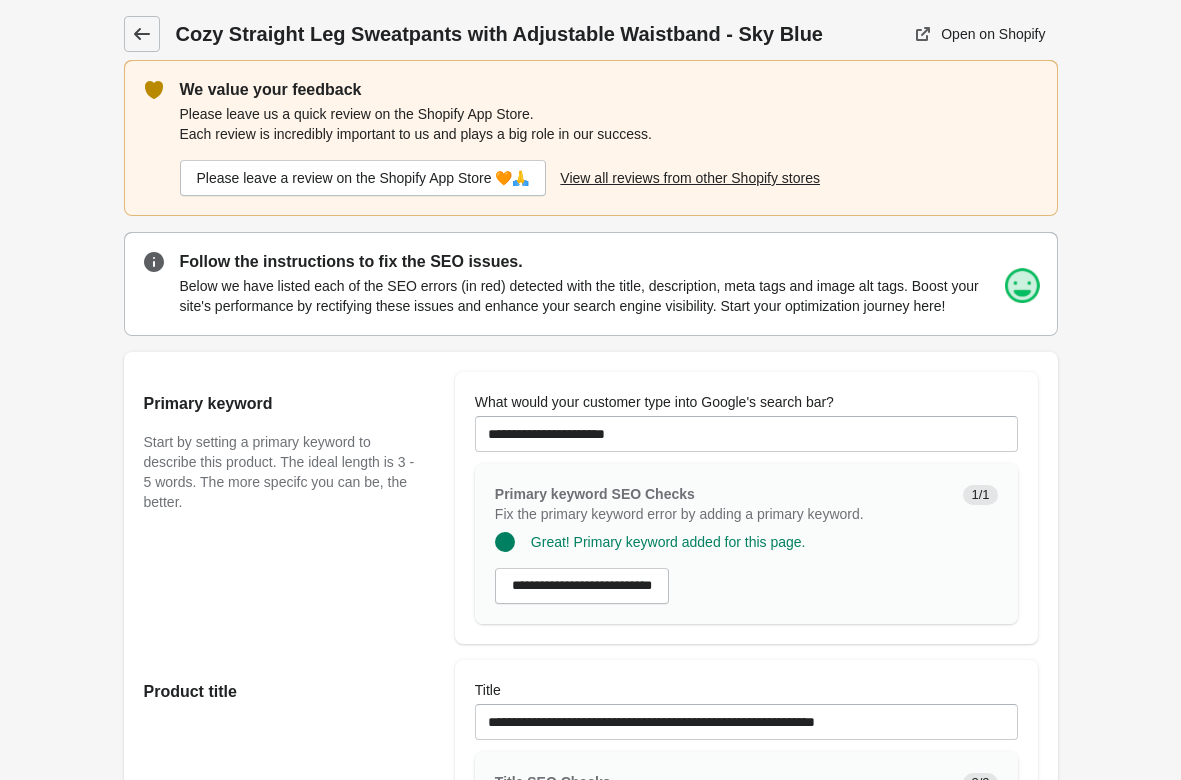 drag, startPoint x: 141, startPoint y: 32, endPoint x: 156, endPoint y: 37, distance: 15.811388 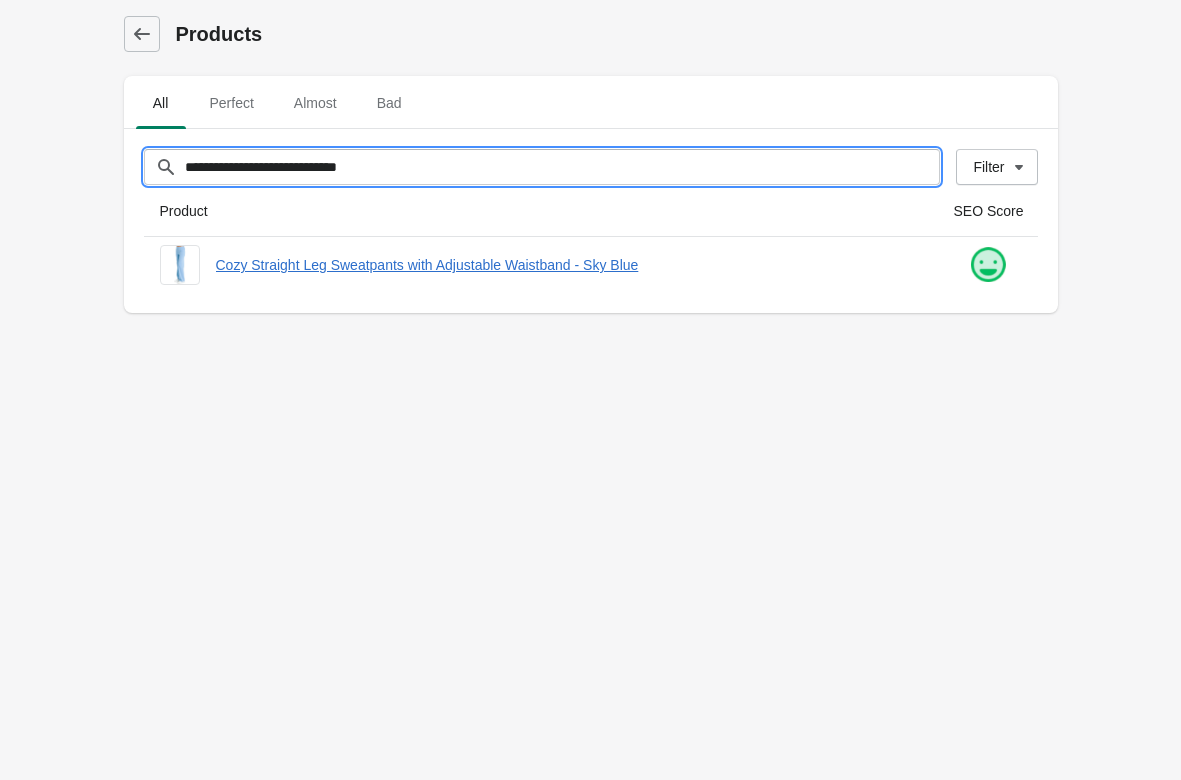 drag, startPoint x: 436, startPoint y: 162, endPoint x: -290, endPoint y: 129, distance: 726.74963 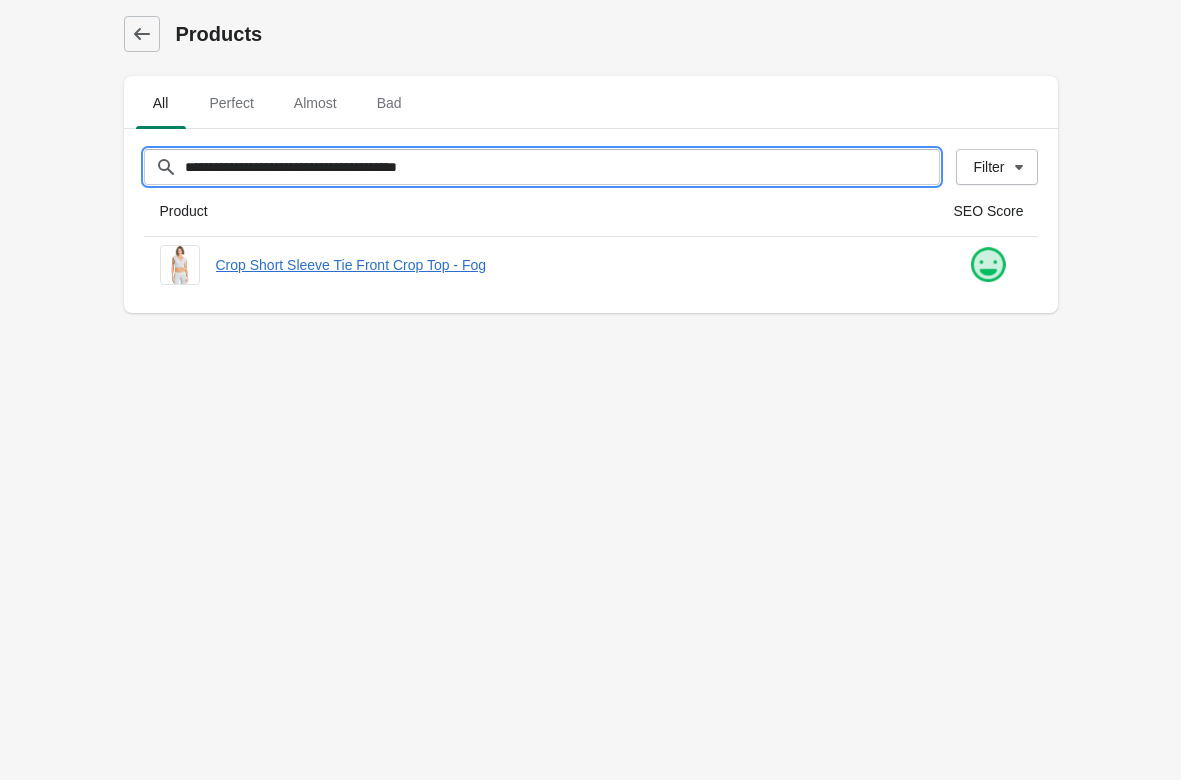 drag, startPoint x: 479, startPoint y: 164, endPoint x: -290, endPoint y: 105, distance: 771.26 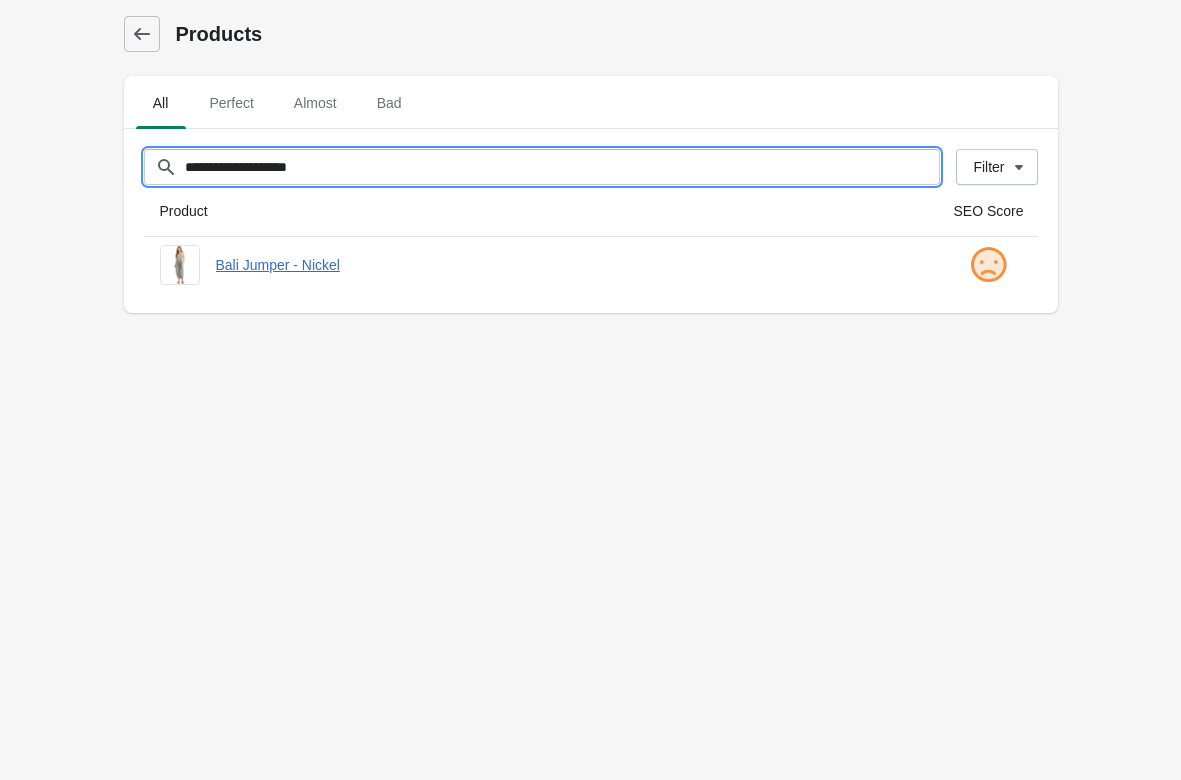 type on "**********" 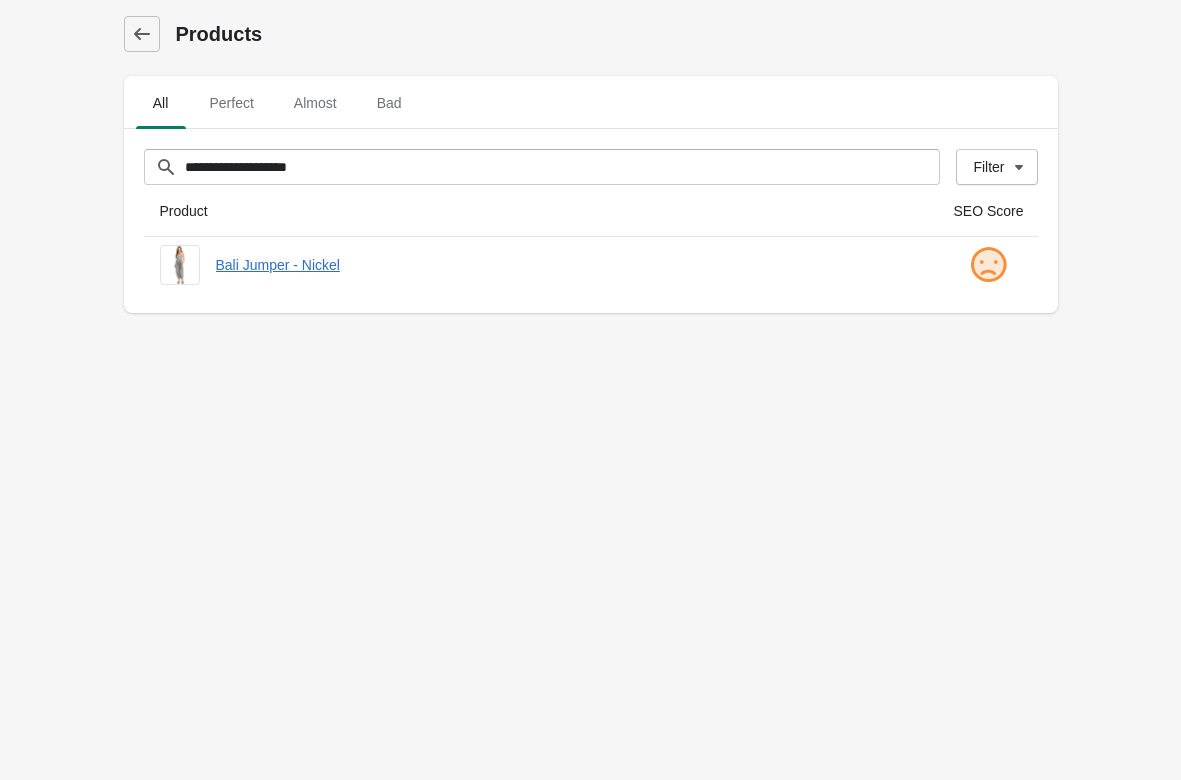click on "**********" at bounding box center (590, 390) 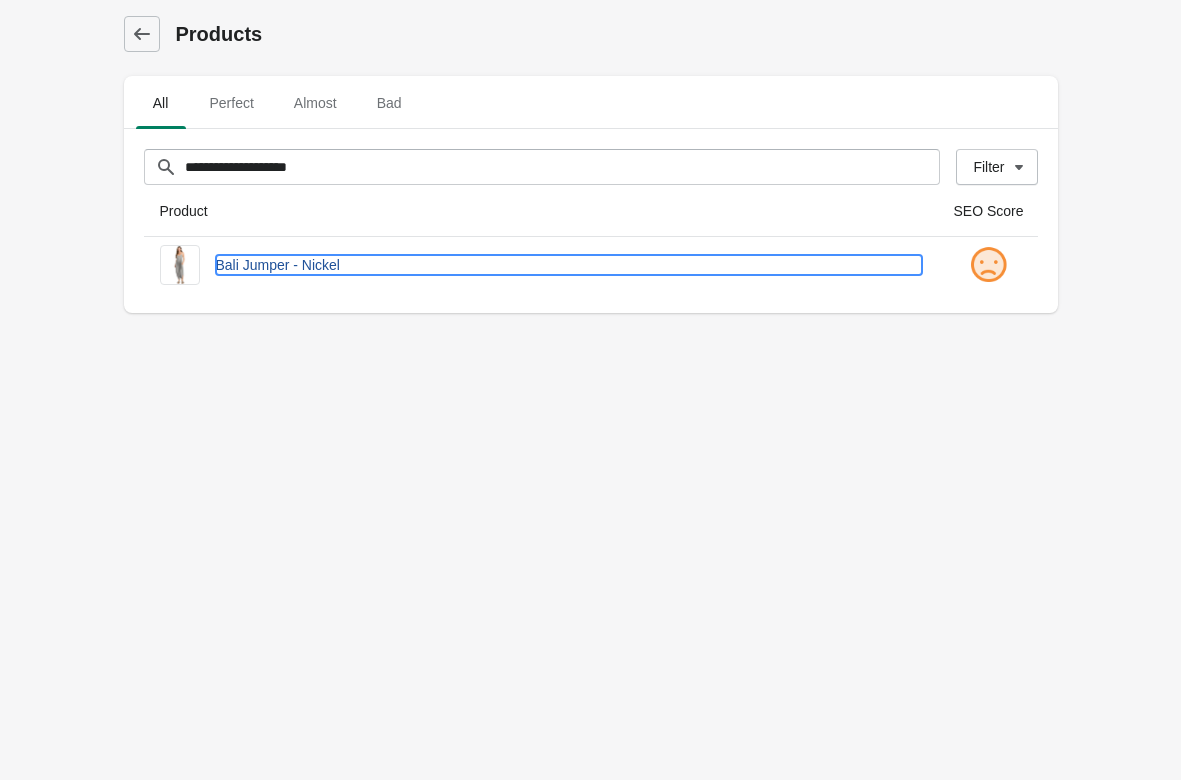 click on "Bali Jumper - Nickel" at bounding box center [569, 265] 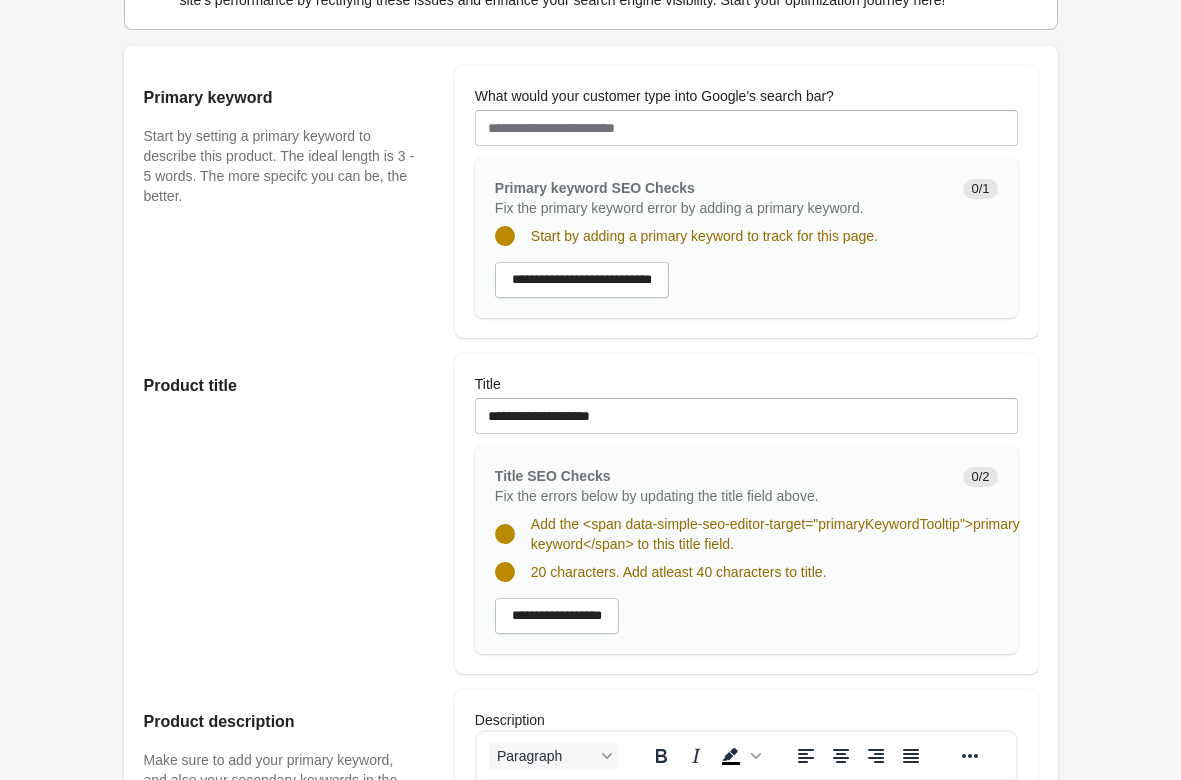 scroll, scrollTop: 612, scrollLeft: 0, axis: vertical 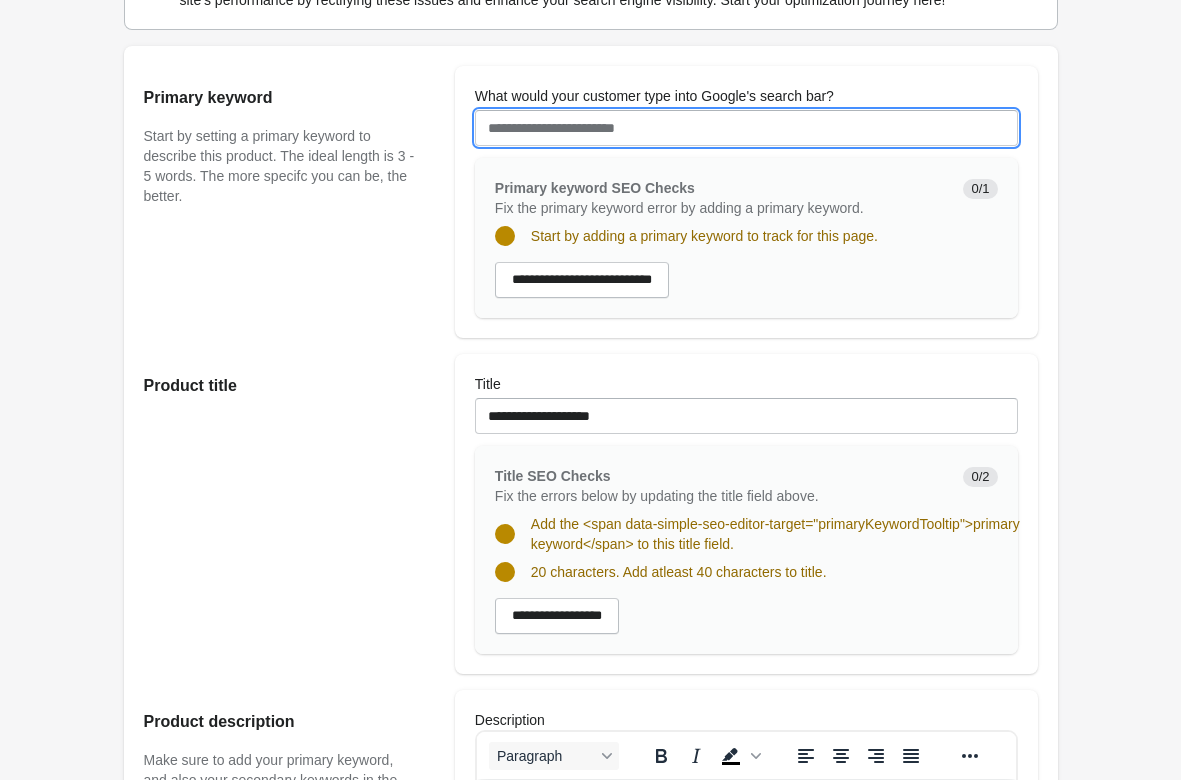 click on "What would your customer type into Google's search bar?" at bounding box center [746, 128] 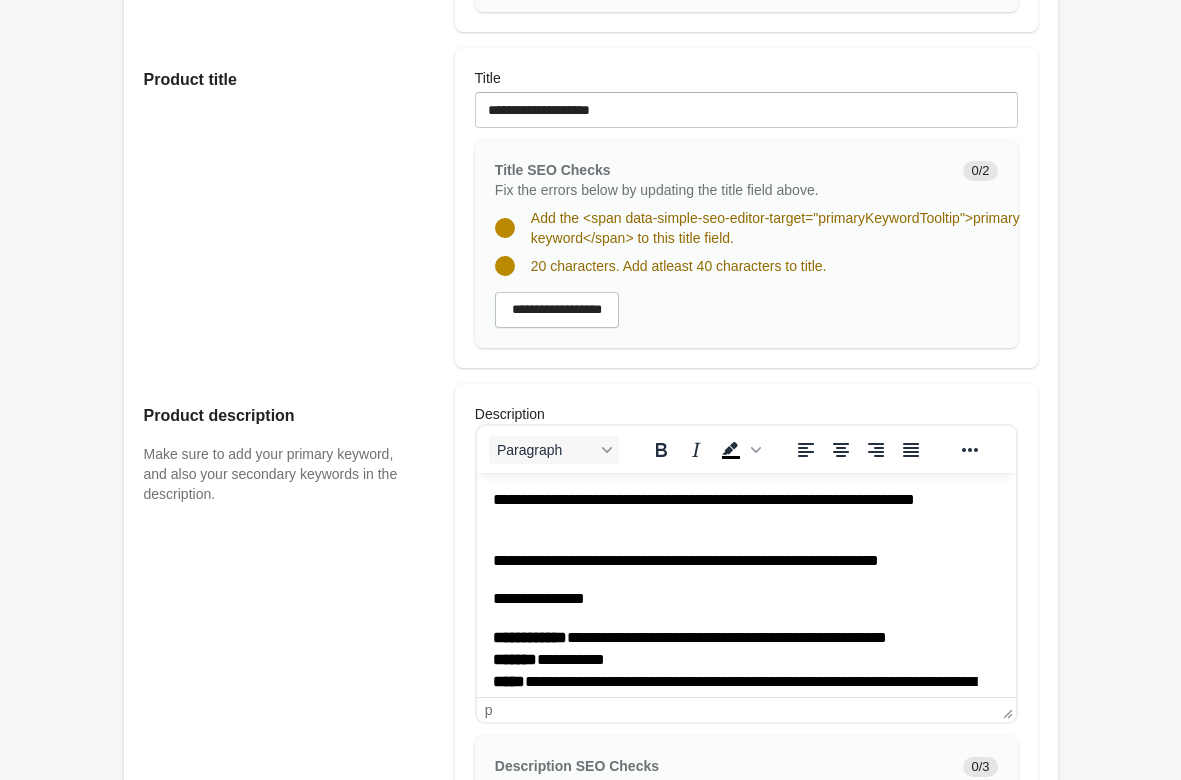 click on "**********" at bounding box center [745, 561] 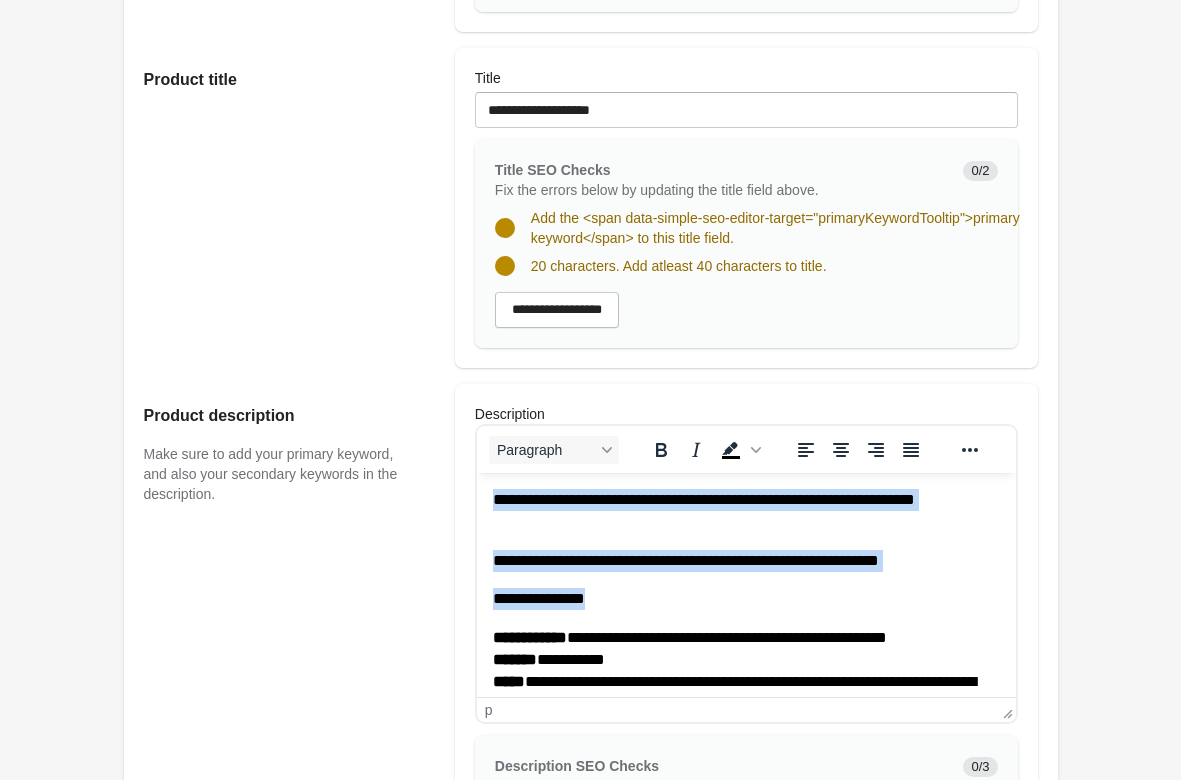 type 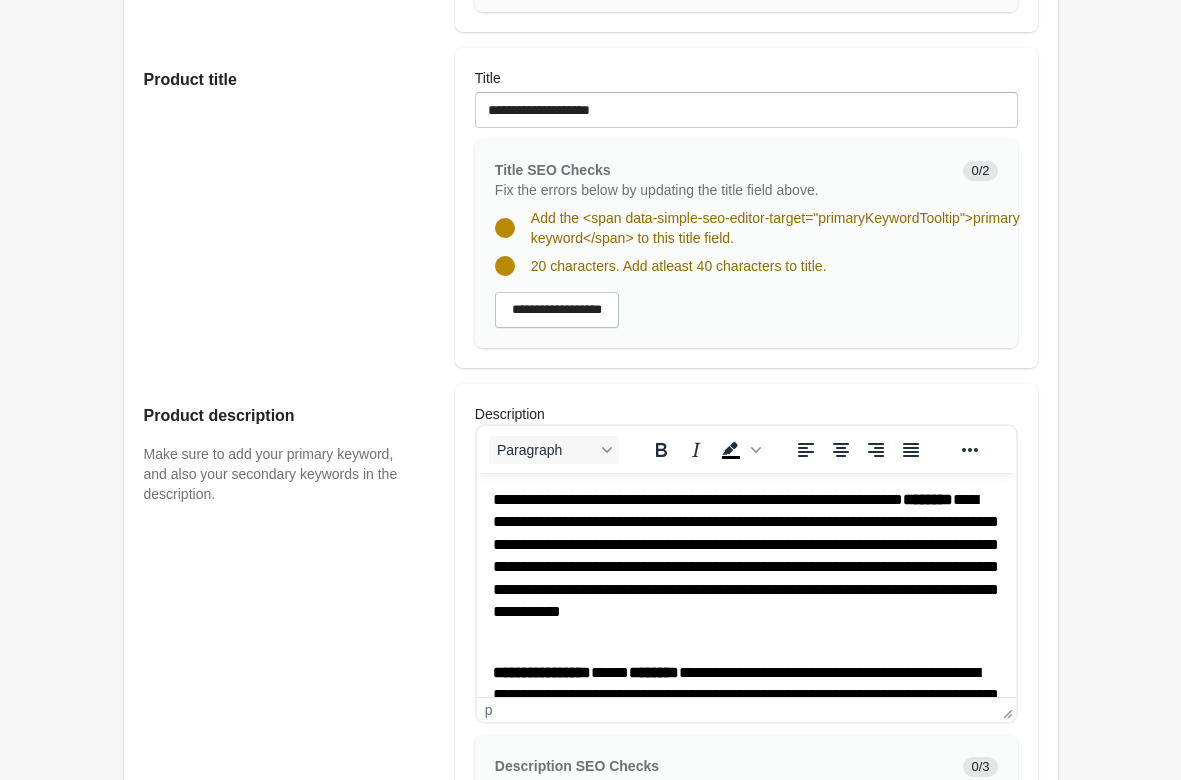 scroll, scrollTop: 387, scrollLeft: 0, axis: vertical 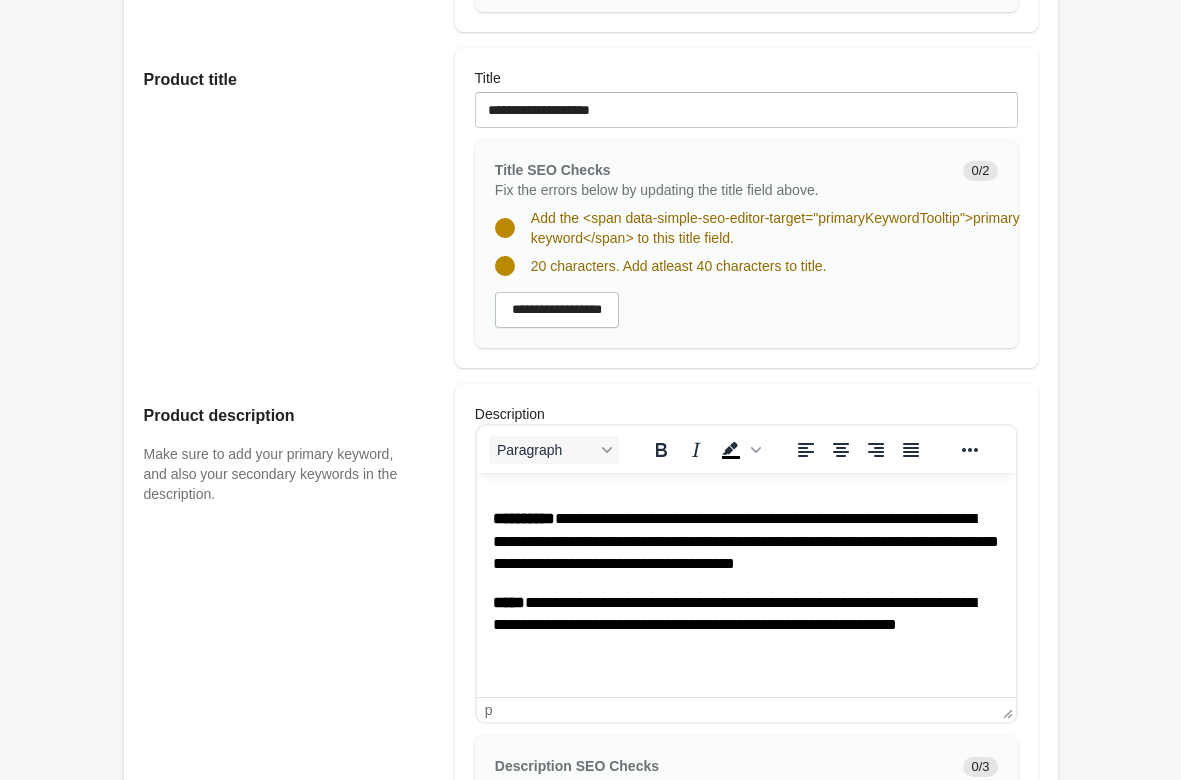 click on "Product description
Make sure to add your primary keyword, and also your secondary keywords in the description." at bounding box center (289, 710) 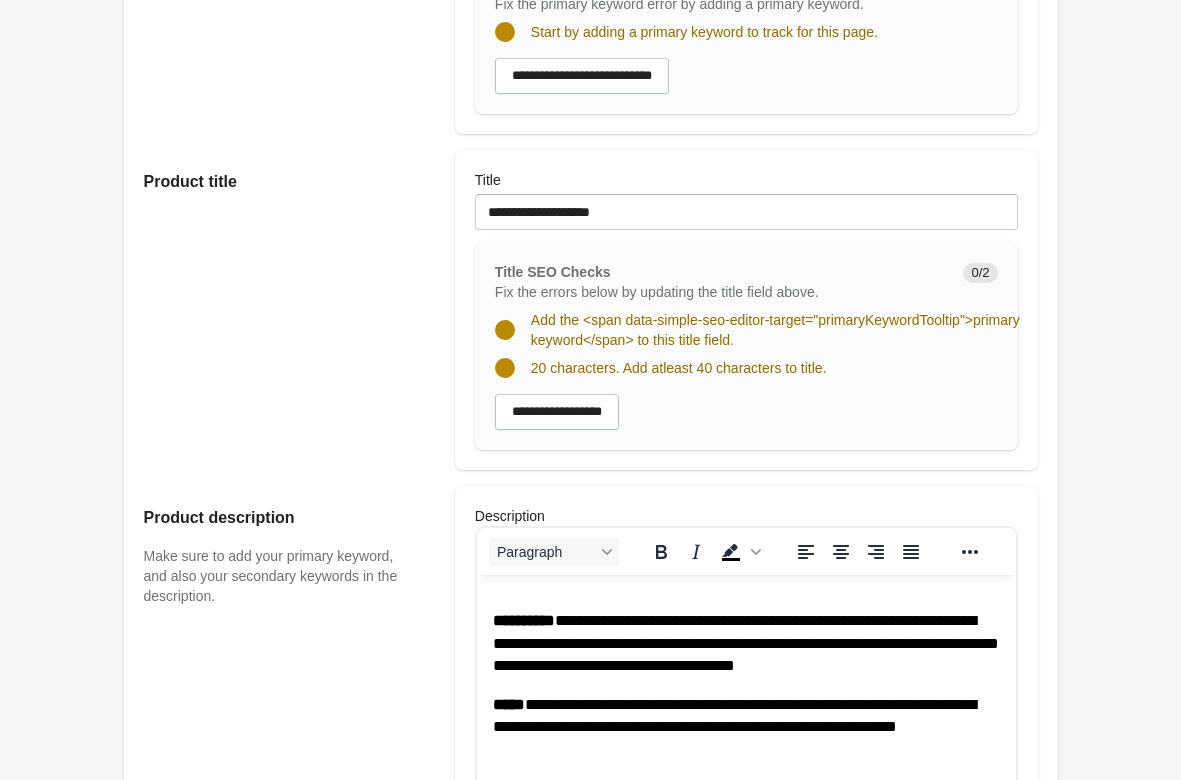 scroll, scrollTop: 204, scrollLeft: 0, axis: vertical 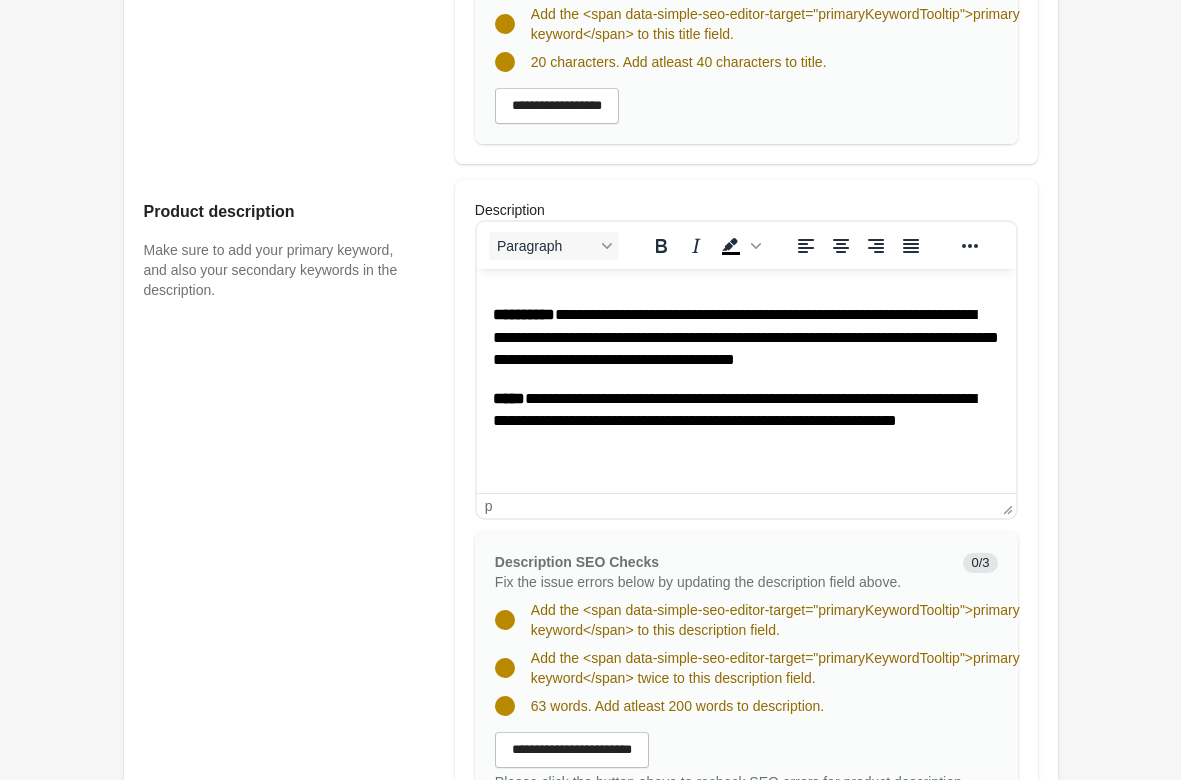 click on "**********" at bounding box center (745, 421) 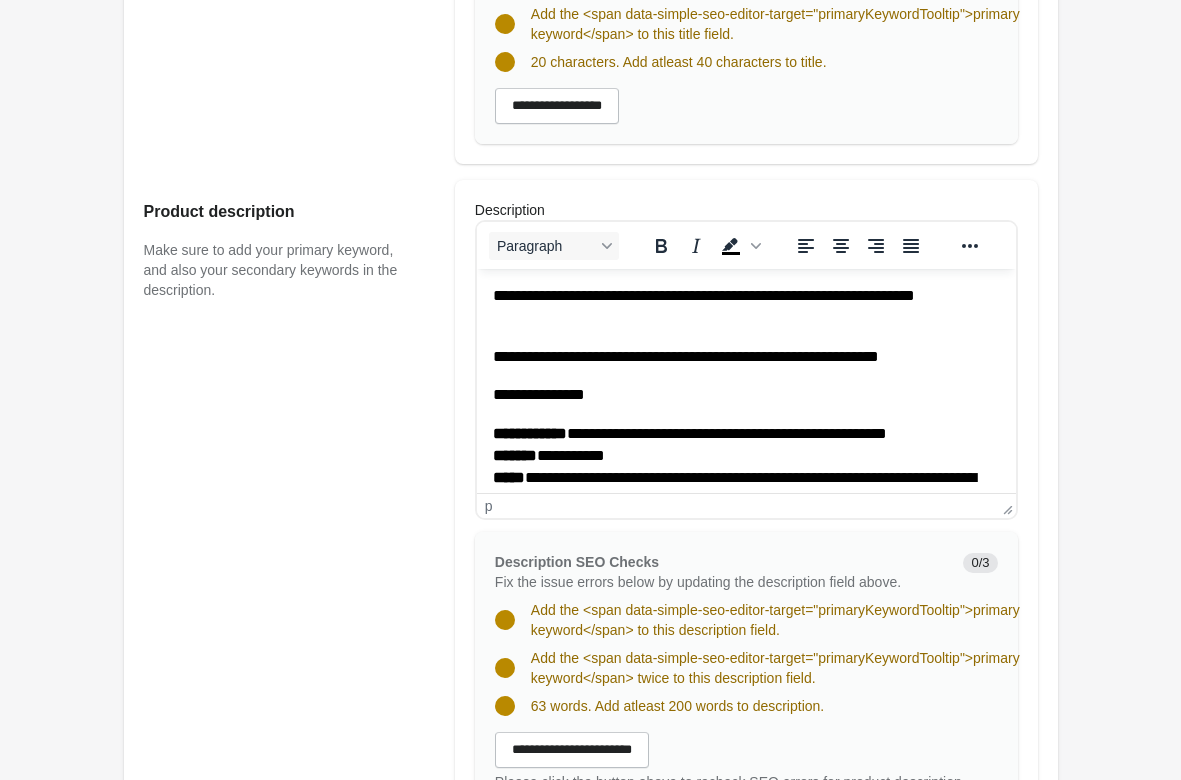 click on "**********" at bounding box center (745, 395) 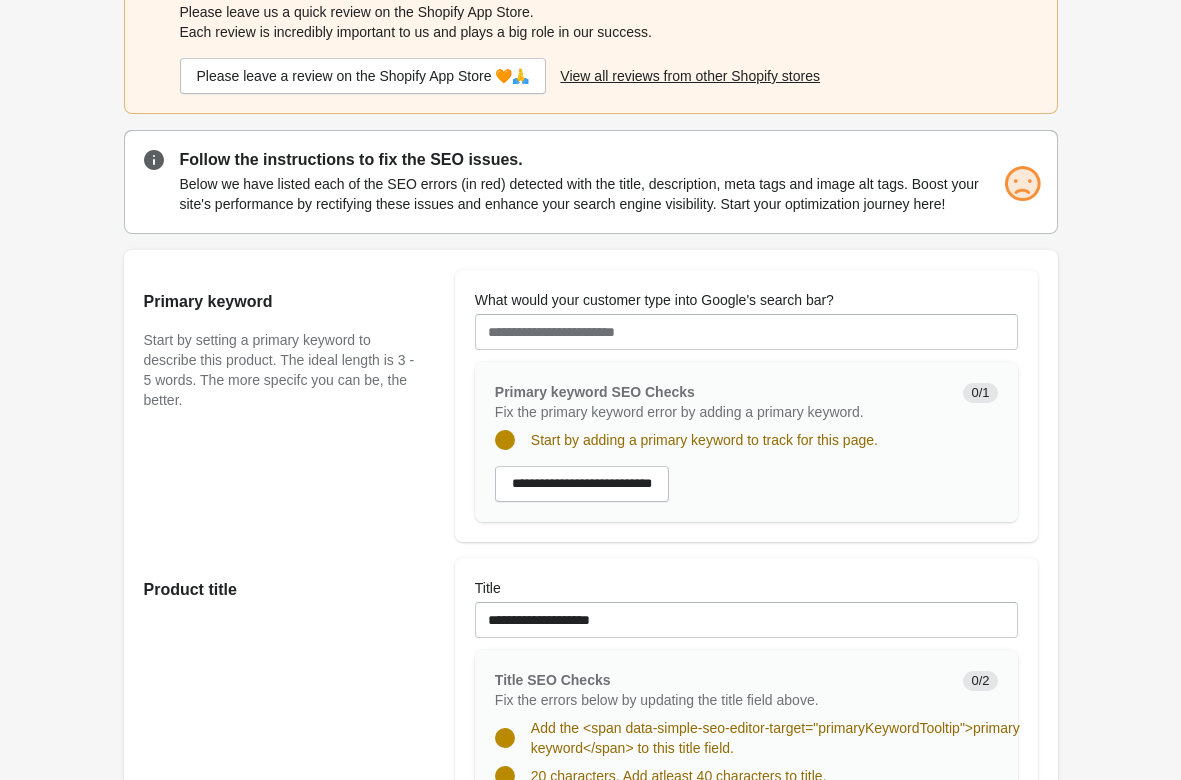 scroll, scrollTop: 408, scrollLeft: 0, axis: vertical 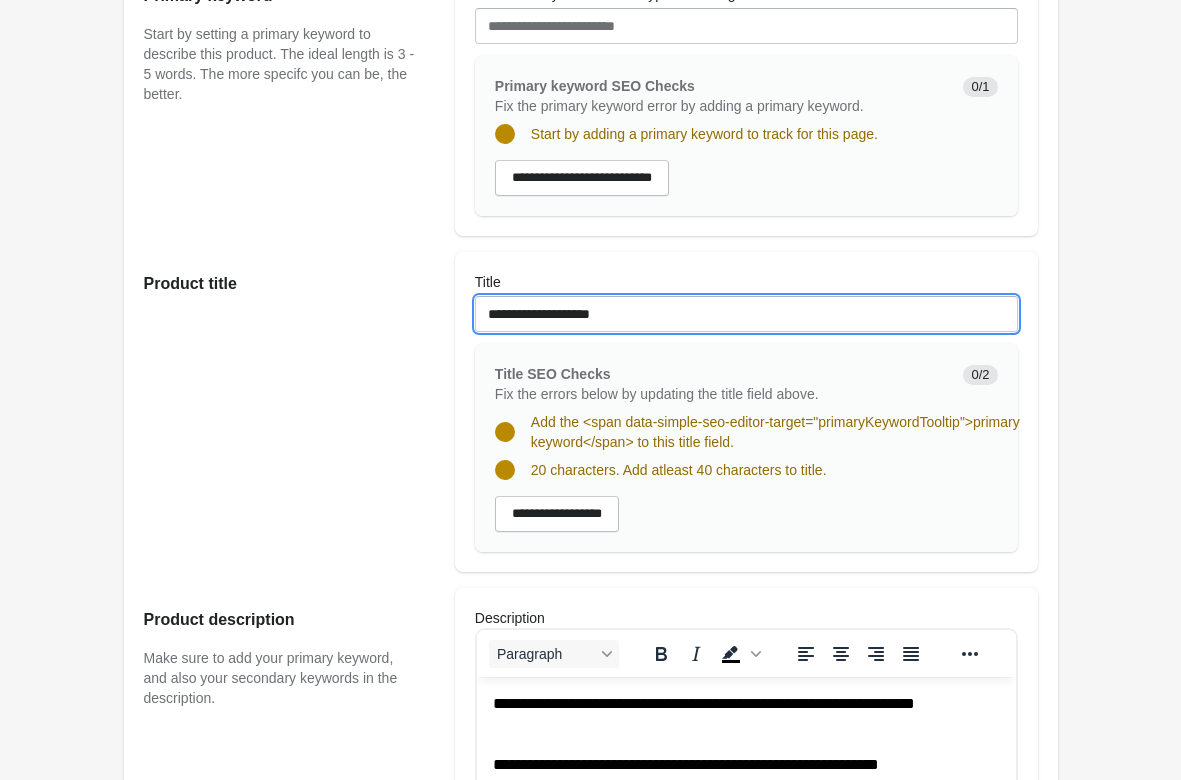 drag, startPoint x: 492, startPoint y: 307, endPoint x: 291, endPoint y: 296, distance: 201.30077 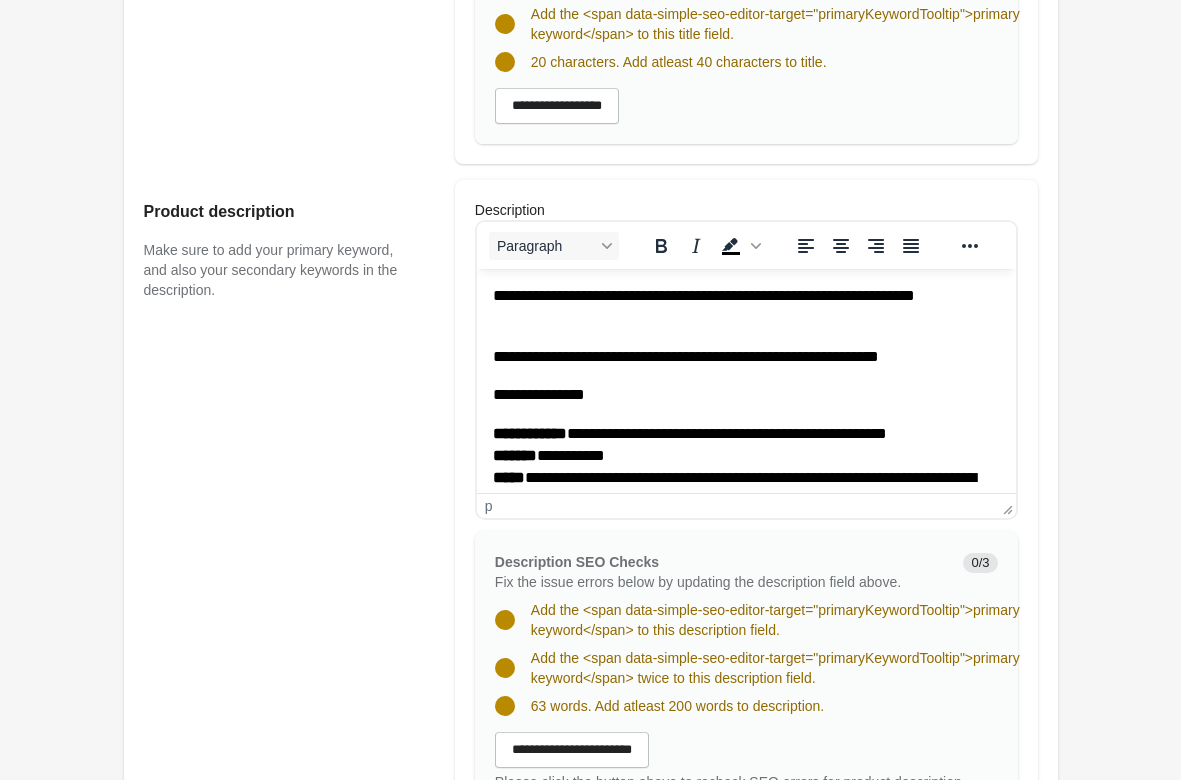 click on "**********" at bounding box center (745, 395) 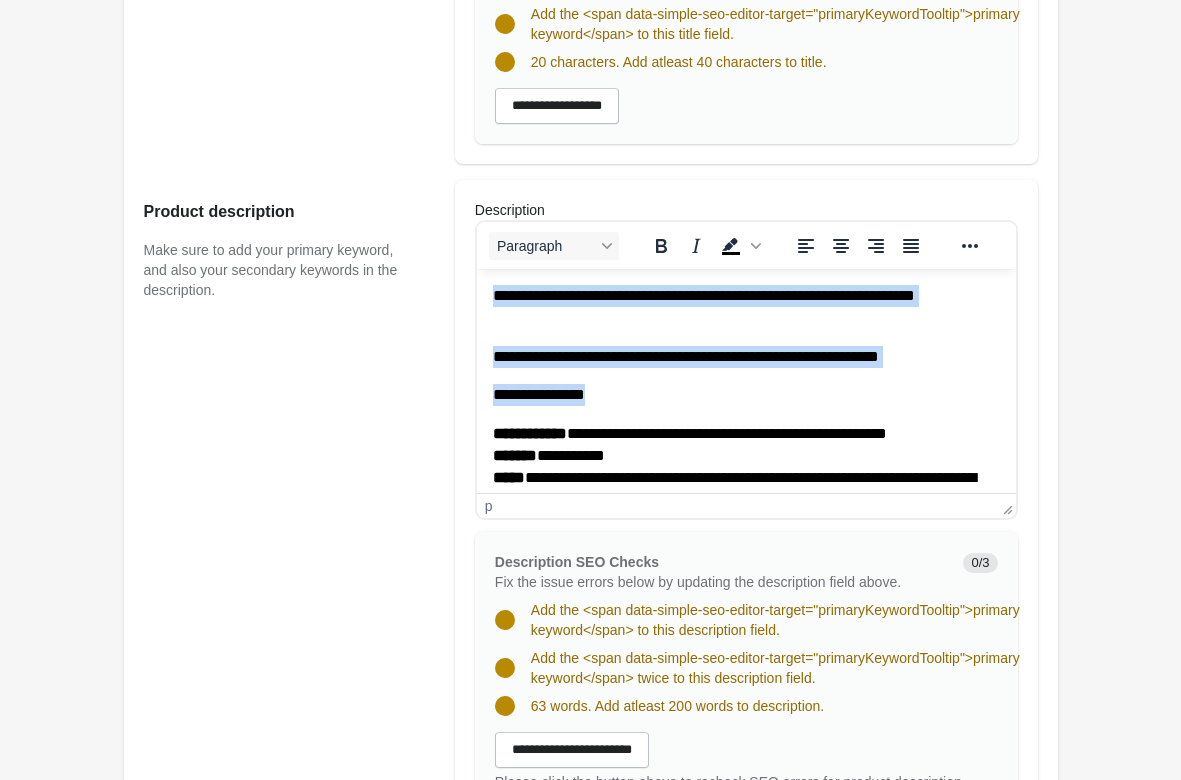 scroll, scrollTop: 1224, scrollLeft: 0, axis: vertical 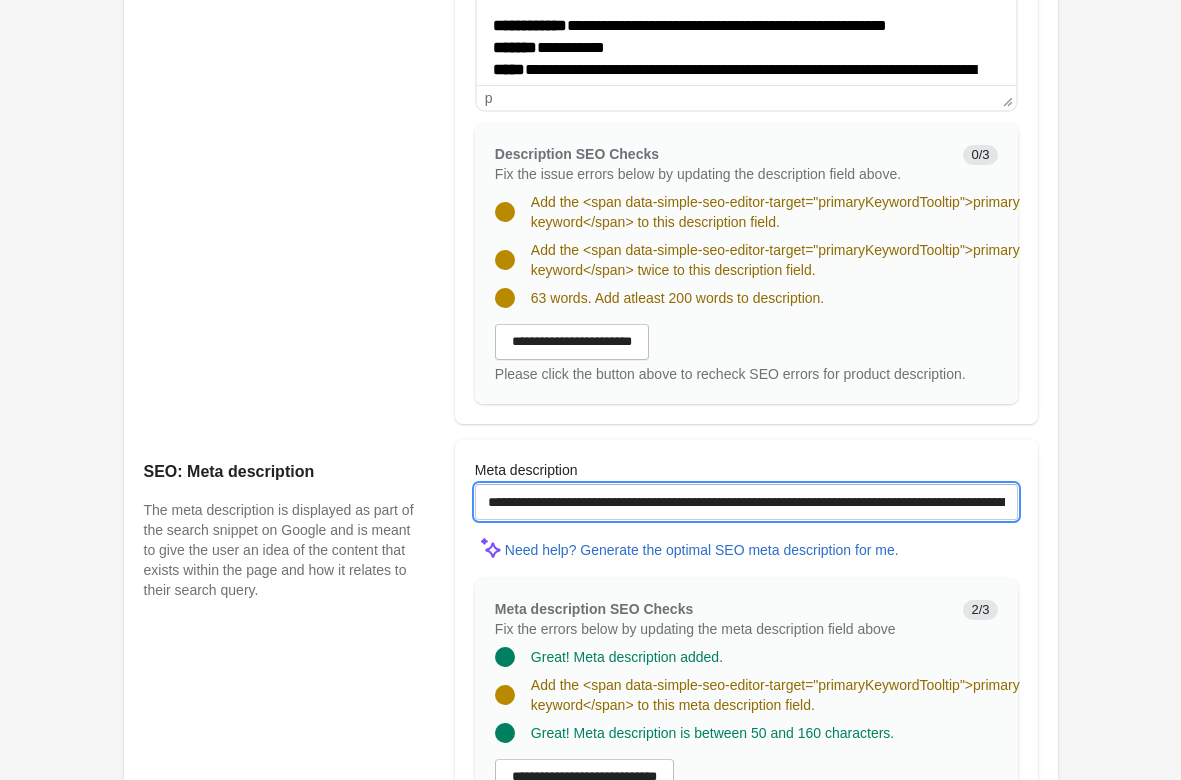 click on "**********" at bounding box center (746, 502) 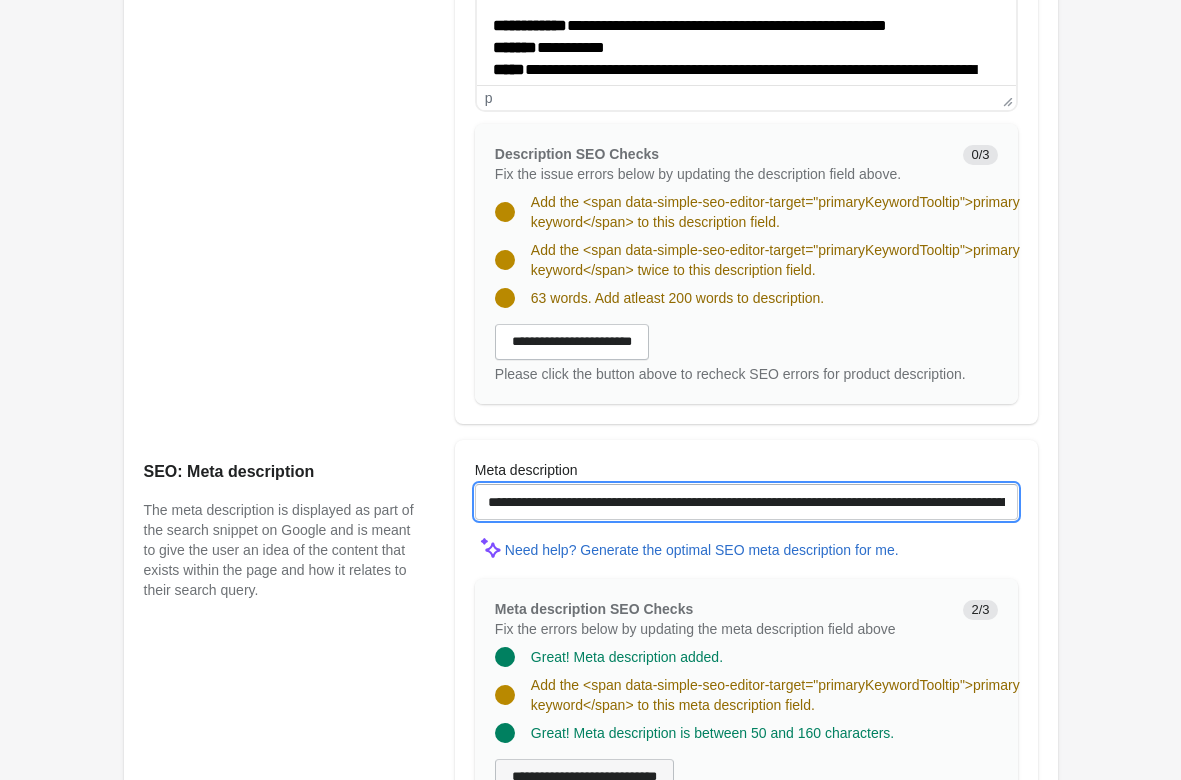 scroll, scrollTop: 1530, scrollLeft: 0, axis: vertical 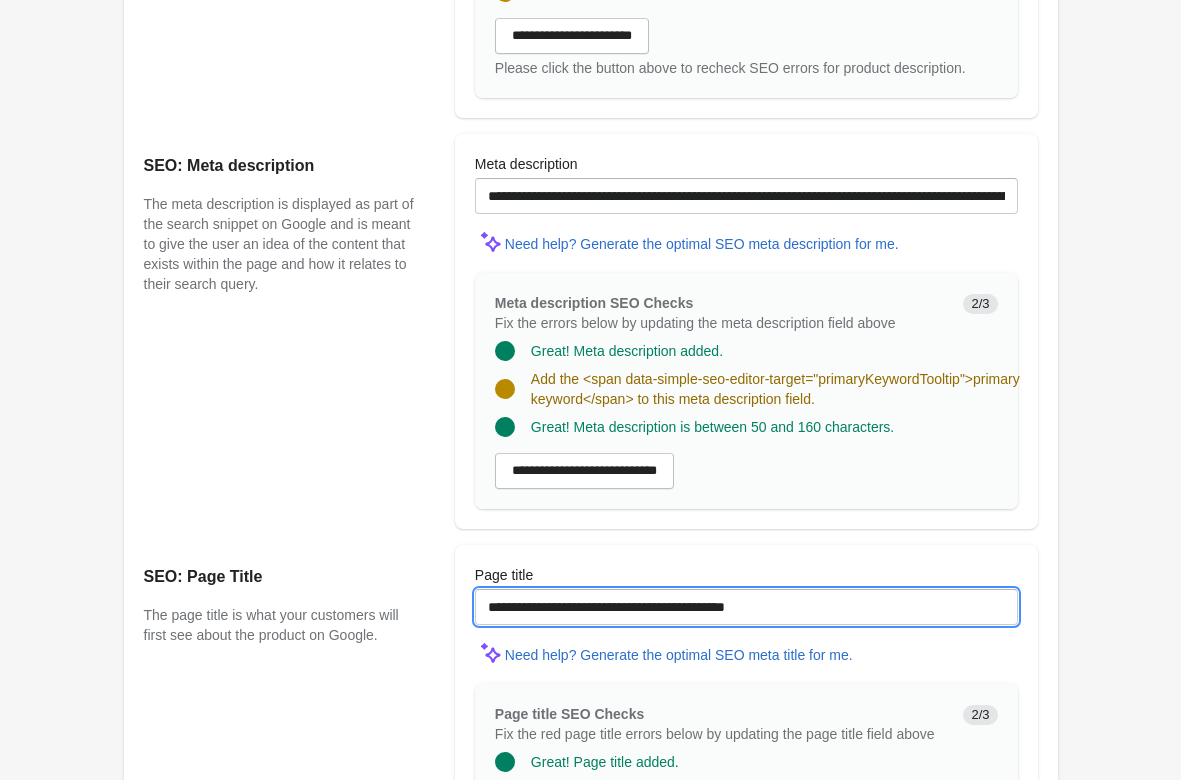 click on "**********" at bounding box center (746, 607) 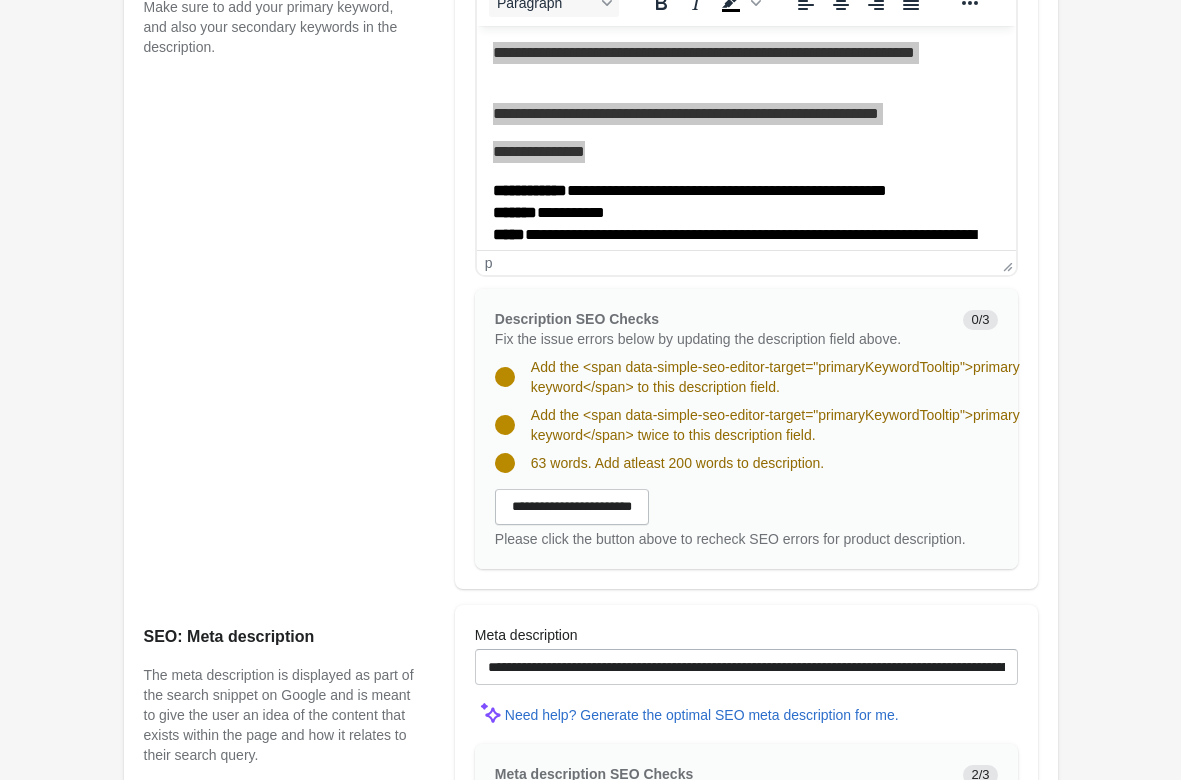scroll, scrollTop: 651, scrollLeft: 0, axis: vertical 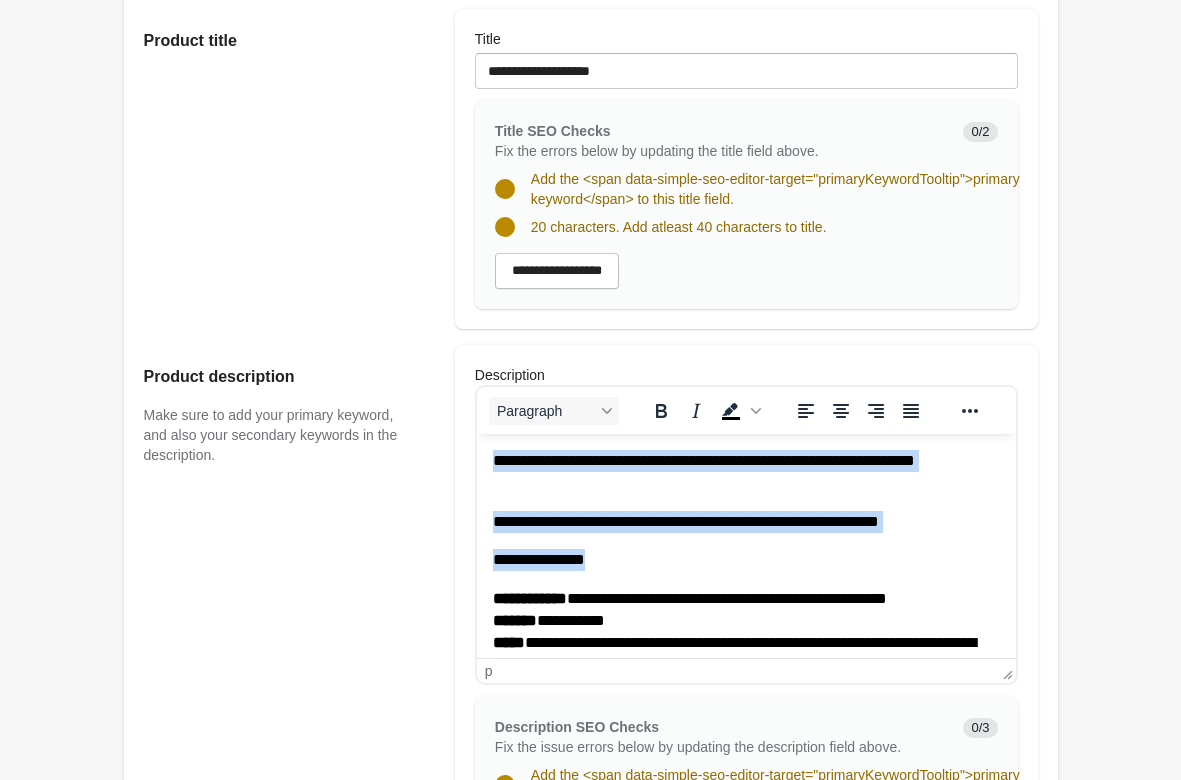 click on "**********" at bounding box center (745, 575) 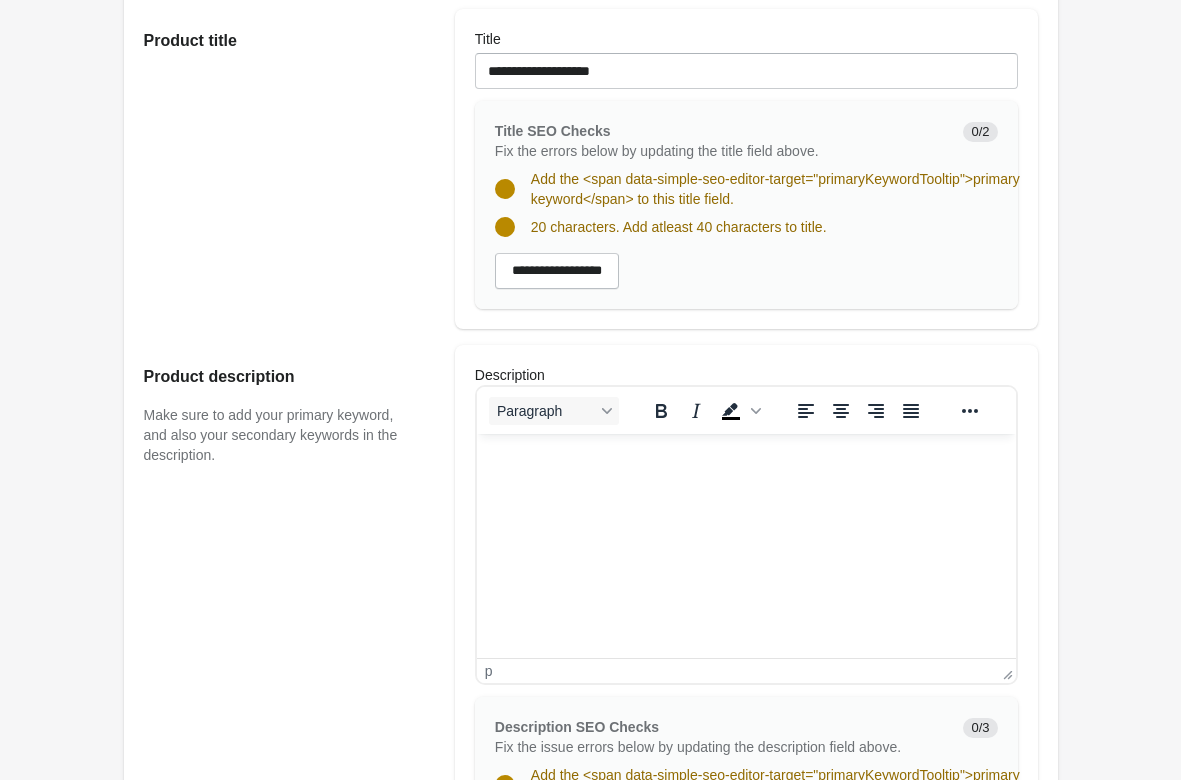 scroll, scrollTop: 346, scrollLeft: 0, axis: vertical 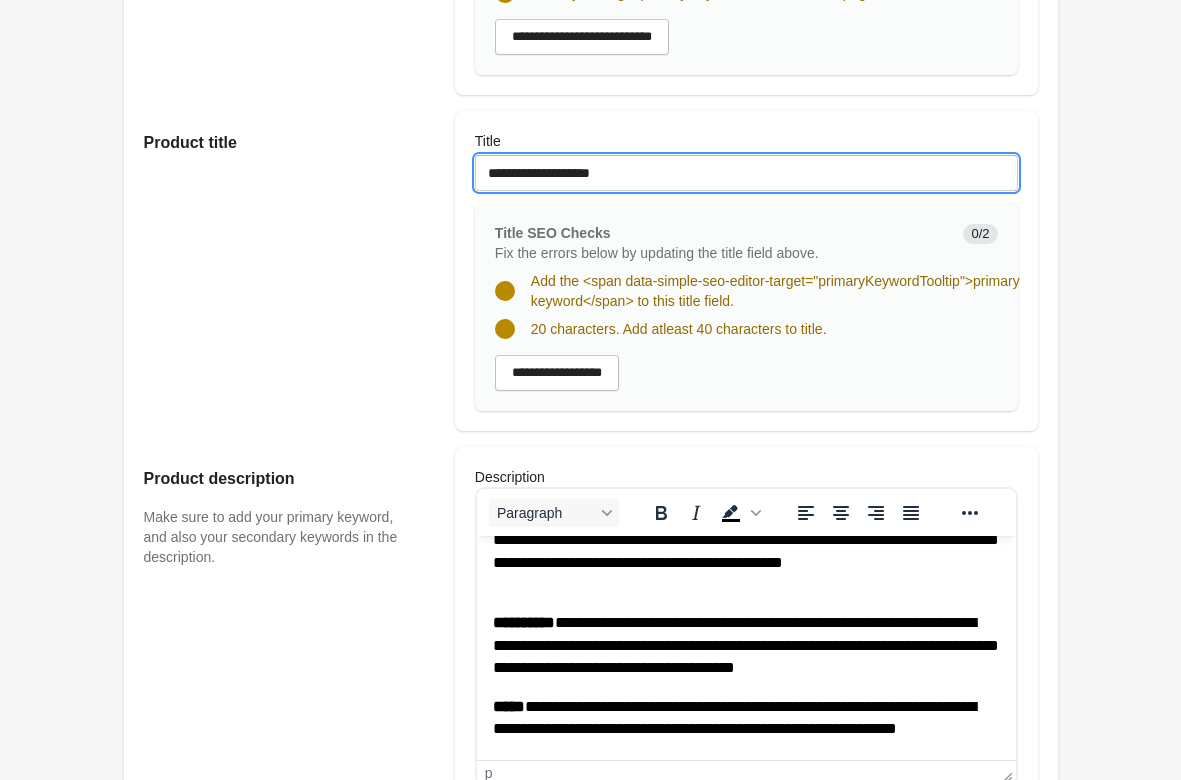 drag, startPoint x: 634, startPoint y: 167, endPoint x: 383, endPoint y: 145, distance: 251.9623 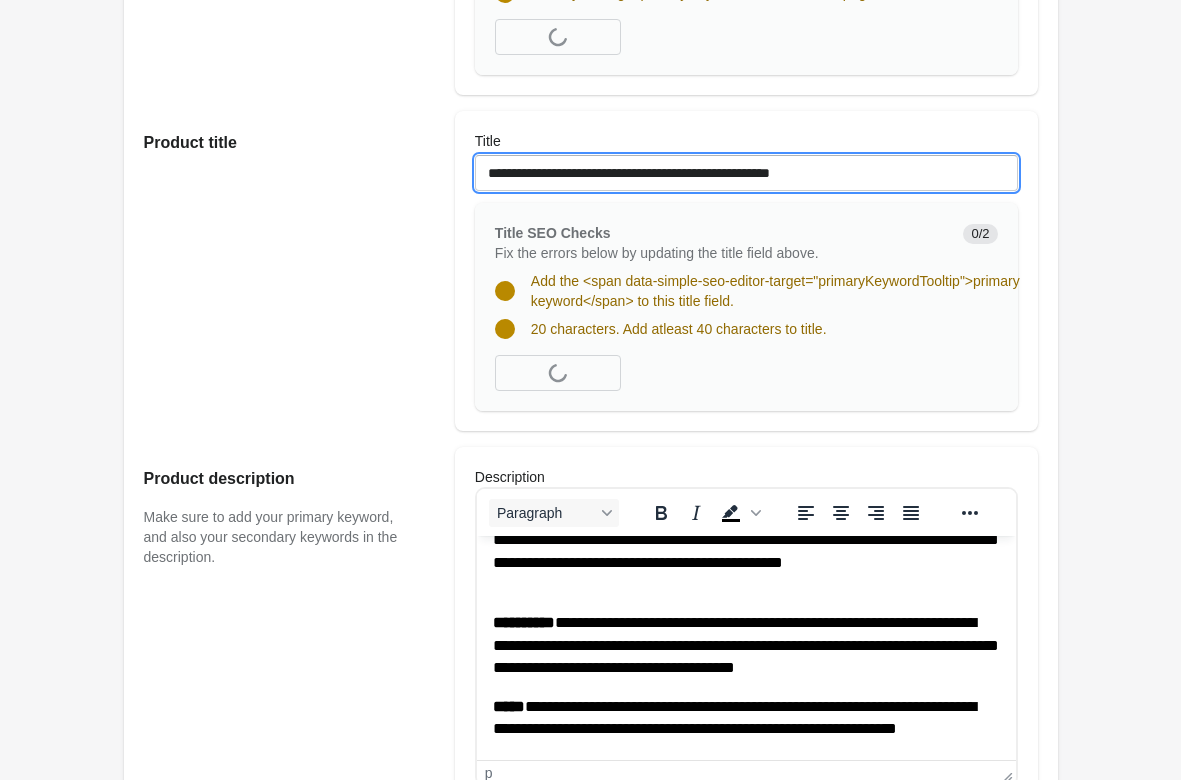 click on "**********" at bounding box center [746, 173] 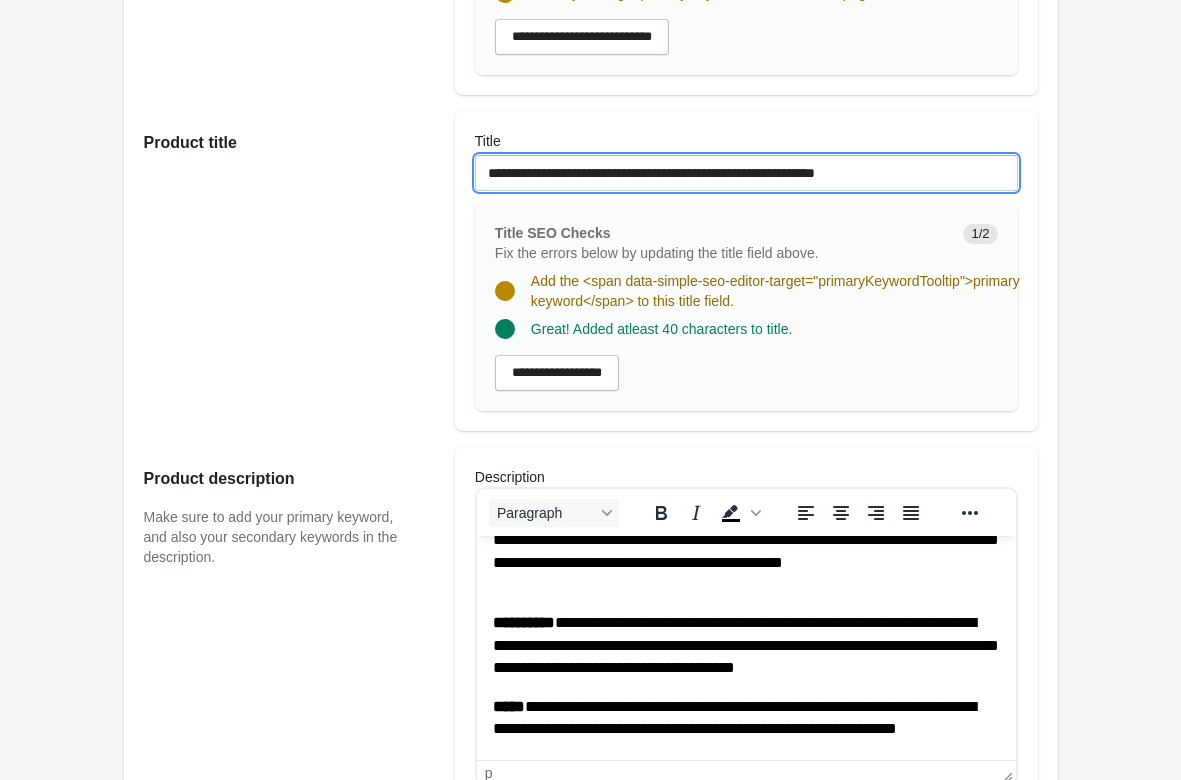 type on "**********" 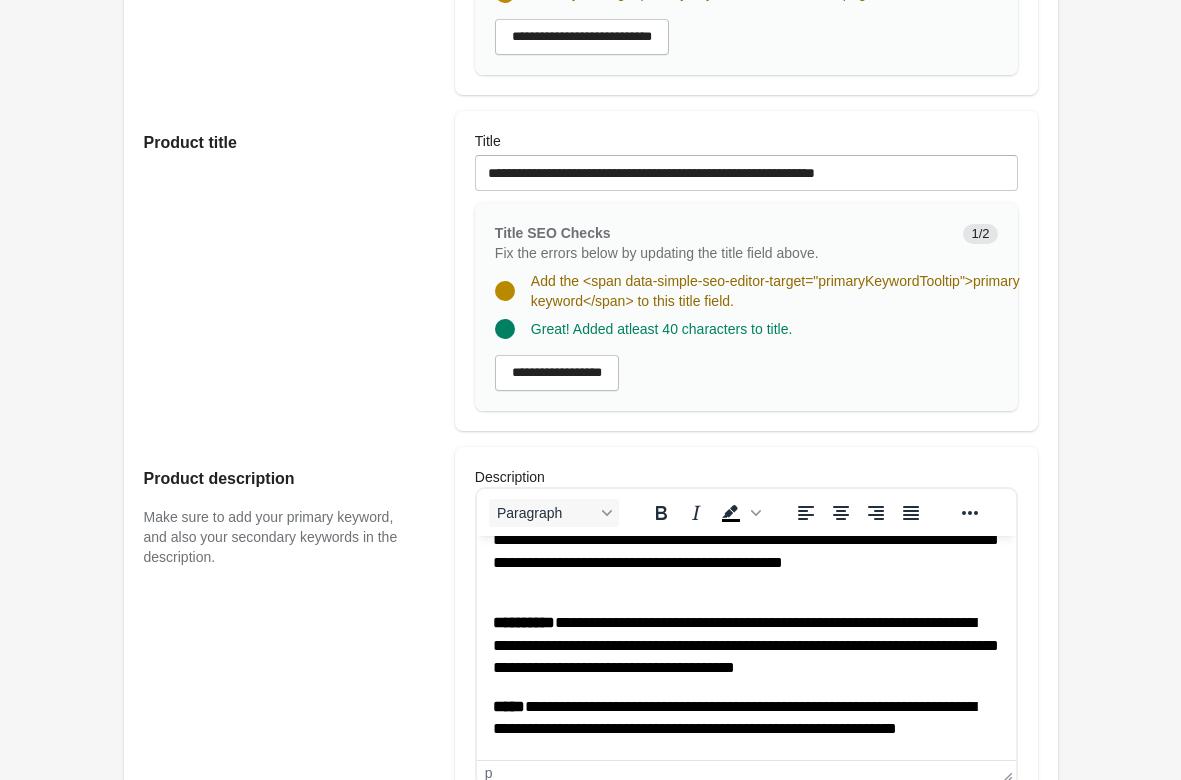 click on "Great! Added atleast 40 characters to title." at bounding box center (738, 321) 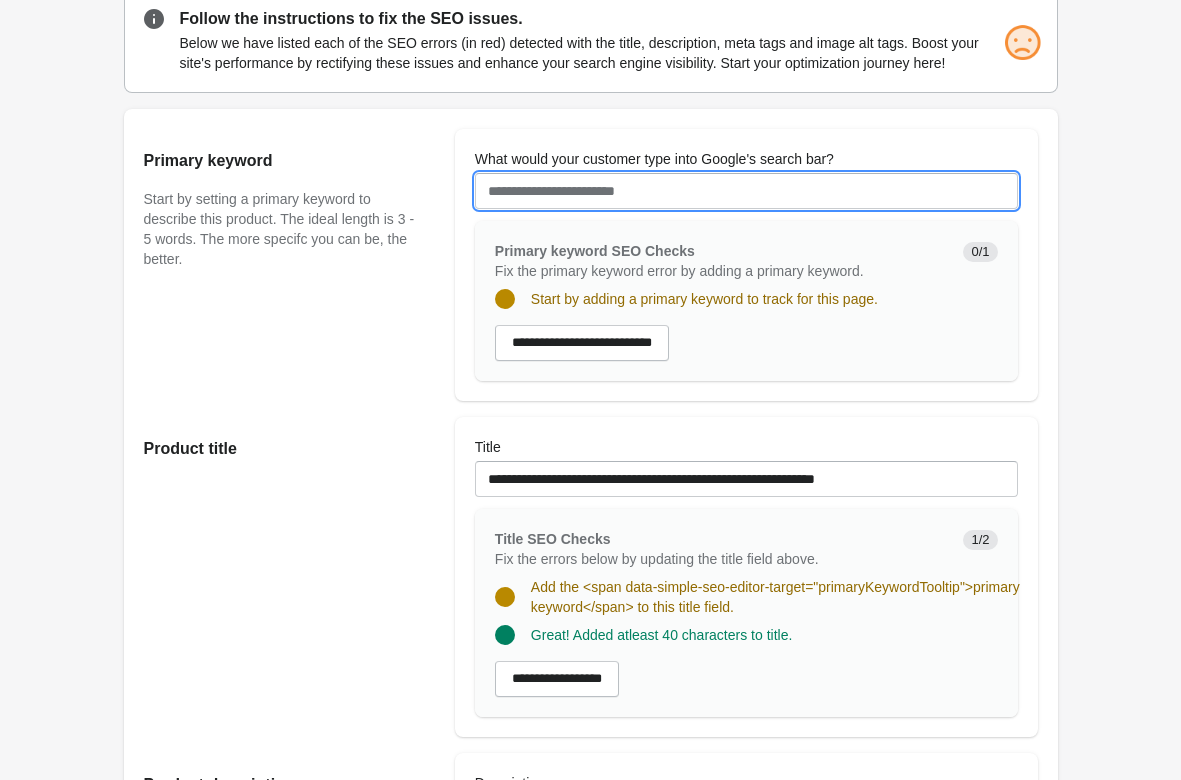 click on "What would your customer type into Google's search bar?" at bounding box center (746, 191) 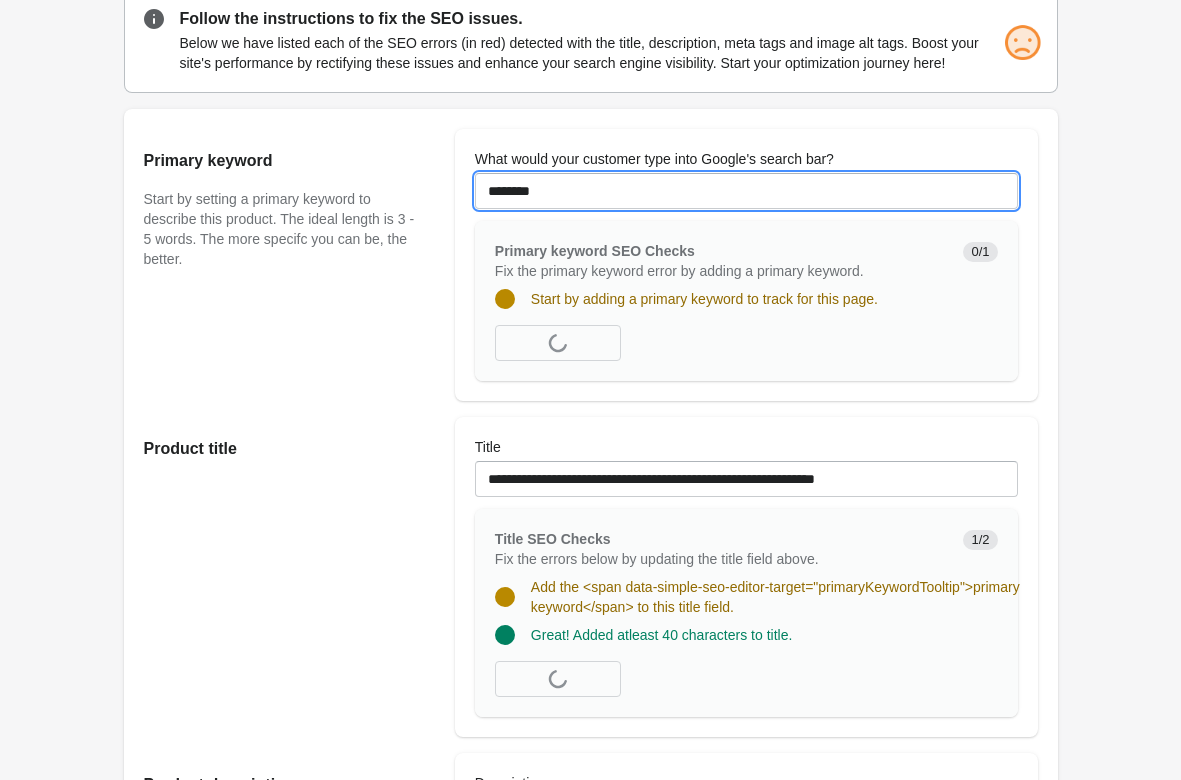 type on "********" 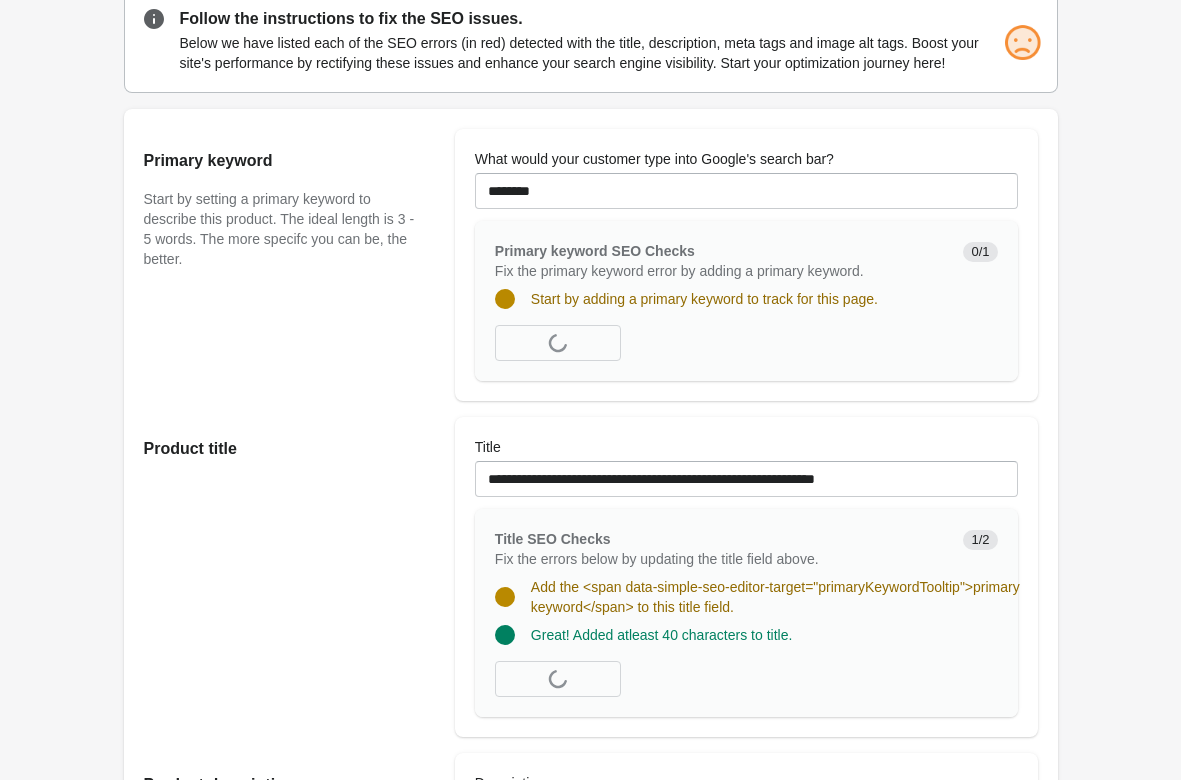 click on "Product title" at bounding box center [279, 449] 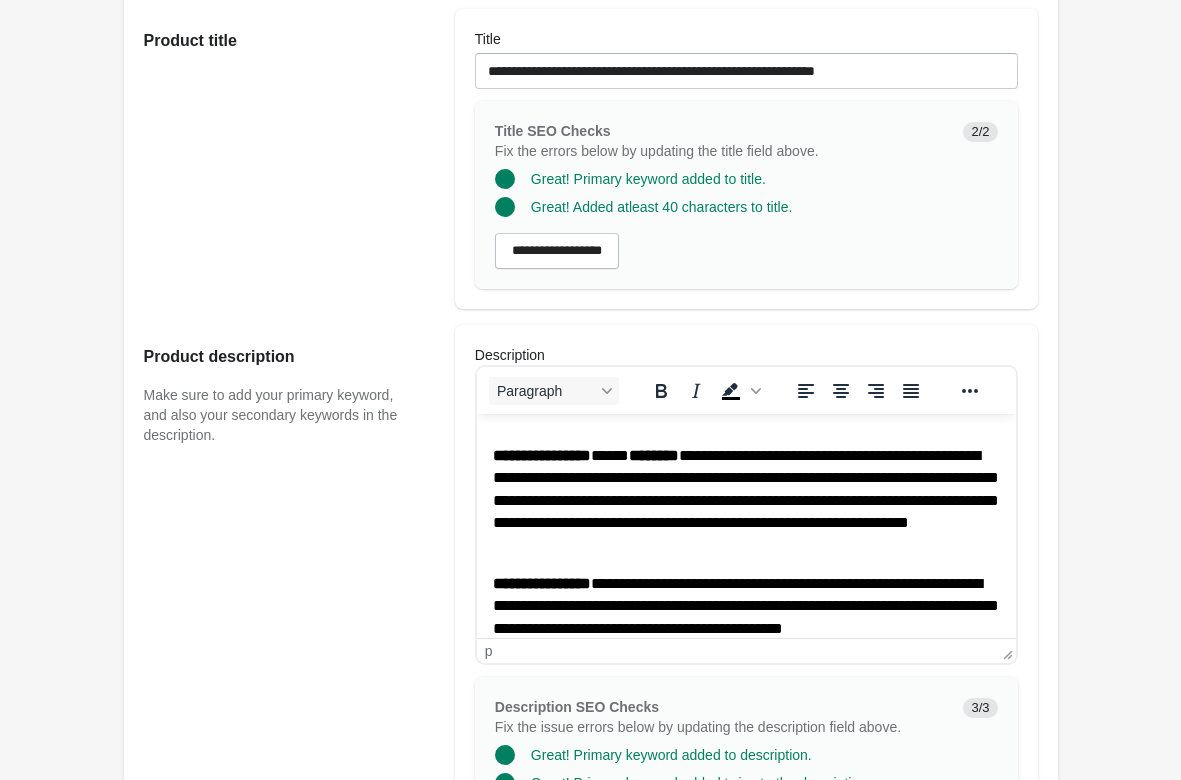 scroll, scrollTop: 0, scrollLeft: 0, axis: both 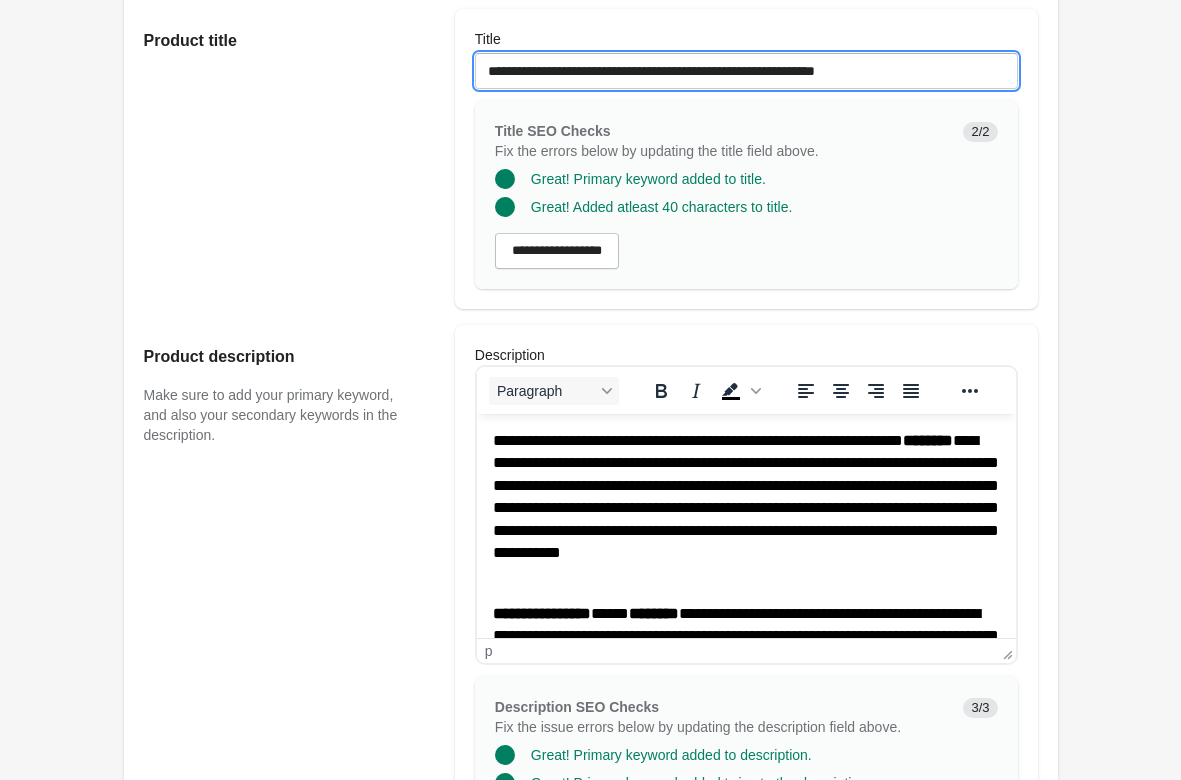 drag, startPoint x: 907, startPoint y: 67, endPoint x: 0, endPoint y: 23, distance: 908.06665 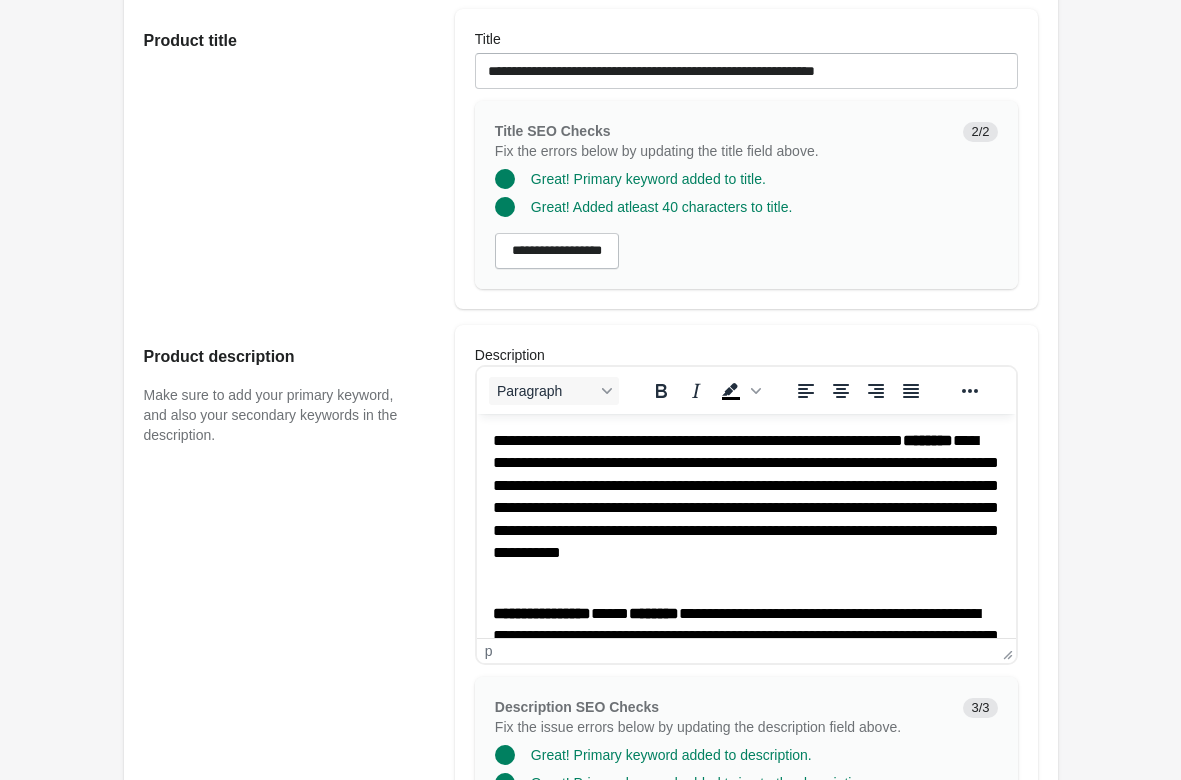 click on "Product title" at bounding box center (289, 159) 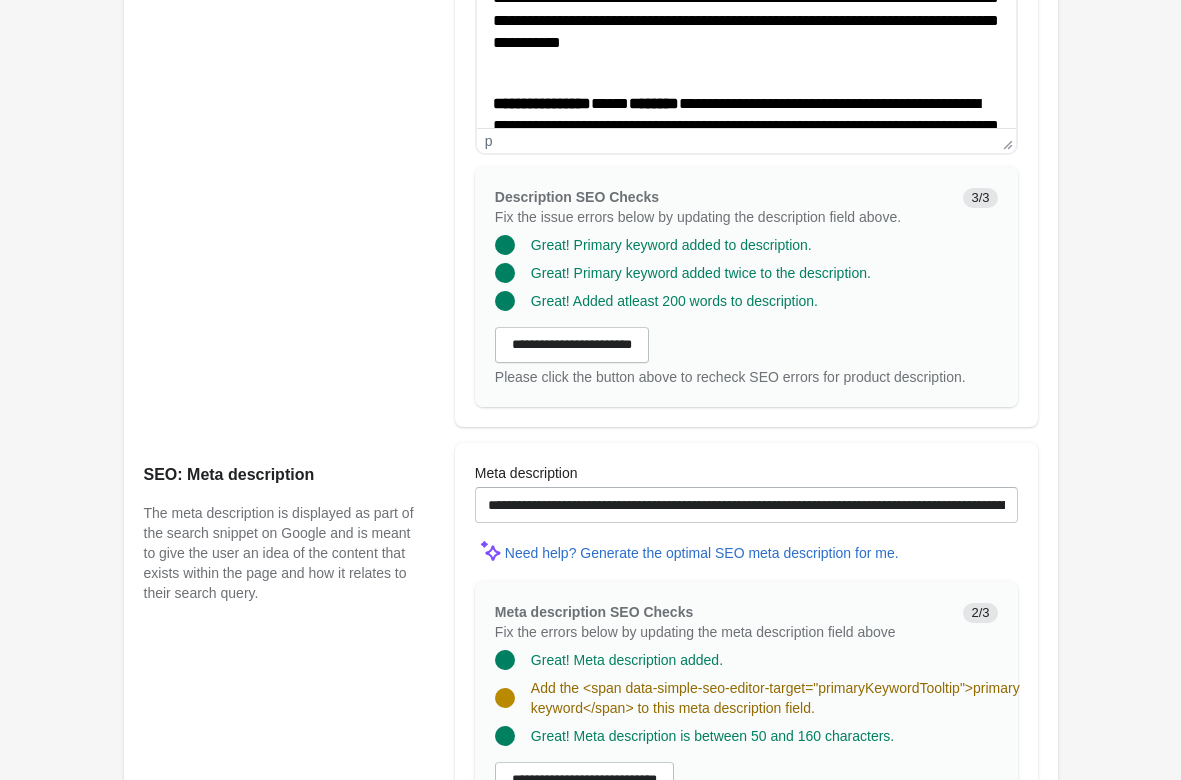 scroll, scrollTop: 1365, scrollLeft: 0, axis: vertical 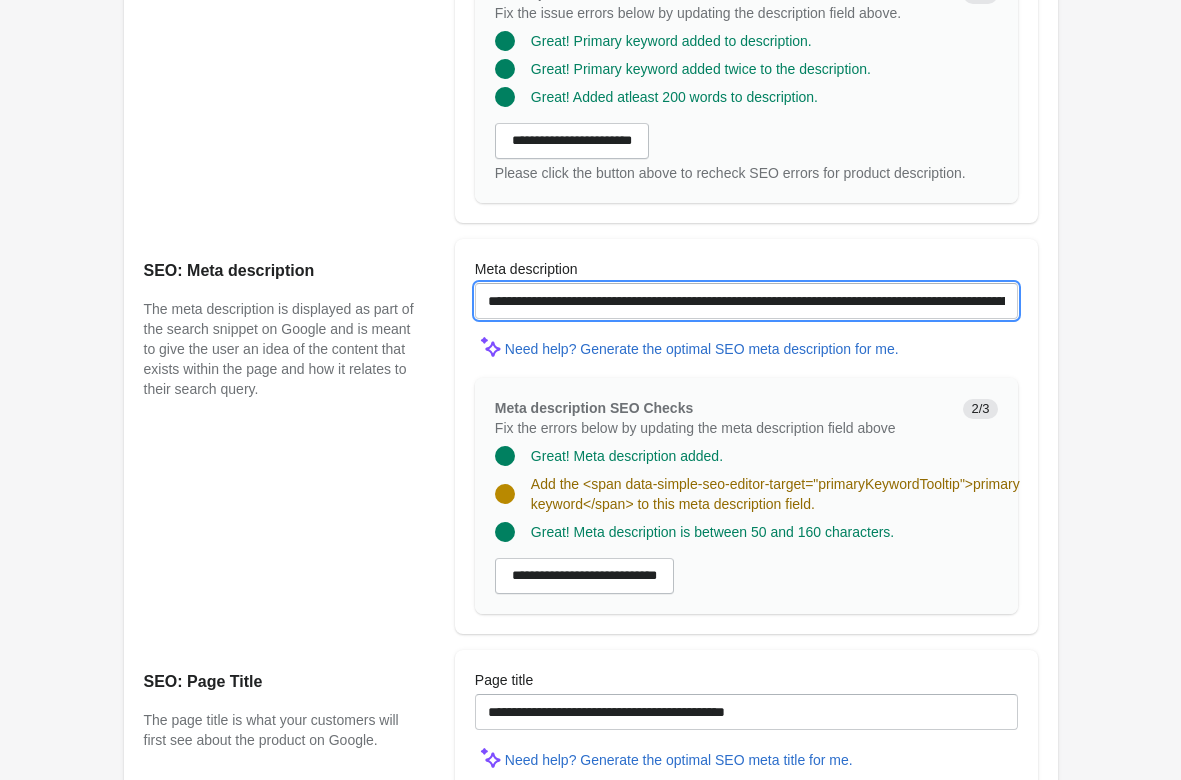 click on "**********" at bounding box center [746, 301] 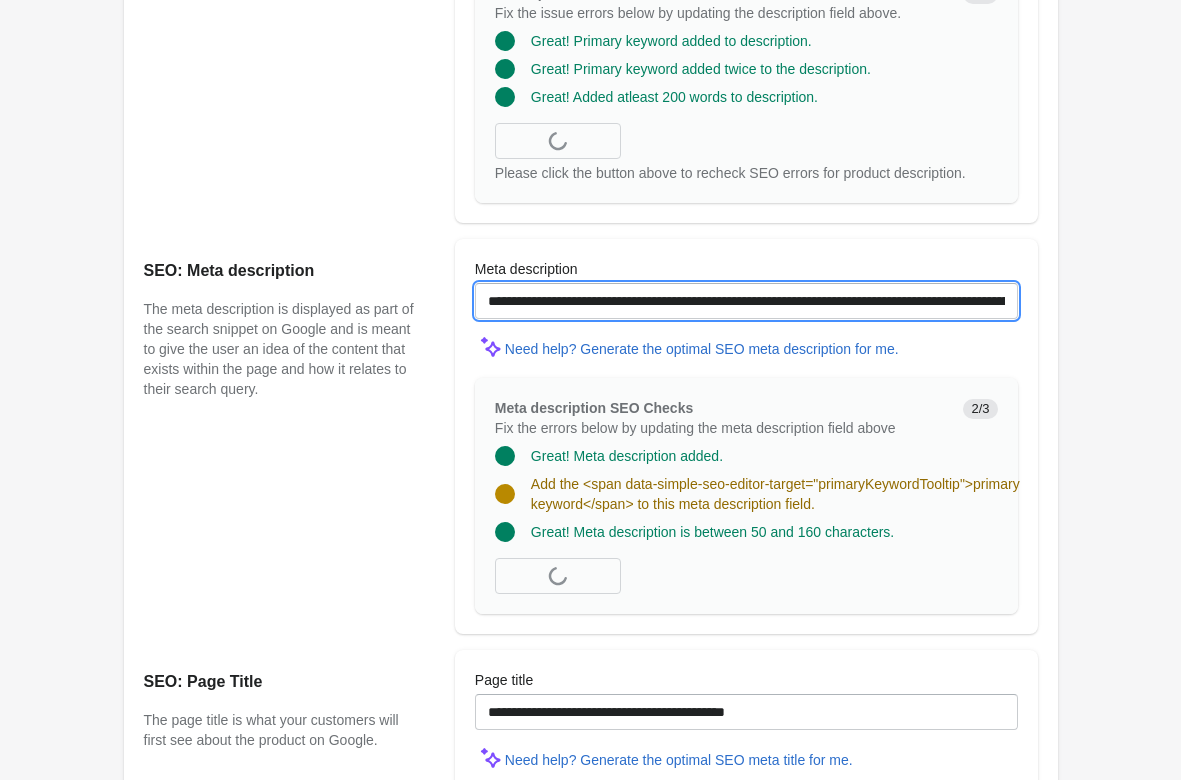 paste on "**********" 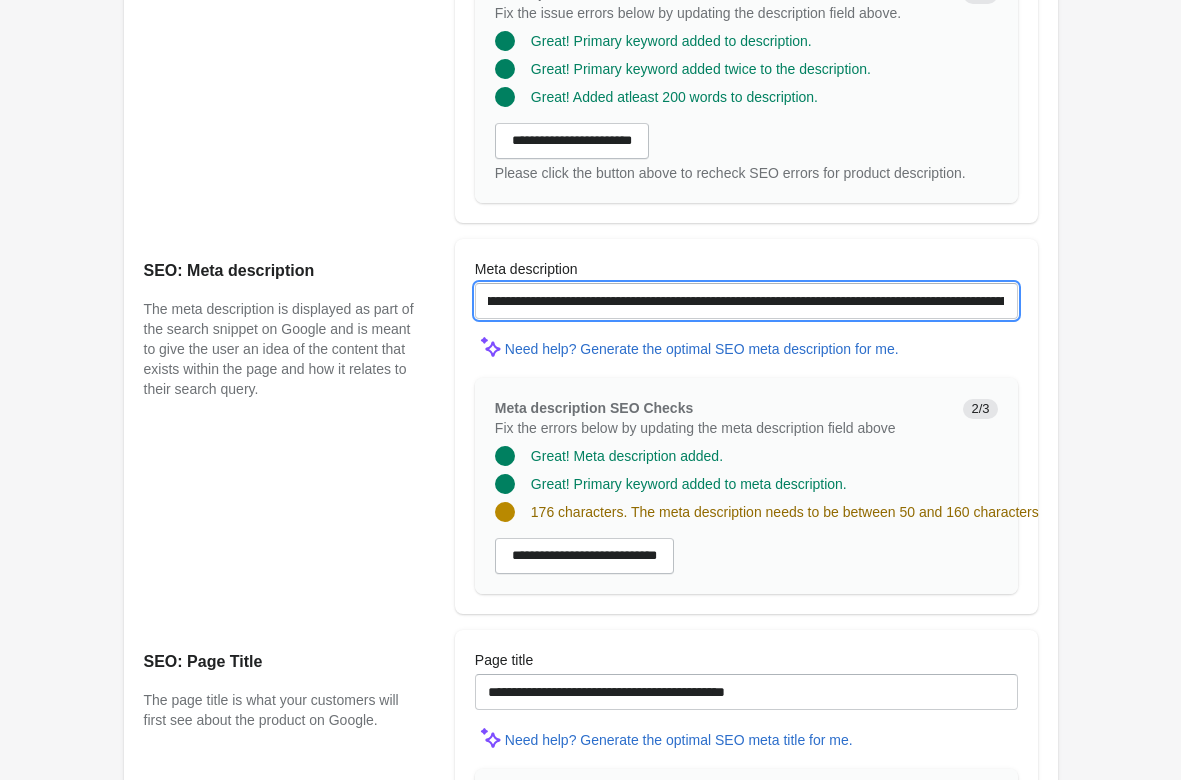 click on "**********" at bounding box center [746, 301] 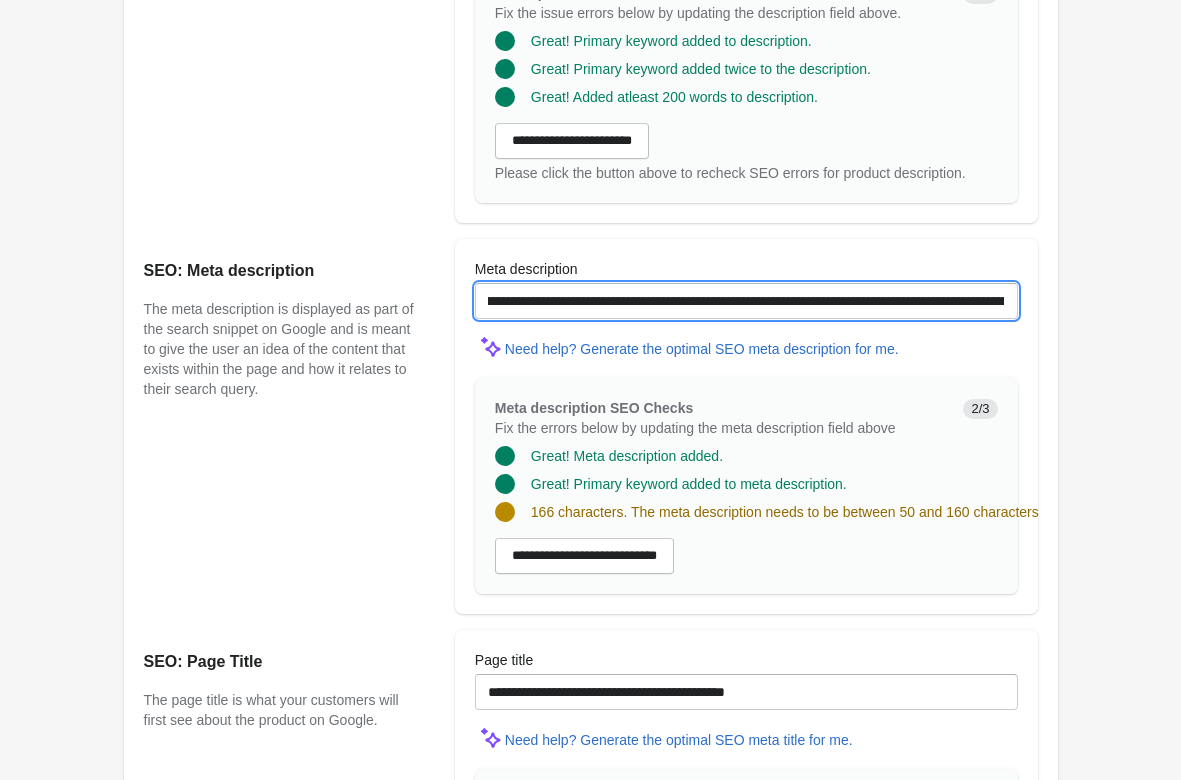 click on "**********" at bounding box center [746, 301] 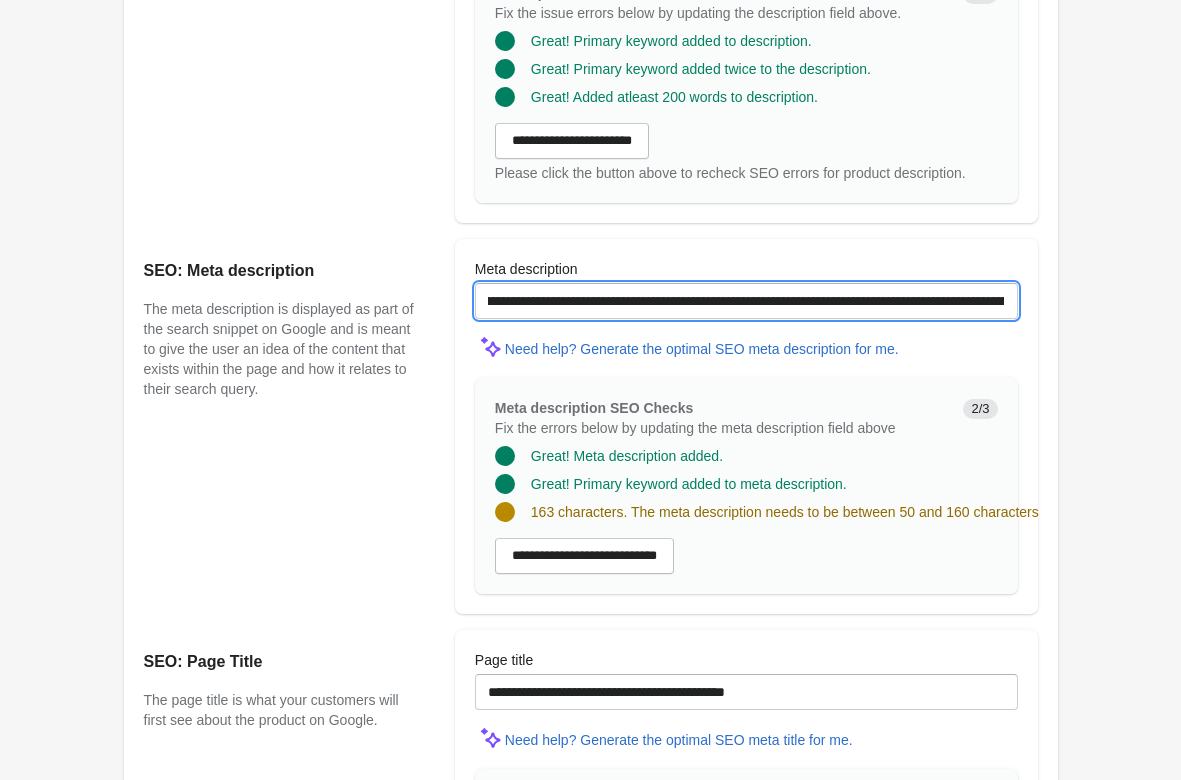 click on "**********" at bounding box center [746, 301] 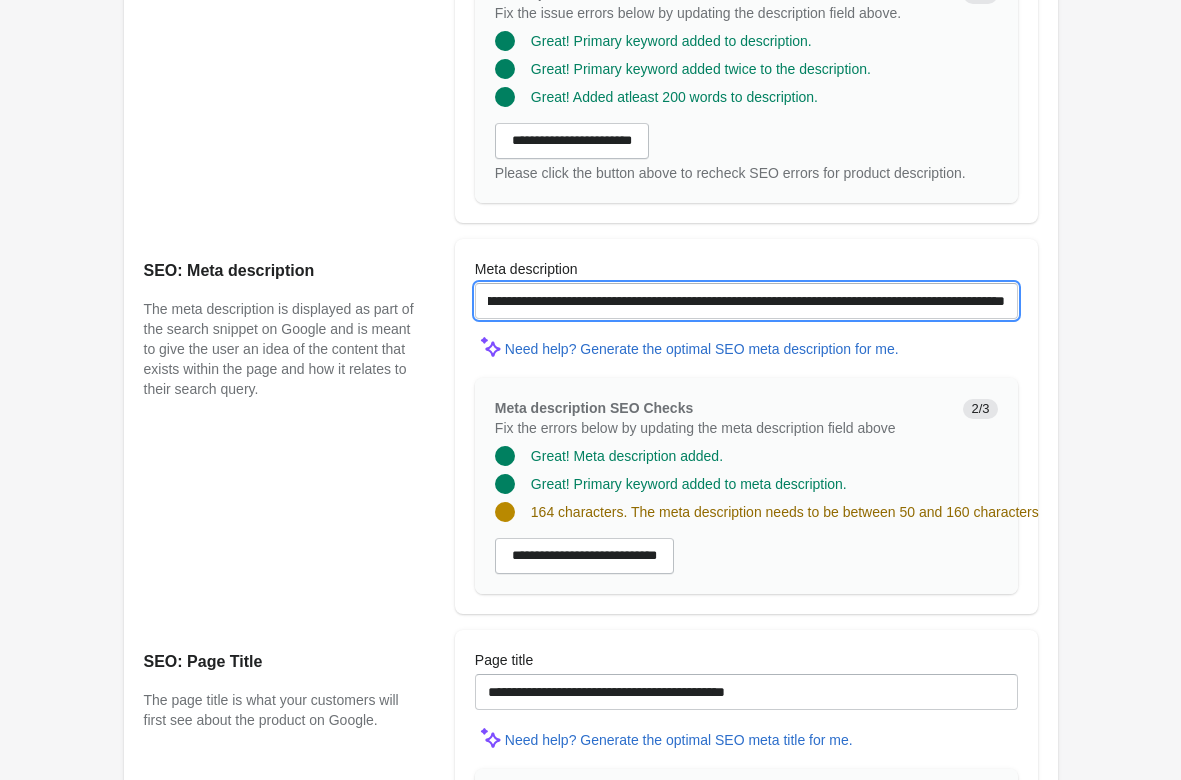 scroll, scrollTop: 0, scrollLeft: 506, axis: horizontal 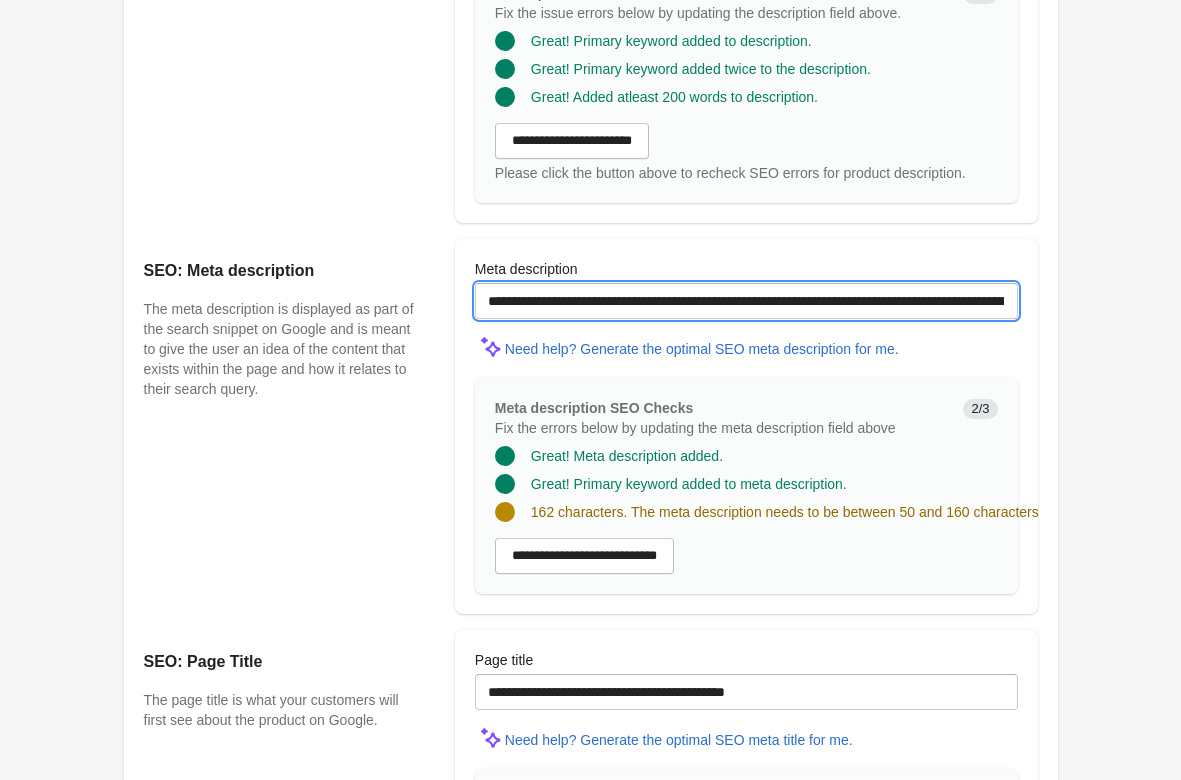 drag, startPoint x: 971, startPoint y: 311, endPoint x: 157, endPoint y: 286, distance: 814.3838 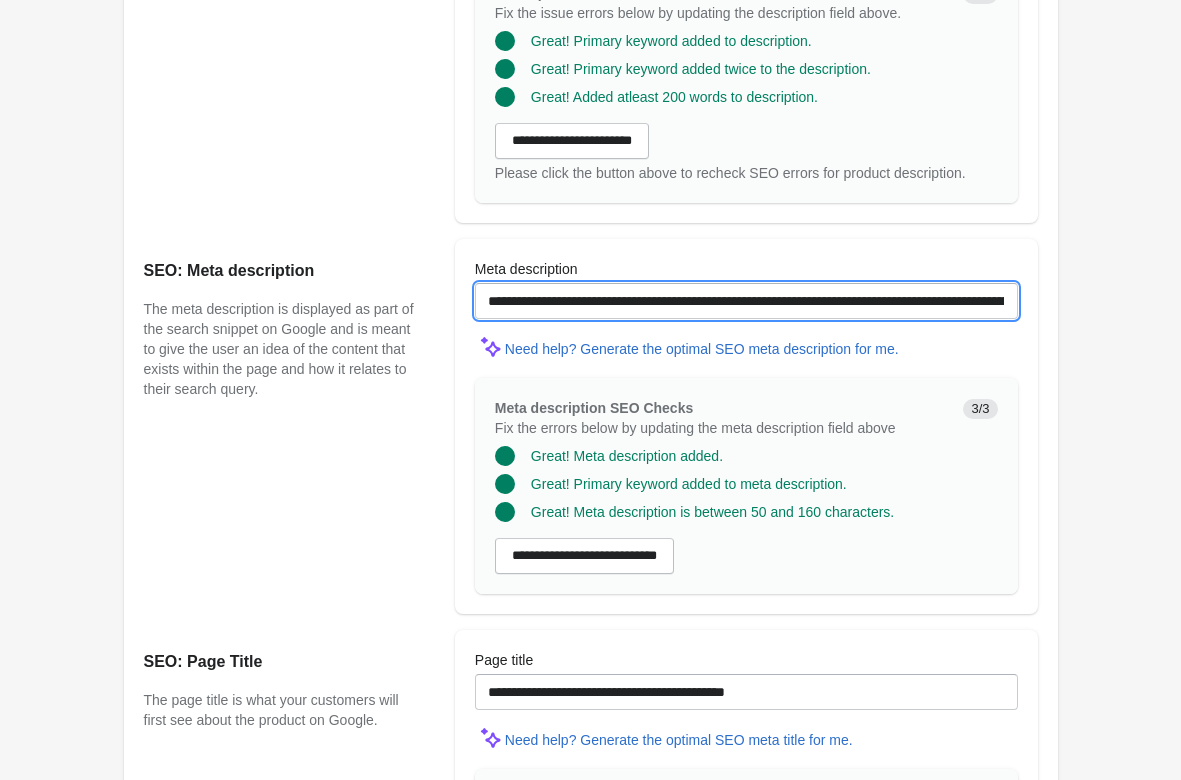drag, startPoint x: 628, startPoint y: 304, endPoint x: 915, endPoint y: 303, distance: 287.00174 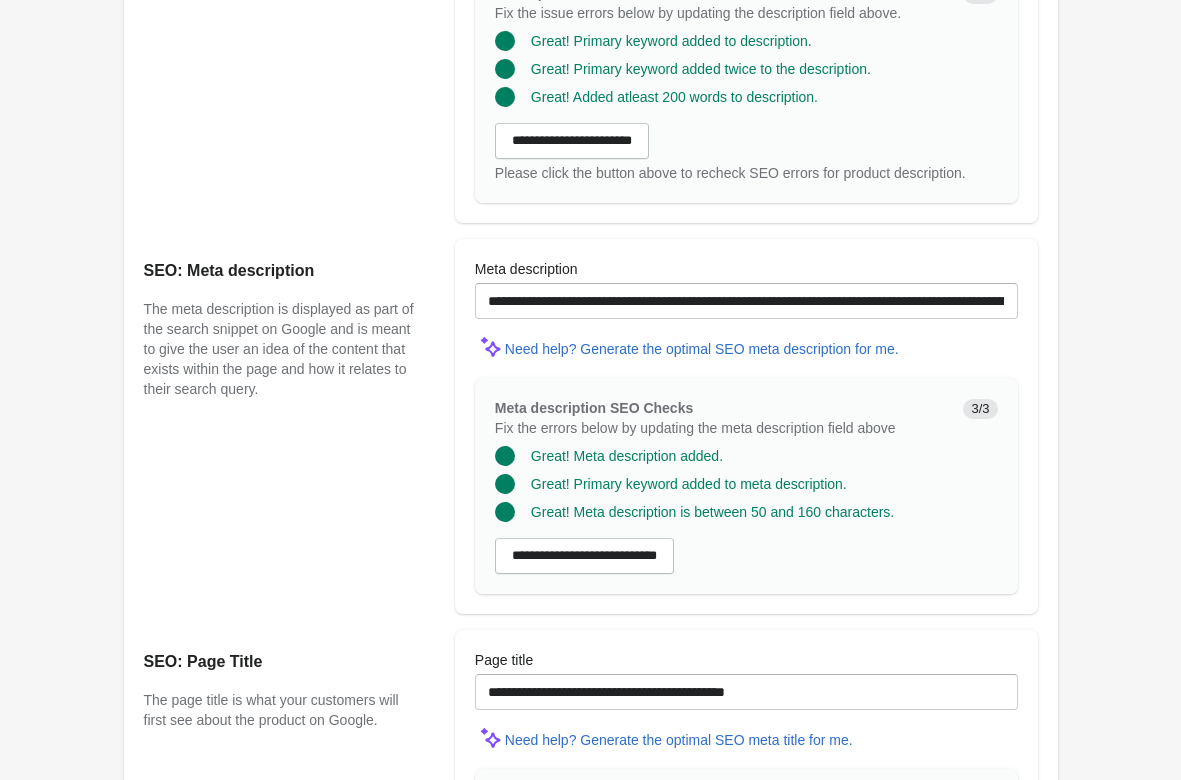 click on "[FIRST] [LAST] [STREET] [CITY] [STATE] [ZIP] [COUNTRY] [PHONE]" at bounding box center [591, -128] 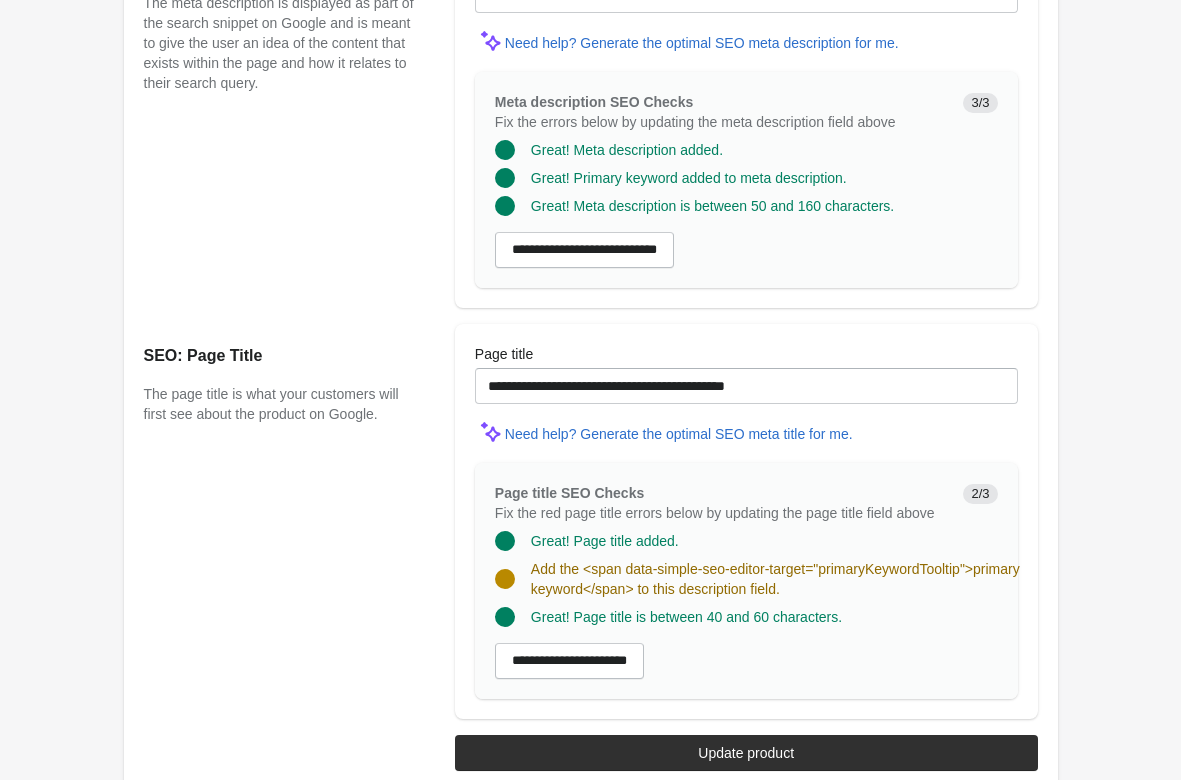 scroll, scrollTop: 1591, scrollLeft: 0, axis: vertical 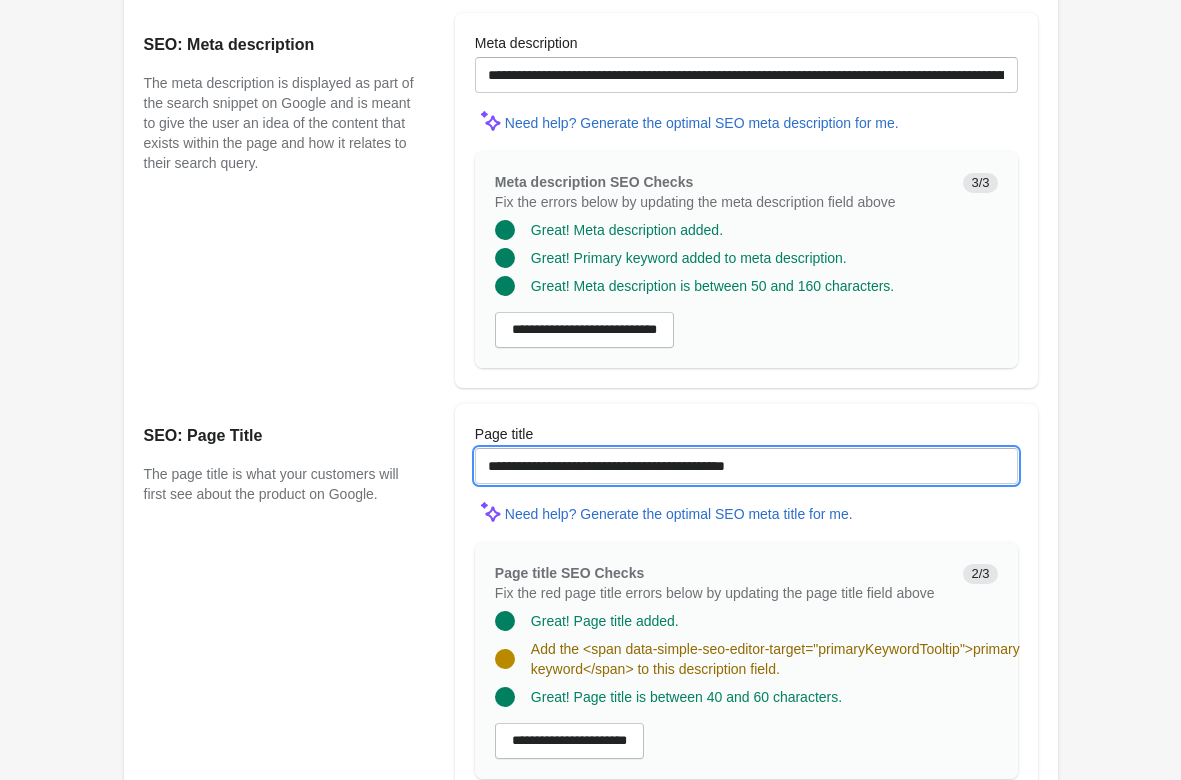 click on "**********" at bounding box center [746, 466] 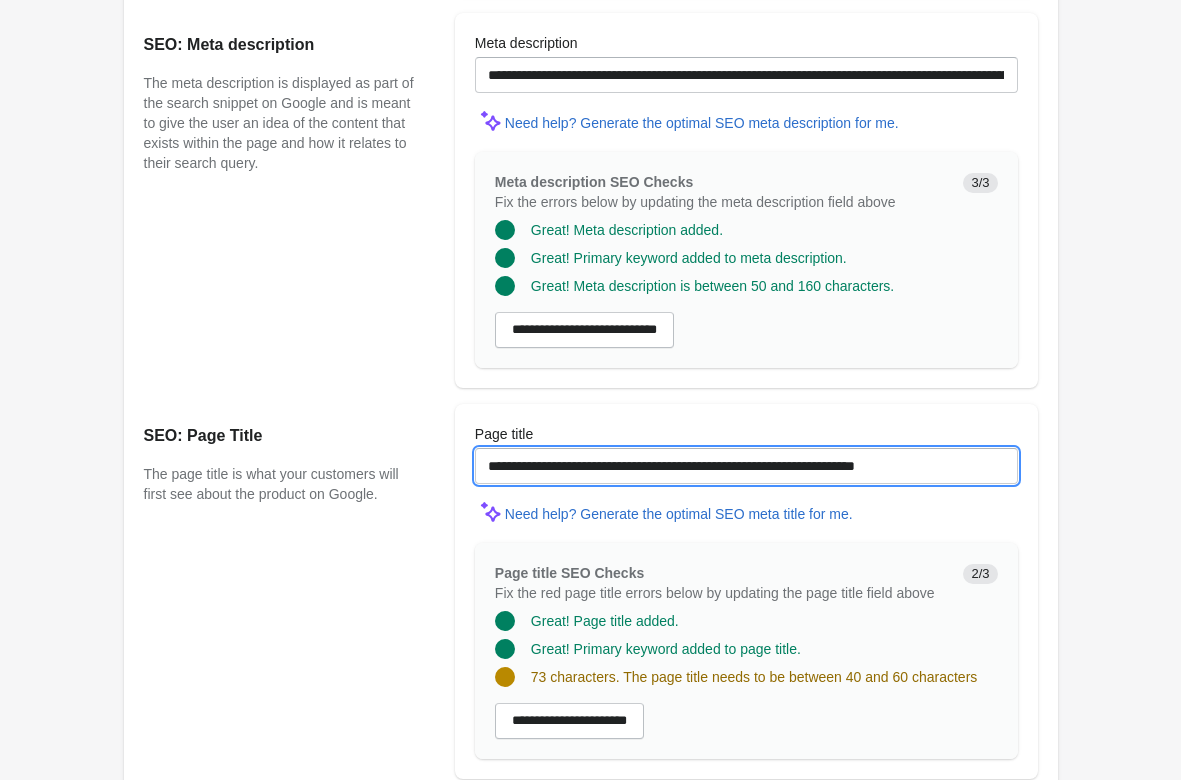 click on "**********" at bounding box center (746, 466) 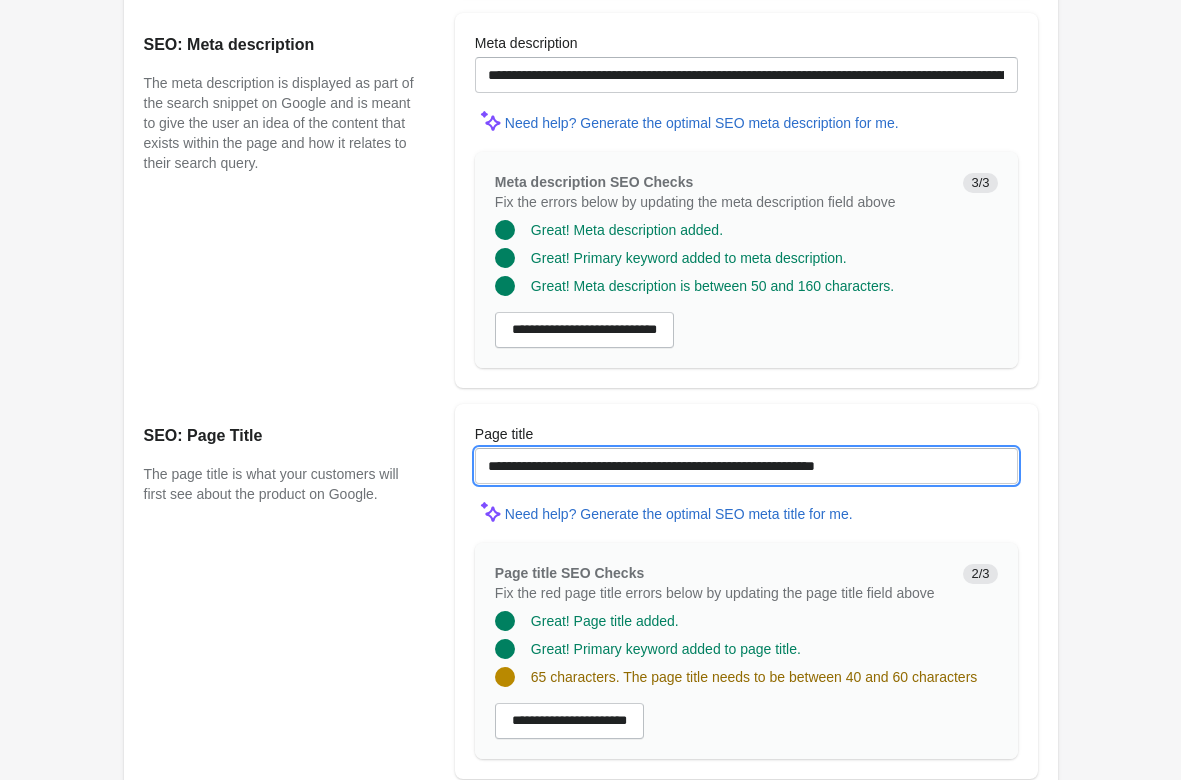 click on "**********" at bounding box center (746, 466) 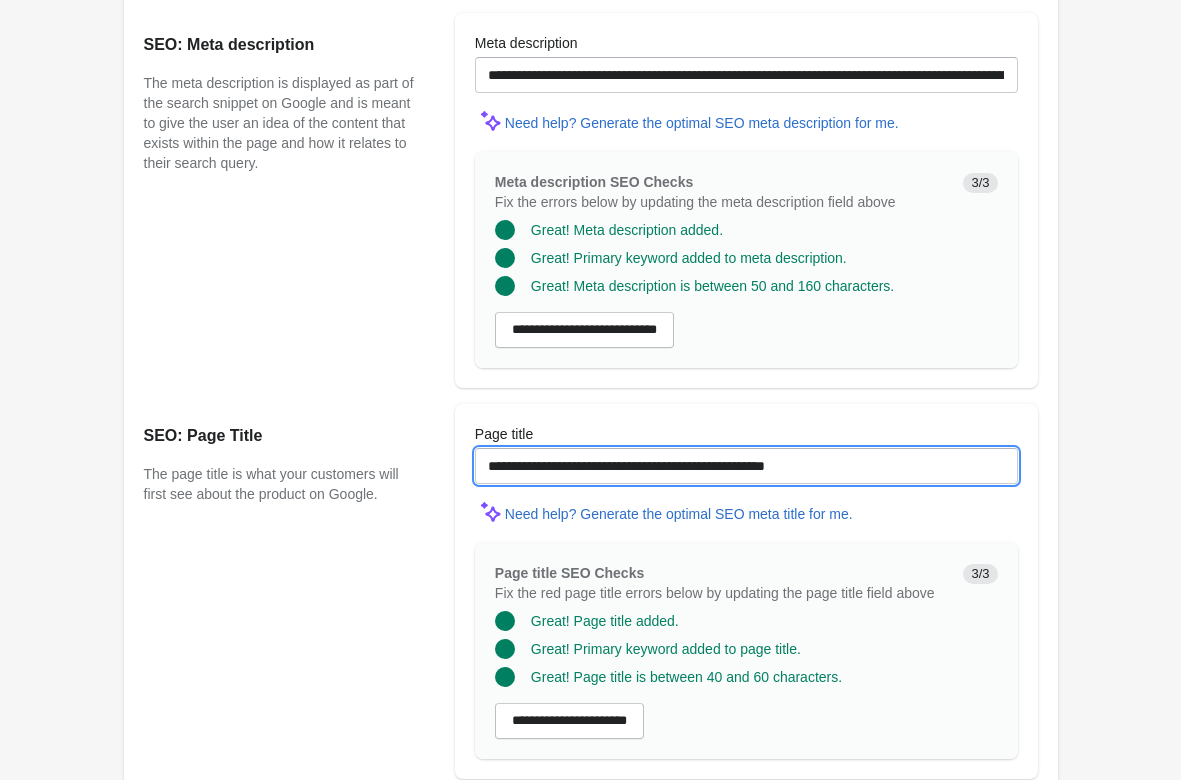 click on "**********" at bounding box center (746, 466) 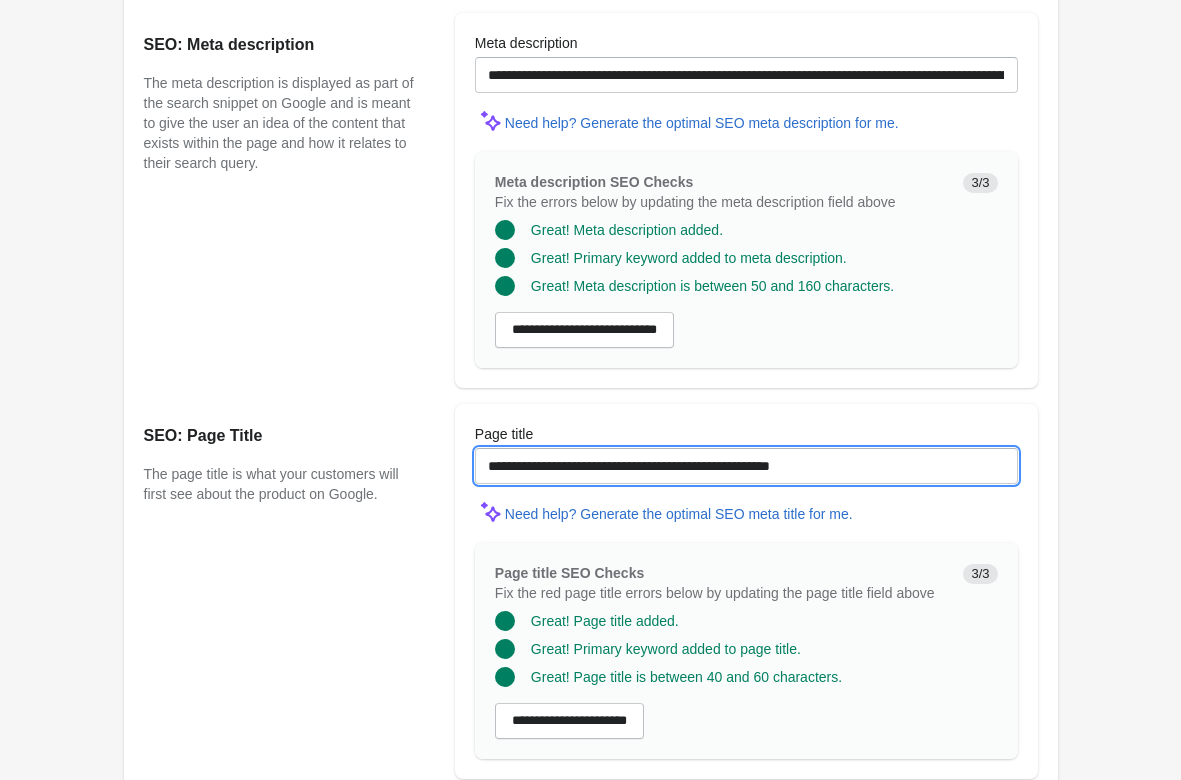 type on "**********" 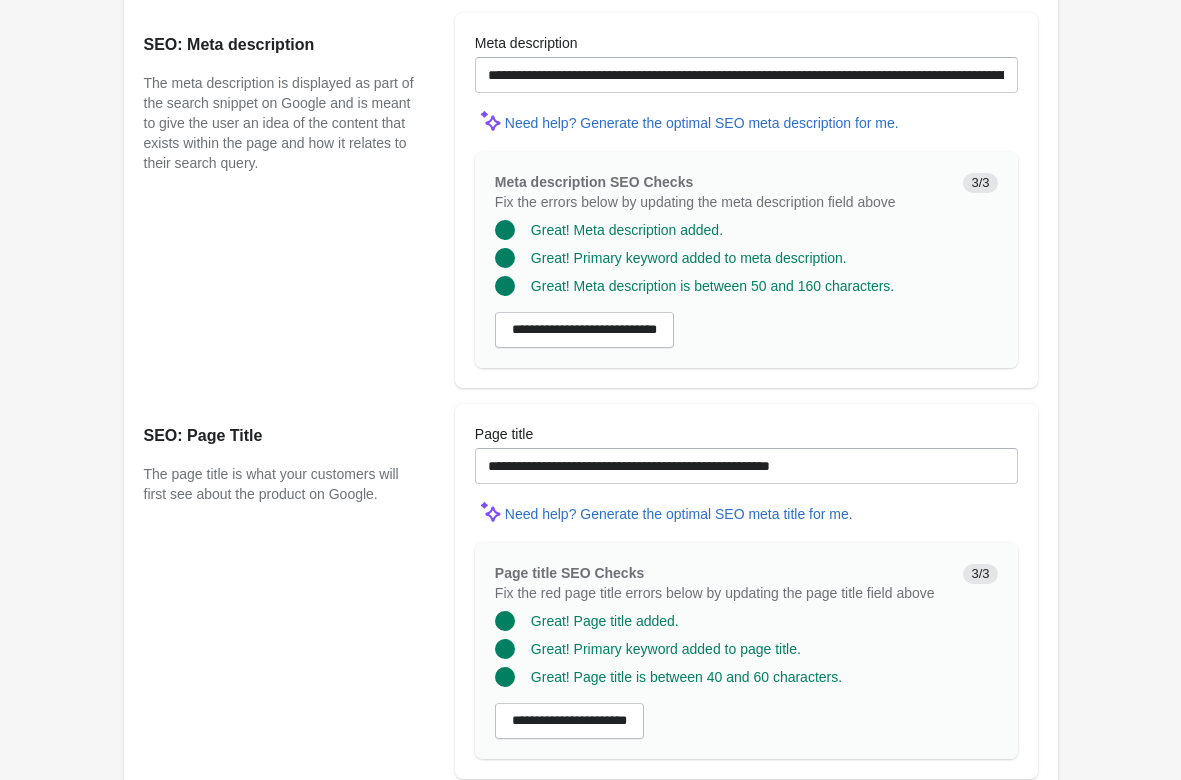 click on "**********" at bounding box center (746, 591) 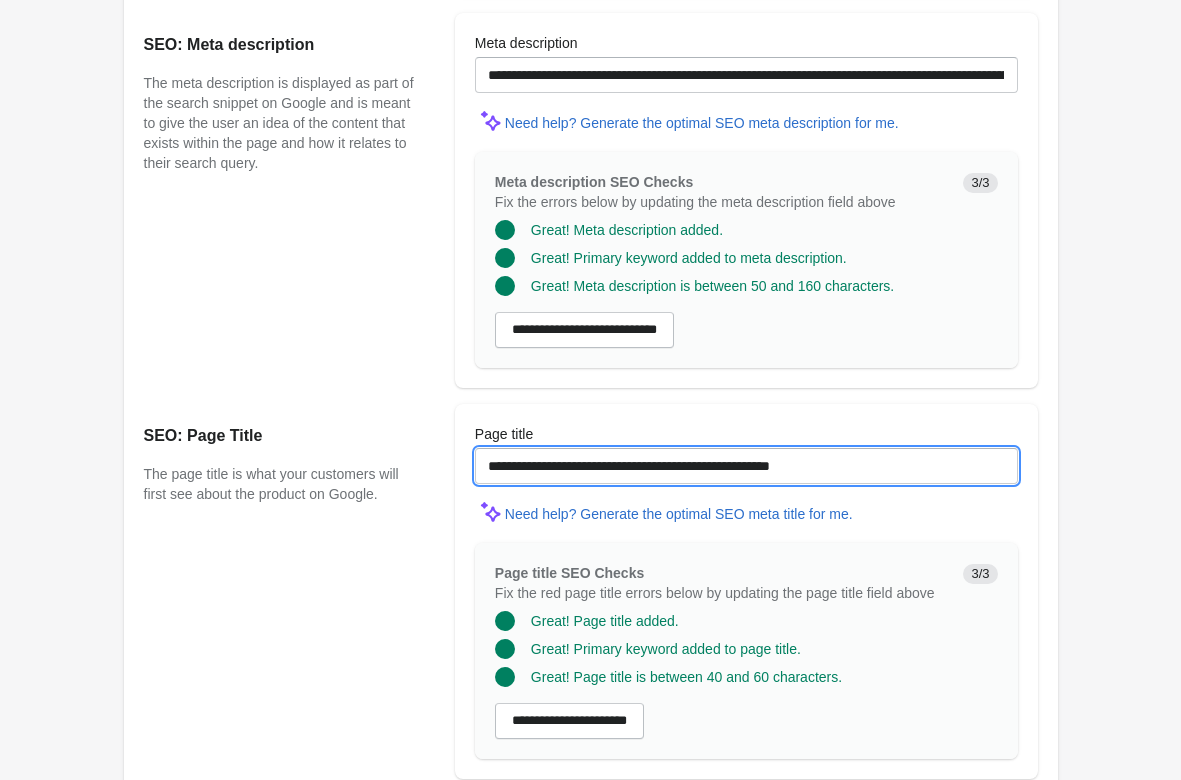 click on "**********" at bounding box center [746, 466] 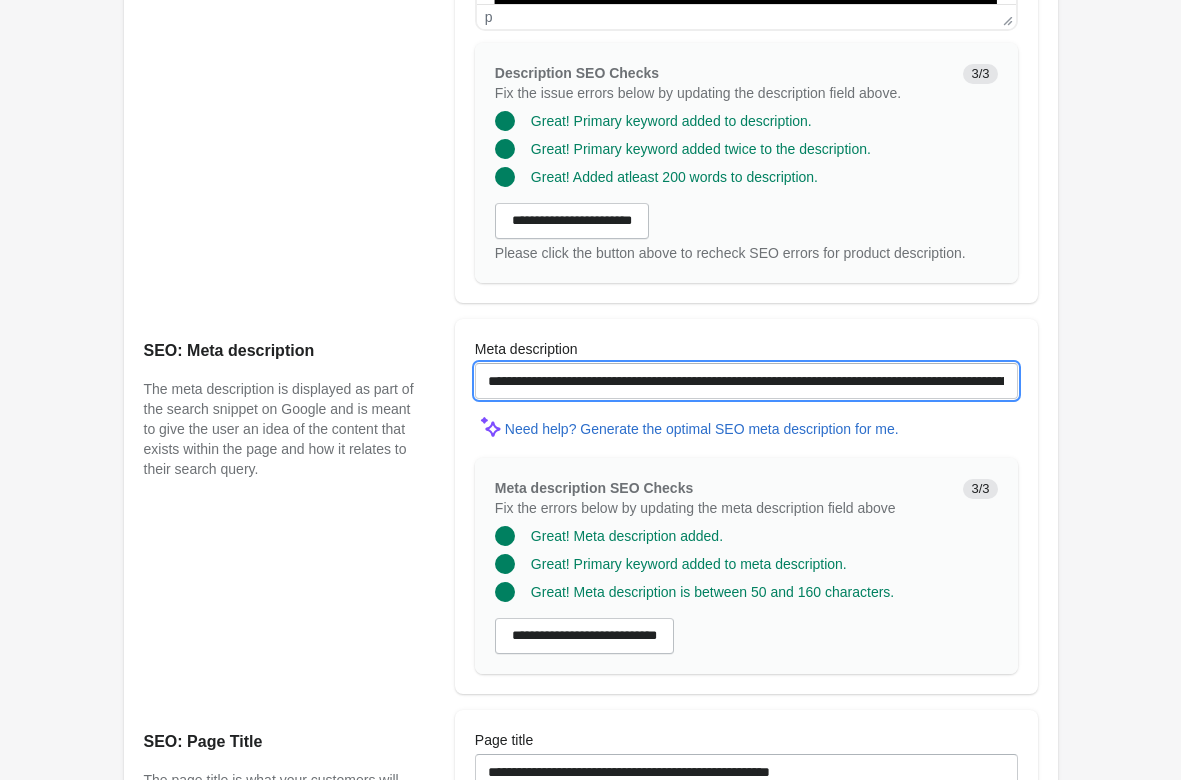 click on "**********" at bounding box center (746, 381) 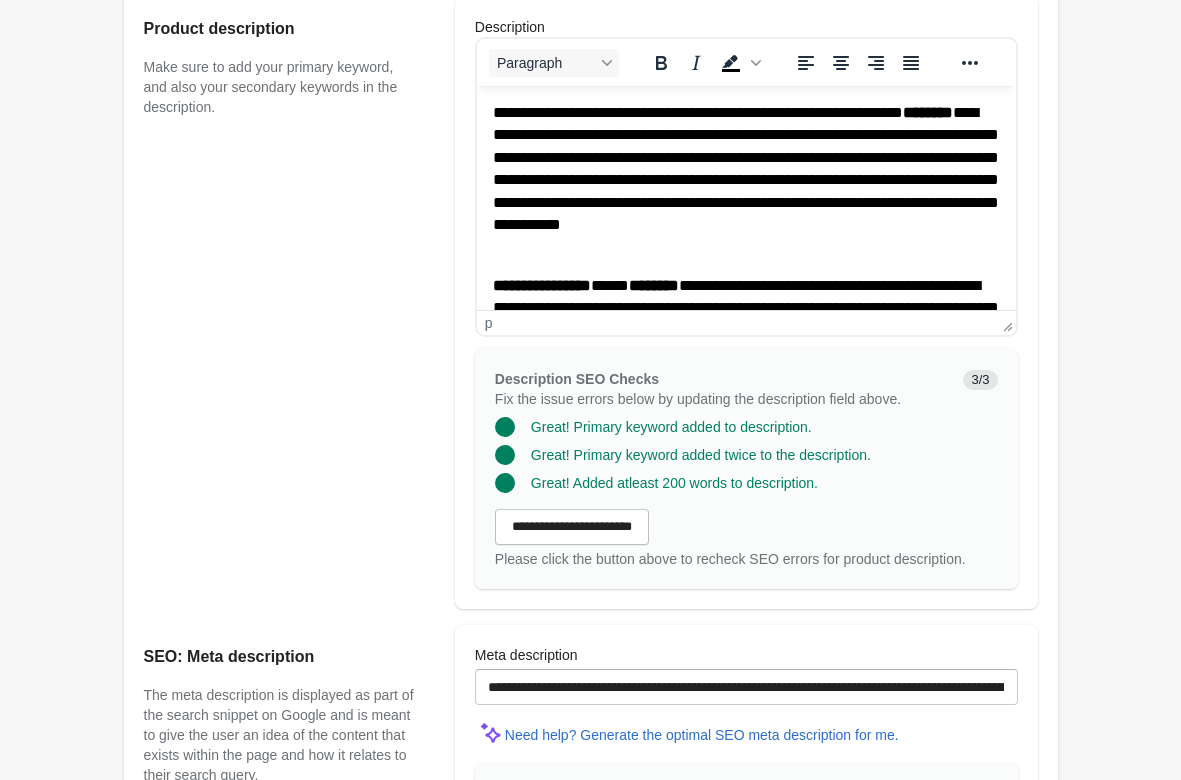 click on "[FIRST] [LAST] [STREET] [CITY] [STATE] [ZIP] [COUNTRY] [PHONE]" at bounding box center (745, 180) 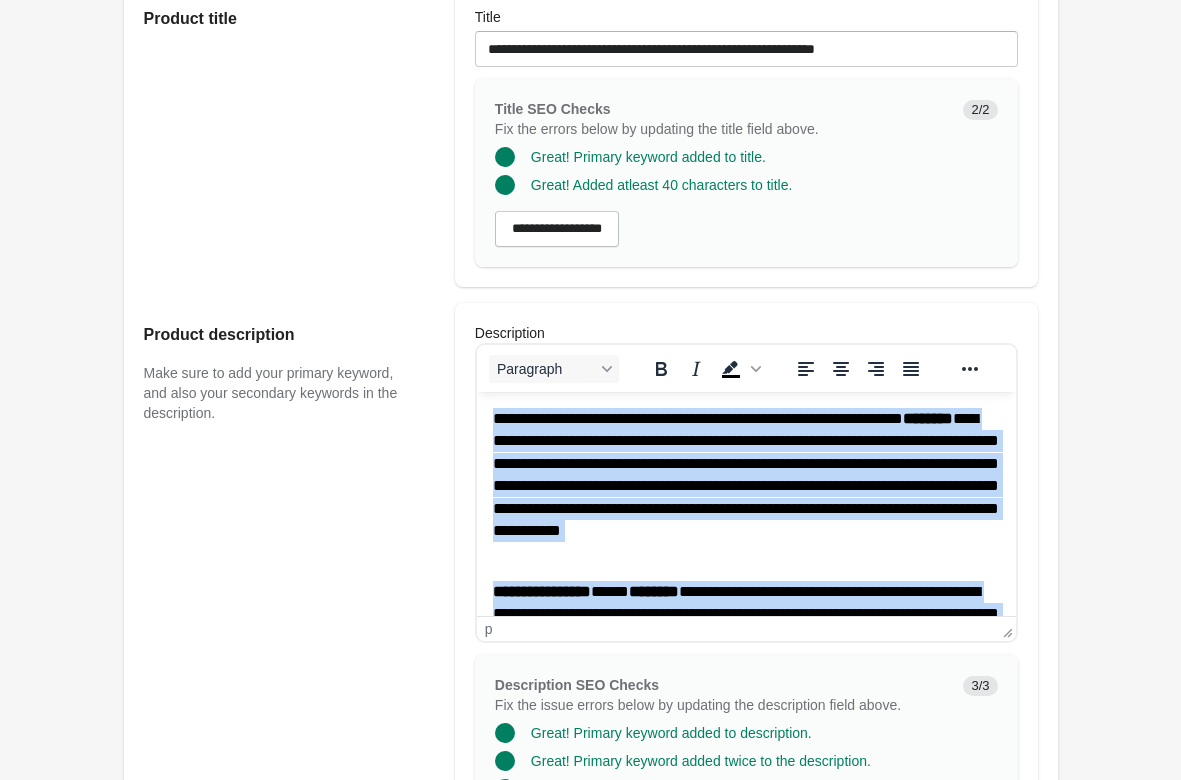 scroll, scrollTop: 469, scrollLeft: 0, axis: vertical 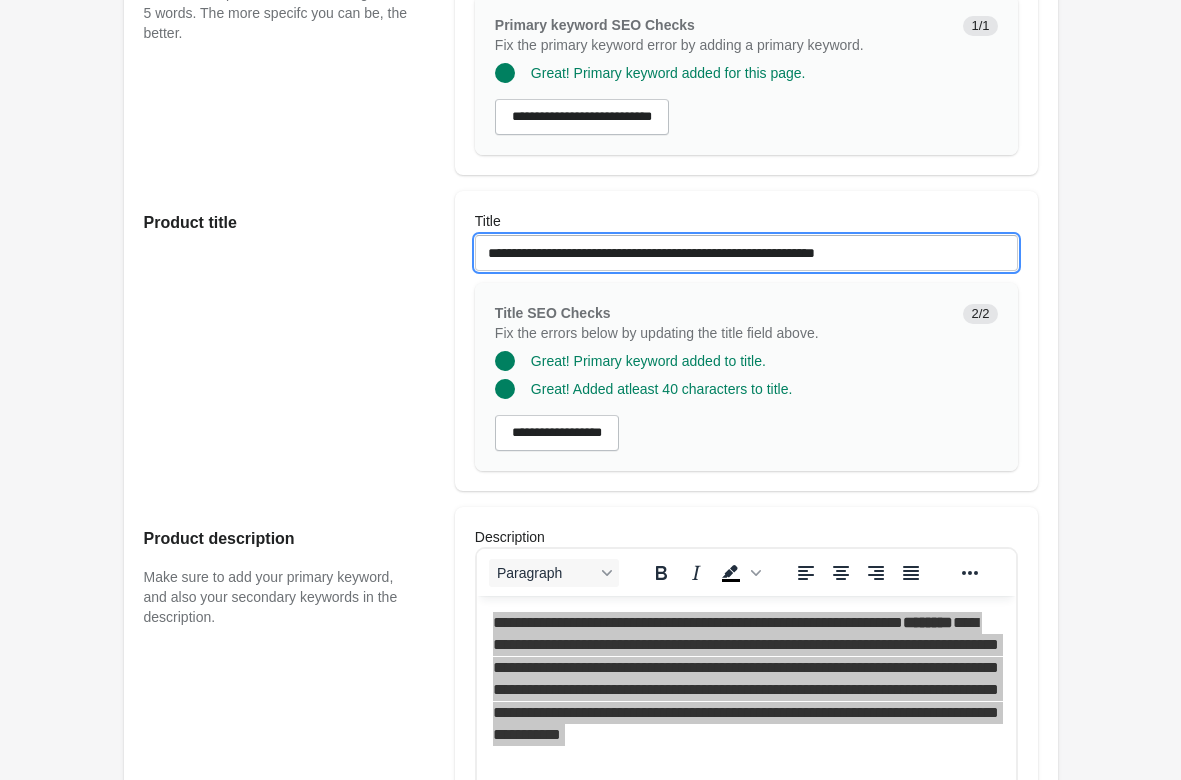 click on "**********" at bounding box center (746, 253) 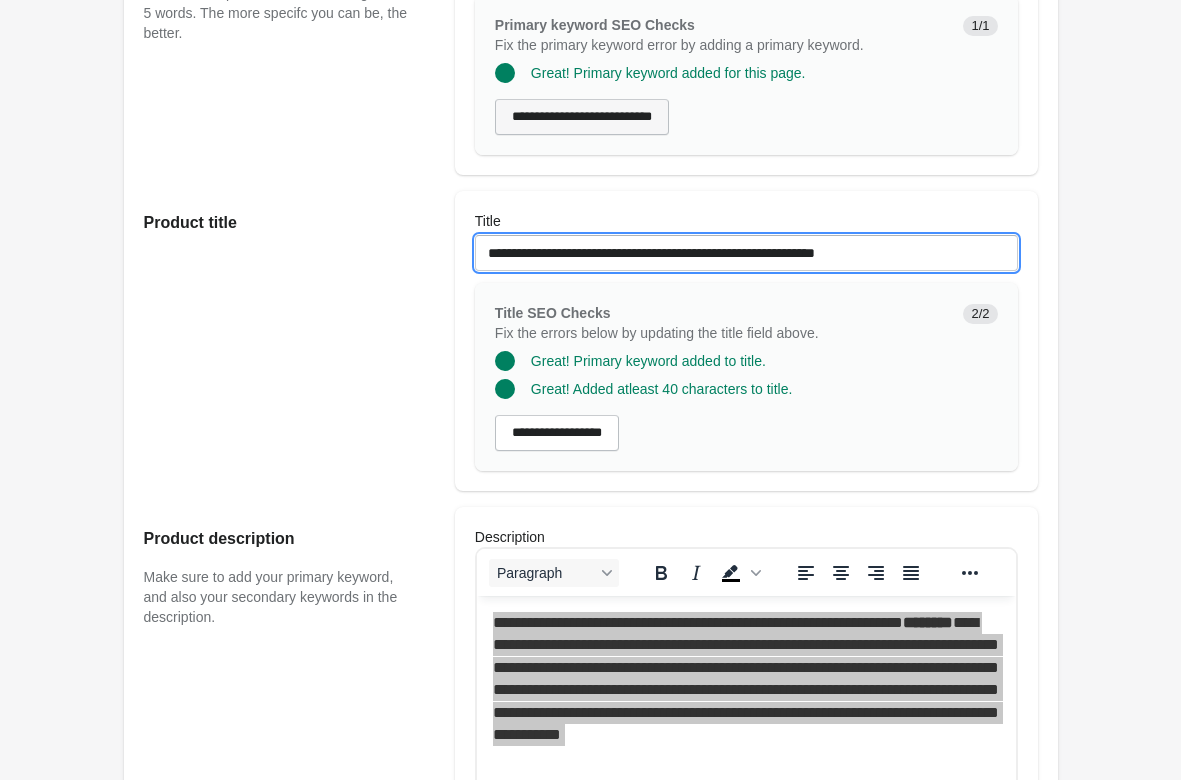 scroll, scrollTop: 163, scrollLeft: 0, axis: vertical 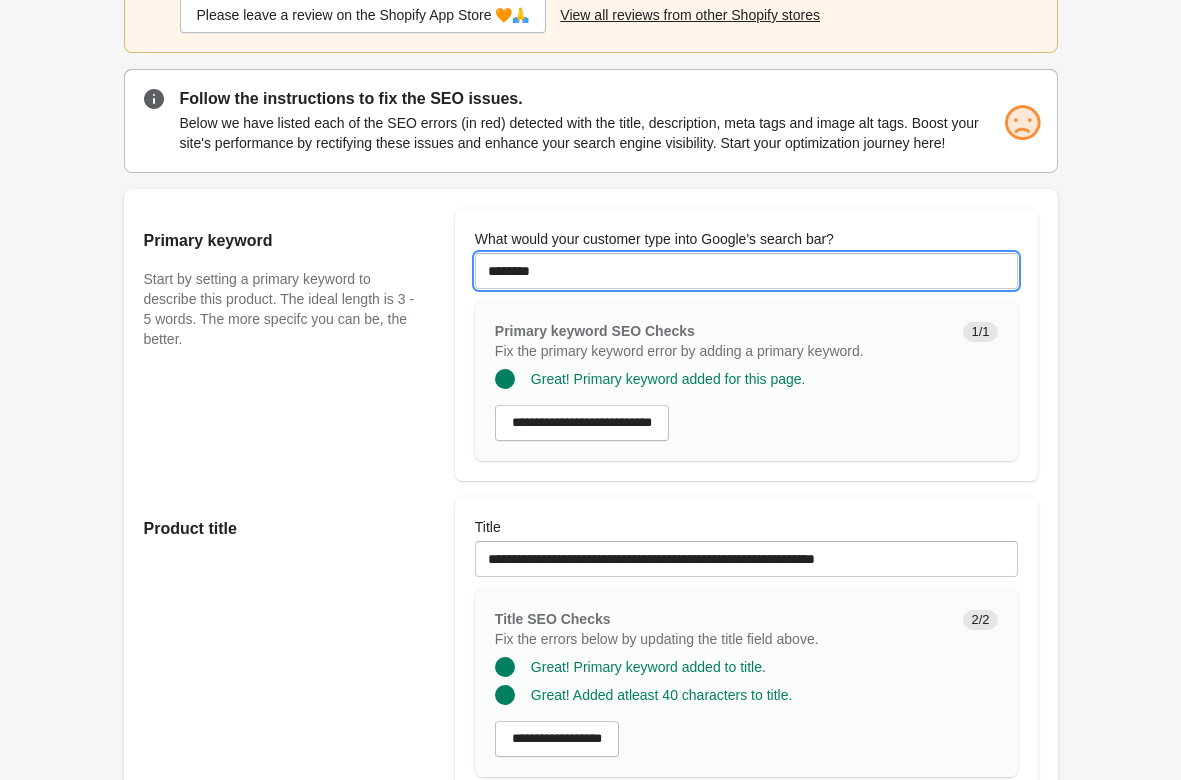 drag, startPoint x: 437, startPoint y: 258, endPoint x: 325, endPoint y: 248, distance: 112.44554 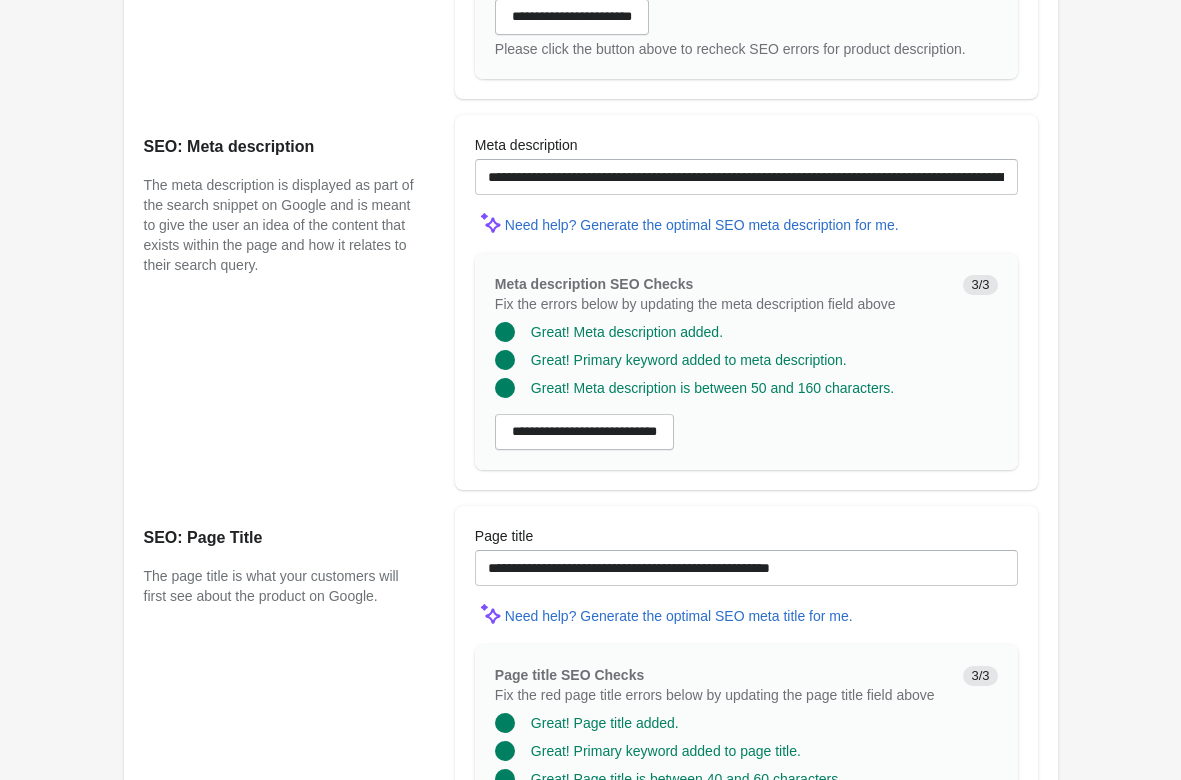 scroll, scrollTop: 1673, scrollLeft: 0, axis: vertical 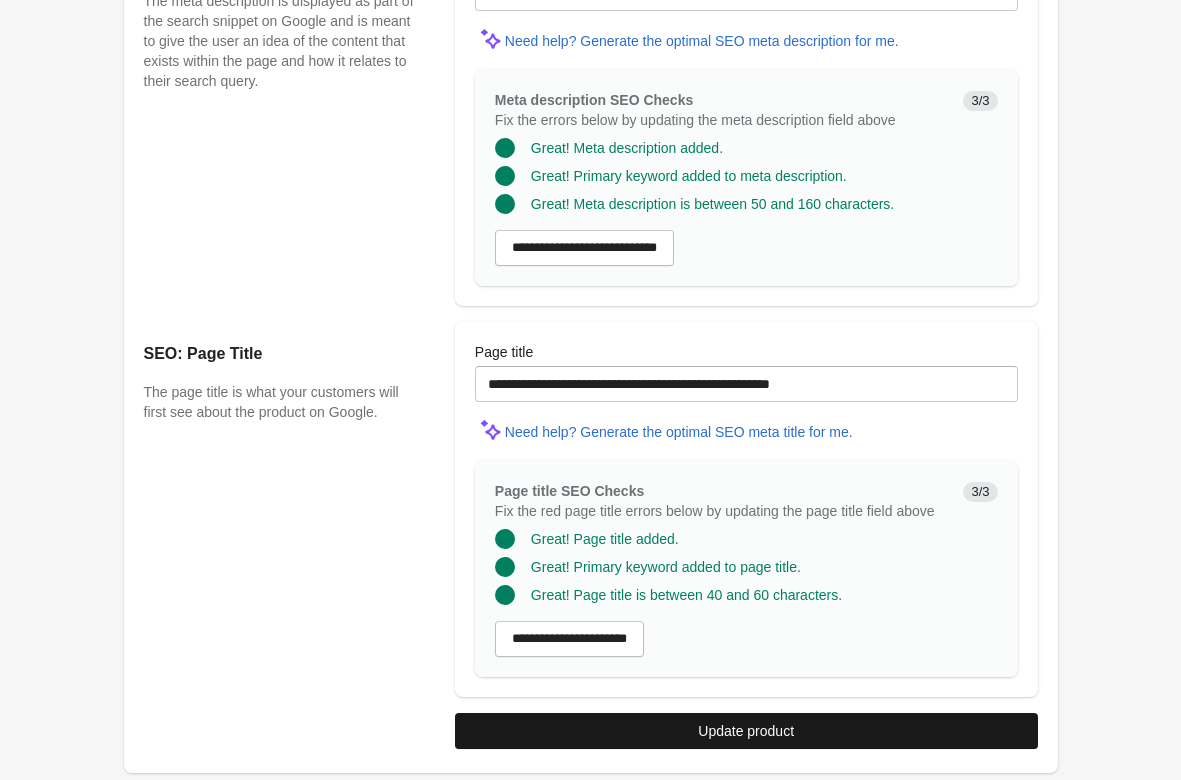click on "Update product" at bounding box center [746, 731] 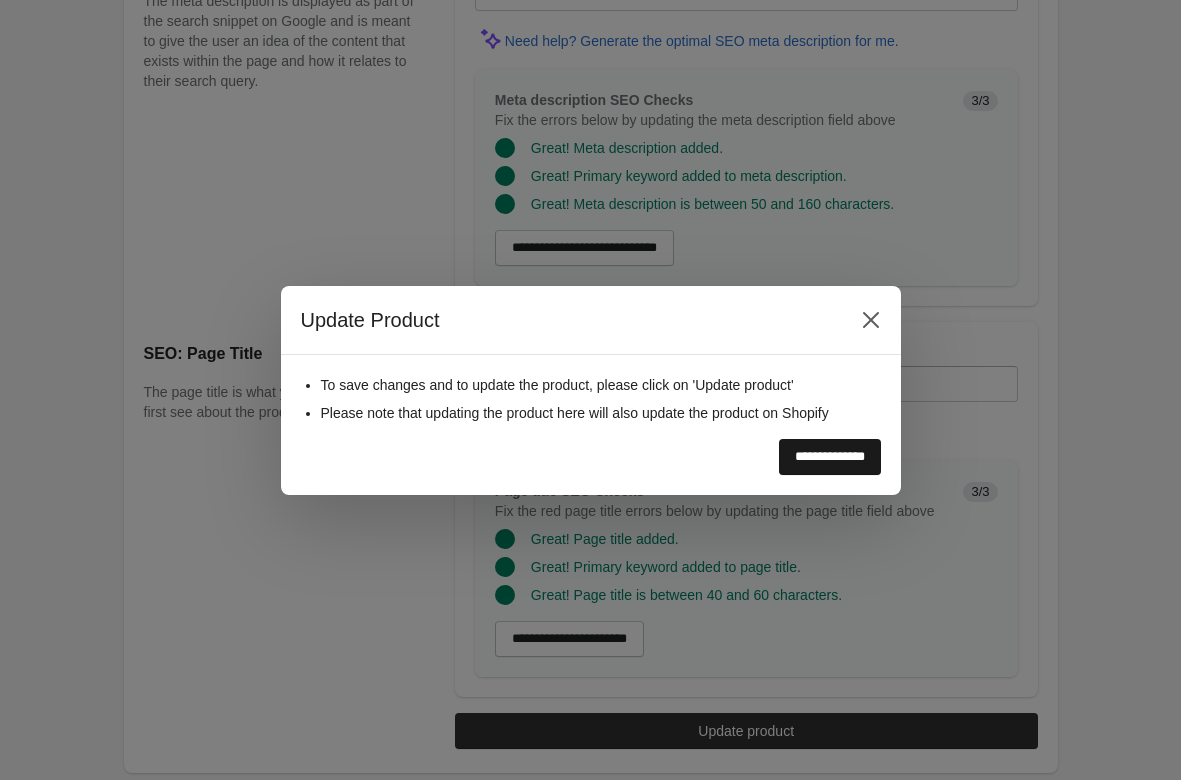 click on "**********" at bounding box center (830, 457) 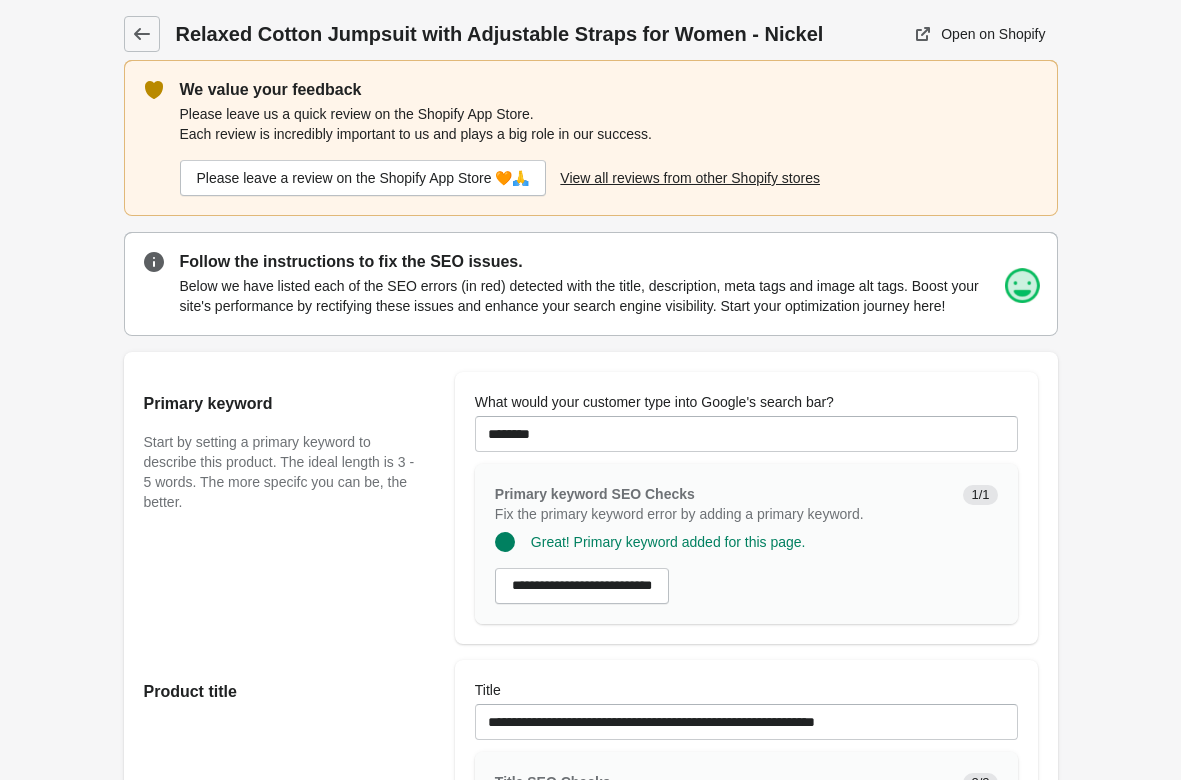 scroll, scrollTop: 0, scrollLeft: 0, axis: both 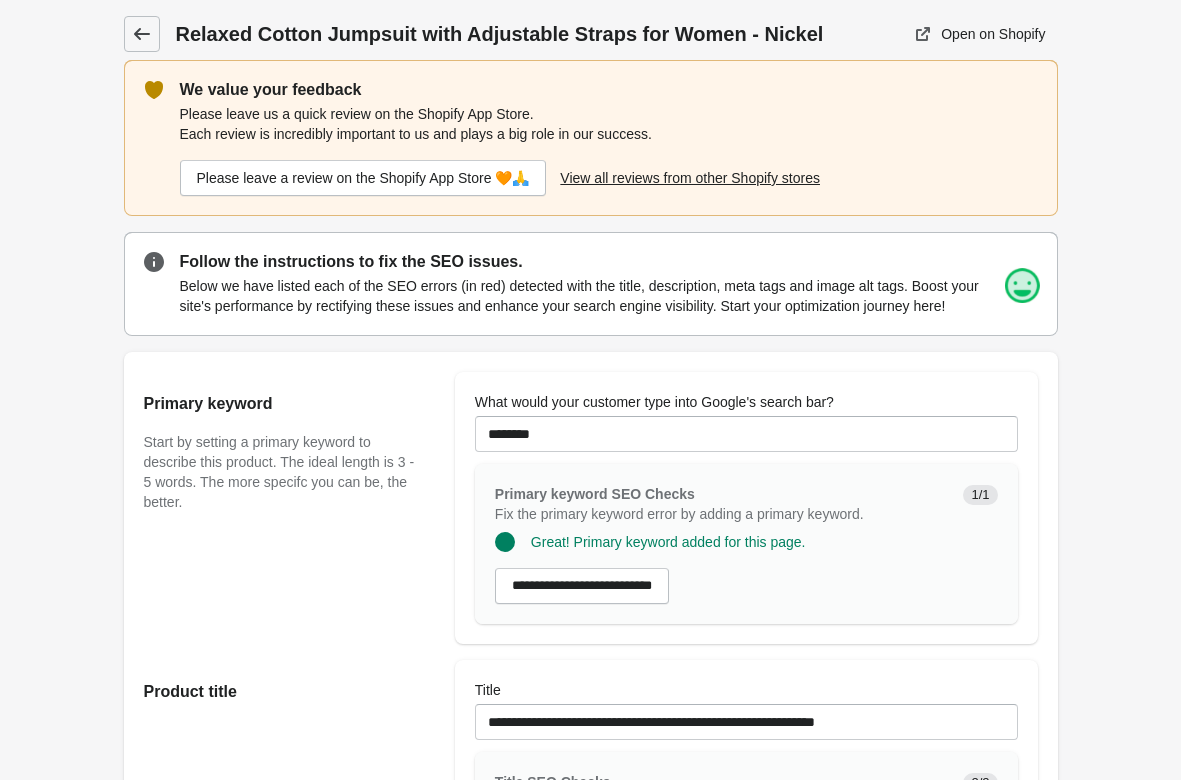 click 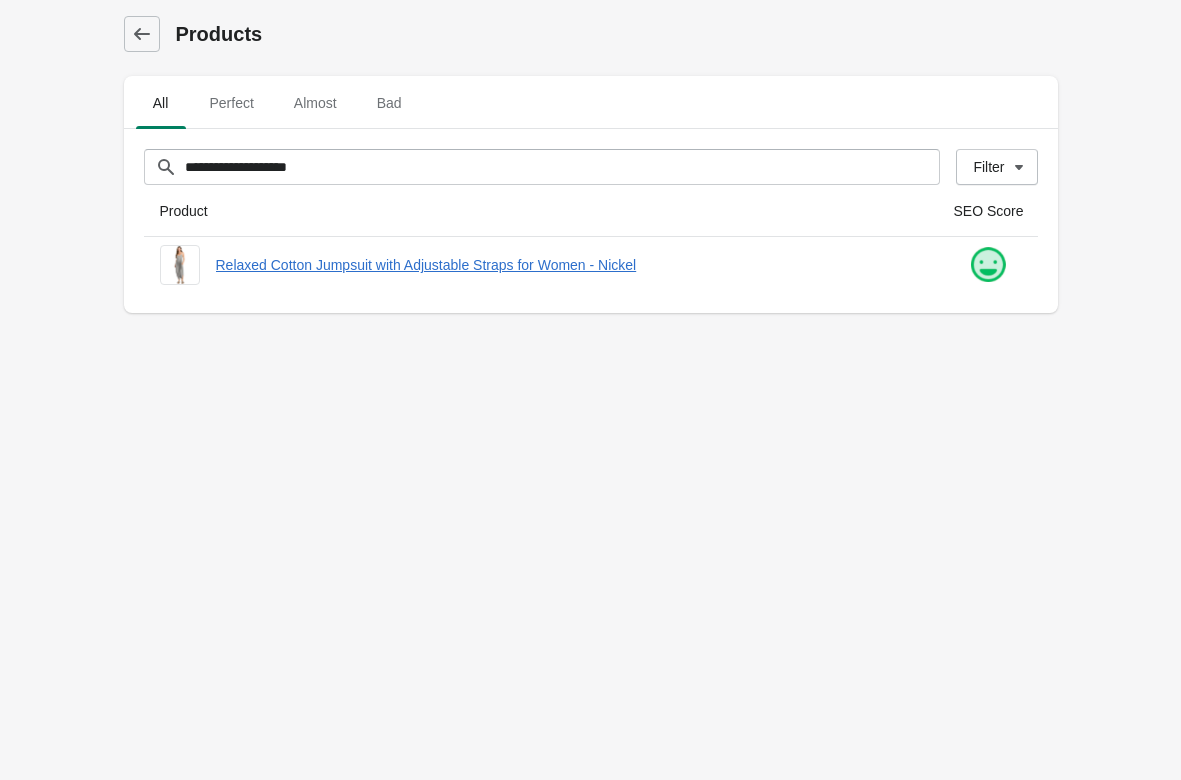 click on "**********" at bounding box center (590, 390) 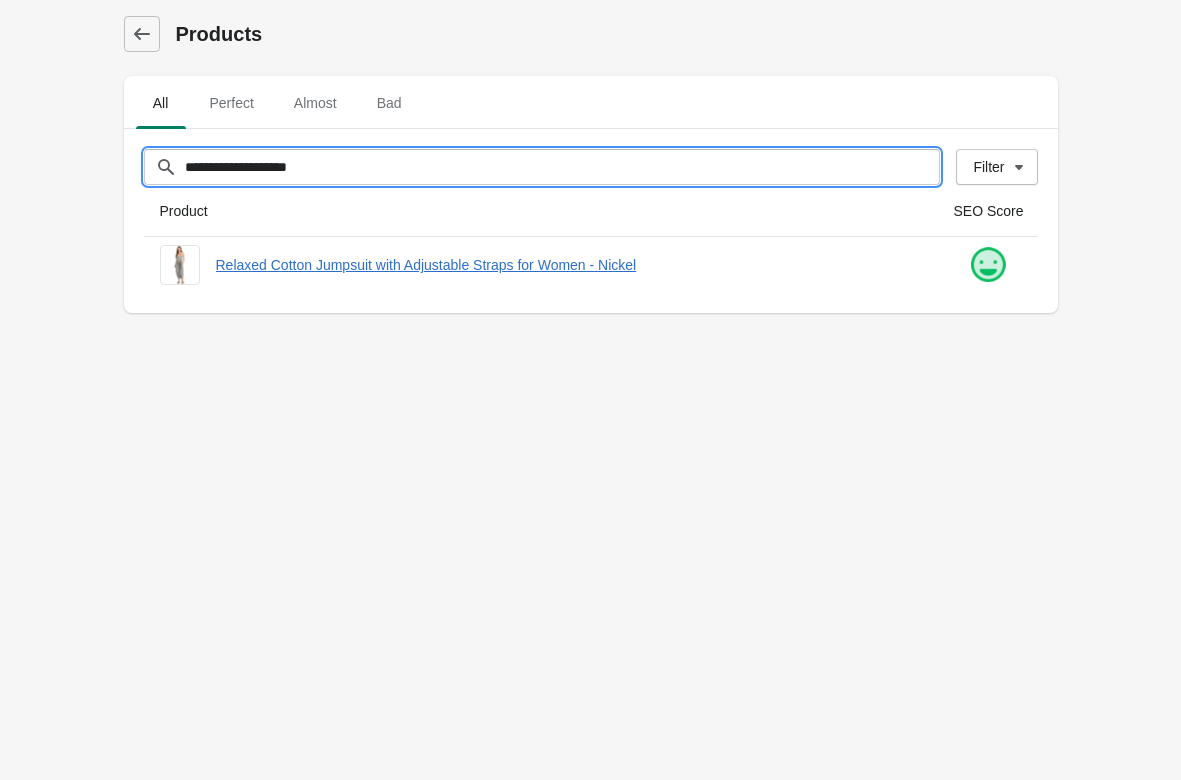 drag, startPoint x: 175, startPoint y: 160, endPoint x: -7, endPoint y: 160, distance: 182 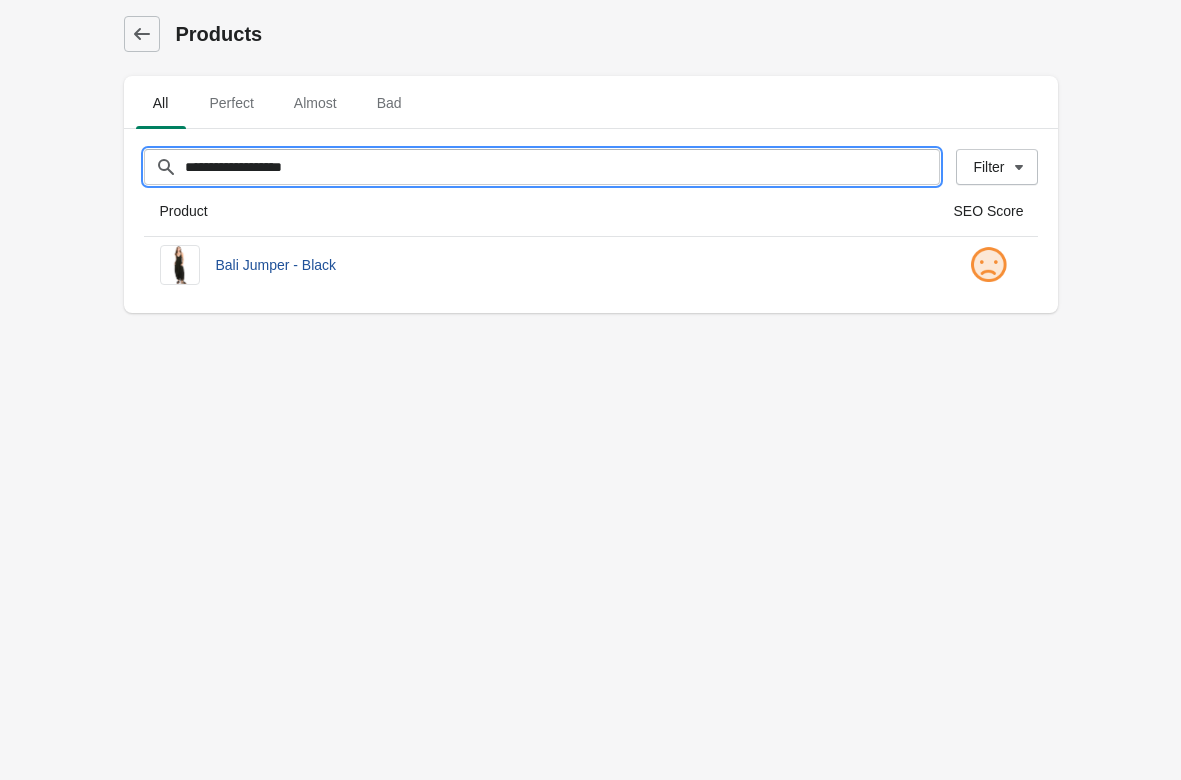 type on "**********" 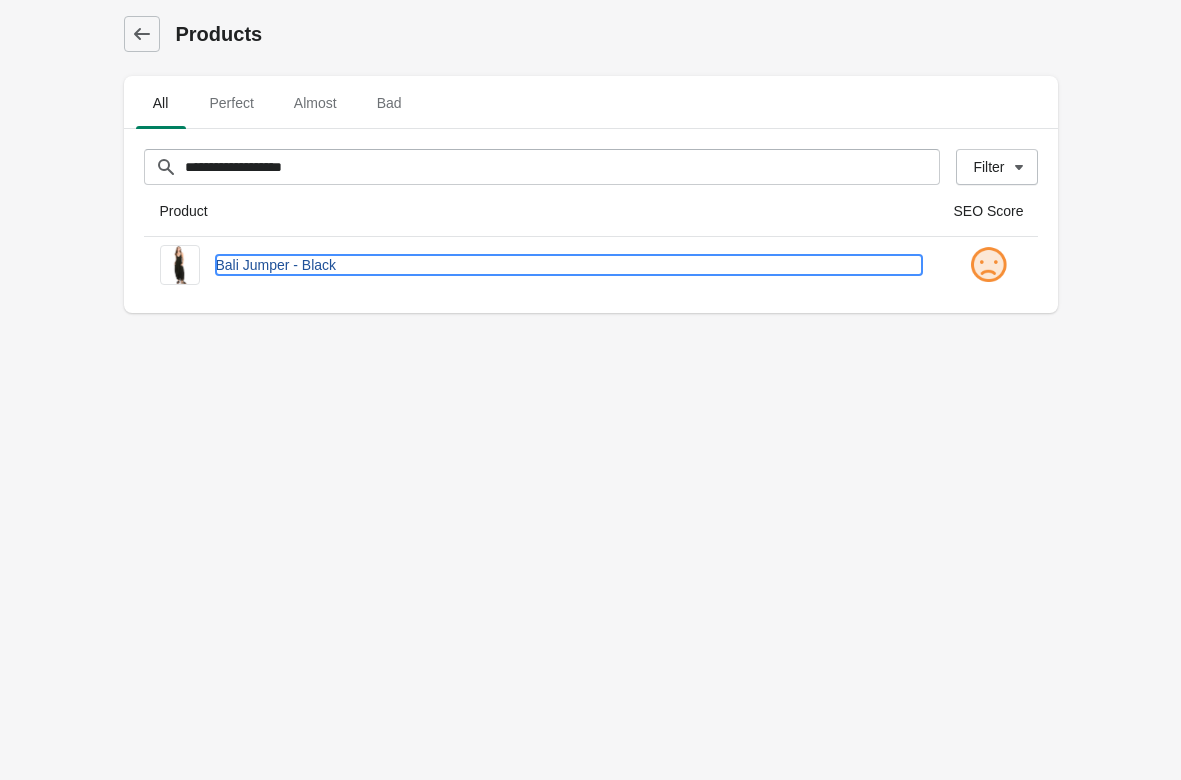 click on "Bali Jumper - Black" at bounding box center (569, 265) 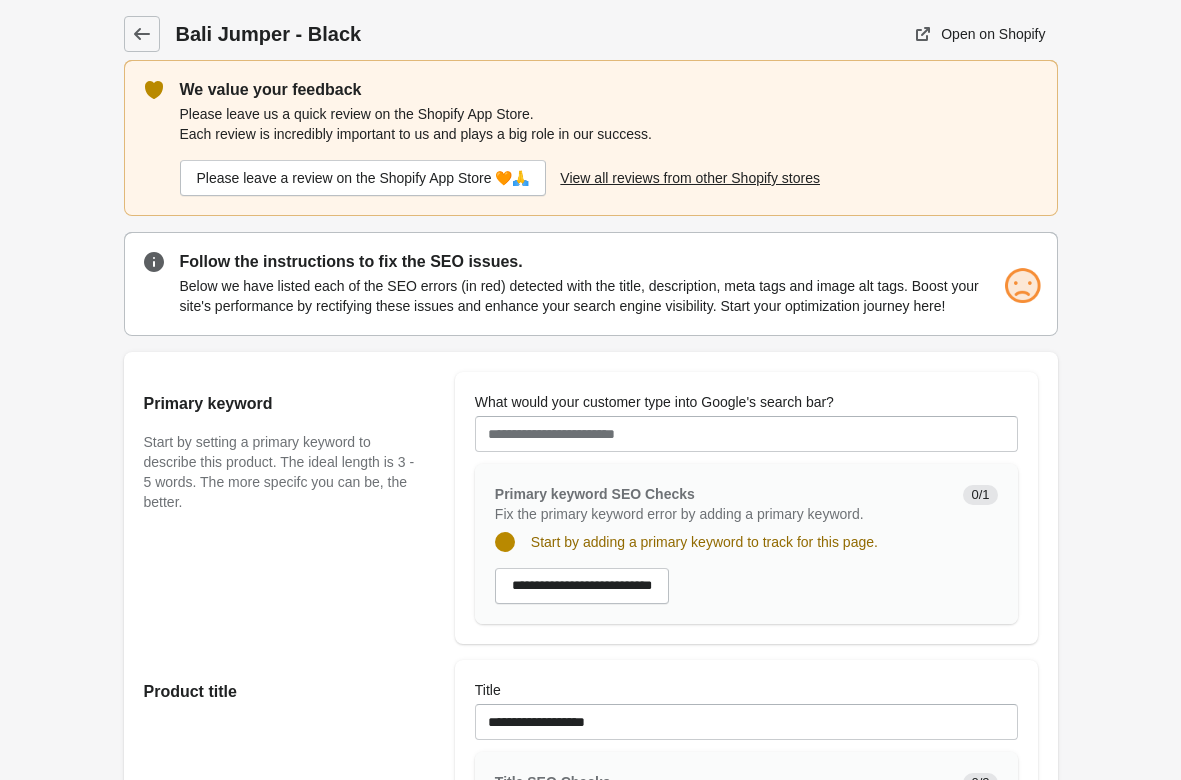 scroll, scrollTop: 0, scrollLeft: 0, axis: both 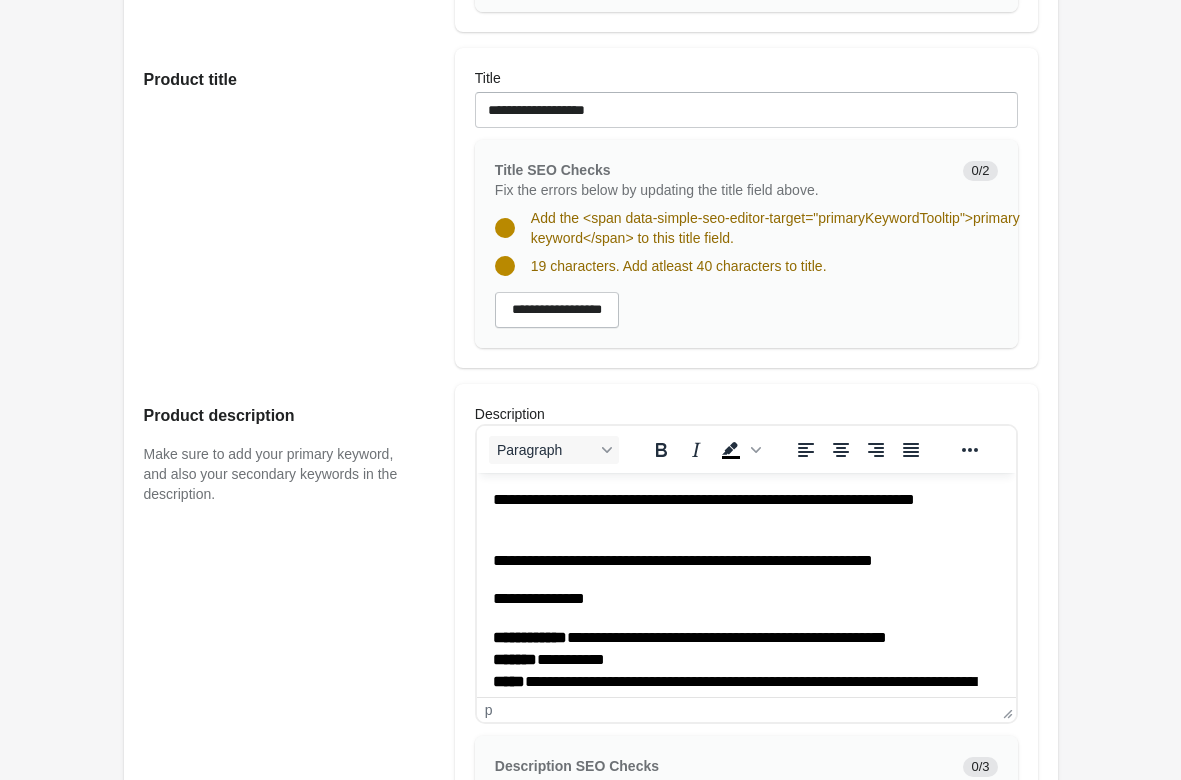click on "[FIRST] [LAST] [STREET] [CITY] [STATE] [ZIP] [COUNTRY] [PHONE]" at bounding box center (745, 614) 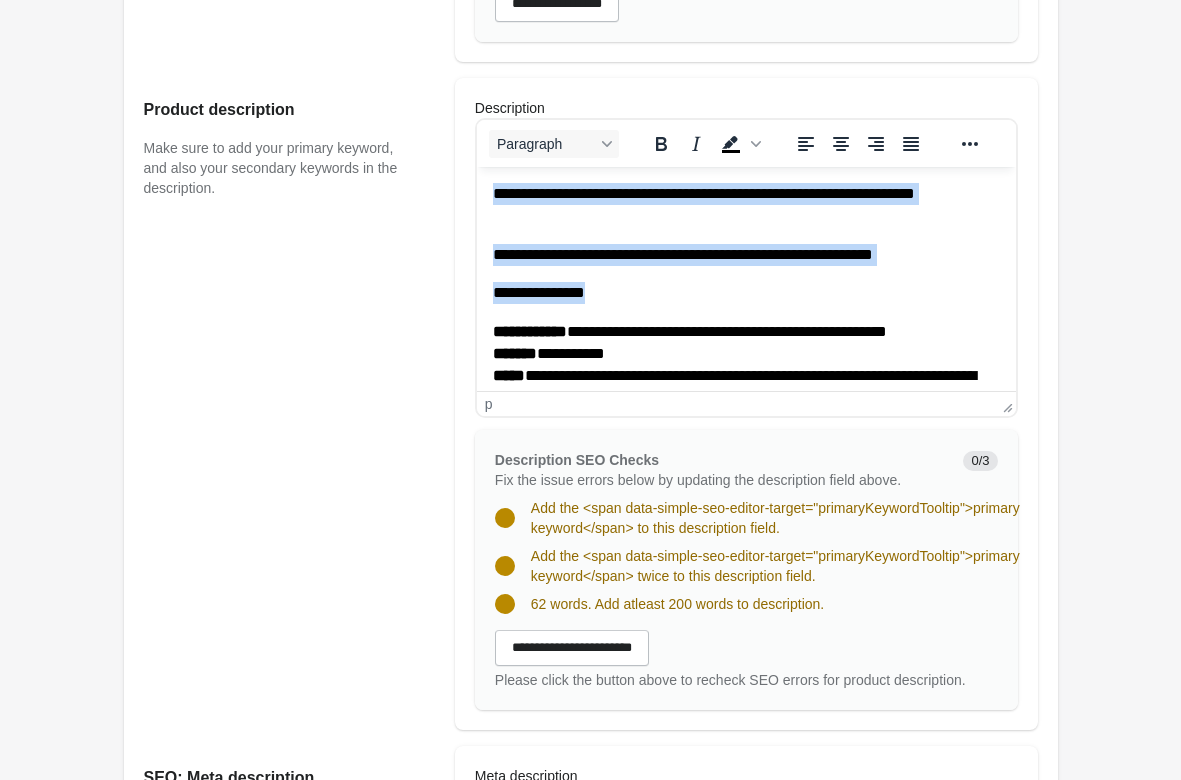 scroll, scrollTop: 1122, scrollLeft: 0, axis: vertical 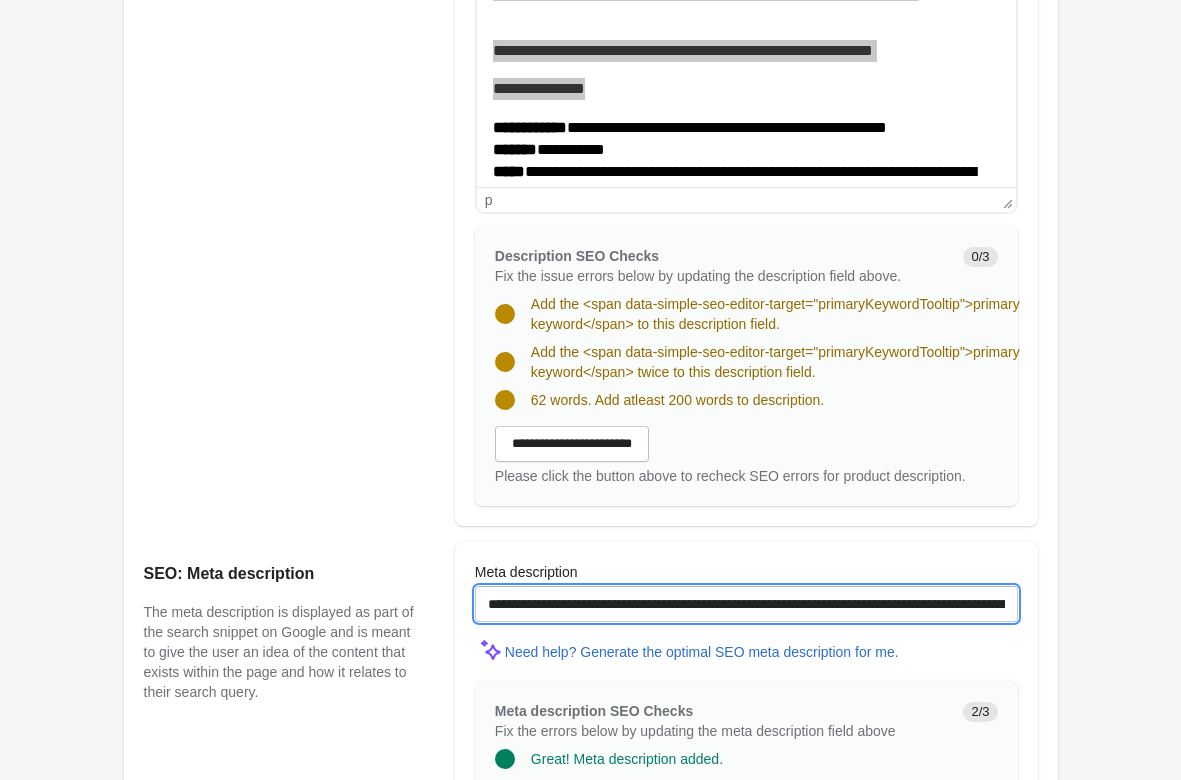 click on "**********" at bounding box center (746, 604) 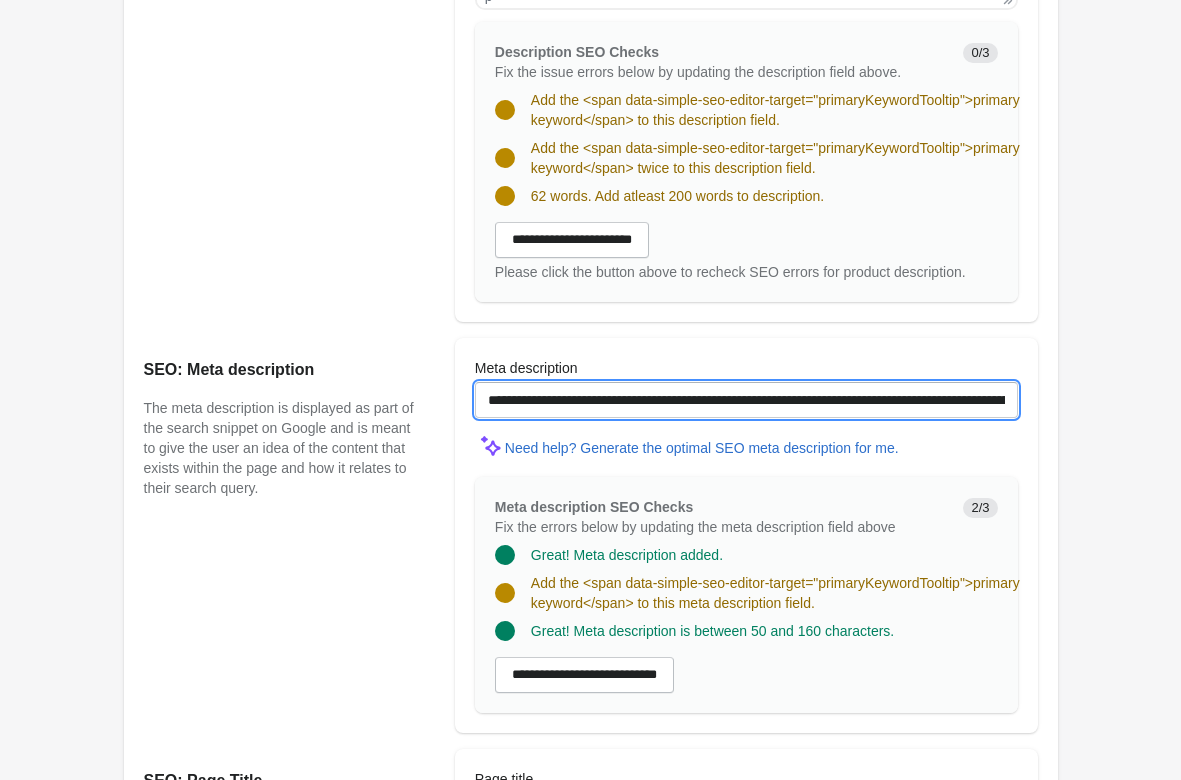 scroll, scrollTop: 1530, scrollLeft: 0, axis: vertical 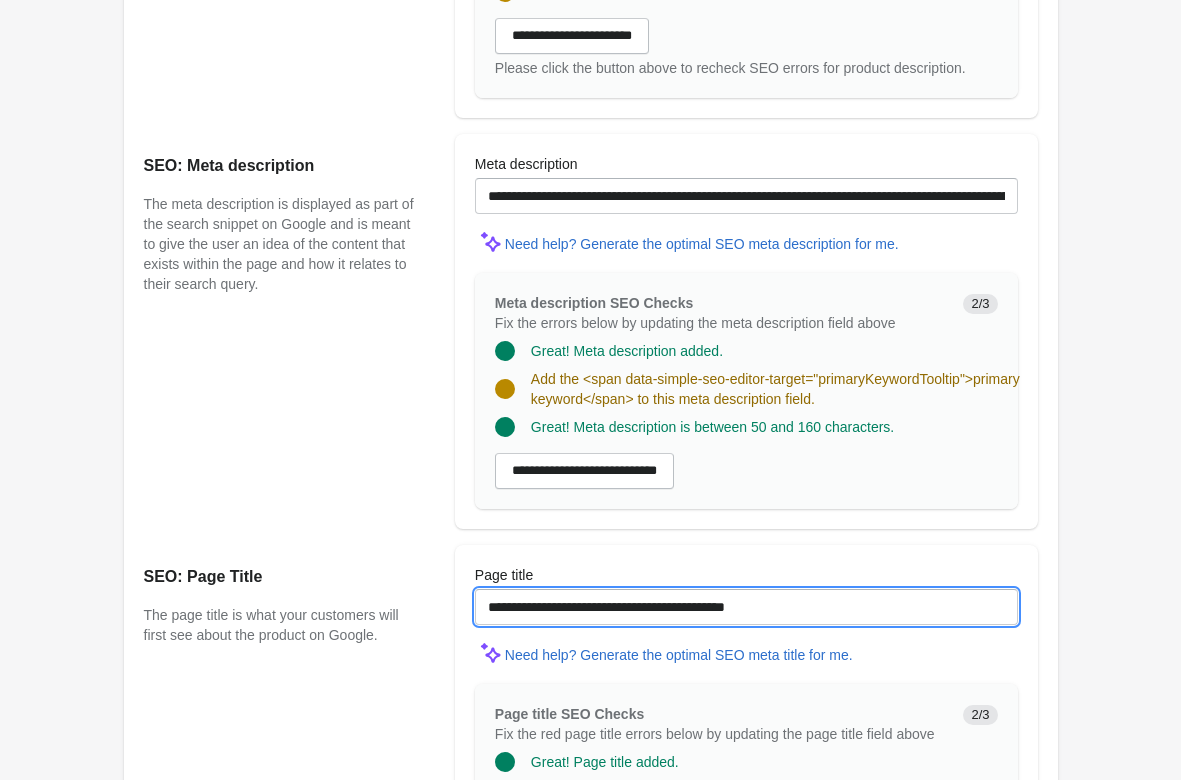 click on "**********" at bounding box center [746, 607] 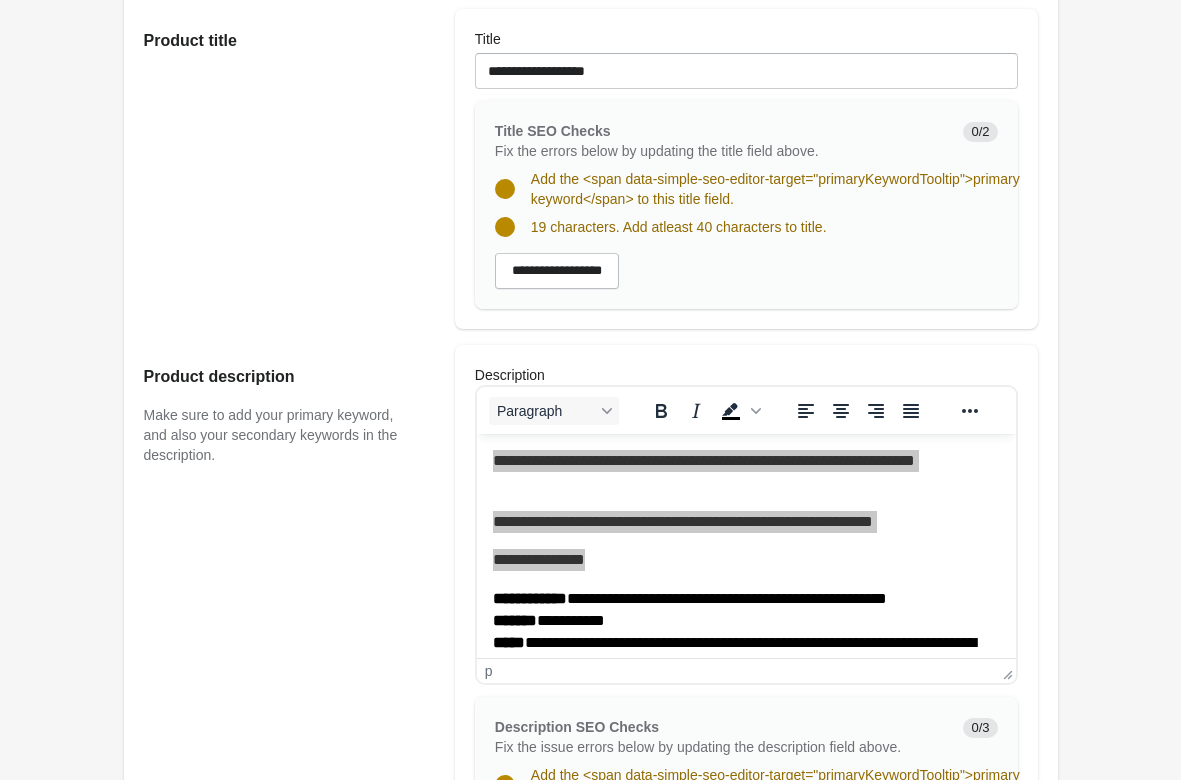 scroll, scrollTop: 243, scrollLeft: 0, axis: vertical 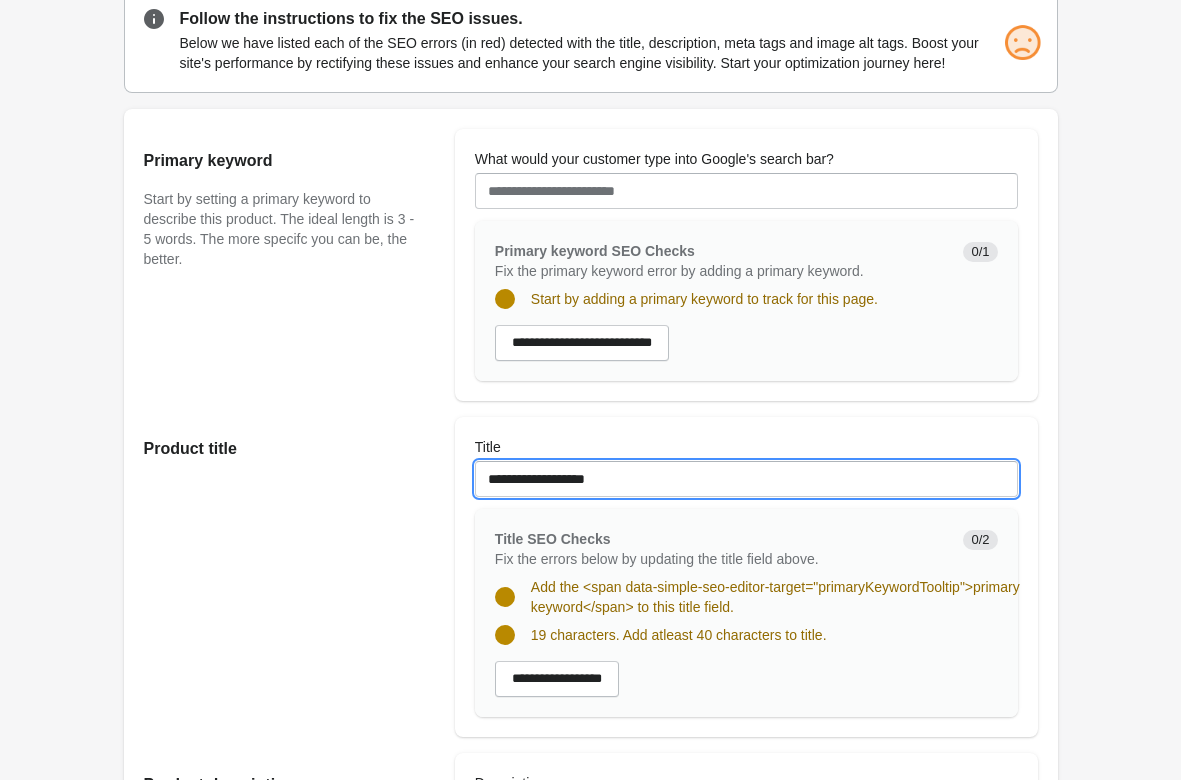drag, startPoint x: 653, startPoint y: 480, endPoint x: 347, endPoint y: 472, distance: 306.10455 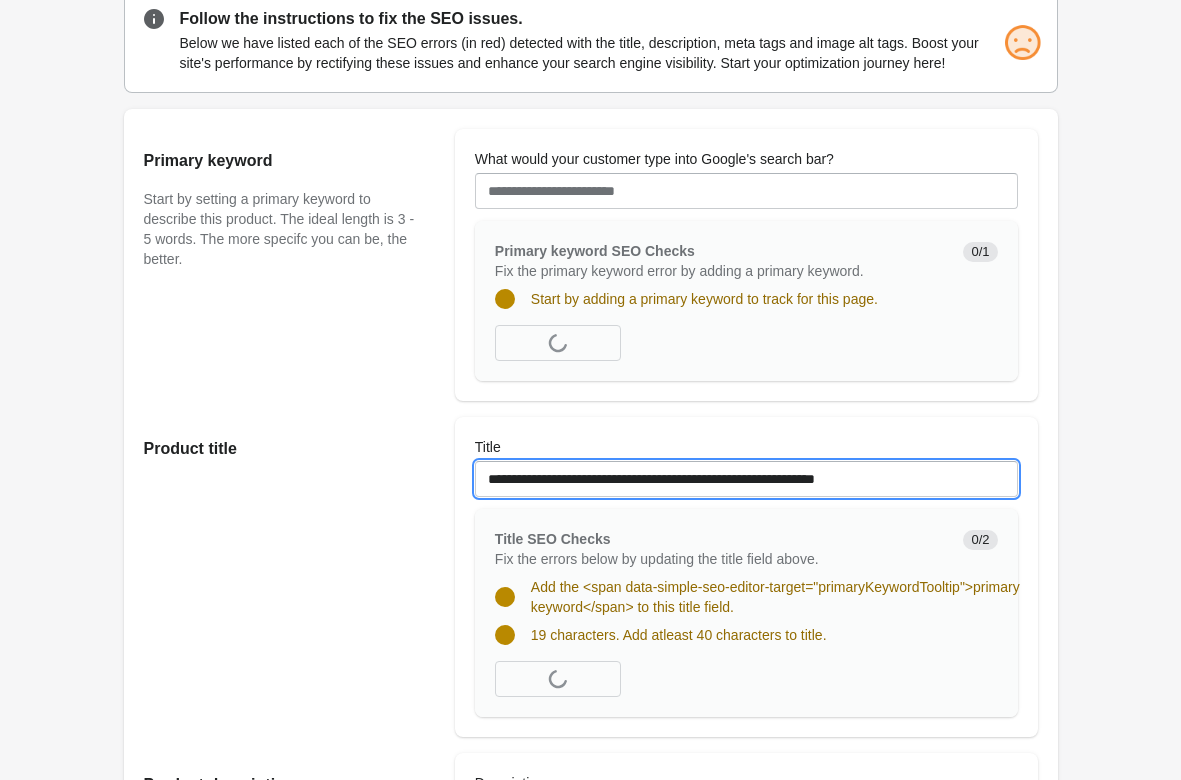 type on "**********" 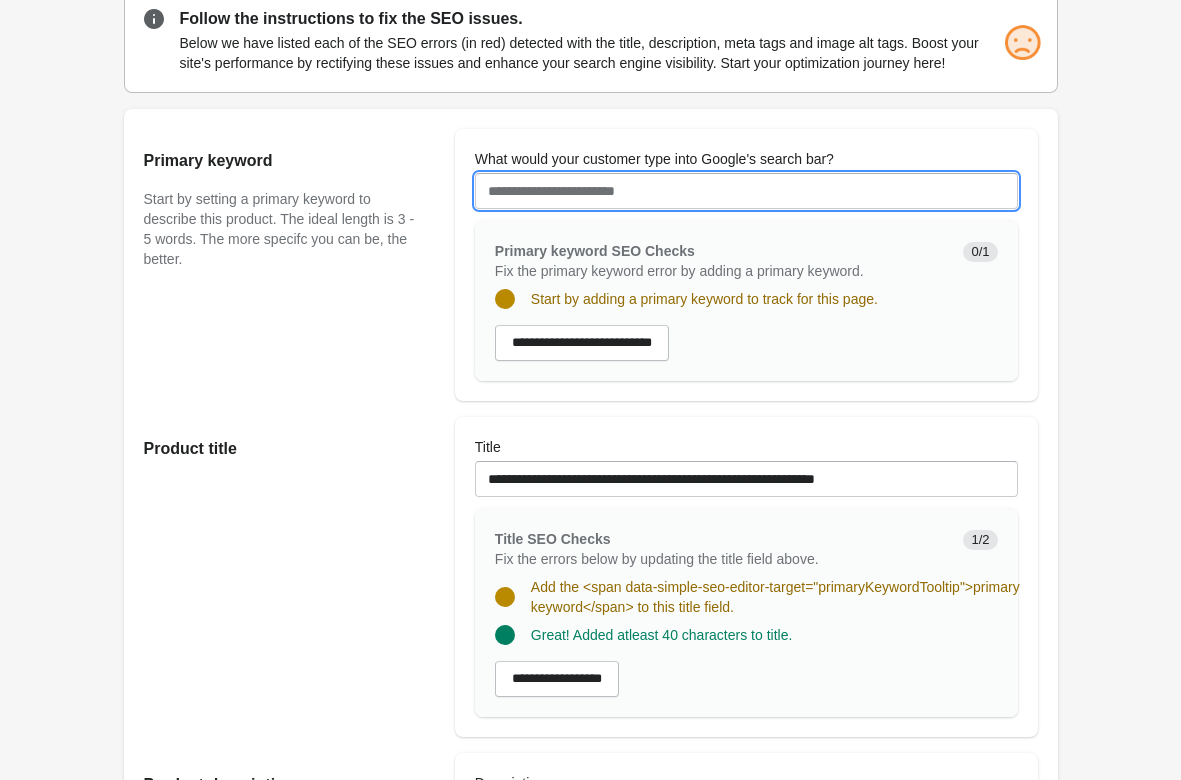 click on "What would your customer type into Google's search bar?" at bounding box center [746, 191] 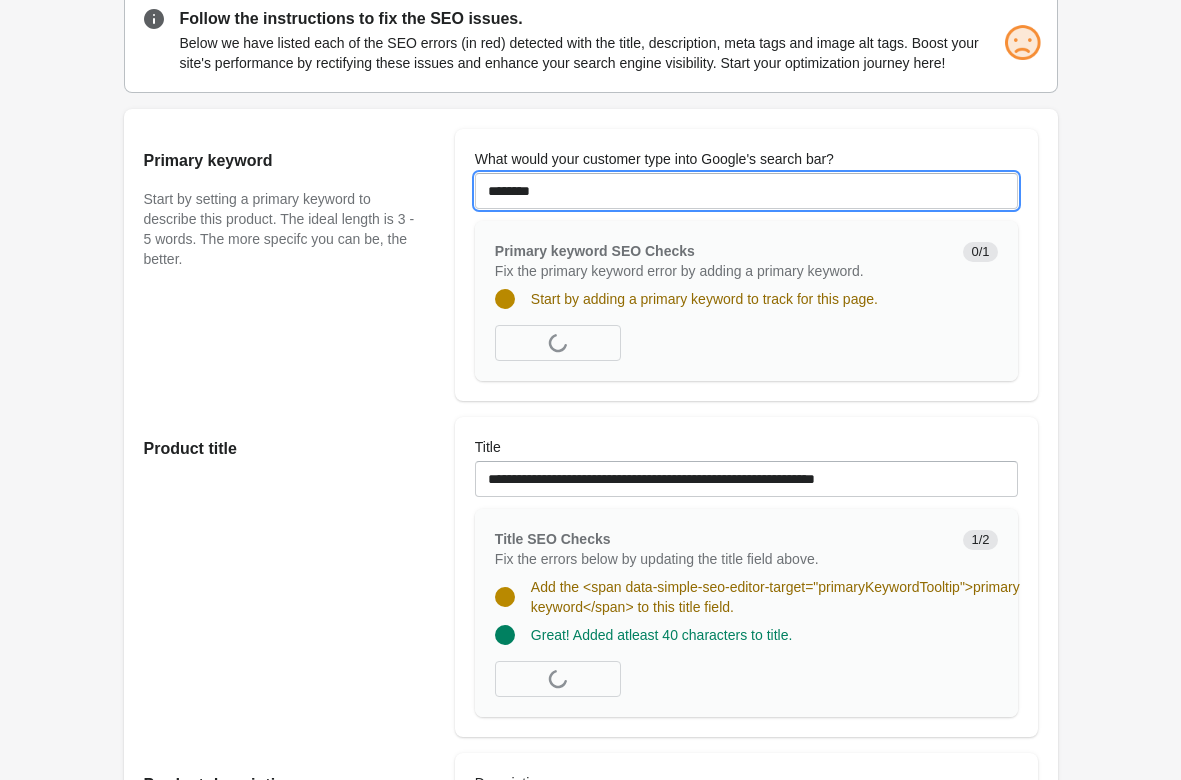 type on "********" 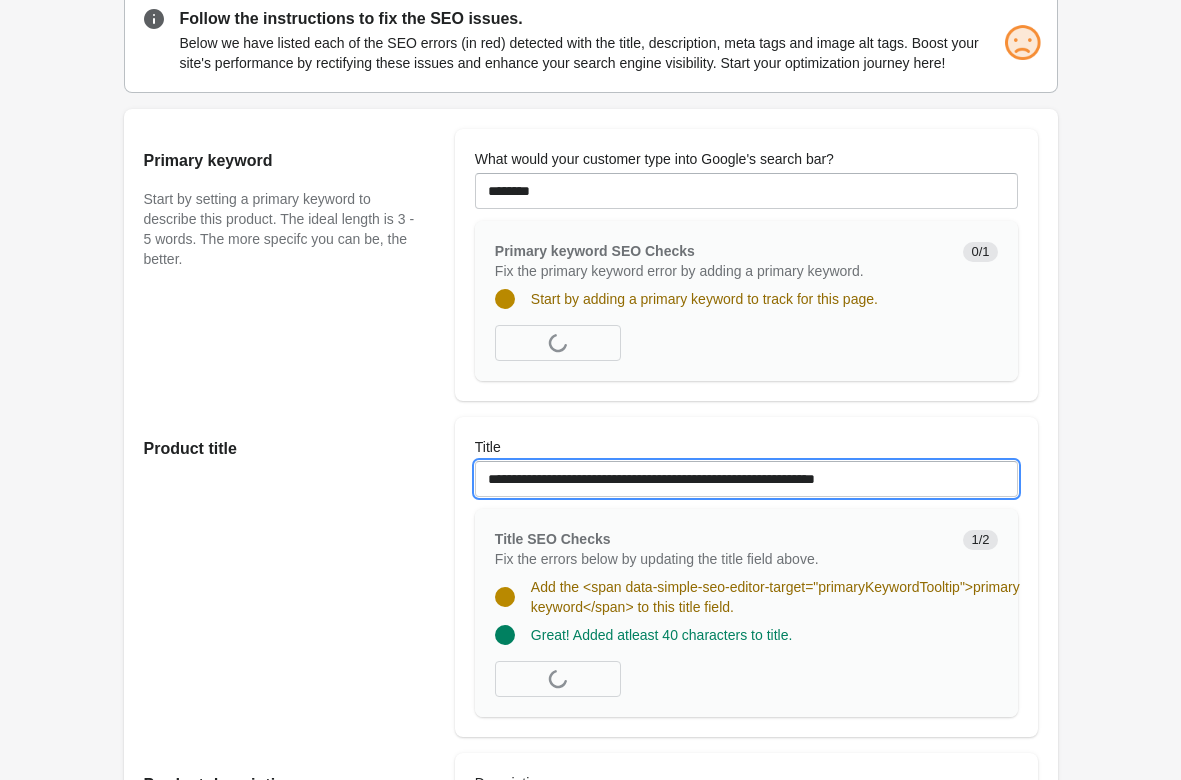 click on "**********" at bounding box center [746, 479] 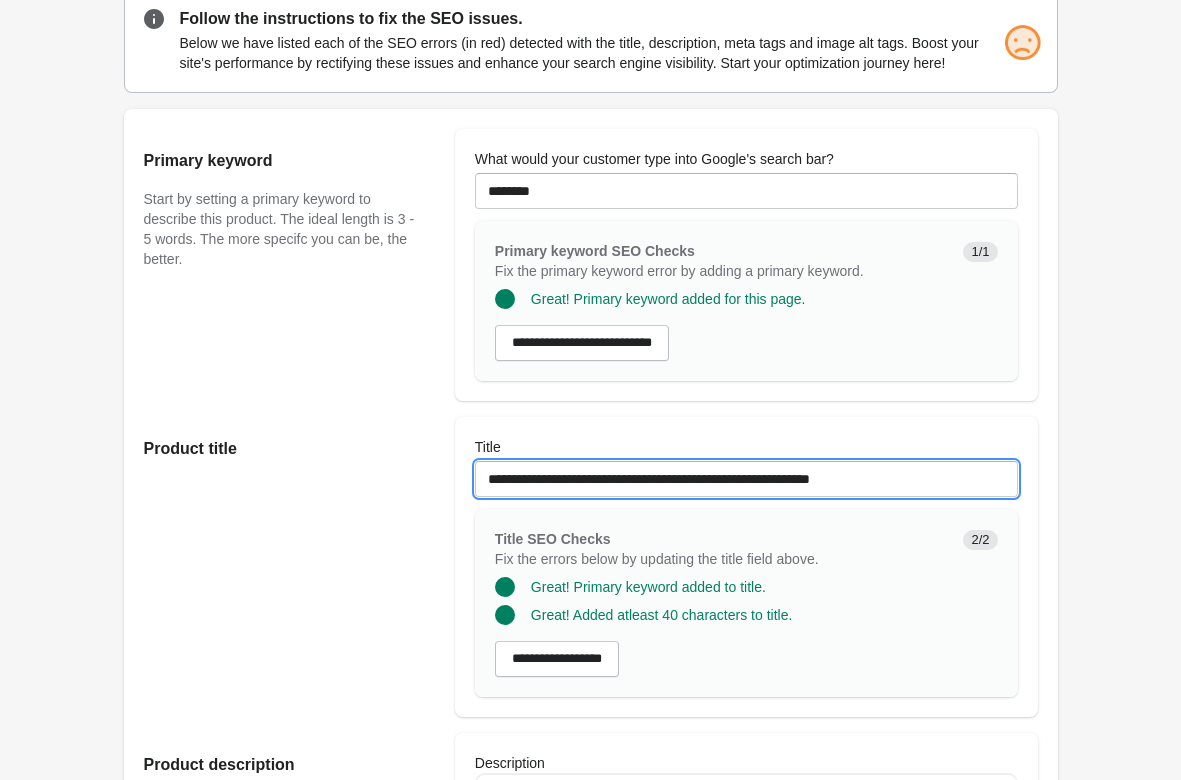 type on "**********" 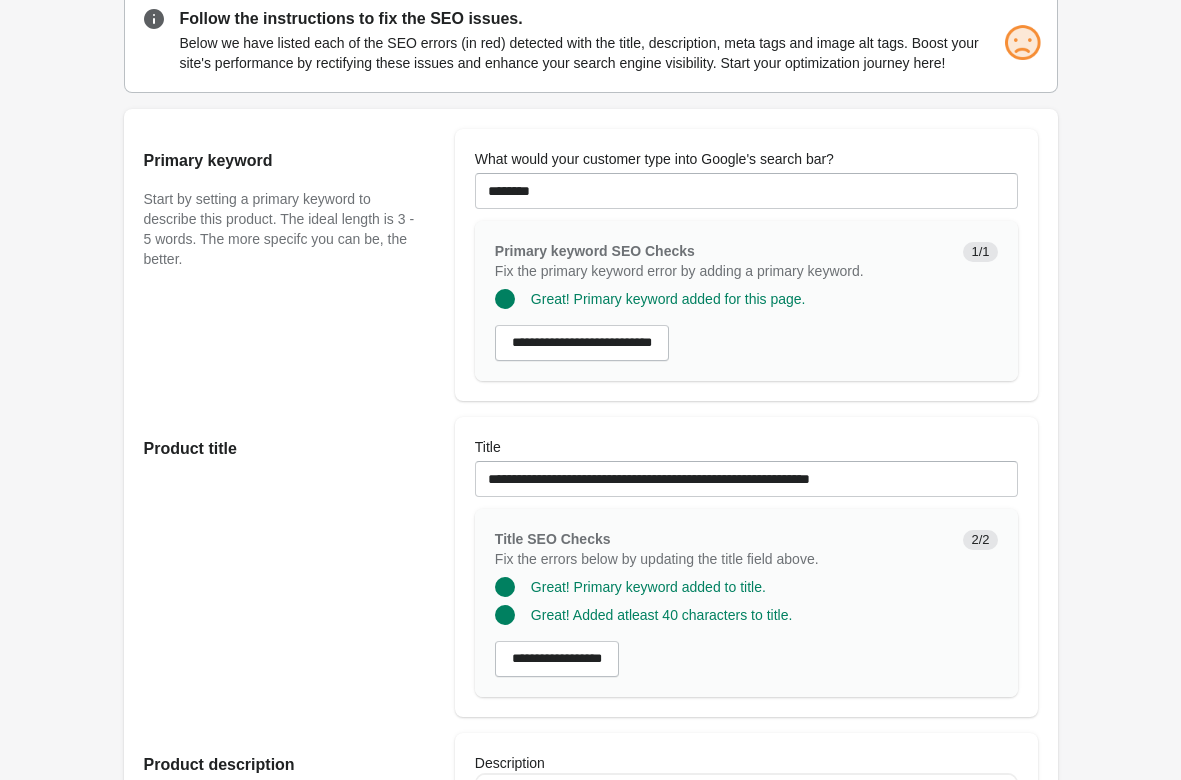 click on "[FIRST] [LAST] [STREET] [CITY] [STATE] [ZIP] [COUNTRY] [PHONE]" at bounding box center [590, 1024] 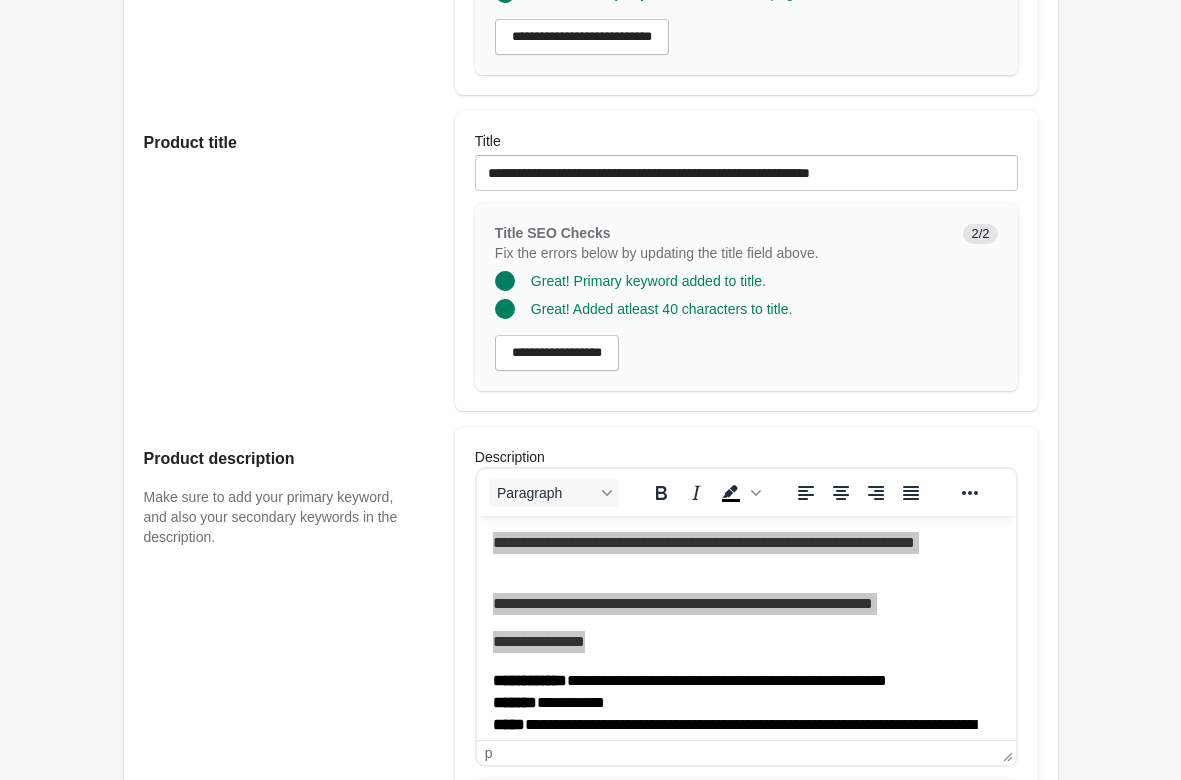 scroll, scrollTop: 855, scrollLeft: 0, axis: vertical 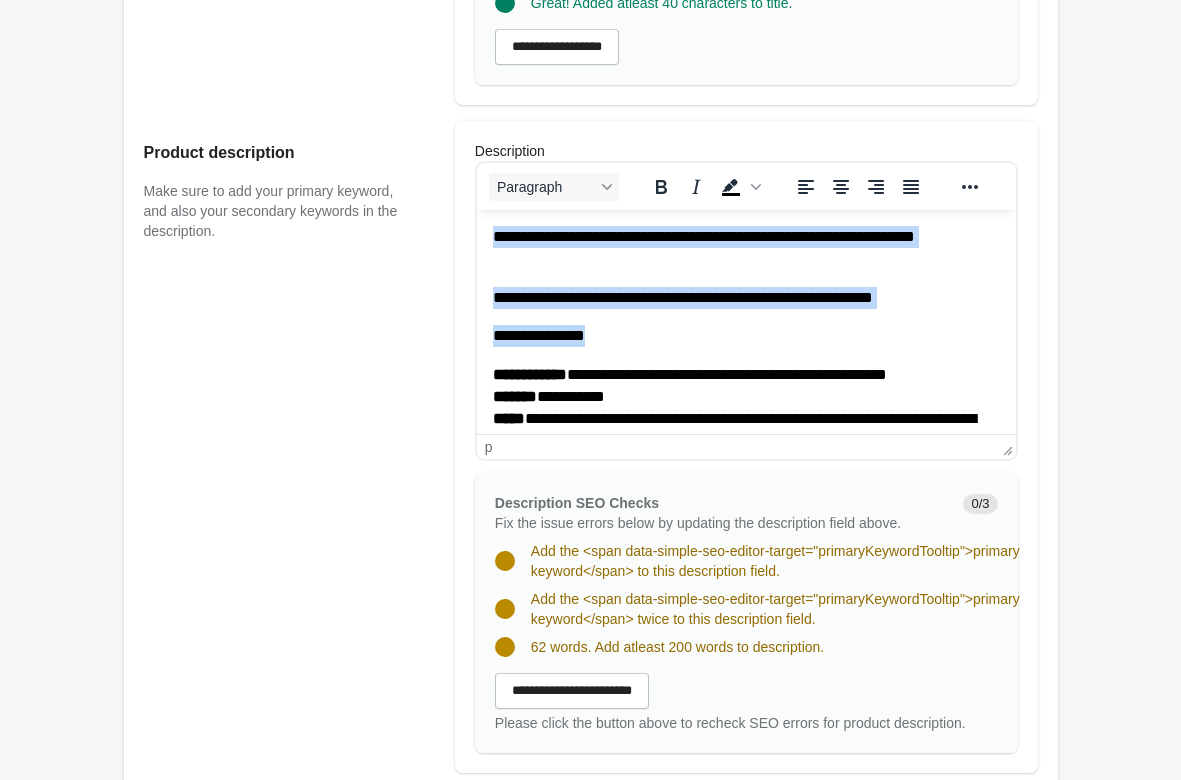 click on "[FIRST] [LAST] [STREET] [CITY] [STATE] [ZIP] [COUNTRY] [PHONE]" at bounding box center [745, 351] 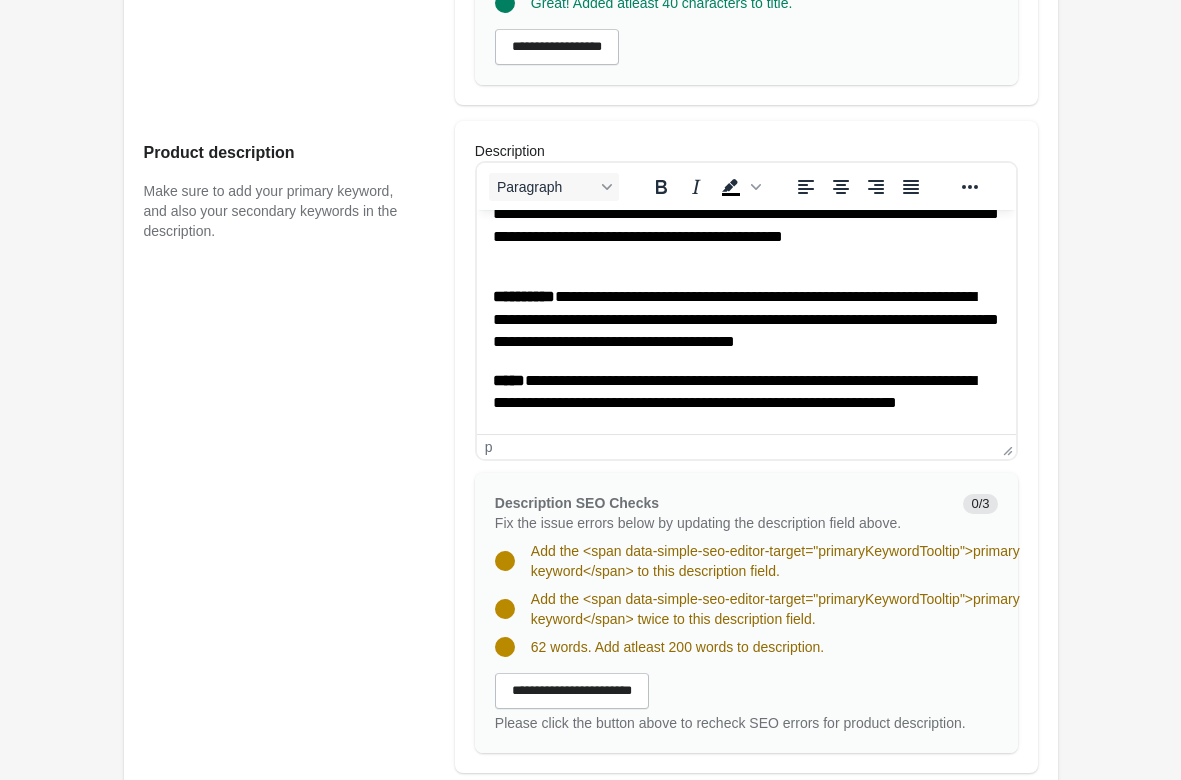 scroll, scrollTop: 1161, scrollLeft: 0, axis: vertical 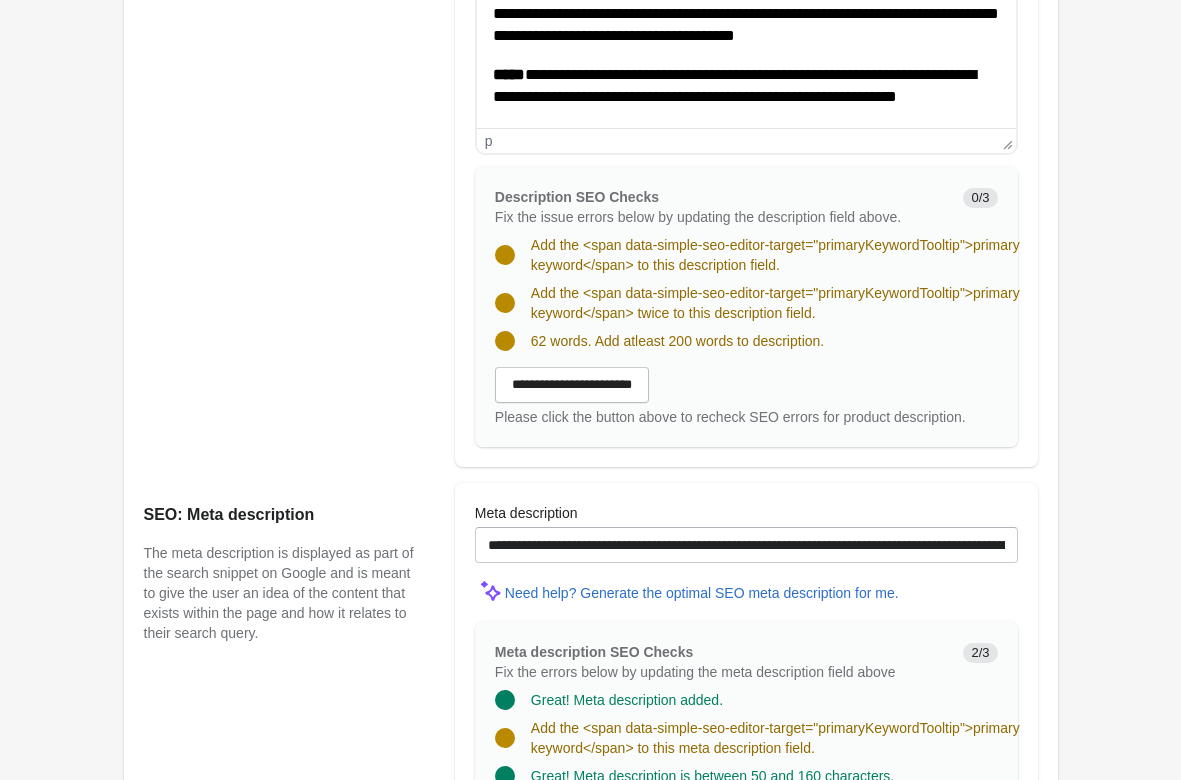 drag, startPoint x: 604, startPoint y: 389, endPoint x: 722, endPoint y: 422, distance: 122.52755 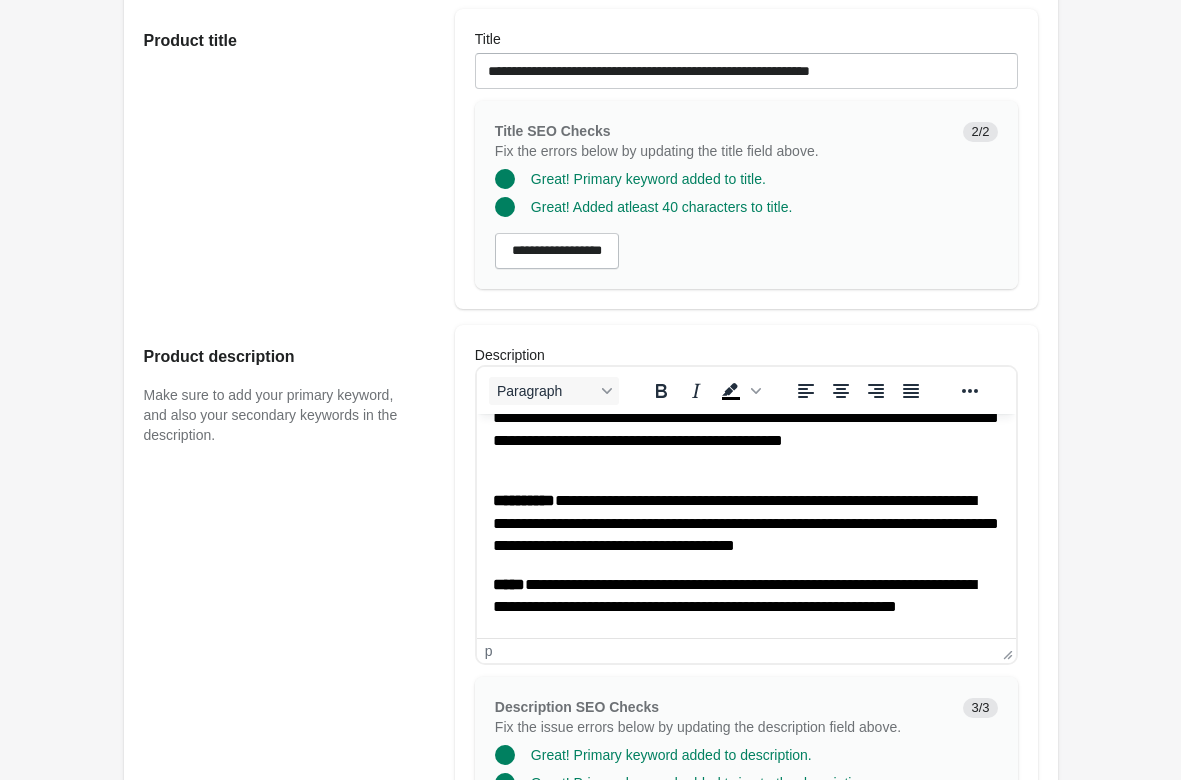 scroll, scrollTop: 957, scrollLeft: 0, axis: vertical 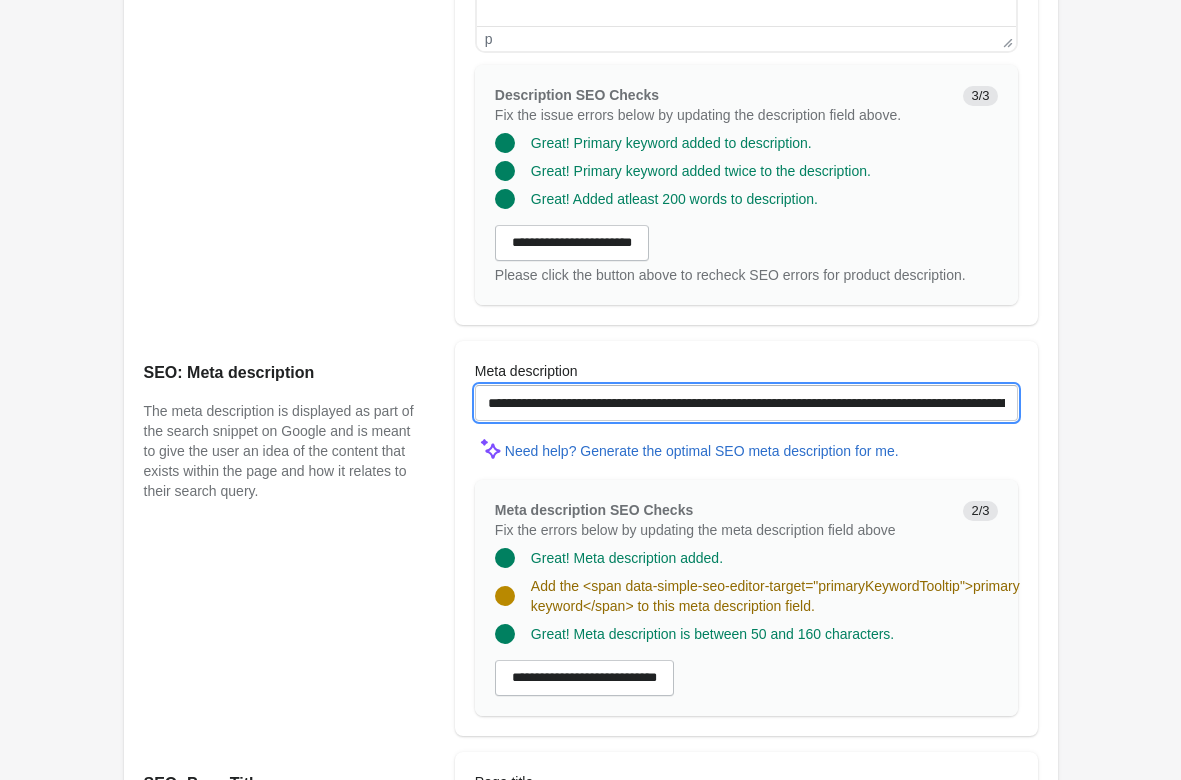 click on "**********" at bounding box center (746, 403) 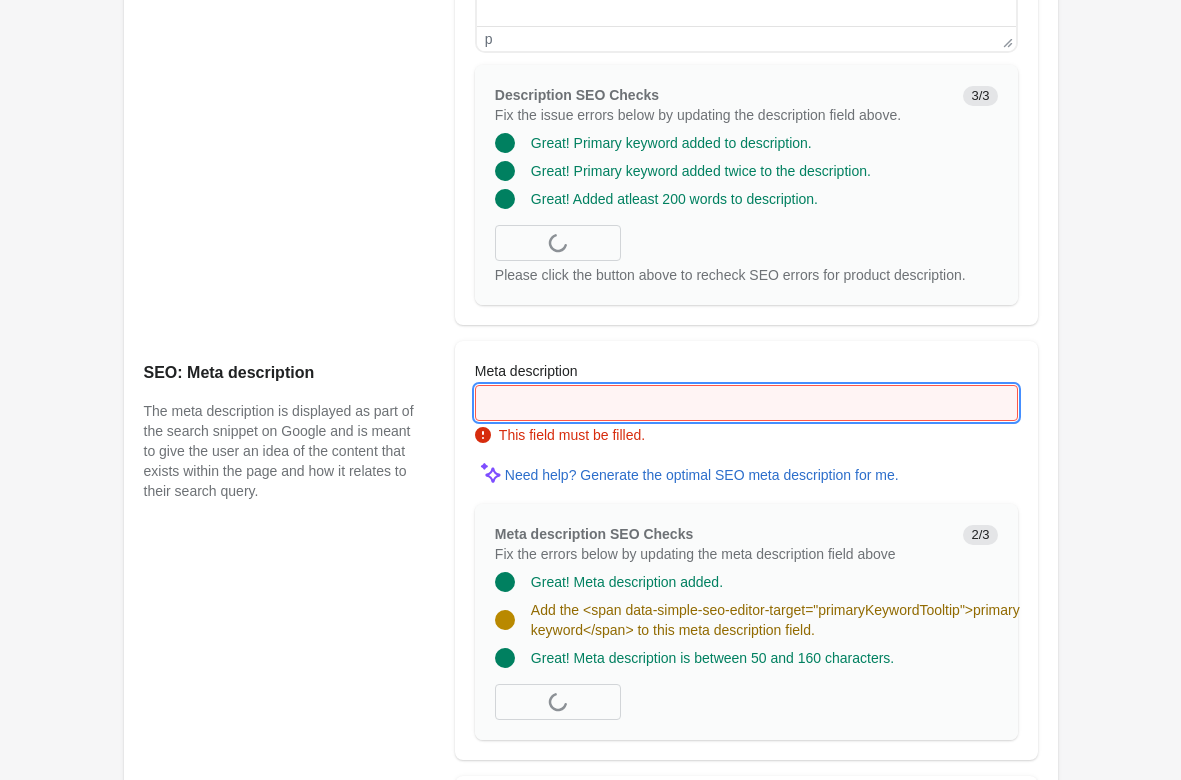 paste on "**********" 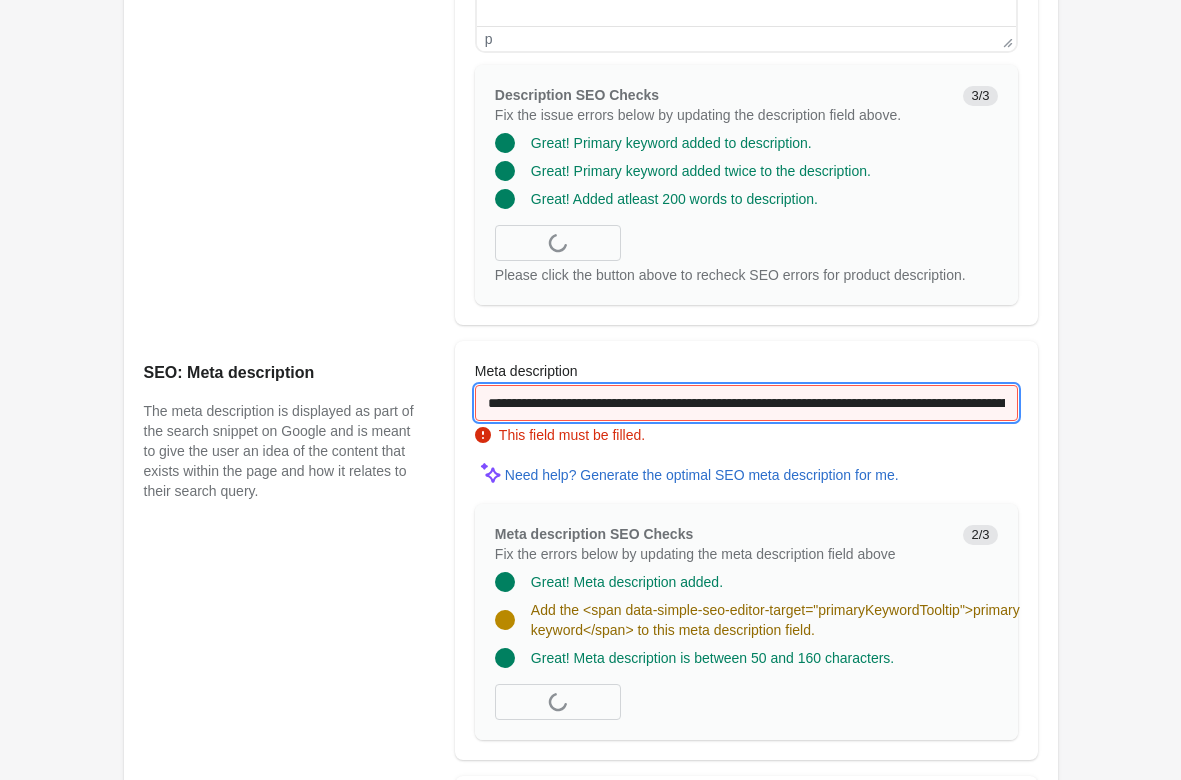 scroll, scrollTop: 0, scrollLeft: 452, axis: horizontal 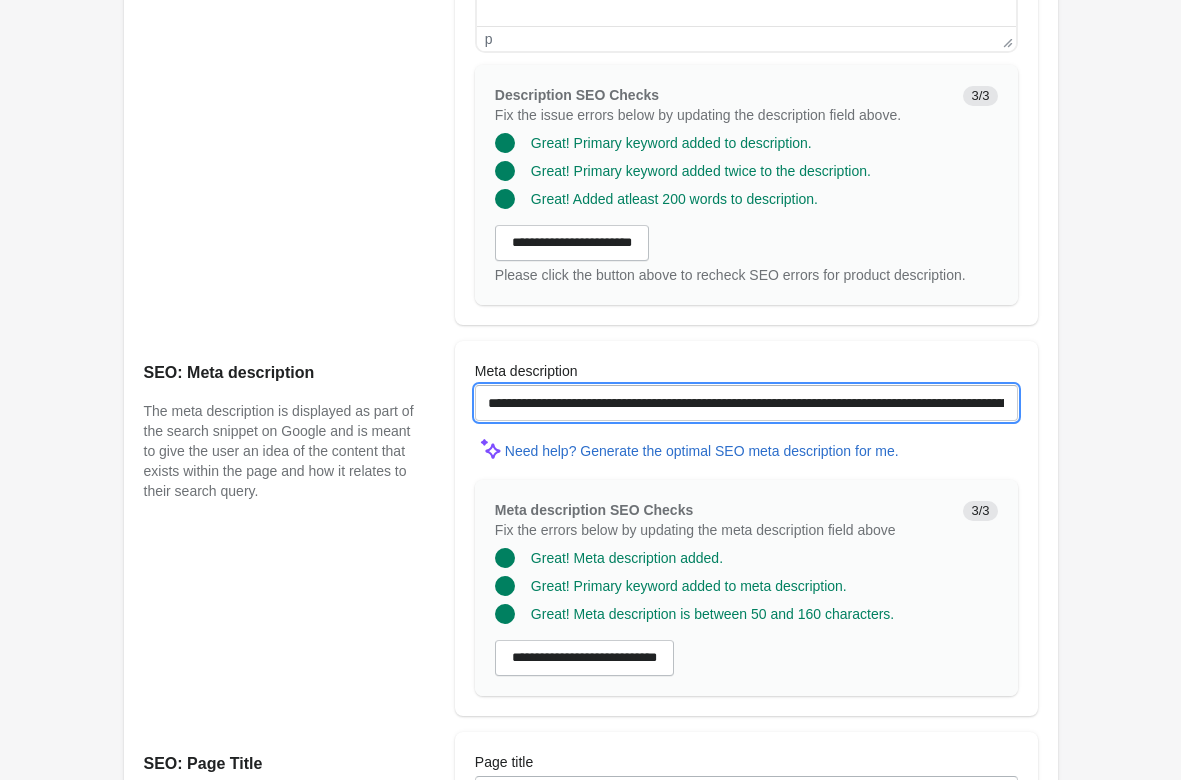 drag, startPoint x: 686, startPoint y: 402, endPoint x: 122, endPoint y: 399, distance: 564.008 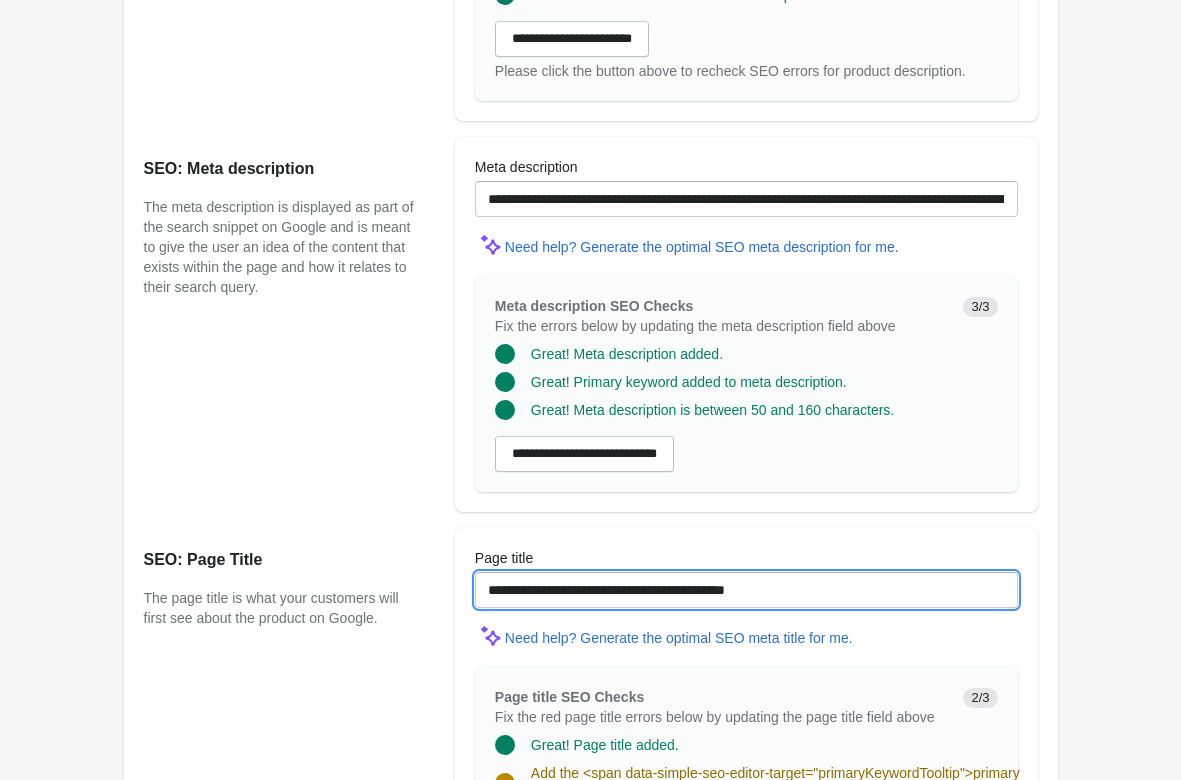 drag, startPoint x: 808, startPoint y: 577, endPoint x: -16, endPoint y: 521, distance: 825.9007 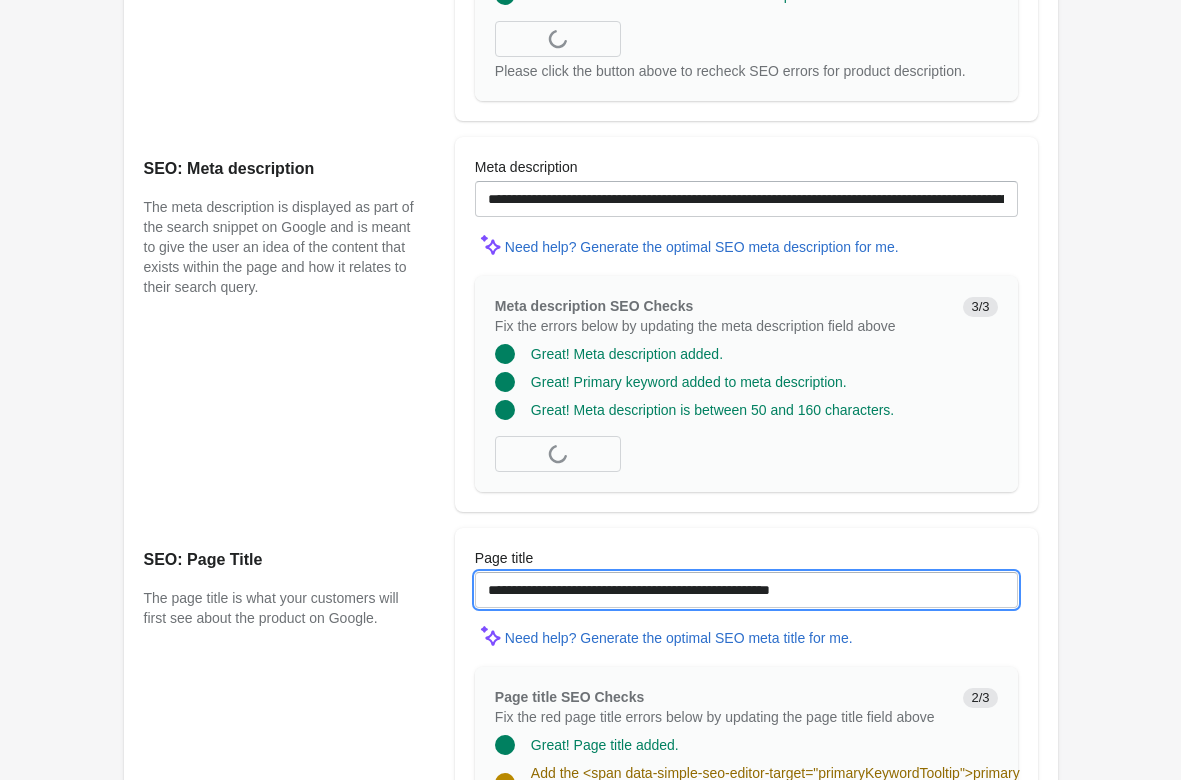 type on "**********" 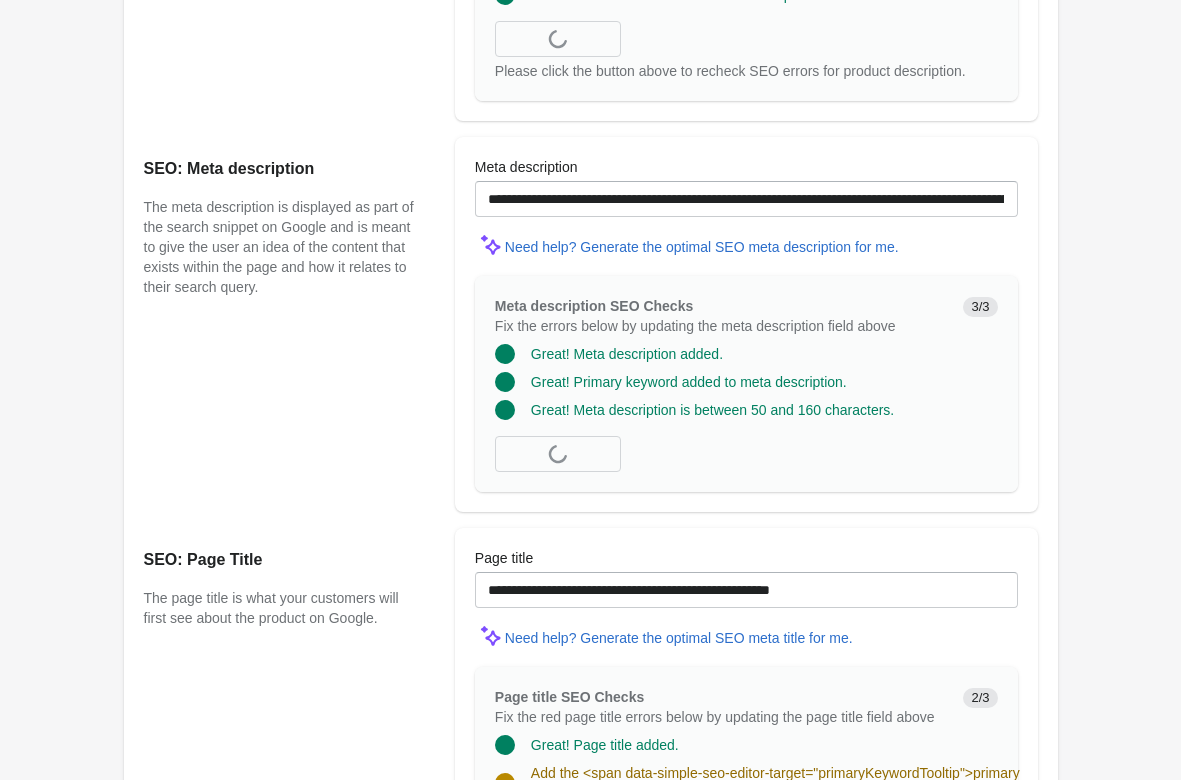 click on "[FIRST] [LAST] [STREET] [CITY] [STATE] [ZIP] [COUNTRY] [PHONE]" at bounding box center (591, -230) 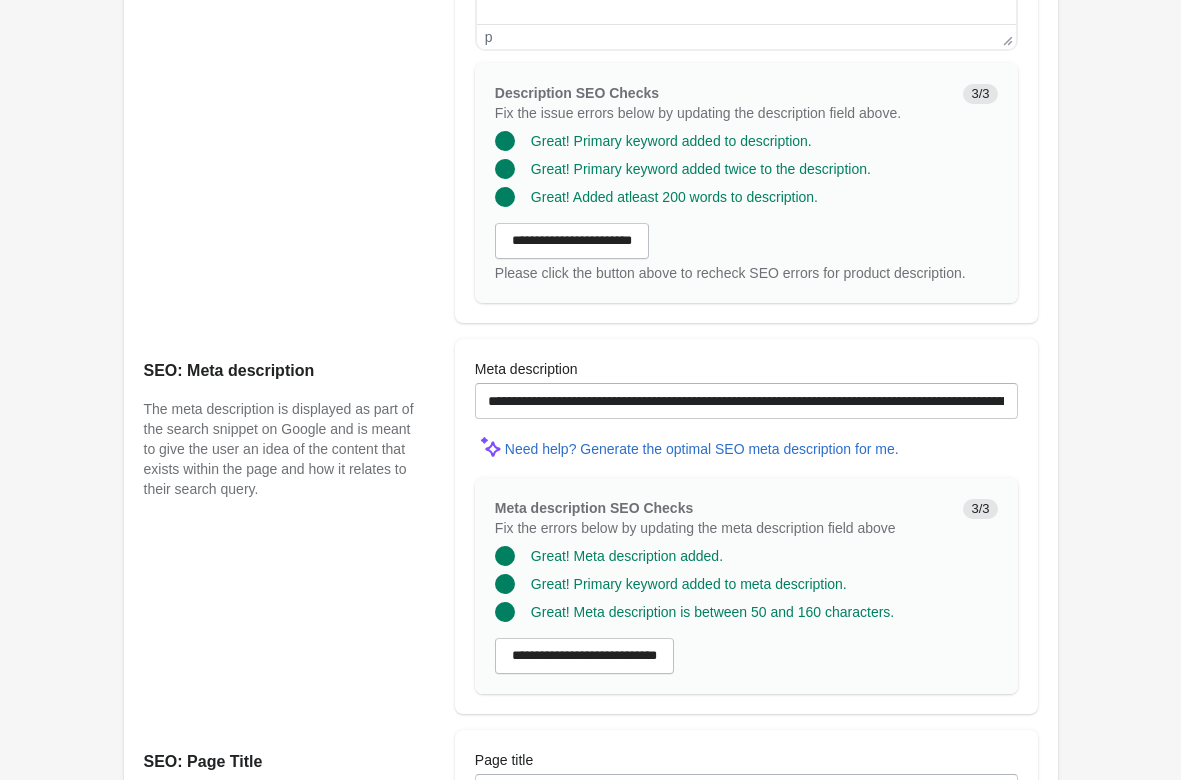 scroll, scrollTop: 1571, scrollLeft: 0, axis: vertical 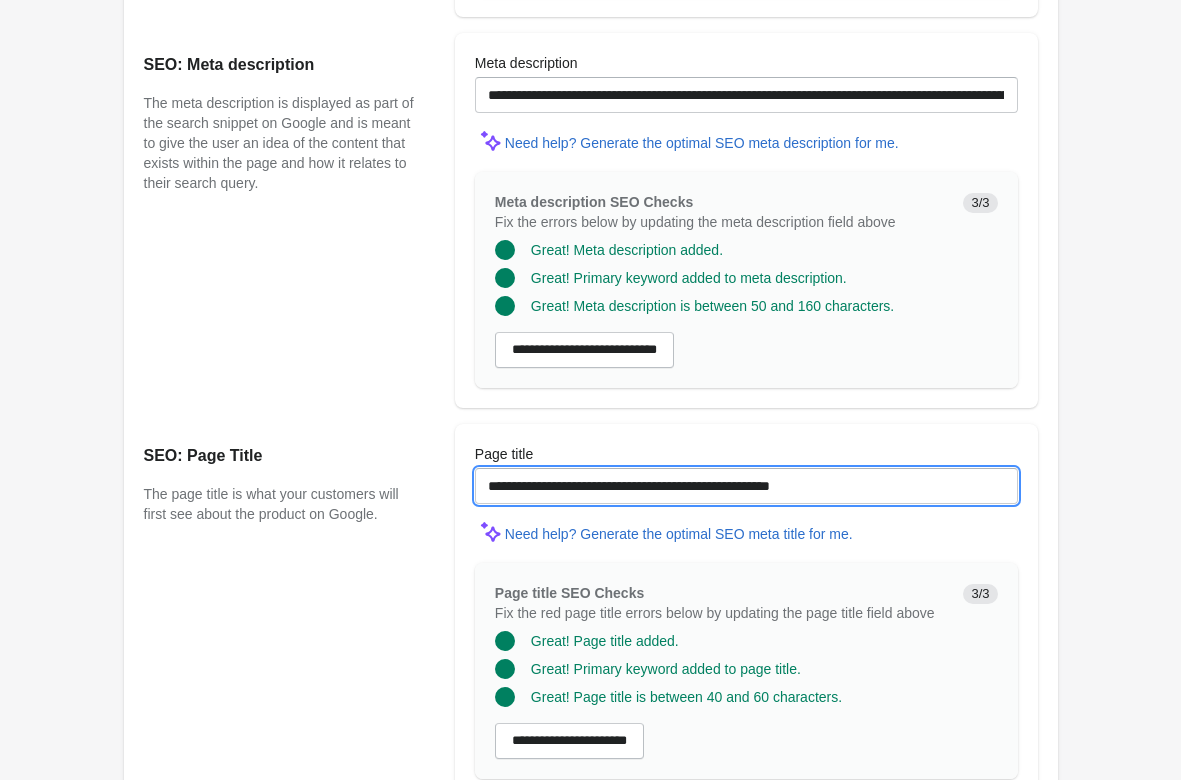 drag, startPoint x: 852, startPoint y: 498, endPoint x: 107, endPoint y: 466, distance: 745.68695 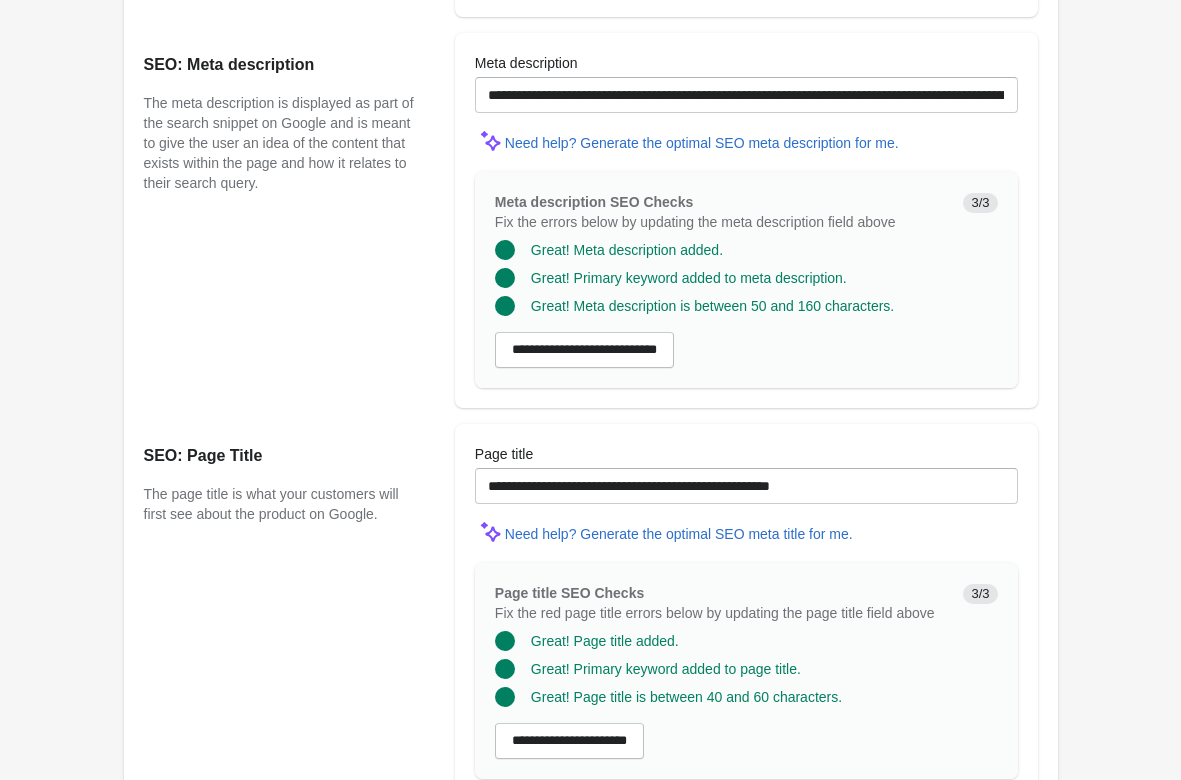 drag, startPoint x: 1072, startPoint y: 467, endPoint x: 949, endPoint y: 470, distance: 123.03658 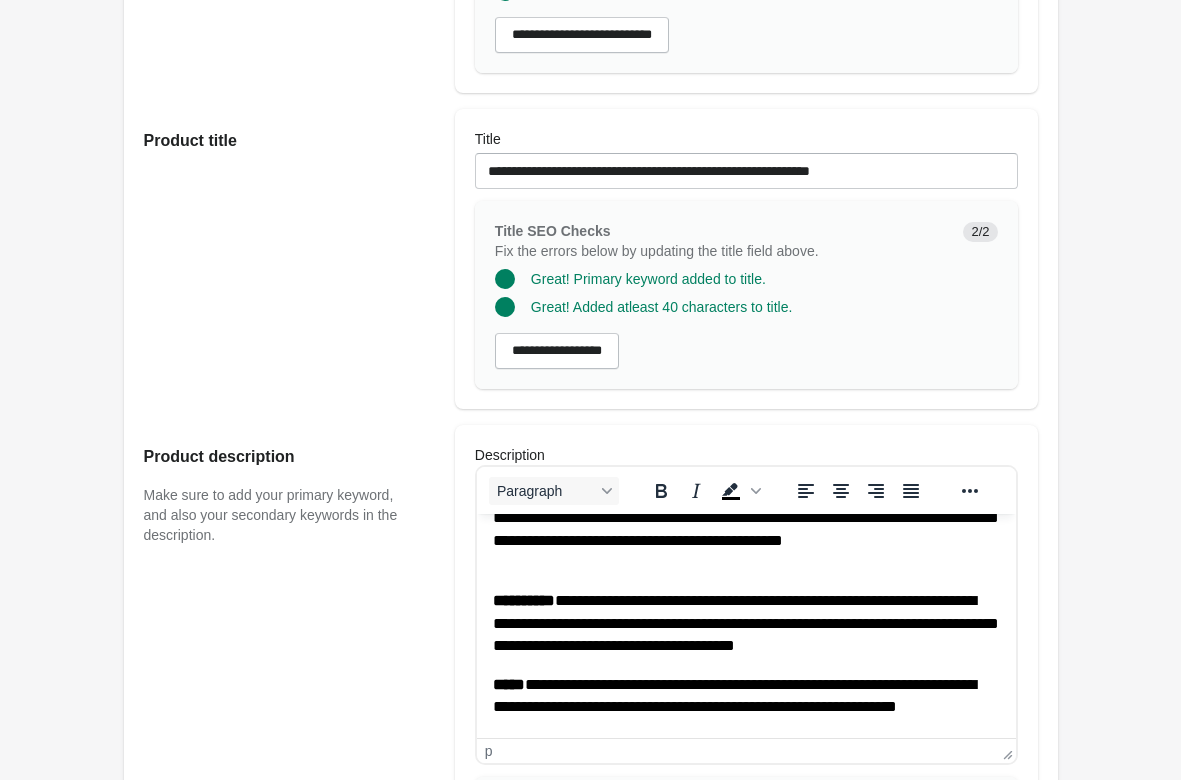 scroll, scrollTop: 245, scrollLeft: 0, axis: vertical 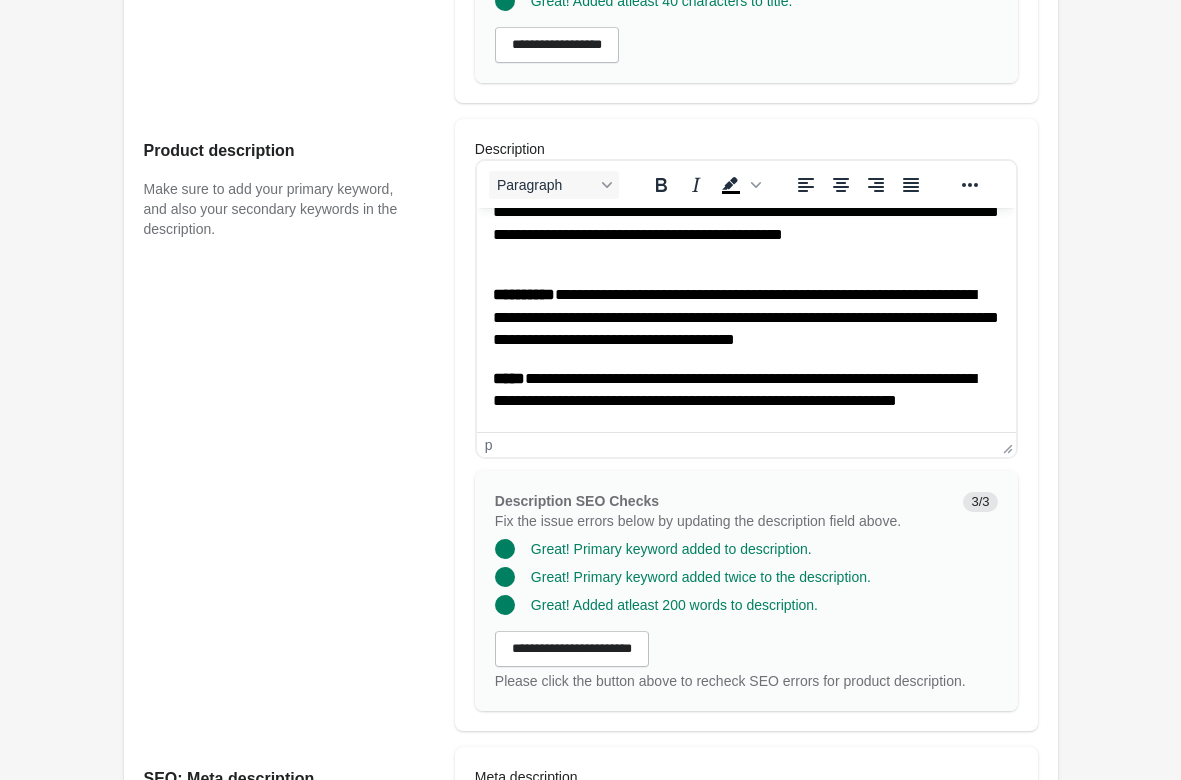 click on "**********" at bounding box center [745, 401] 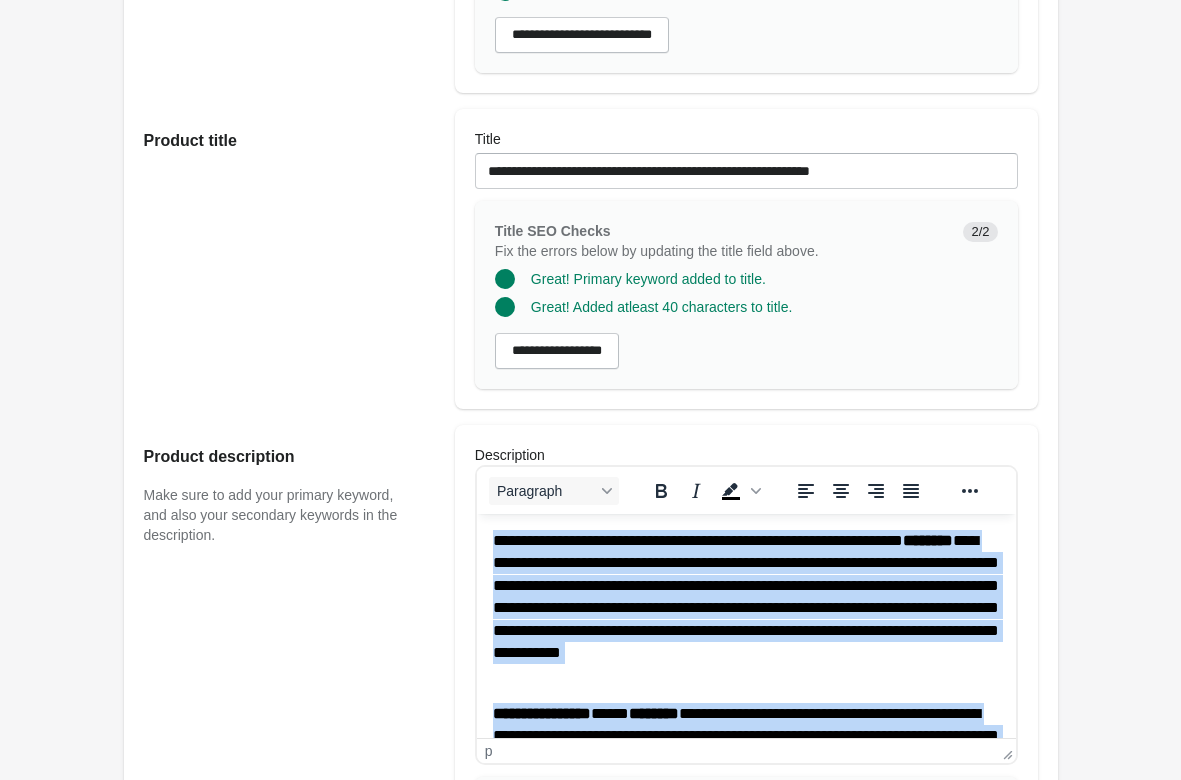 scroll, scrollTop: 449, scrollLeft: 0, axis: vertical 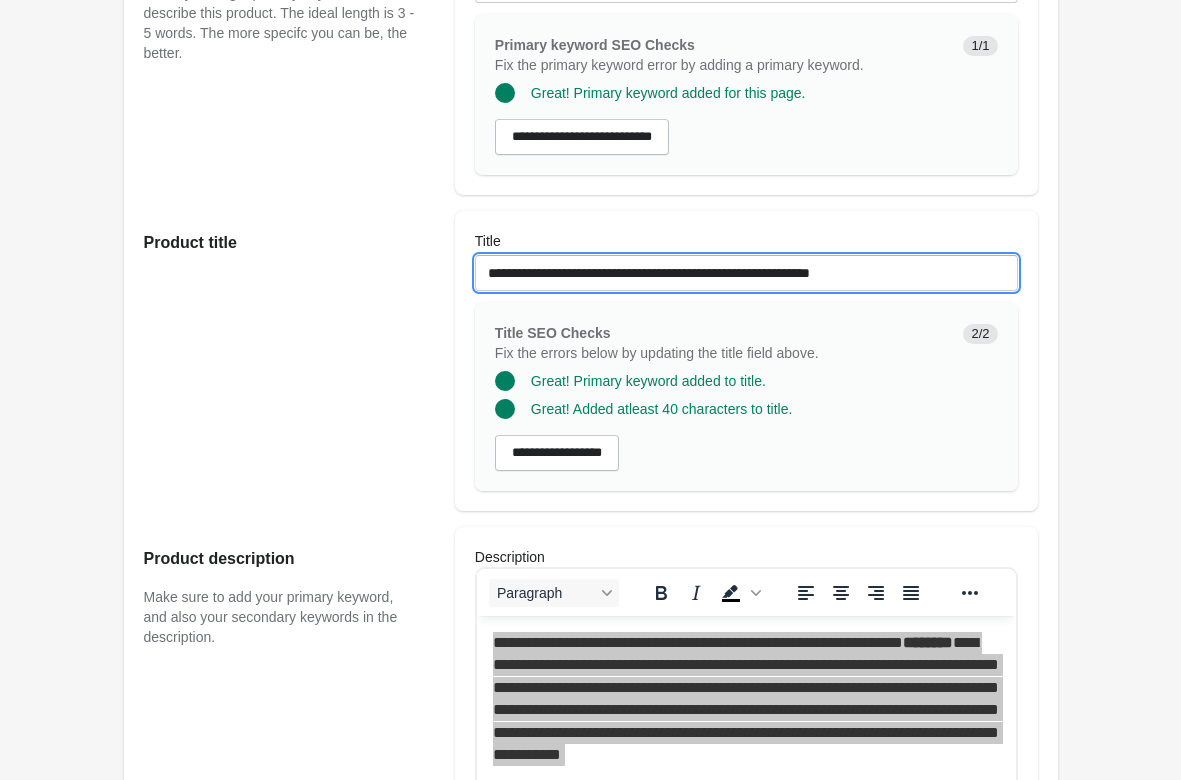 drag, startPoint x: 913, startPoint y: 282, endPoint x: 77, endPoint y: 225, distance: 837.9409 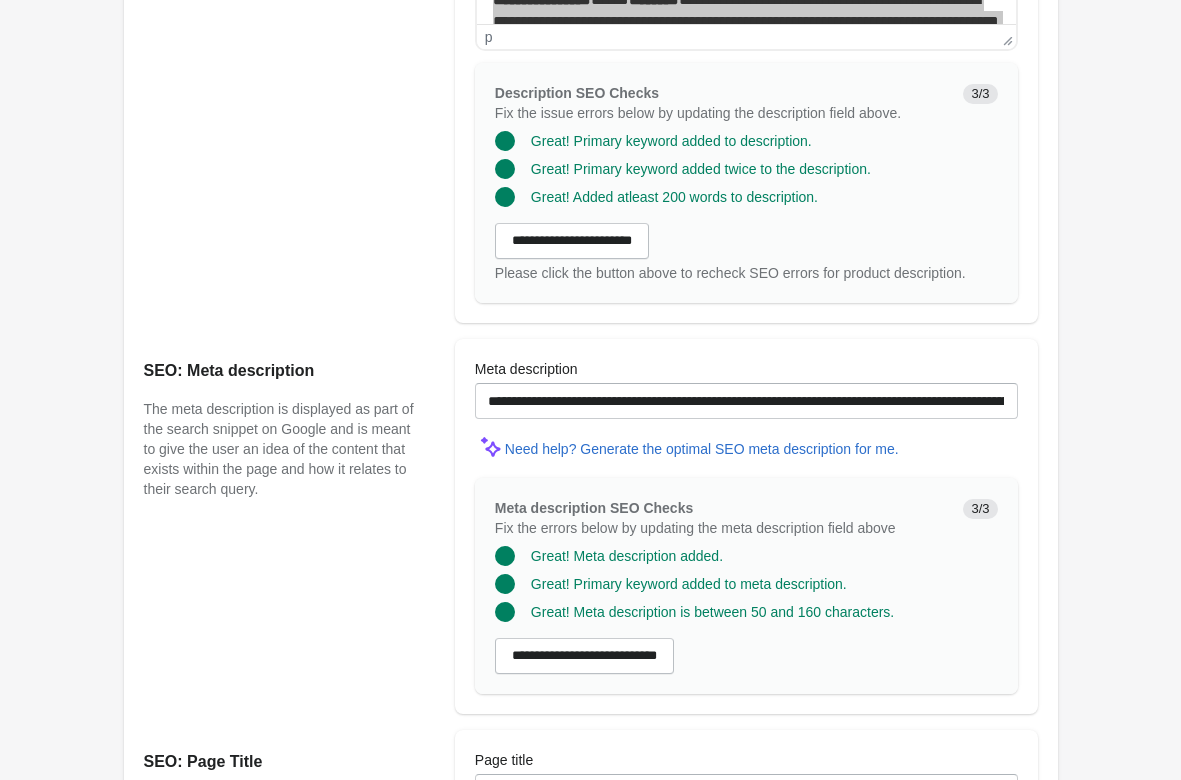 scroll, scrollTop: 1673, scrollLeft: 0, axis: vertical 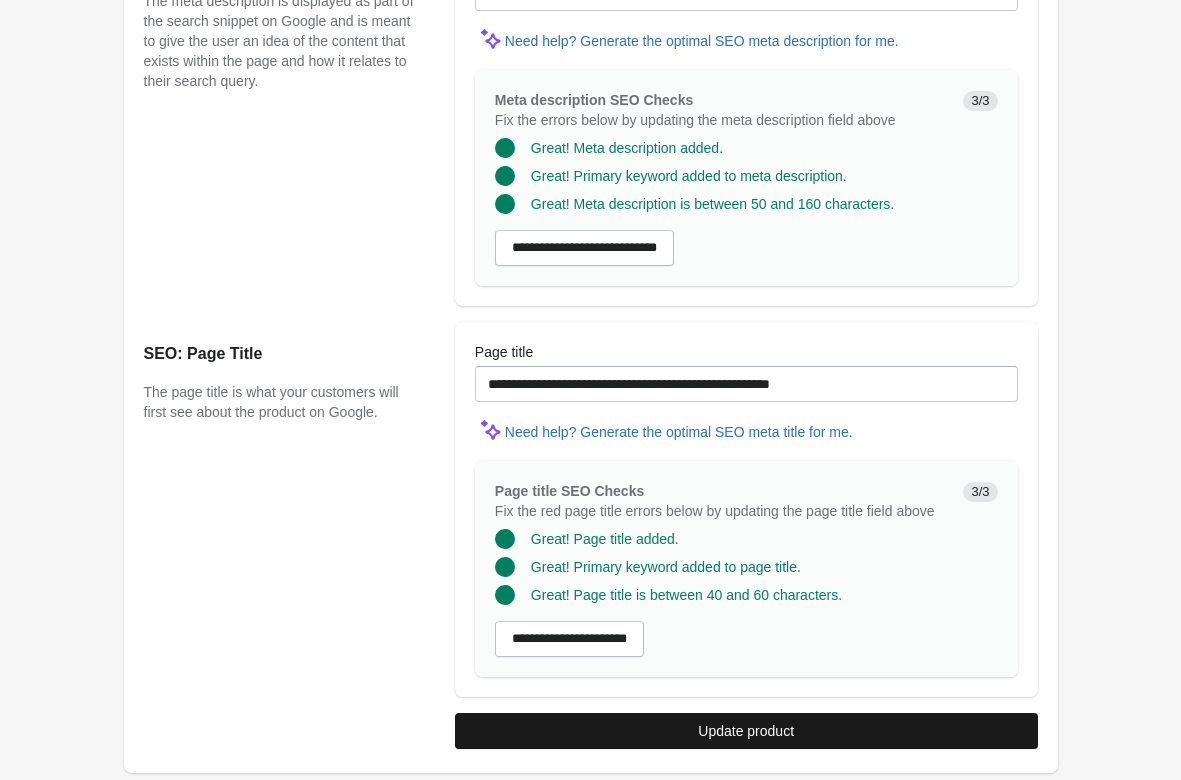 click on "Update product" at bounding box center (746, 731) 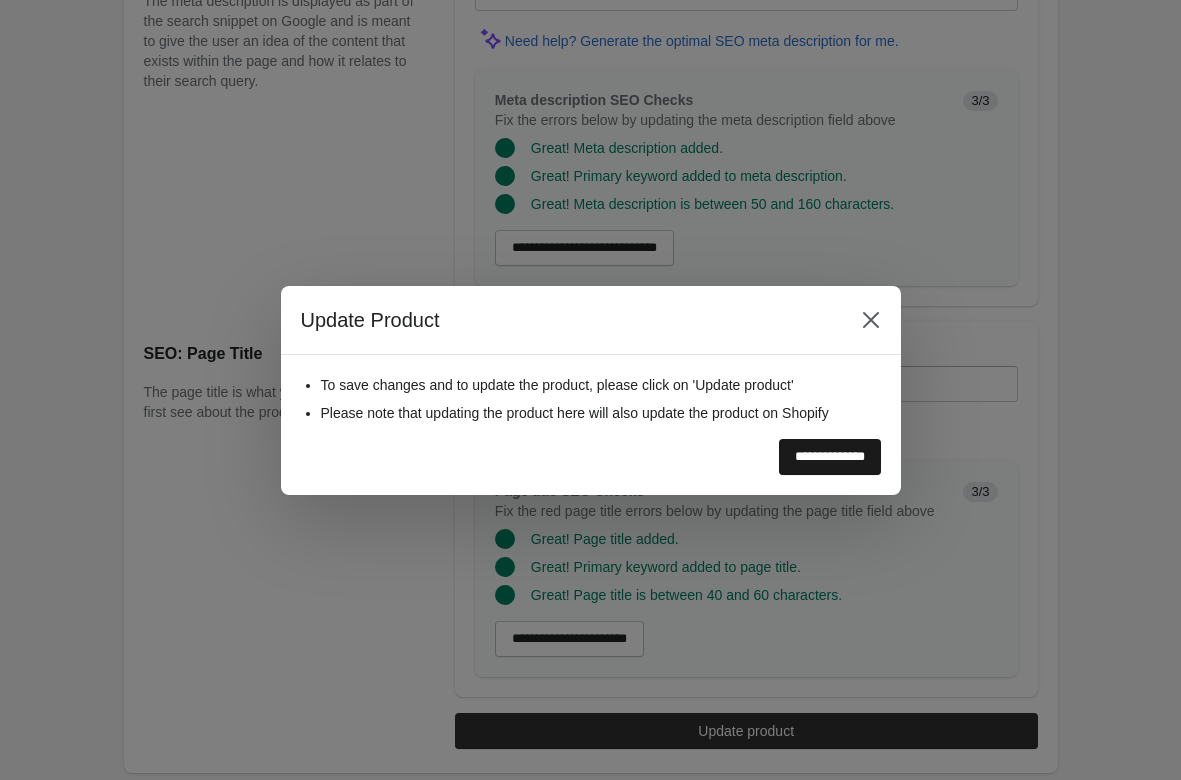 click on "**********" at bounding box center [830, 457] 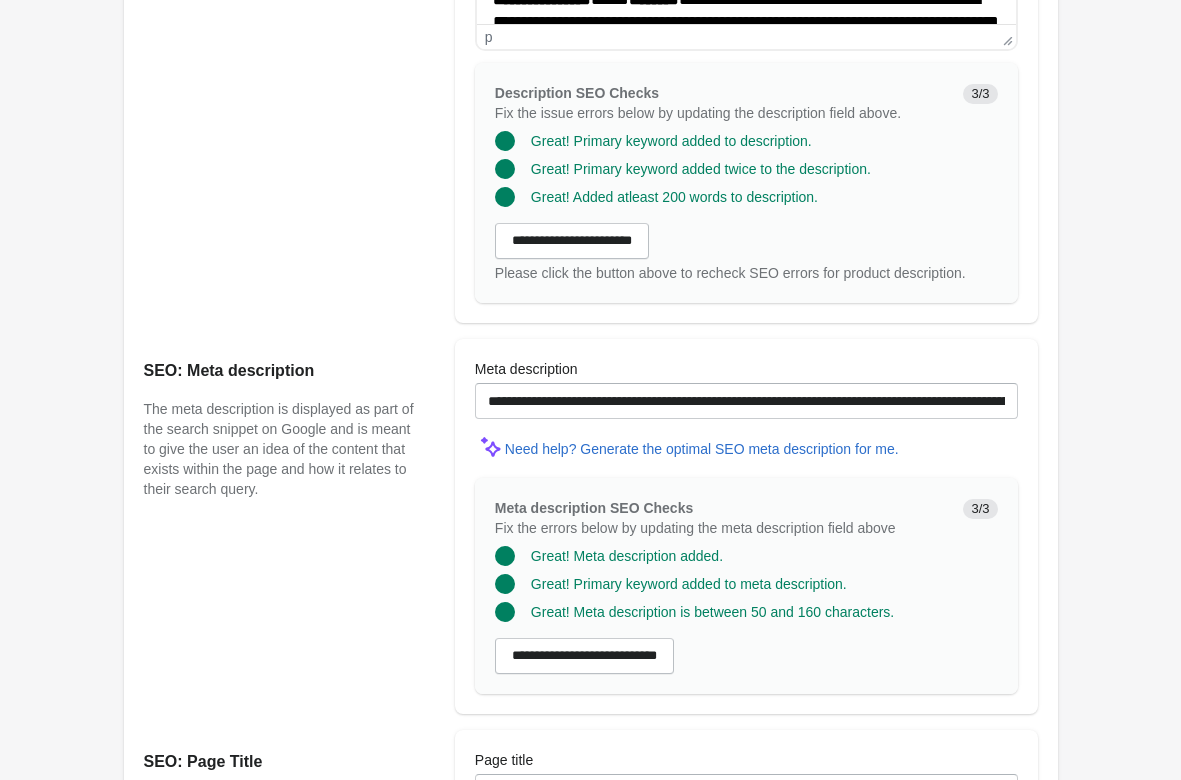 scroll, scrollTop: 1061, scrollLeft: 0, axis: vertical 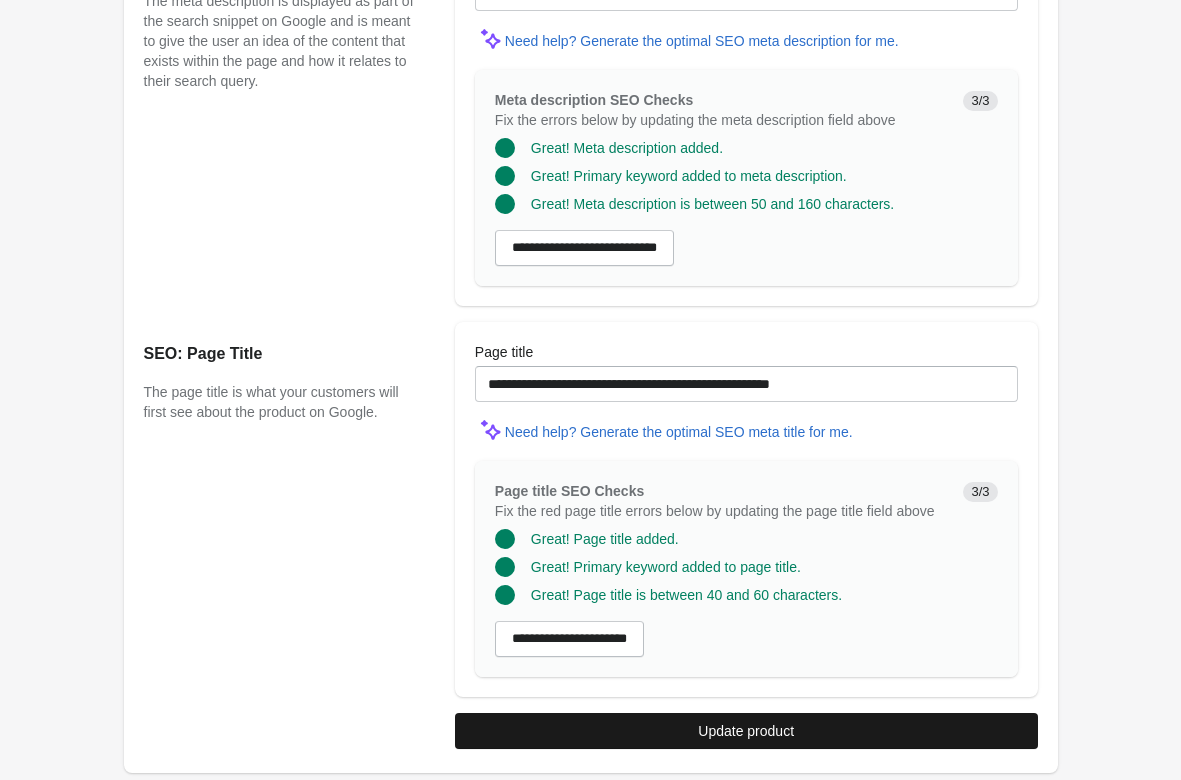 click on "Update product" at bounding box center (746, 731) 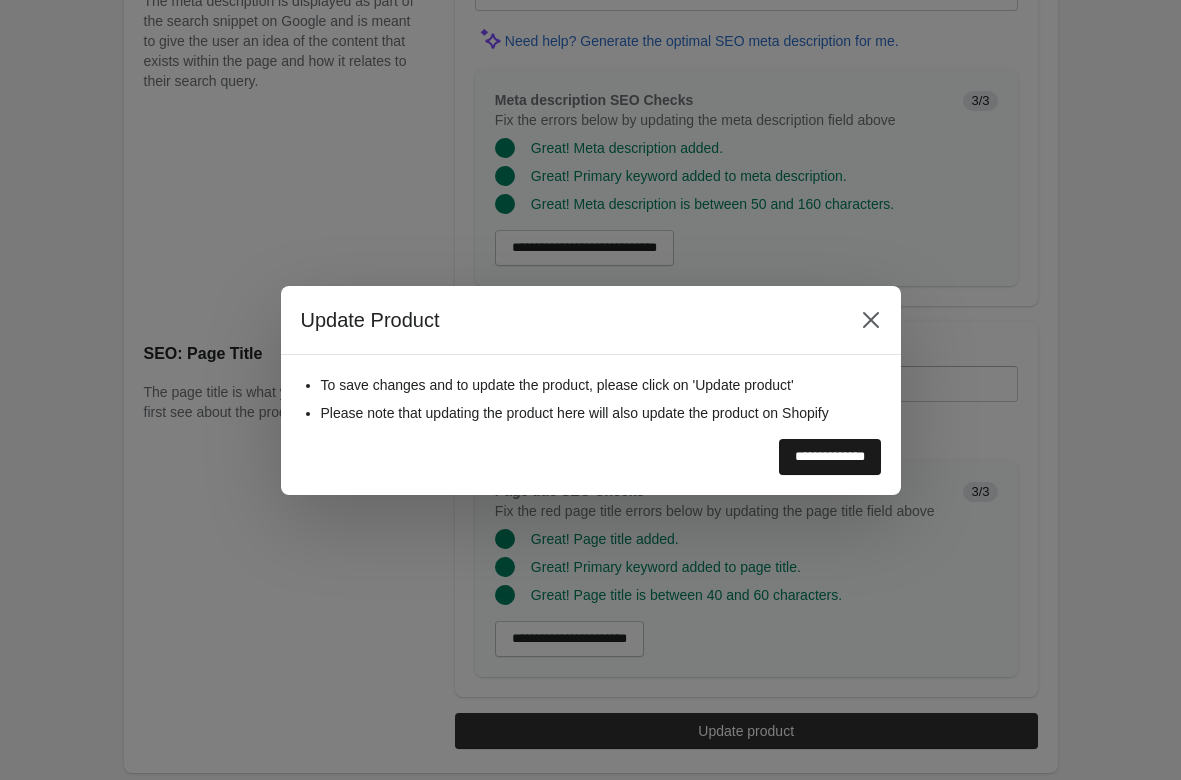 click on "**********" at bounding box center [830, 457] 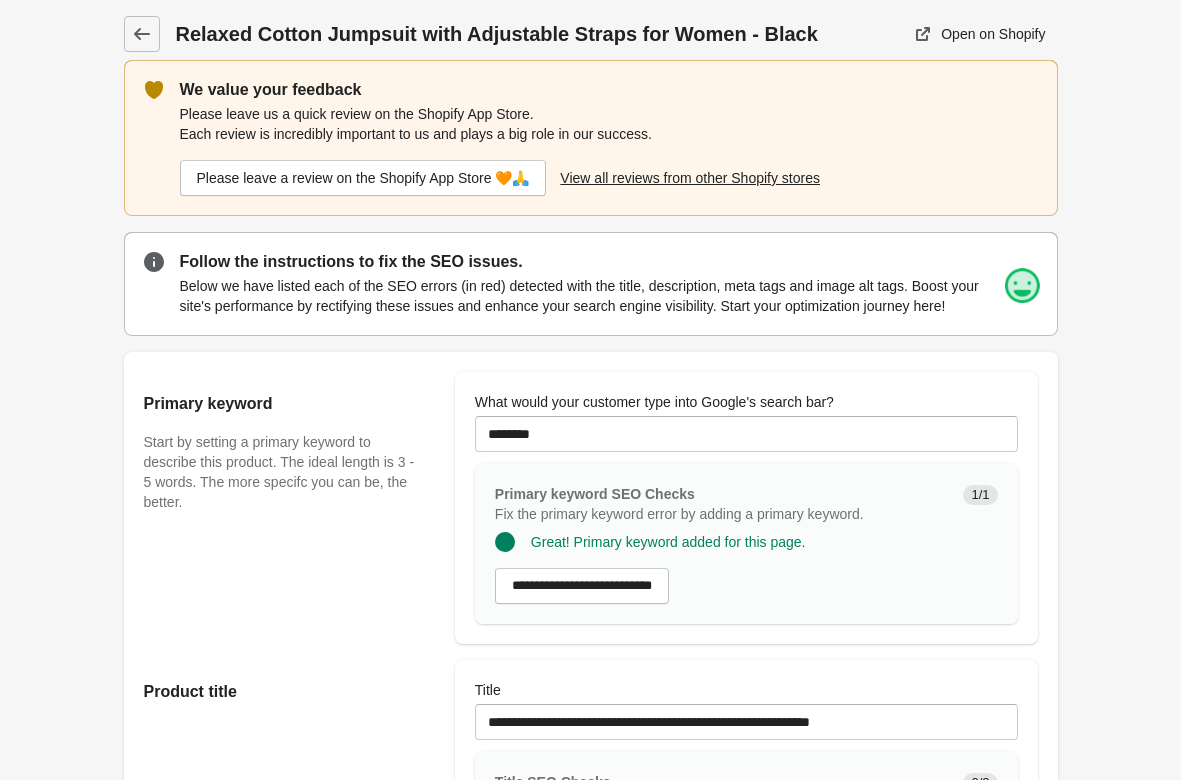 scroll, scrollTop: 0, scrollLeft: 0, axis: both 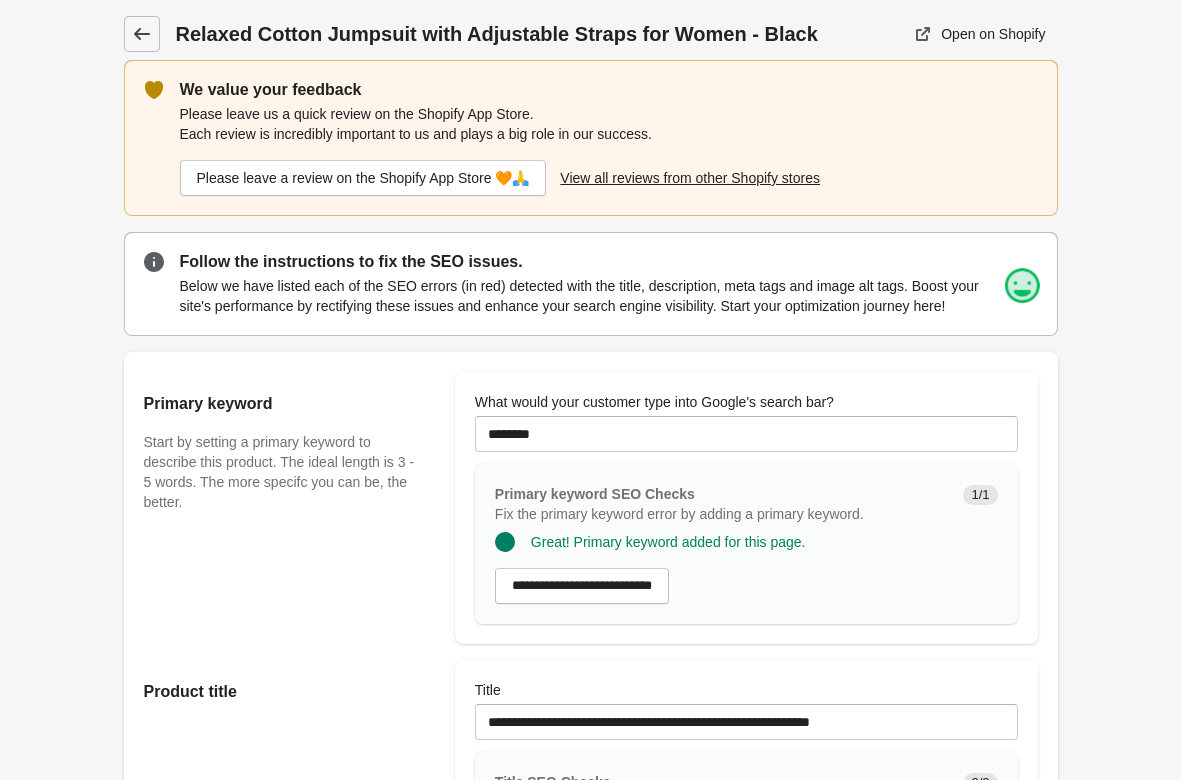 click 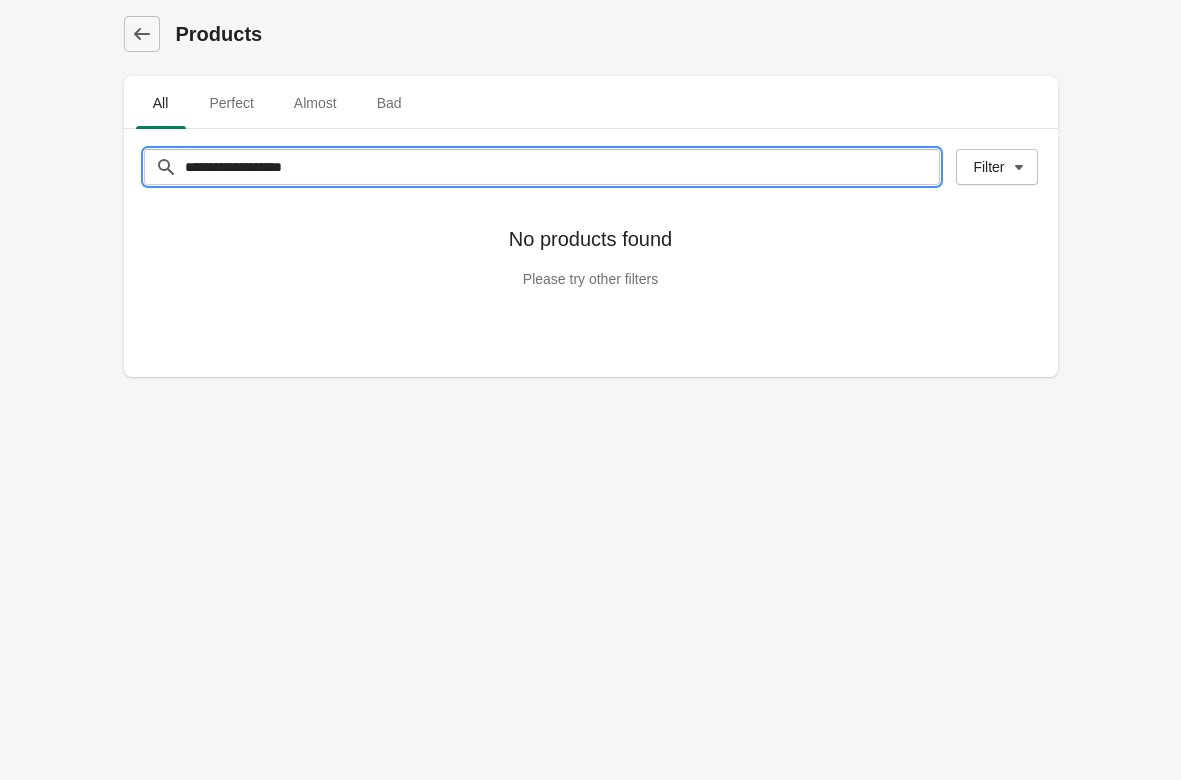 drag, startPoint x: 347, startPoint y: 182, endPoint x: -257, endPoint y: 101, distance: 609.4071 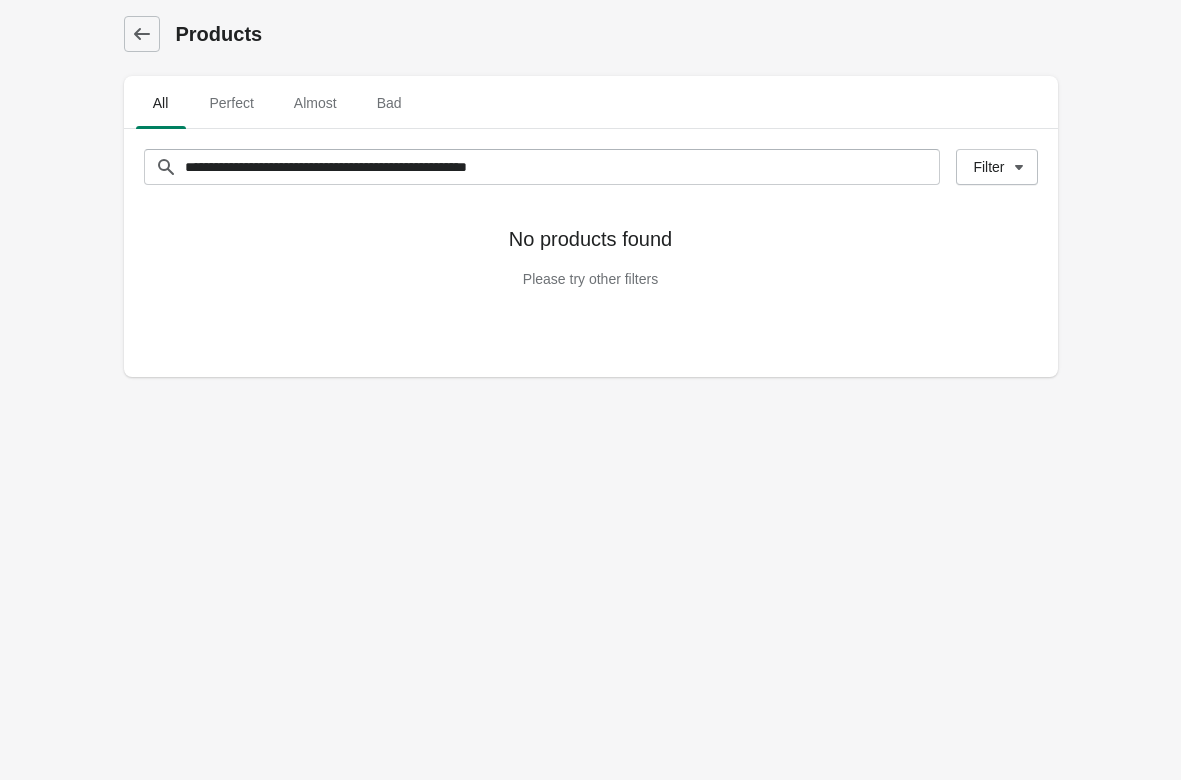 click on "**********" at bounding box center [590, 390] 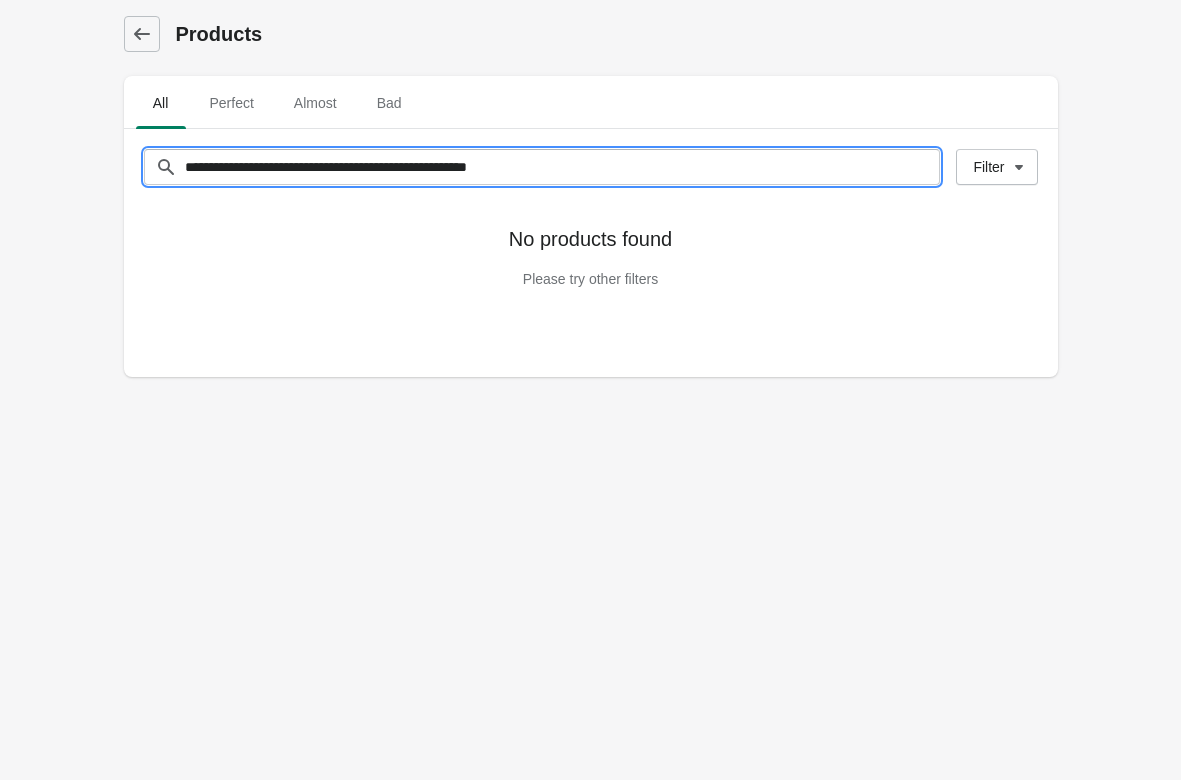 drag, startPoint x: 537, startPoint y: 178, endPoint x: -157, endPoint y: 154, distance: 694.41486 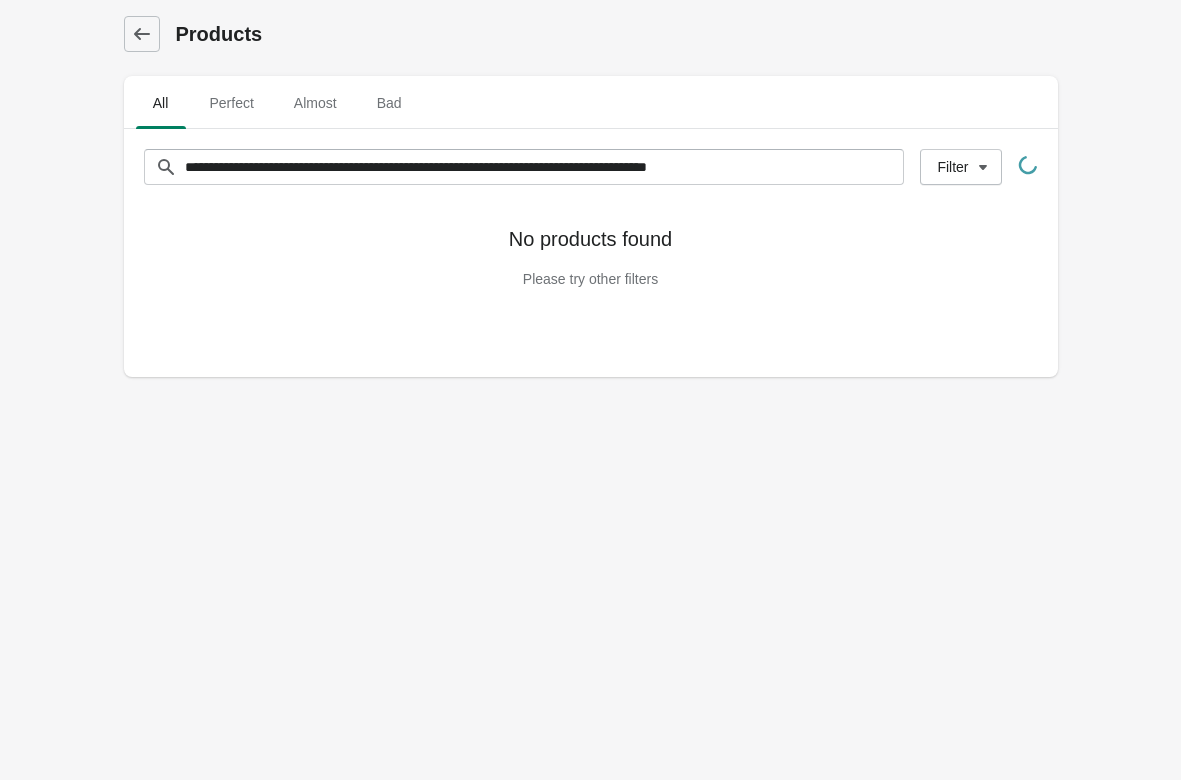 click on "**********" at bounding box center (590, 390) 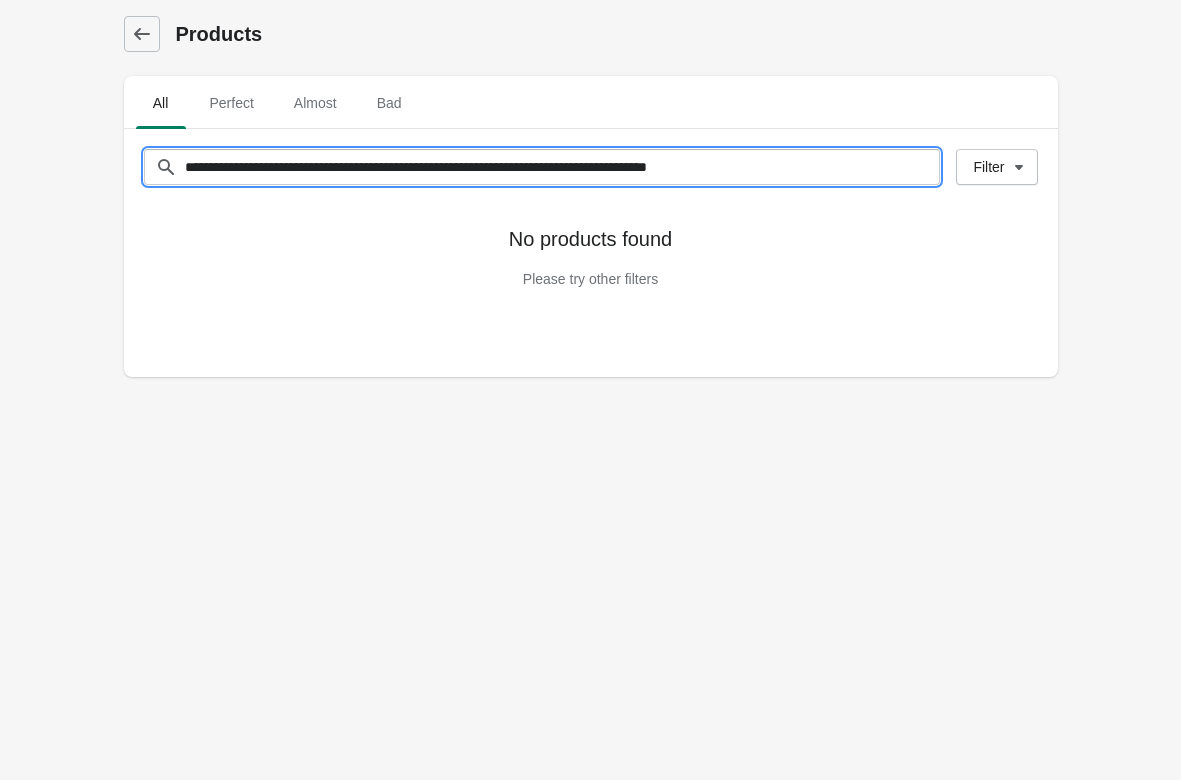 drag, startPoint x: 791, startPoint y: 167, endPoint x: -95, endPoint y: 153, distance: 886.1106 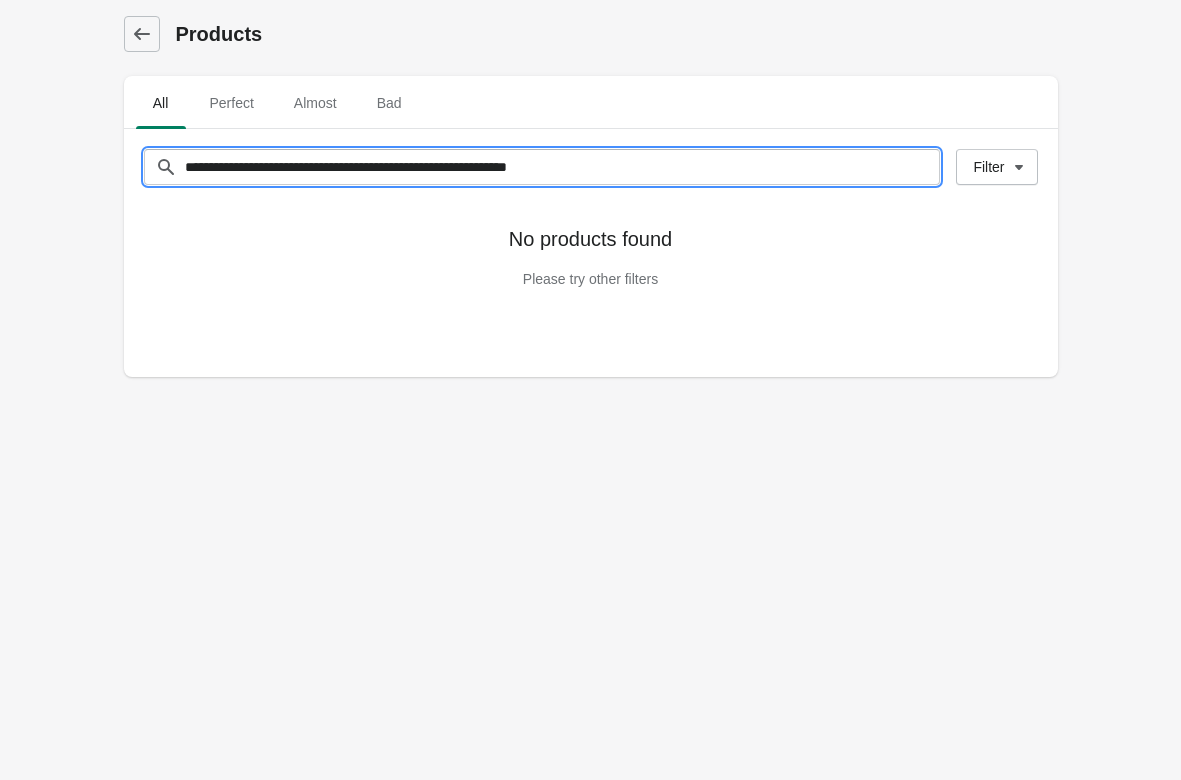 type on "**********" 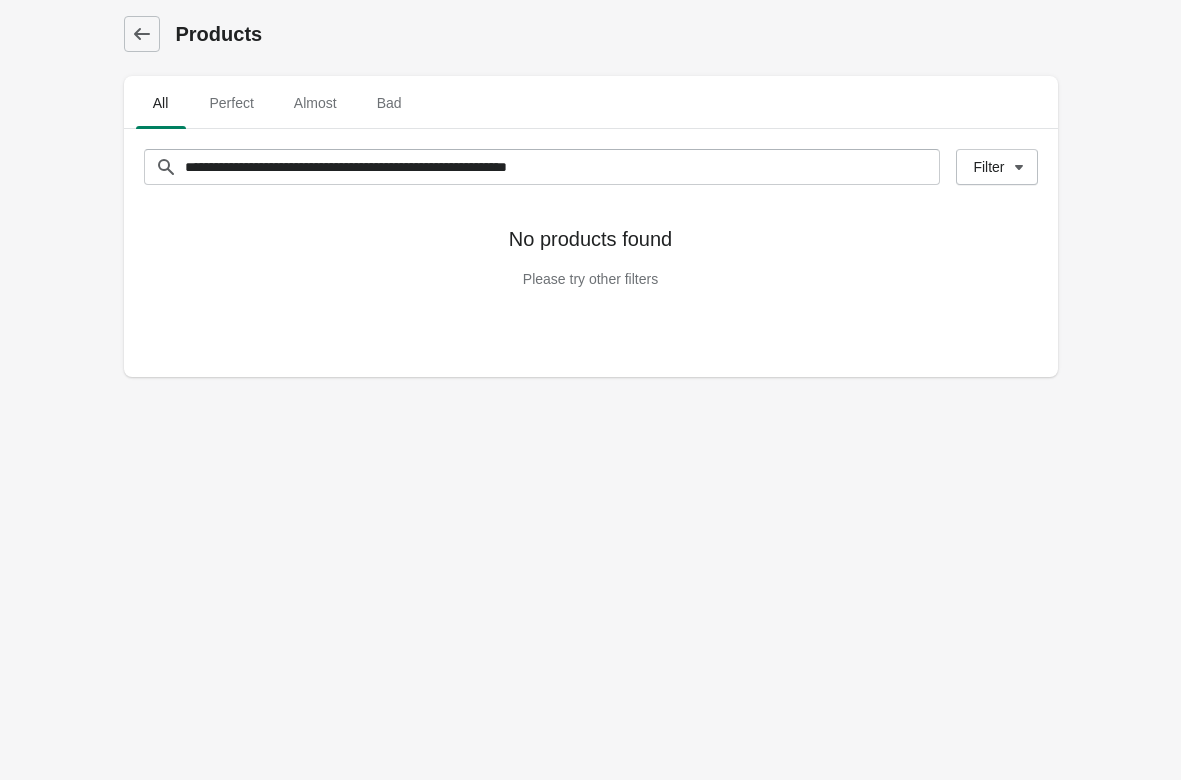 click on "[FIRST] [LAST] [STREET] [CITY] [STATE] [ZIP] [COUNTRY] [PHONE]" at bounding box center [590, 390] 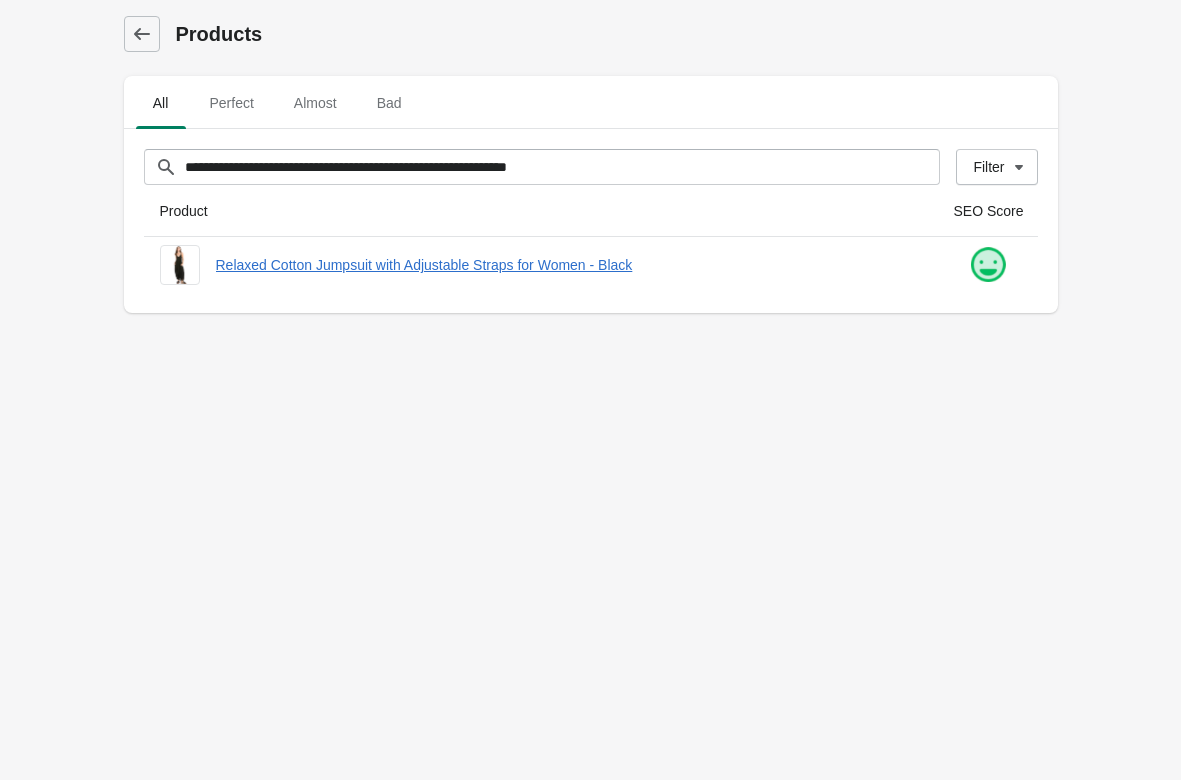click on "[FIRST] [LAST] [STREET] [CITY] [STATE] [ZIP] [COUNTRY] [PHONE]" at bounding box center [590, 390] 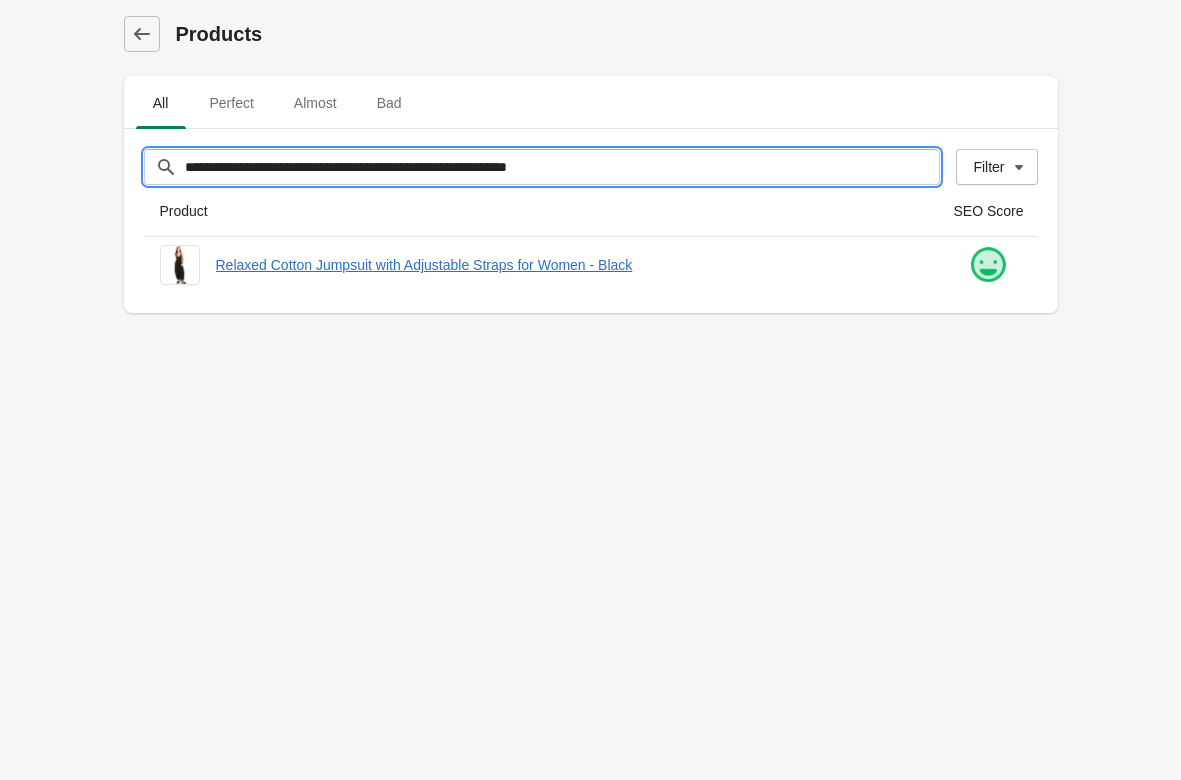 drag, startPoint x: 599, startPoint y: 164, endPoint x: -234, endPoint y: 123, distance: 834.0084 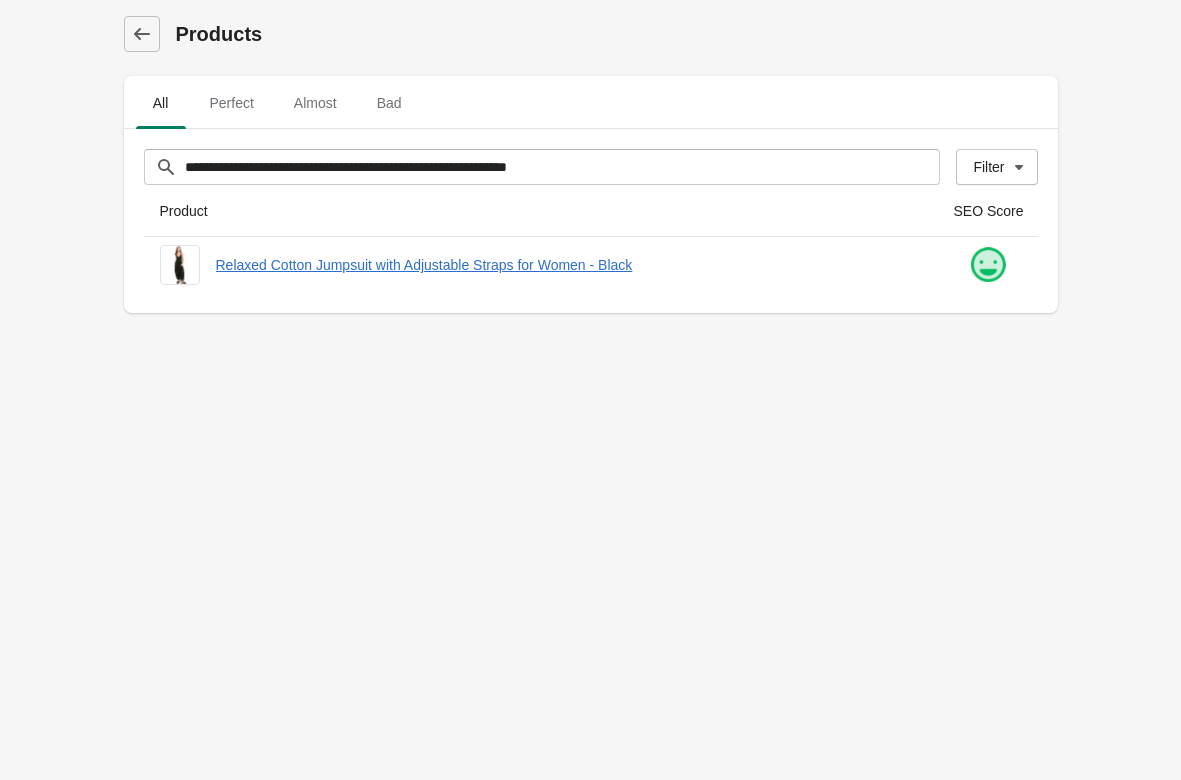 click on "[FIRST] [LAST] [STREET] [CITY] [STATE] [ZIP] [COUNTRY] [PHONE]" at bounding box center (590, 390) 